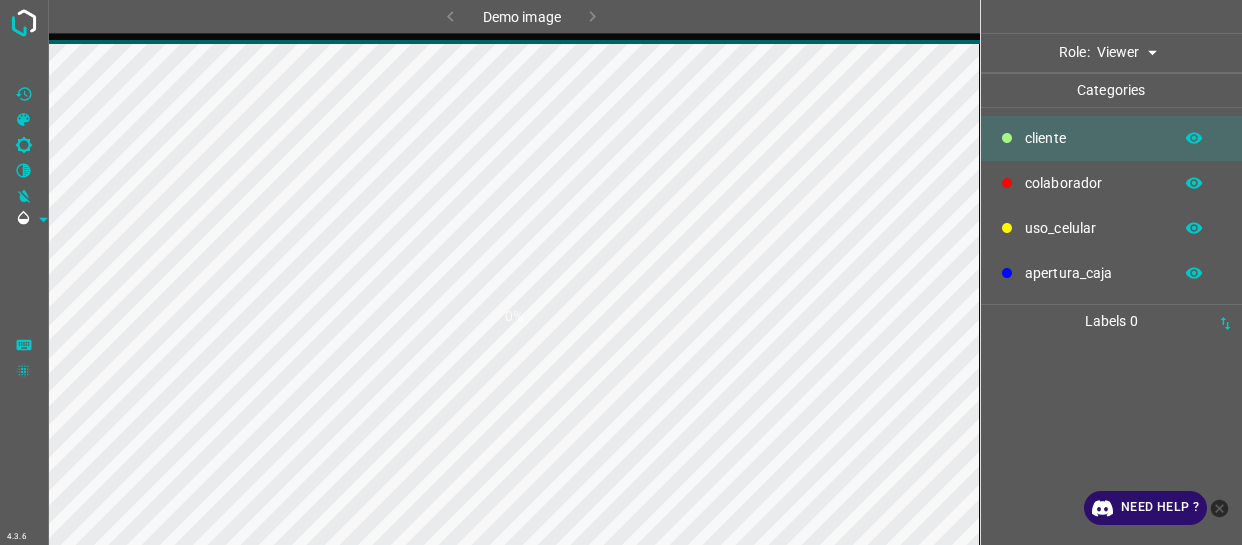 scroll, scrollTop: 0, scrollLeft: 0, axis: both 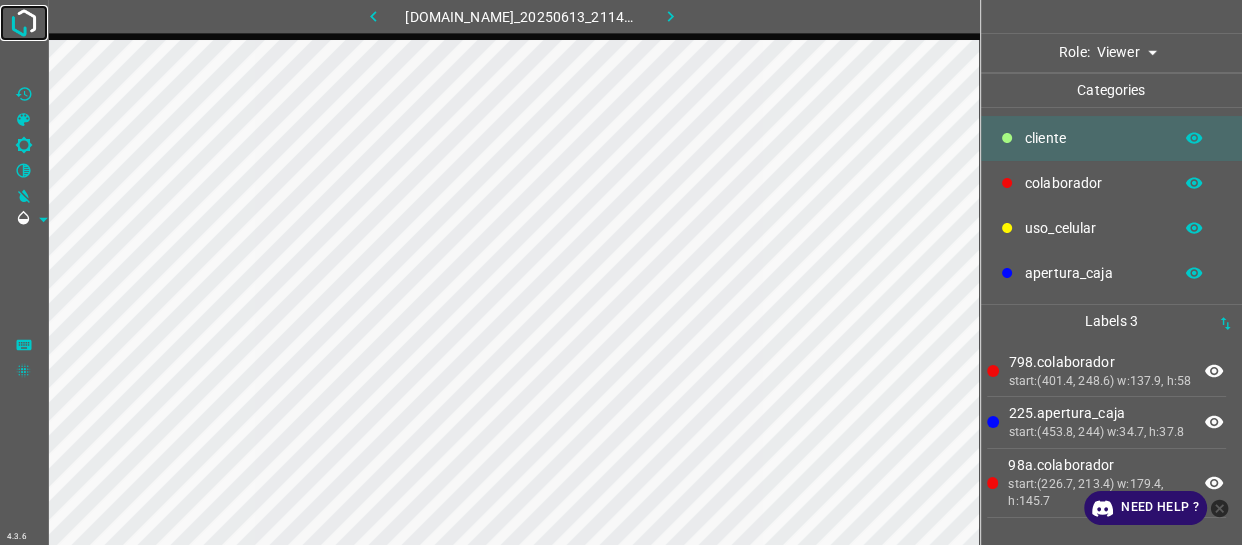 click at bounding box center [24, 23] 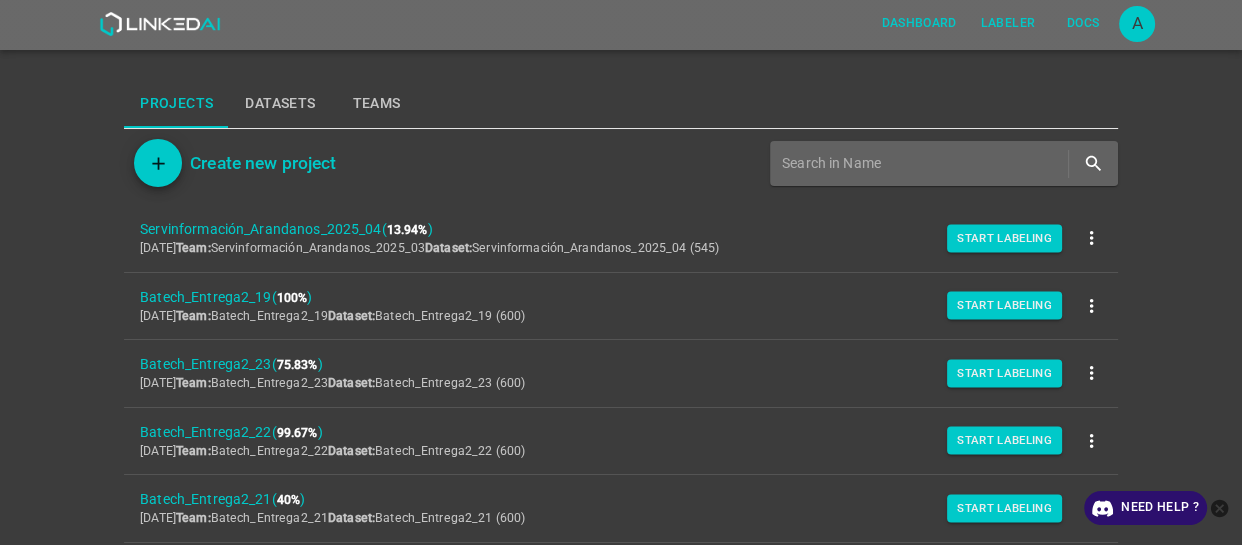 click on "A" at bounding box center (1137, 24) 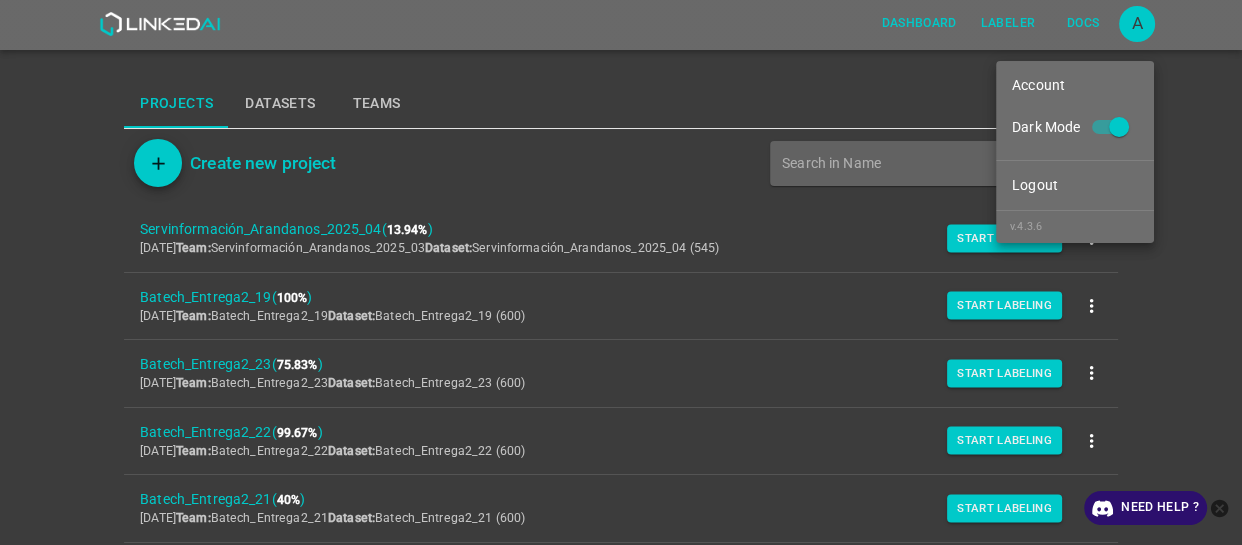 click on "Dark Mode" at bounding box center [1119, 131] 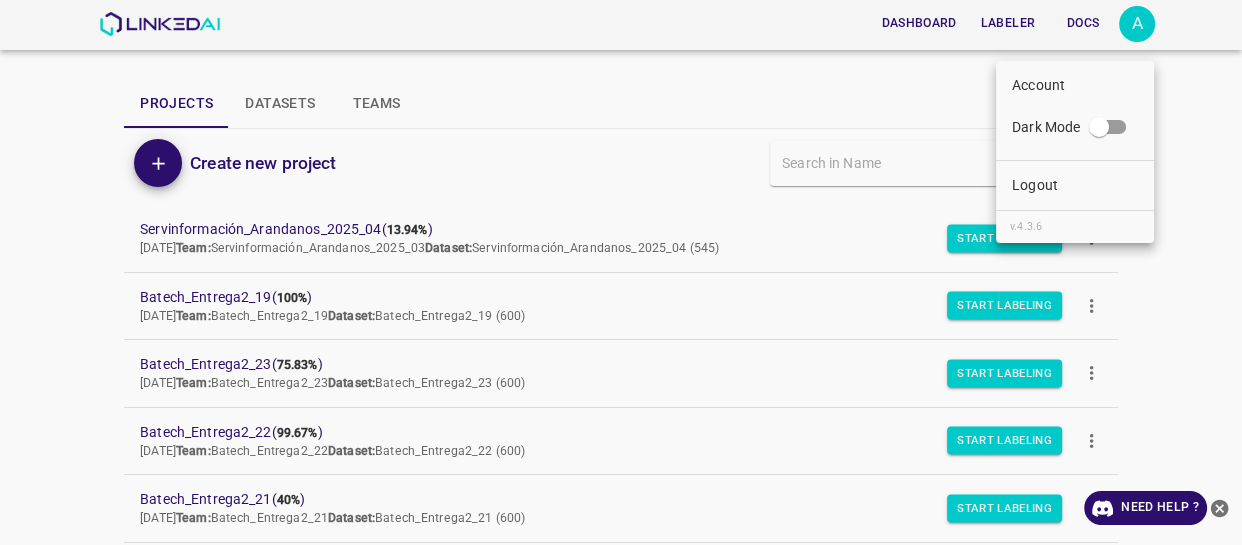 click at bounding box center (621, 272) 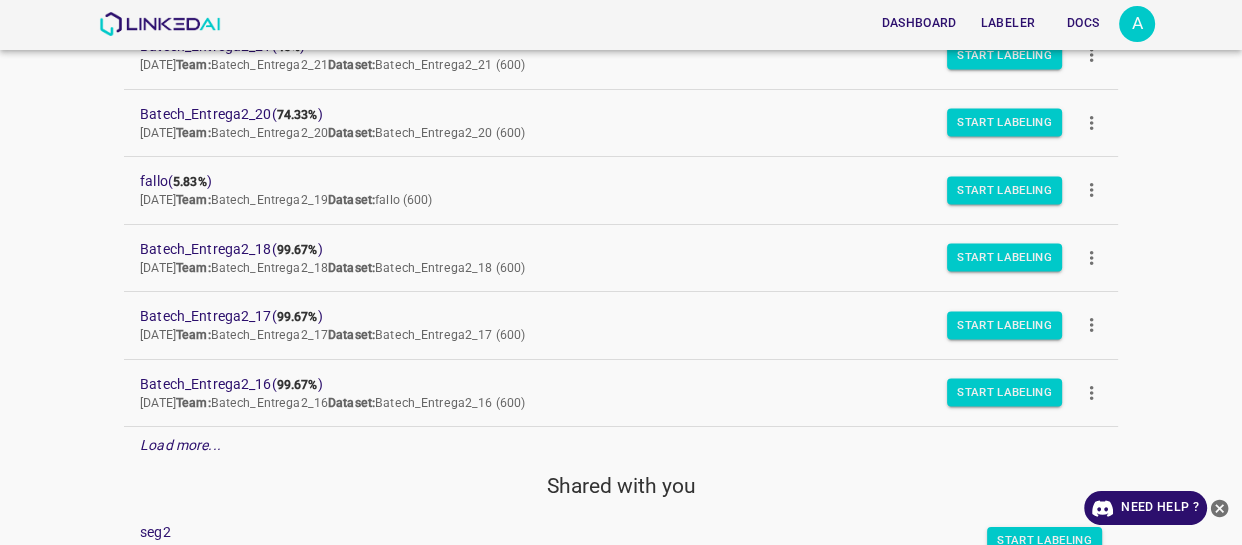 scroll, scrollTop: 454, scrollLeft: 0, axis: vertical 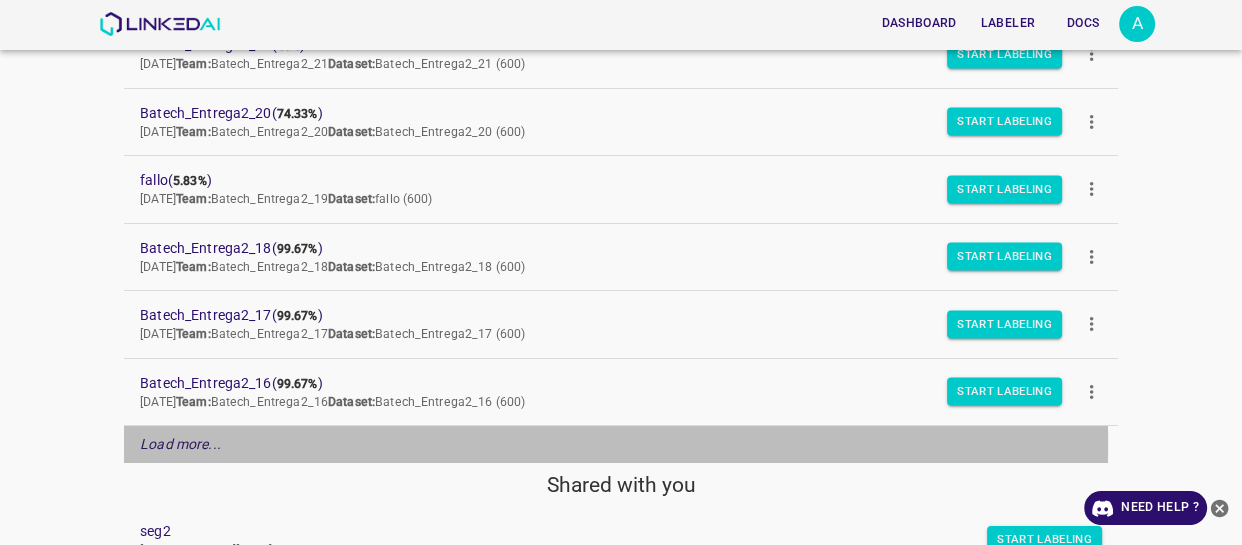 click on "Load more..." at bounding box center (180, 444) 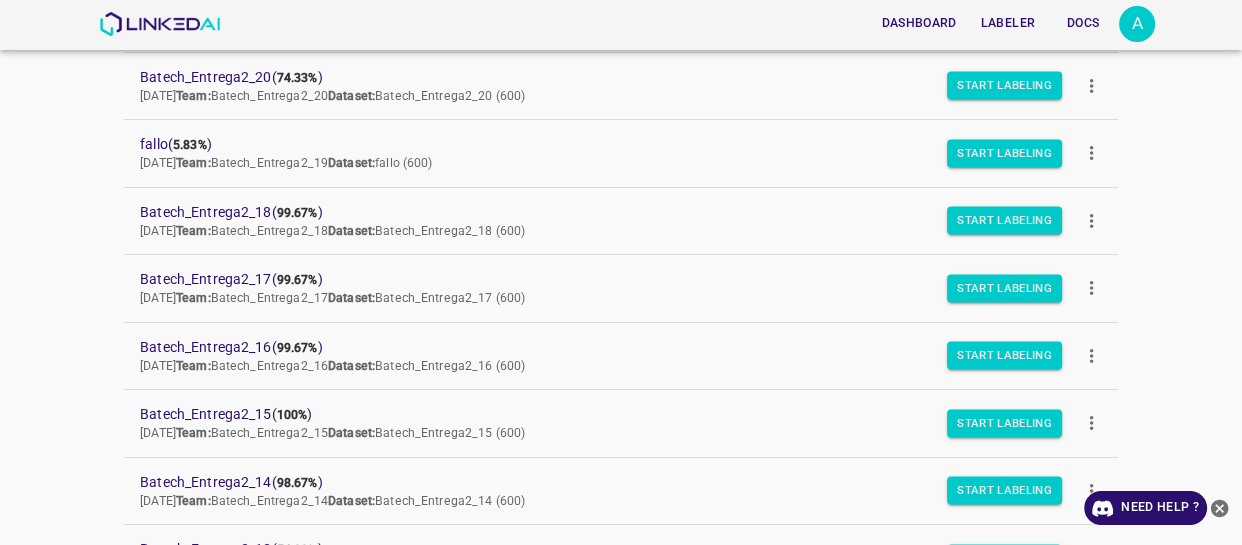 scroll, scrollTop: 545, scrollLeft: 0, axis: vertical 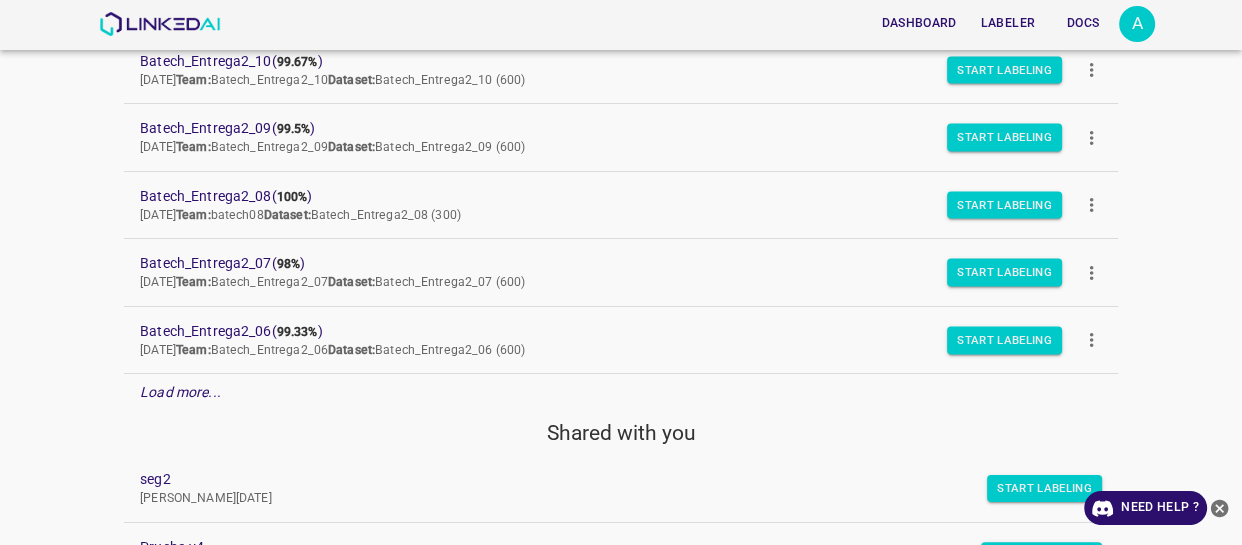 click on "Load more..." at bounding box center (180, 392) 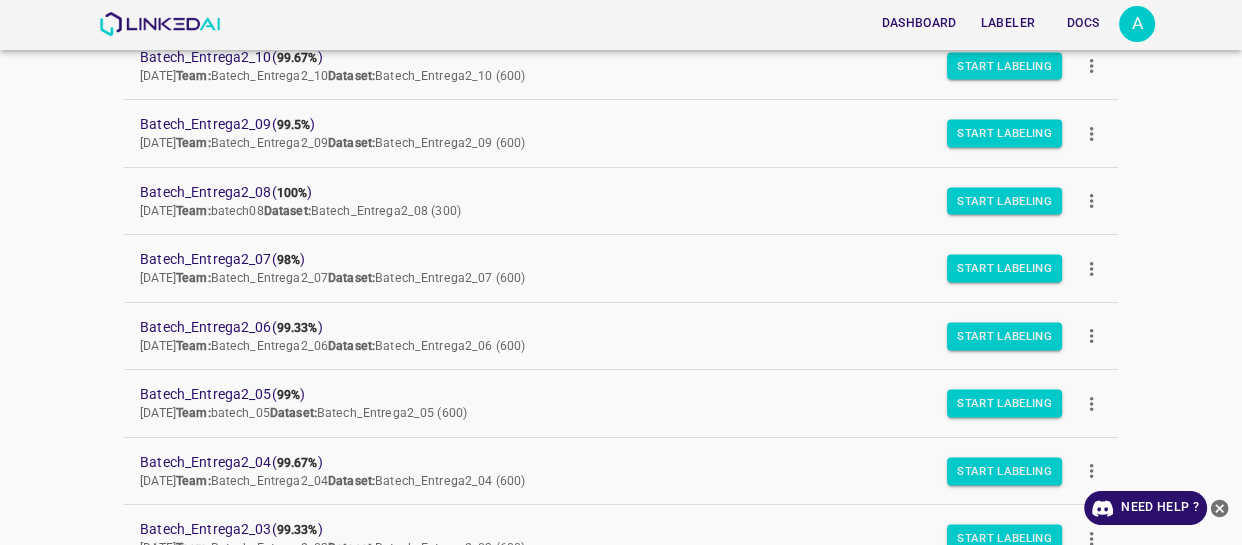 scroll, scrollTop: 1181, scrollLeft: 0, axis: vertical 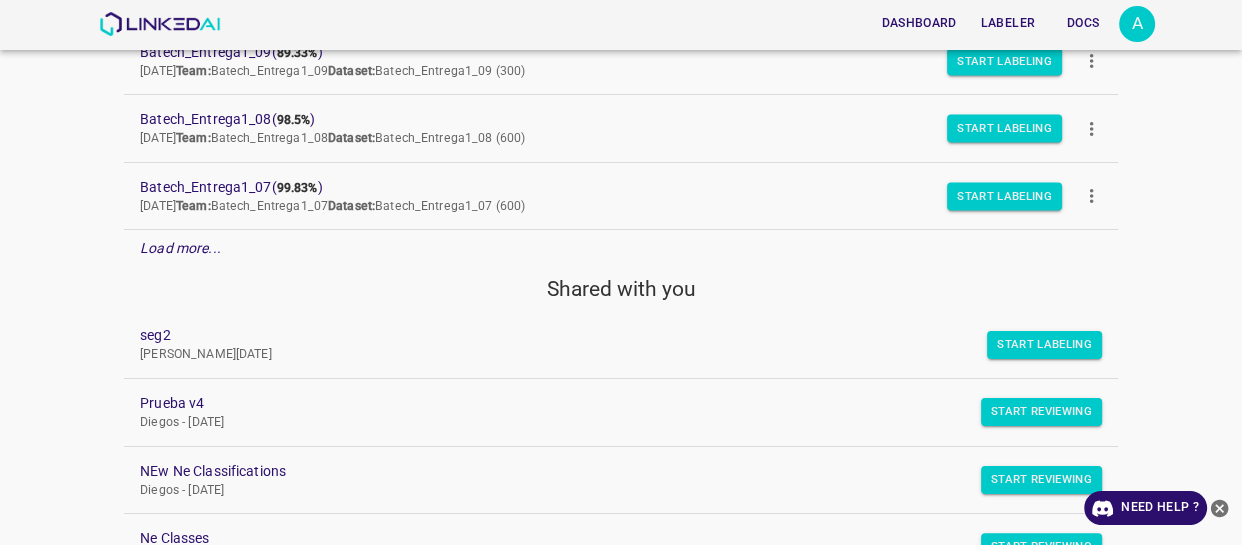 click on "Load more..." at bounding box center [180, 248] 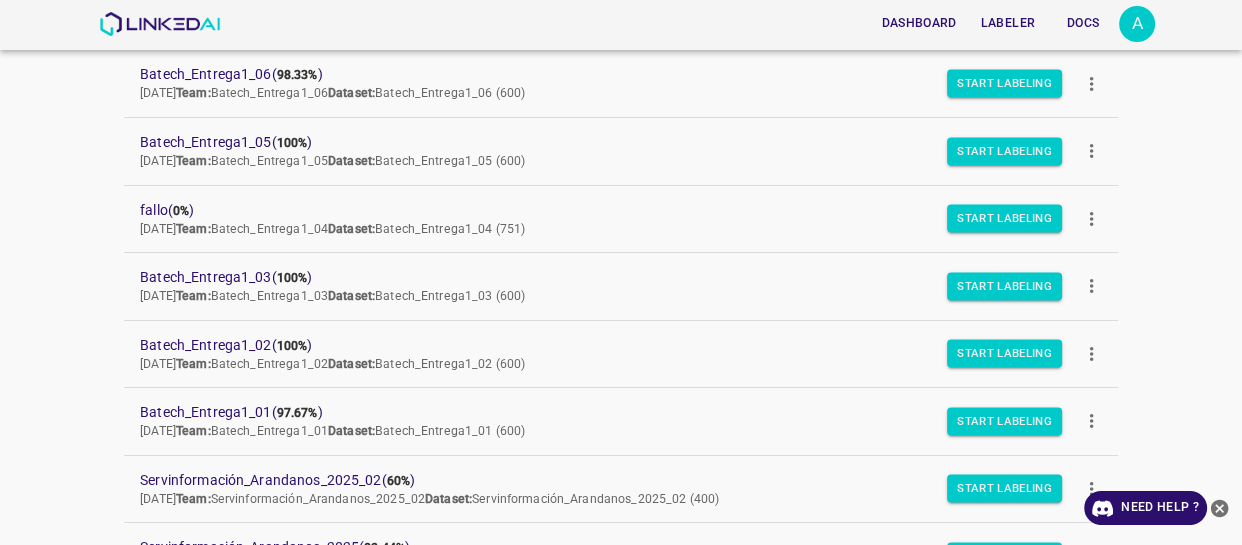 scroll, scrollTop: 2181, scrollLeft: 0, axis: vertical 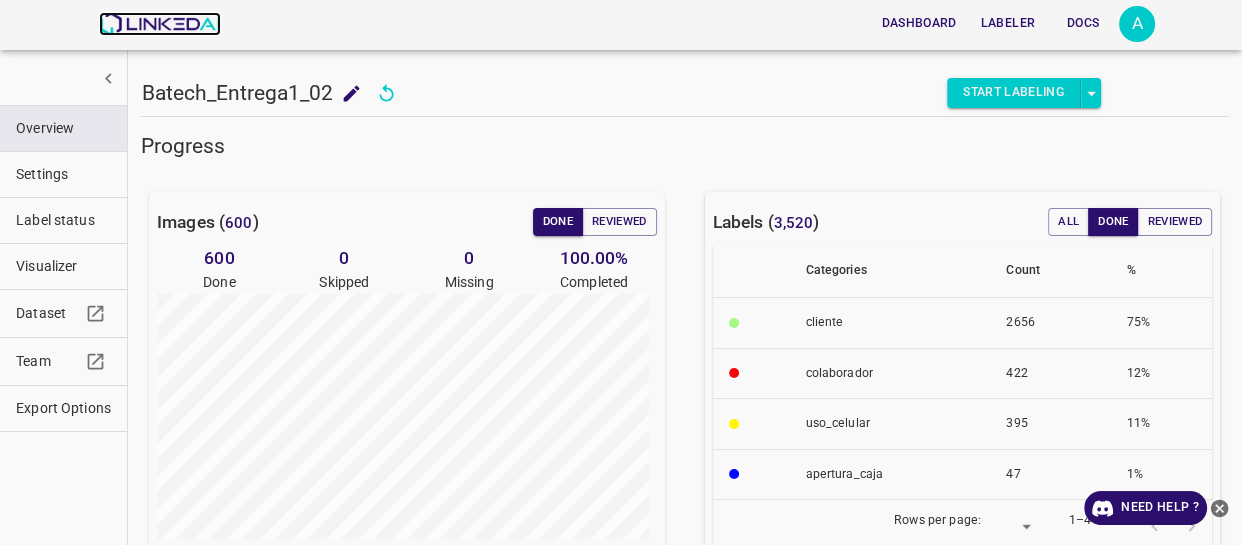 click at bounding box center (159, 24) 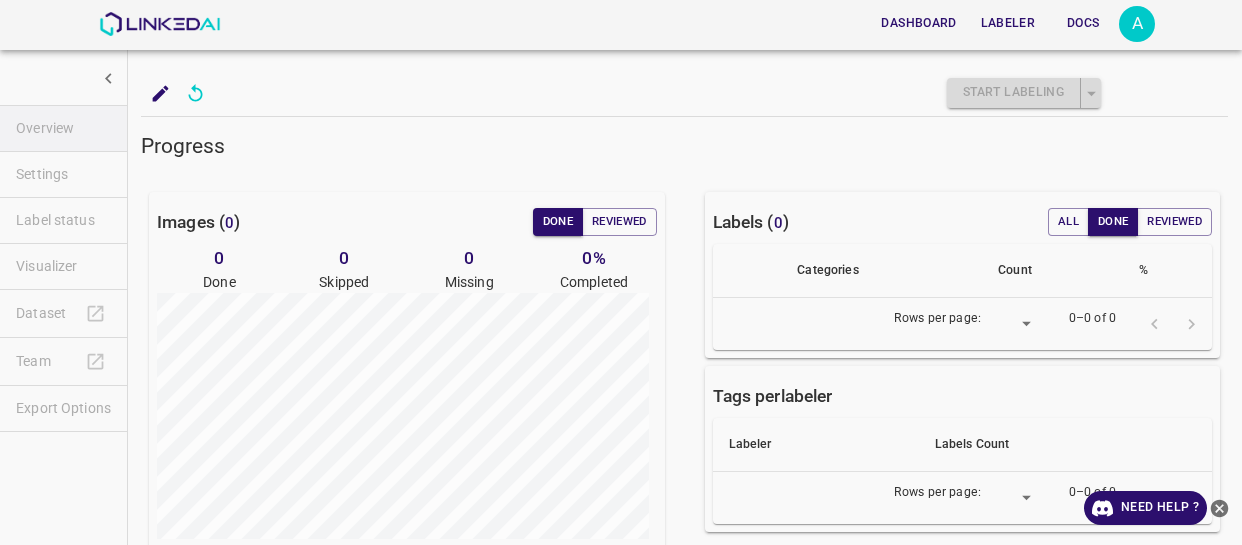 scroll, scrollTop: 0, scrollLeft: 0, axis: both 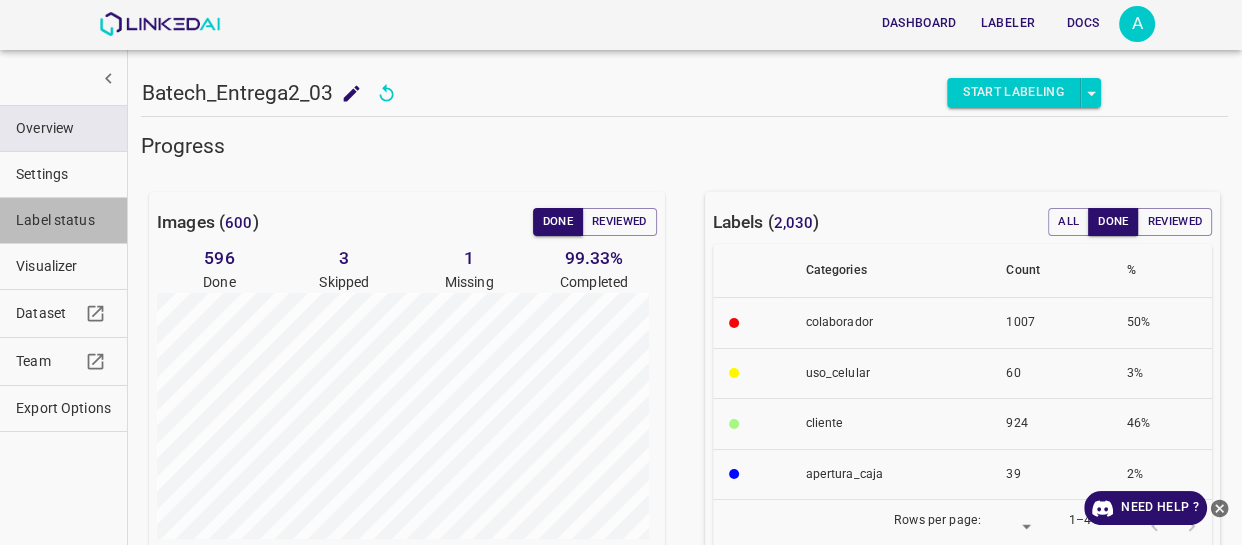 click on "Label status" at bounding box center [63, 220] 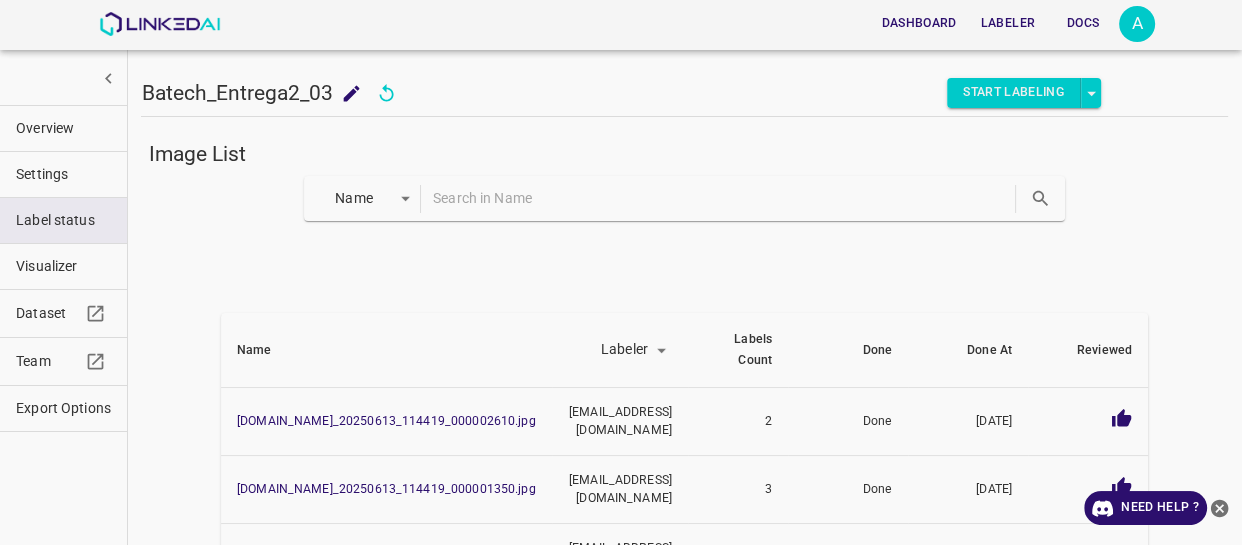 click on "Visualizer" at bounding box center (63, 266) 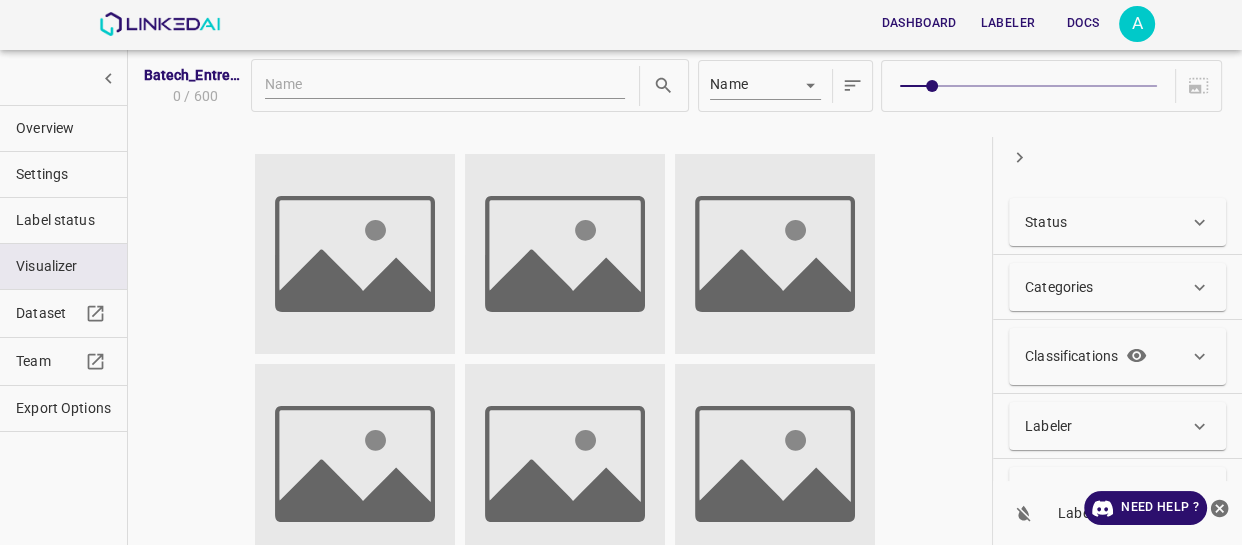 click on "Status" at bounding box center (1117, 222) 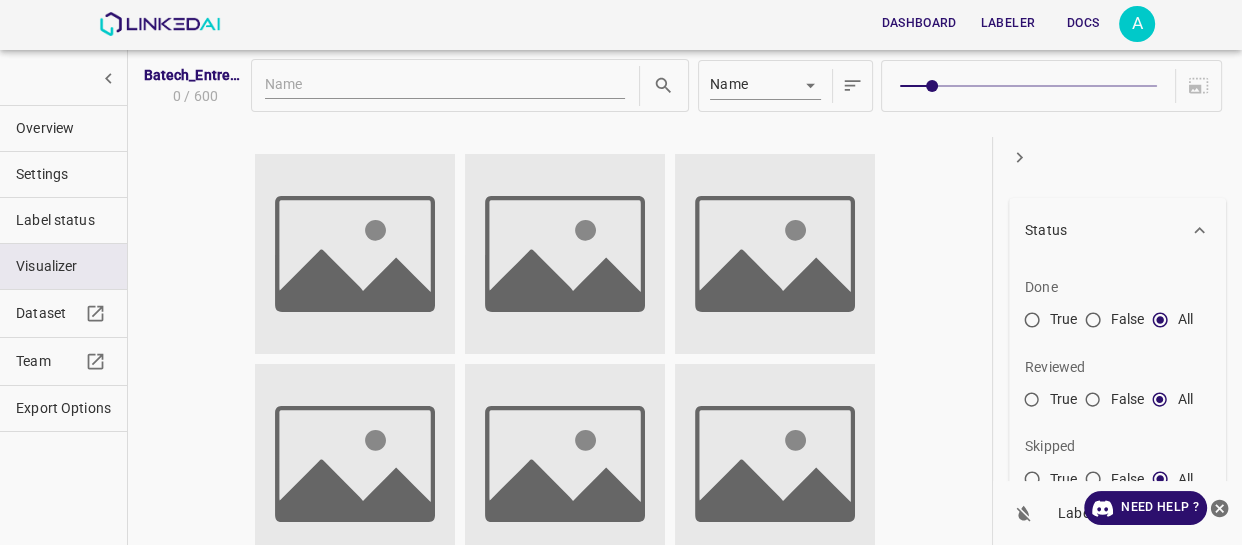 click on "False" at bounding box center (1093, 404) 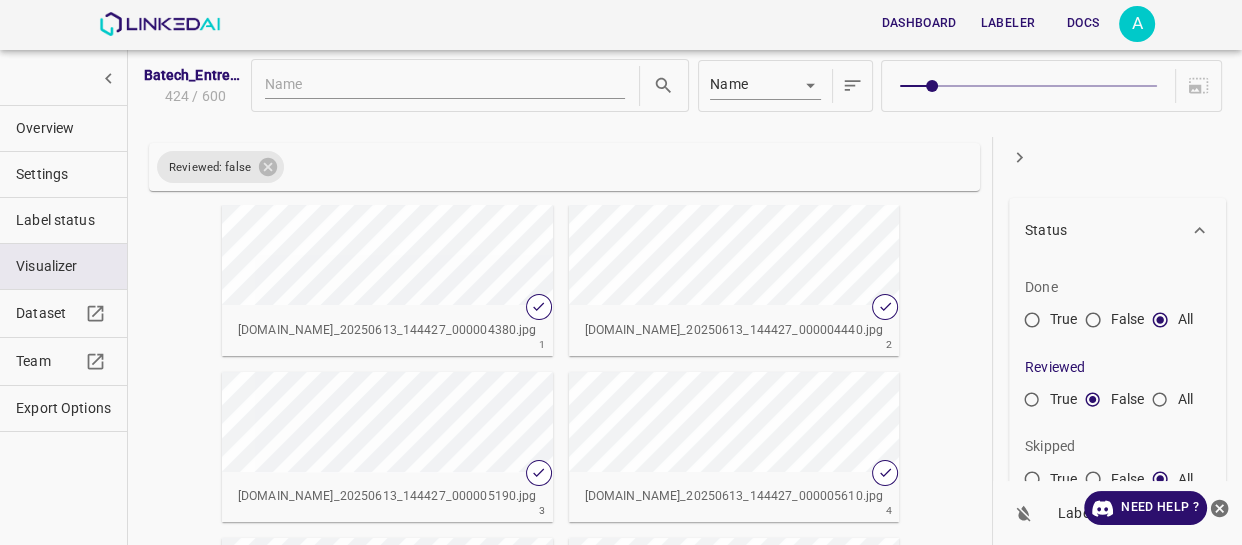 click at bounding box center [1019, 157] 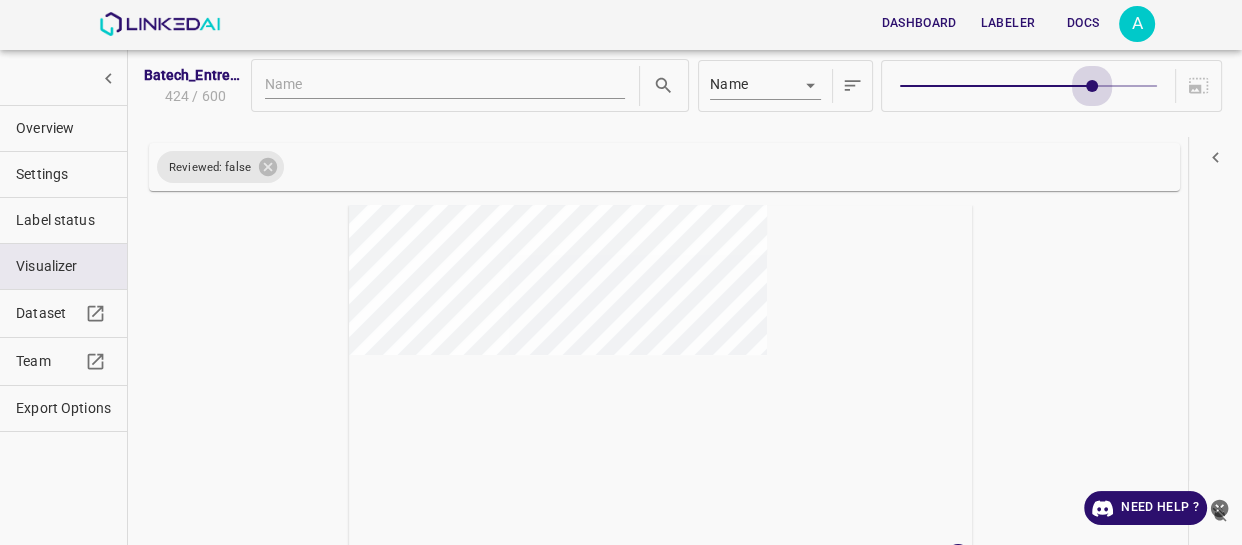 type on "9" 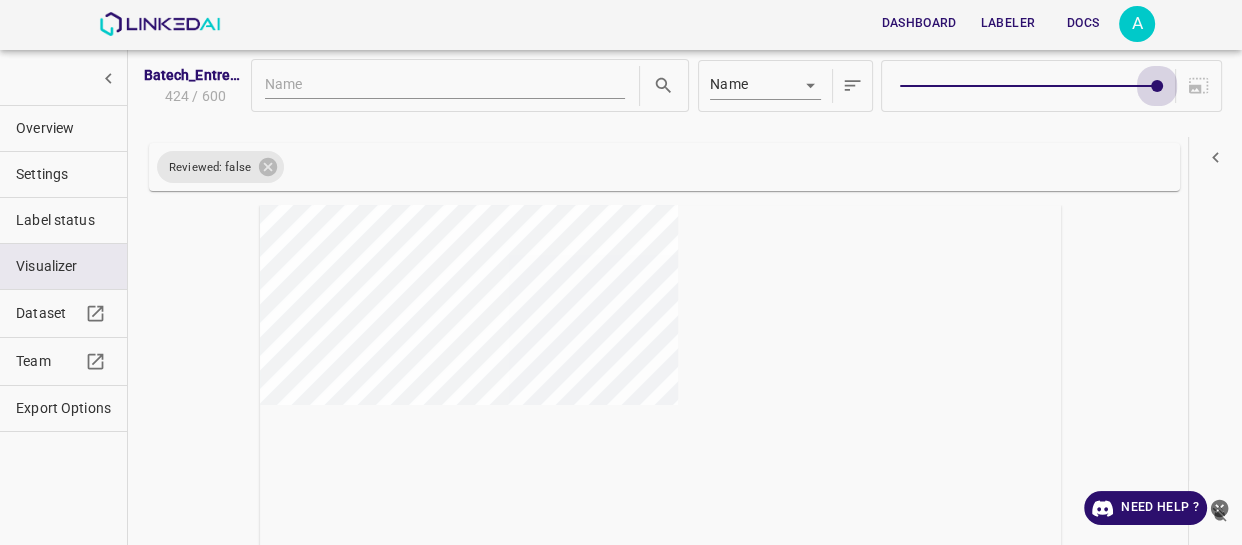 drag, startPoint x: 935, startPoint y: 82, endPoint x: 1161, endPoint y: 82, distance: 226 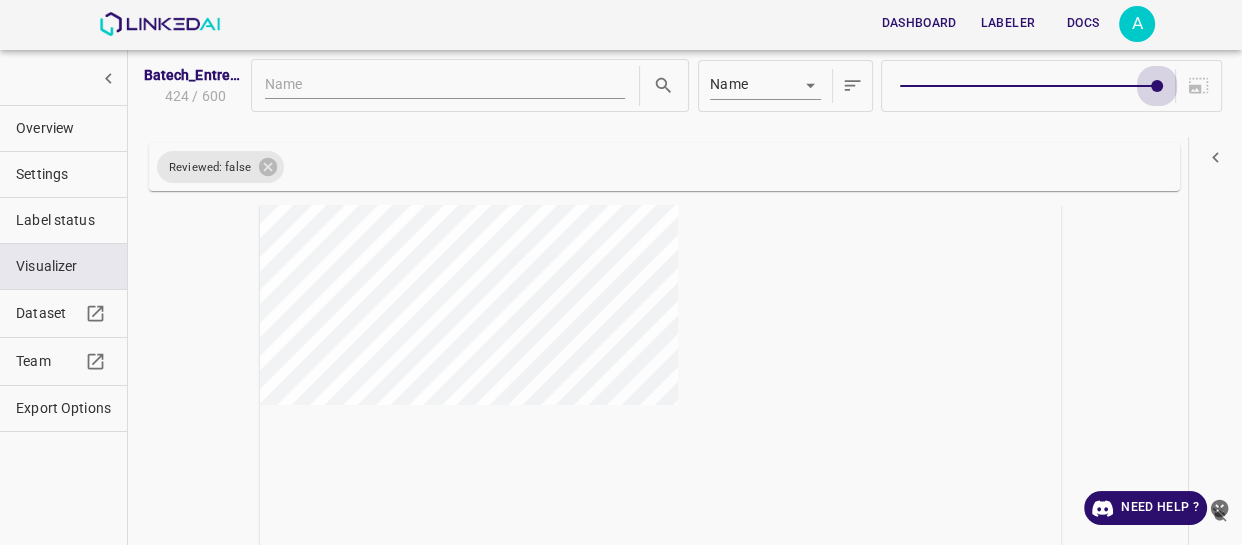 click at bounding box center (1157, 86) 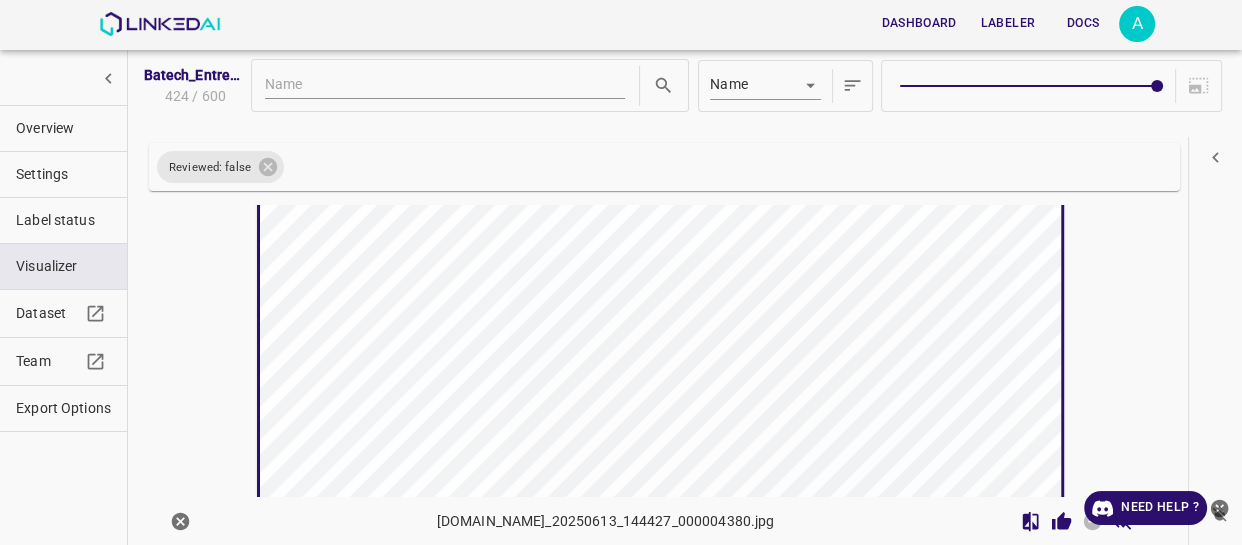 scroll, scrollTop: 181, scrollLeft: 0, axis: vertical 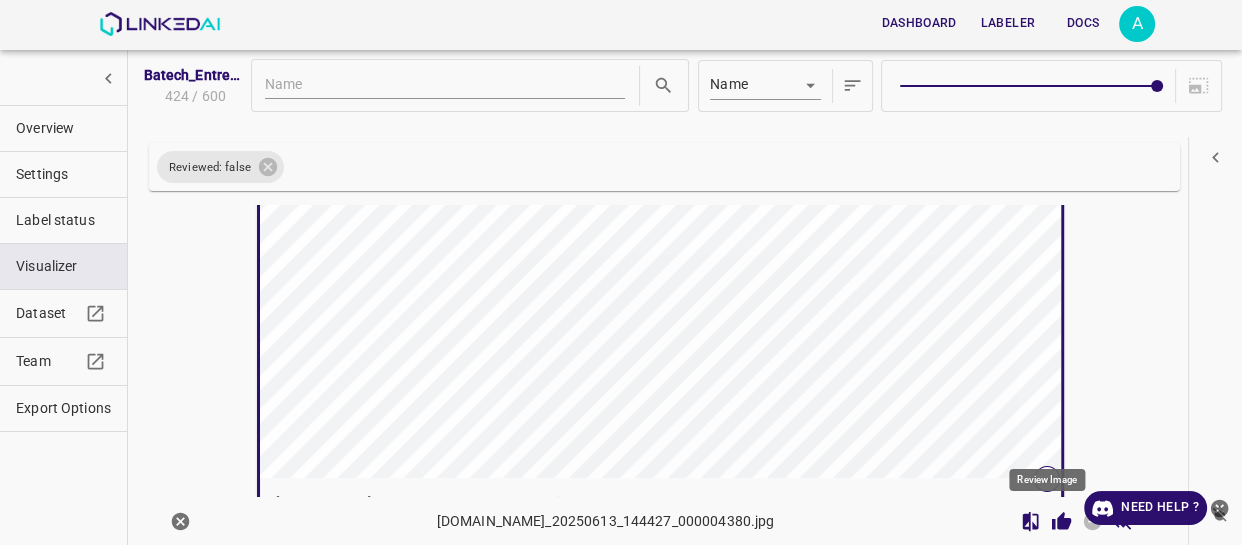 click 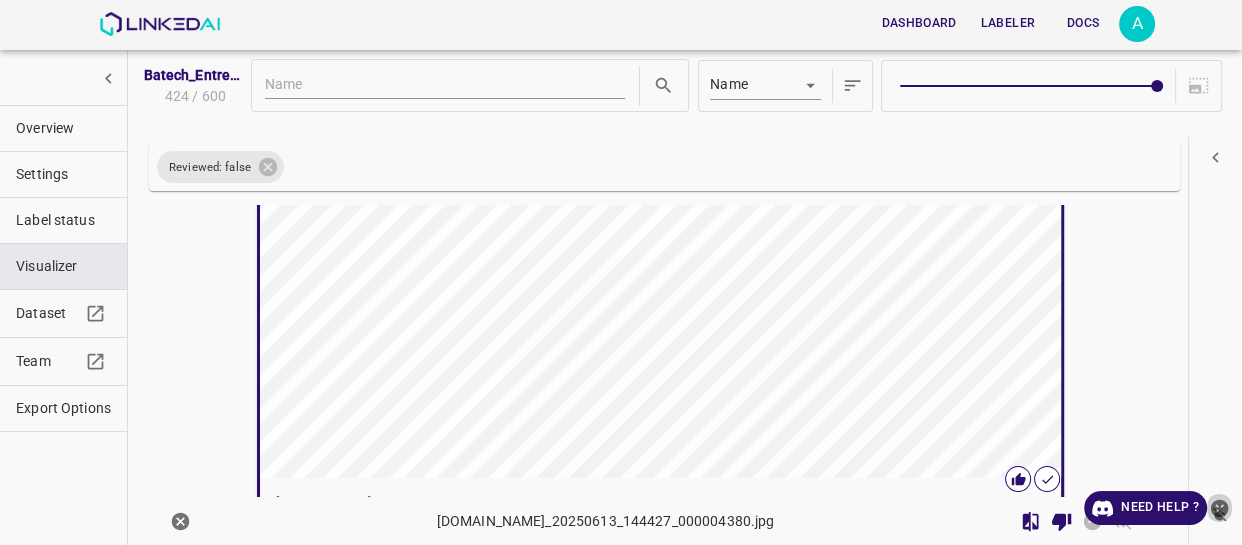 click 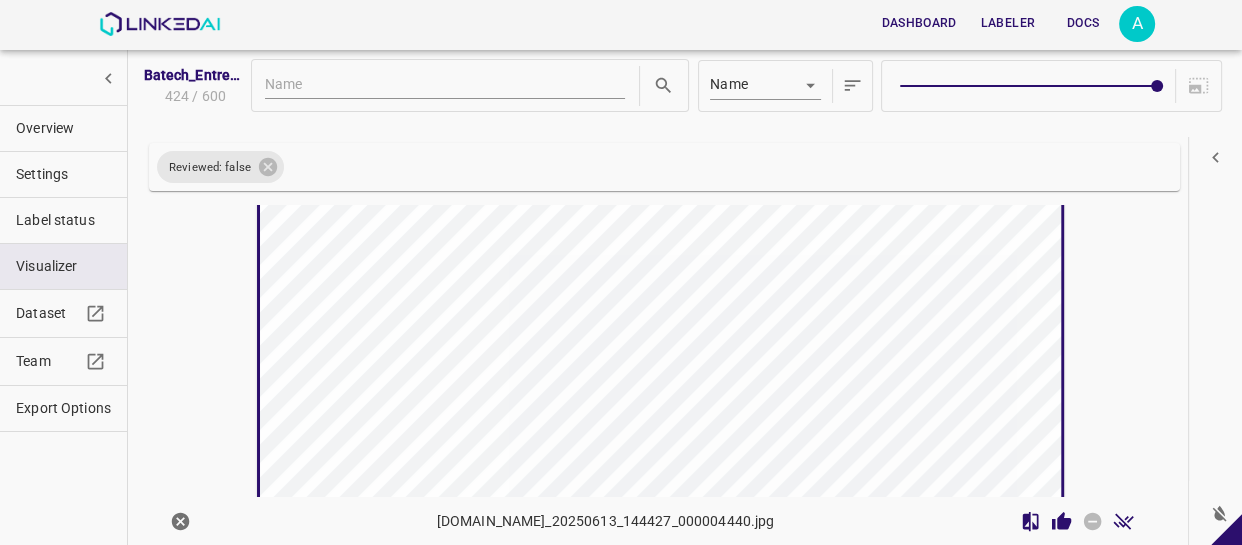 scroll, scrollTop: 542, scrollLeft: 0, axis: vertical 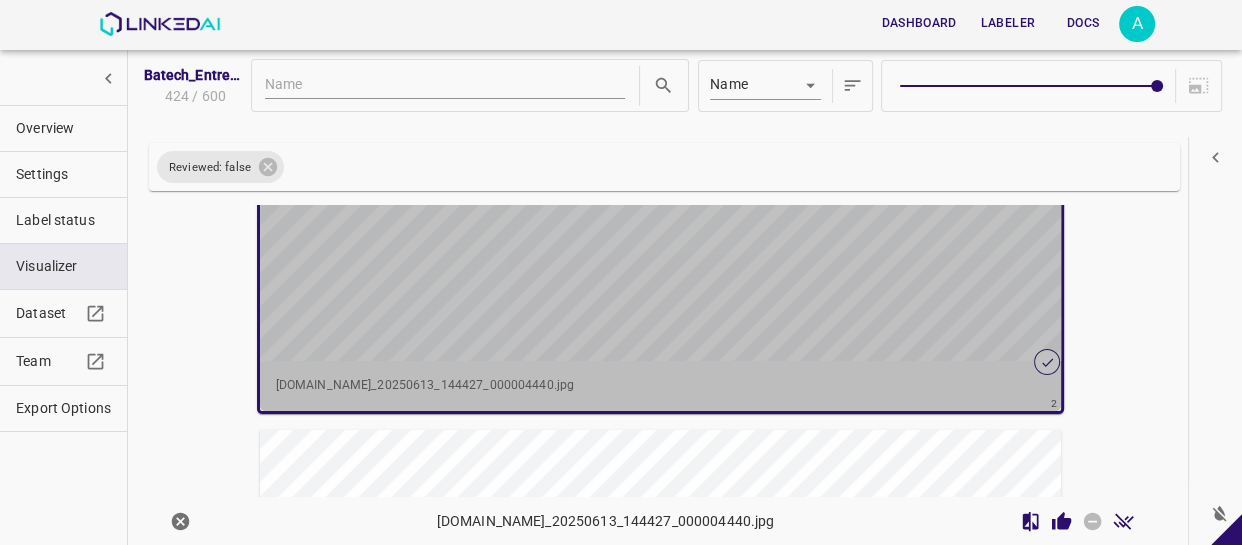click on "803-bch-oasis-coyoacan.ddns.me_20250613_144427_000004440.jpg" at bounding box center [661, 386] 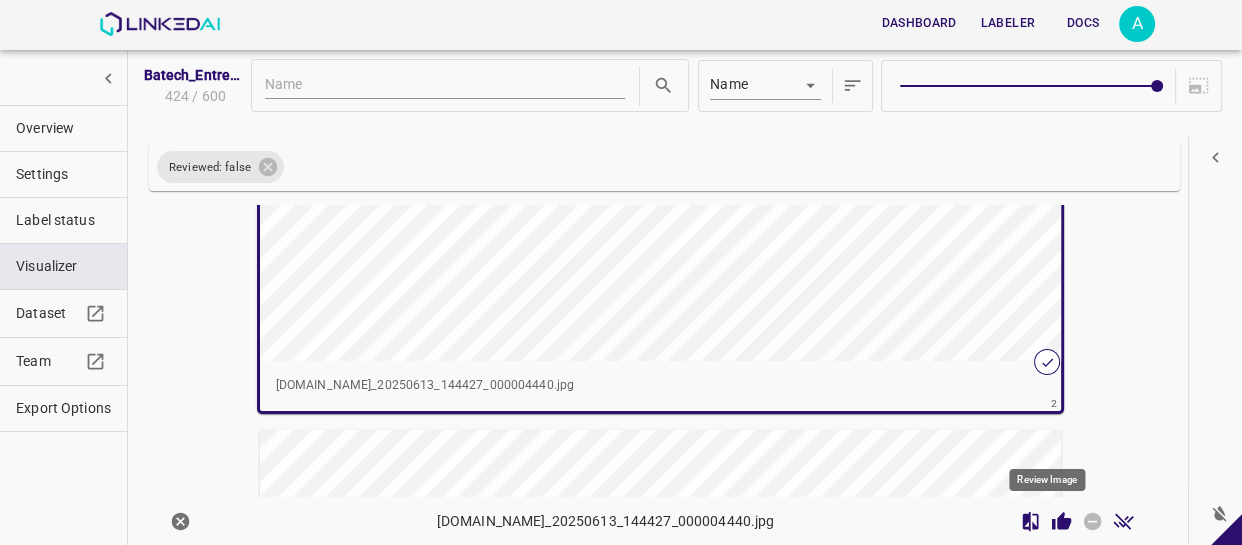 click 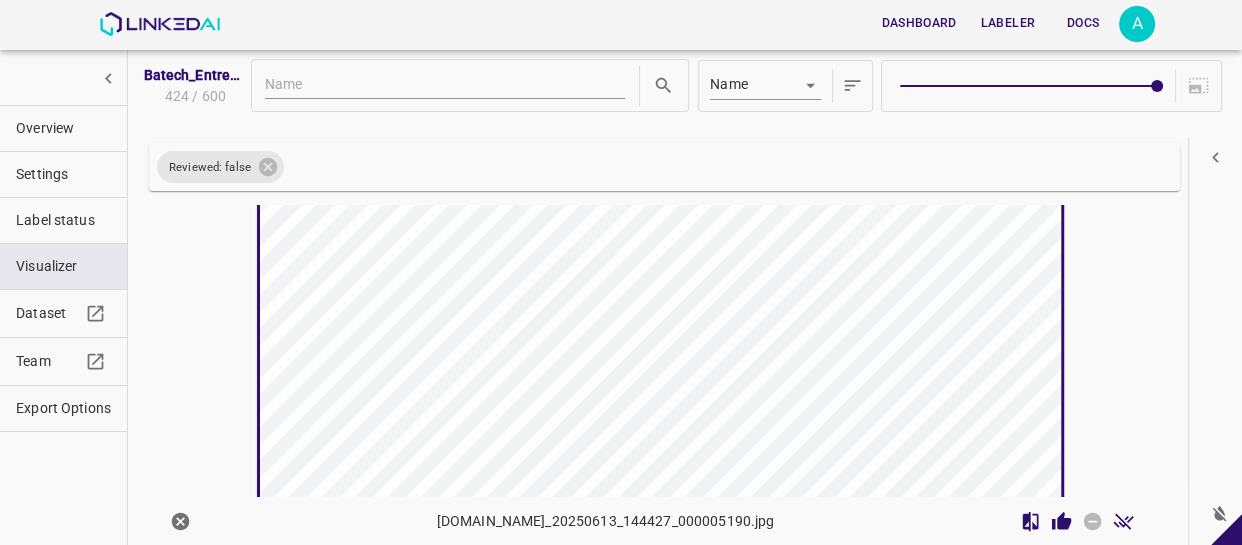 scroll, scrollTop: 1176, scrollLeft: 0, axis: vertical 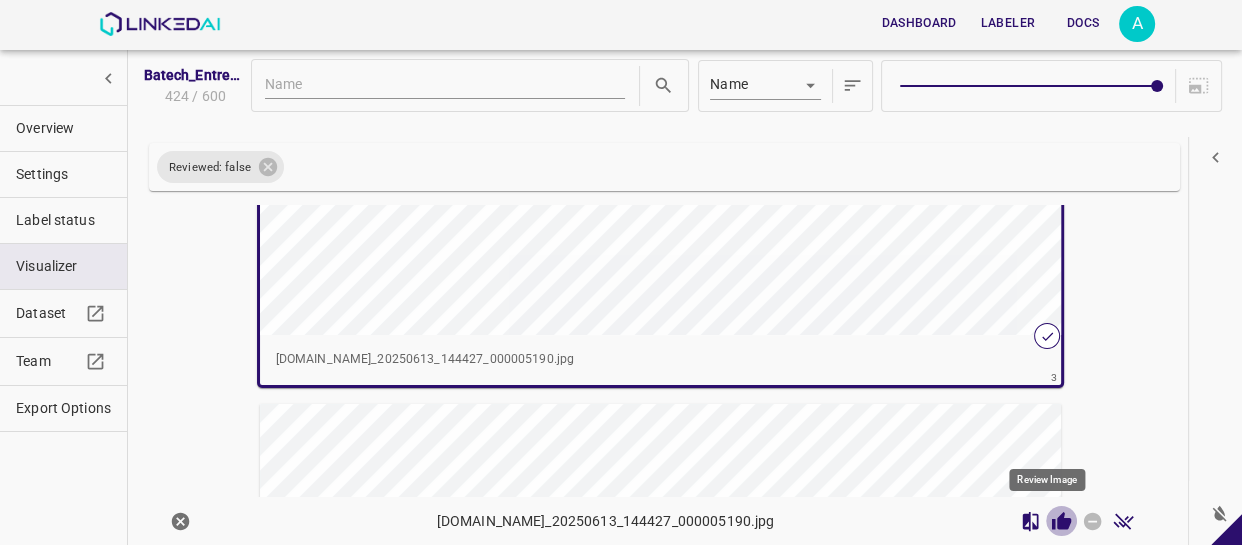 click 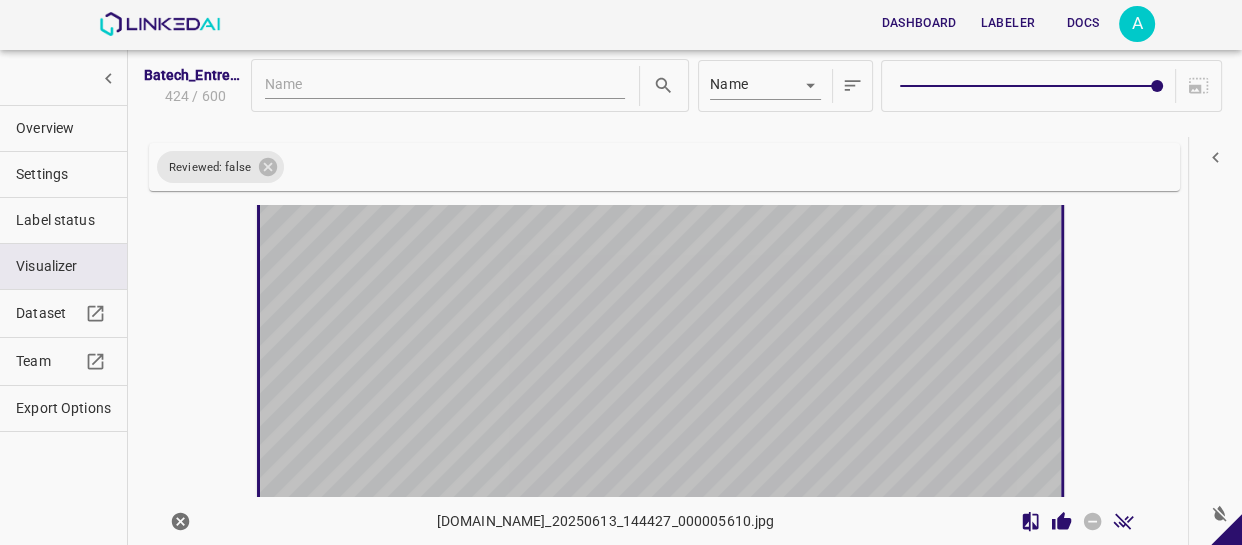 scroll, scrollTop: 1628, scrollLeft: 0, axis: vertical 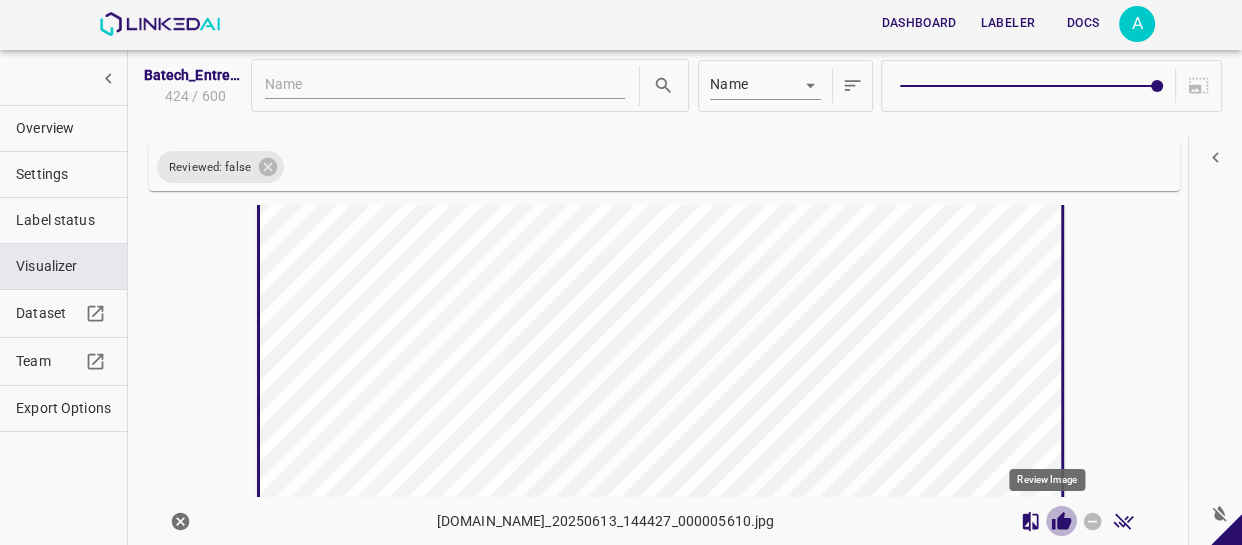 click 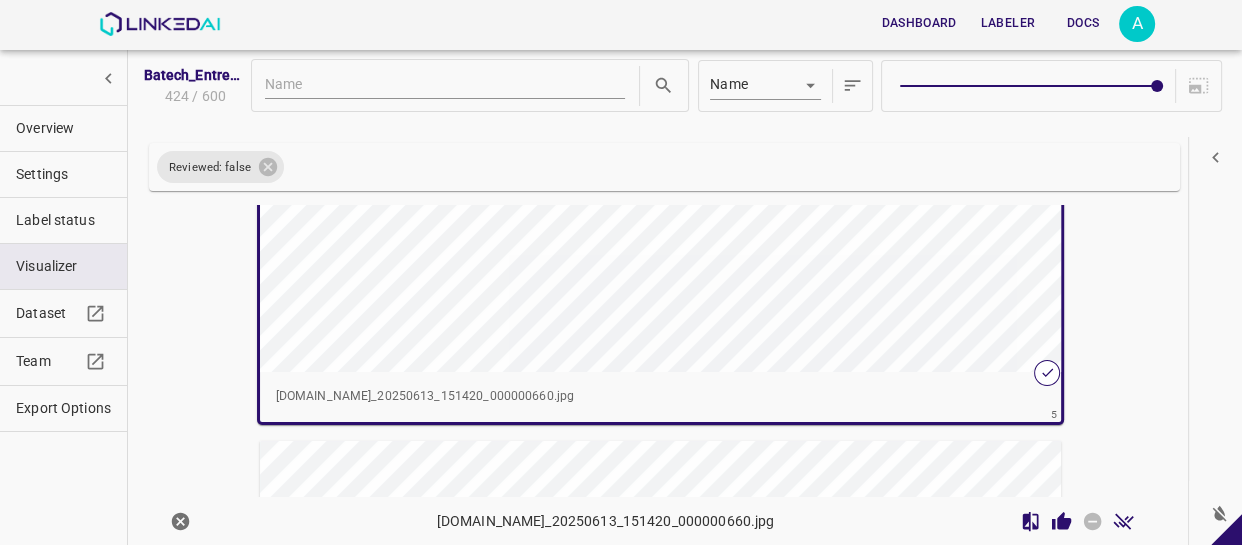 scroll, scrollTop: 2352, scrollLeft: 0, axis: vertical 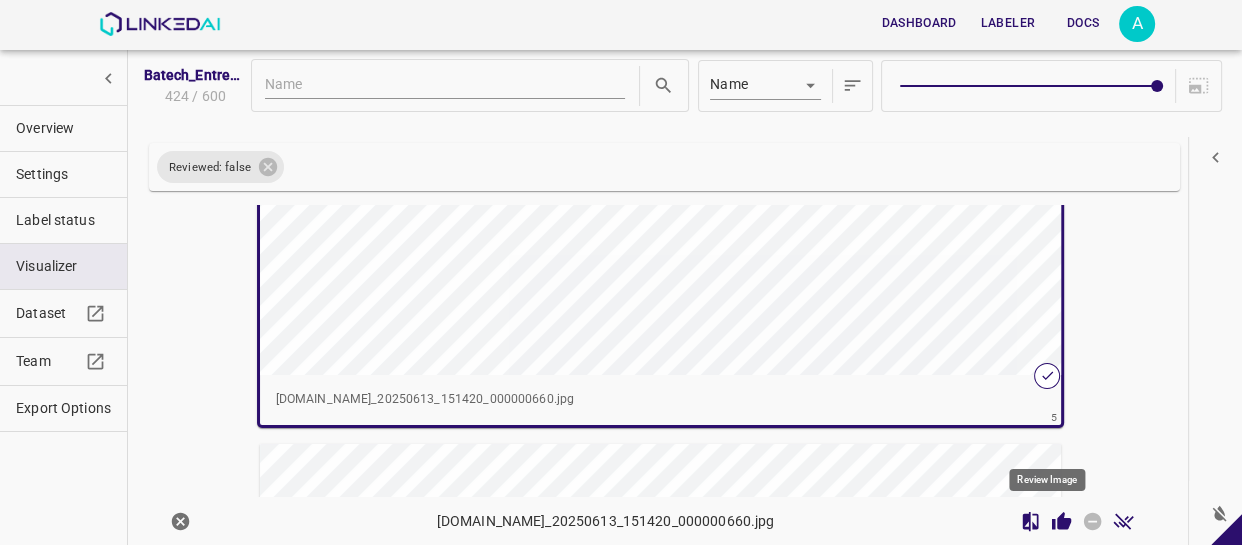 click 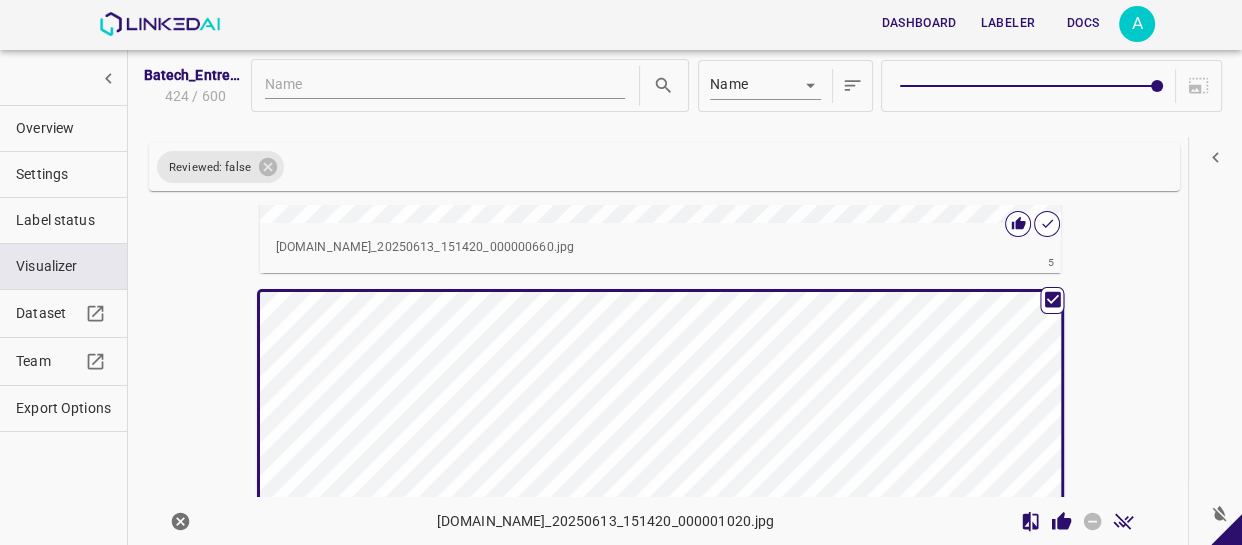 scroll, scrollTop: 2531, scrollLeft: 0, axis: vertical 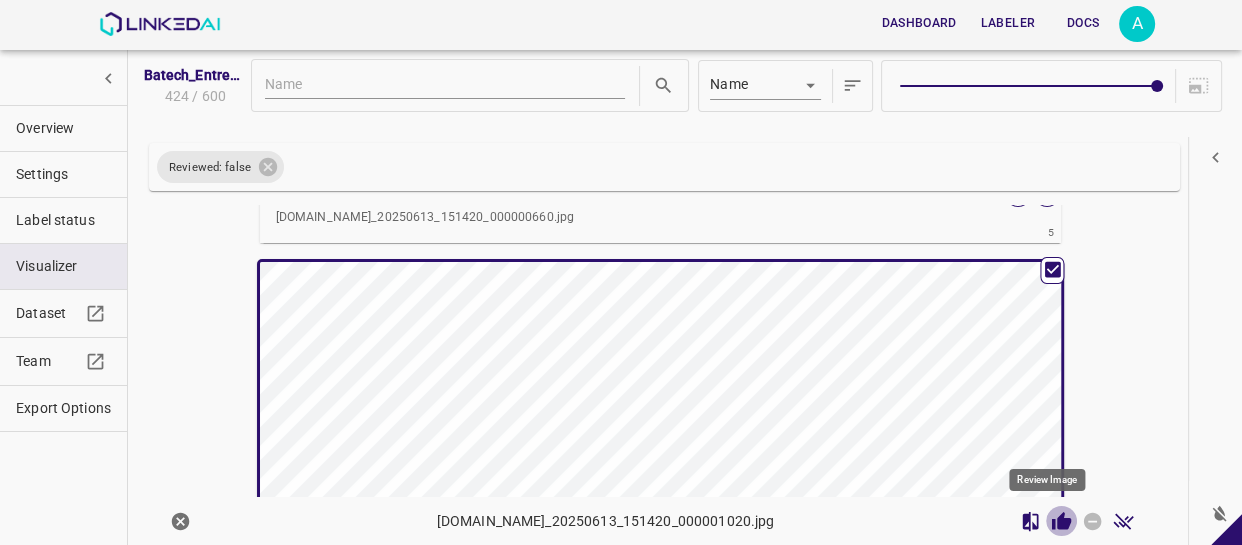 click 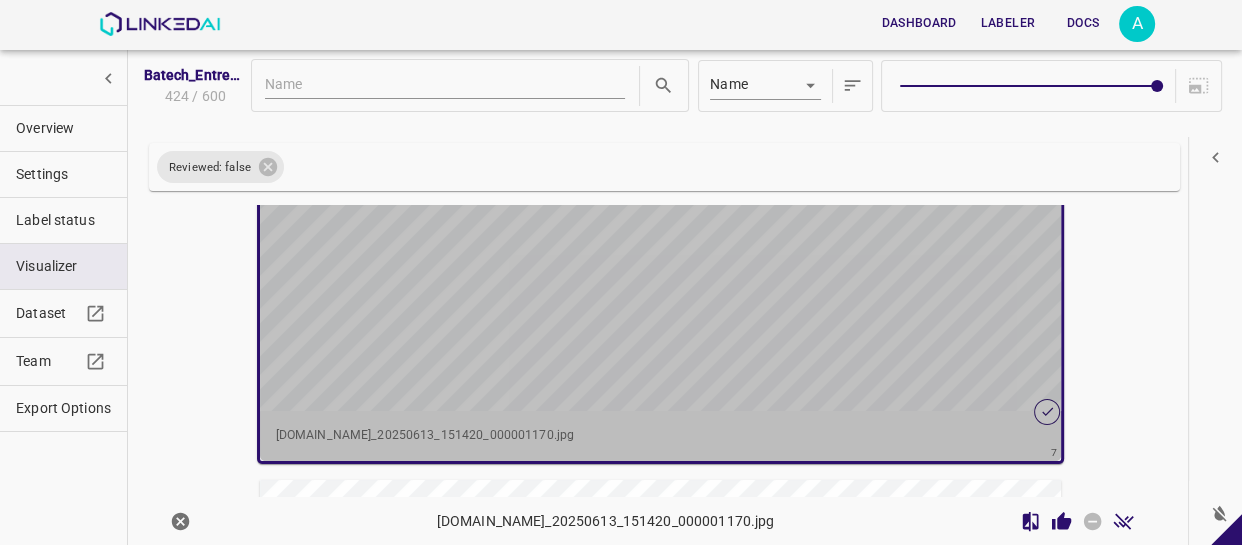 scroll, scrollTop: 3347, scrollLeft: 0, axis: vertical 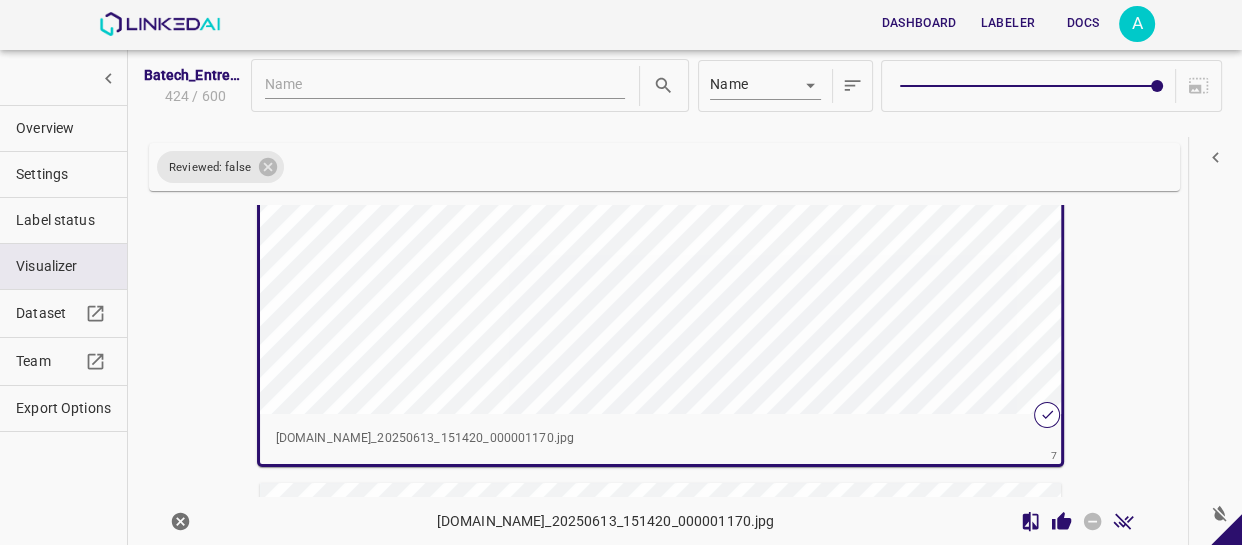 click at bounding box center (560, 188) 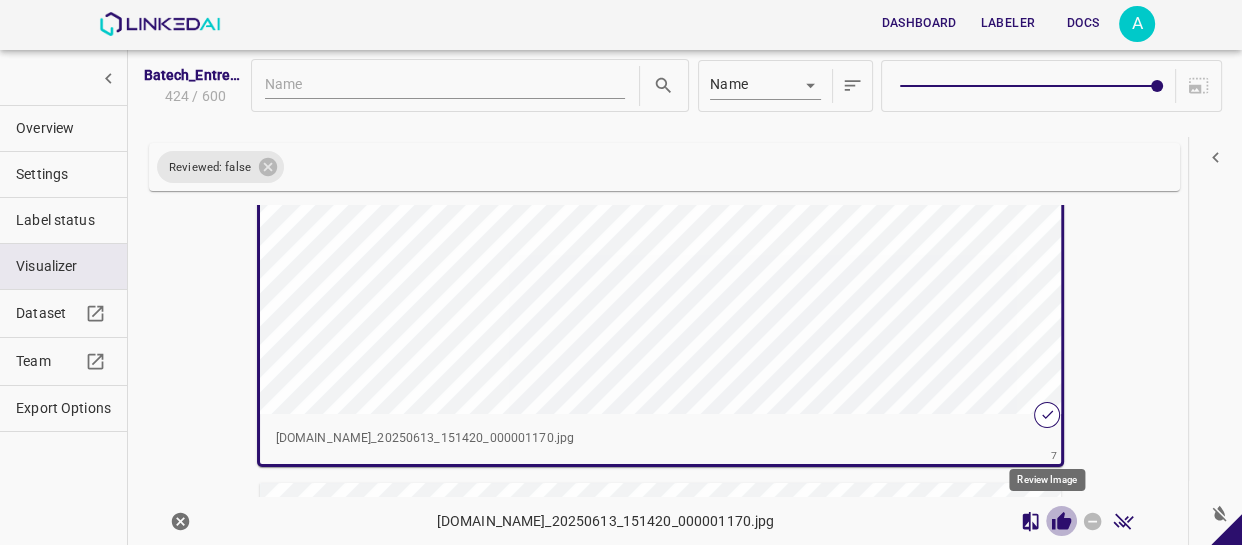 click 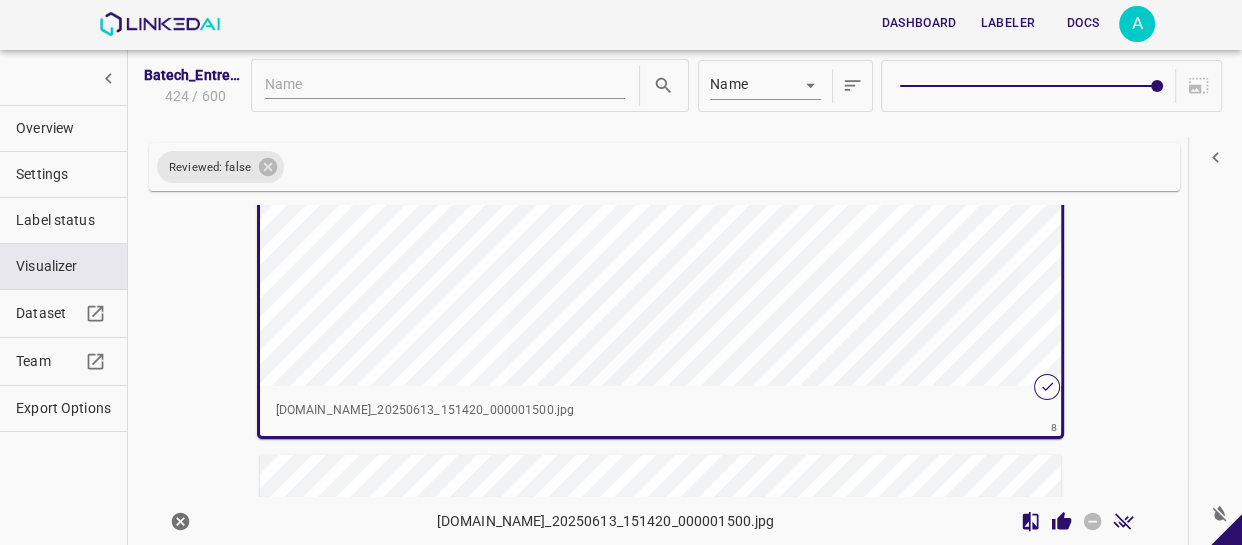 scroll, scrollTop: 3890, scrollLeft: 0, axis: vertical 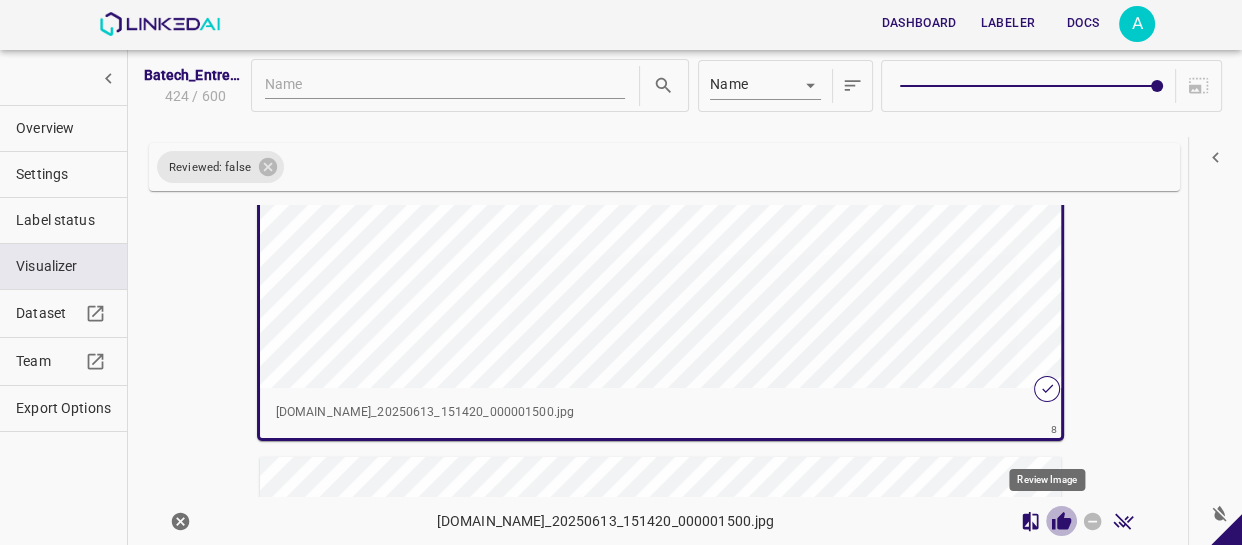 click 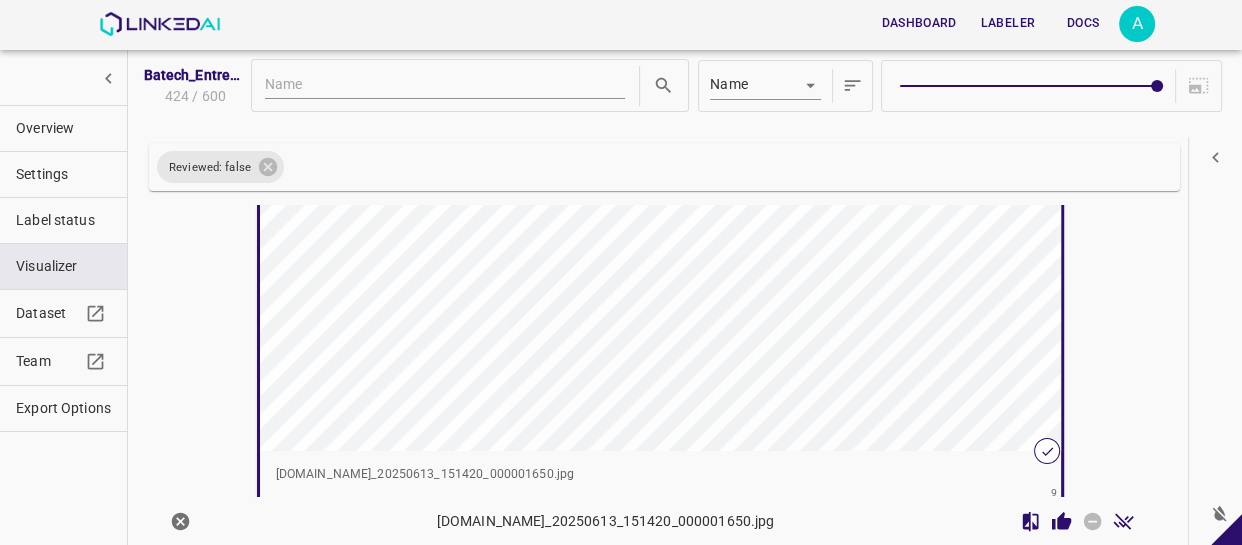 scroll, scrollTop: 4341, scrollLeft: 0, axis: vertical 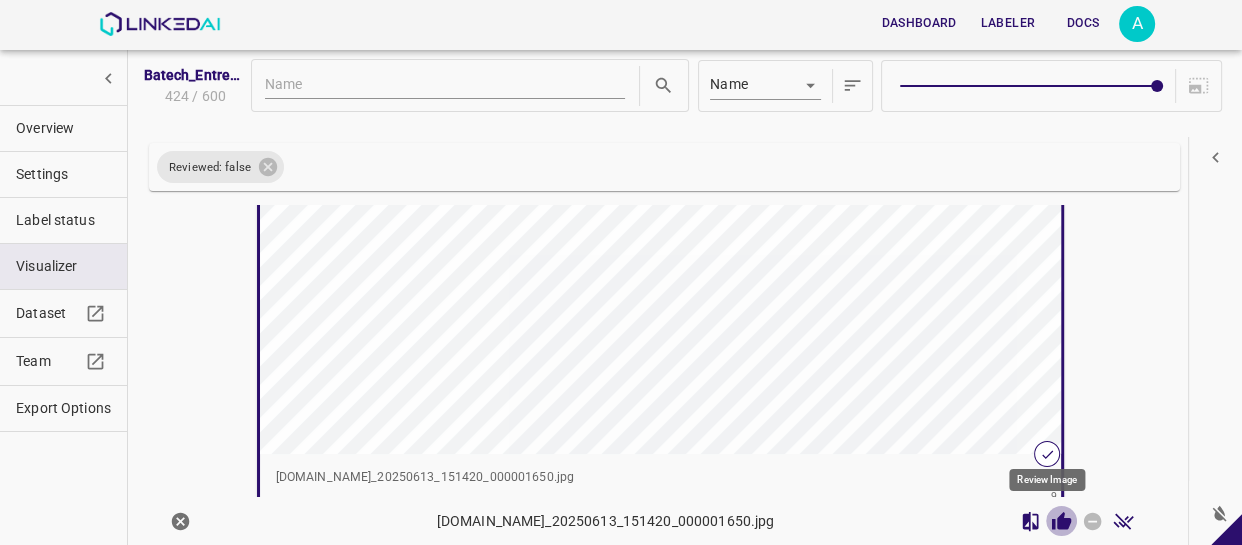 click 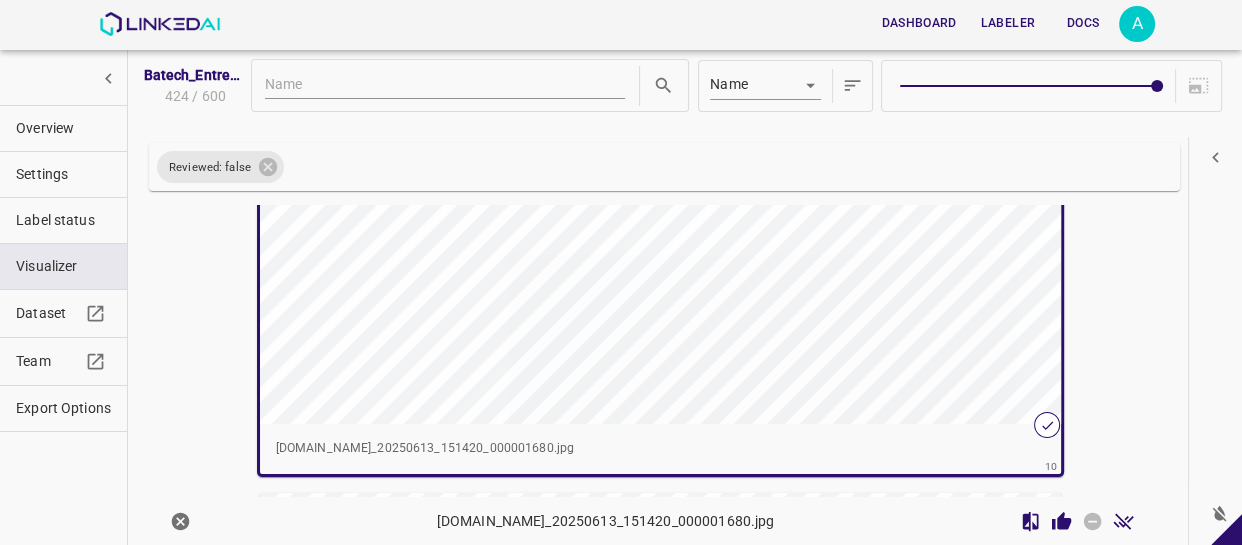 scroll, scrollTop: 4884, scrollLeft: 0, axis: vertical 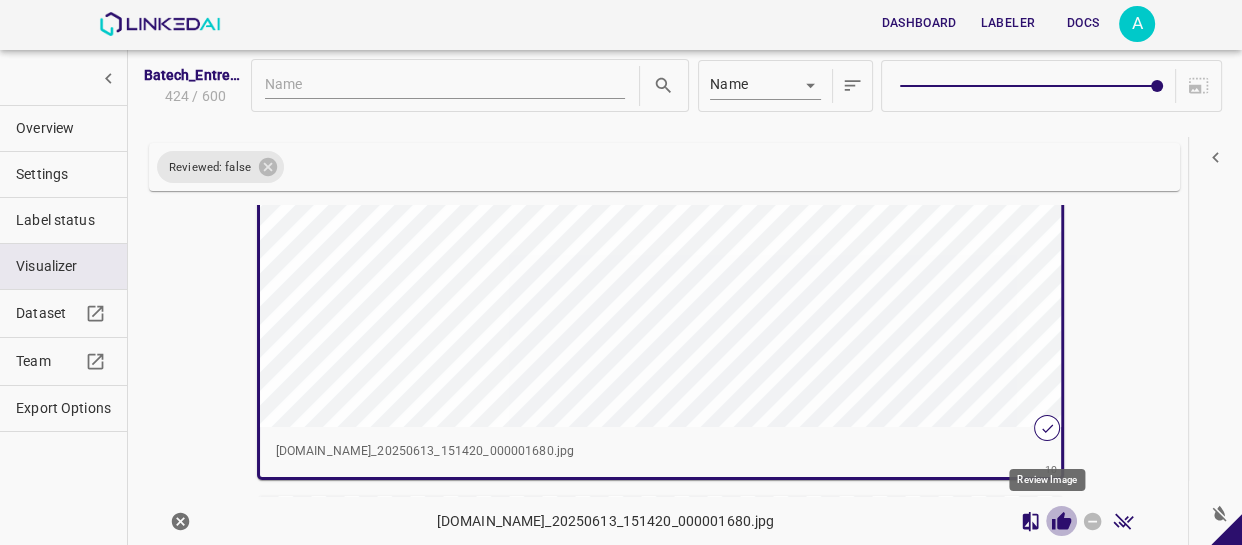 click 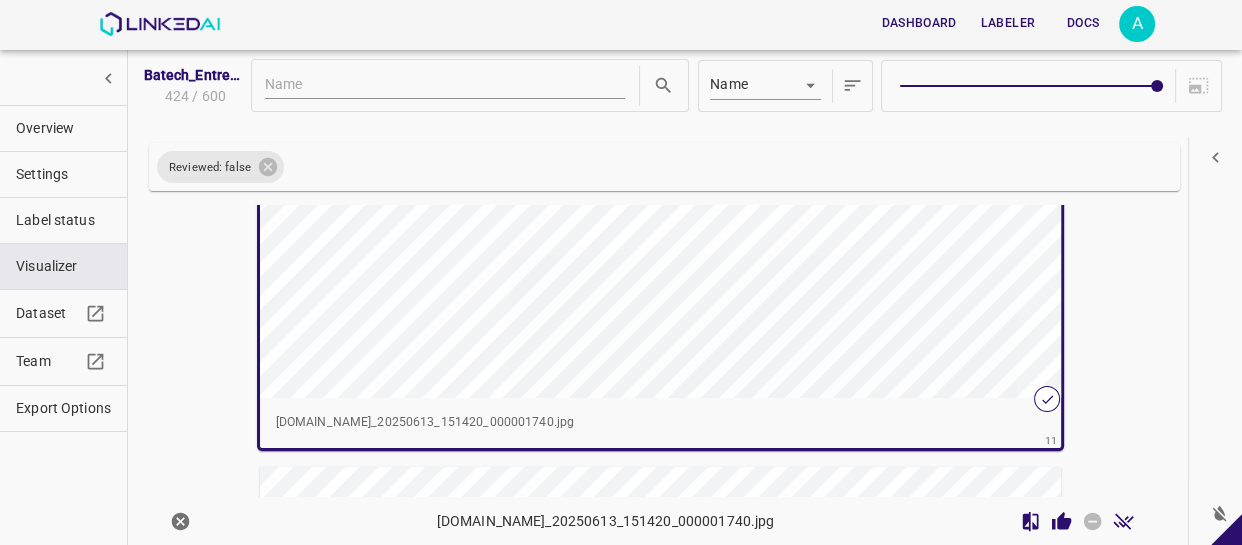scroll, scrollTop: 5427, scrollLeft: 0, axis: vertical 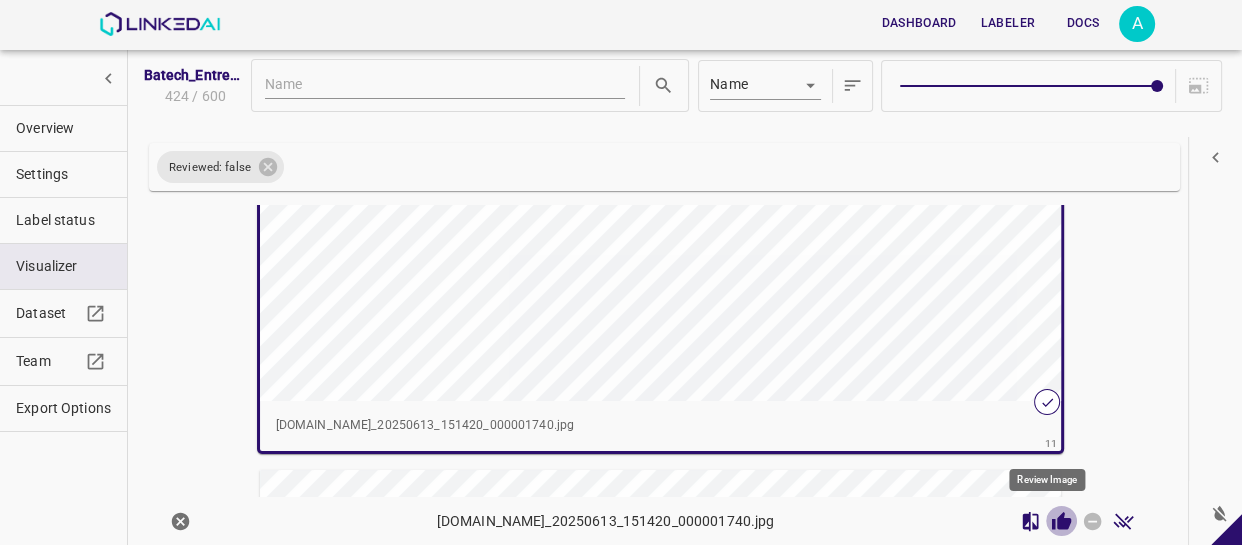 click 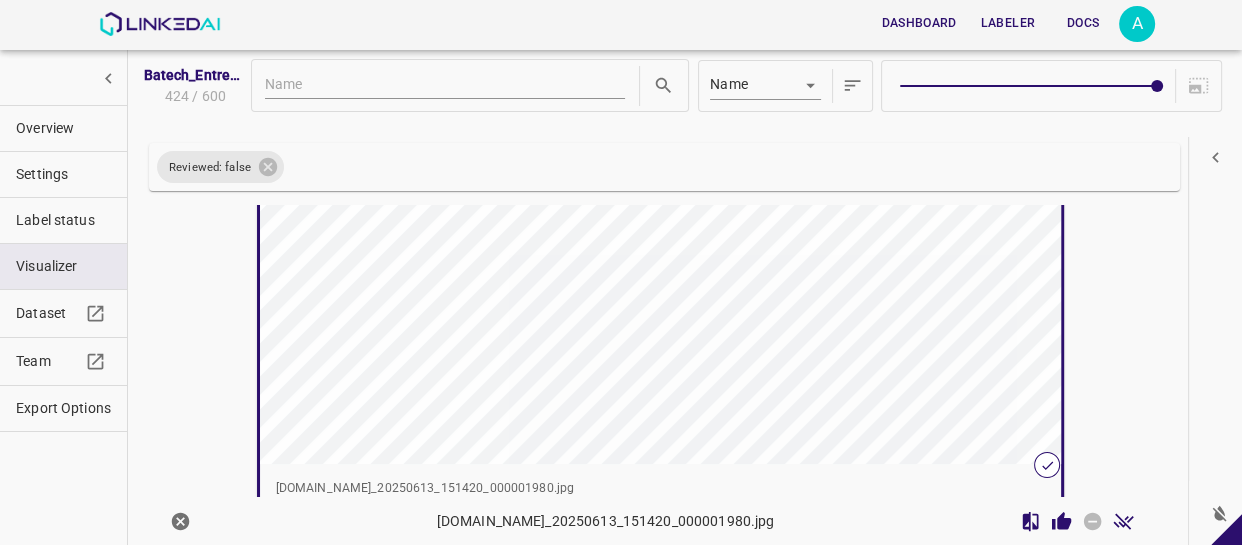 scroll, scrollTop: 5879, scrollLeft: 0, axis: vertical 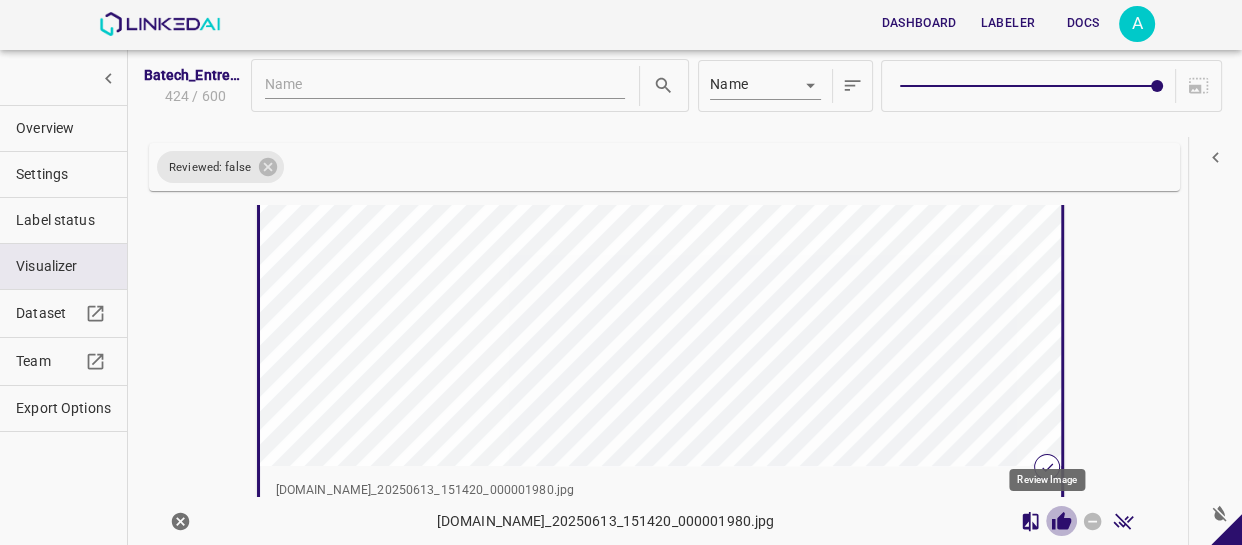 click 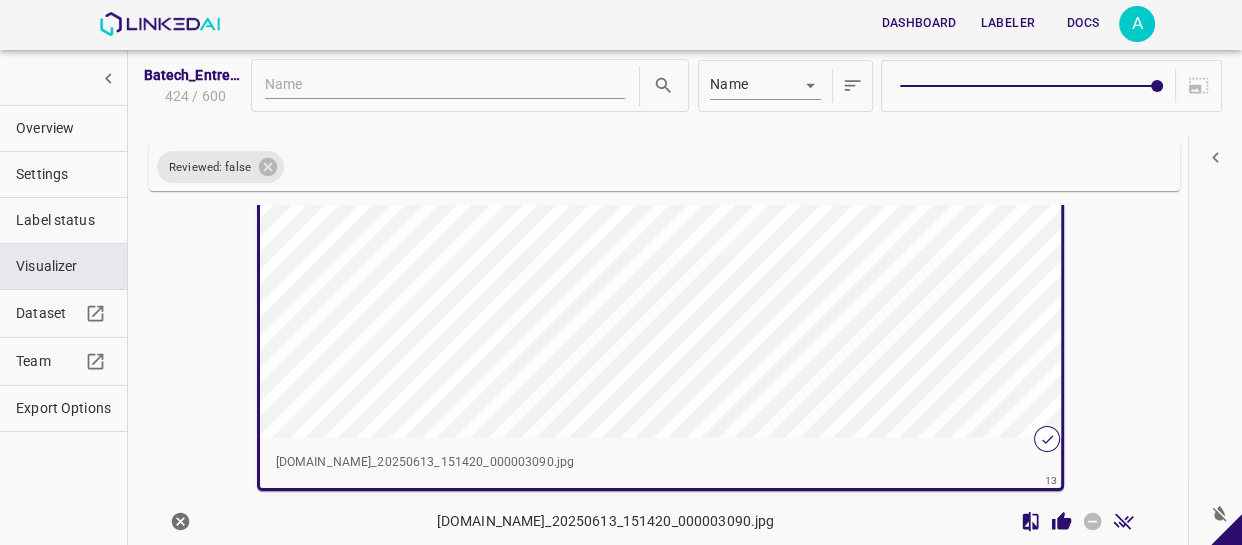 scroll, scrollTop: 6421, scrollLeft: 0, axis: vertical 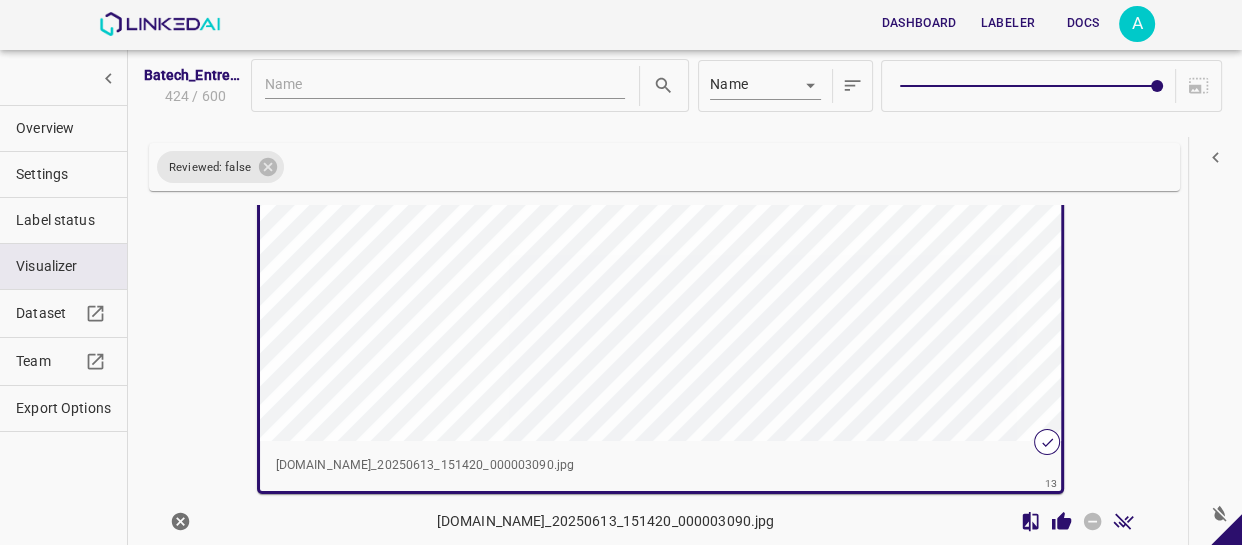 click 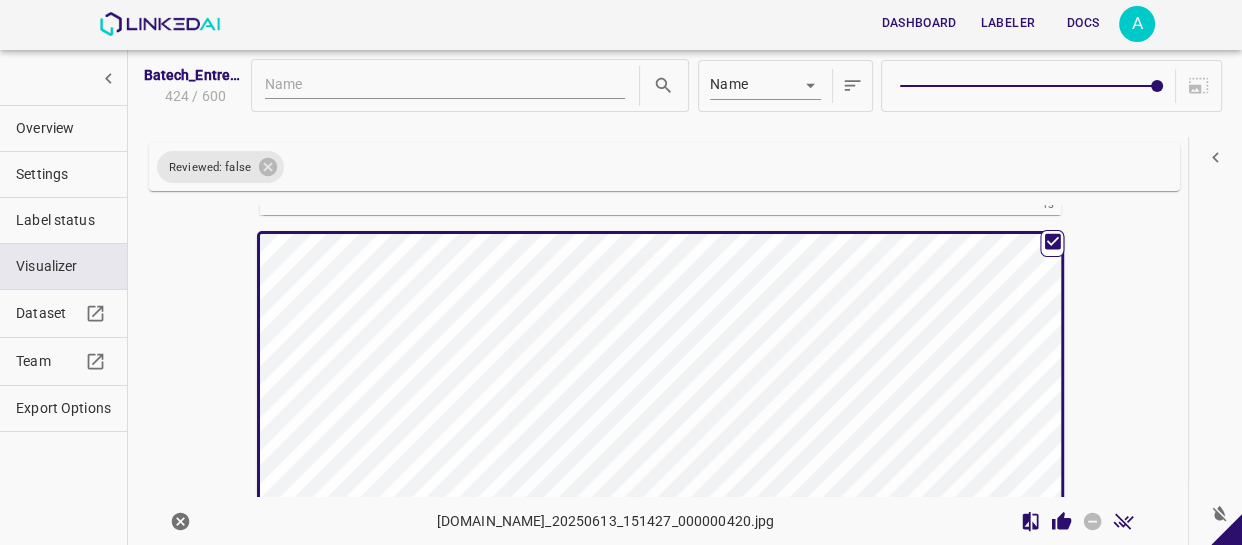 scroll, scrollTop: 6691, scrollLeft: 0, axis: vertical 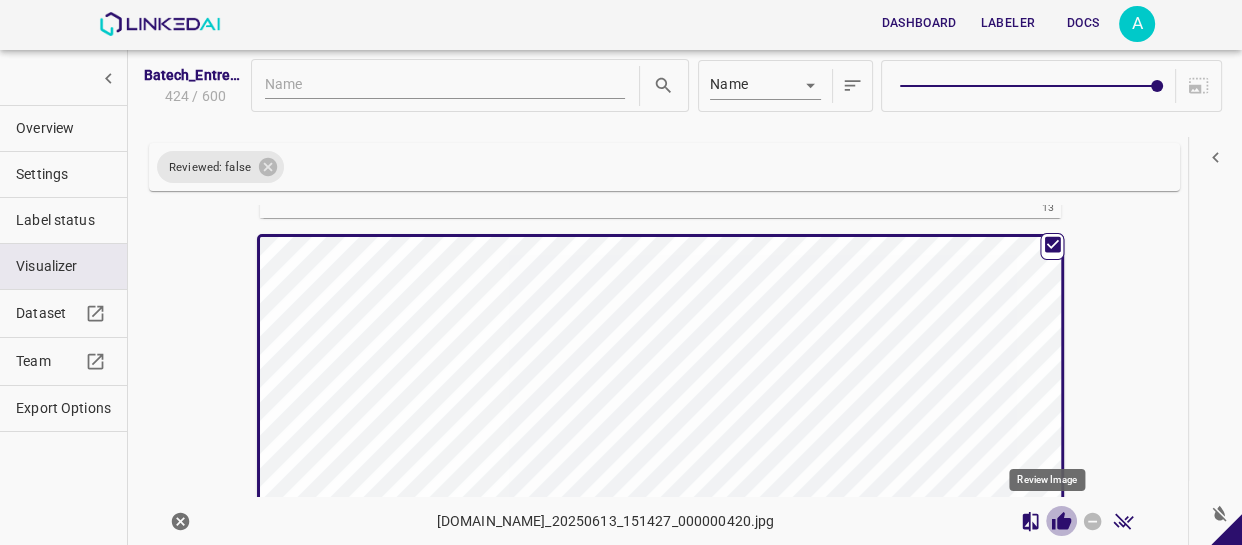 click 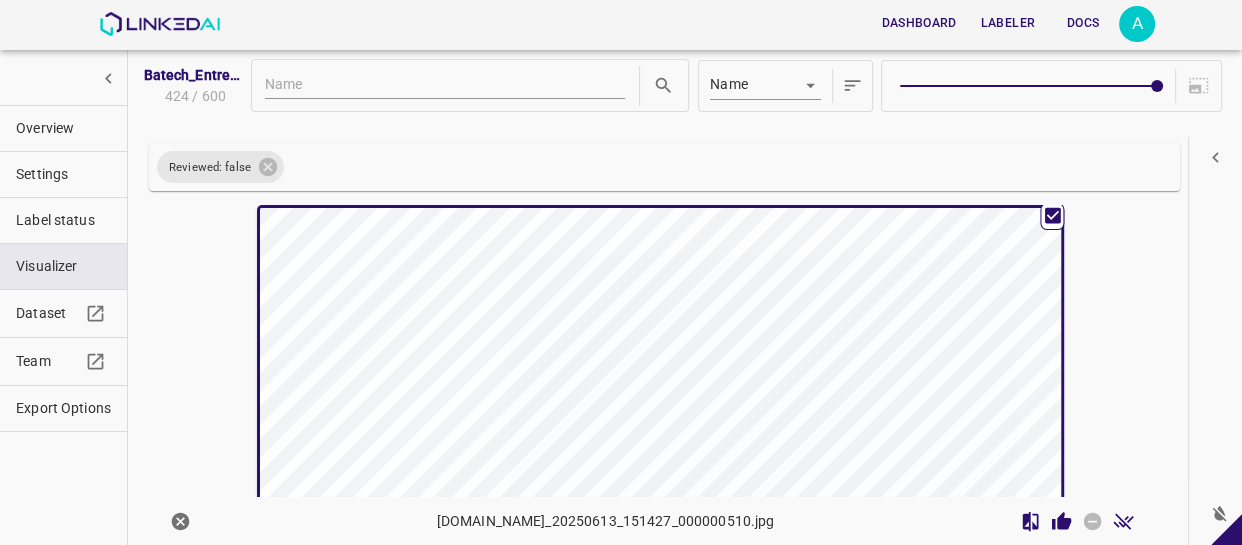 scroll, scrollTop: 7234, scrollLeft: 0, axis: vertical 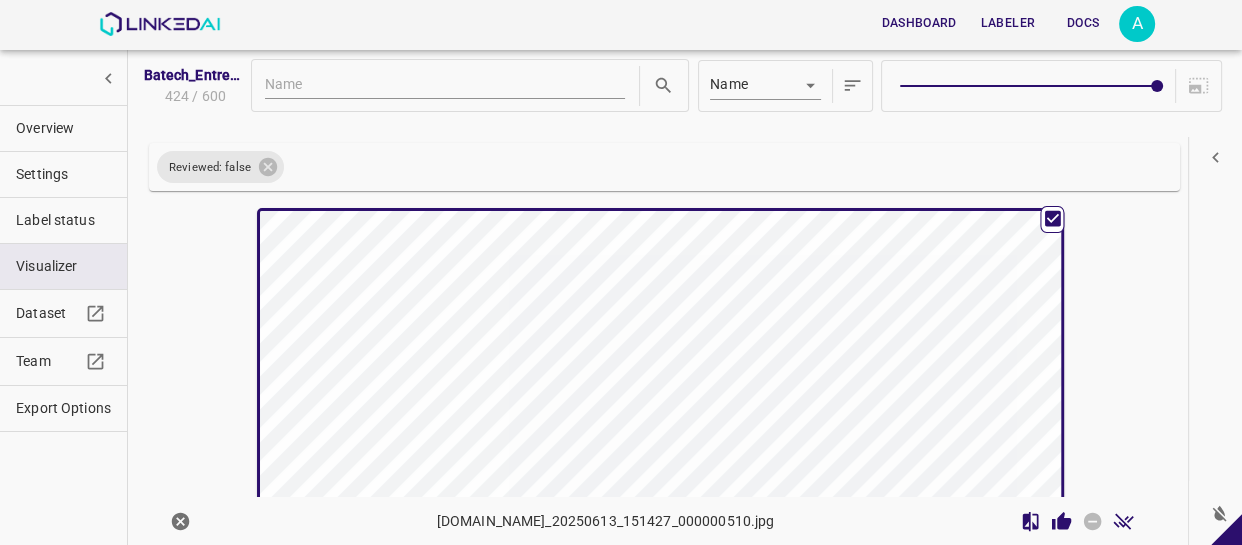 click at bounding box center [560, 436] 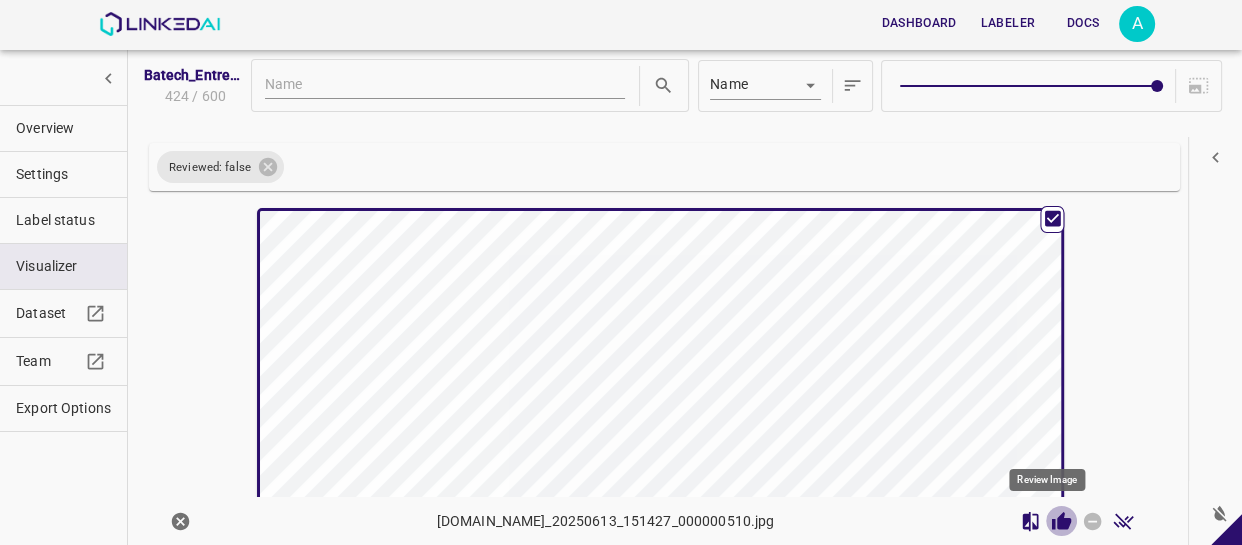 click 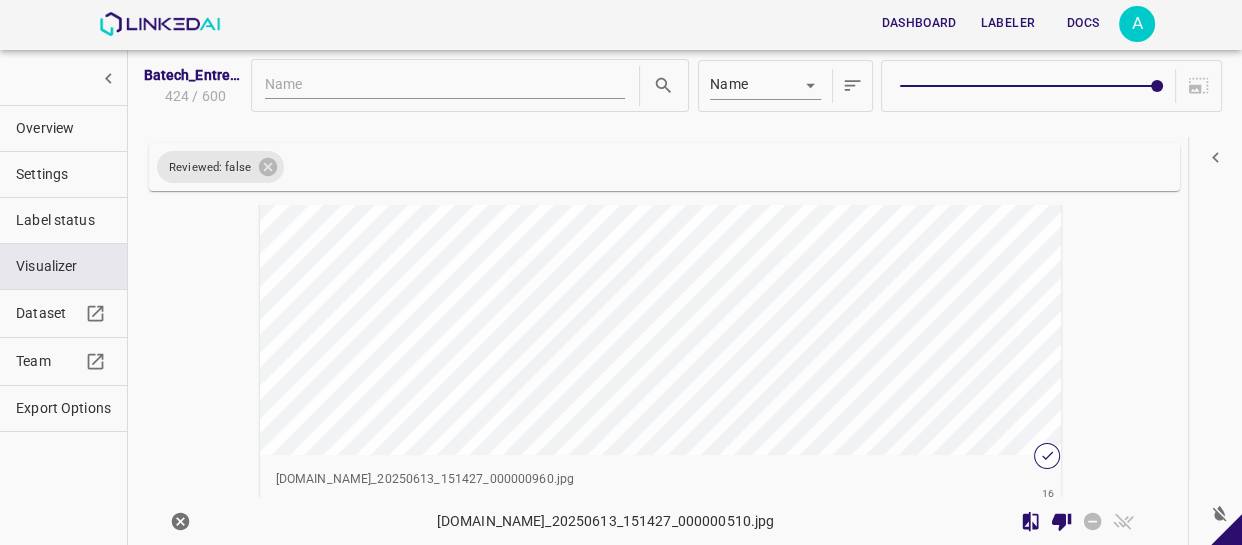 scroll, scrollTop: 7780, scrollLeft: 0, axis: vertical 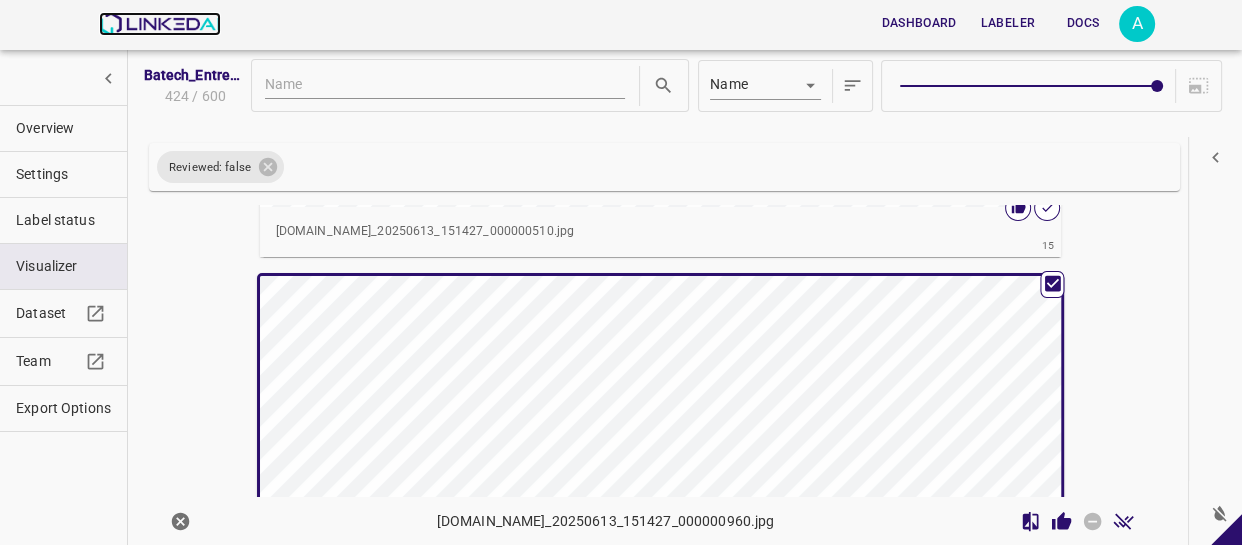 click at bounding box center [159, 24] 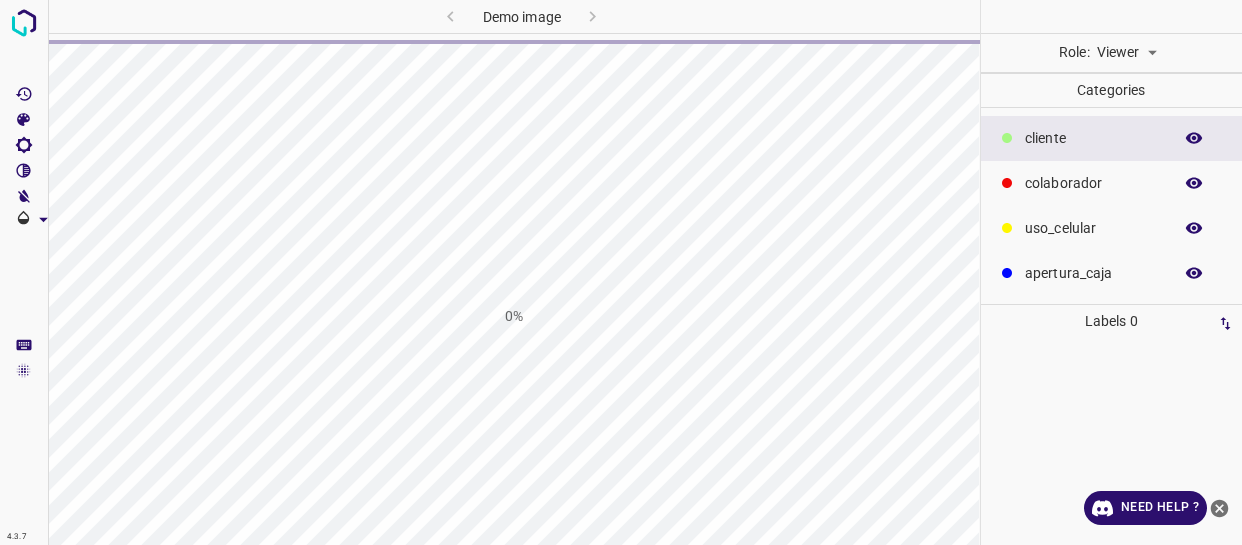 scroll, scrollTop: 0, scrollLeft: 0, axis: both 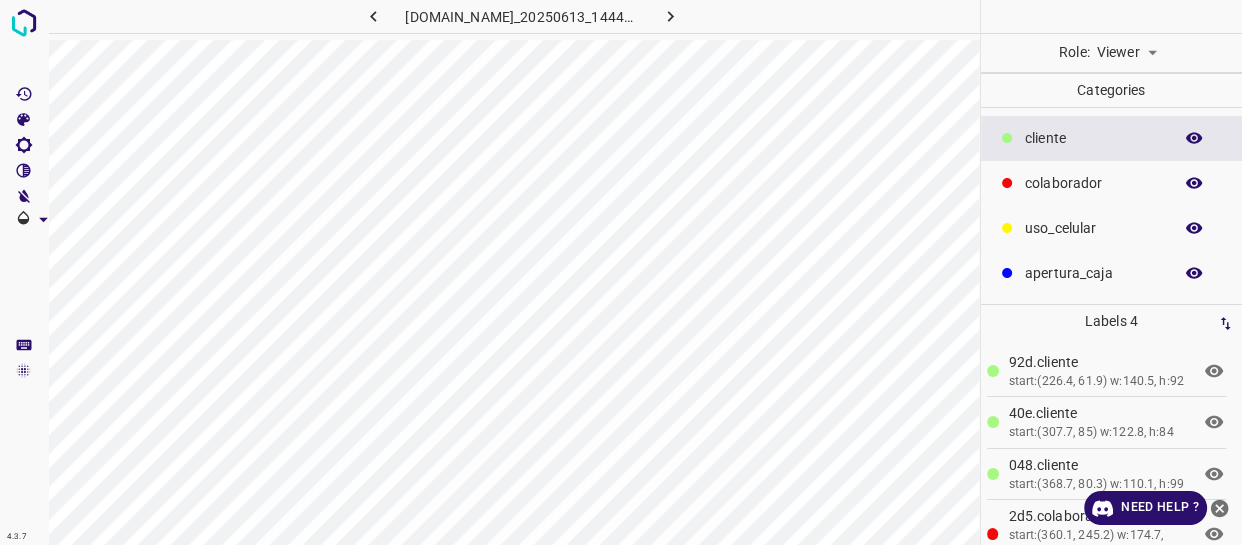 click on "4.3.7 [DOMAIN_NAME]_20250613_144427_000004380.jpg Role: Viewer viewer Categories ​​cliente colaborador uso_celular apertura_caja Labels   4 92d.​​cliente
start:(226.4, 61.9)
w:140.5, h:92
40e.​​cliente
start:(307.7, 85)
w:122.8, h:84
048.​​cliente
start:(368.7, 80.3)
w:110.1, h:99
2d5.colaborador
start:(360.1, 245.2)
w:174.7, h:58.2
Categories 1 ​​cliente 2 colaborador 3 uso_celular 4 apertura_caja Tools Space Change between modes (Draw & Edit) I Auto labeling R Restore zoom M Zoom in N Zoom out Delete Delete selecte label Filters Z Restore filters X Saturation filter C Brightness filter V Contrast filter B Gray scale filter General O Download Need Help ? - Text - Hide - Delete" at bounding box center (621, 272) 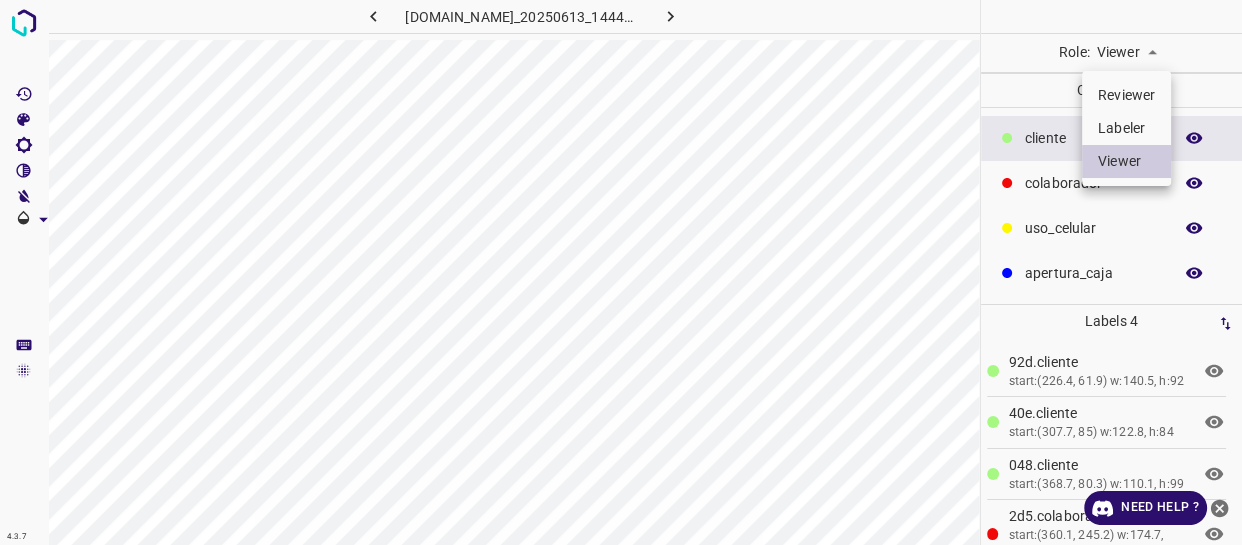 click on "Labeler" at bounding box center (1126, 128) 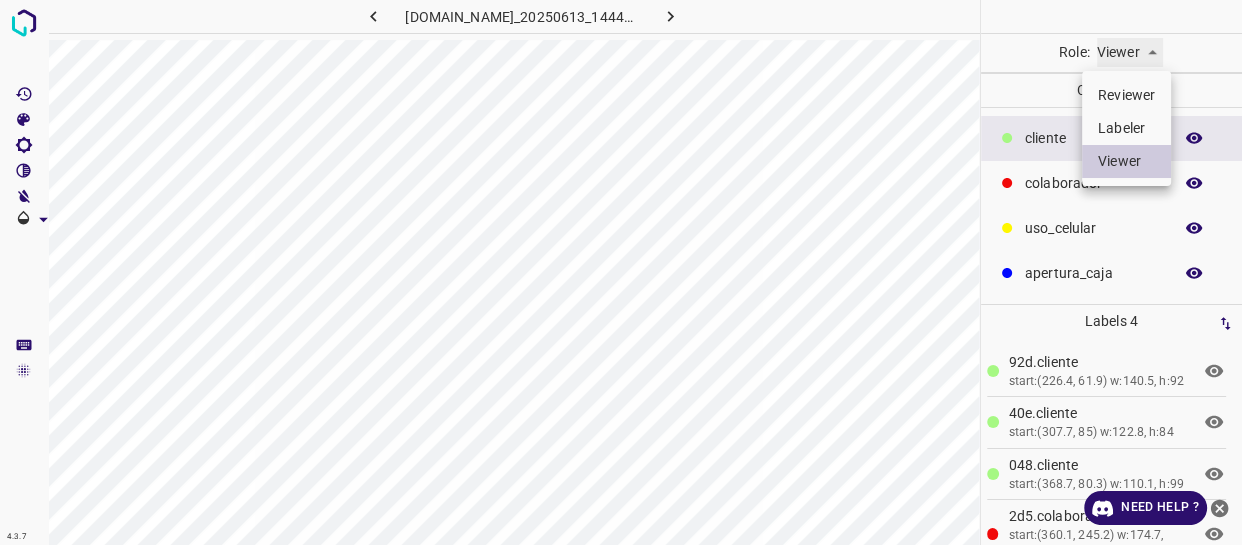 type on "labeler" 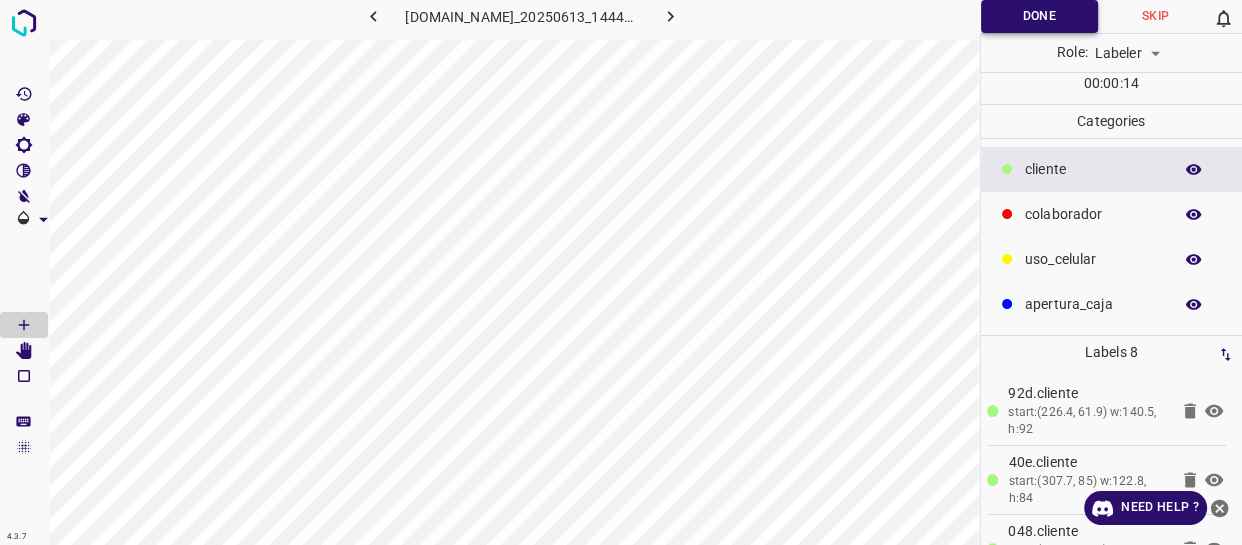 click on "Done" at bounding box center [1039, 16] 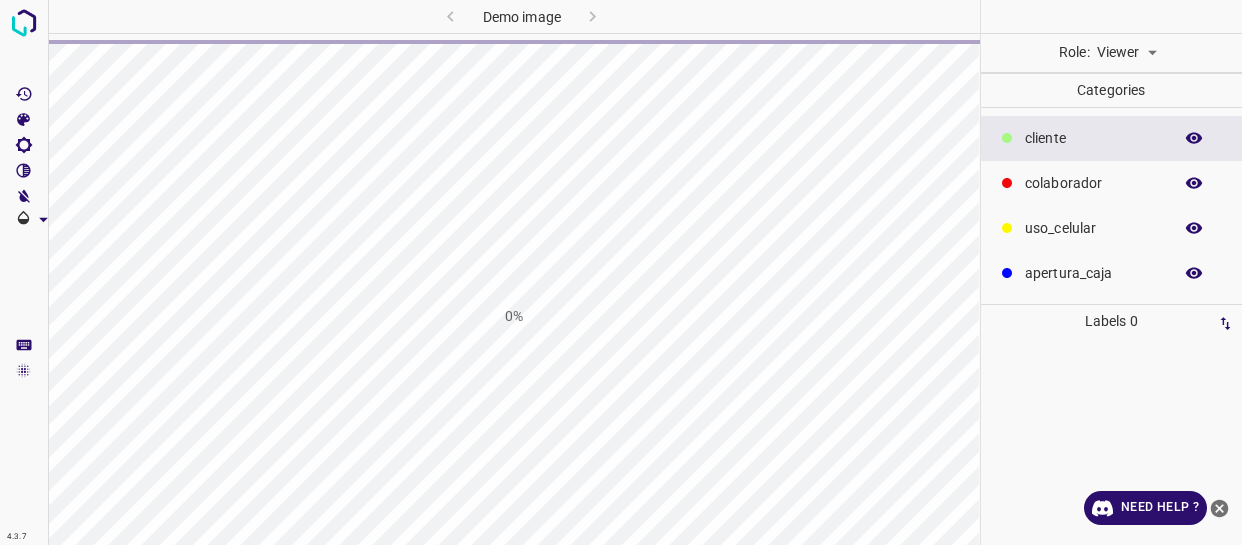 scroll, scrollTop: 0, scrollLeft: 0, axis: both 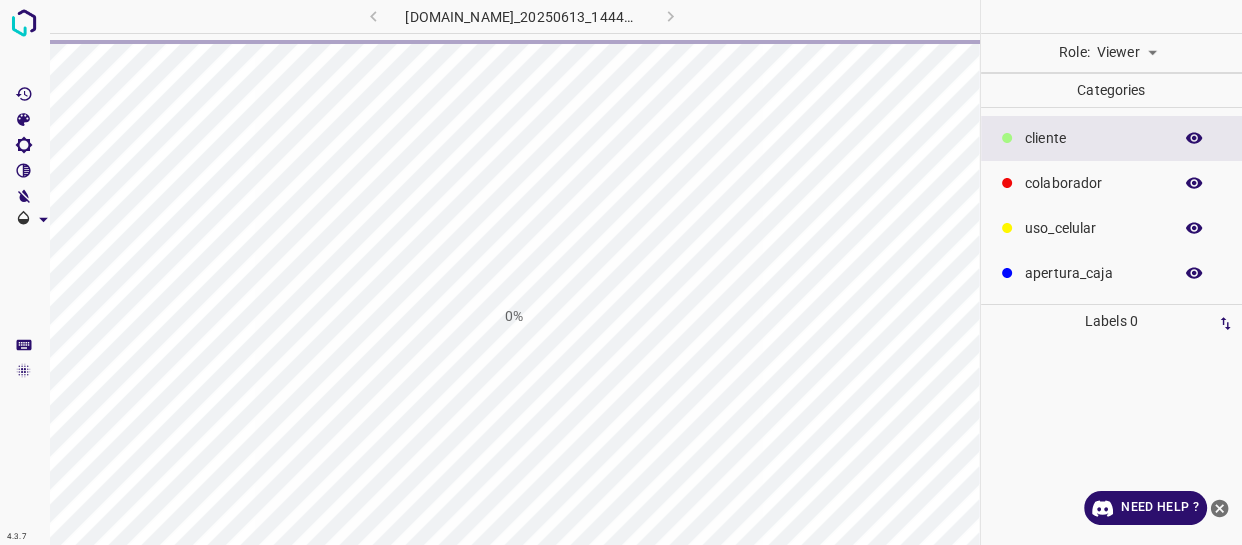click on "4.3.7 803-bch-oasis-coyoacan.ddns.me_20250613_144427_000004440.jpg 0% Role: Viewer viewer Categories ​​cliente colaborador uso_celular apertura_caja Labels   0 Categories 1 ​​cliente 2 colaborador 3 uso_celular 4 apertura_caja Tools Space Change between modes (Draw & Edit) I Auto labeling R Restore zoom M Zoom in N Zoom out Delete Delete selecte label Filters Z Restore filters X Saturation filter C Brightness filter V Contrast filter B Gray scale filter General O Download Need Help ? - Text - Hide - Delete" at bounding box center [621, 272] 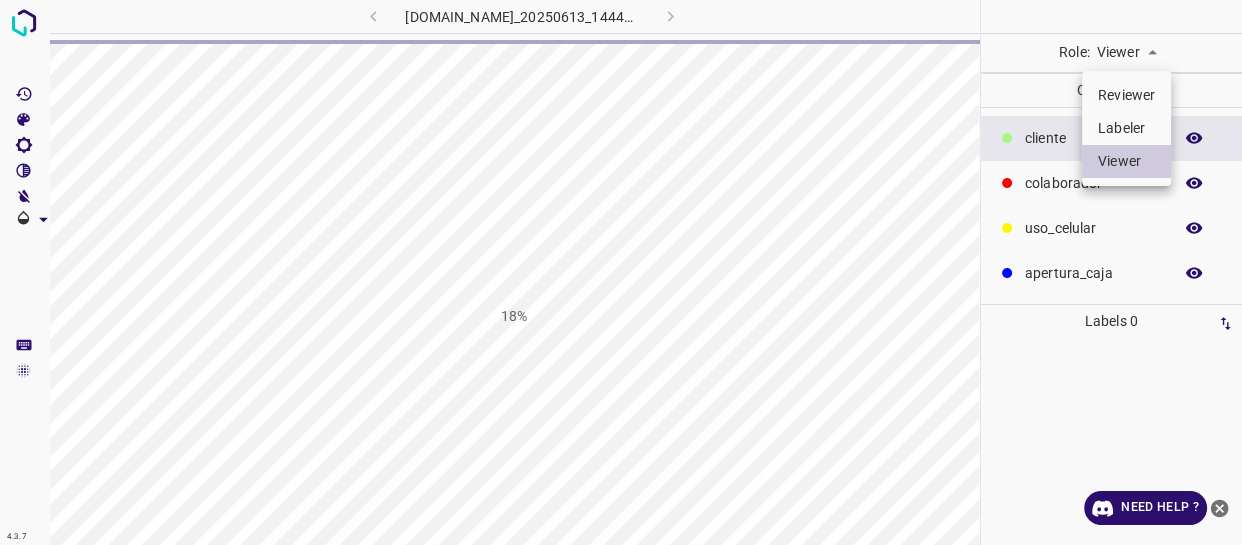 click on "Labeler" at bounding box center (1126, 128) 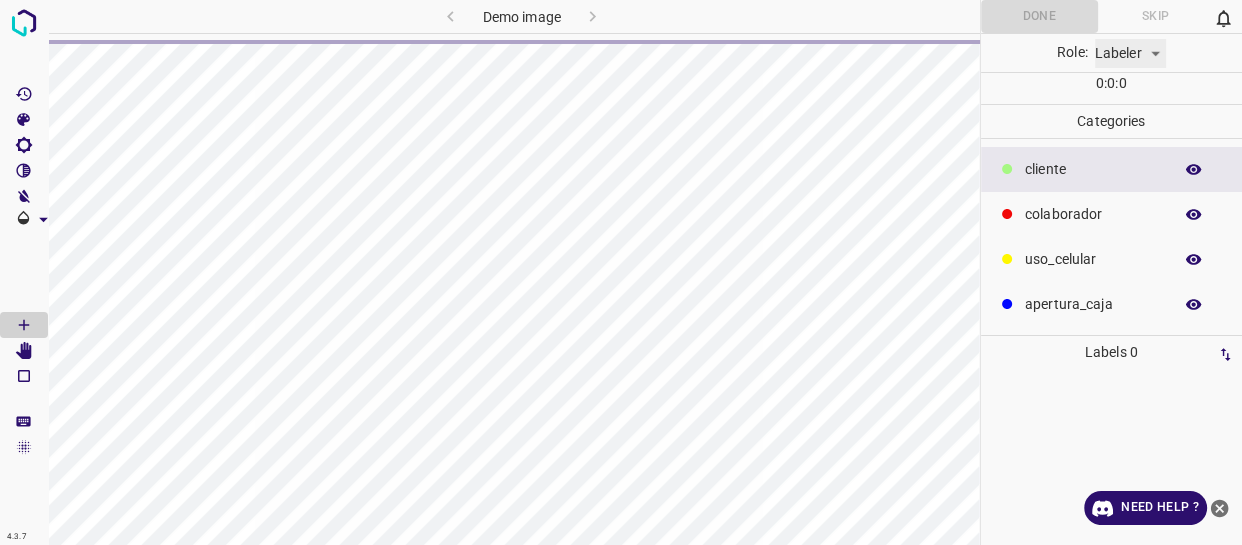 type on "labeler" 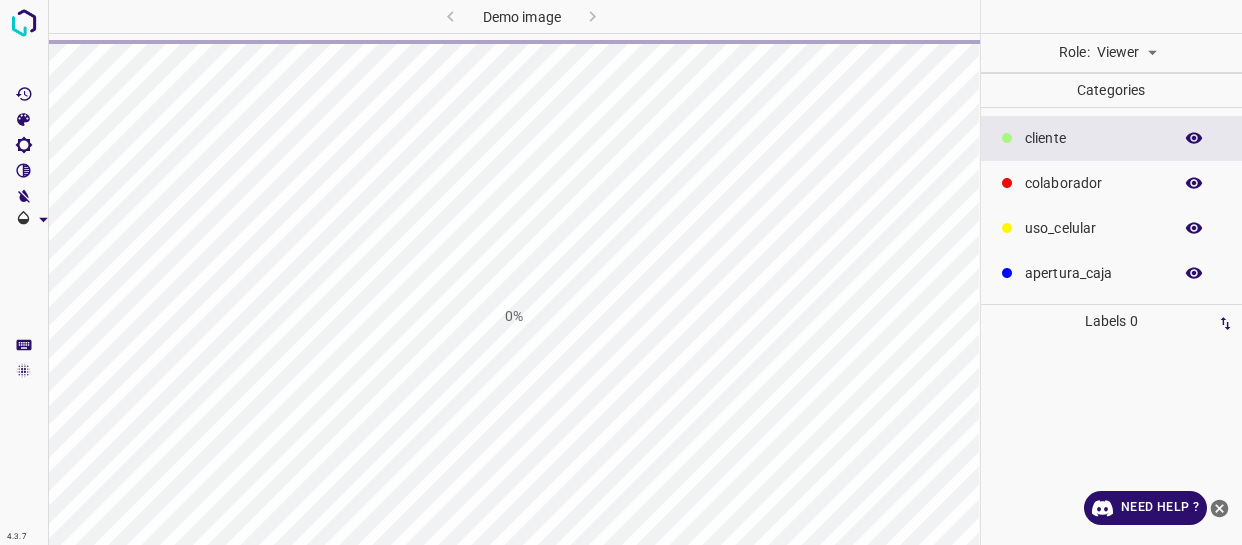 scroll, scrollTop: 0, scrollLeft: 0, axis: both 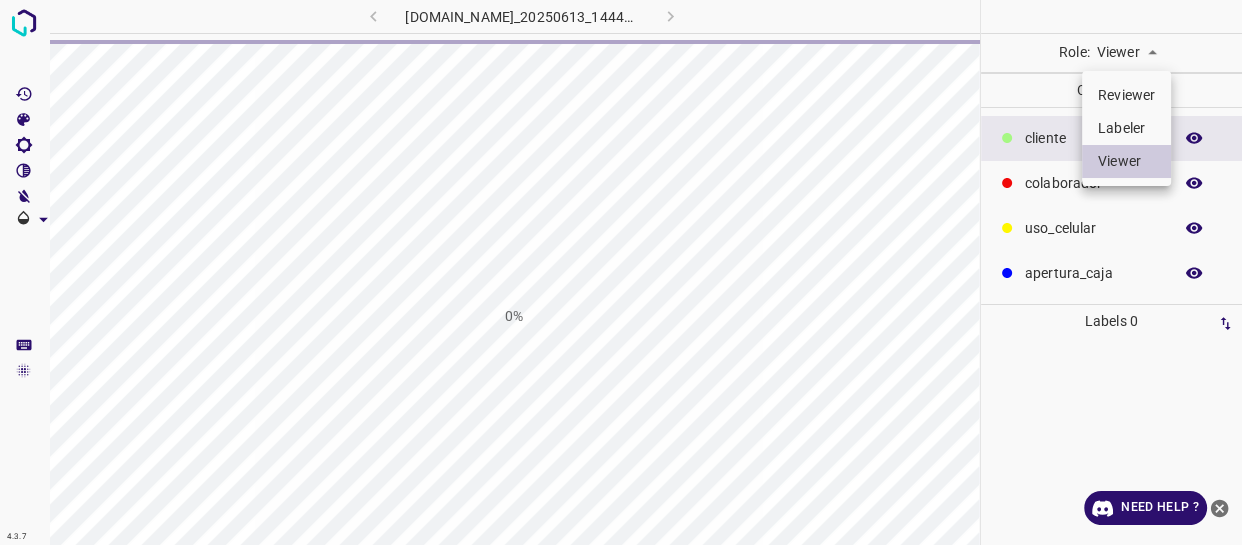 click on "4.3.7 [DOMAIN_NAME]_20250613_144427_000004440.jpg 0% Role: Viewer viewer Categories ​​cliente colaborador uso_celular apertura_caja Labels   0 Categories 1 ​​cliente 2 colaborador 3 uso_celular 4 apertura_caja Tools Space Change between modes (Draw & Edit) I Auto labeling R Restore zoom M Zoom in N Zoom out Delete Delete selecte label Filters Z Restore filters X Saturation filter C Brightness filter V Contrast filter B Gray scale filter General O Download Need Help ? - Text - Hide - Delete Reviewer Labeler Viewer" at bounding box center (621, 272) 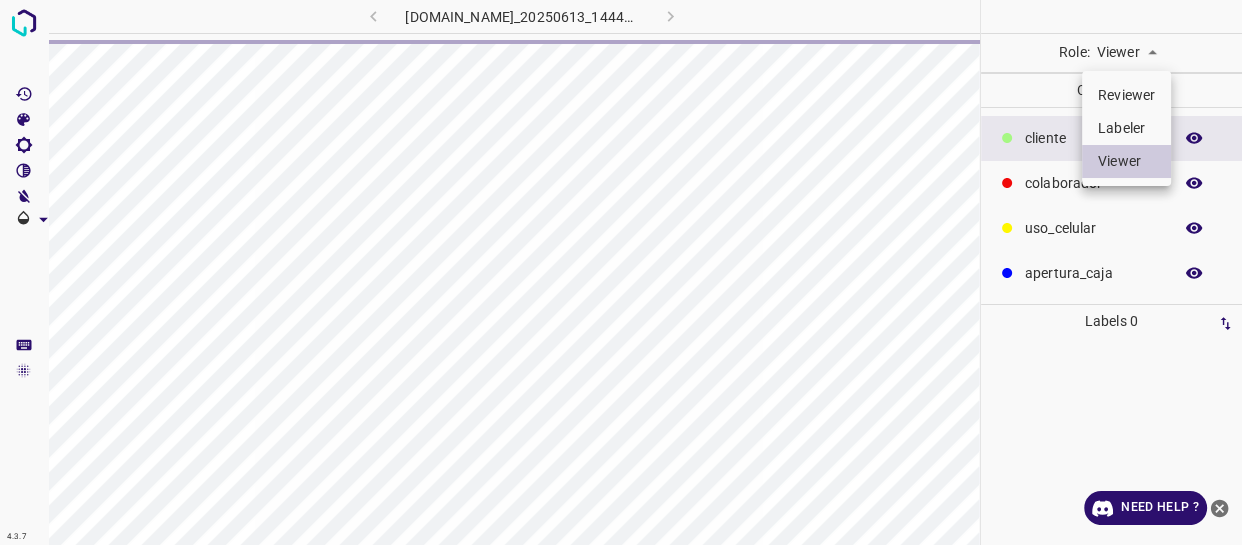 click on "Labeler" at bounding box center [1126, 128] 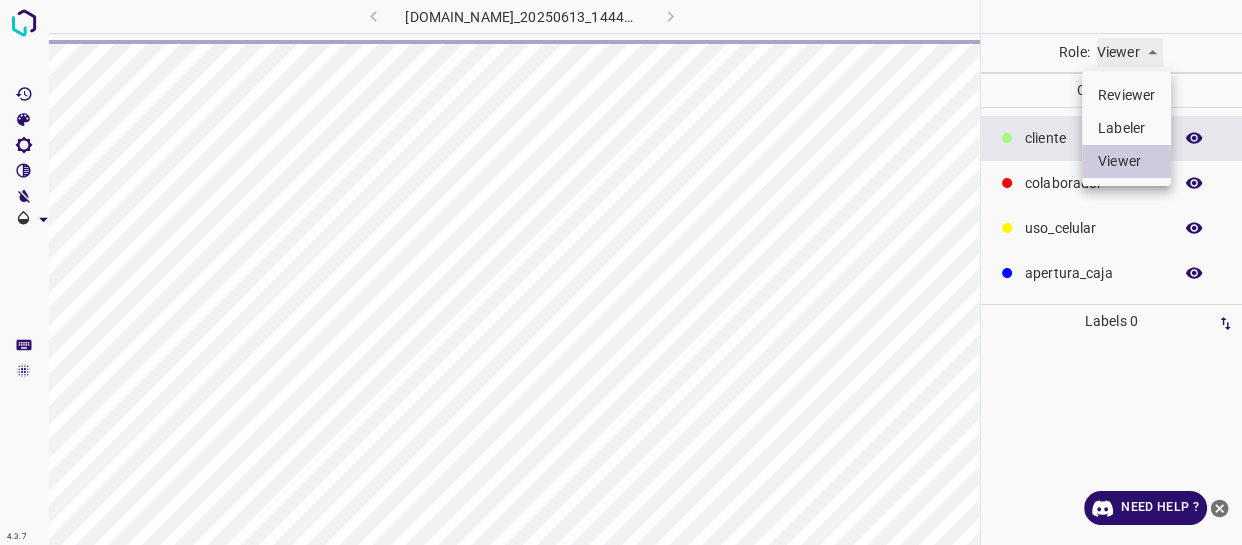 type on "labeler" 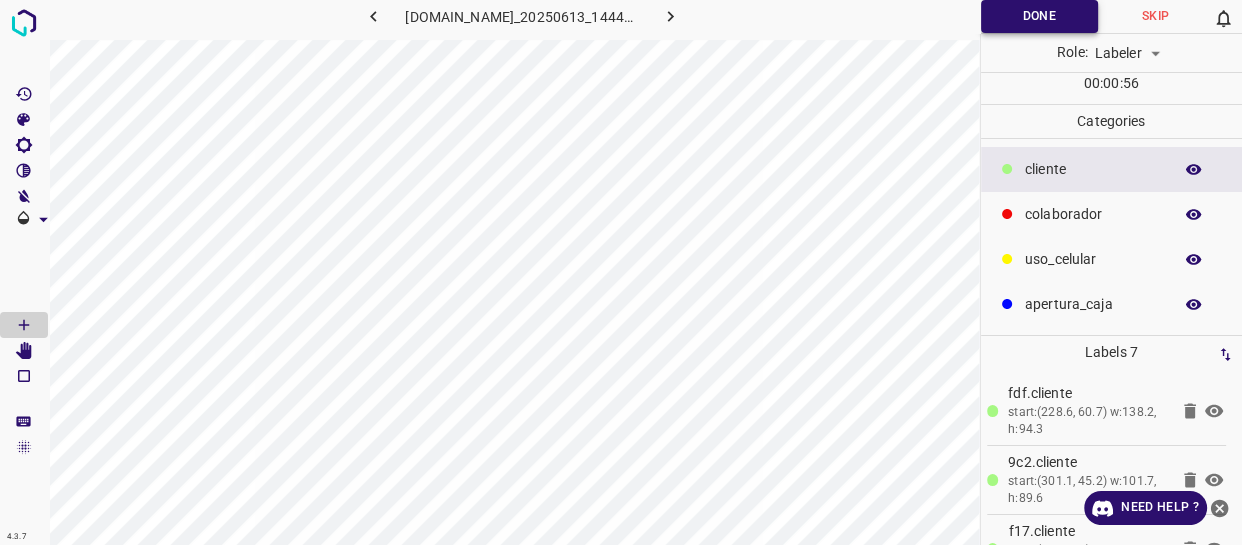 click on "Done" at bounding box center [1039, 16] 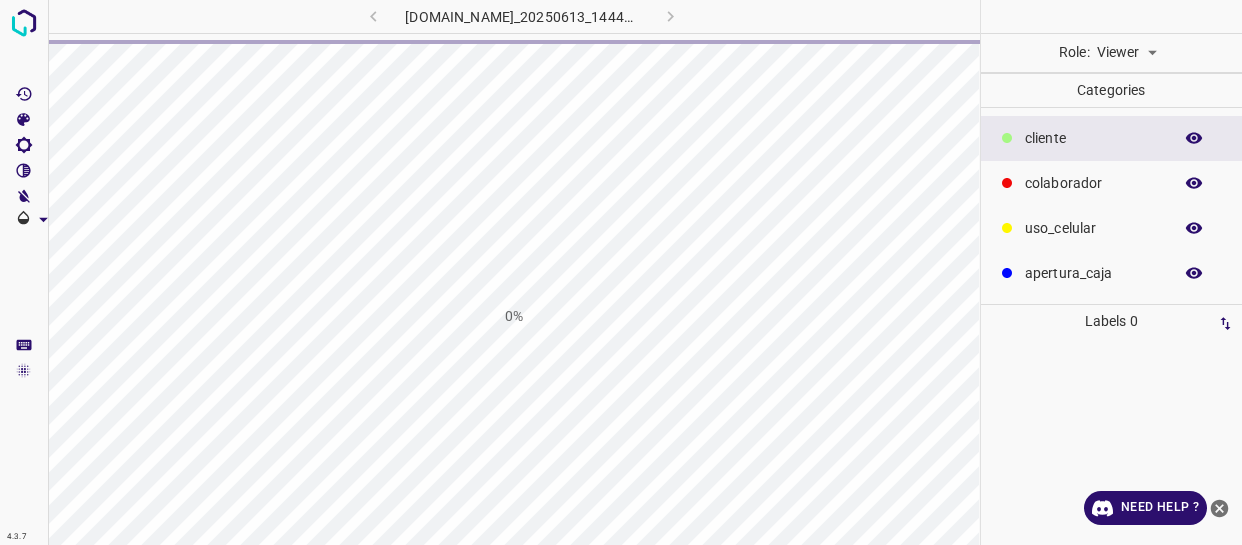 scroll, scrollTop: 0, scrollLeft: 0, axis: both 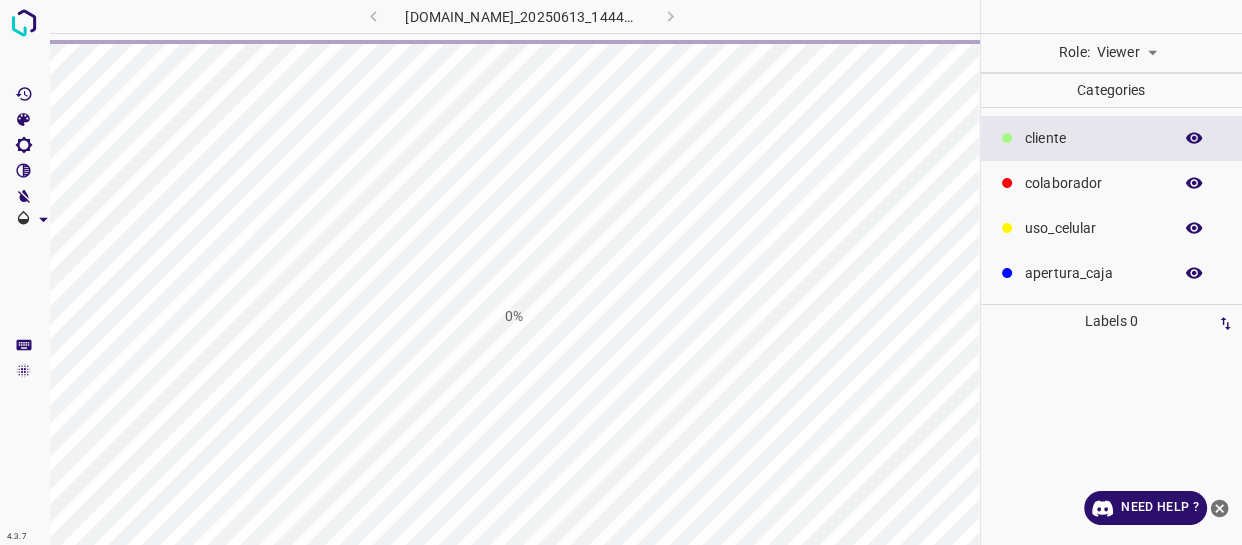 click on "4.3.7 [DOMAIN_NAME]_20250613_144427_000005190.jpg 0% Role: Viewer viewer Categories ​​cliente colaborador uso_celular apertura_caja Labels   0 Categories 1 ​​cliente 2 colaborador 3 uso_celular 4 apertura_caja Tools Space Change between modes (Draw & Edit) I Auto labeling R Restore zoom M Zoom in N Zoom out Delete Delete selecte label Filters Z Restore filters X Saturation filter C Brightness filter V Contrast filter B Gray scale filter General O Download Need Help ? - Text - Hide - Delete" at bounding box center (621, 272) 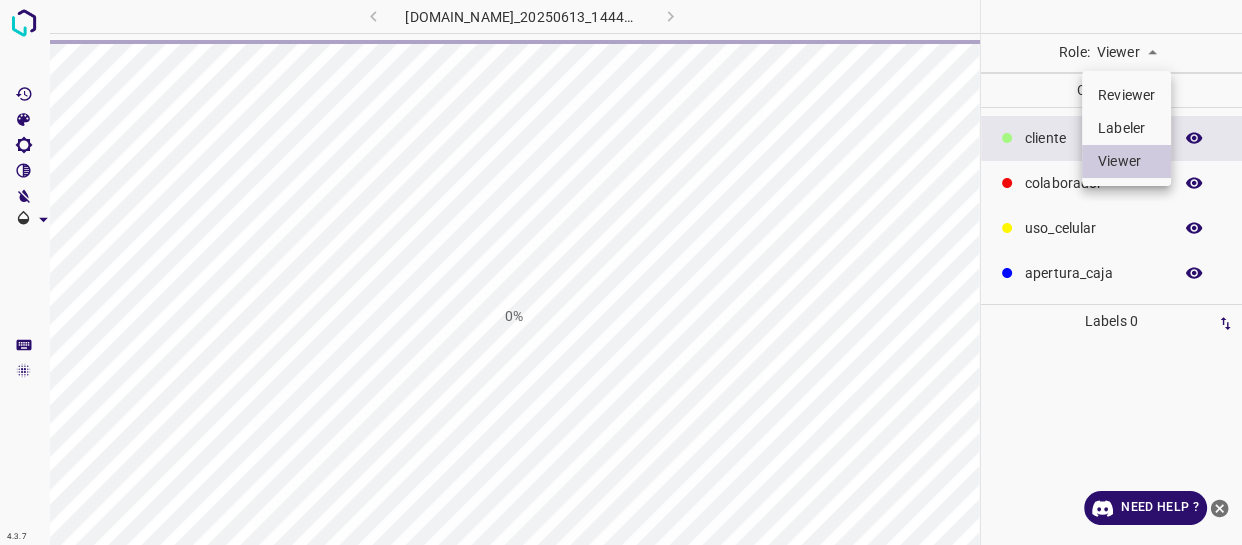 click on "Labeler" at bounding box center [1126, 128] 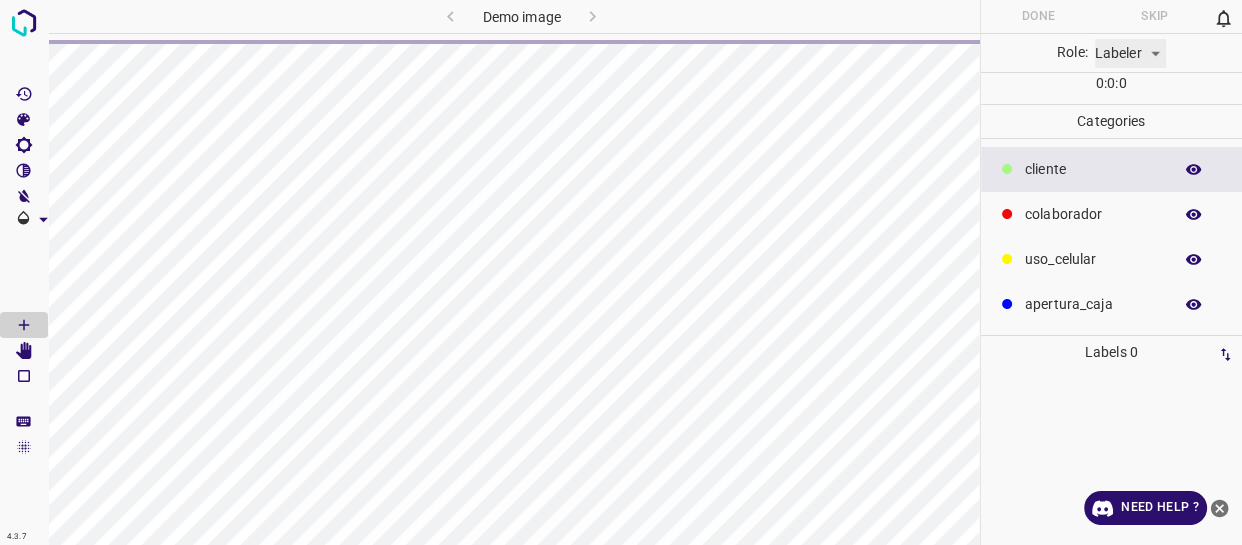 type on "labeler" 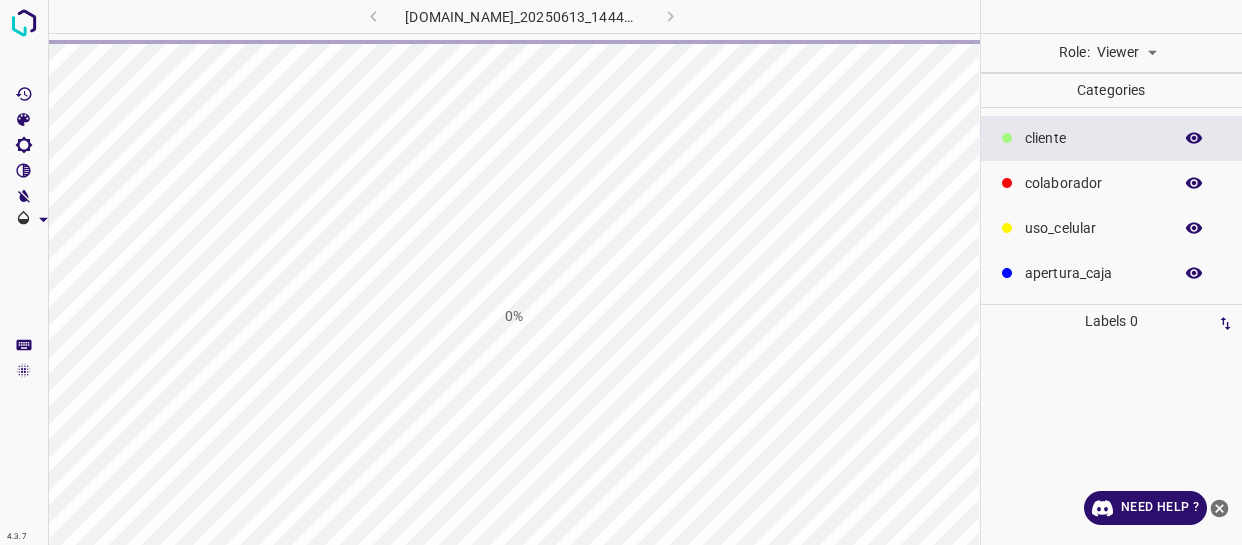 scroll, scrollTop: 0, scrollLeft: 0, axis: both 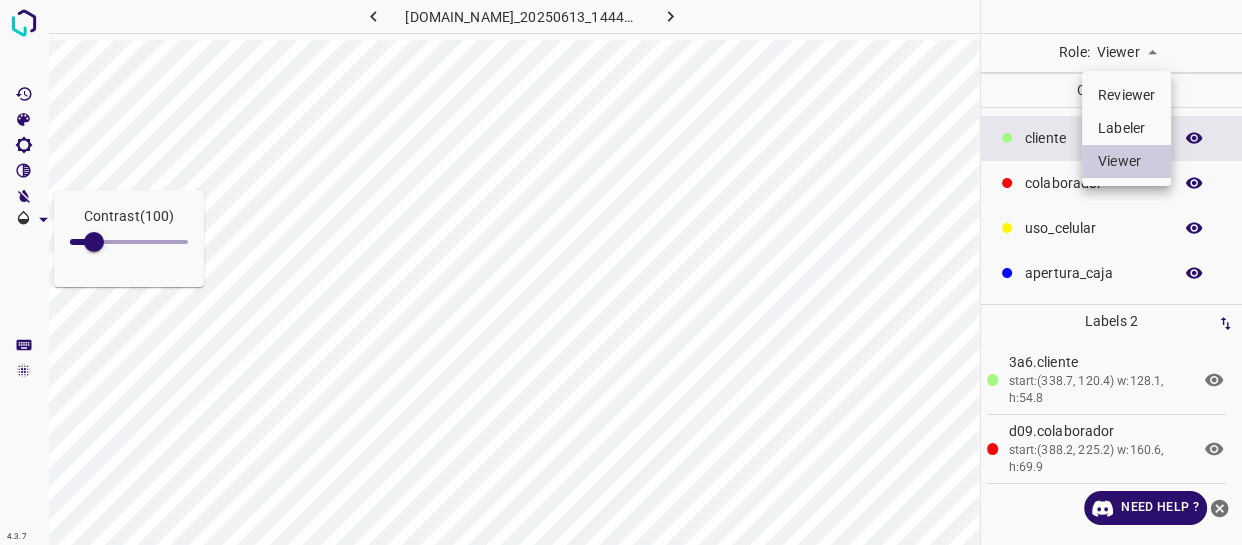 click on "Contrast ( 100 ) 4.3.7 803-bch-oasis-coyoacan.ddns.me_20250613_144427_000005190.jpg Role: Viewer viewer Categories ​​cliente colaborador uso_celular apertura_caja Labels   2 3a6.​​cliente
start:(338.7, 120.4)
w:128.1, h:54.8
d09.colaborador
start:(388.2, 225.2)
w:160.6, h:69.9
Categories 1 ​​cliente 2 colaborador 3 uso_celular 4 apertura_caja Tools Space Change between modes (Draw & Edit) I Auto labeling R Restore zoom M Zoom in N Zoom out Delete Delete selecte label Filters Z Restore filters X Saturation filter C Brightness filter V Contrast filter B Gray scale filter General O Download Need Help ? - Text - Hide - Delete Reviewer Labeler Viewer" at bounding box center [621, 272] 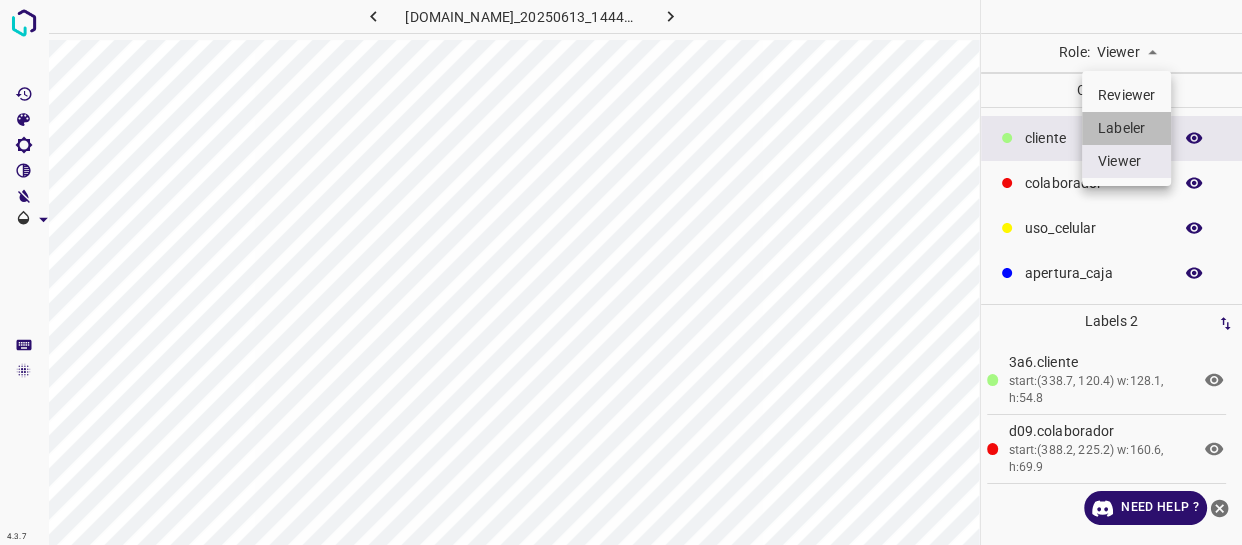 click on "Labeler" at bounding box center [1126, 128] 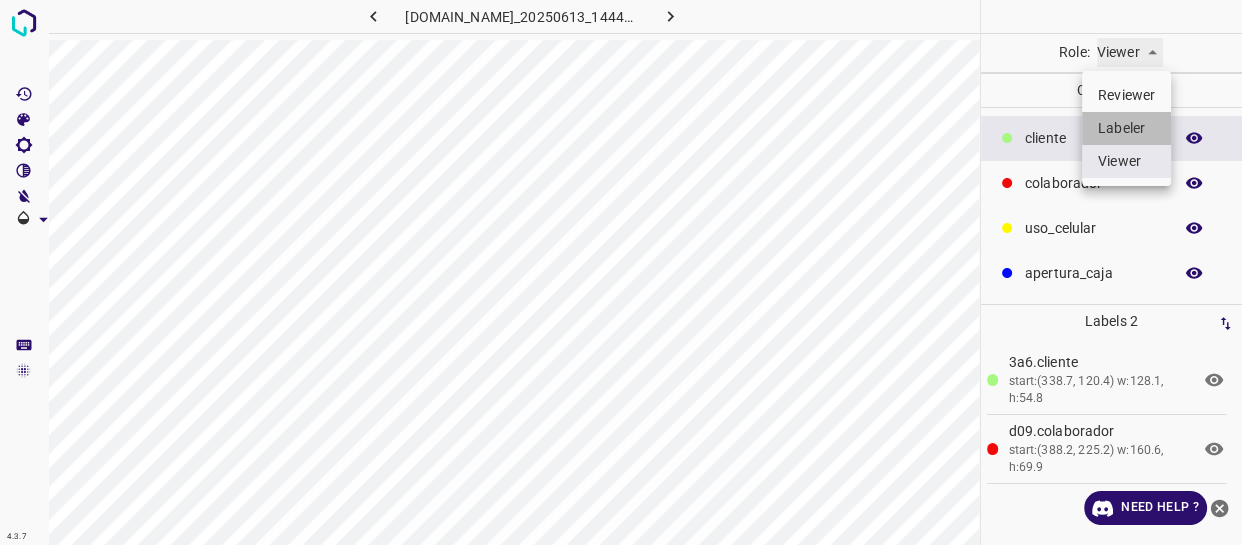 type on "labeler" 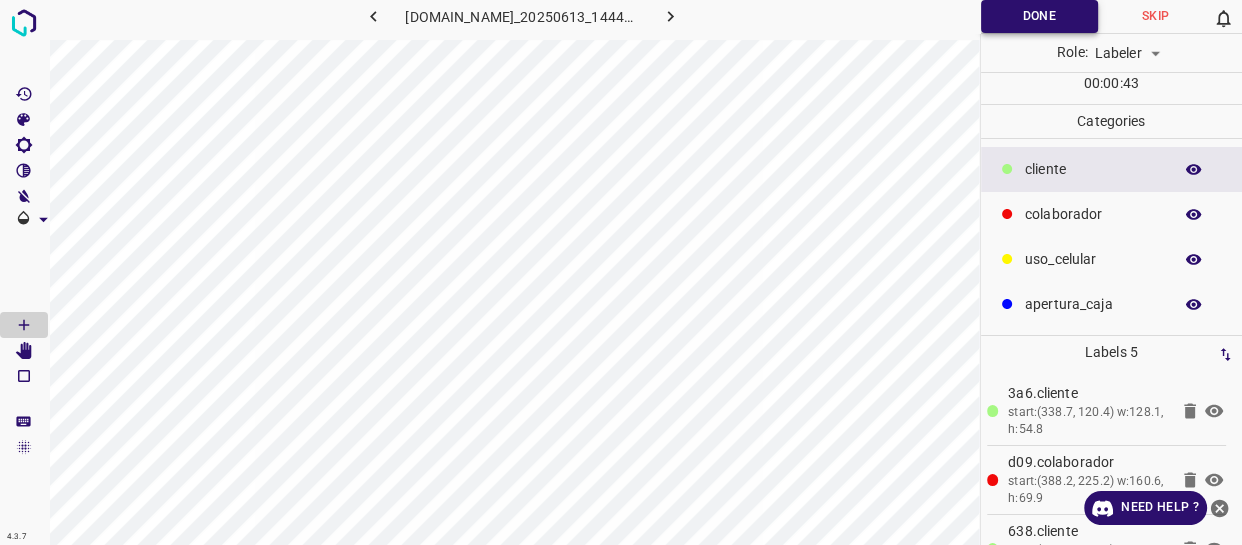 click on "Done" at bounding box center [1039, 16] 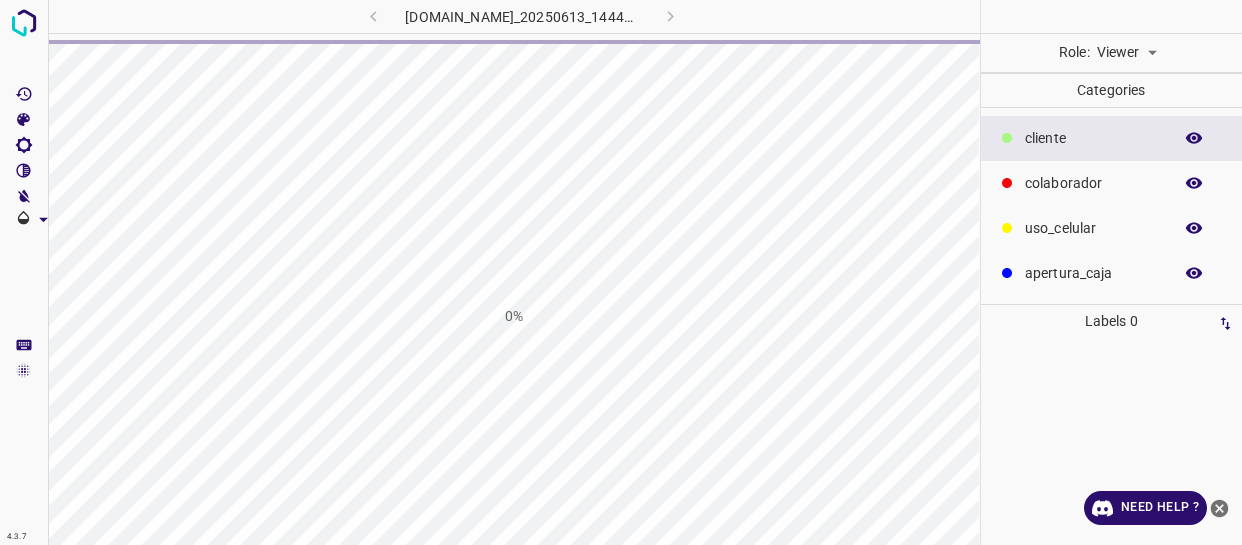 scroll, scrollTop: 0, scrollLeft: 0, axis: both 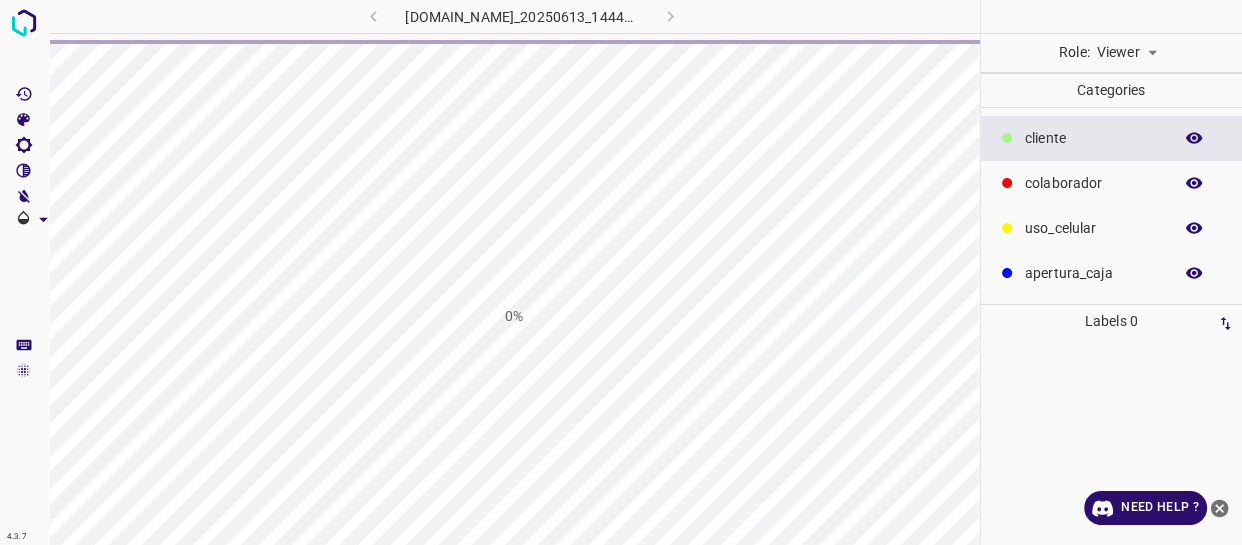 click on "4.3.7 803-bch-oasis-coyoacan.ddns.me_20250613_144427_000005610.jpg 0% Role: Viewer viewer Categories ​​cliente colaborador uso_celular apertura_caja Labels   0 Categories 1 ​​cliente 2 colaborador 3 uso_celular 4 apertura_caja Tools Space Change between modes (Draw & Edit) I Auto labeling R Restore zoom M Zoom in N Zoom out Delete Delete selecte label Filters Z Restore filters X Saturation filter C Brightness filter V Contrast filter B Gray scale filter General O Download Need Help ? - Text - Hide - Delete" at bounding box center (621, 272) 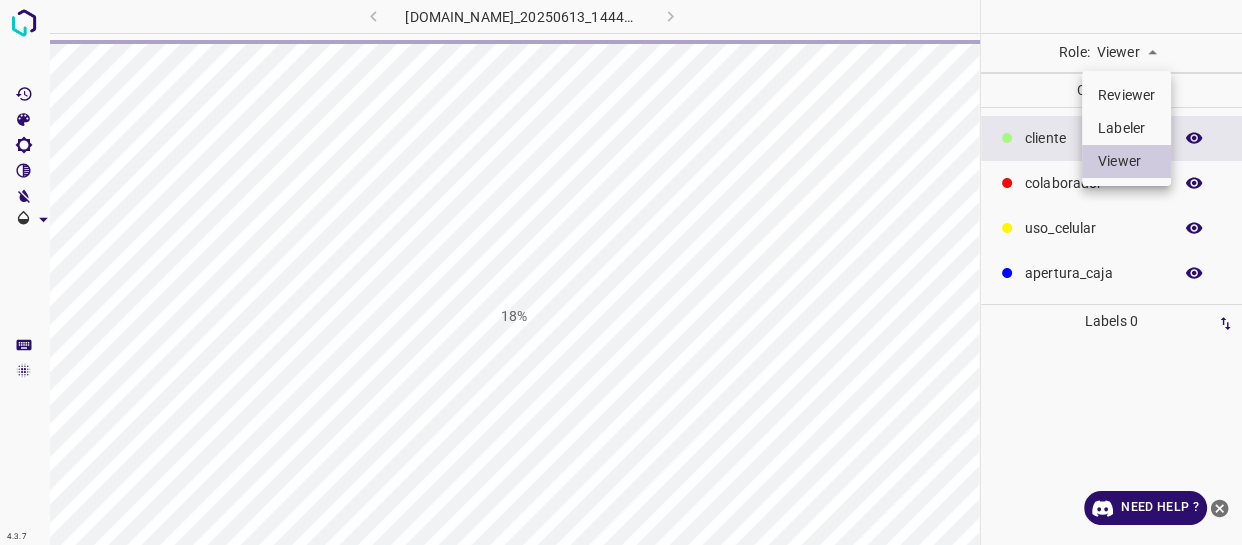 click on "Labeler" at bounding box center (1126, 128) 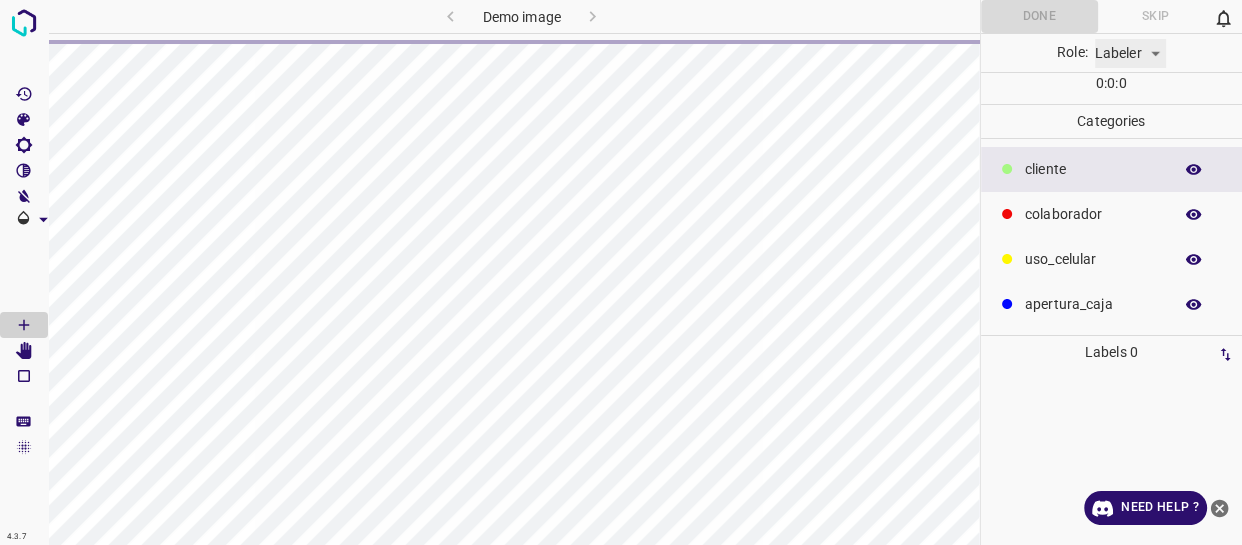 type on "labeler" 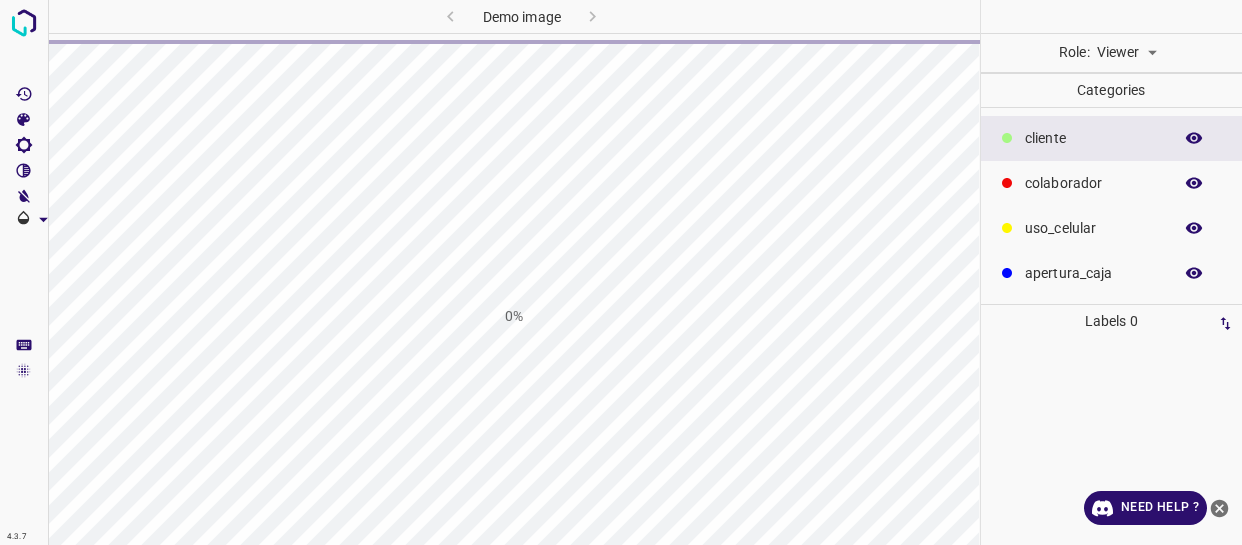 scroll, scrollTop: 0, scrollLeft: 0, axis: both 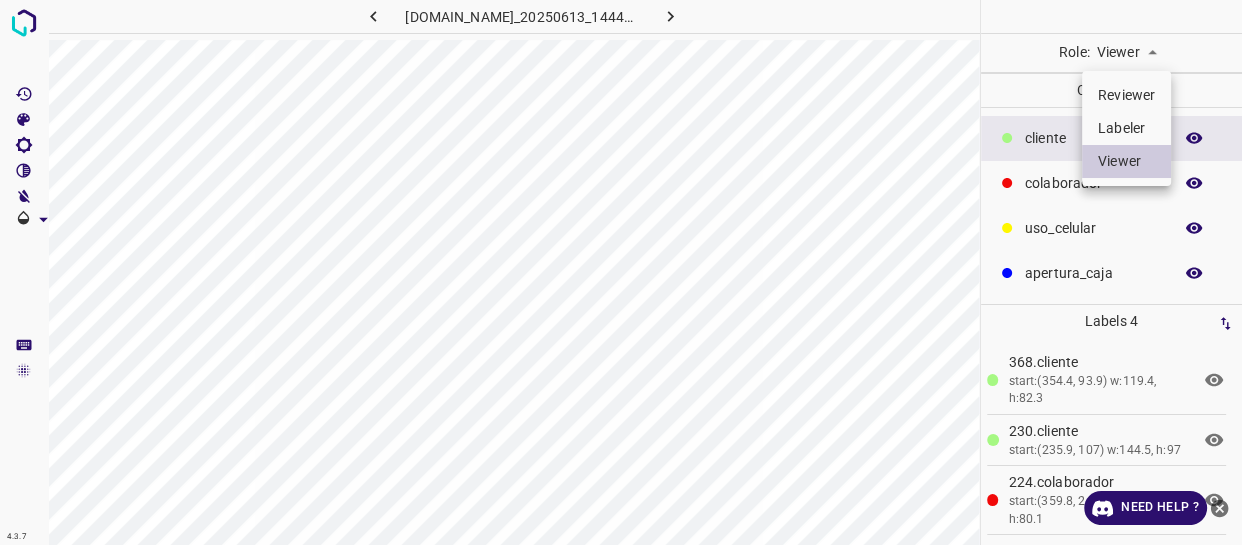 click on "4.3.7 [DOMAIN_NAME]_20250613_144427_000005610.jpg Role: Viewer viewer Categories ​​cliente colaborador uso_celular apertura_caja Labels   4 368.​​cliente
start:(354.4, 93.9)
w:119.4, h:82.3
230.​​cliente
start:(235.9, 107)
w:144.5, h:97
224.colaborador
start:(359.8, 242.4)
w:162.4, h:80.1
b83.colaborador
start:(476.5, 254.3)
w:76.3, h:57.2
Categories 1 ​​cliente 2 colaborador 3 uso_celular 4 apertura_caja Tools Space Change between modes (Draw & Edit) I Auto labeling R Restore zoom M Zoom in N Zoom out Delete Delete selecte label Filters Z Restore filters X Saturation filter C Brightness filter V Contrast filter B Gray scale filter General O Download Need Help ? - Text - Hide - Delete Reviewer Labeler Viewer" at bounding box center [621, 272] 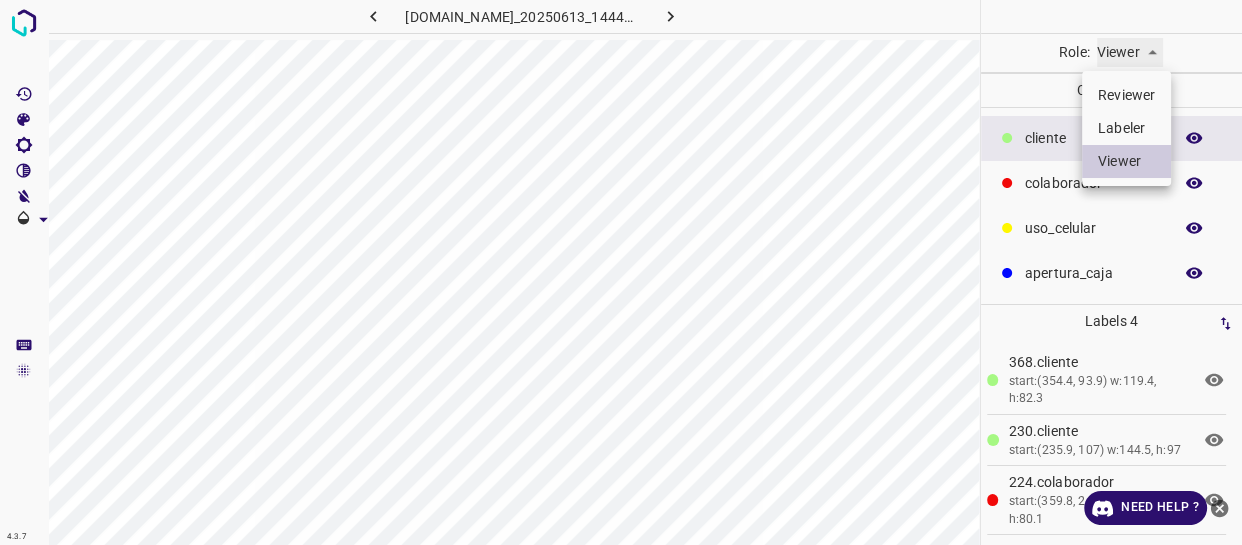 type on "labeler" 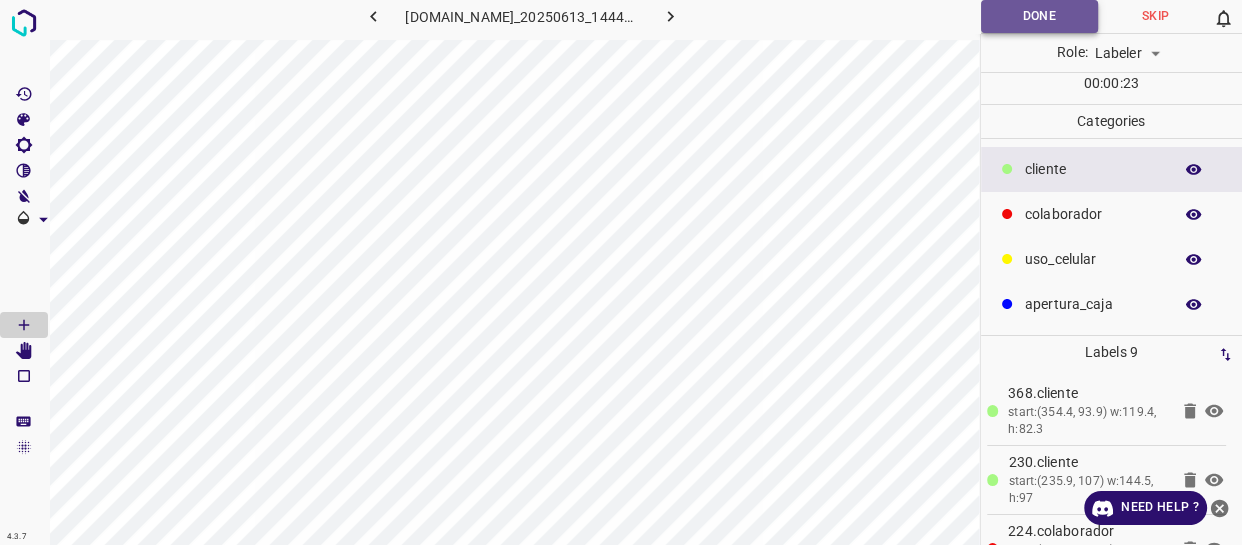 click on "Done" at bounding box center [1039, 16] 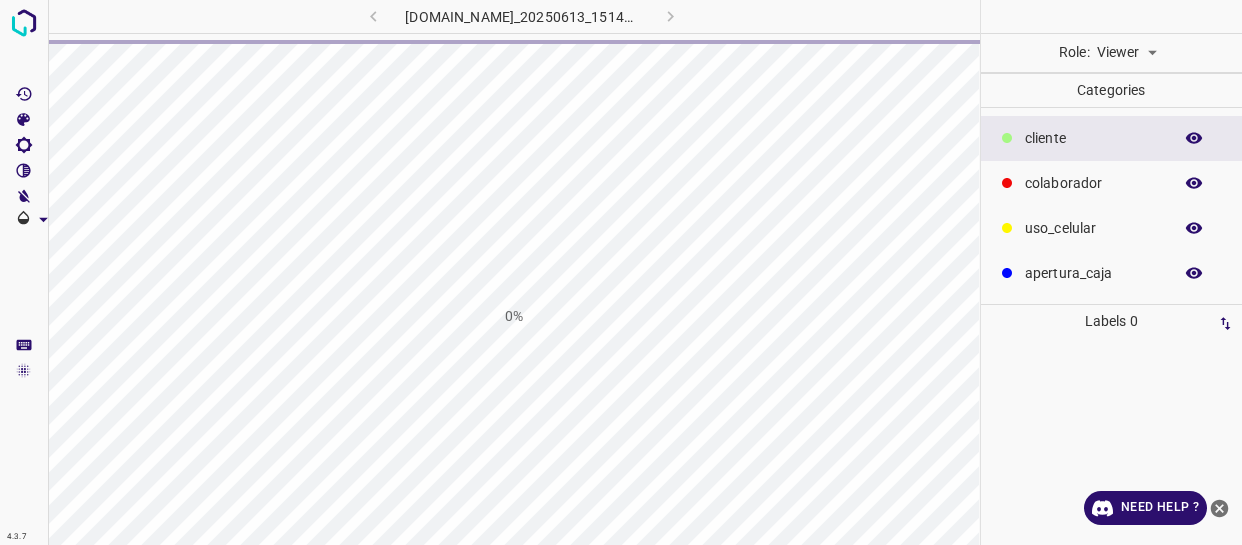 scroll, scrollTop: 0, scrollLeft: 0, axis: both 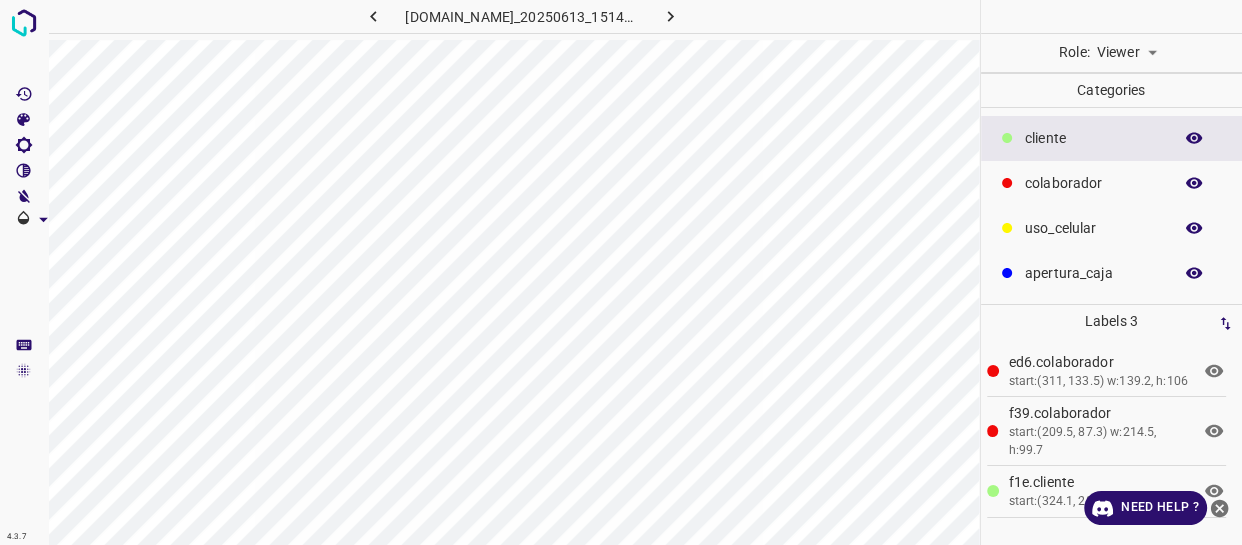 click on "4.3.7 [DOMAIN_NAME]_20250613_151420_000001020.jpg Role: Viewer viewer Categories ​​cliente colaborador uso_celular apertura_caja Labels   3 ed6.colaborador
start:(311, 133.5)
w:139.2, h:106
f39.colaborador
start:(209.5, 87.3)
w:214.5, h:99.7
f1e.​​cliente
start:(324.1, 281.9)
w:109.4, h:78
Categories 1 ​​cliente 2 colaborador 3 uso_celular 4 apertura_caja Tools Space Change between modes (Draw & Edit) I Auto labeling R Restore zoom M Zoom in N Zoom out Delete Delete selecte label Filters Z Restore filters X Saturation filter C Brightness filter V Contrast filter B Gray scale filter General O Download Need Help ? - Text - Hide - Delete" at bounding box center (621, 272) 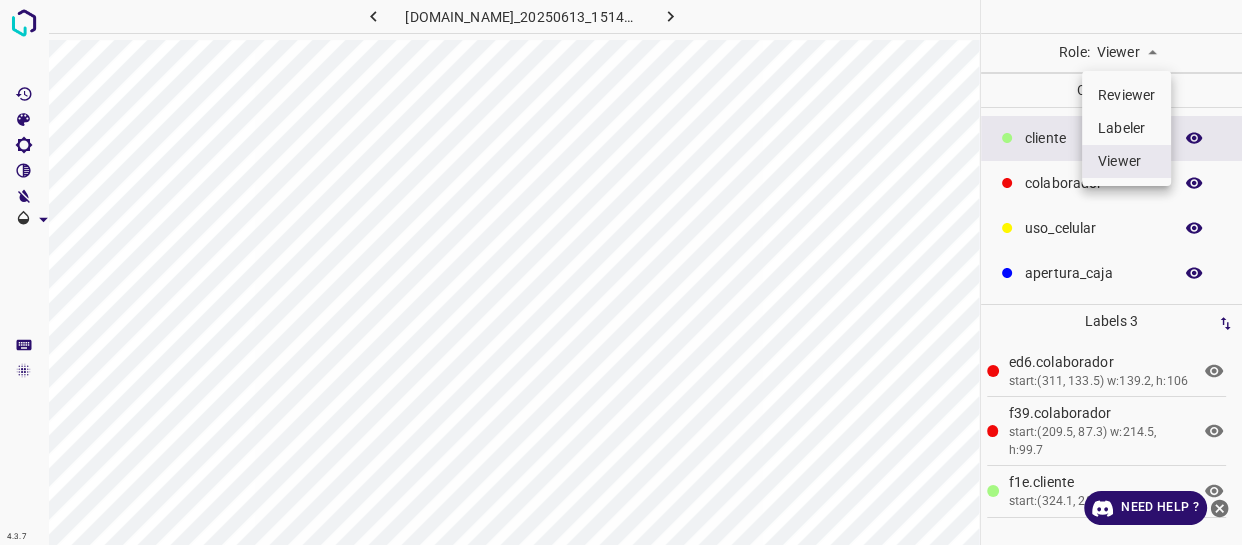 click on "Viewer" at bounding box center [1126, 161] 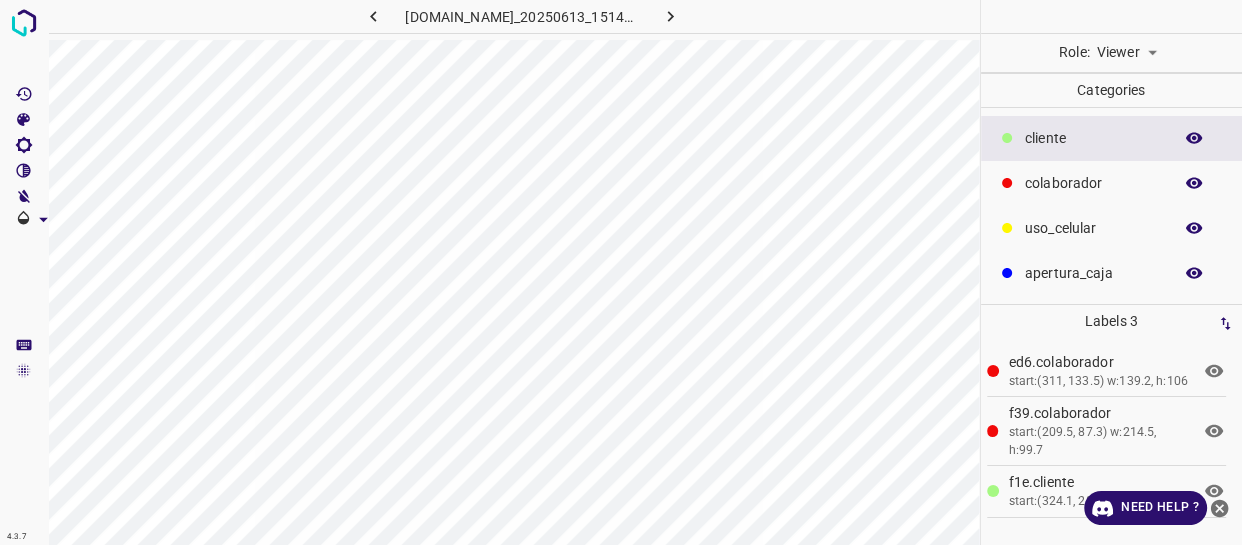 click on "Viewer viewer" at bounding box center (1127, 53) 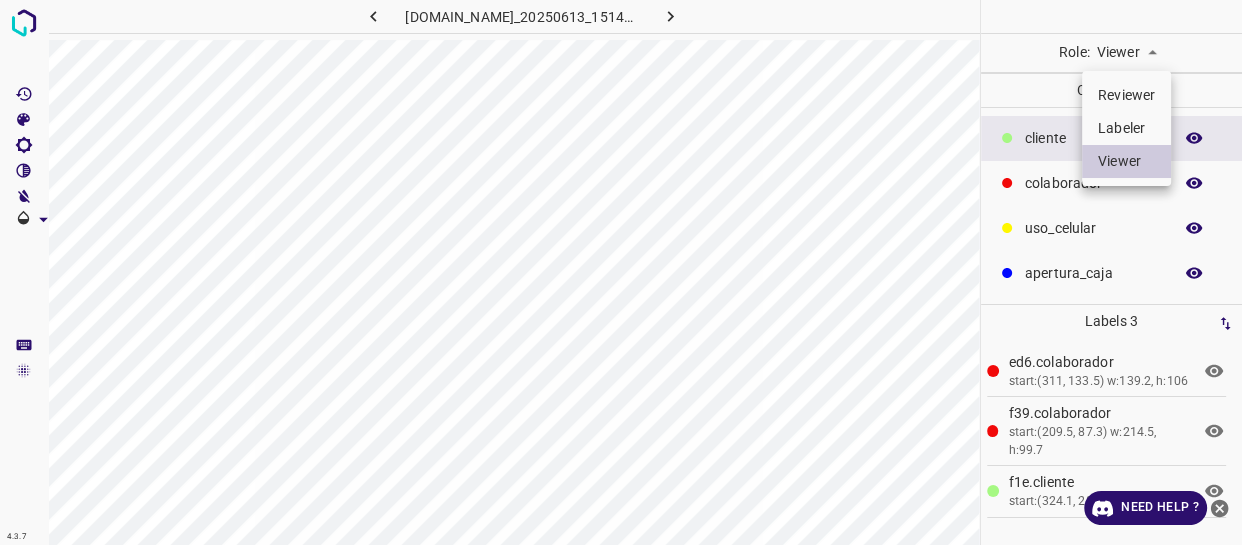 click on "4.3.7 [DOMAIN_NAME]_20250613_151420_000001020.jpg Role: Viewer viewer Categories ​​cliente colaborador uso_celular apertura_caja Labels   3 ed6.colaborador
start:(311, 133.5)
w:139.2, h:106
f39.colaborador
start:(209.5, 87.3)
w:214.5, h:99.7
f1e.​​cliente
start:(324.1, 281.9)
w:109.4, h:78
Categories 1 ​​cliente 2 colaborador 3 uso_celular 4 apertura_caja Tools Space Change between modes (Draw & Edit) I Auto labeling R Restore zoom M Zoom in N Zoom out Delete Delete selecte label Filters Z Restore filters X Saturation filter C Brightness filter V Contrast filter B Gray scale filter General O Download Need Help ? - Text - Hide - Delete Reviewer Labeler Viewer" at bounding box center [621, 272] 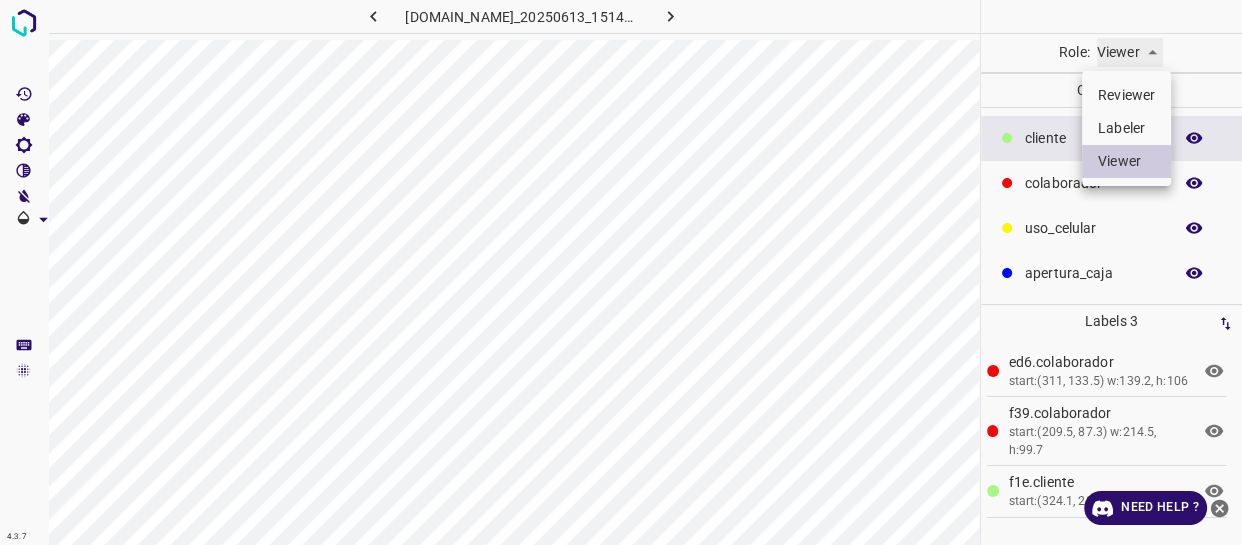 type on "labeler" 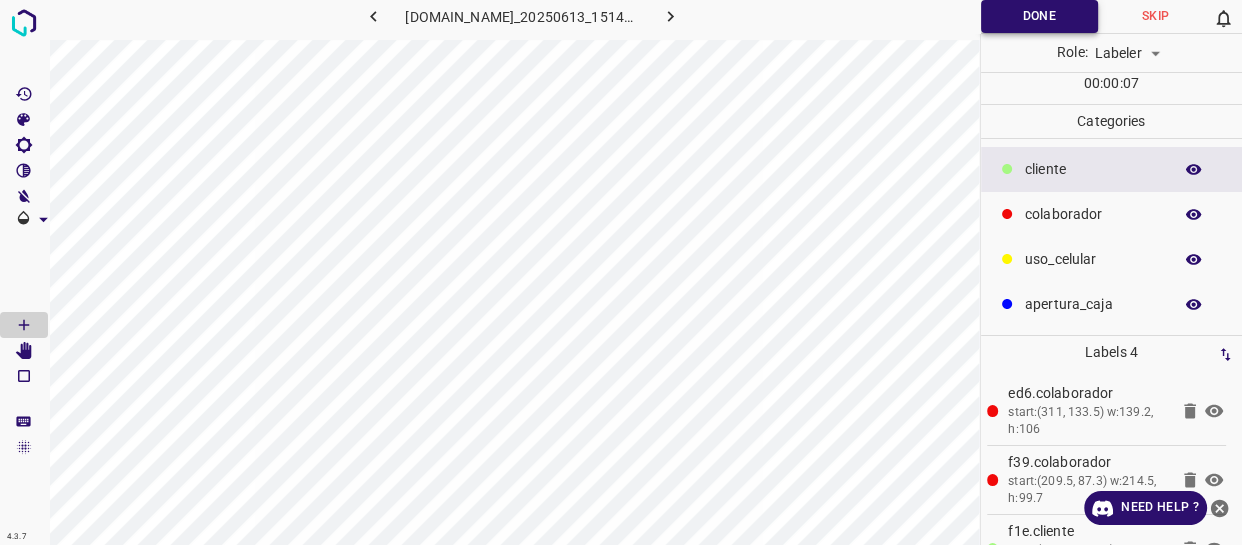 click on "Done" at bounding box center (1039, 16) 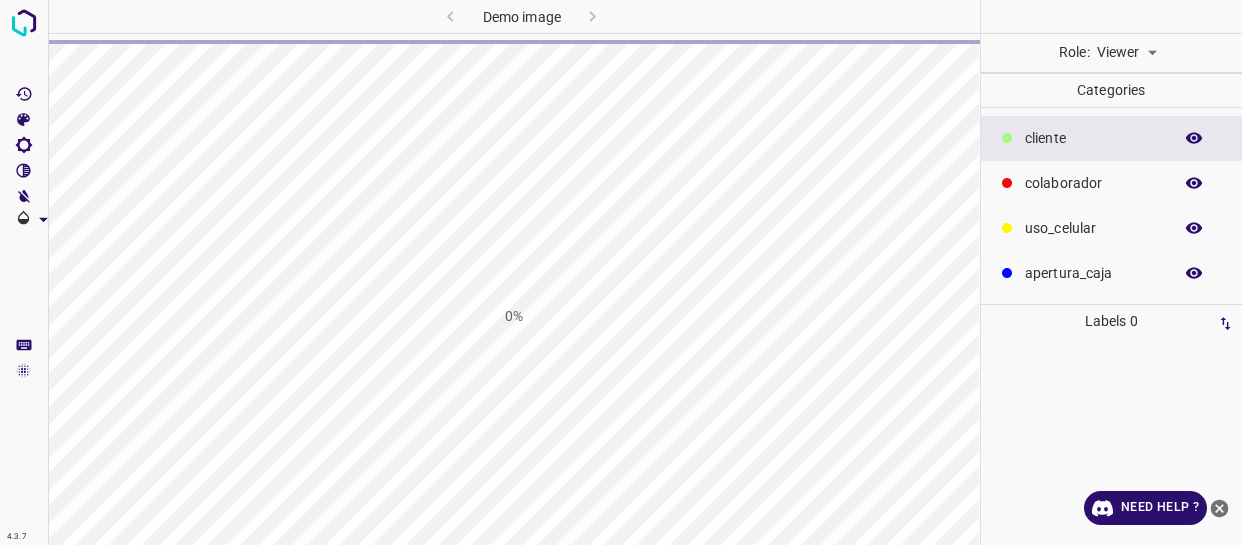 scroll, scrollTop: 0, scrollLeft: 0, axis: both 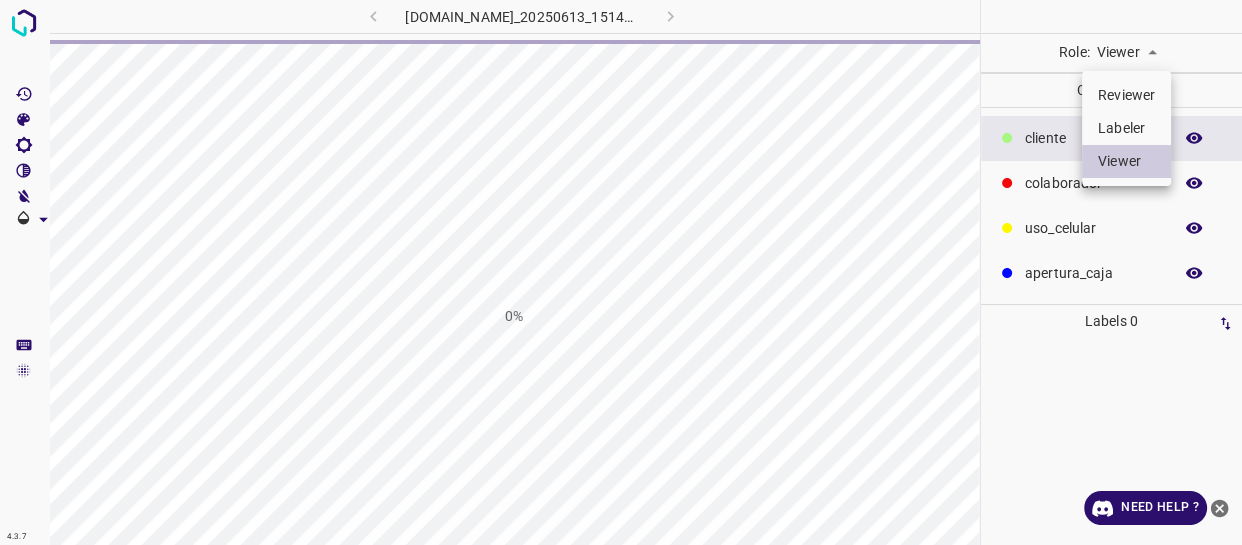 click on "4.3.7 803-bch-oasis-coyoacan.ddns.me_20250613_151420_000001170.jpg 0% Role: Viewer viewer Categories ​​cliente colaborador uso_celular apertura_caja Labels   0 Categories 1 ​​cliente 2 colaborador 3 uso_celular 4 apertura_caja Tools Space Change between modes (Draw & Edit) I Auto labeling R Restore zoom M Zoom in N Zoom out Delete Delete selecte label Filters Z Restore filters X Saturation filter C Brightness filter V Contrast filter B Gray scale filter General O Download Need Help ? - Text - Hide - Delete Reviewer Labeler Viewer" at bounding box center [621, 272] 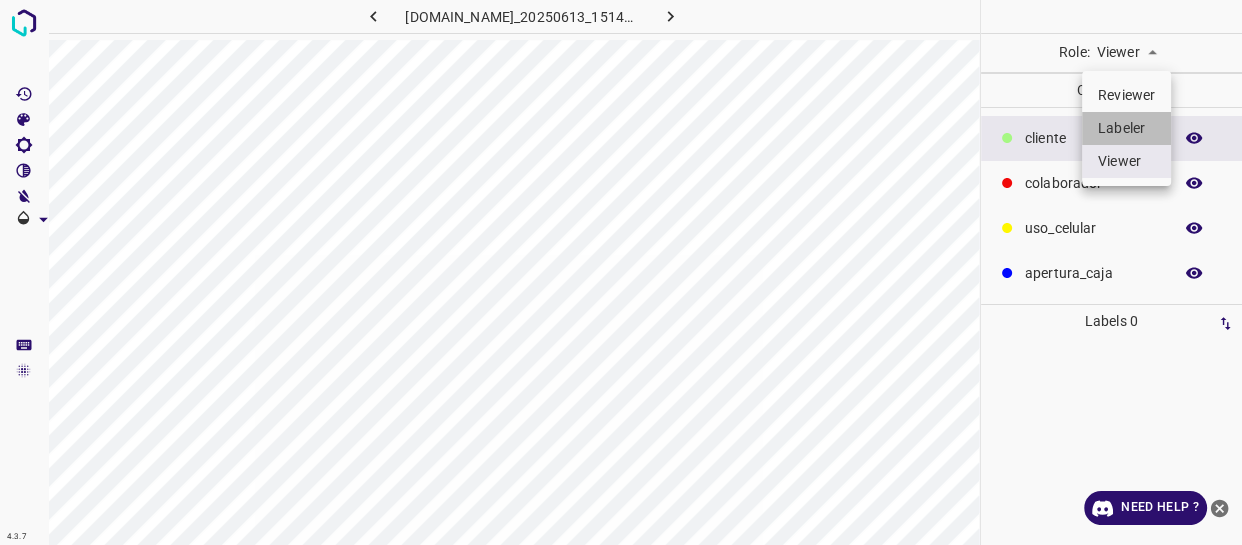 click on "Labeler" at bounding box center [1126, 128] 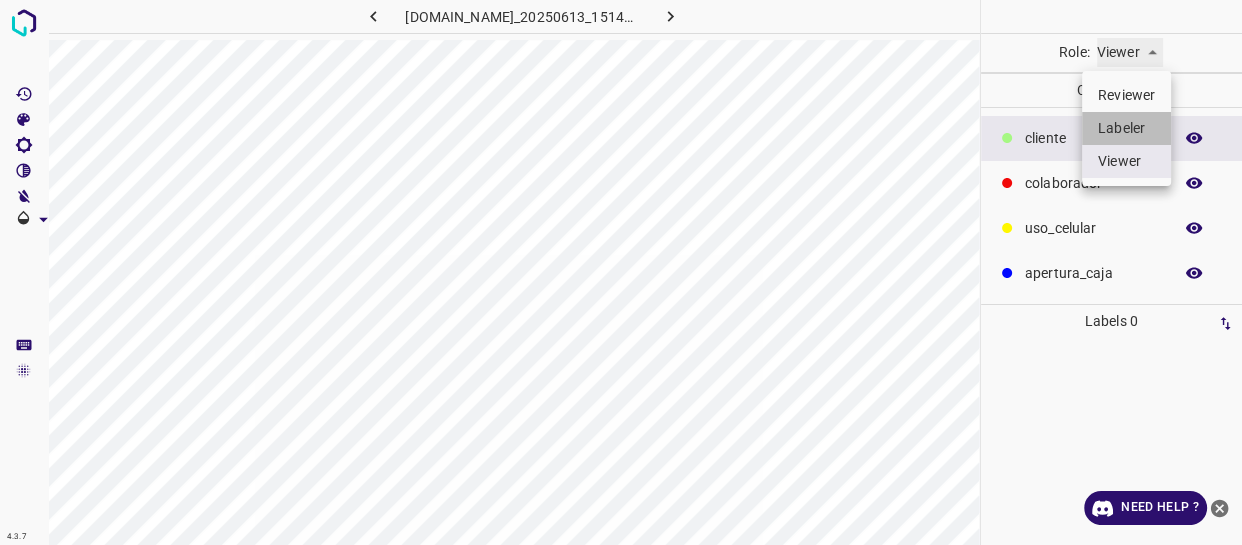 type on "labeler" 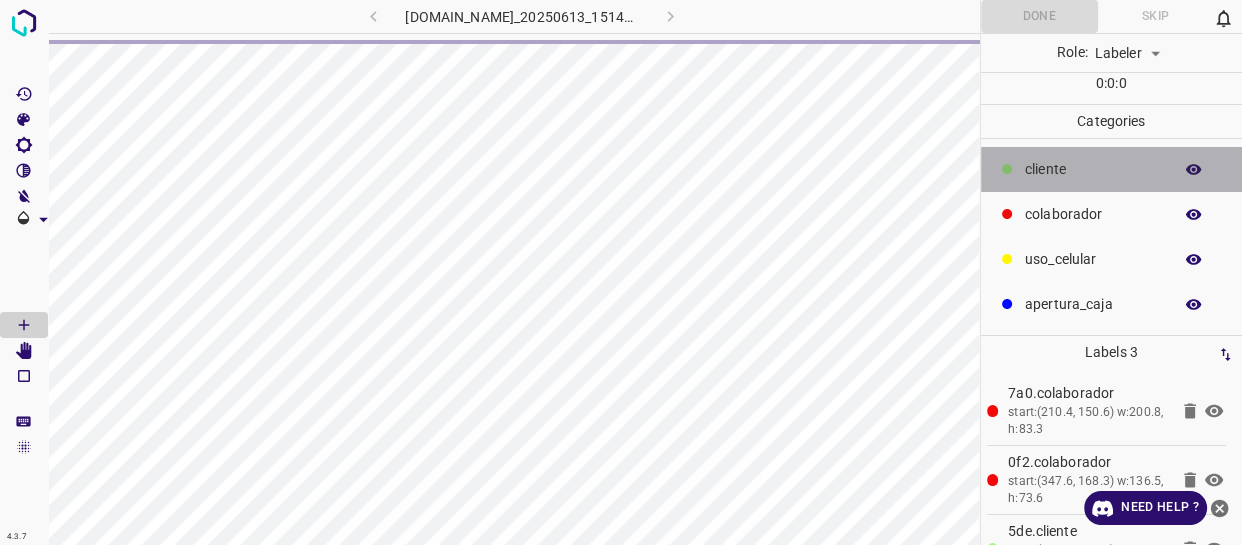 click on "​​cliente" at bounding box center [1093, 169] 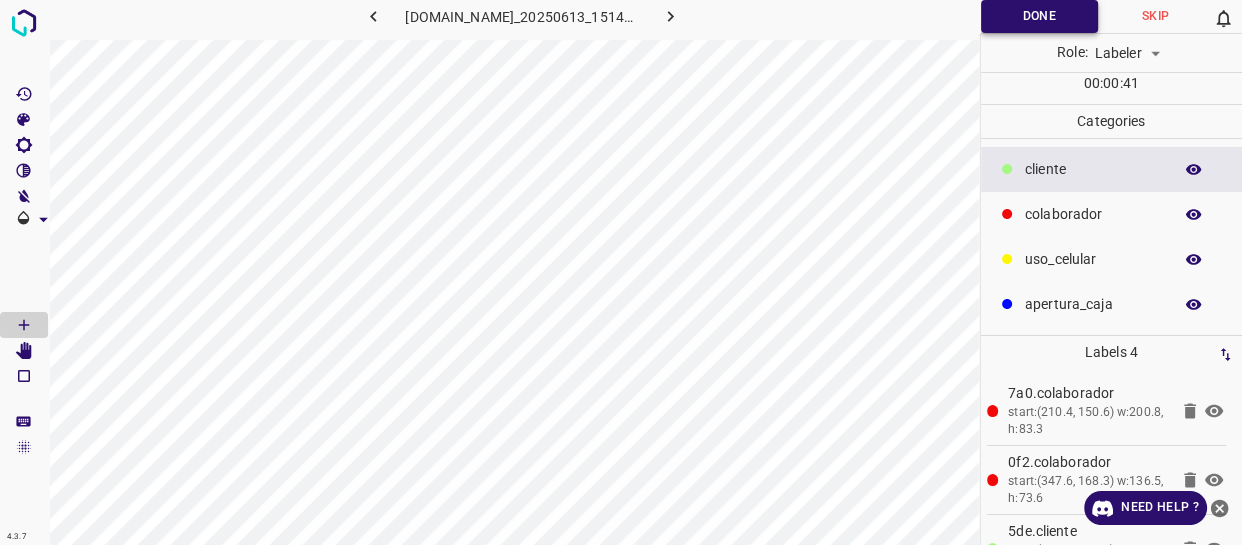 click on "Done" at bounding box center [1039, 16] 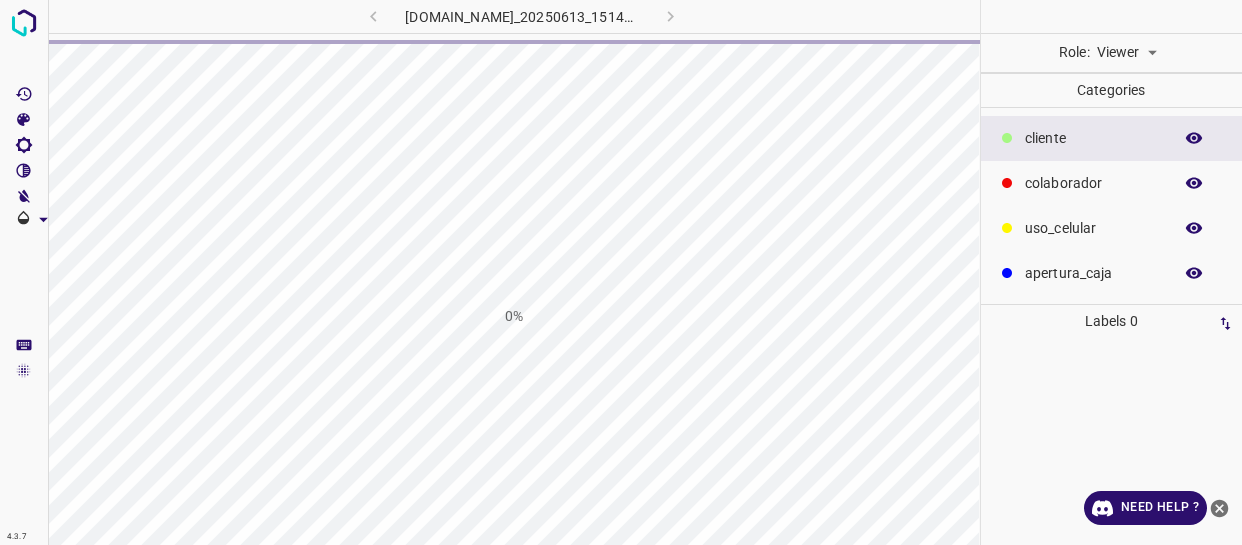 scroll, scrollTop: 0, scrollLeft: 0, axis: both 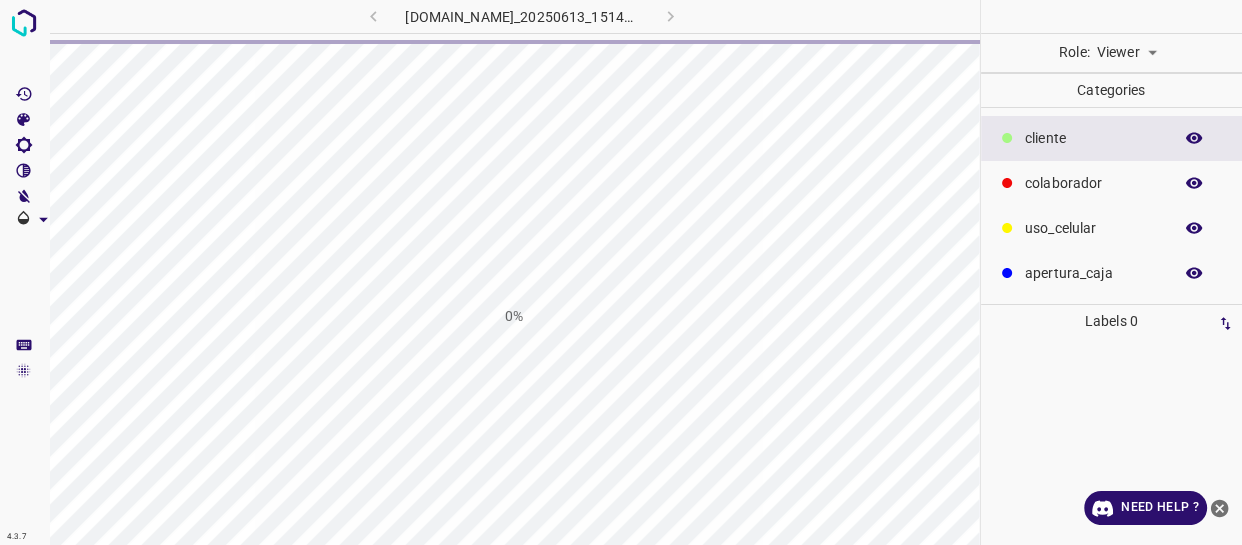 click on "4.3.7 803-bch-oasis-coyoacan.ddns.me_20250613_151427_000000420.jpg 0% Role: Viewer viewer Categories ​​cliente colaborador uso_celular apertura_caja Labels   0 Categories 1 ​​cliente 2 colaborador 3 uso_celular 4 apertura_caja Tools Space Change between modes (Draw & Edit) I Auto labeling R Restore zoom M Zoom in N Zoom out Delete Delete selecte label Filters Z Restore filters X Saturation filter C Brightness filter V Contrast filter B Gray scale filter General O Download Need Help ? - Text - Hide - Delete" at bounding box center (621, 272) 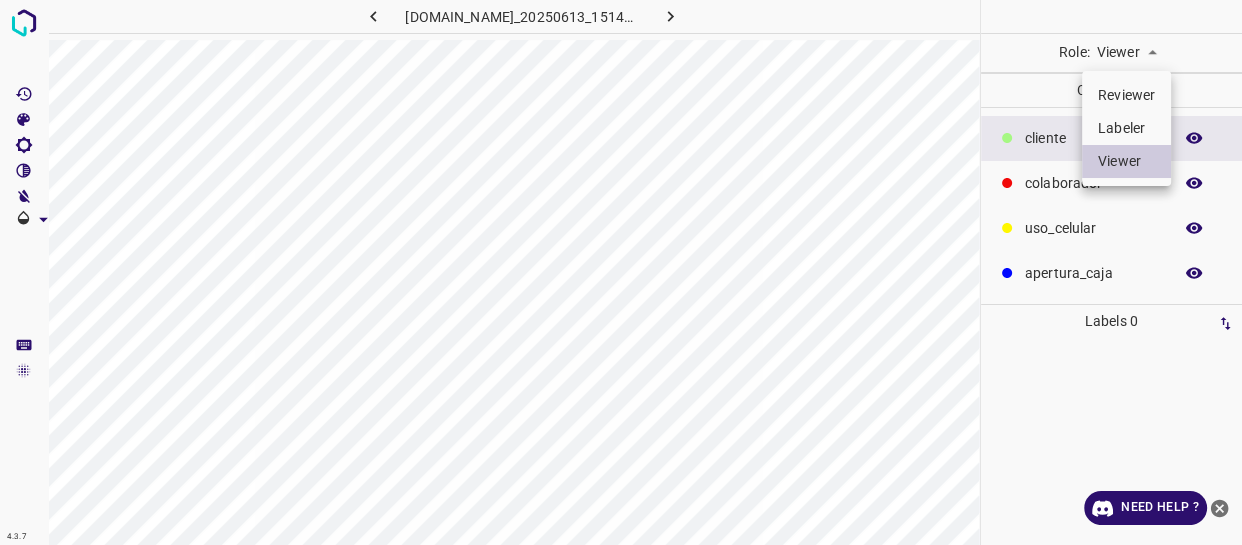 click on "Labeler" at bounding box center (1126, 128) 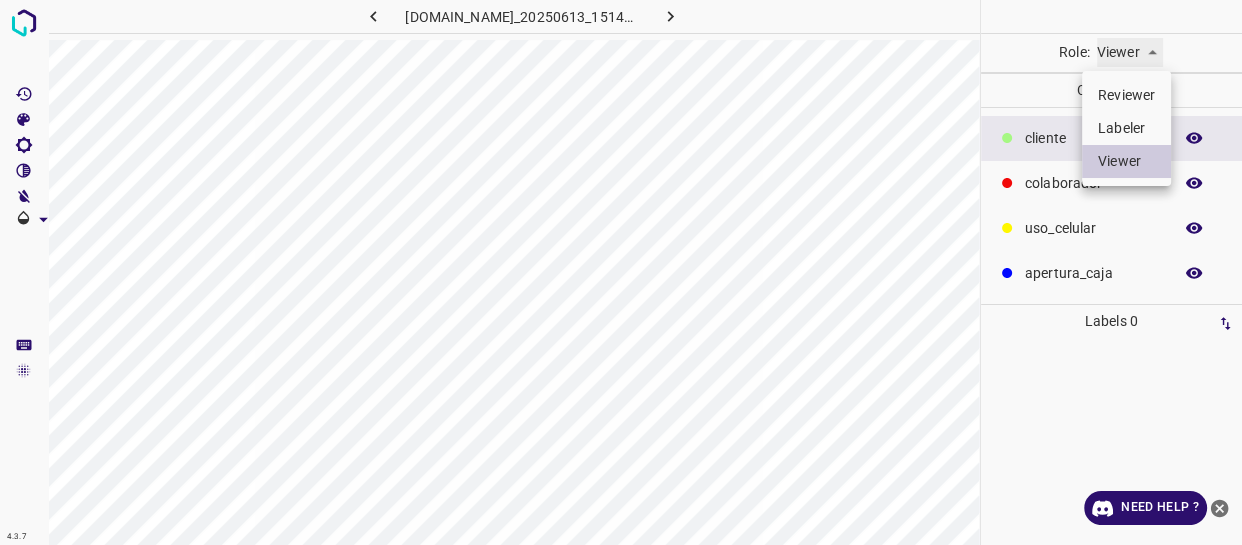 type on "labeler" 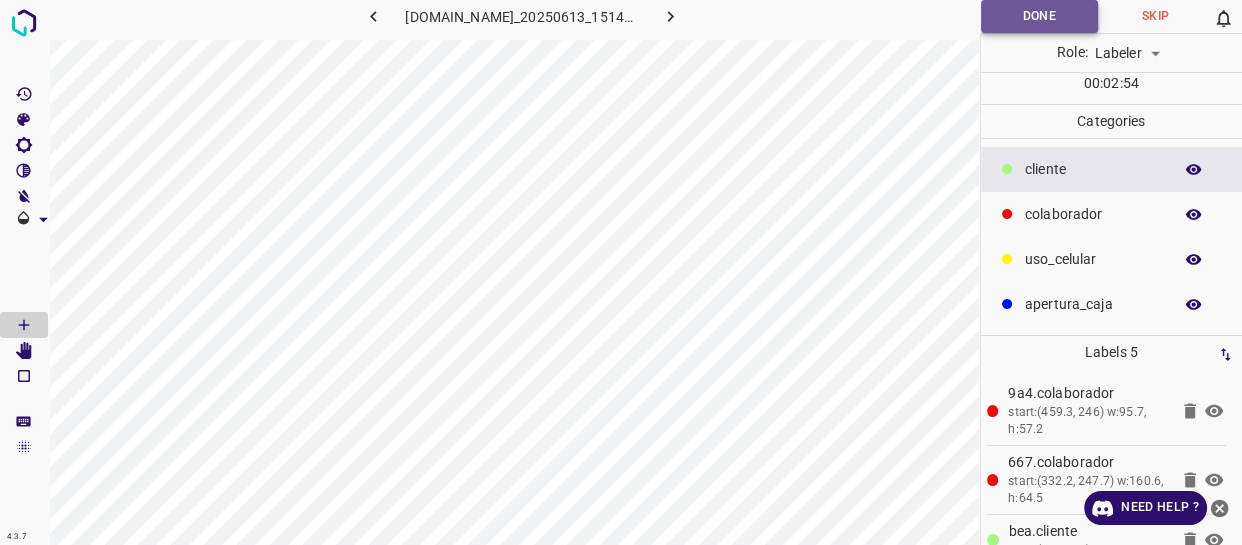 click on "Done" at bounding box center [1039, 16] 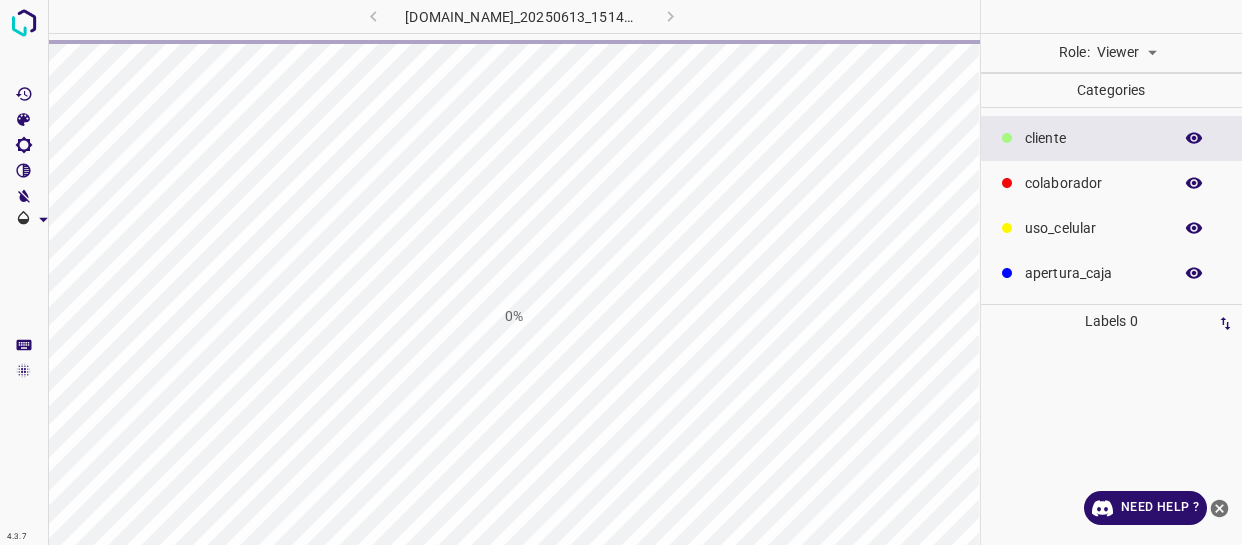 scroll, scrollTop: 0, scrollLeft: 0, axis: both 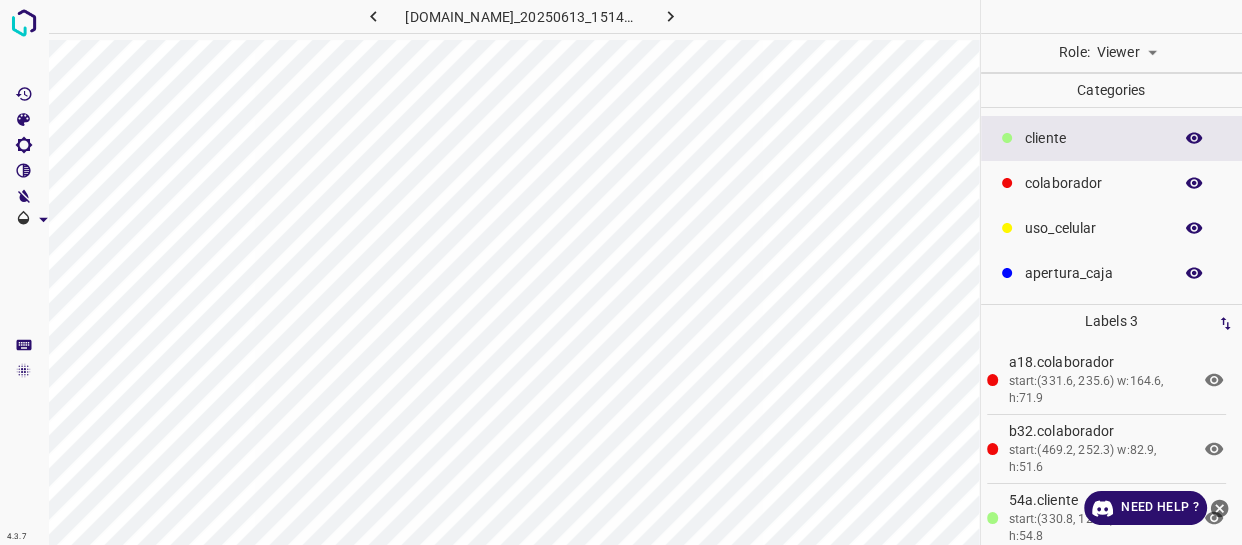 click on "4.3.7 803-bch-oasis-coyoacan.ddns.me_20250613_151427_000000510.jpg Role: Viewer viewer Categories ​​cliente colaborador uso_celular apertura_caja Labels   3 a18.colaborador
start:(331.6, 235.6)
w:164.6, h:71.9
b32.colaborador
start:(469.2, 252.3)
w:82.9, h:51.6
54a.​​cliente
start:(330.8, 121.4)
w:139.2, h:54.8
Categories 1 ​​cliente 2 colaborador 3 uso_celular 4 apertura_caja Tools Space Change between modes (Draw & Edit) I Auto labeling R Restore zoom M Zoom in N Zoom out Delete Delete selecte label Filters Z Restore filters X Saturation filter C Brightness filter V Contrast filter B Gray scale filter General O Download Need Help ? - Text - Hide - Delete" at bounding box center (621, 272) 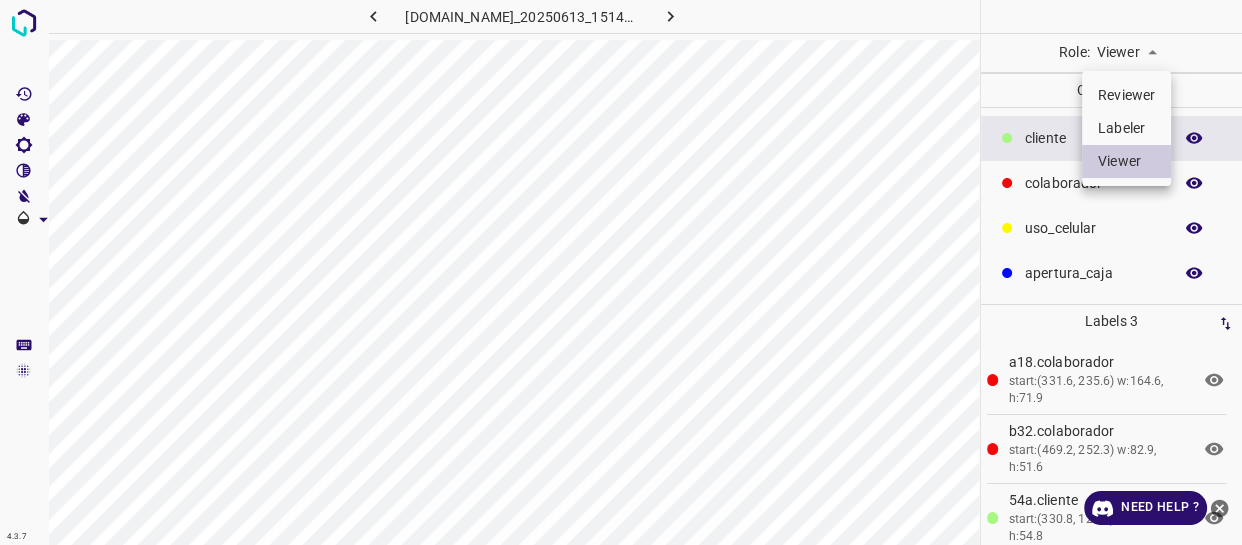 click on "Labeler" at bounding box center [1126, 128] 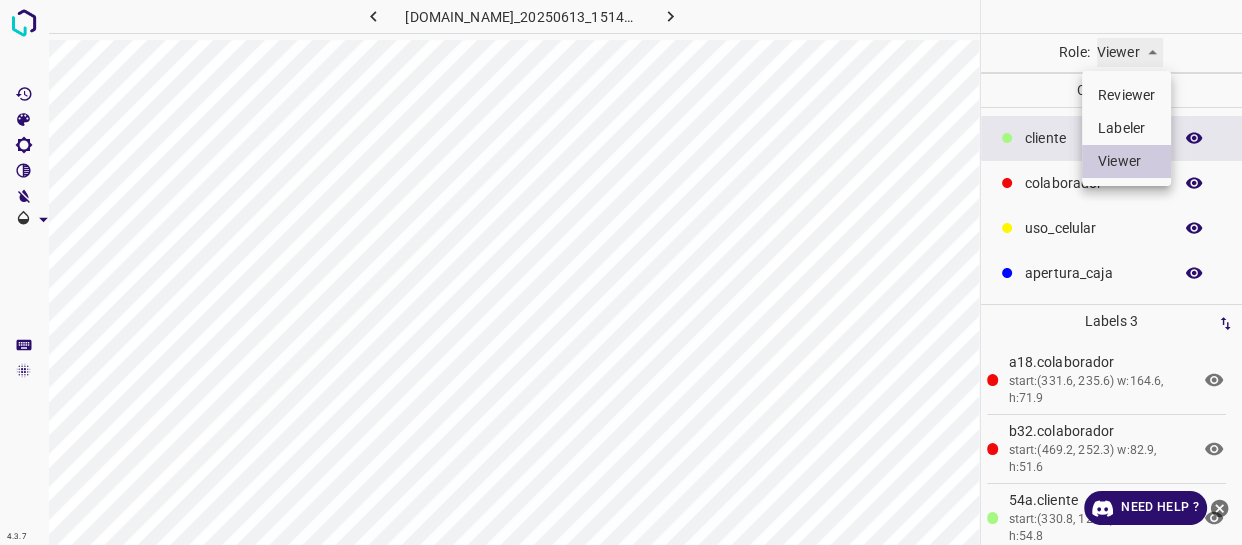 type on "labeler" 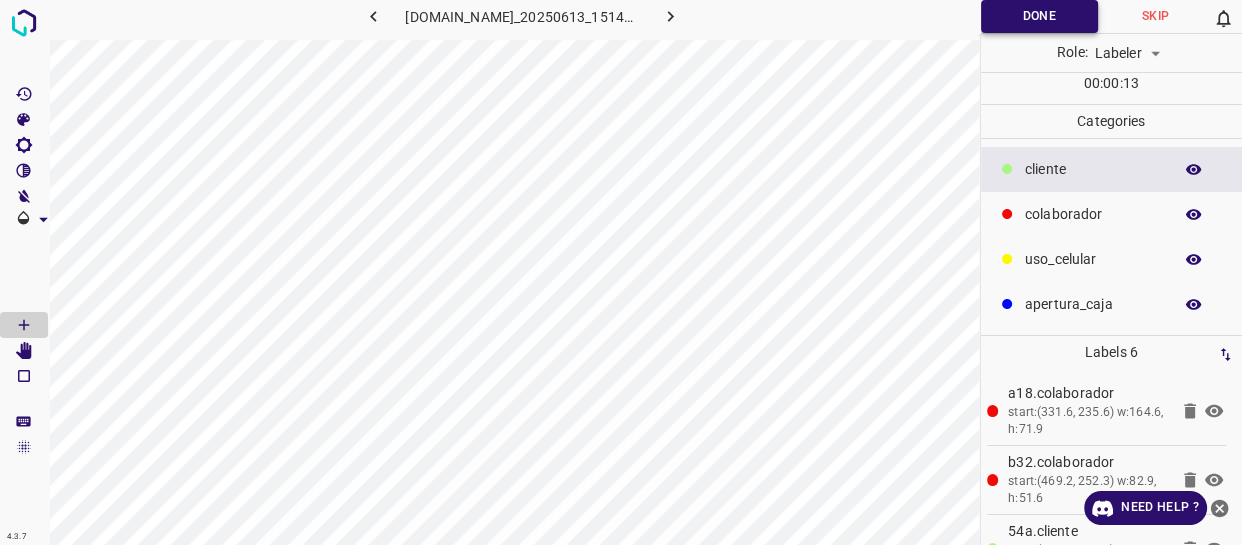 click on "Done" at bounding box center [1039, 16] 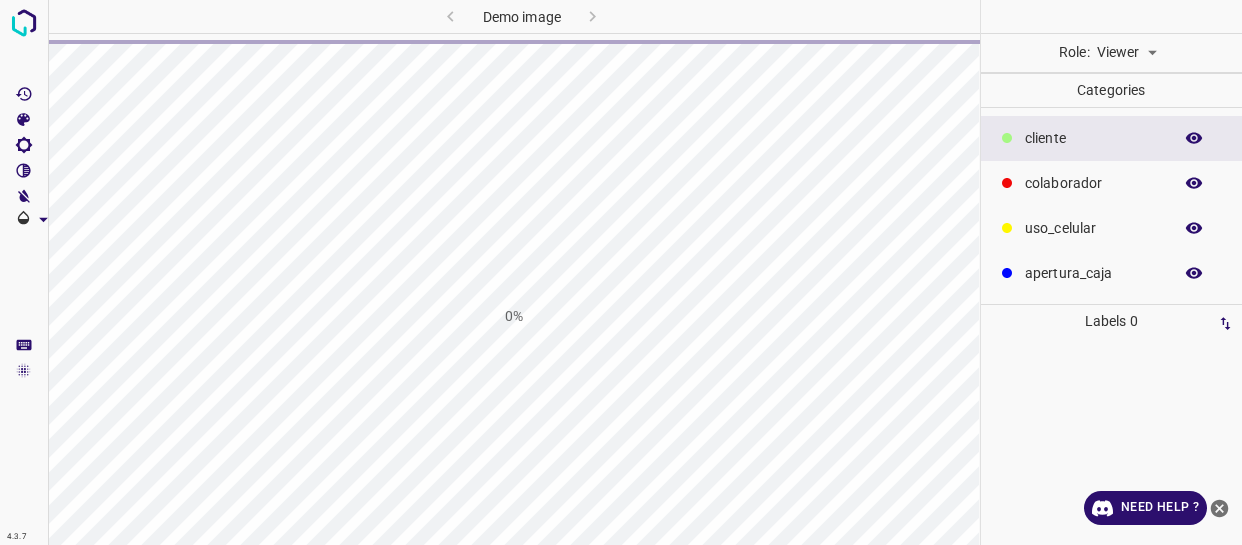scroll, scrollTop: 0, scrollLeft: 0, axis: both 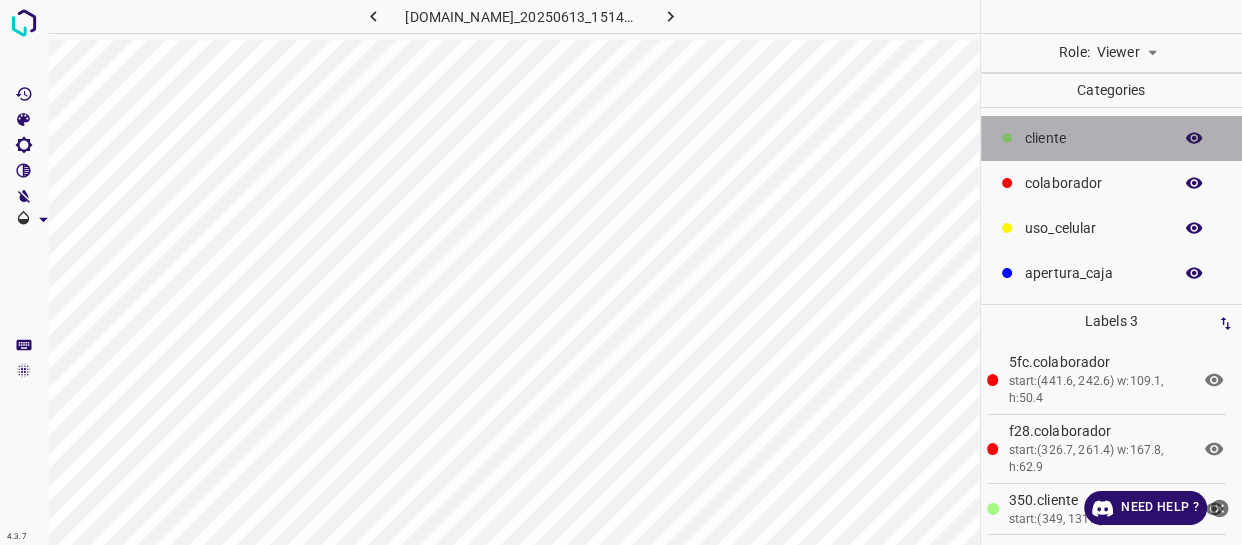 drag, startPoint x: 1078, startPoint y: 154, endPoint x: 992, endPoint y: 154, distance: 86 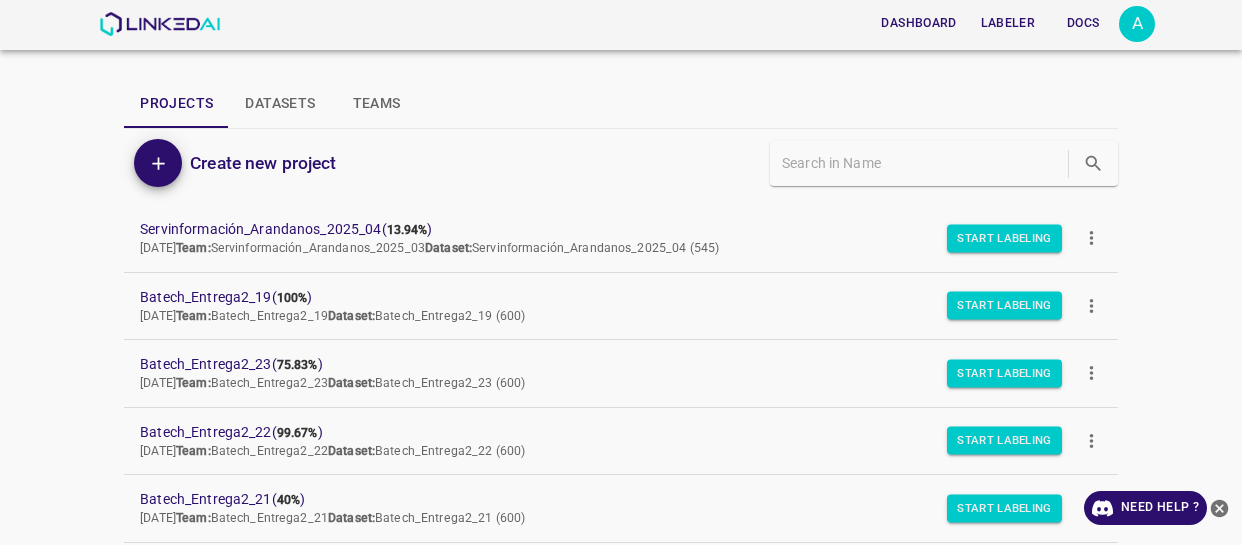 scroll, scrollTop: 0, scrollLeft: 0, axis: both 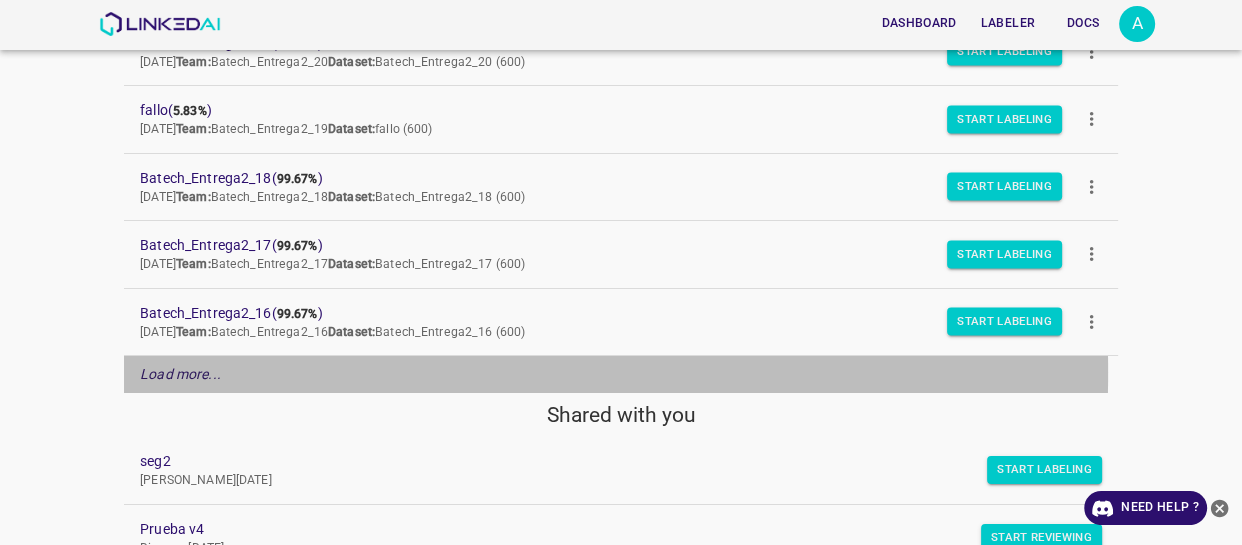 click on "Load more..." at bounding box center [180, 374] 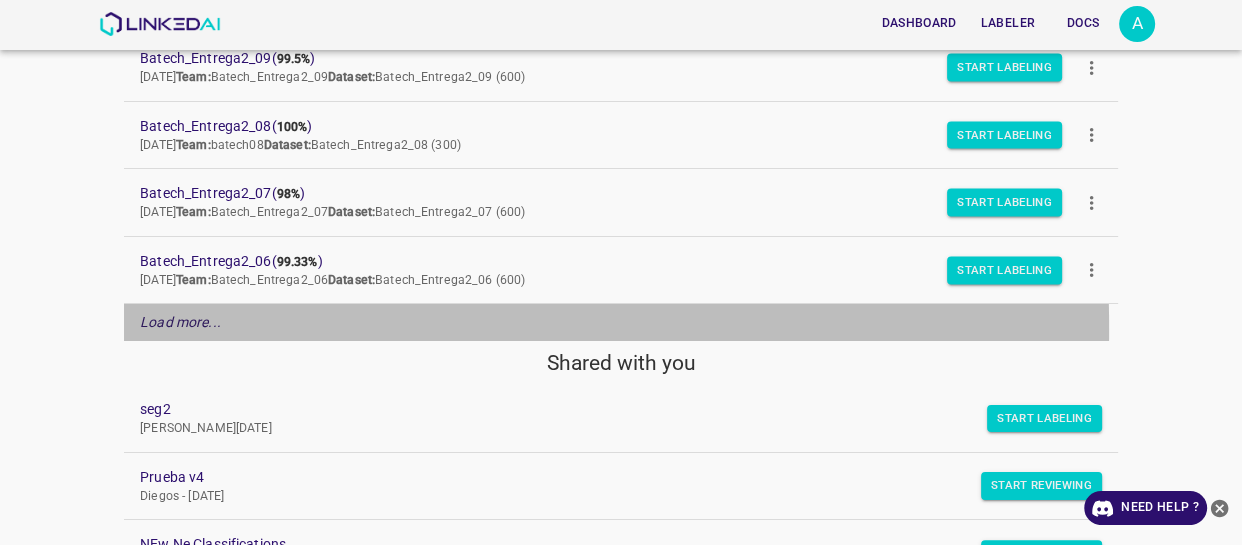 click on "Load more..." at bounding box center (180, 322) 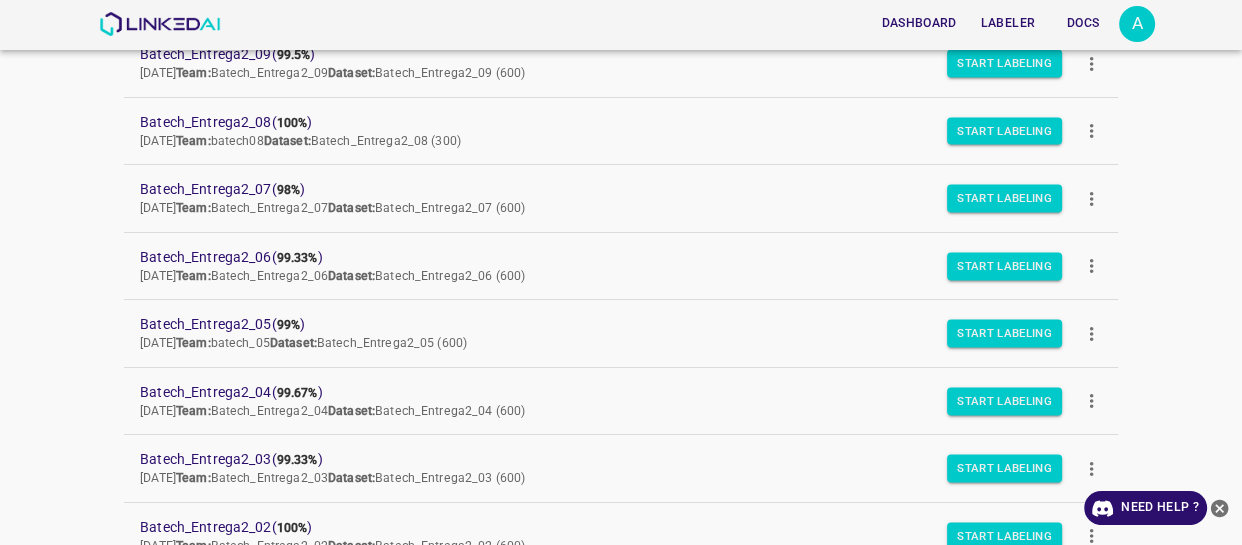 scroll, scrollTop: 1251, scrollLeft: 0, axis: vertical 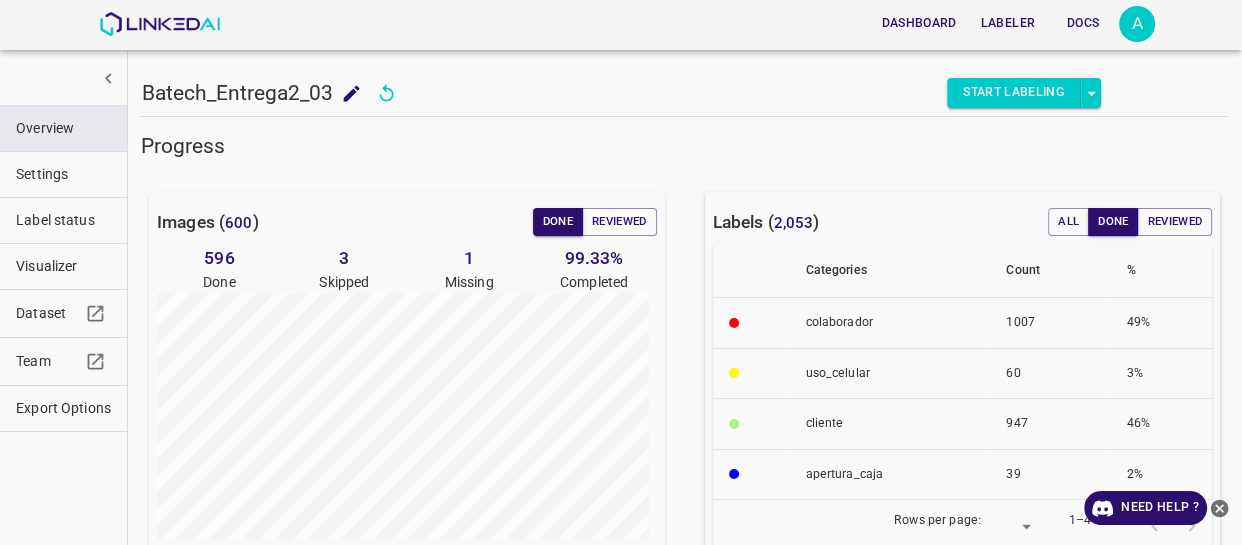 click on "Visualizer" at bounding box center [63, 266] 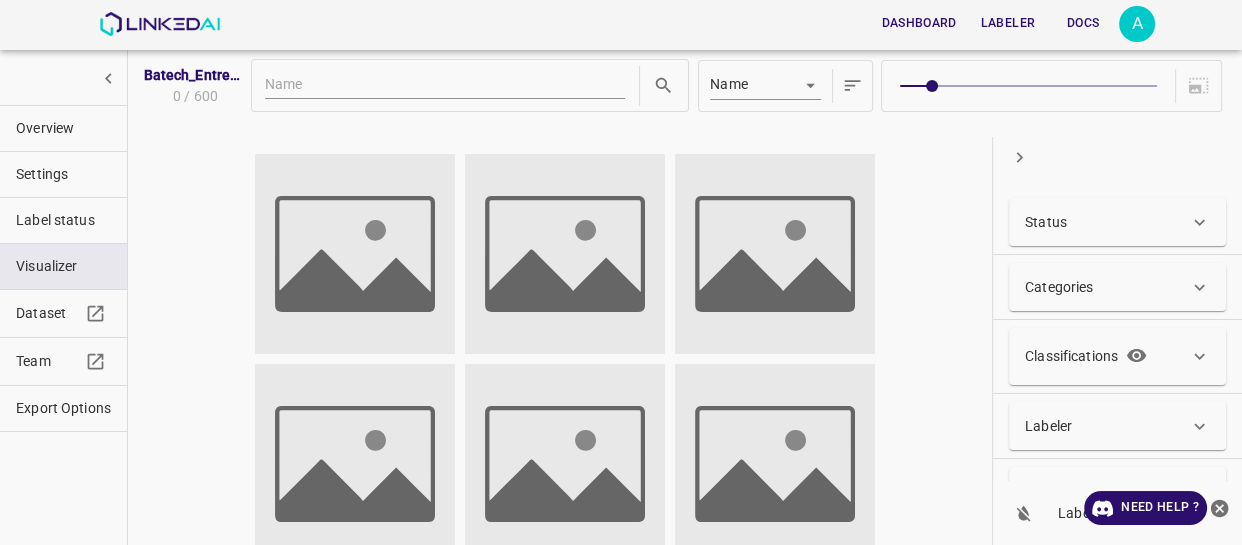 click on "Status" at bounding box center (1107, 222) 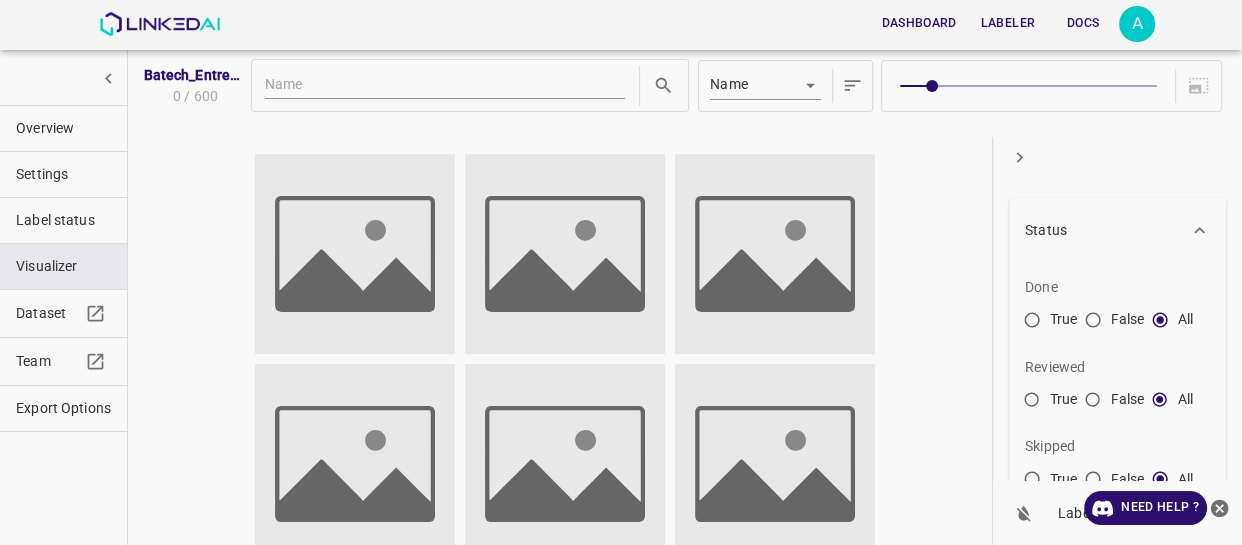 click on "False" at bounding box center (1093, 404) 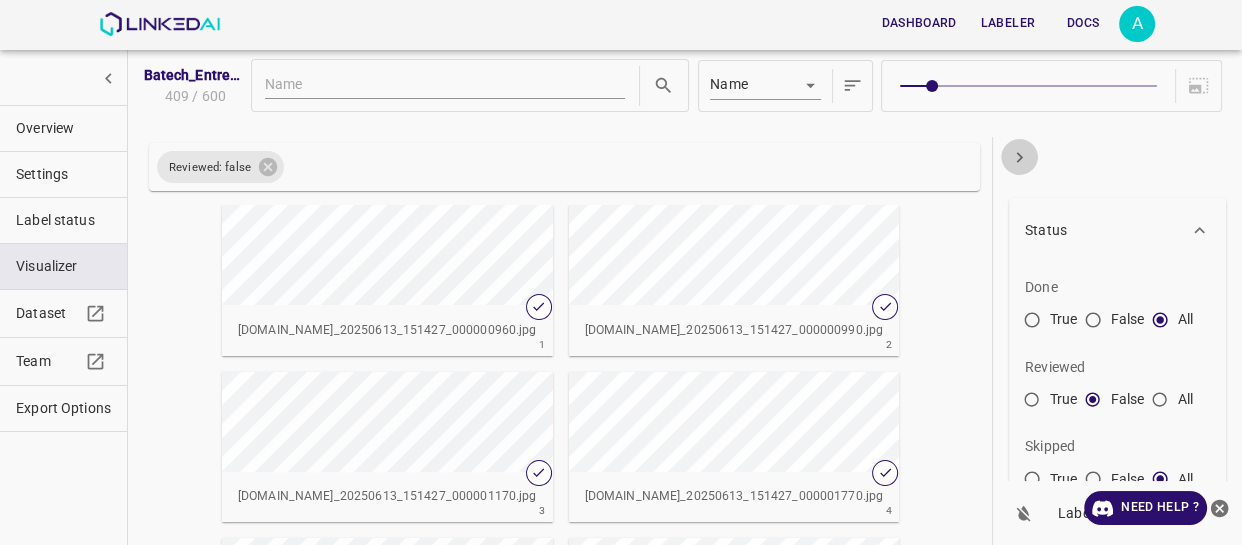 click 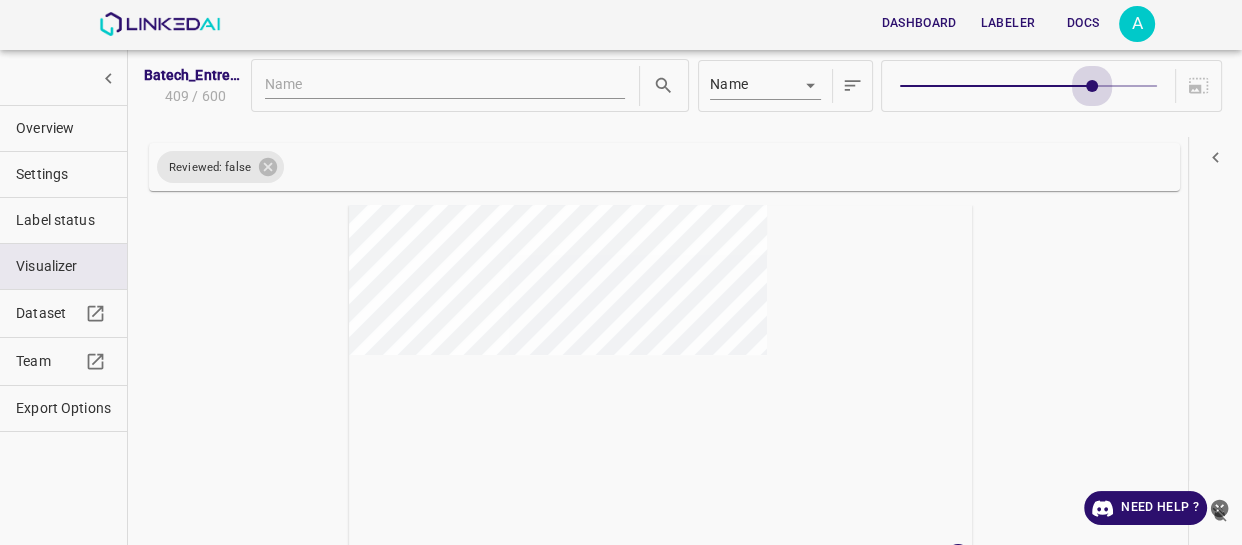 type on "9" 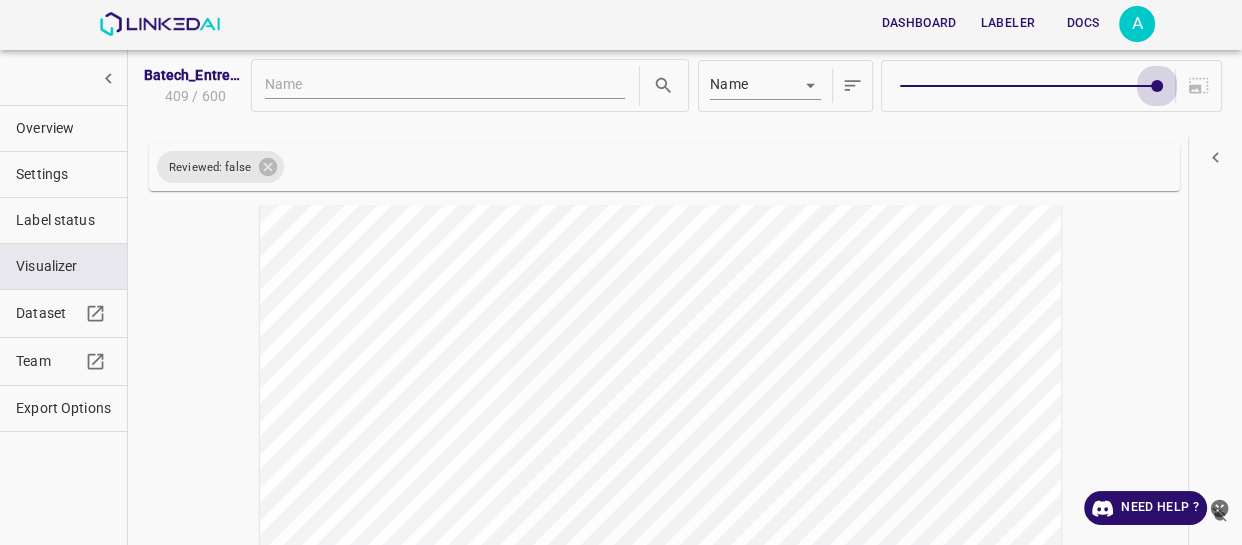 drag, startPoint x: 937, startPoint y: 87, endPoint x: 1139, endPoint y: 88, distance: 202.00247 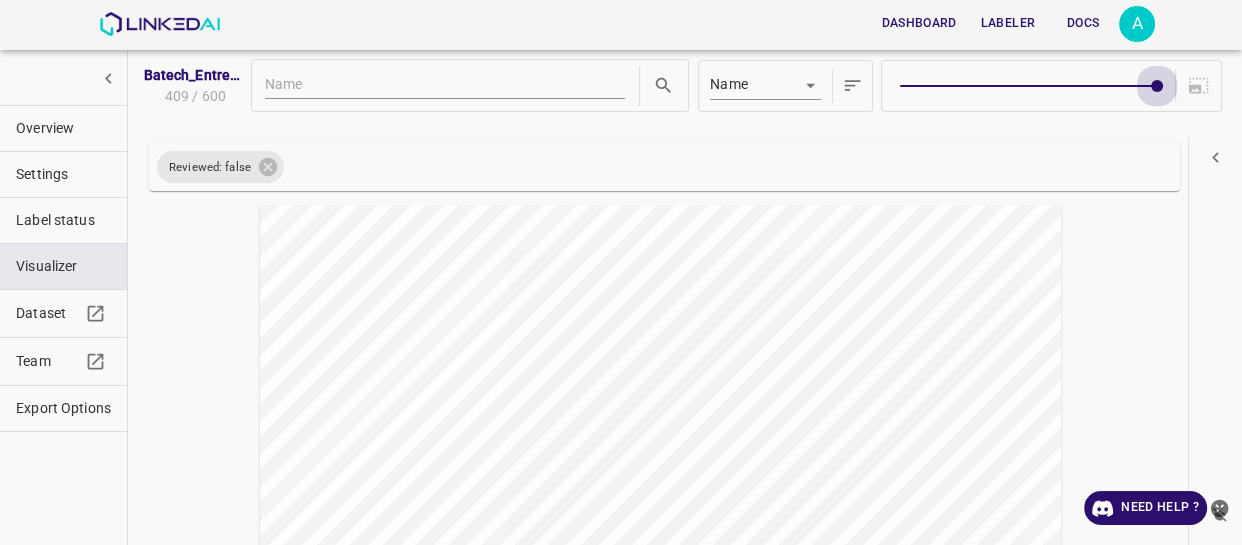 click at bounding box center [1157, 86] 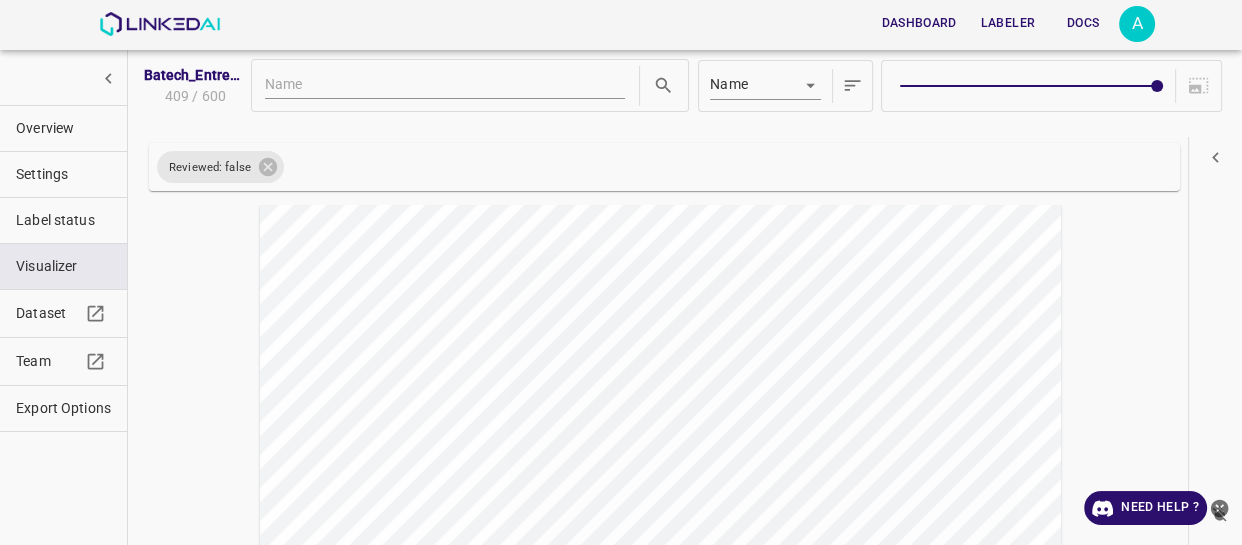 scroll, scrollTop: 90, scrollLeft: 0, axis: vertical 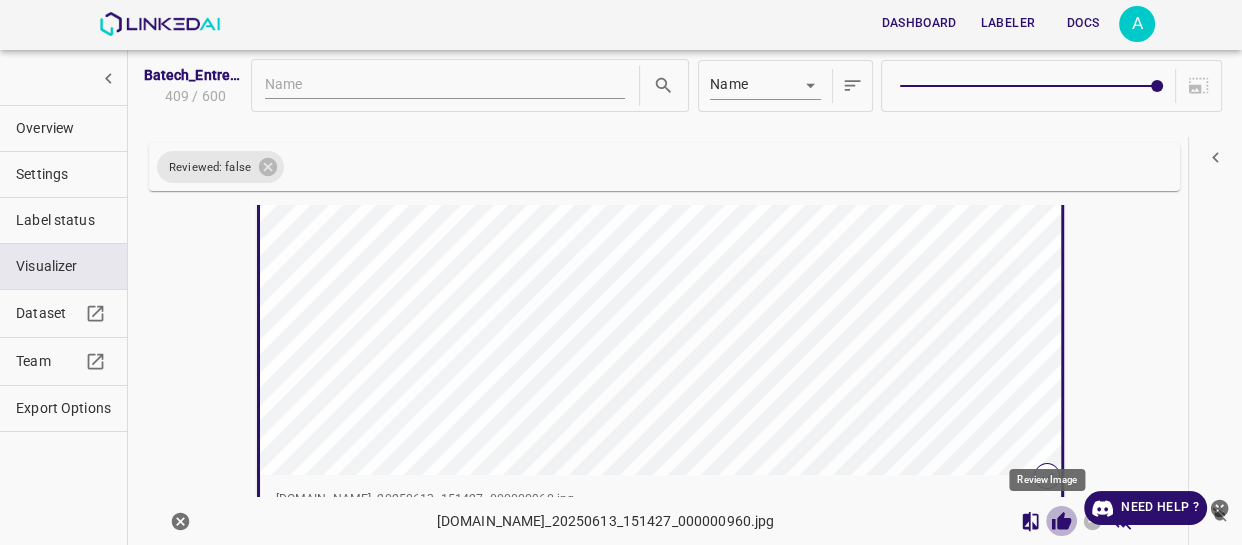 drag, startPoint x: 1045, startPoint y: 521, endPoint x: 1068, endPoint y: 520, distance: 23.021729 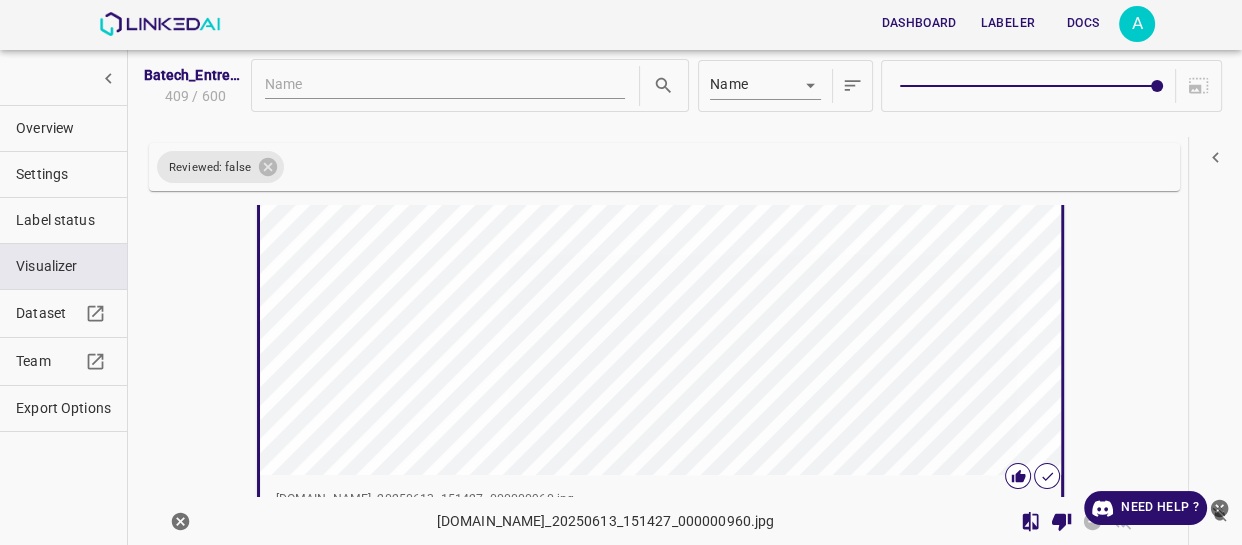 click 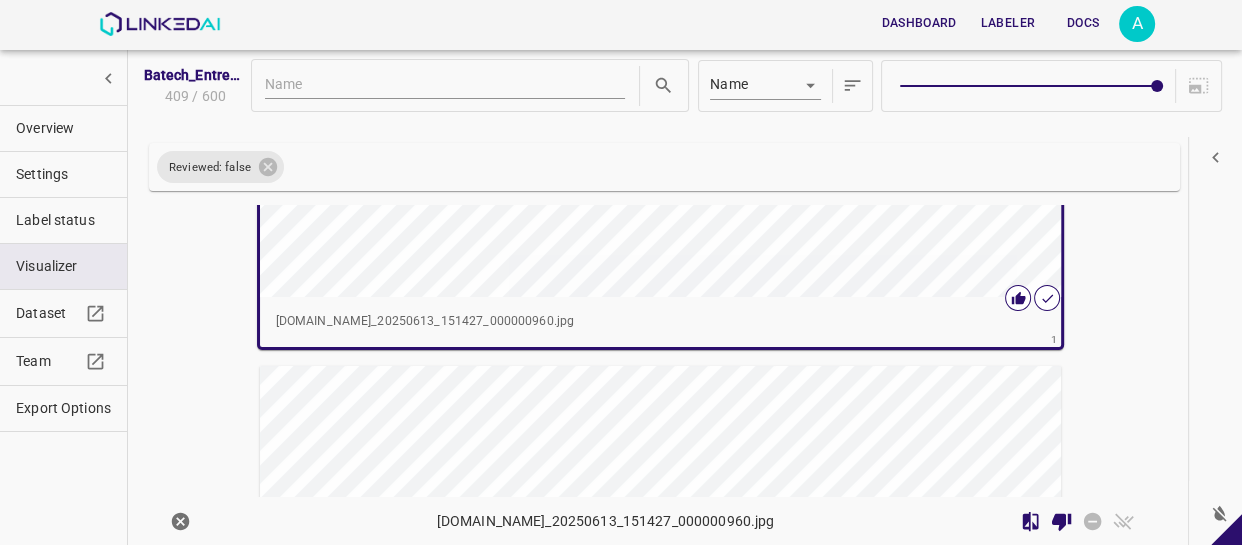 scroll, scrollTop: 548, scrollLeft: 0, axis: vertical 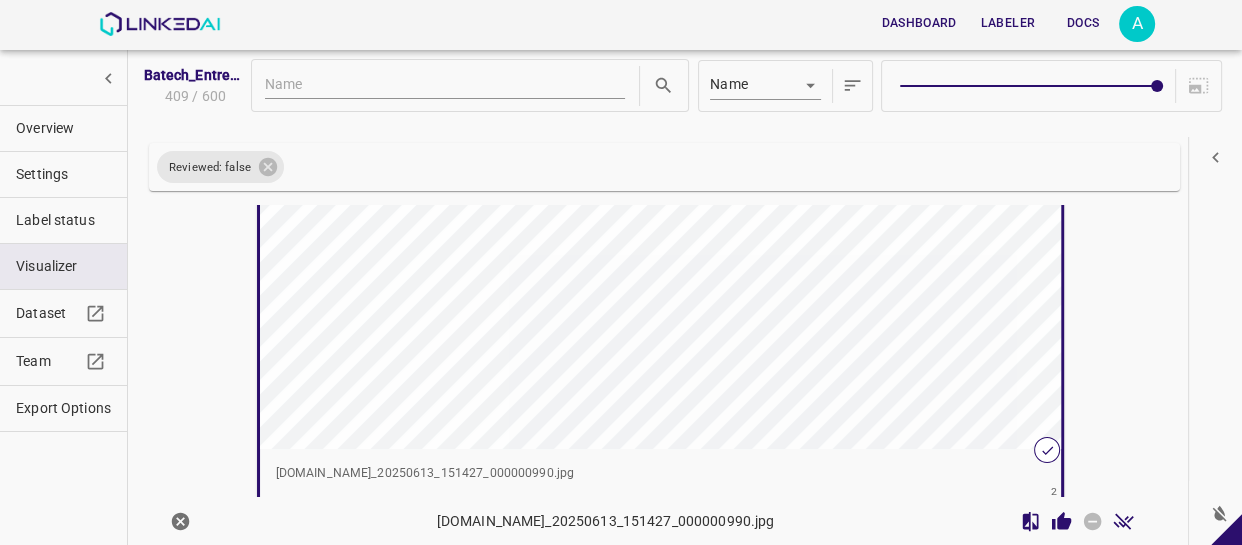 click 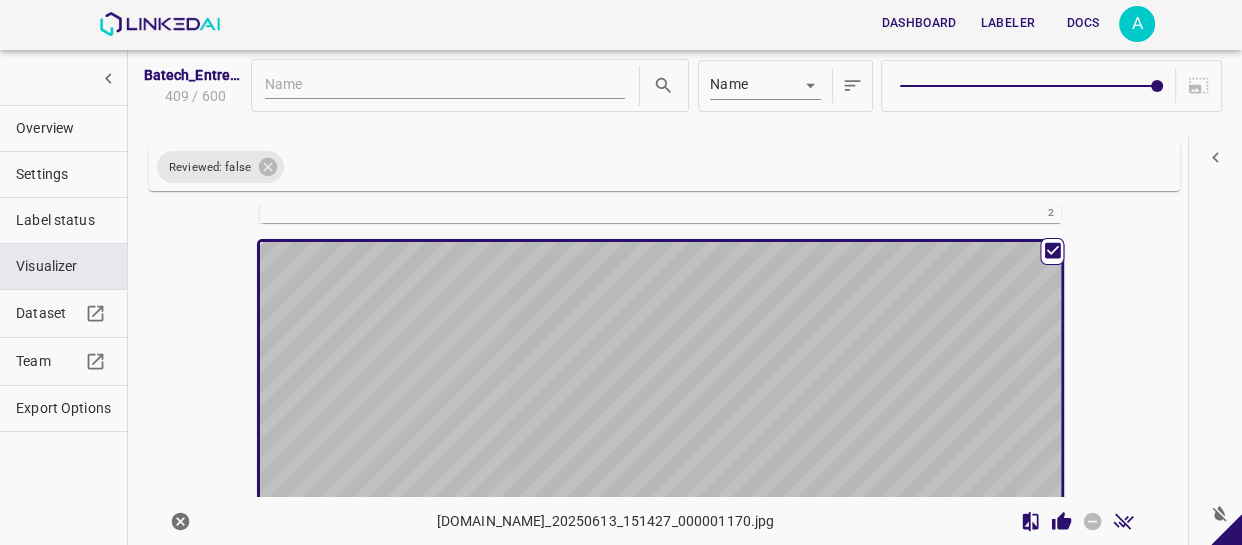 scroll, scrollTop: 997, scrollLeft: 0, axis: vertical 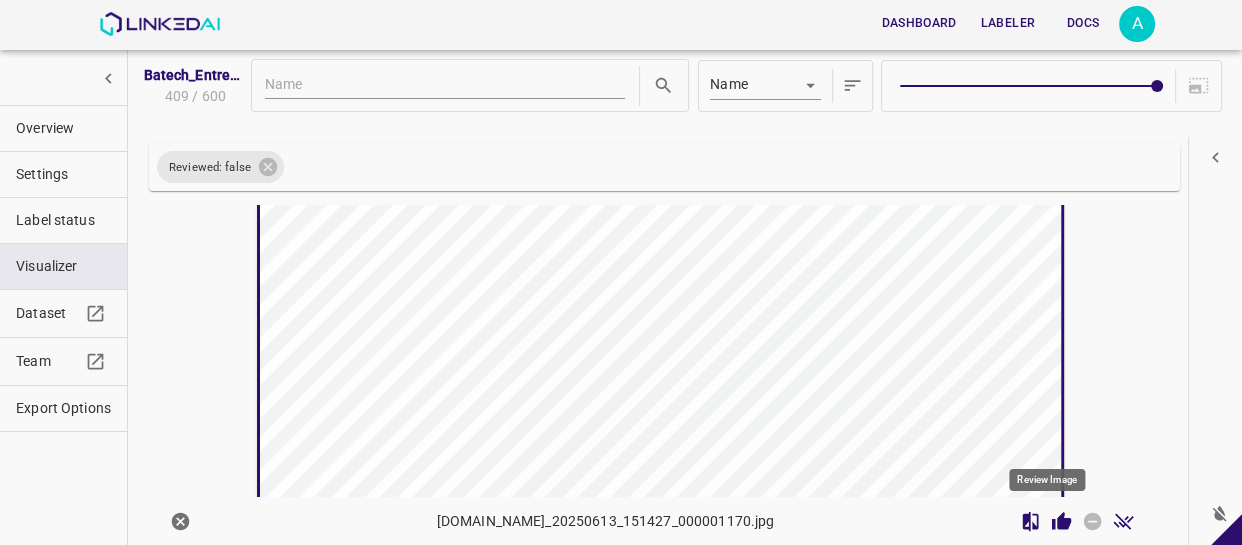 click 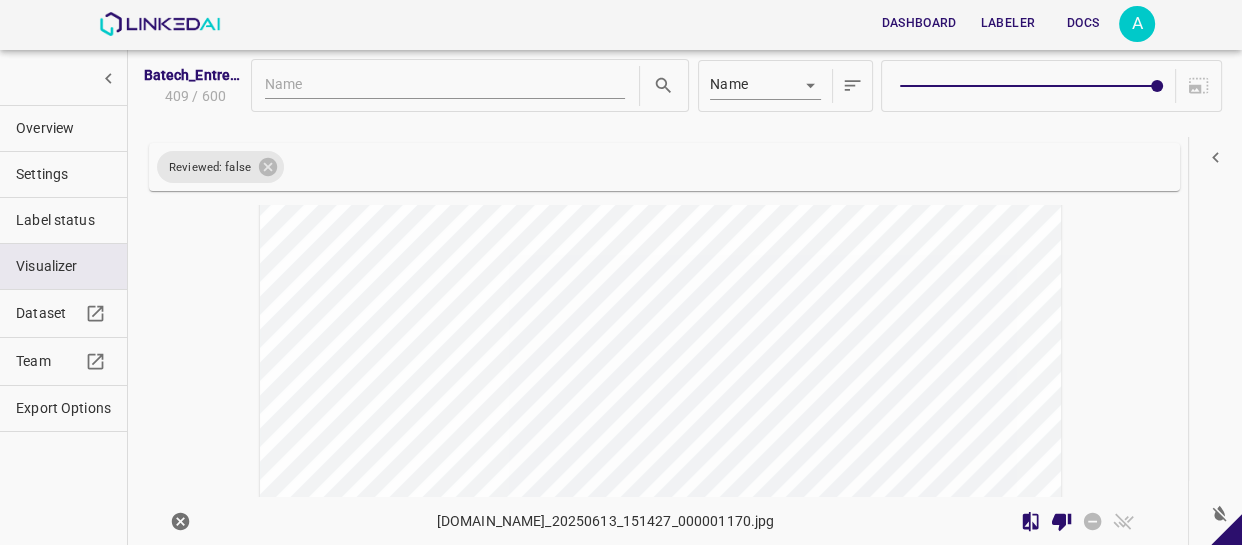 scroll, scrollTop: 1633, scrollLeft: 0, axis: vertical 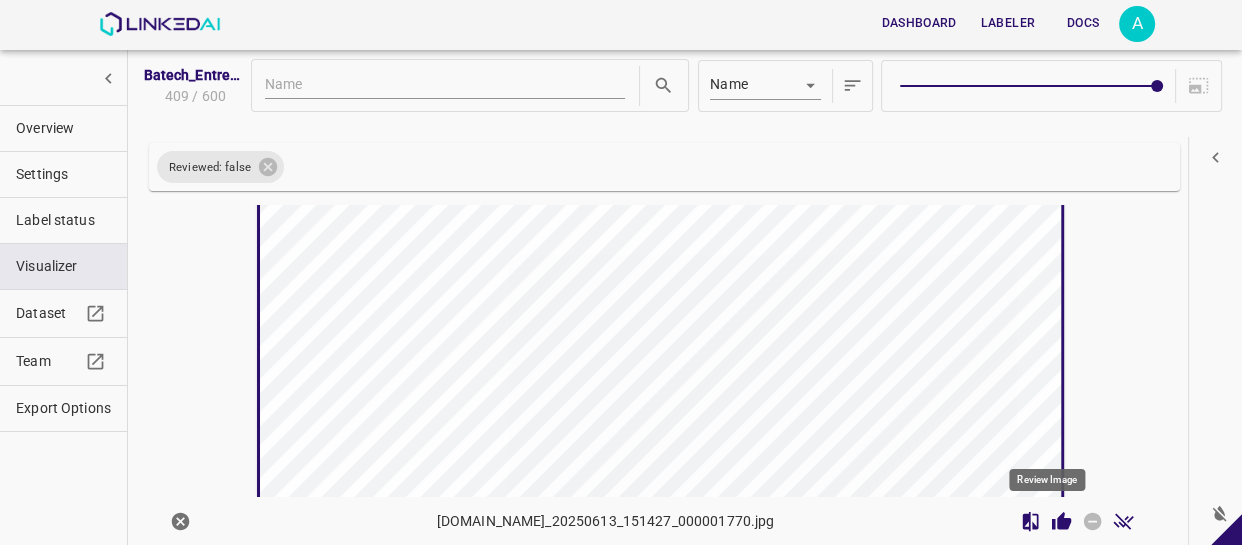 click 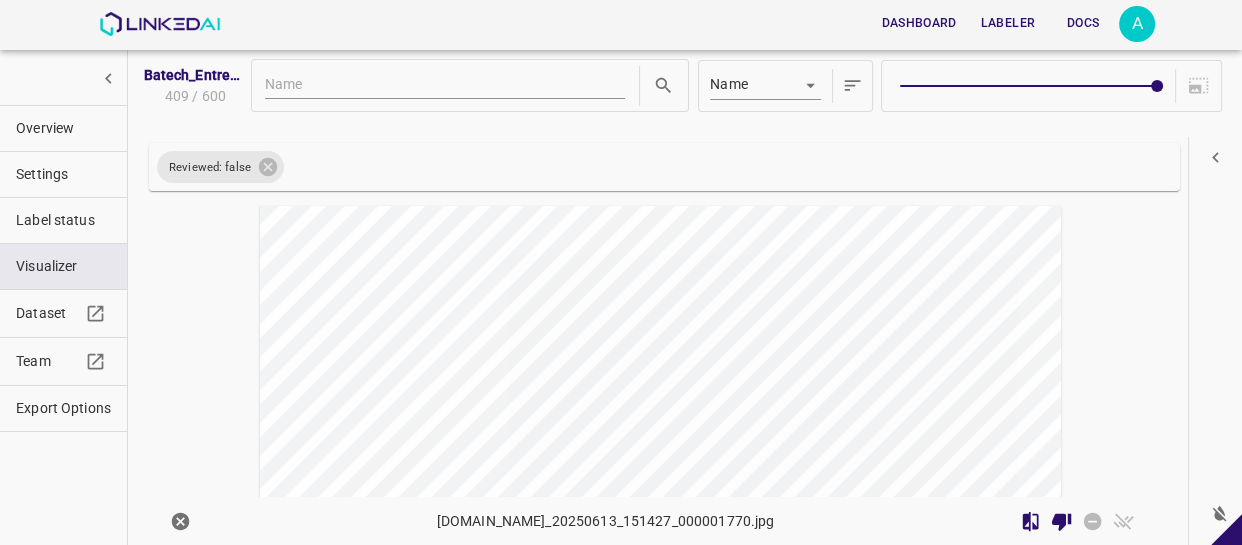 scroll, scrollTop: 2085, scrollLeft: 0, axis: vertical 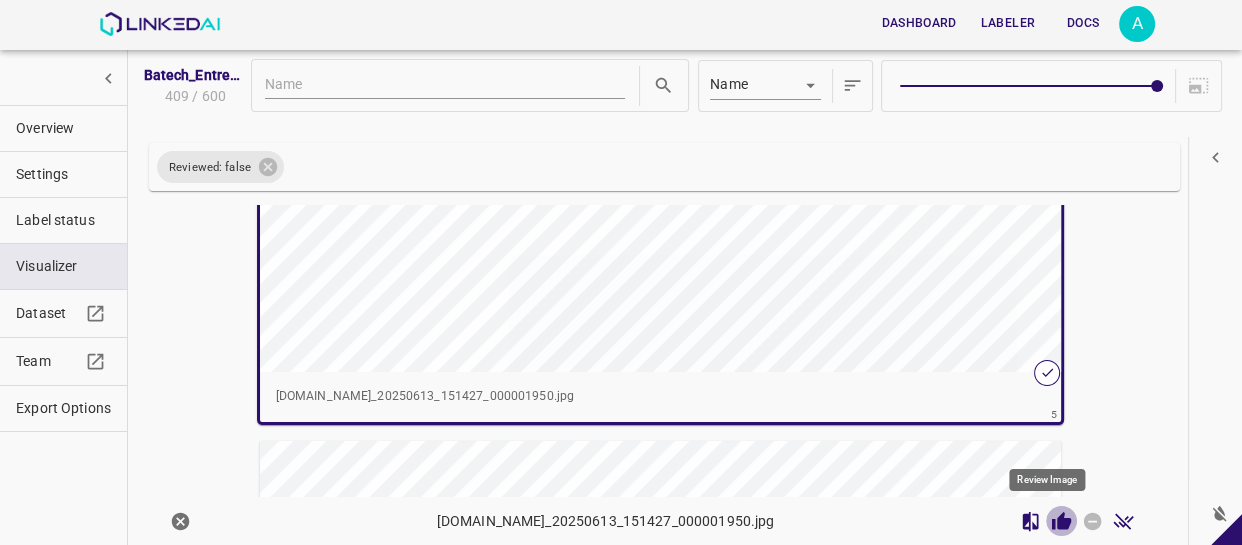 click 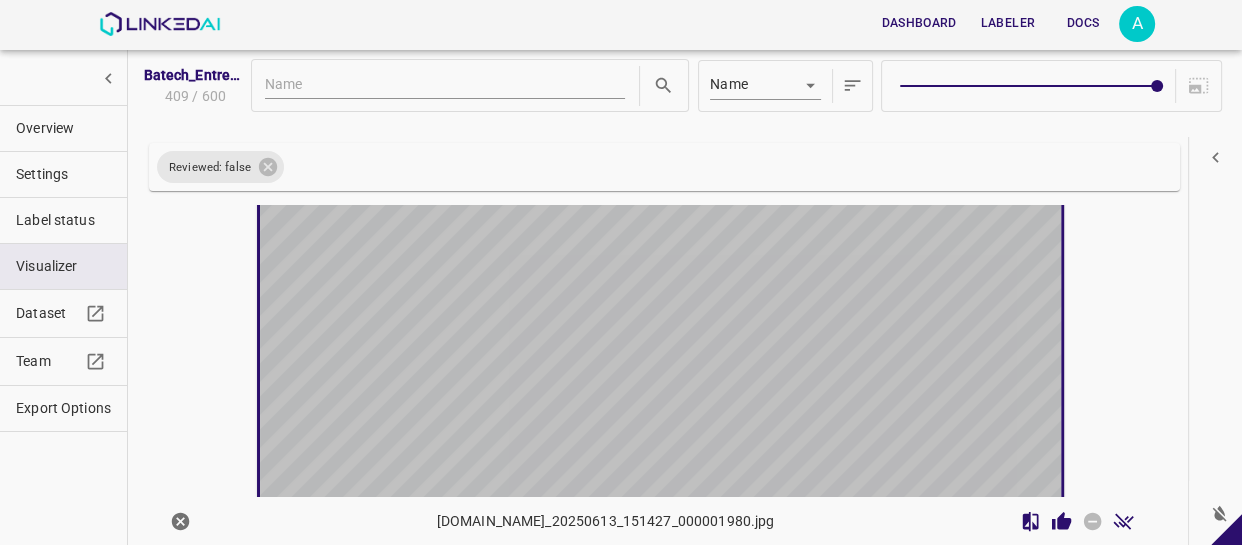 scroll, scrollTop: 2625, scrollLeft: 0, axis: vertical 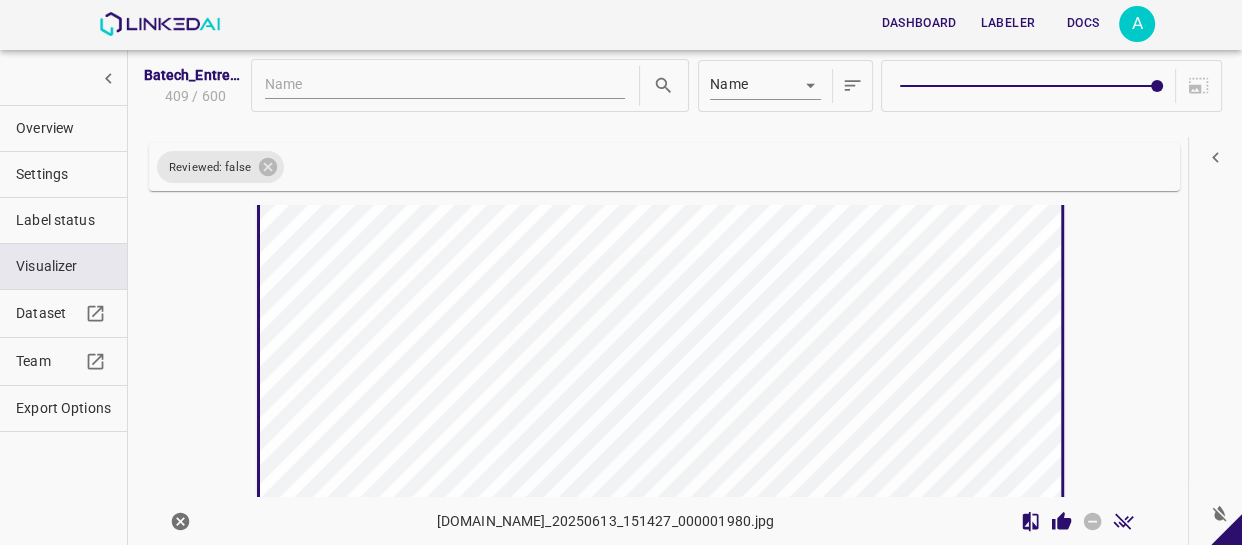 click 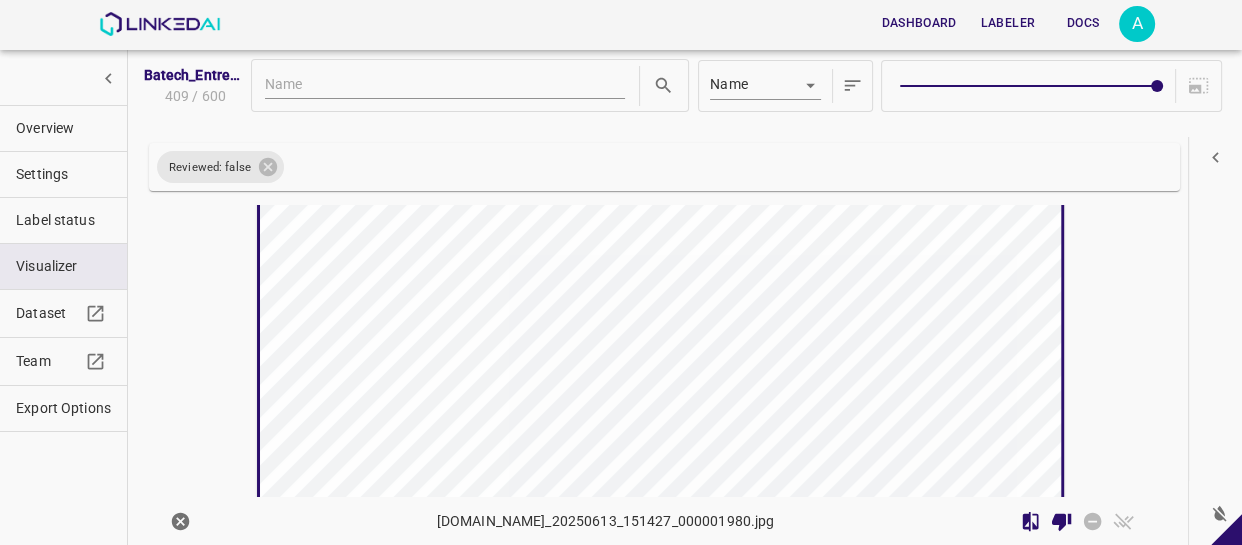 scroll, scrollTop: 2807, scrollLeft: 0, axis: vertical 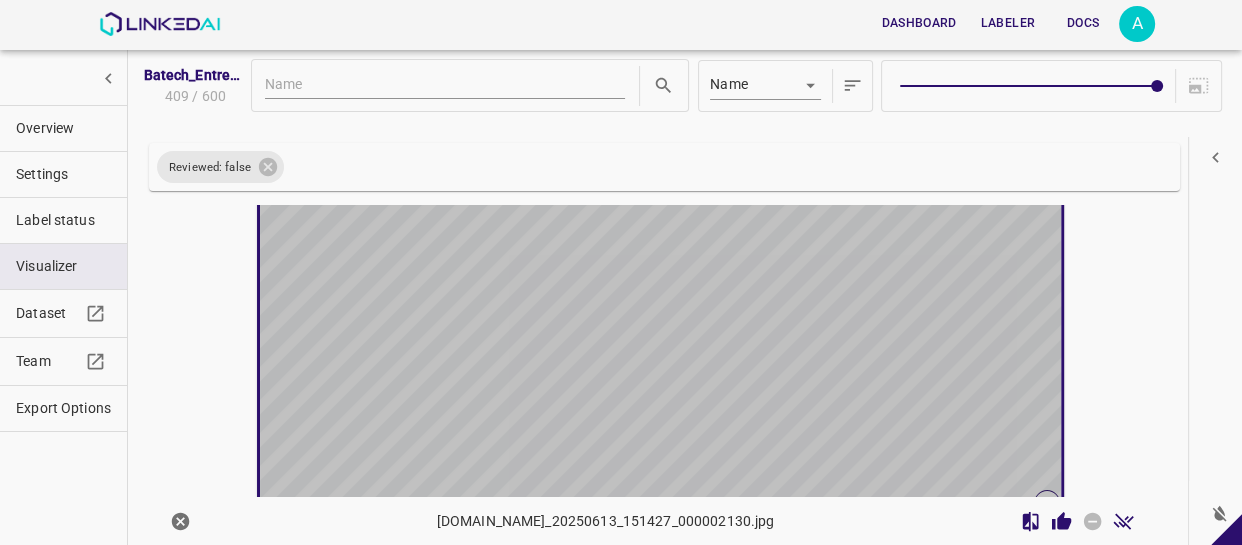 click at bounding box center (560, 276) 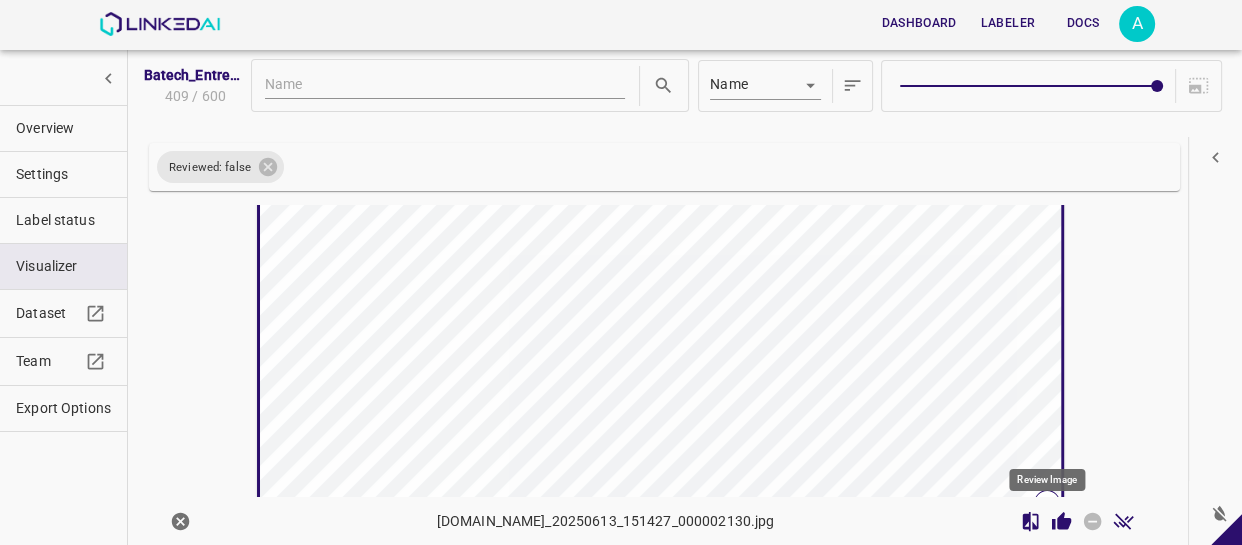 click 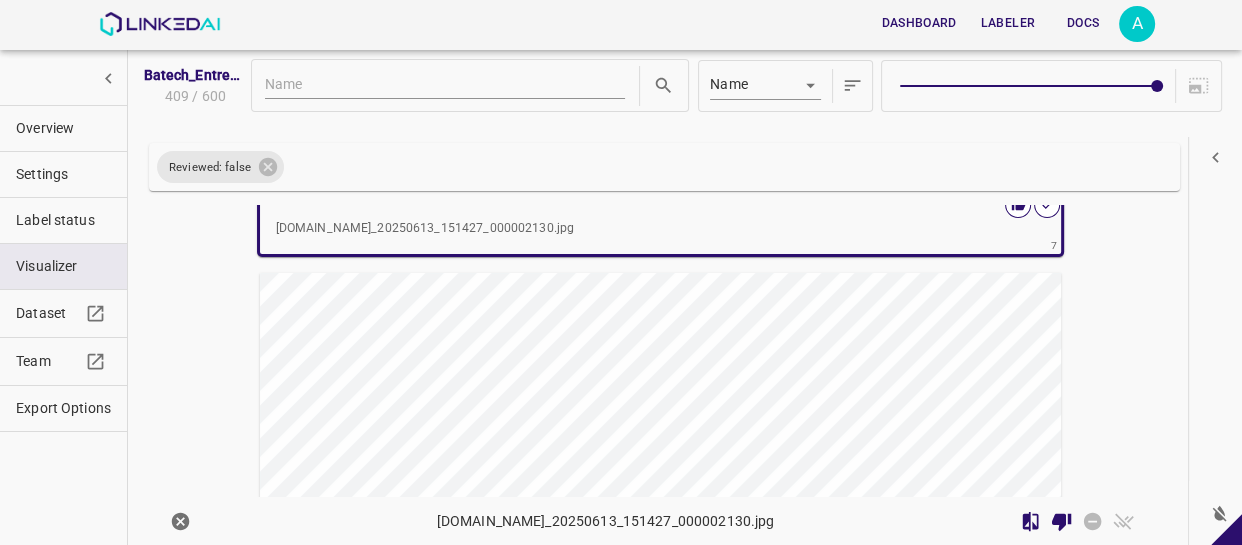 scroll, scrollTop: 3713, scrollLeft: 0, axis: vertical 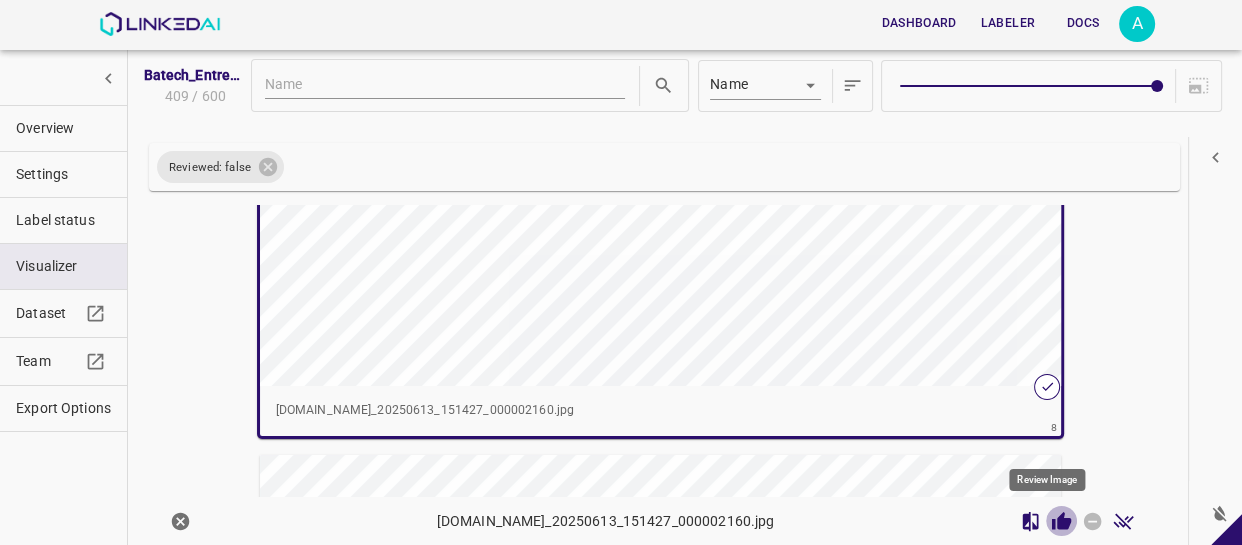 click 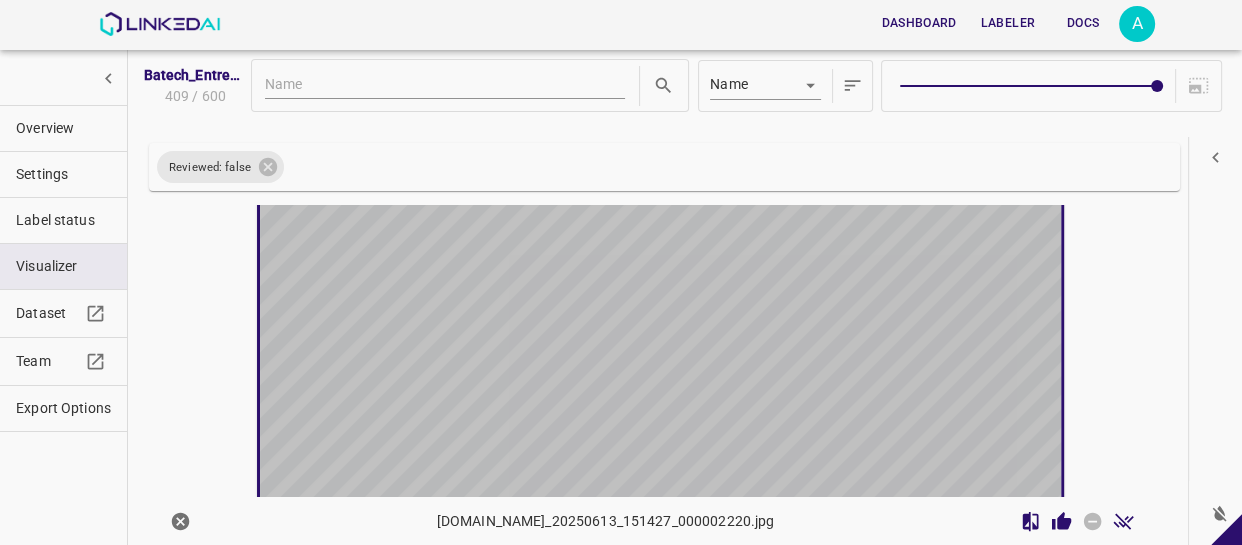 scroll, scrollTop: 4253, scrollLeft: 0, axis: vertical 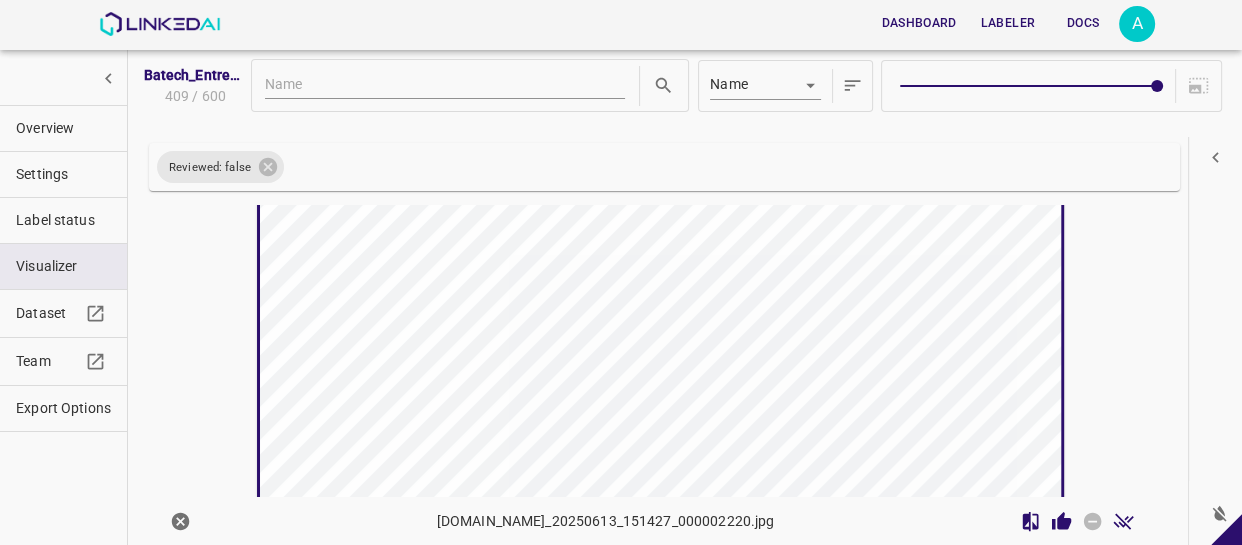 type 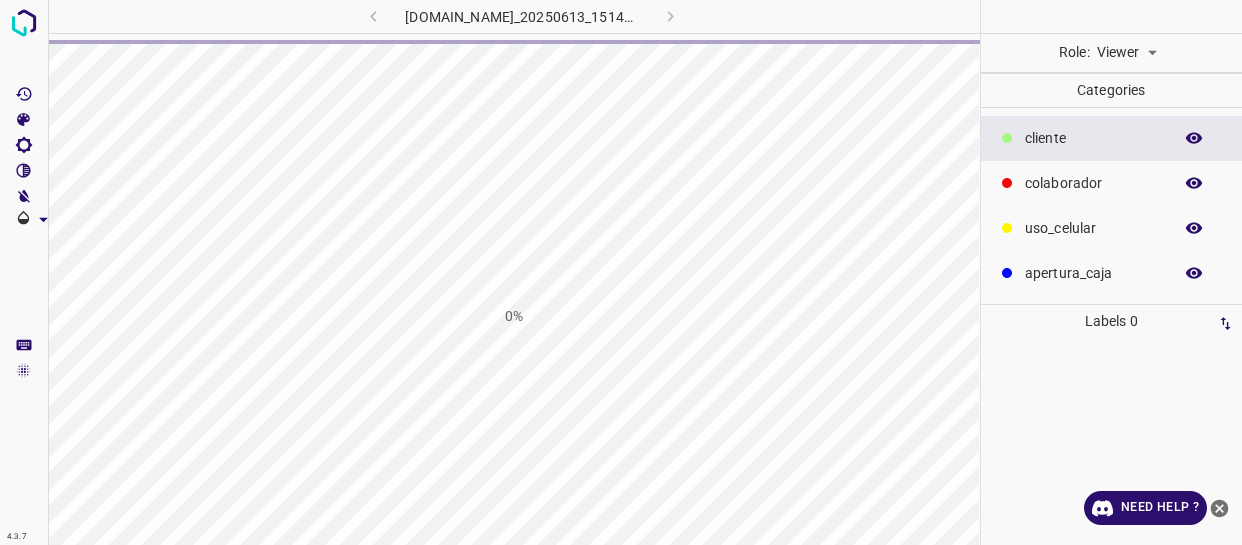 scroll, scrollTop: 0, scrollLeft: 0, axis: both 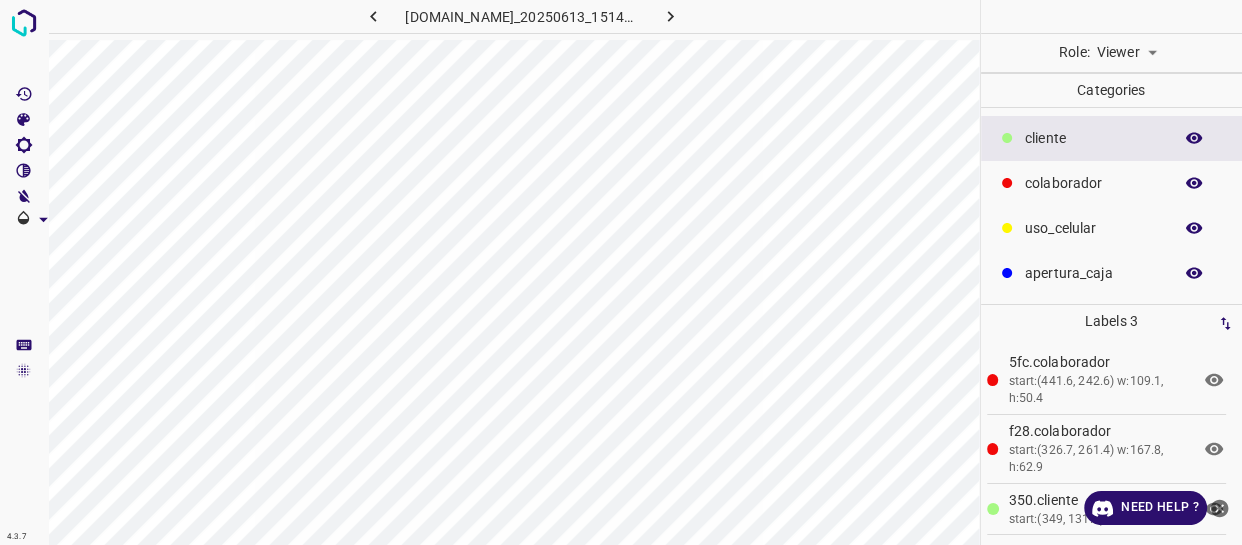 click on "Viewer viewer" at bounding box center [1127, 53] 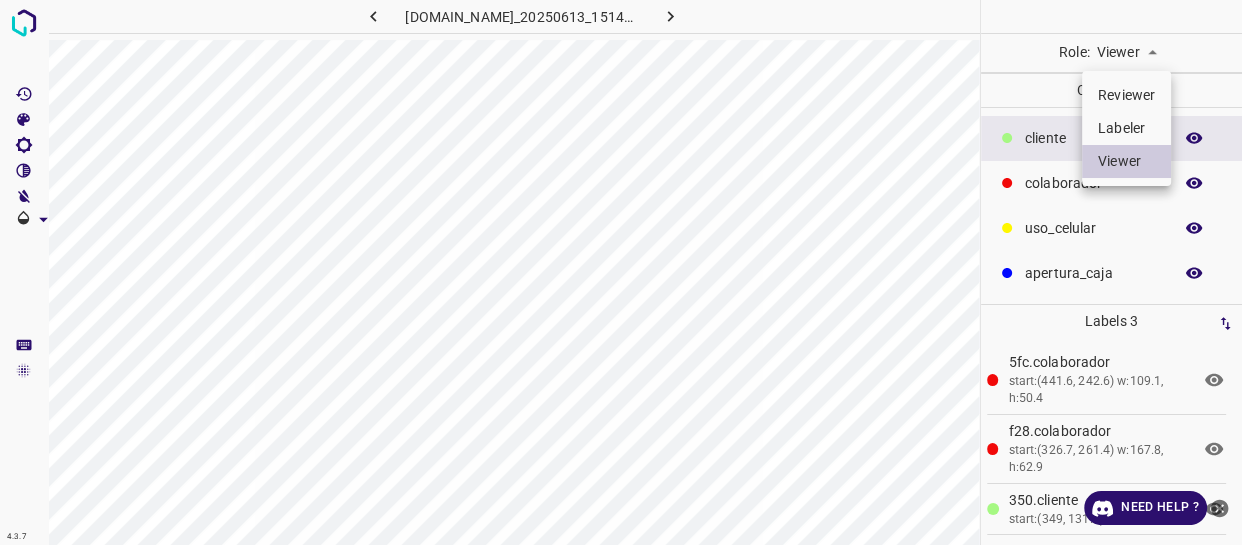 click on "4.3.7 803-bch-oasis-coyoacan.ddns.me_20250613_151427_000000960.jpg Role: Viewer viewer Categories ​​cliente colaborador uso_celular apertura_caja Labels   3 5fc.colaborador
start:(441.6, 242.6)
w:109.1, h:50.4
f28.colaborador
start:(326.7, 261.4)
w:167.8, h:62.9
350.​​cliente
start:(349, 131.7)
w:112.7, h:68.9
Categories 1 ​​cliente 2 colaborador 3 uso_celular 4 apertura_caja Tools Space Change between modes (Draw & Edit) I Auto labeling R Restore zoom M Zoom in N Zoom out Delete Delete selecte label Filters Z Restore filters X Saturation filter C Brightness filter V Contrast filter B Gray scale filter General O Download Need Help ? - Text - Hide - Delete Reviewer Labeler Viewer" at bounding box center [621, 272] 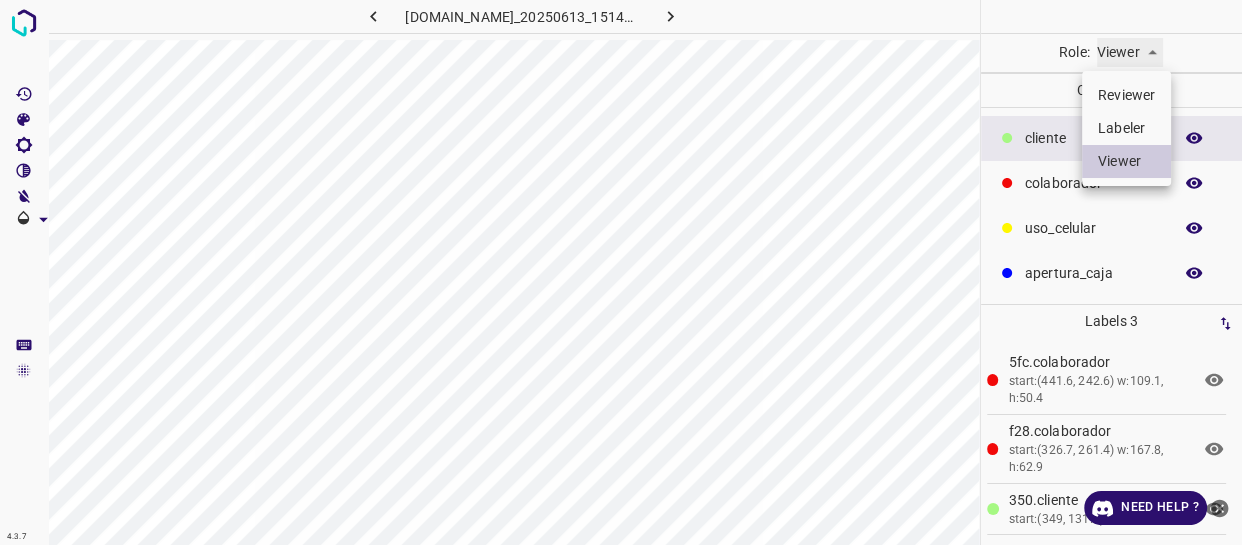 type on "labeler" 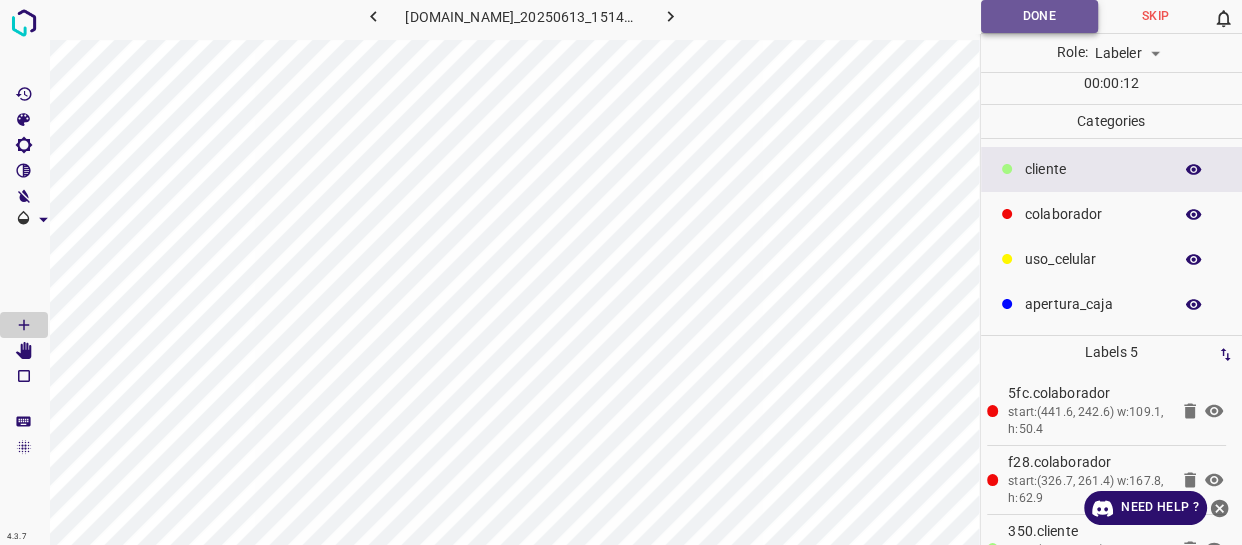 click on "Done" at bounding box center (1039, 16) 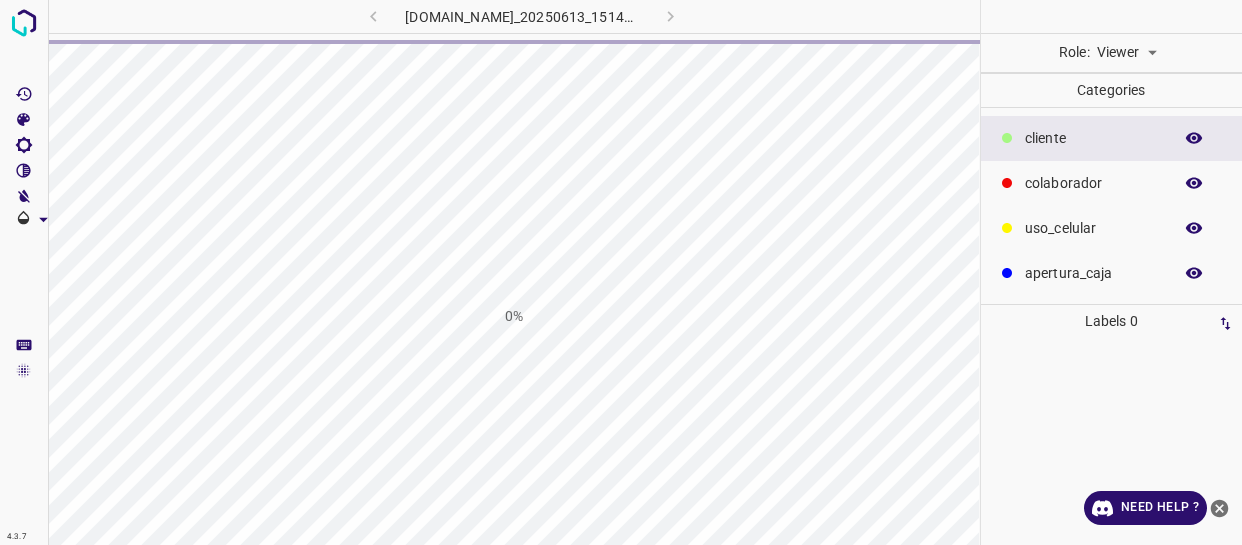 scroll, scrollTop: 0, scrollLeft: 0, axis: both 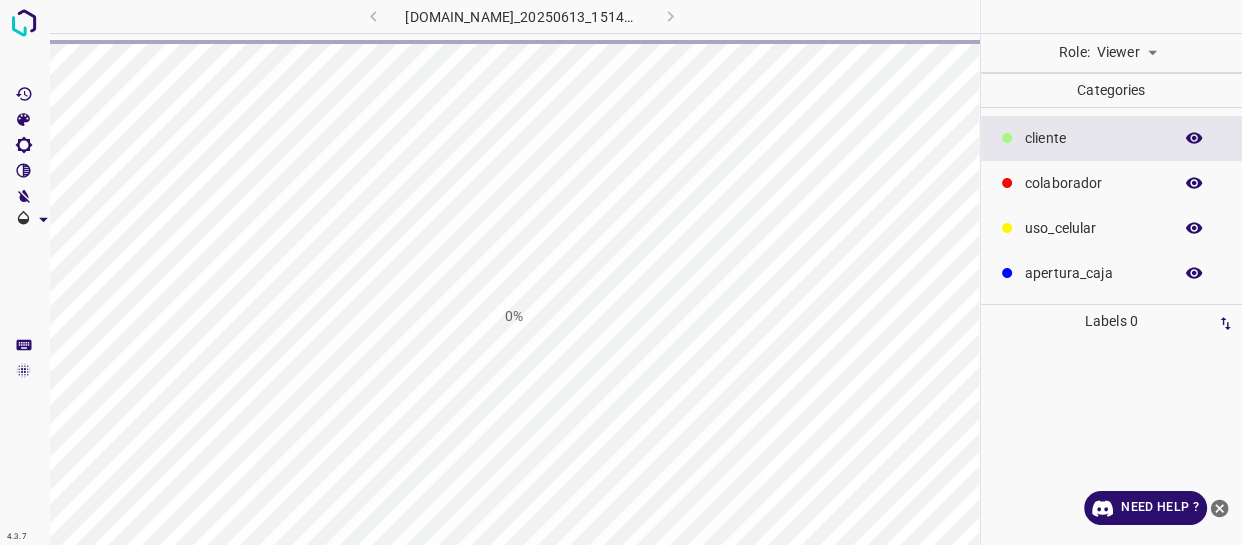 click on "4.3.7 [DOMAIN_NAME]_20250613_151427_000000990.jpg 0% Role: Viewer viewer Categories ​​cliente colaborador uso_celular apertura_caja Labels   0 Categories 1 ​​cliente 2 colaborador 3 uso_celular 4 apertura_caja Tools Space Change between modes (Draw & Edit) I Auto labeling R Restore zoom M Zoom in N Zoom out Delete Delete selecte label Filters Z Restore filters X Saturation filter C Brightness filter V Contrast filter B Gray scale filter General O Download Need Help ? - Text - Hide - Delete" at bounding box center (621, 272) 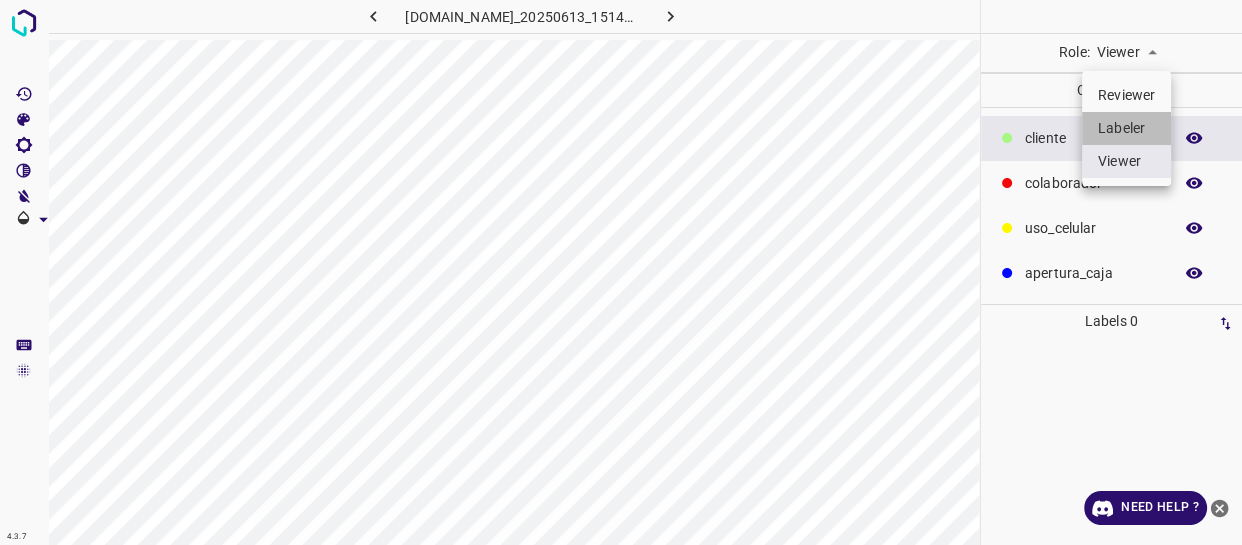 click on "Labeler" at bounding box center (1126, 128) 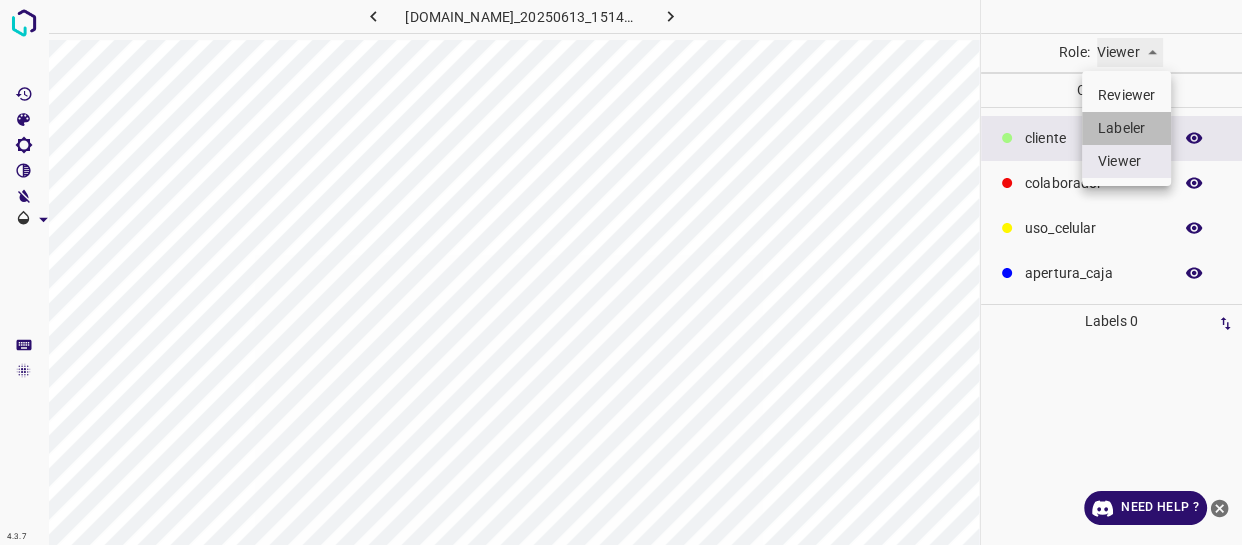 type on "labeler" 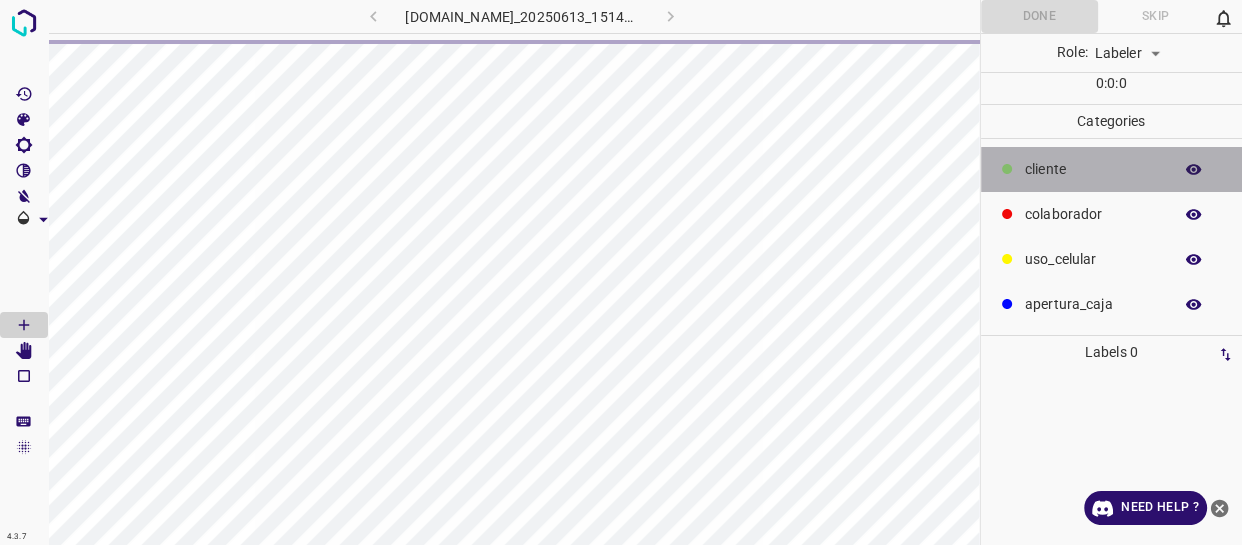 click on "​​cliente" at bounding box center (1093, 169) 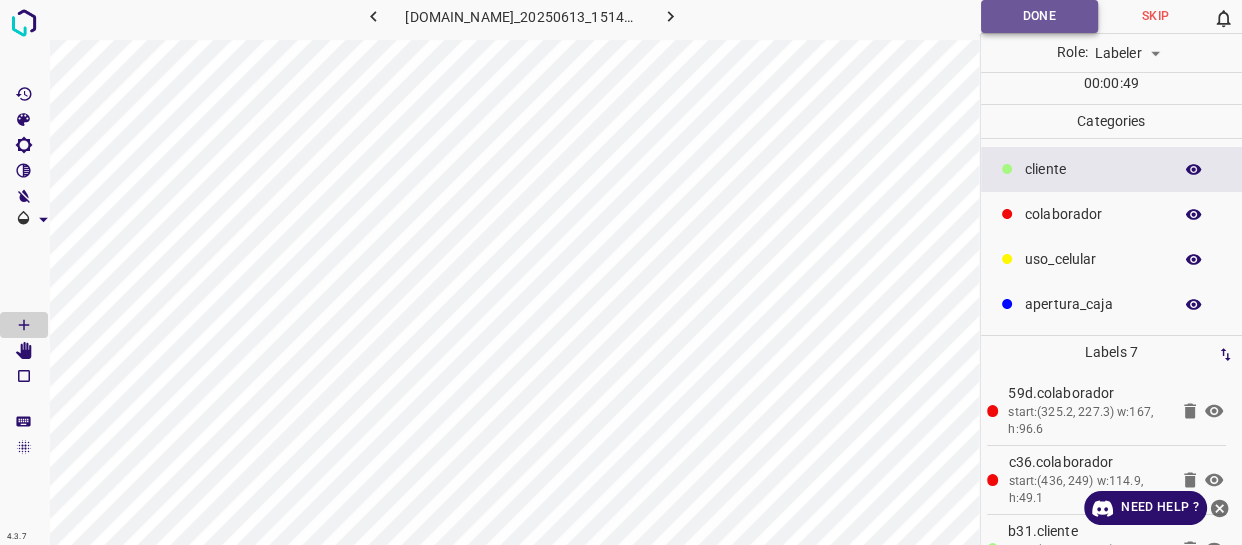 click on "Done" at bounding box center [1039, 16] 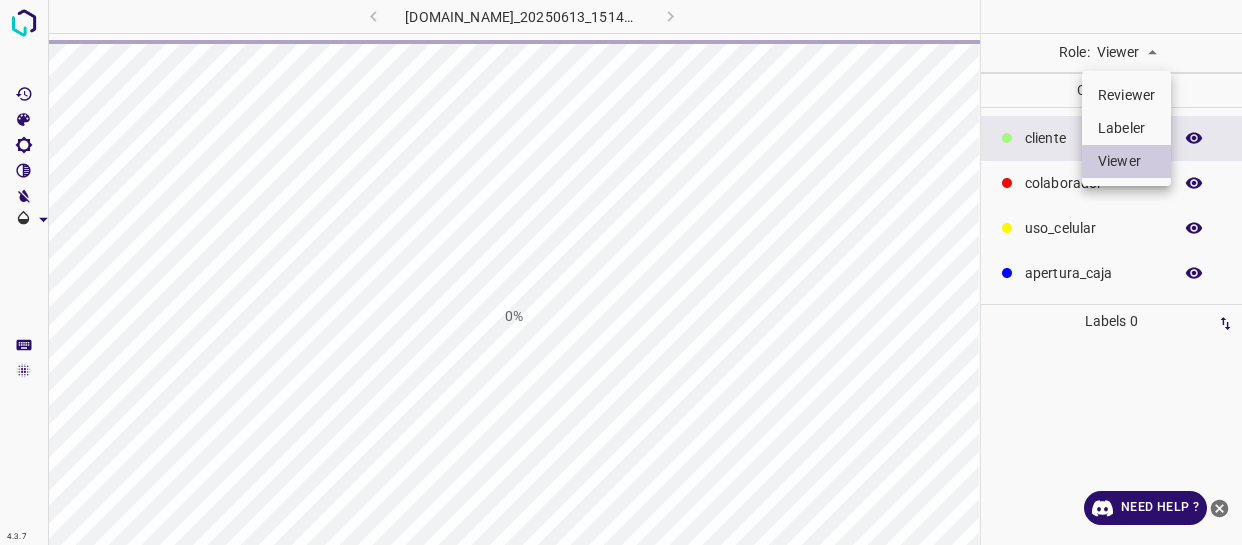 scroll, scrollTop: 0, scrollLeft: 0, axis: both 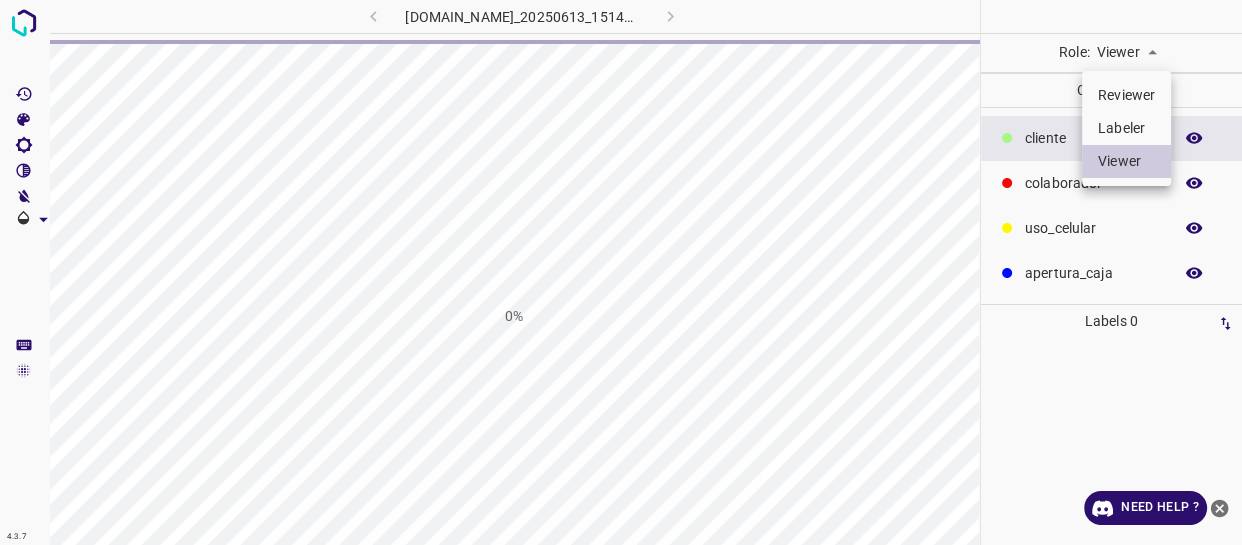 click on "4.3.7 803-bch-oasis-coyoacan.ddns.me_20250613_151427_000001170.jpg 0% Role: Viewer viewer Categories ​​cliente colaborador uso_celular apertura_caja Labels   0 Categories 1 ​​cliente 2 colaborador 3 uso_celular 4 apertura_caja Tools Space Change between modes (Draw & Edit) I Auto labeling R Restore zoom M Zoom in N Zoom out Delete Delete selecte label Filters Z Restore filters X Saturation filter C Brightness filter V Contrast filter B Gray scale filter General O Download Need Help ? - Text - Hide - Delete Reviewer Labeler Viewer" at bounding box center (621, 272) 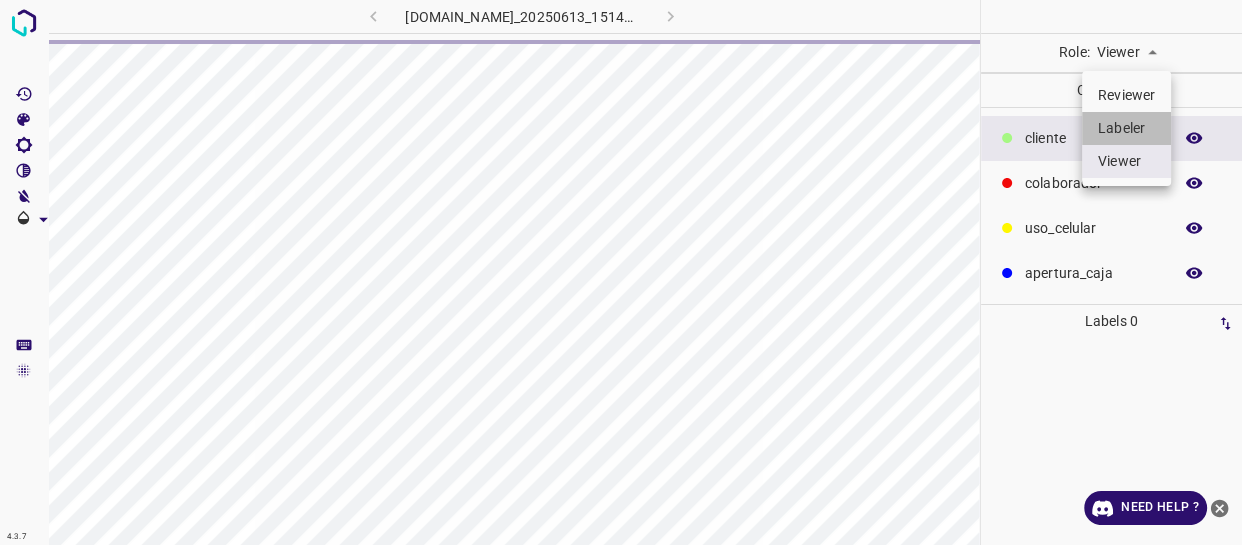 click on "Labeler" at bounding box center (1126, 128) 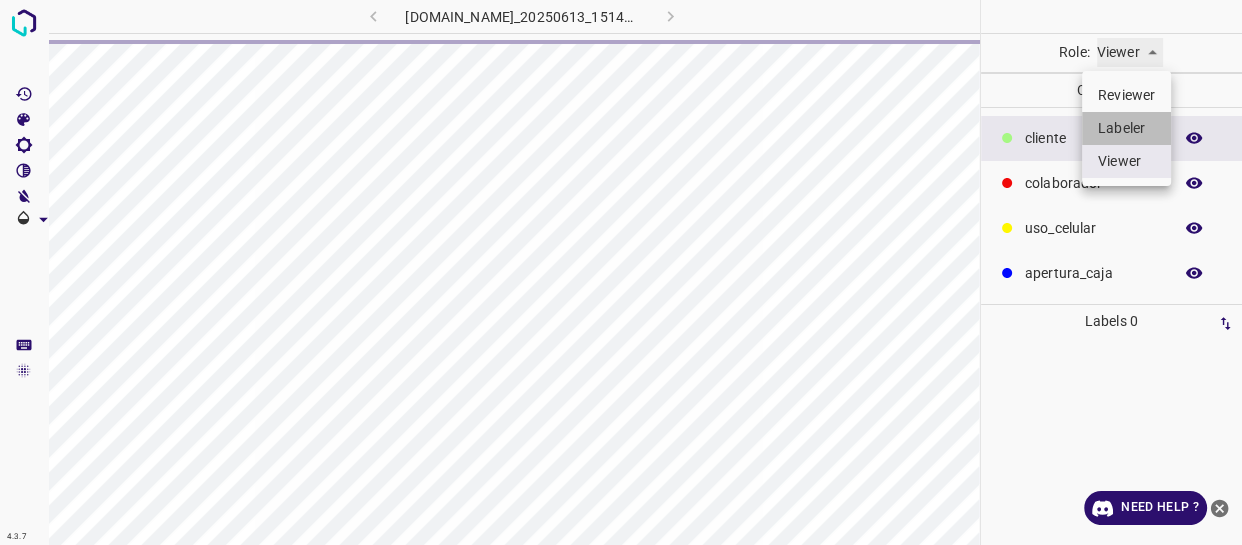 type on "labeler" 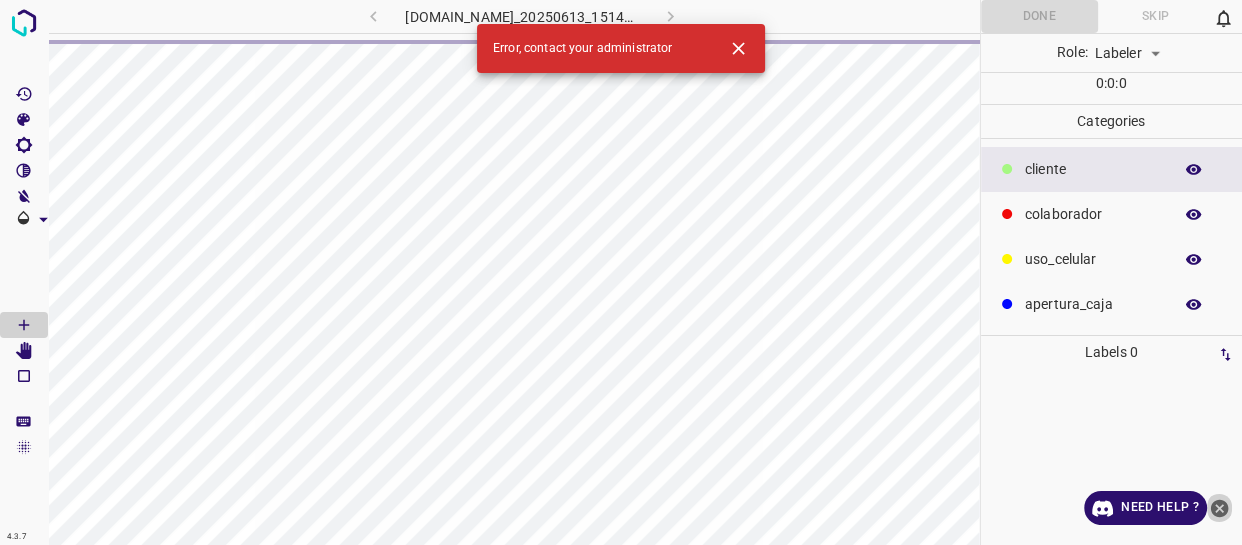 click 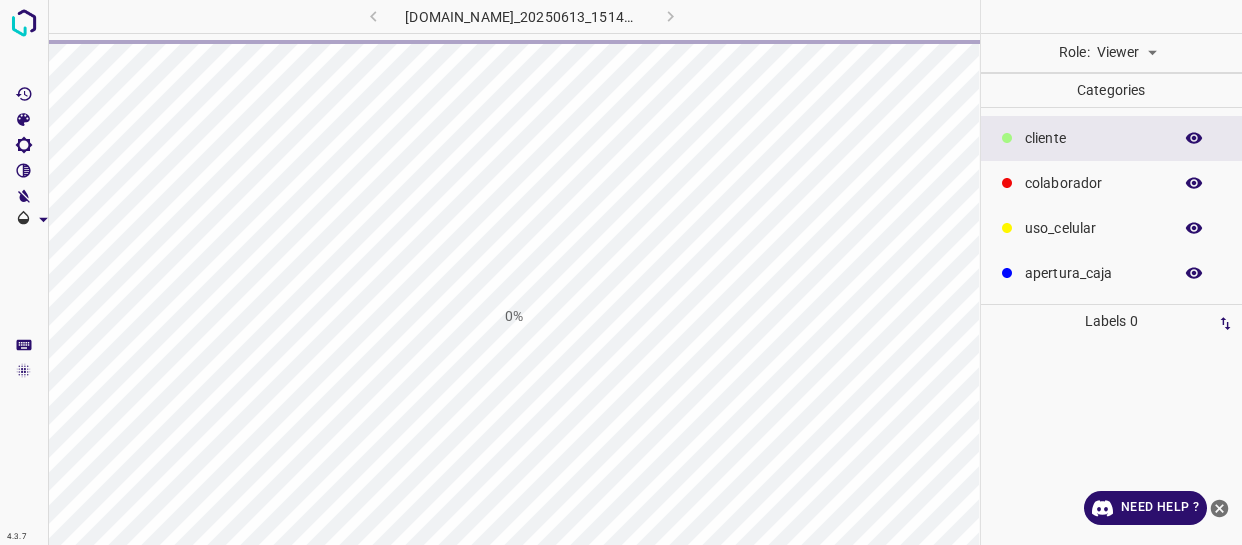 scroll, scrollTop: 0, scrollLeft: 0, axis: both 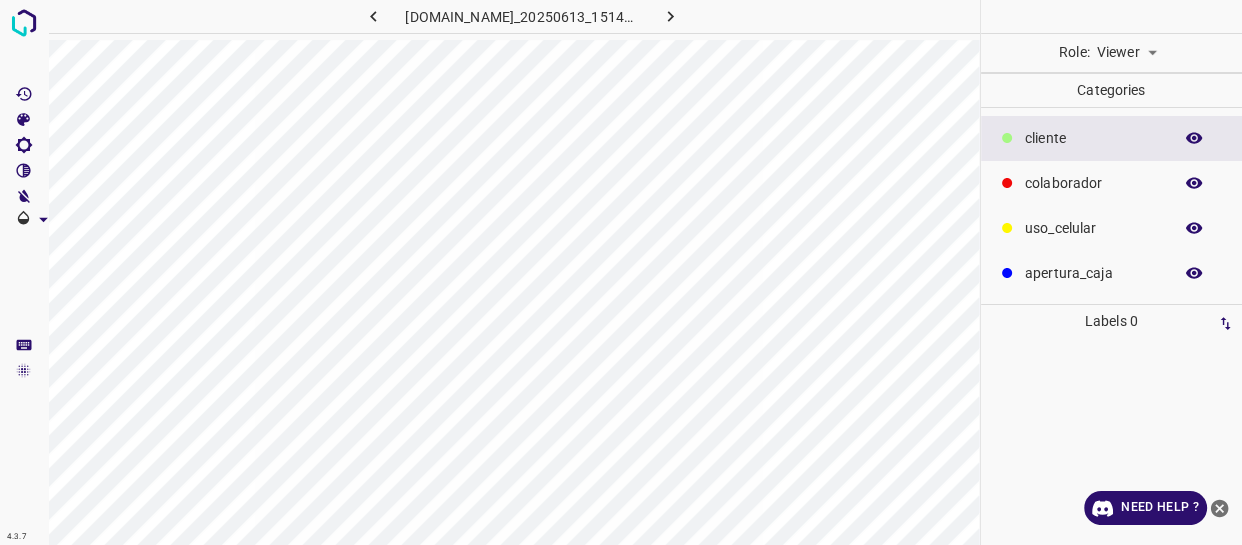 click on "​​cliente" at bounding box center (1093, 138) 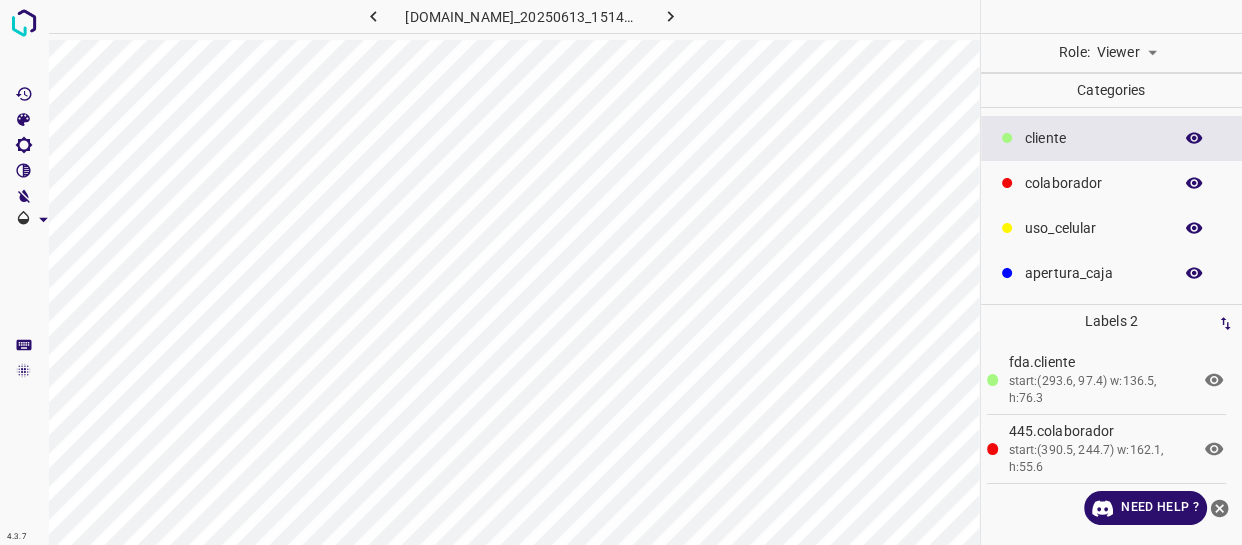 click on "4.3.7 [DOMAIN_NAME]_20250613_151427_000001170.jpg Role: Viewer viewer Categories ​​cliente colaborador uso_celular apertura_caja Labels   2 fda.​​cliente
start:(293.6, 97.4)
w:136.5, h:76.3
445.colaborador
start:(390.5, 244.7)
w:162.1, h:55.6
Categories 1 ​​cliente 2 colaborador 3 uso_celular 4 apertura_caja Tools Space Change between modes (Draw & Edit) I Auto labeling R Restore zoom M Zoom in N Zoom out Delete Delete selecte label Filters Z Restore filters X Saturation filter C Brightness filter V Contrast filter B Gray scale filter General O Download Need Help ? - Text - Hide - Delete" at bounding box center [621, 272] 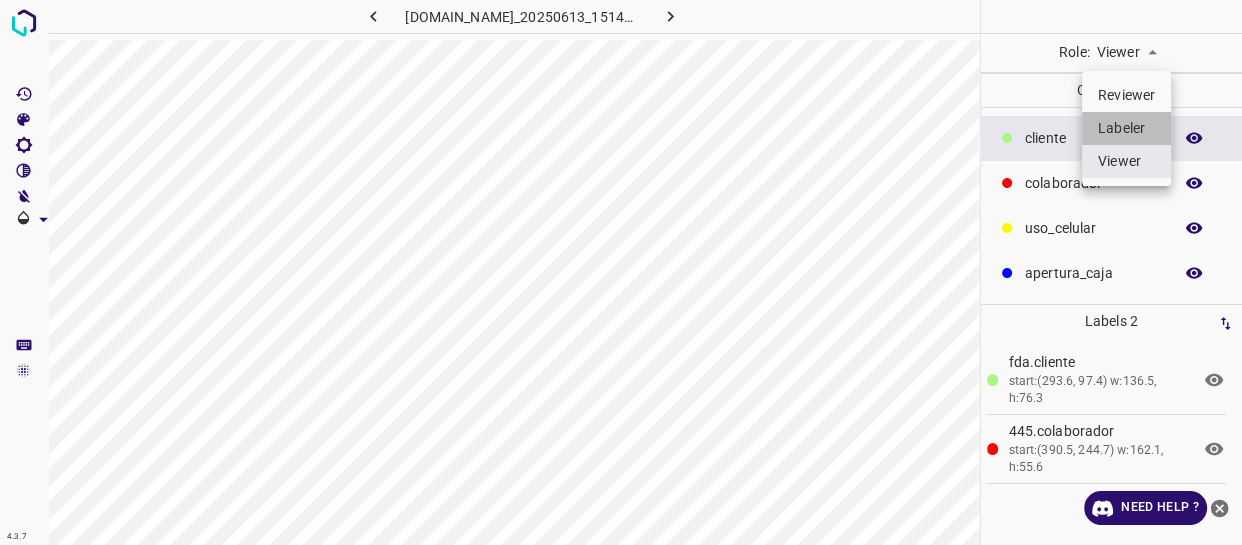 click on "Labeler" at bounding box center (1126, 128) 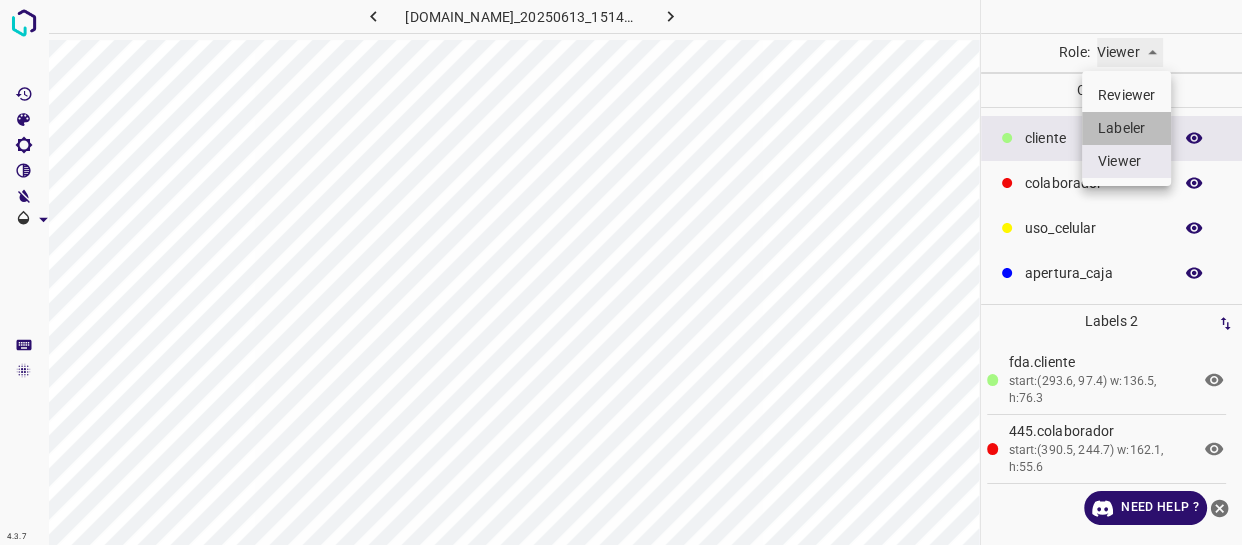 type on "labeler" 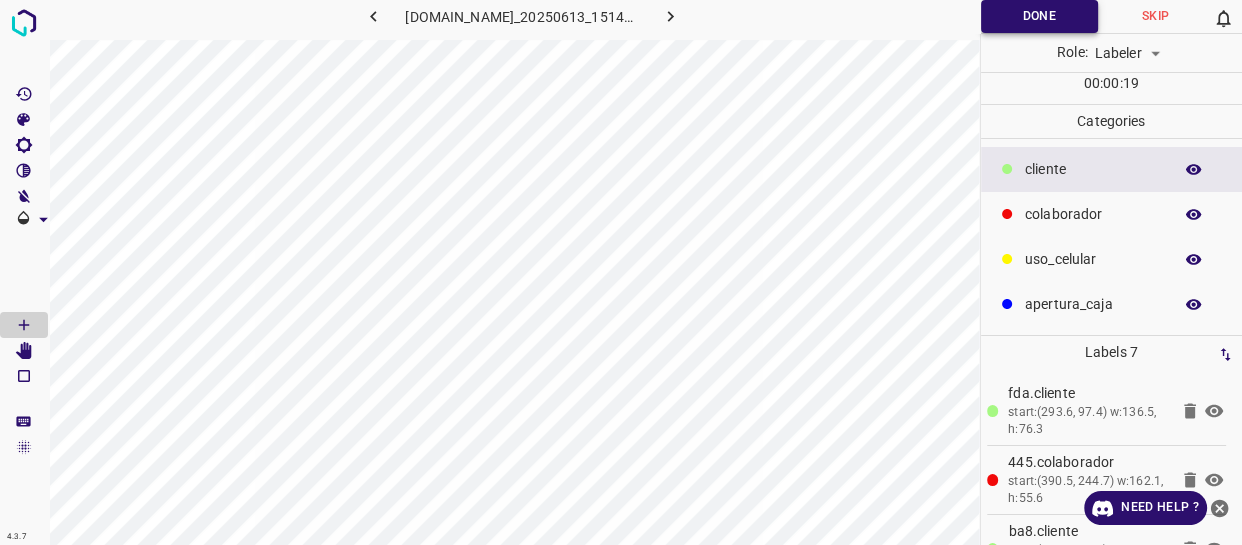 click on "Done" at bounding box center [1039, 16] 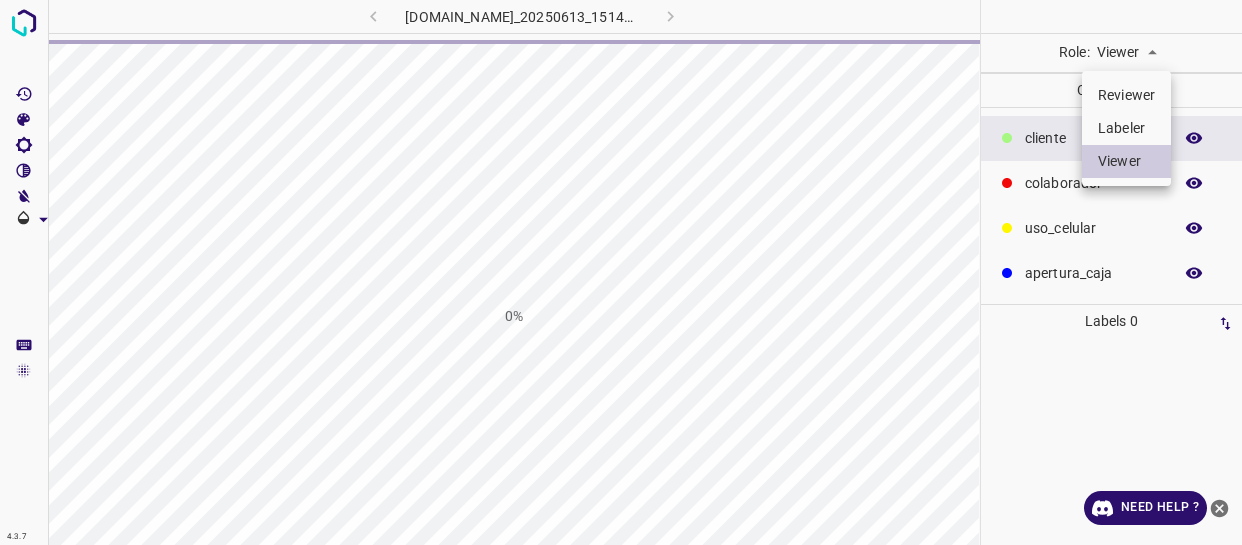scroll, scrollTop: 0, scrollLeft: 0, axis: both 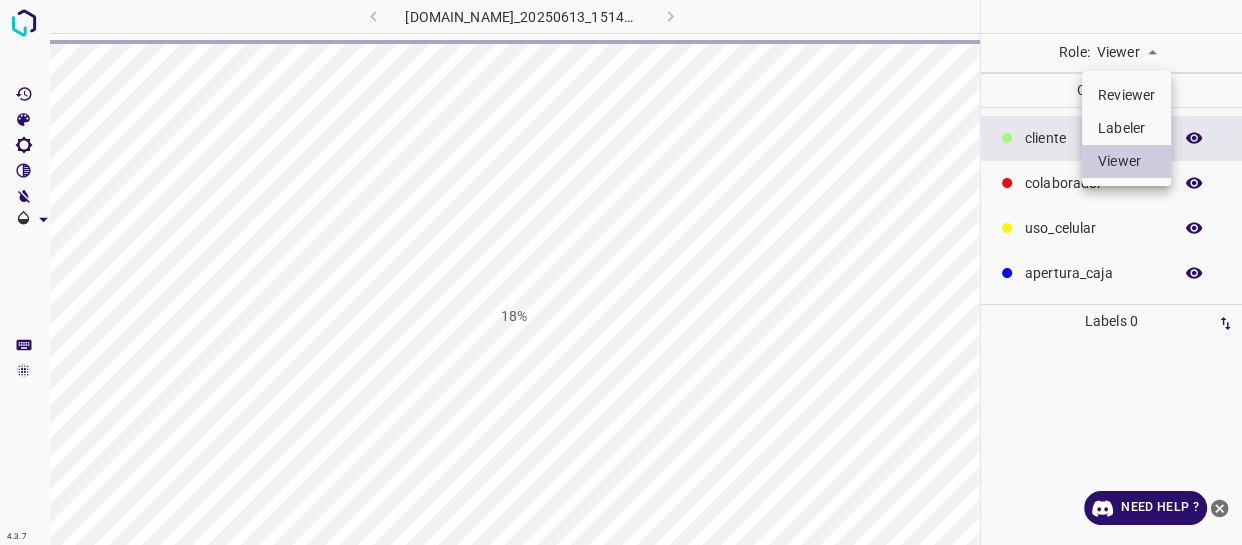 click on "Labeler" at bounding box center (1126, 128) 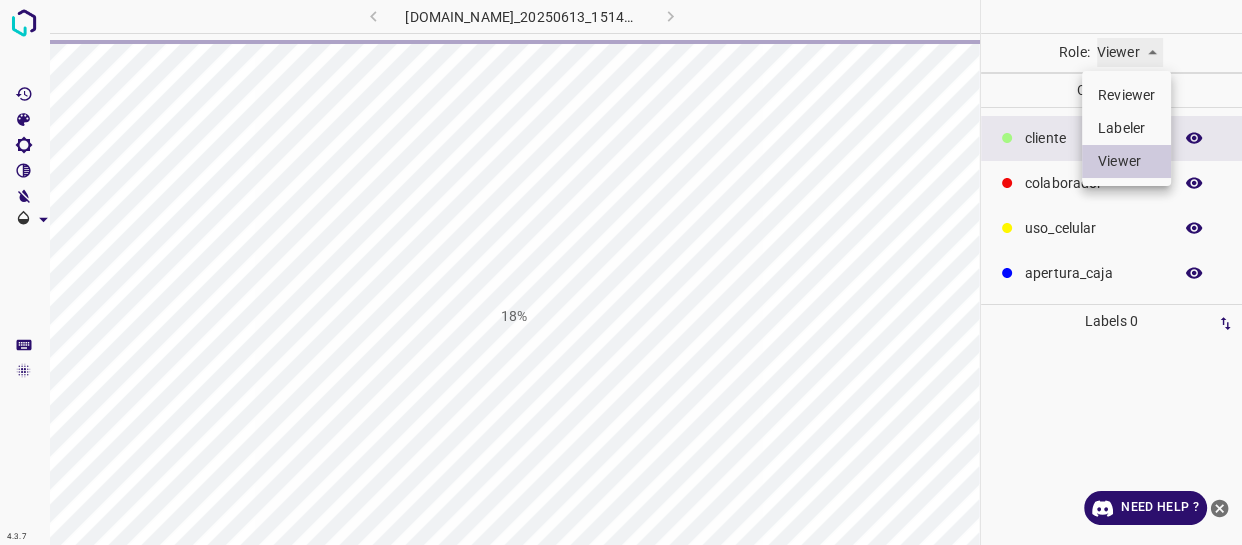 type on "labeler" 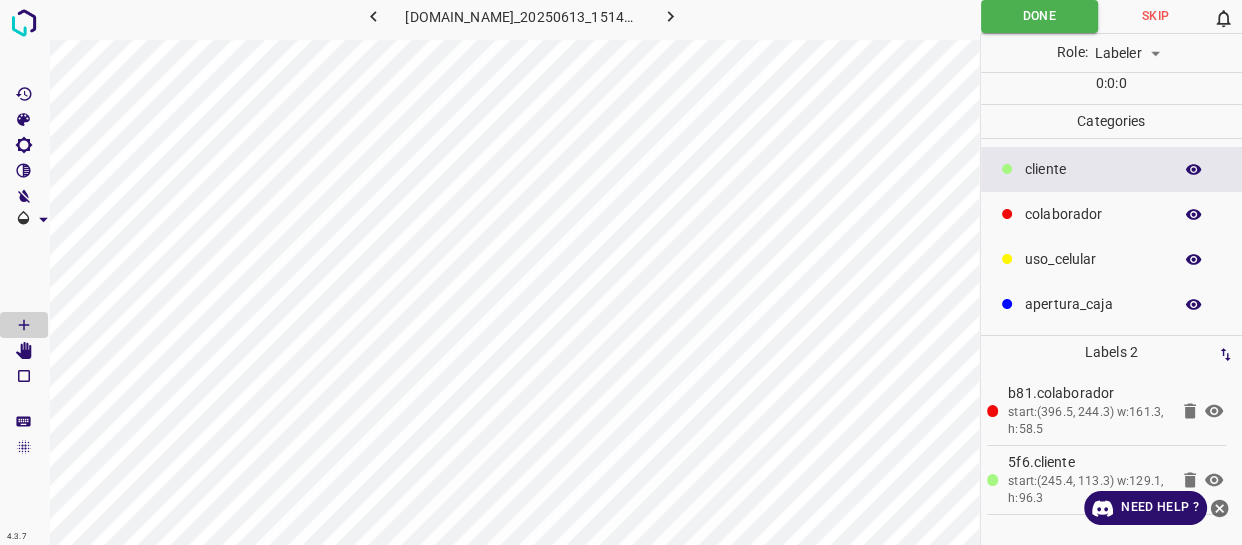 click on "​​cliente" at bounding box center (1112, 169) 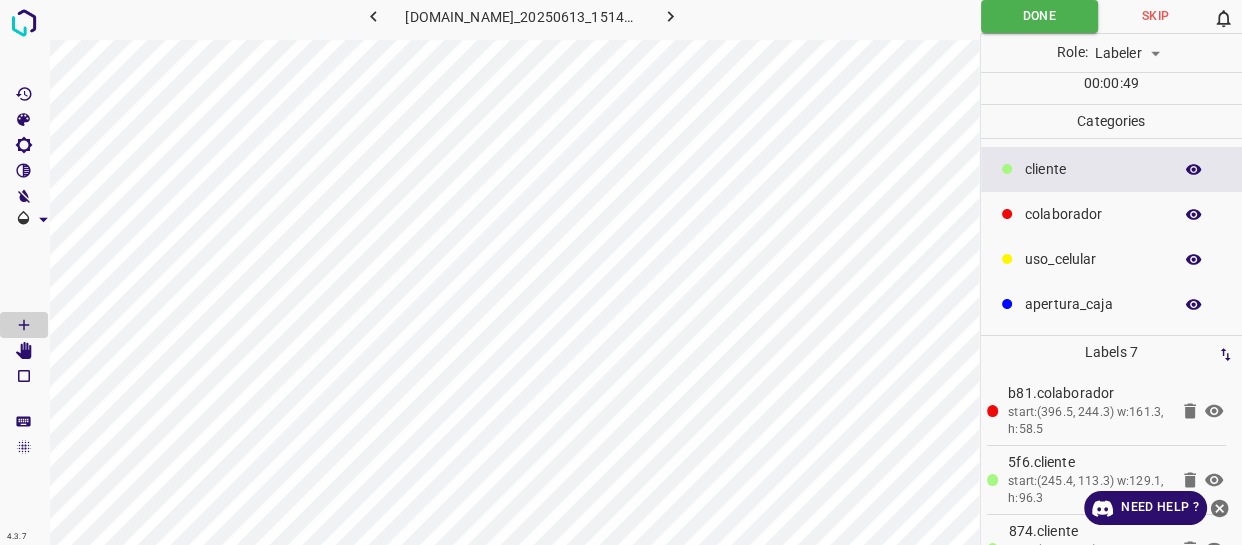 click on "colaborador" at bounding box center [1093, 214] 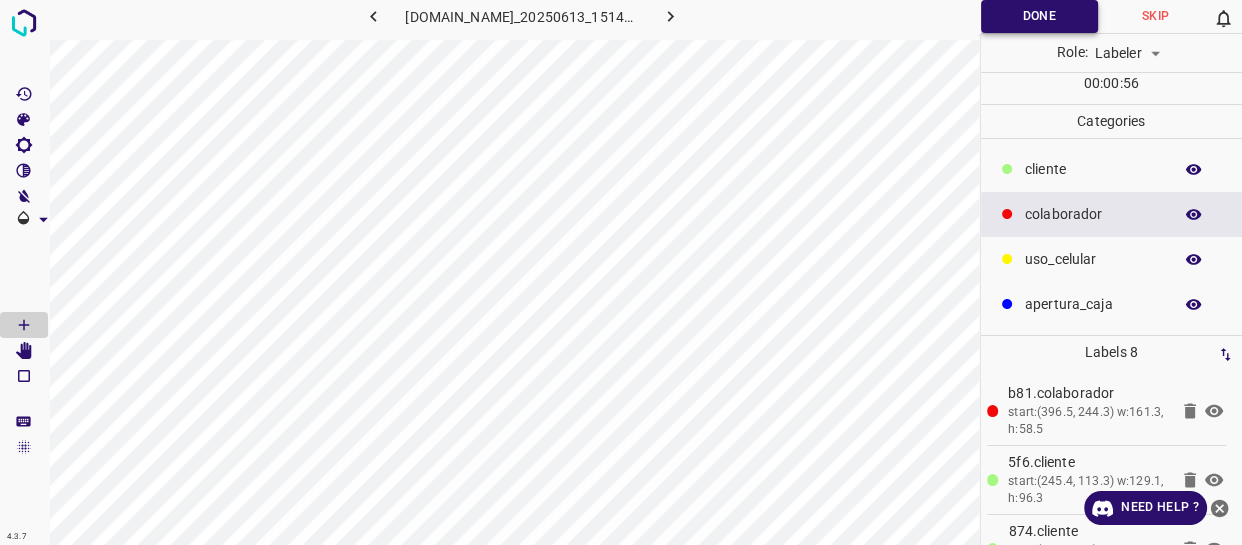 click on "Done" at bounding box center [1039, 16] 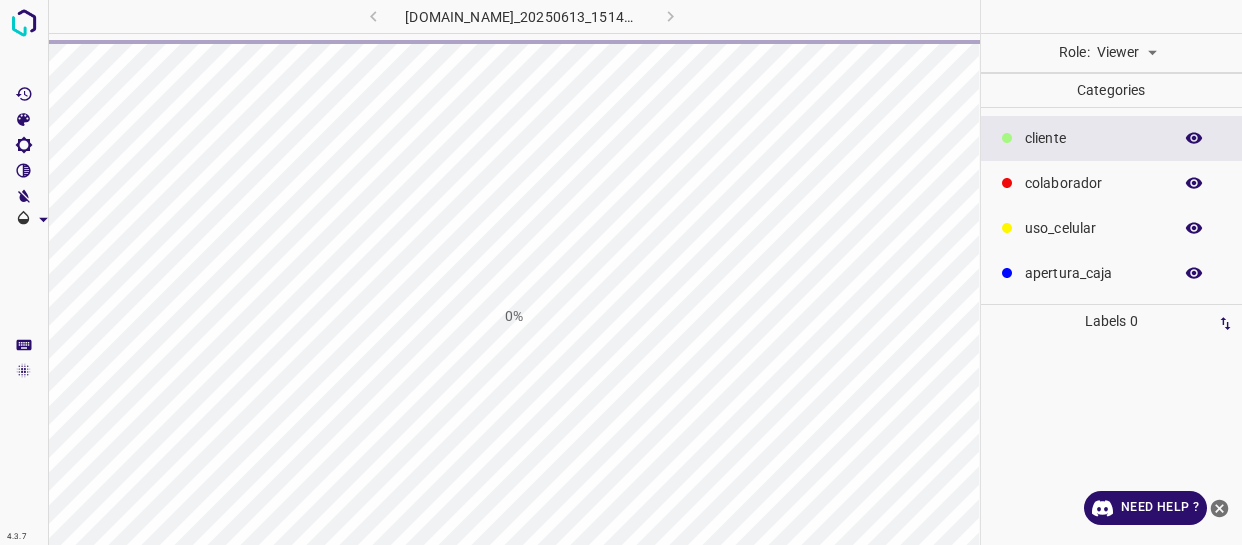 scroll, scrollTop: 0, scrollLeft: 0, axis: both 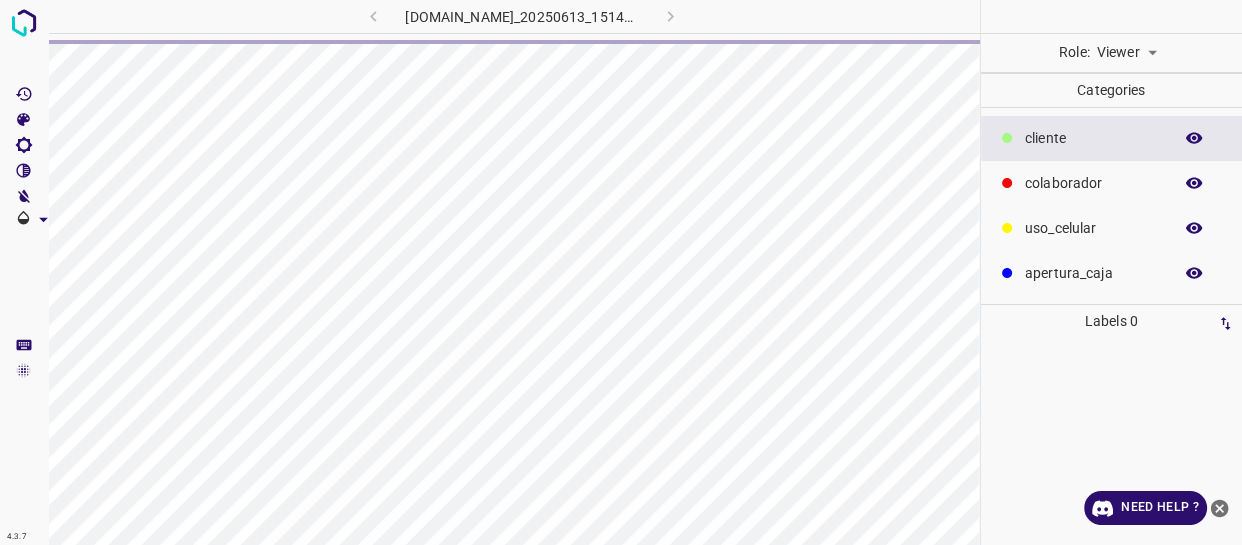 click on "4.3.7 [DOMAIN_NAME]_20250613_151427_000001950.jpg Role: Viewer viewer Categories ​​cliente colaborador uso_celular apertura_caja Labels   0 Categories 1 ​​cliente 2 colaborador 3 uso_celular 4 apertura_caja Tools Space Change between modes (Draw & Edit) I Auto labeling R Restore zoom M Zoom in N Zoom out Delete Delete selecte label Filters Z Restore filters X Saturation filter C Brightness filter V Contrast filter B Gray scale filter General O Download Need Help ? - Text - Hide - Delete" at bounding box center [621, 272] 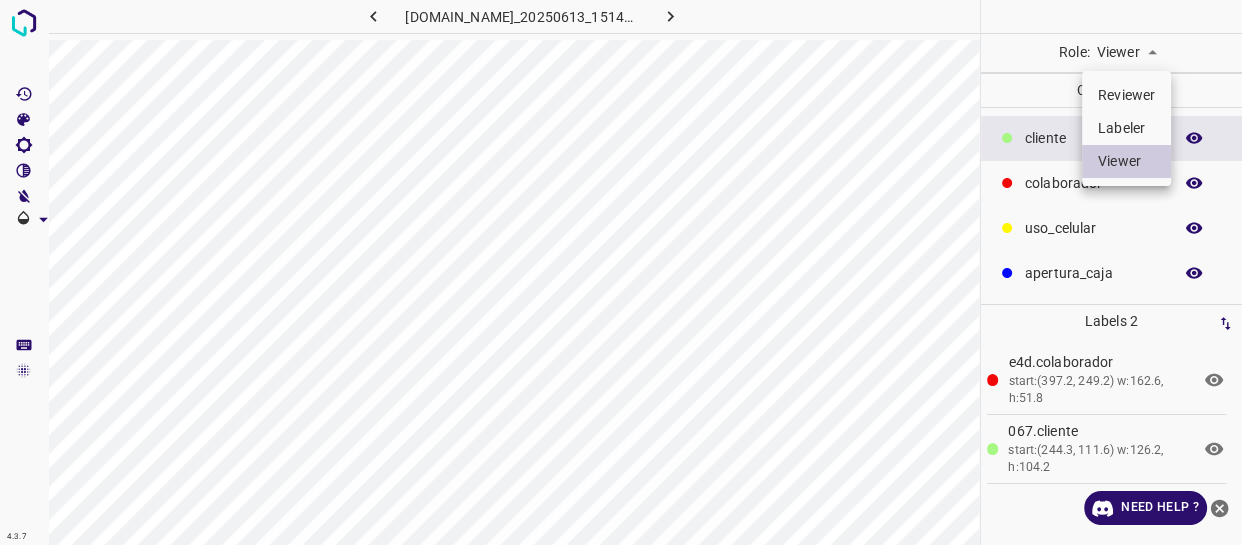 click on "Labeler" at bounding box center [1126, 128] 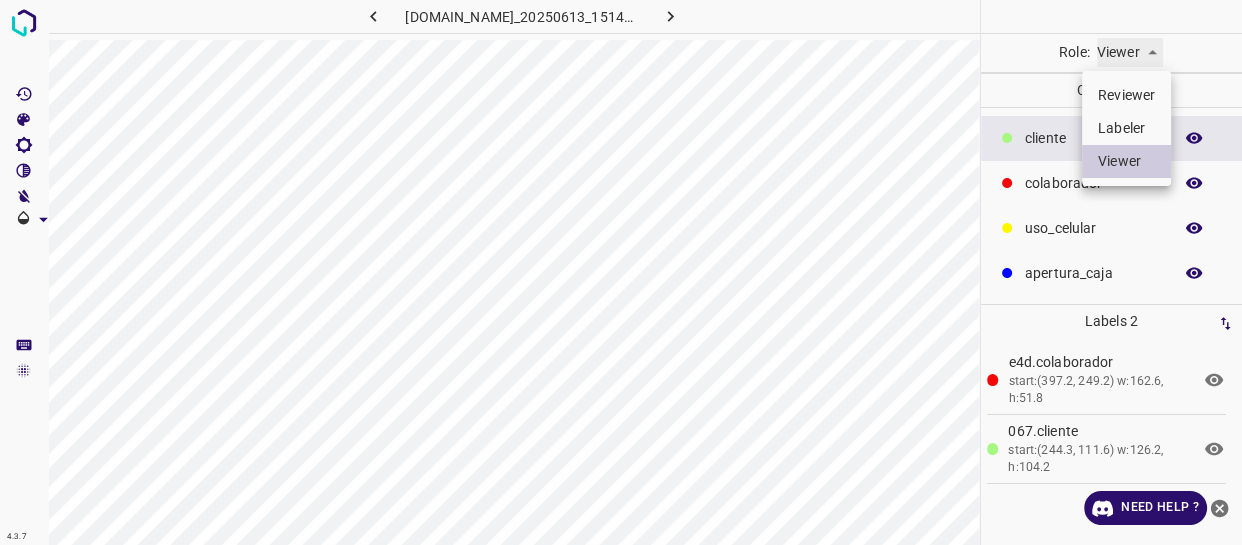 type on "labeler" 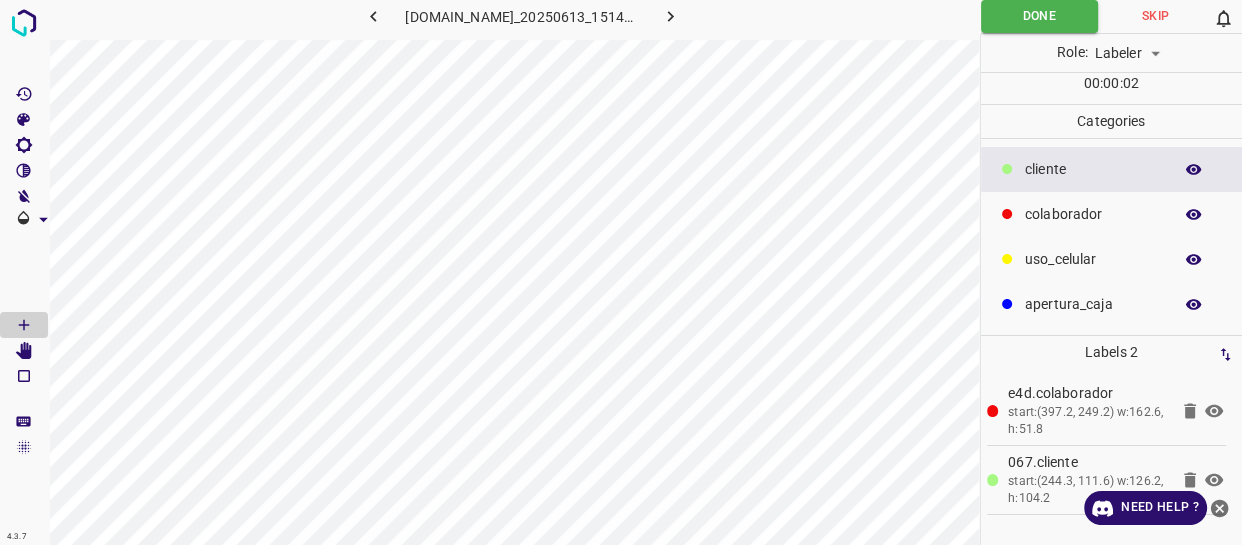 drag, startPoint x: 1101, startPoint y: 167, endPoint x: 982, endPoint y: 185, distance: 120.353645 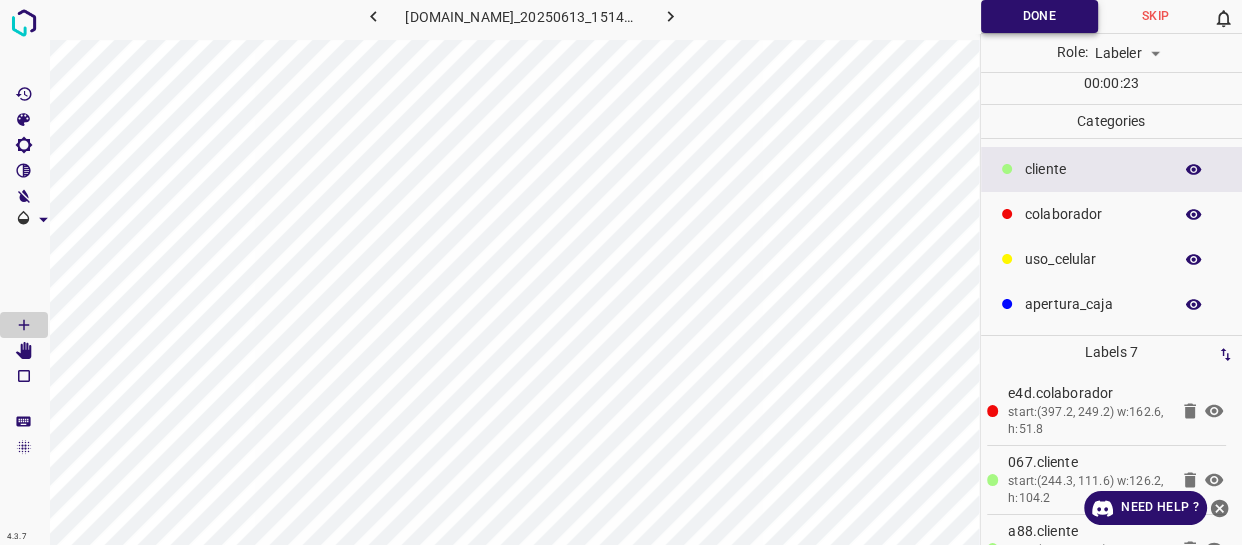 click on "Done" at bounding box center [1039, 16] 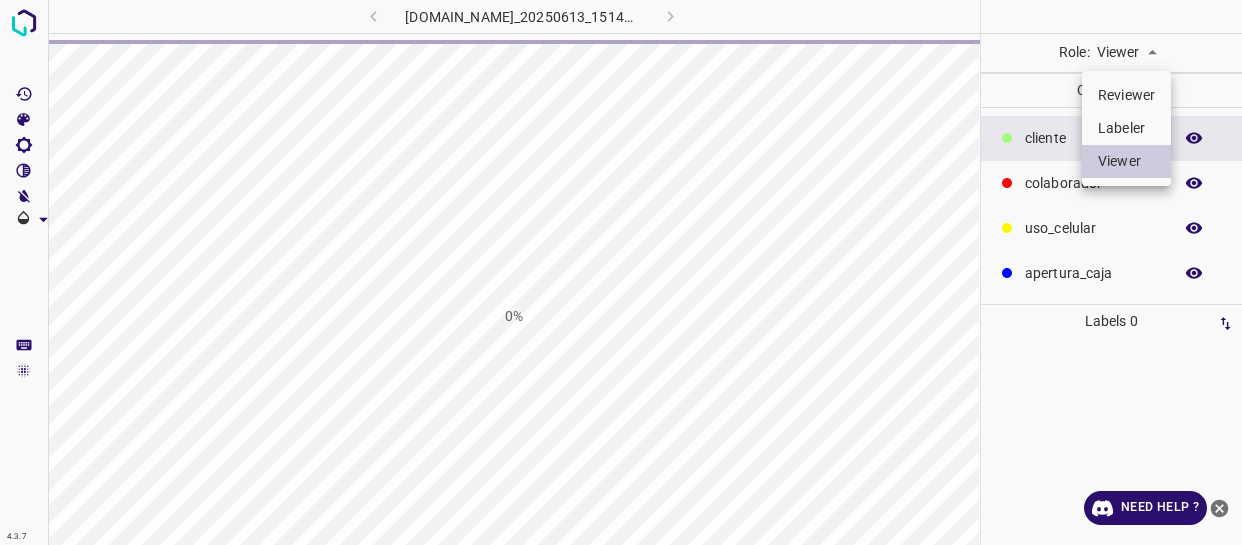 scroll, scrollTop: 0, scrollLeft: 0, axis: both 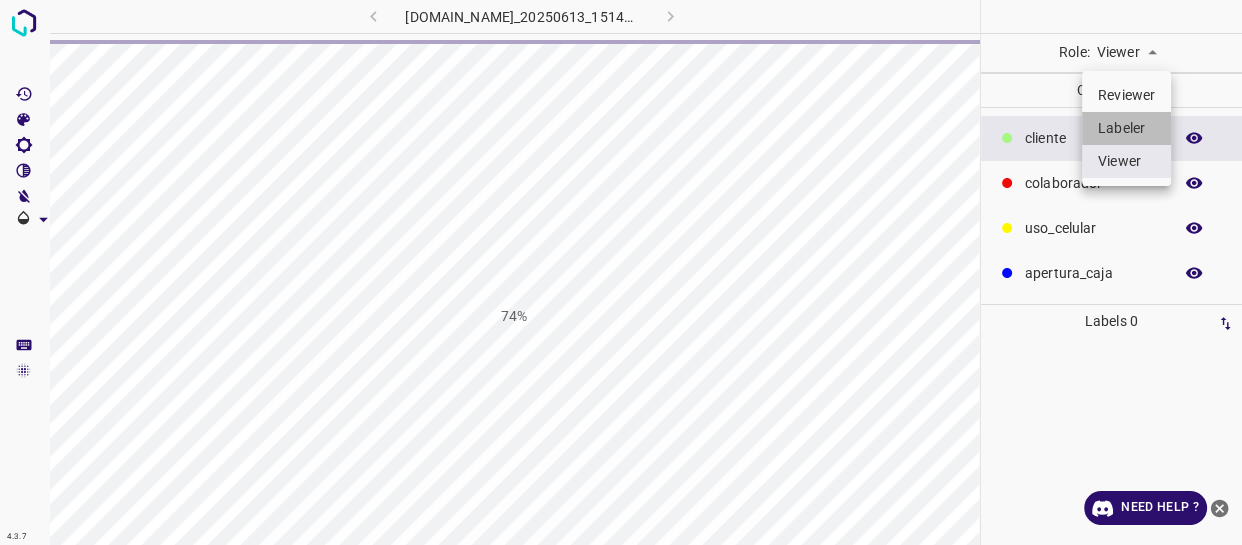 click on "Labeler" at bounding box center [1126, 128] 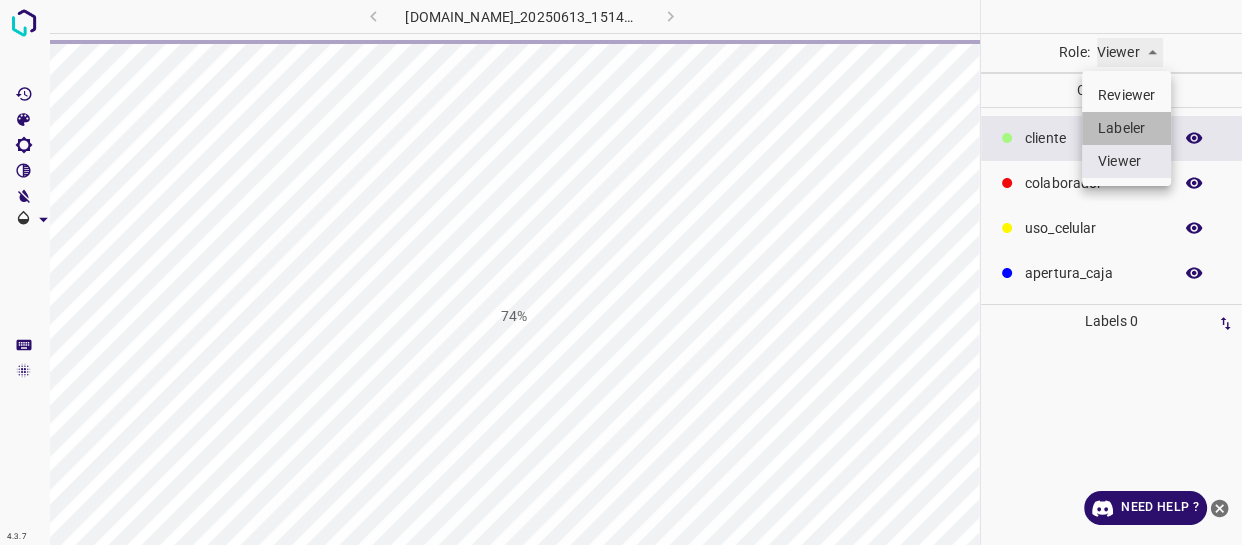 type on "labeler" 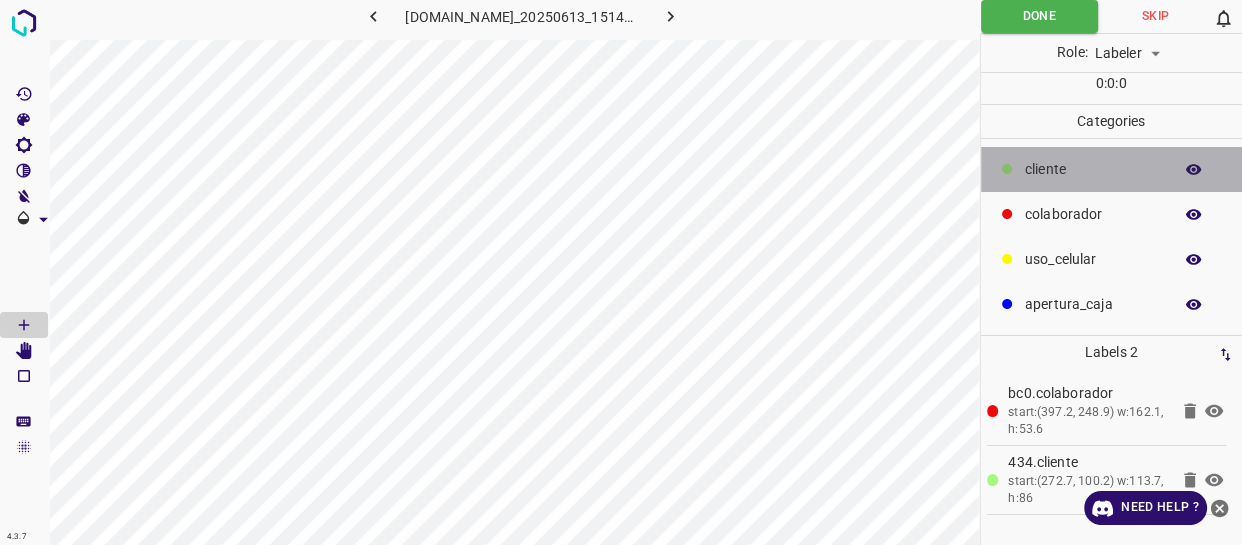 click on "​​cliente" at bounding box center (1093, 169) 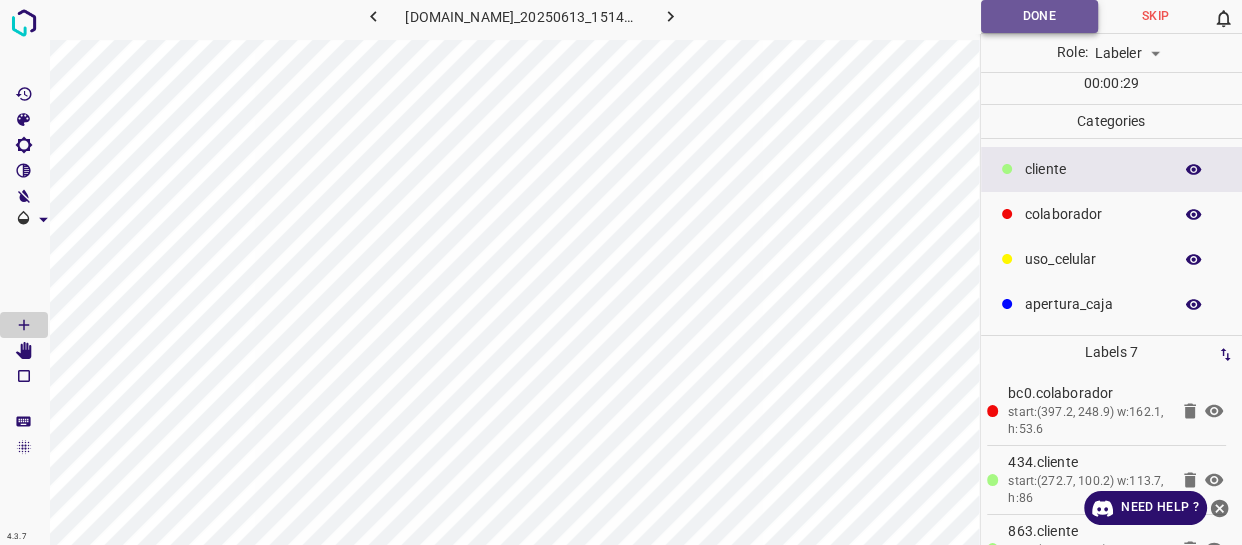 click on "Done" at bounding box center (1039, 16) 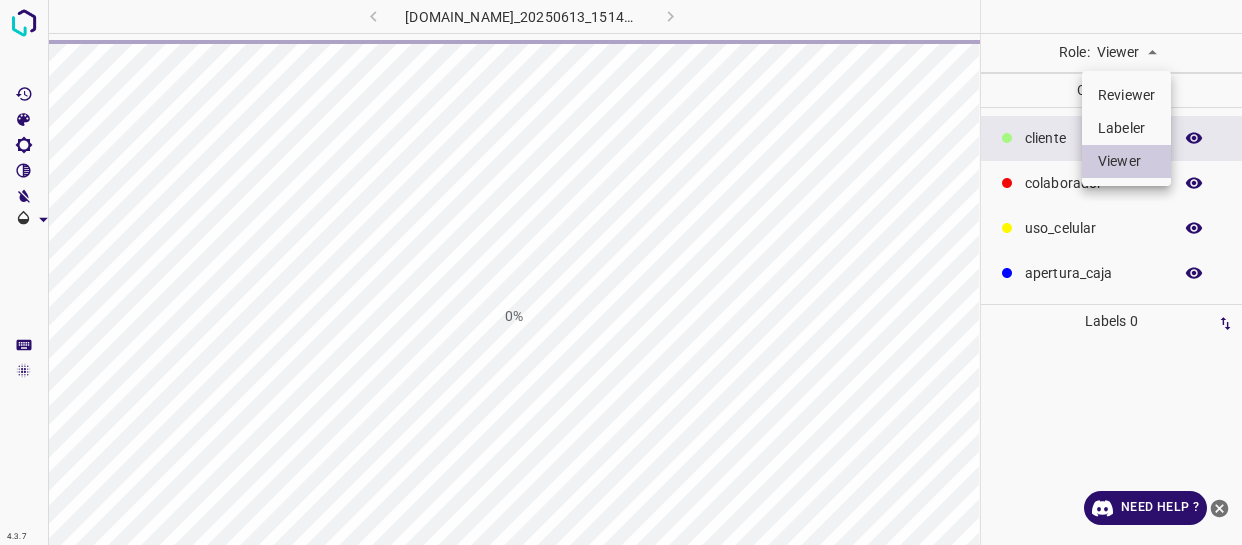 scroll, scrollTop: 0, scrollLeft: 0, axis: both 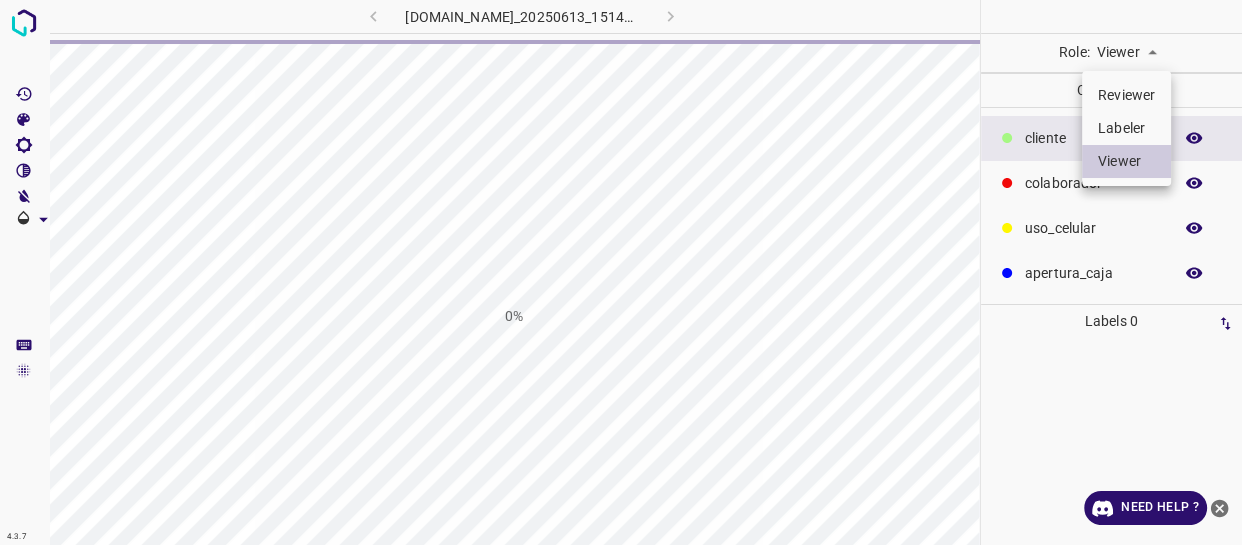 click on "Labeler" at bounding box center [1126, 128] 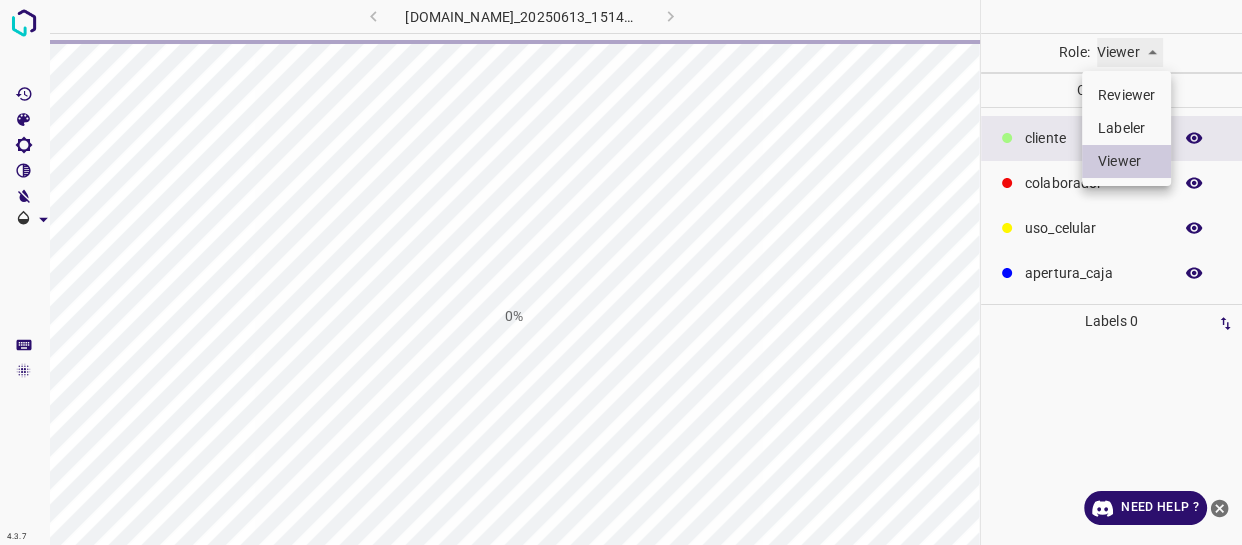 type on "labeler" 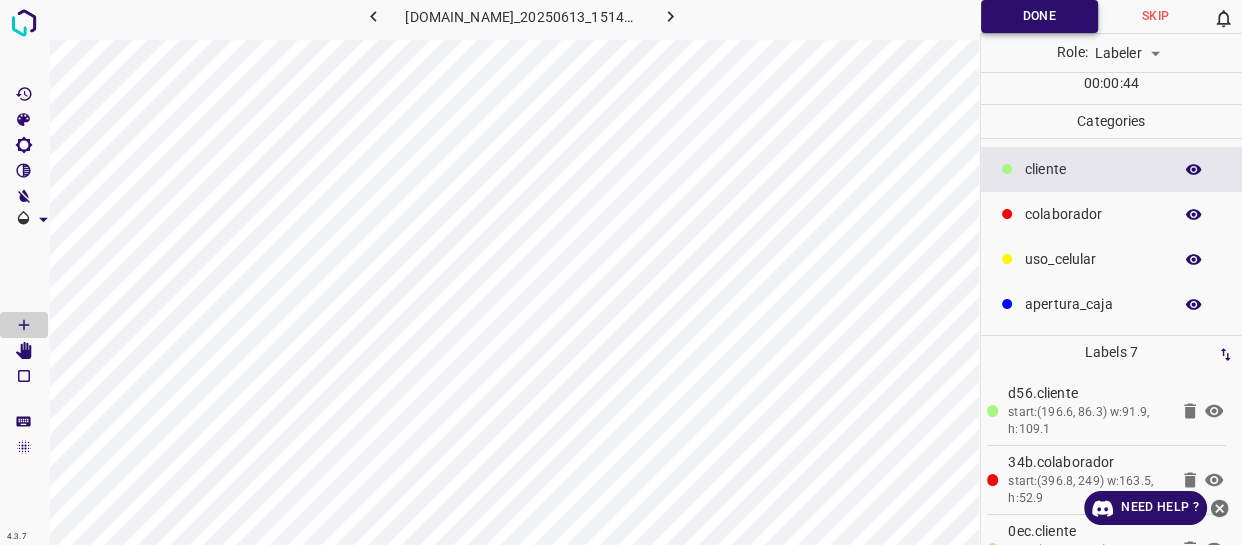 click on "Done" at bounding box center [1039, 16] 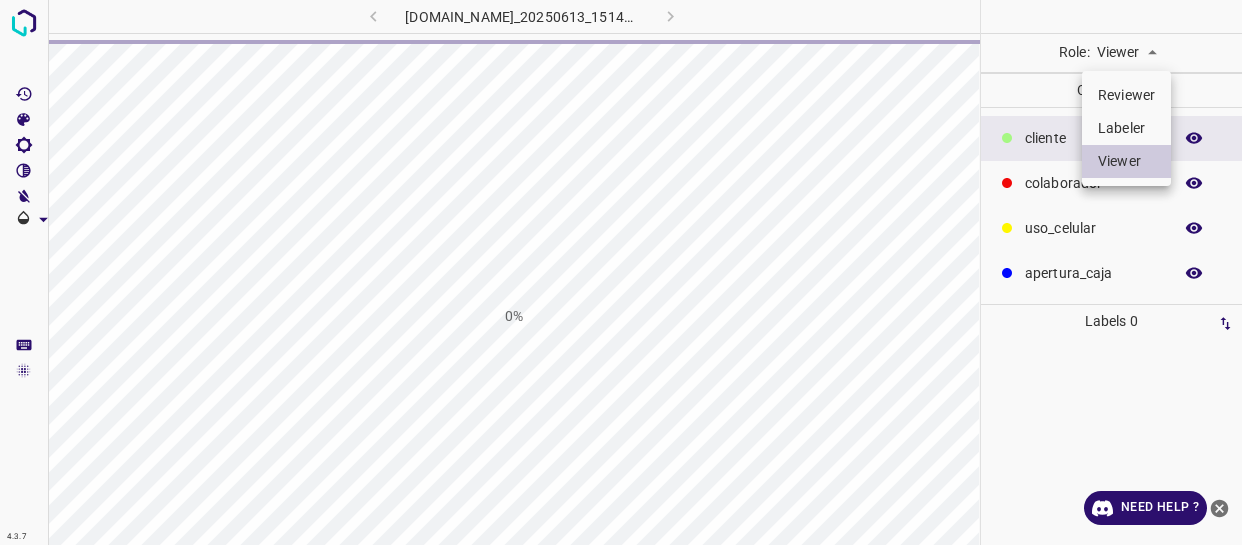 scroll, scrollTop: 0, scrollLeft: 0, axis: both 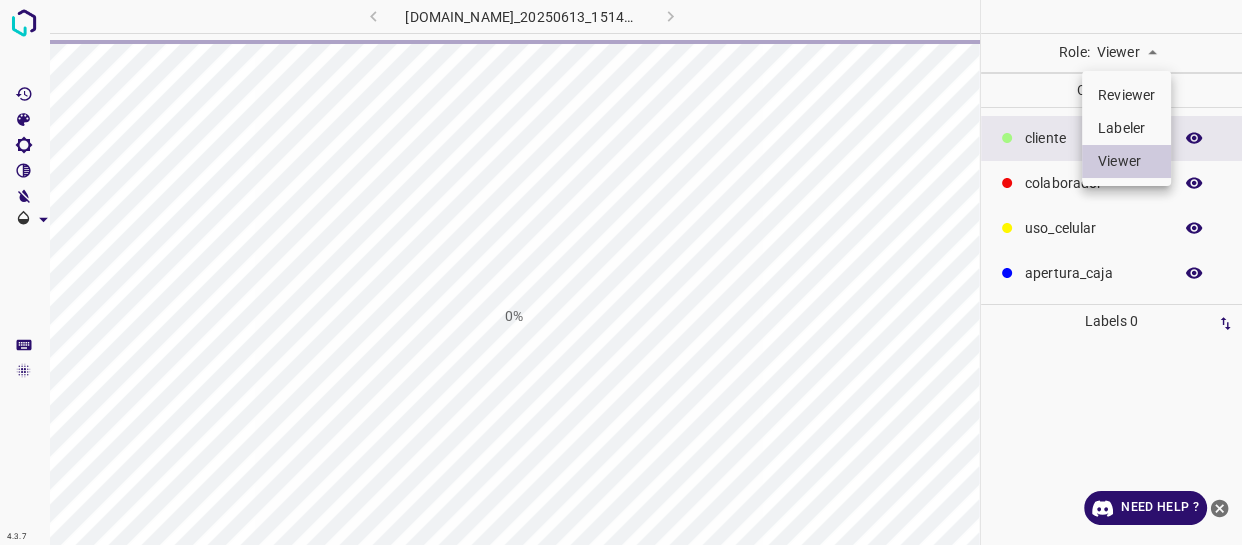 click on "4.3.7 803-bch-oasis-coyoacan.ddns.me_20250613_151427_000002160.jpg 0% Role: Viewer viewer Categories ​​cliente colaborador uso_celular apertura_caja Labels   0 Categories 1 ​​cliente 2 colaborador 3 uso_celular 4 apertura_caja Tools Space Change between modes (Draw & Edit) I Auto labeling R Restore zoom M Zoom in N Zoom out Delete Delete selecte label Filters Z Restore filters X Saturation filter C Brightness filter V Contrast filter B Gray scale filter General O Download Need Help ? - Text - Hide - Delete Reviewer Labeler Viewer" at bounding box center [621, 272] 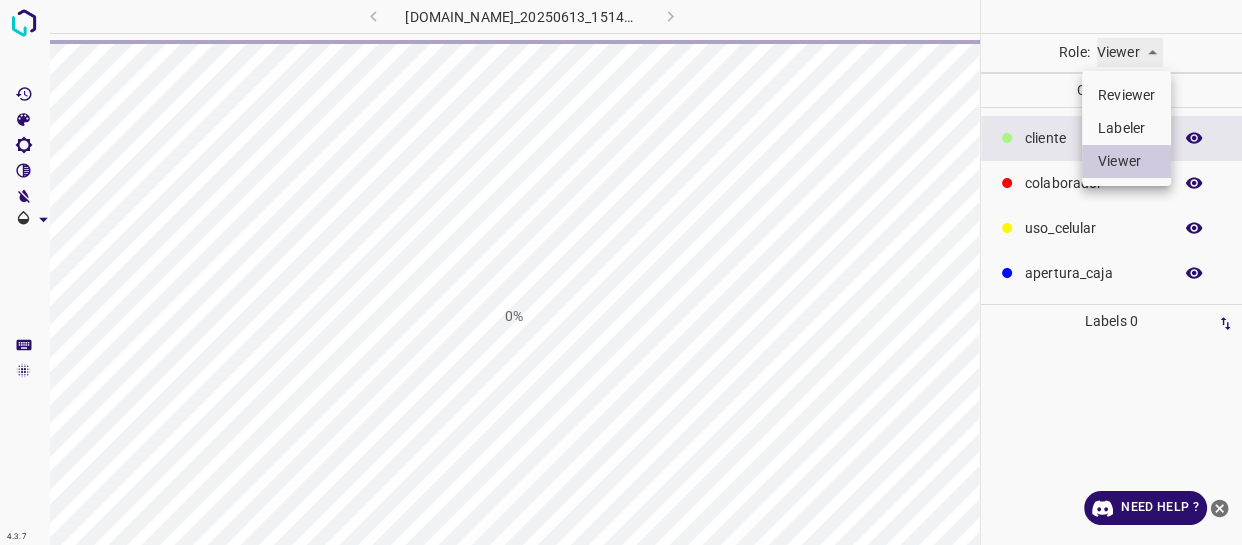 type on "labeler" 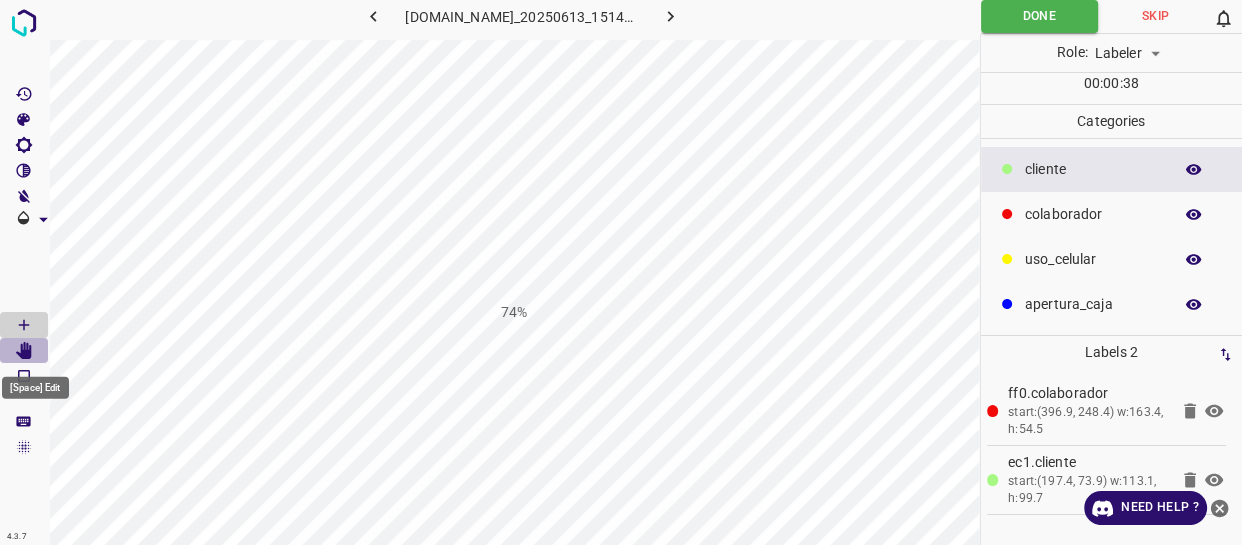 click 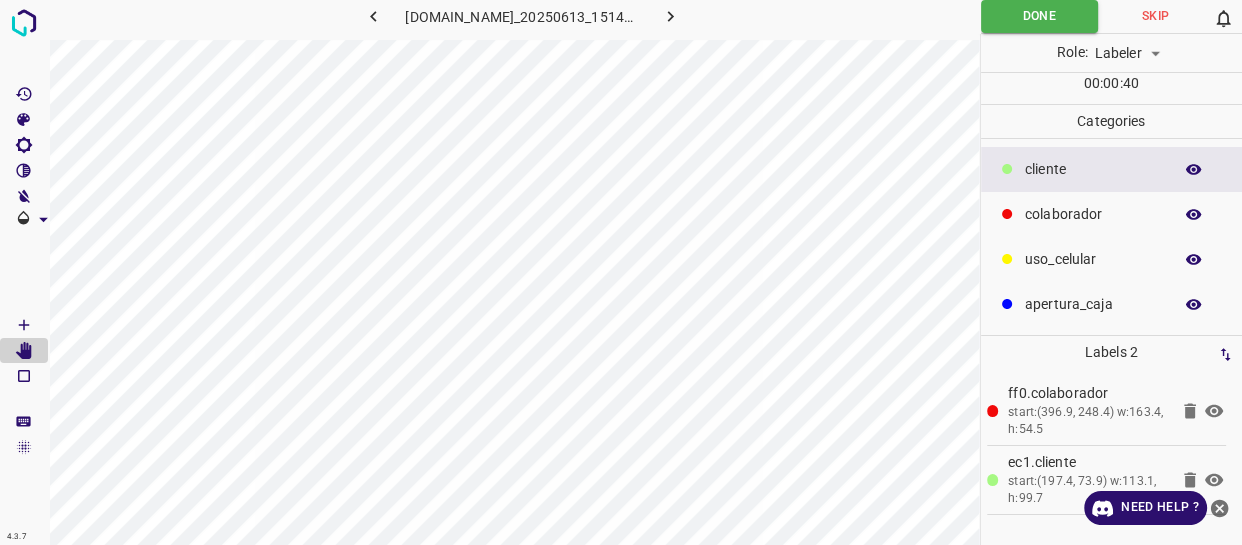 type 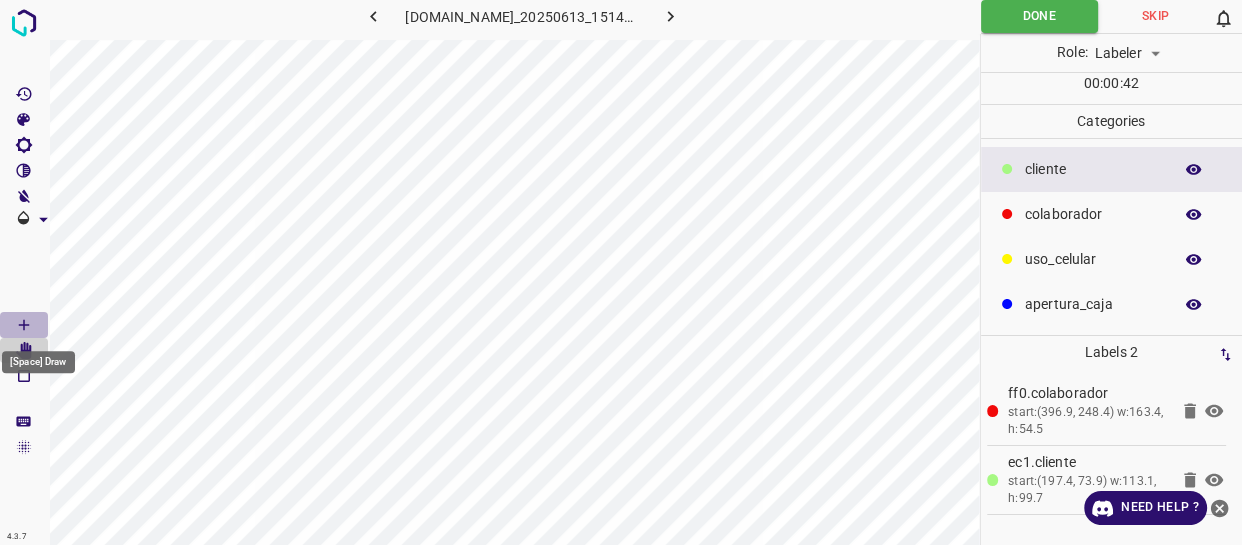 click 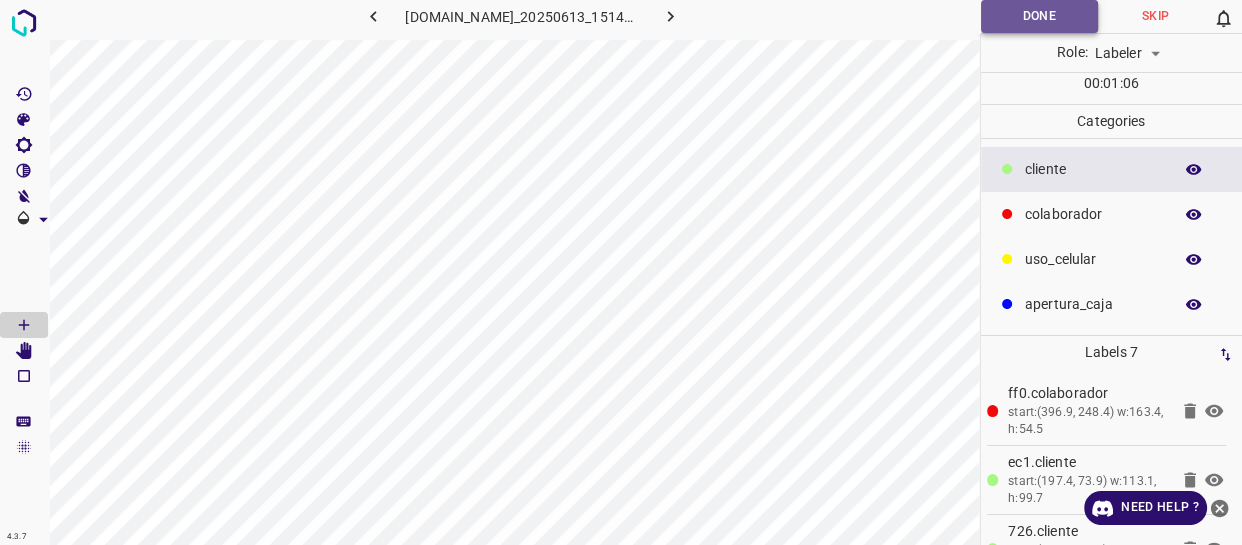 click on "Done" at bounding box center [1039, 16] 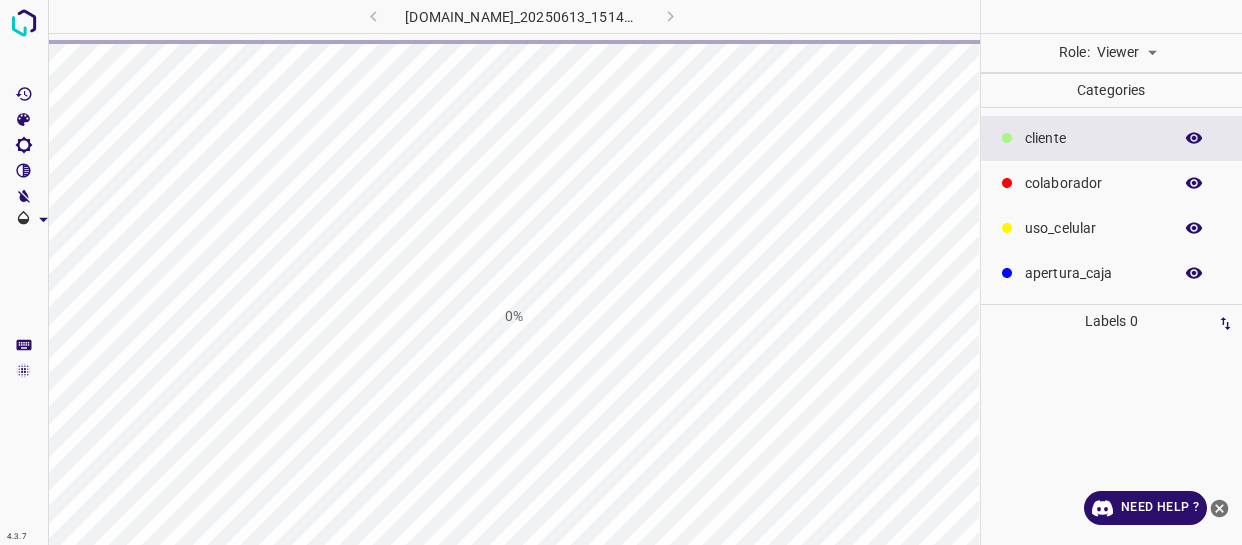 scroll, scrollTop: 0, scrollLeft: 0, axis: both 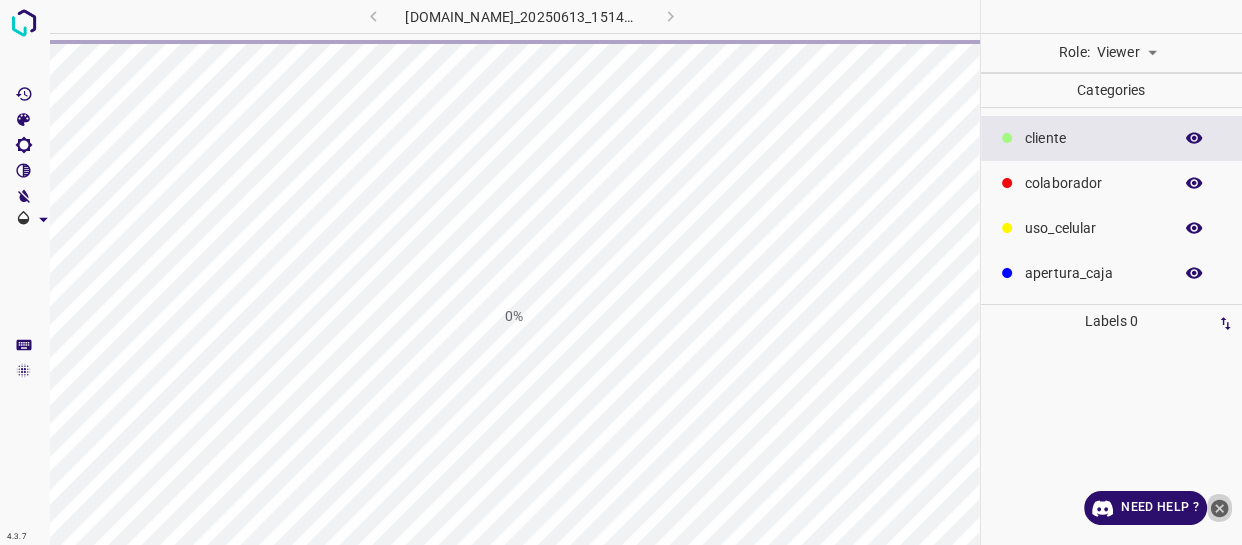 click 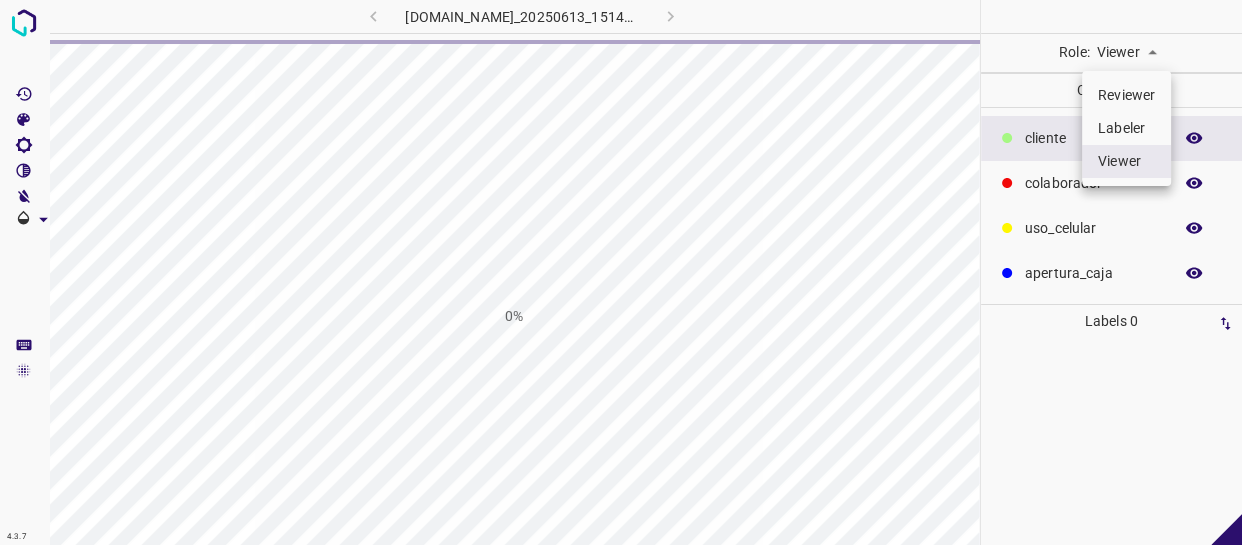 click on "4.3.7 [DOMAIN_NAME]_20250613_151427_000002220.jpg 0% Role: Viewer viewer Categories ​​cliente colaborador uso_celular apertura_caja Labels   0 Categories 1 ​​cliente 2 colaborador 3 uso_celular 4 apertura_caja Tools Space Change between modes (Draw & Edit) I Auto labeling R Restore zoom M Zoom in N Zoom out Delete Delete selecte label Filters Z Restore filters X Saturation filter C Brightness filter V Contrast filter B Gray scale filter General O Download - Text - Hide - Delete Reviewer Labeler Viewer" at bounding box center (621, 272) 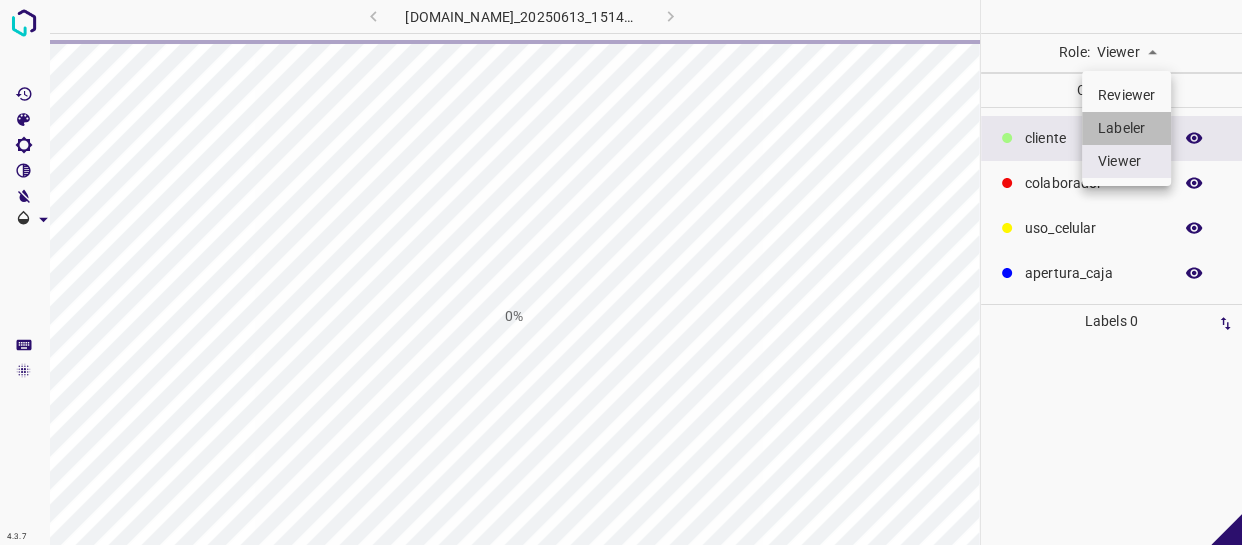 click on "Labeler" at bounding box center [1126, 128] 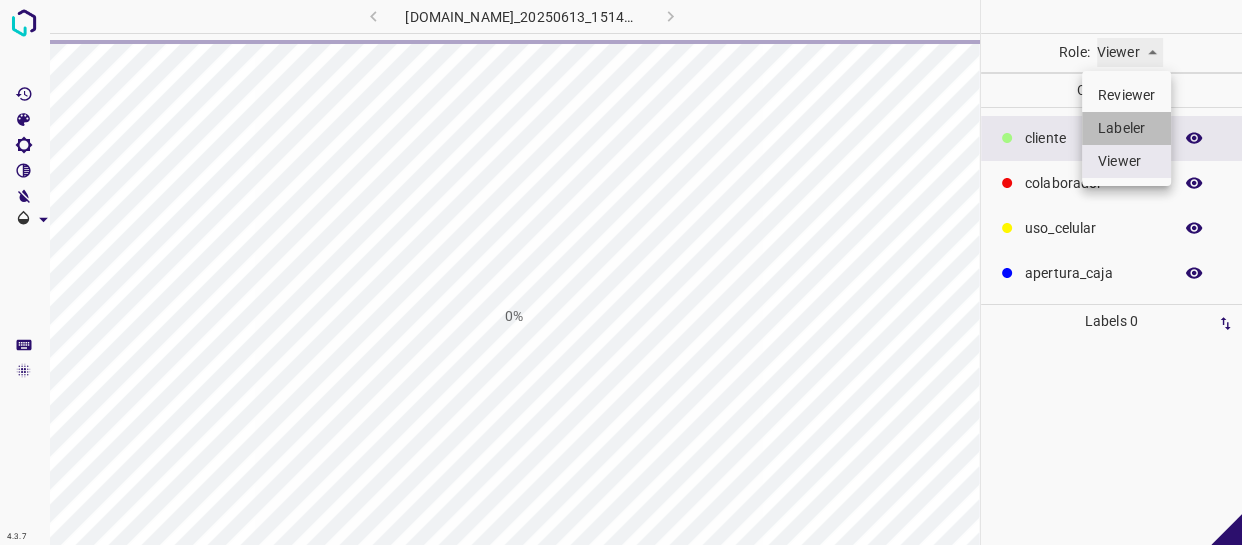 type on "labeler" 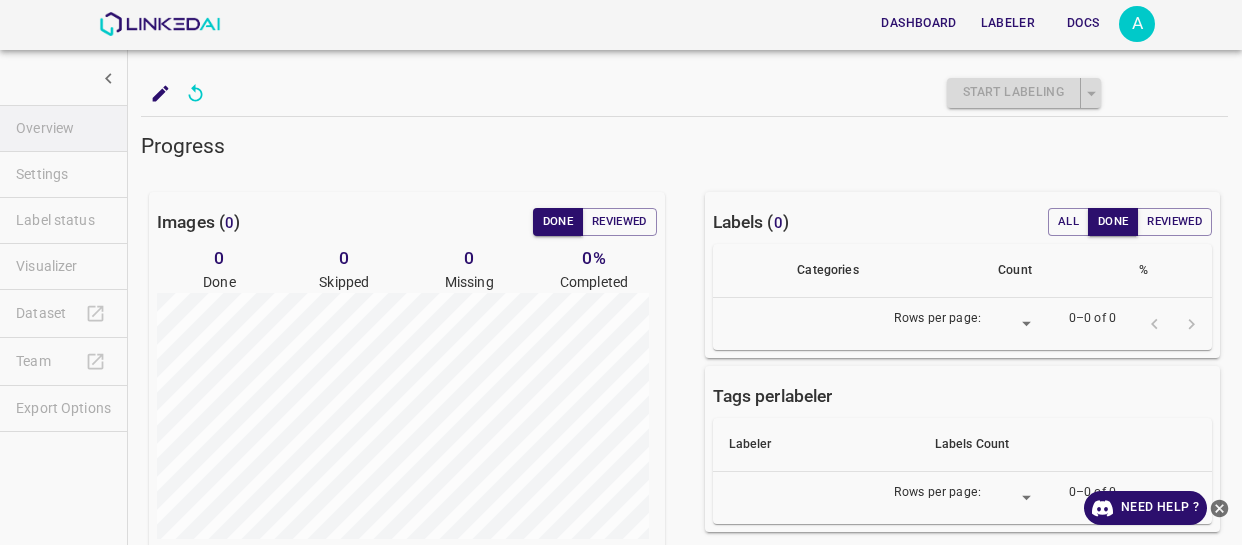 scroll, scrollTop: 0, scrollLeft: 0, axis: both 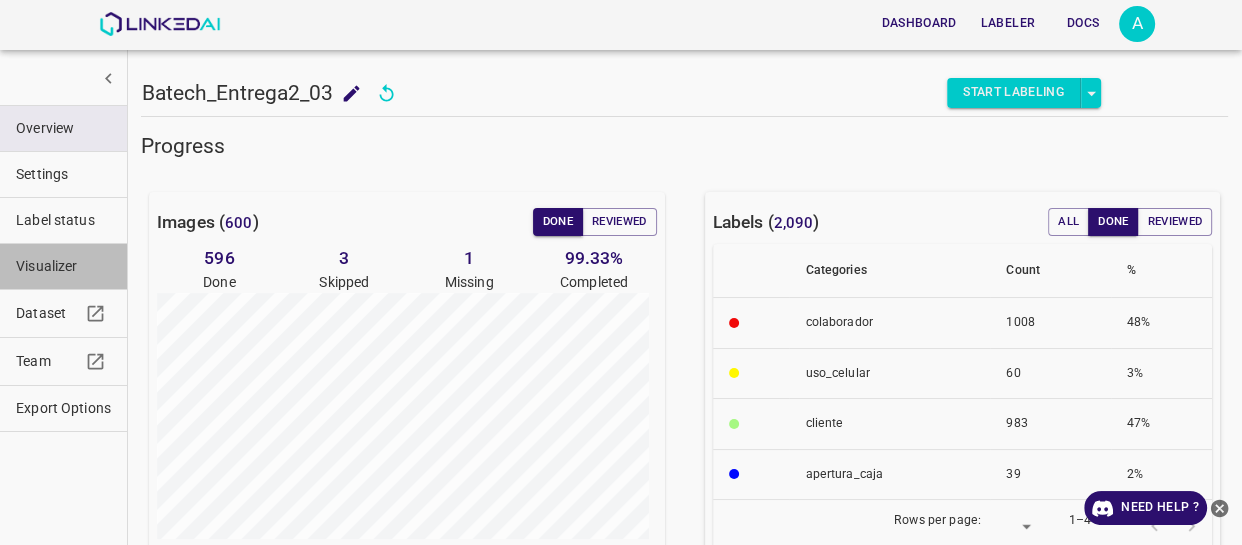 click on "Visualizer" at bounding box center [63, 266] 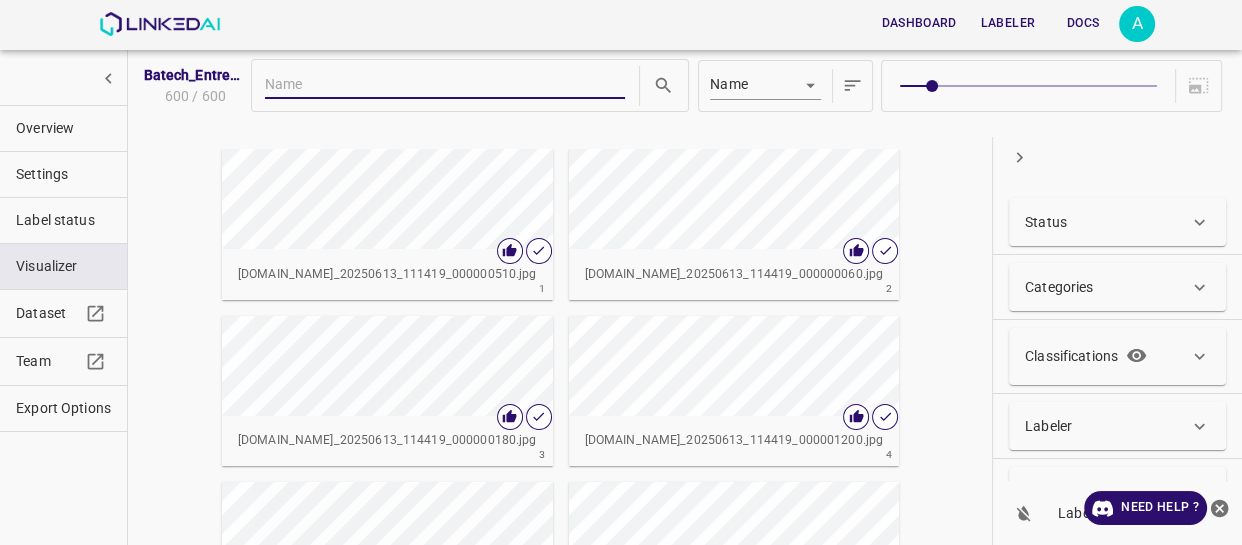 click 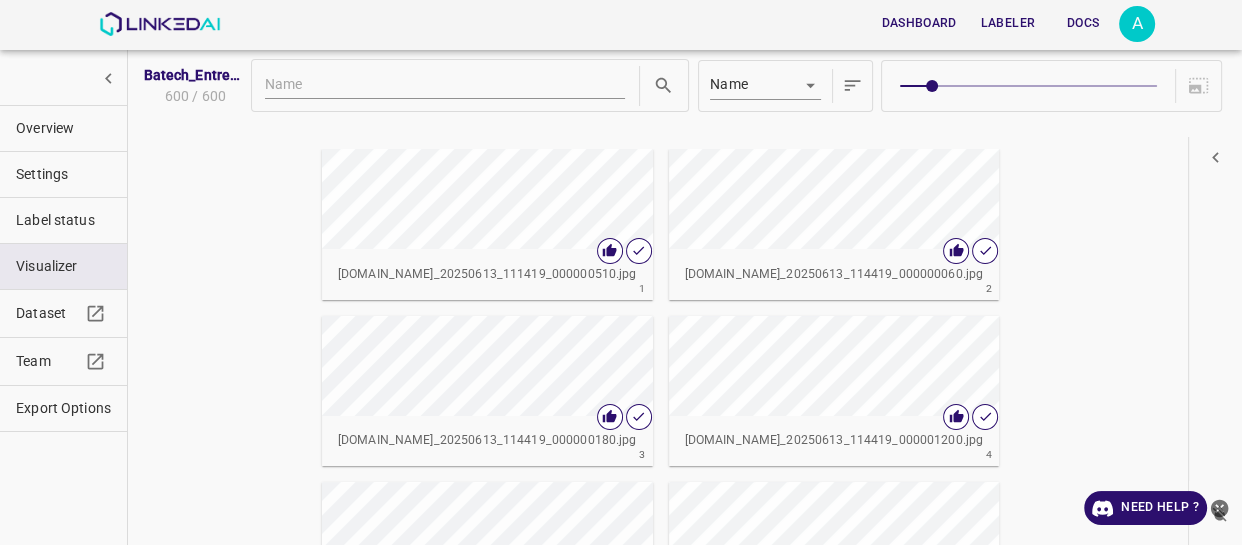 click 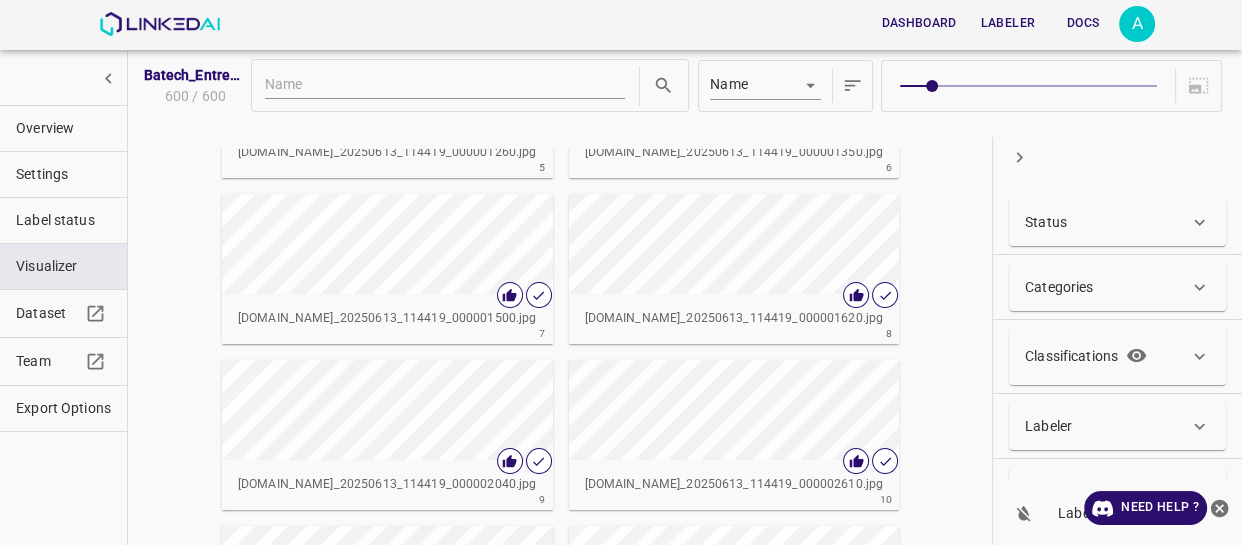 scroll, scrollTop: 0, scrollLeft: 0, axis: both 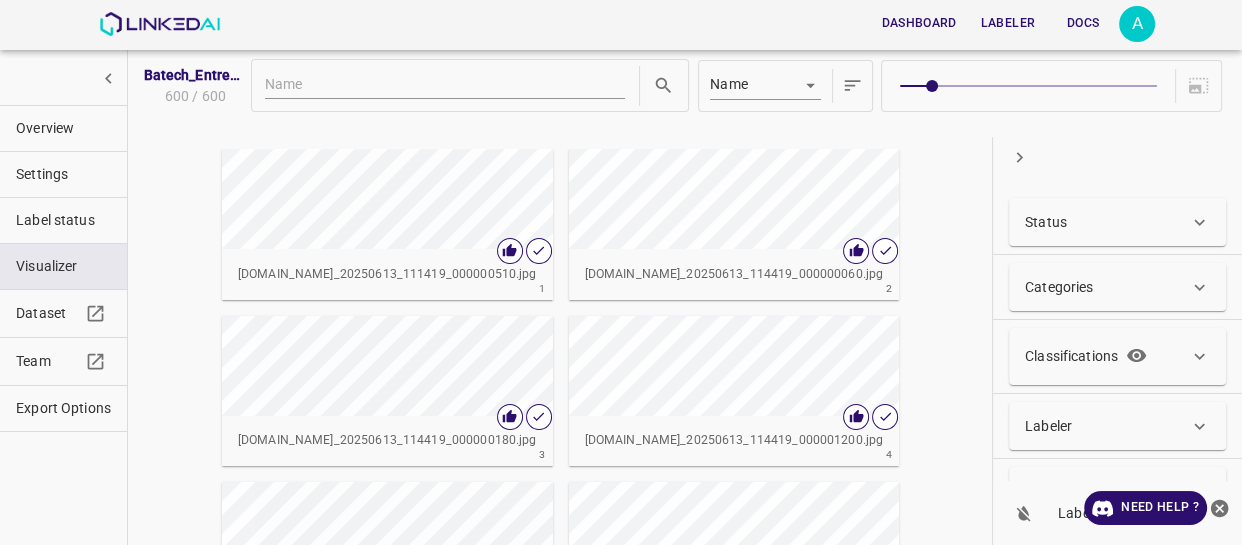 click on "Categories" at bounding box center (1107, 287) 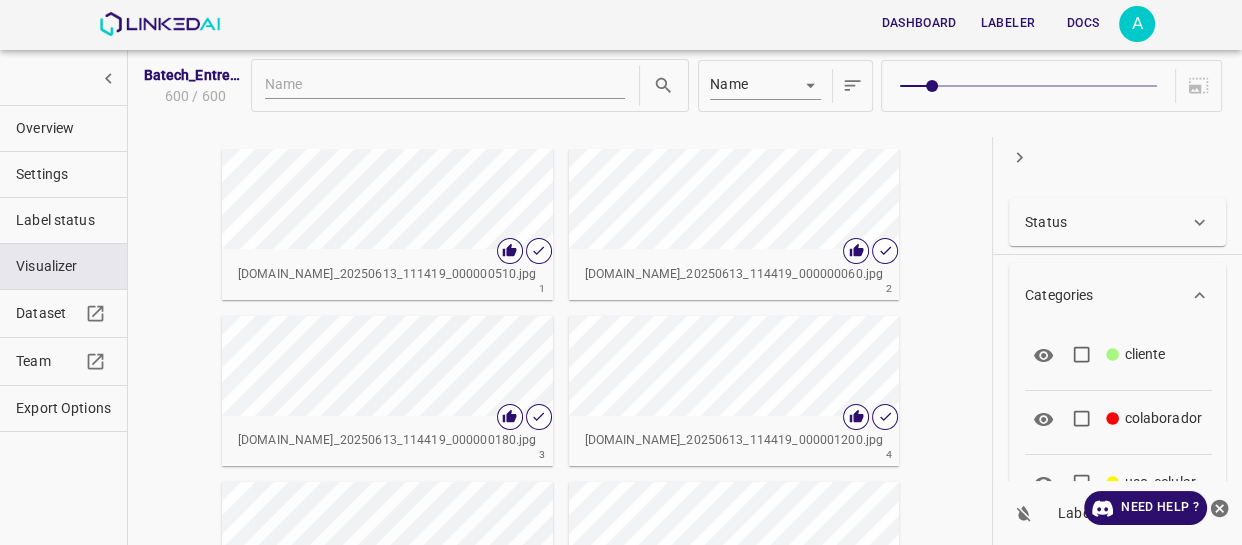 click on "Status" at bounding box center (1107, 222) 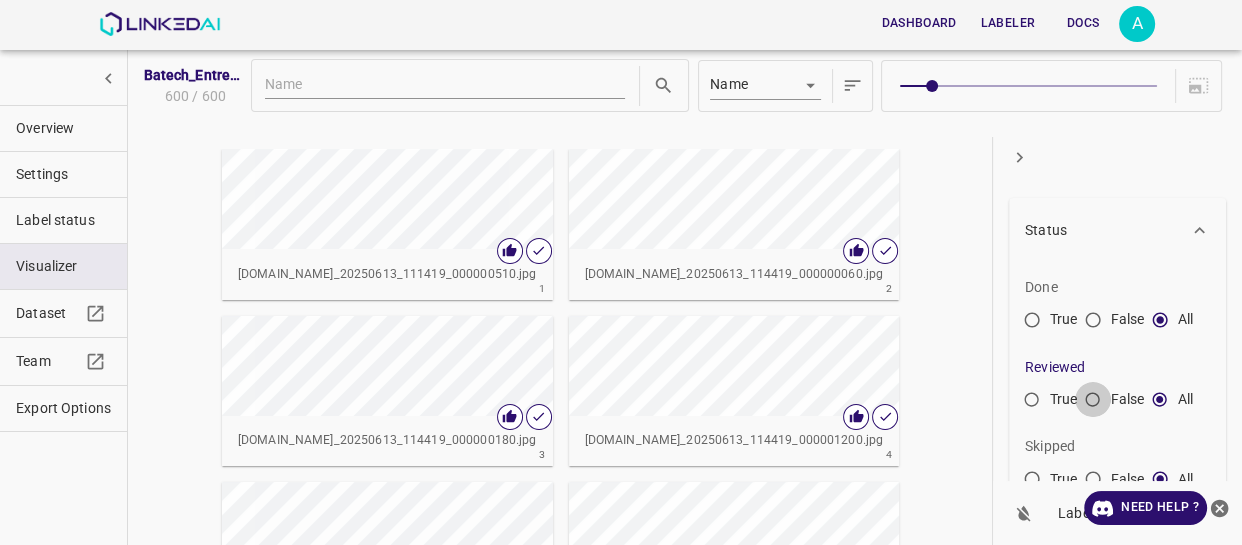 click on "False" at bounding box center (1093, 404) 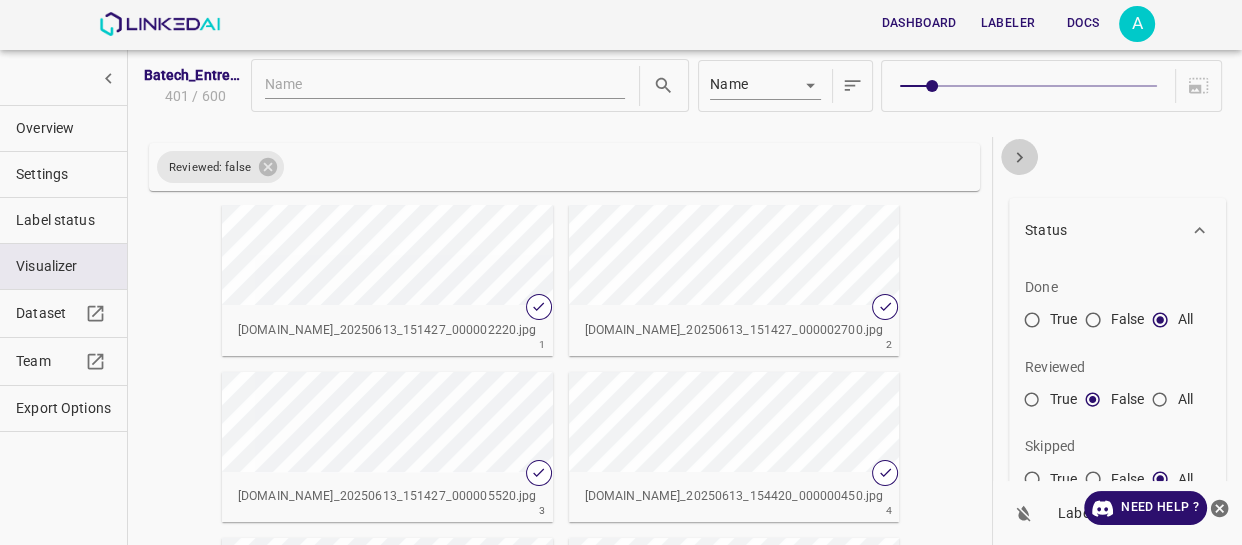 click 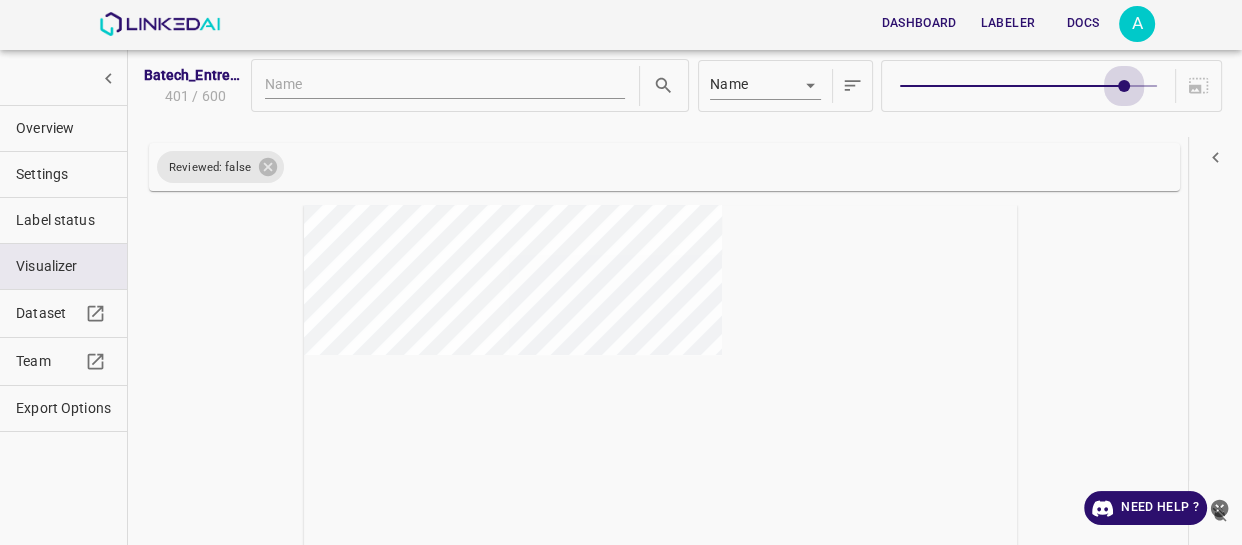 type on "9" 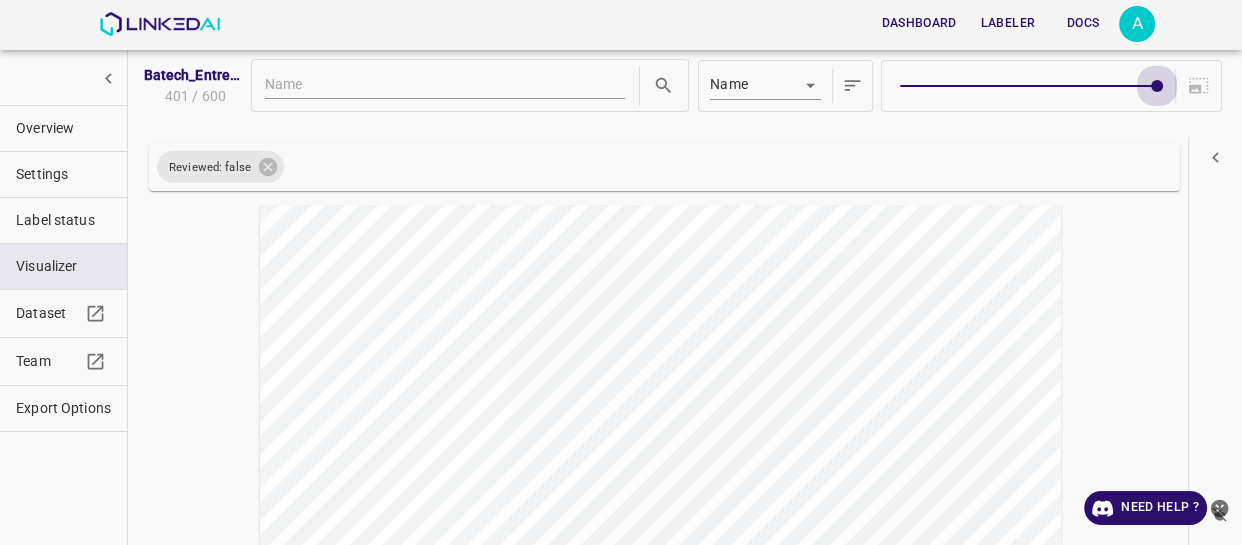 drag, startPoint x: 928, startPoint y: 87, endPoint x: 1159, endPoint y: 82, distance: 231.05411 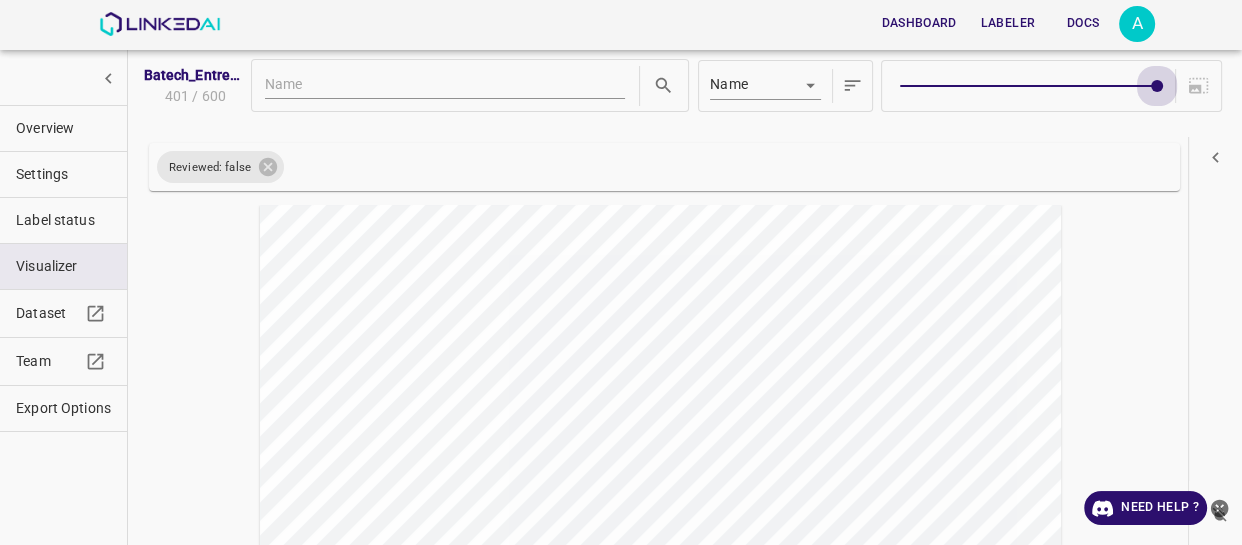 click at bounding box center (1157, 86) 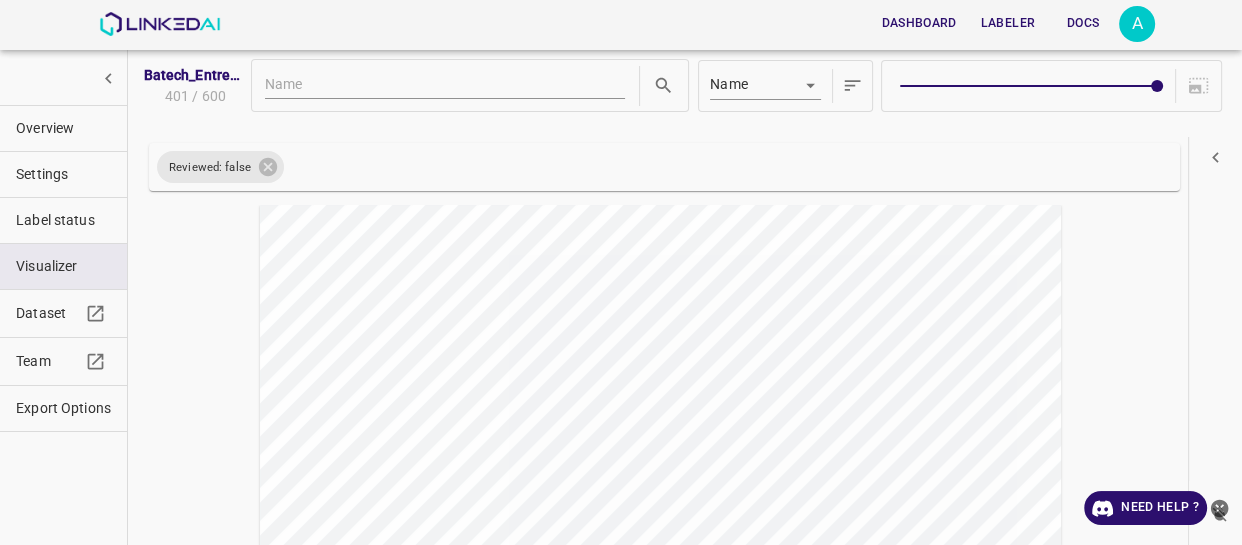 scroll, scrollTop: 90, scrollLeft: 0, axis: vertical 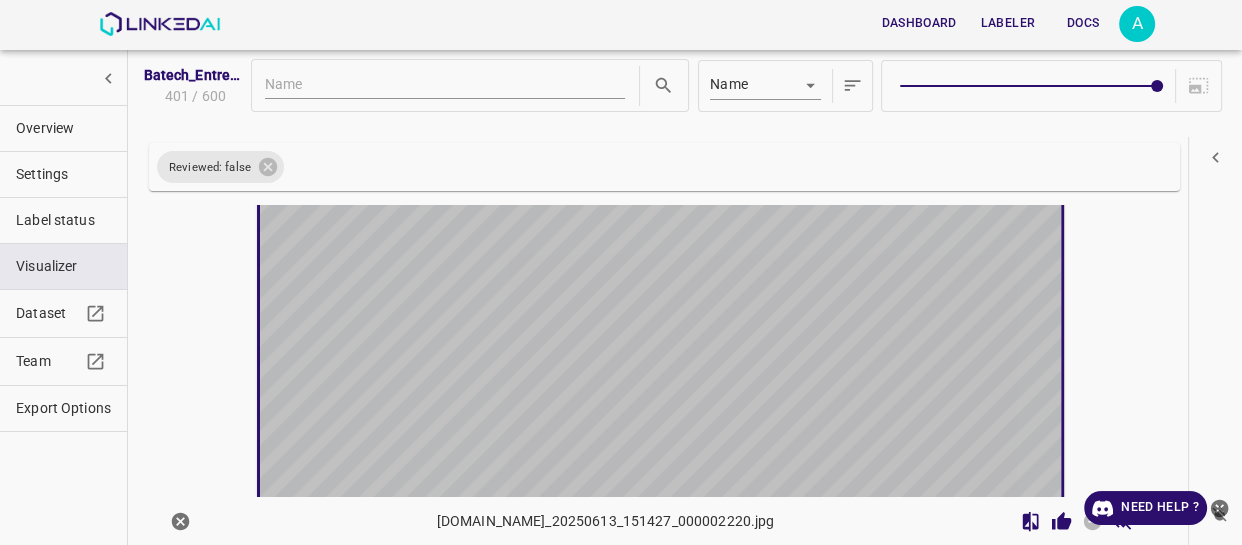 click at bounding box center [560, 340] 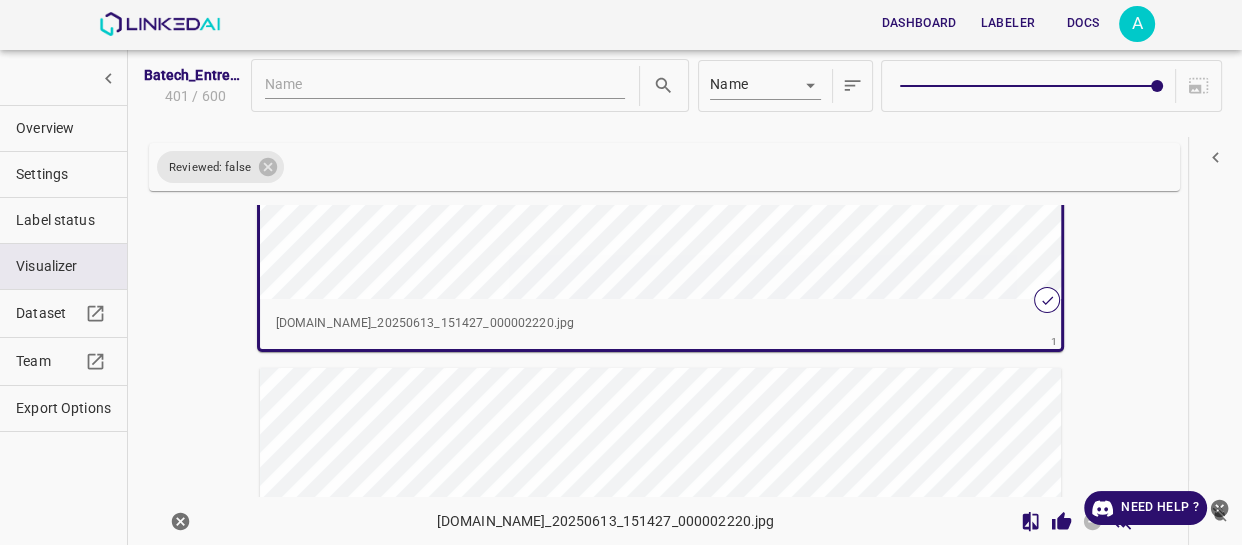 scroll, scrollTop: 366, scrollLeft: 0, axis: vertical 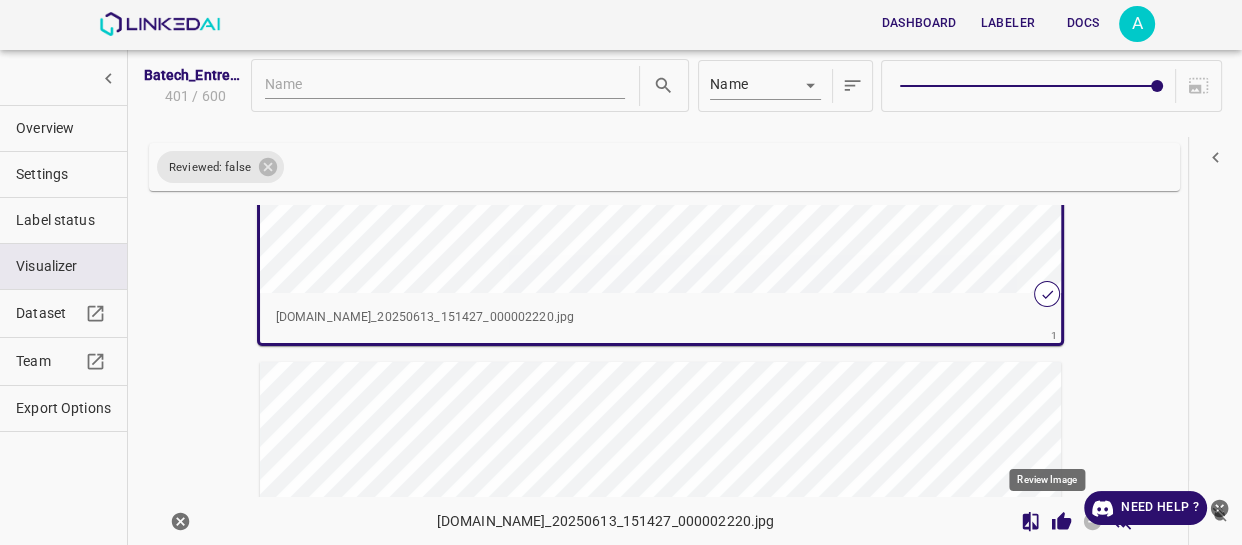 click 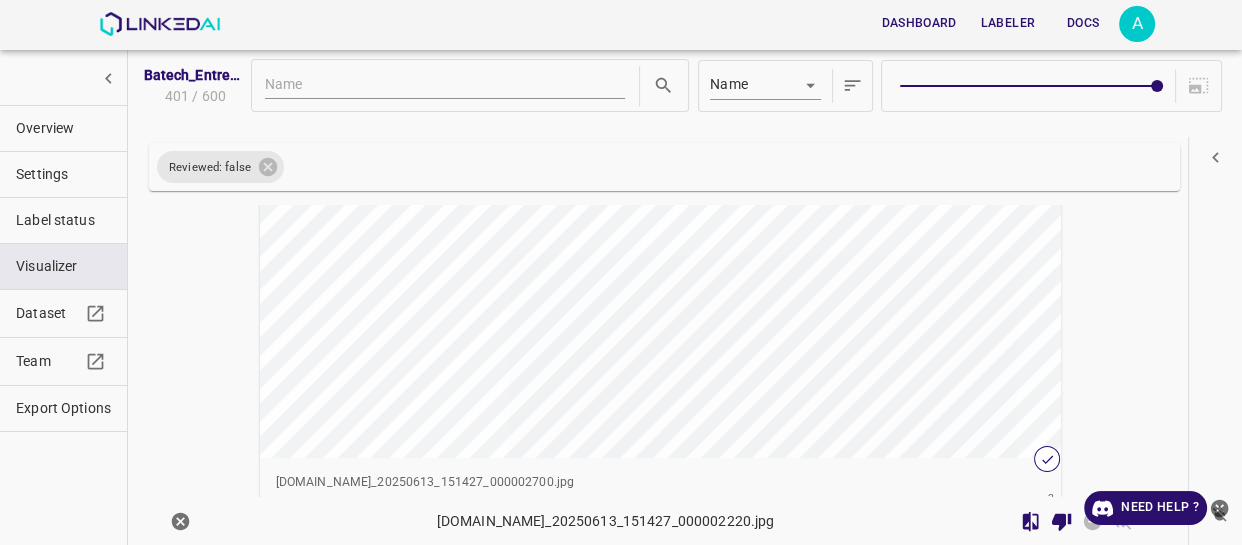 scroll, scrollTop: 730, scrollLeft: 0, axis: vertical 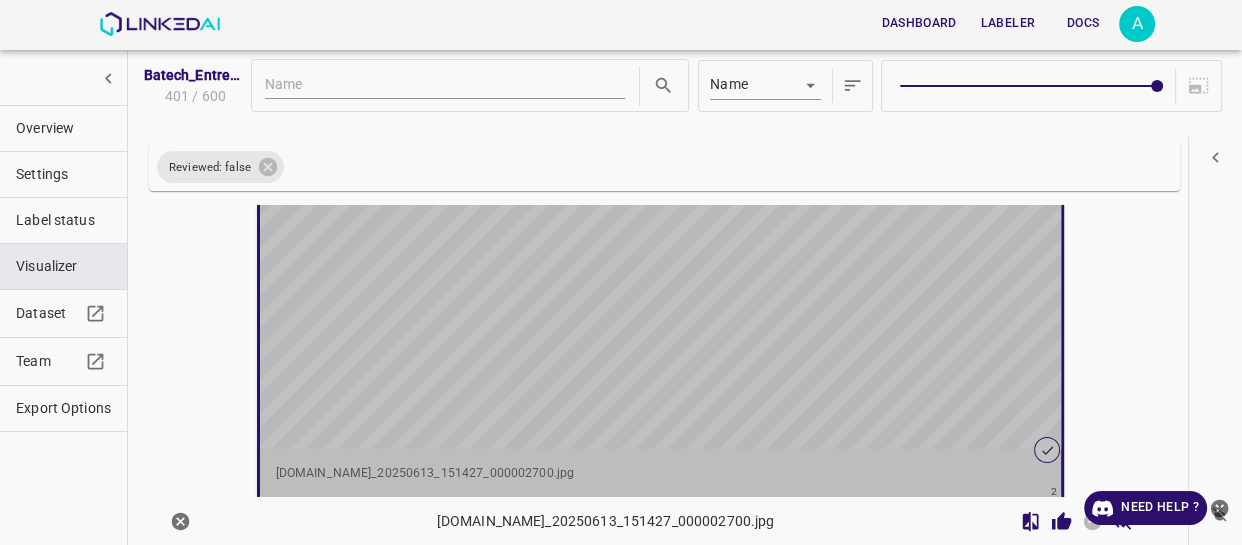 click at bounding box center [560, 223] 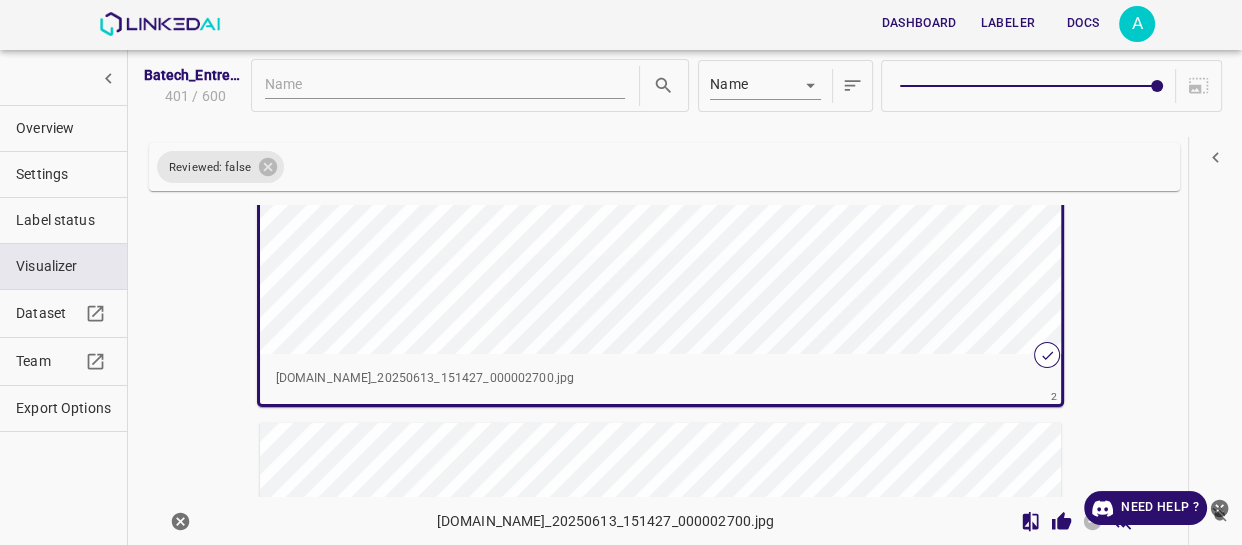 scroll, scrollTop: 909, scrollLeft: 0, axis: vertical 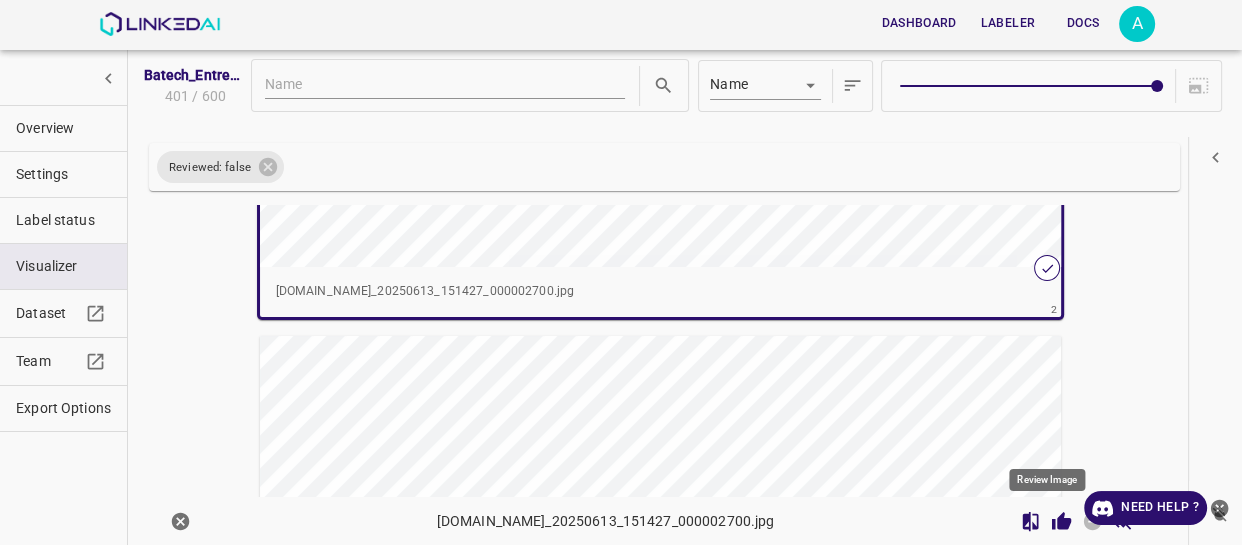 click 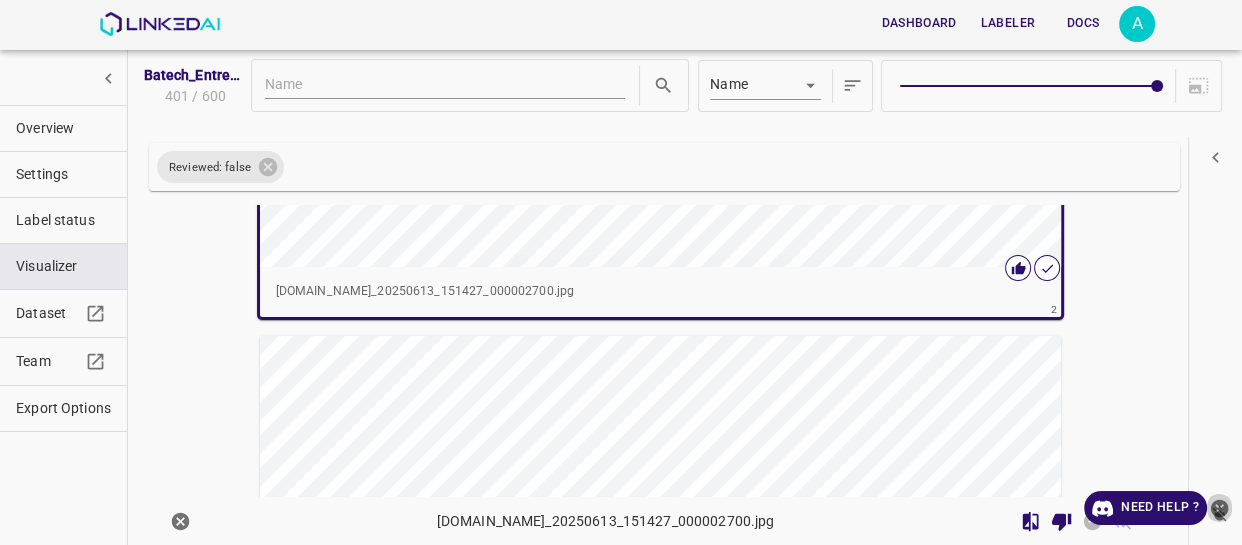 click 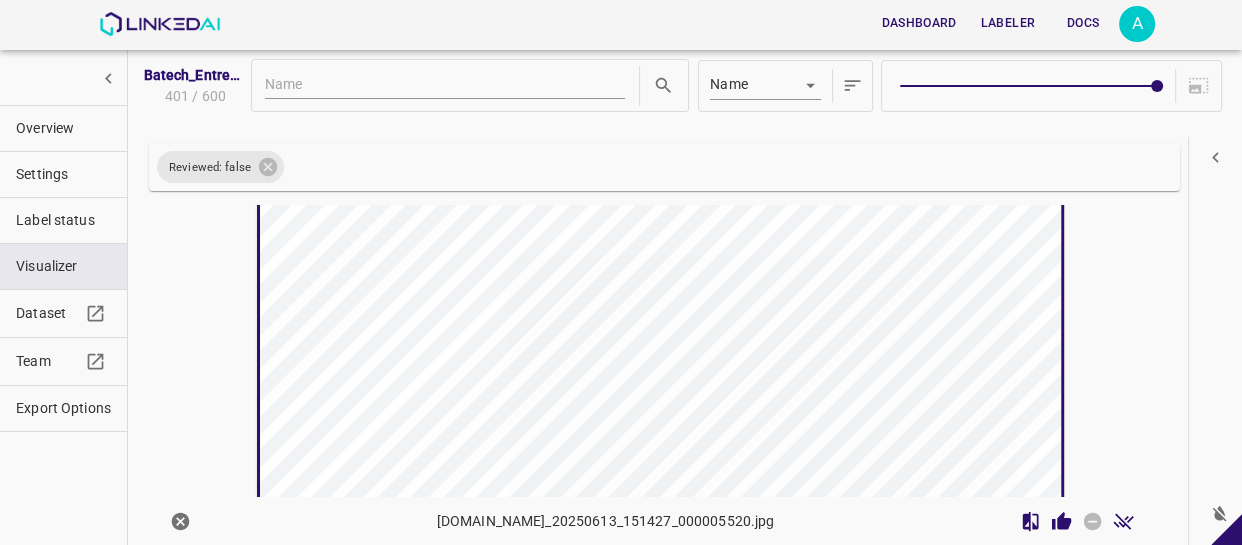scroll, scrollTop: 1088, scrollLeft: 0, axis: vertical 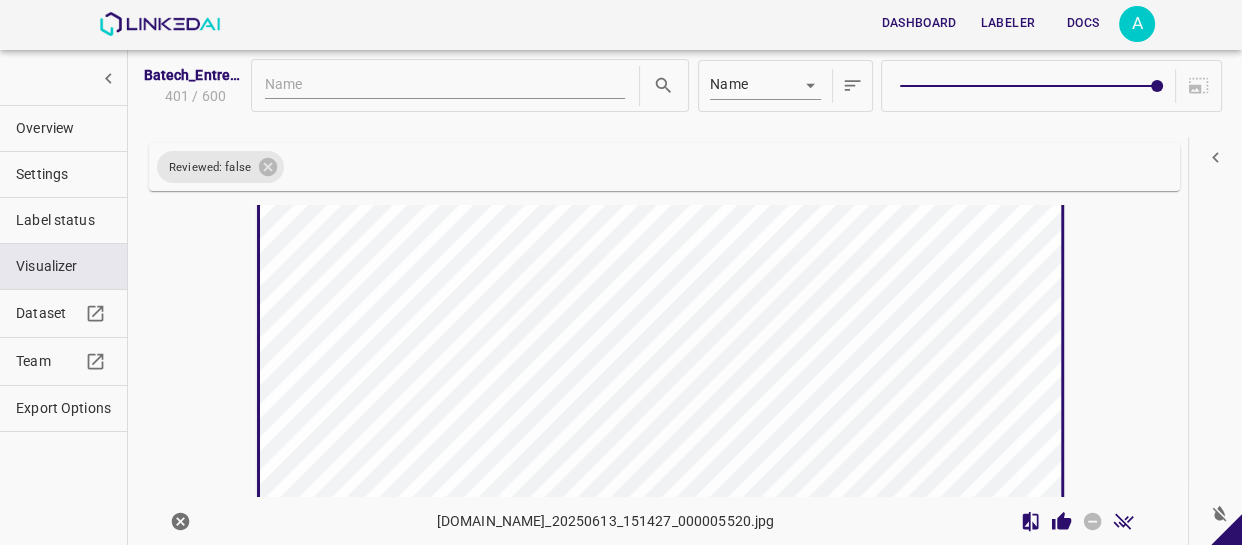 click at bounding box center (560, 379) 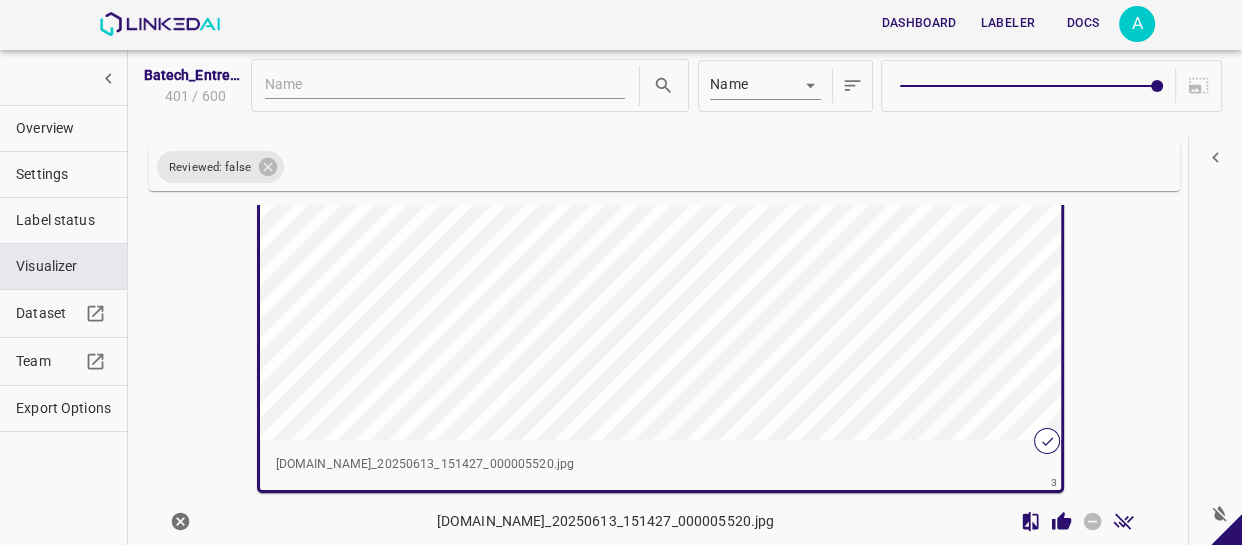 scroll, scrollTop: 1270, scrollLeft: 0, axis: vertical 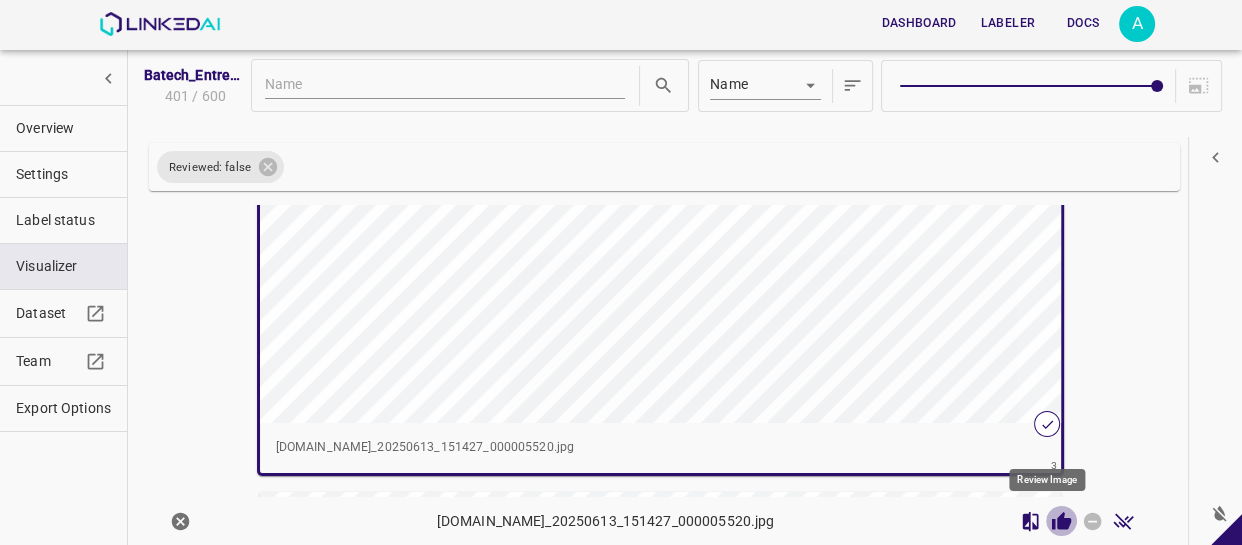click 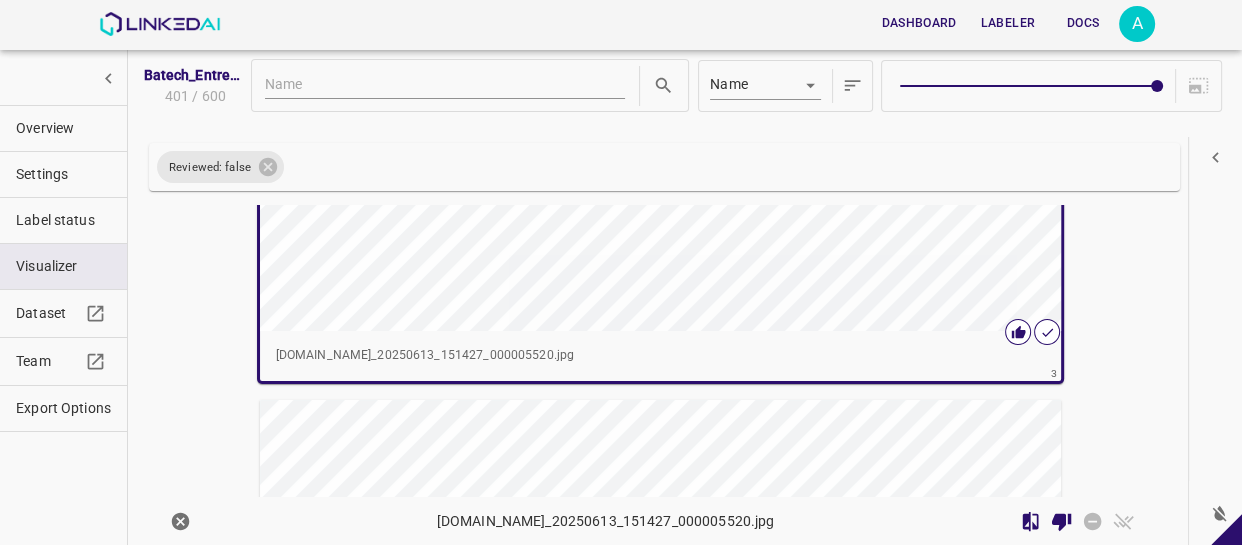 scroll, scrollTop: 1360, scrollLeft: 0, axis: vertical 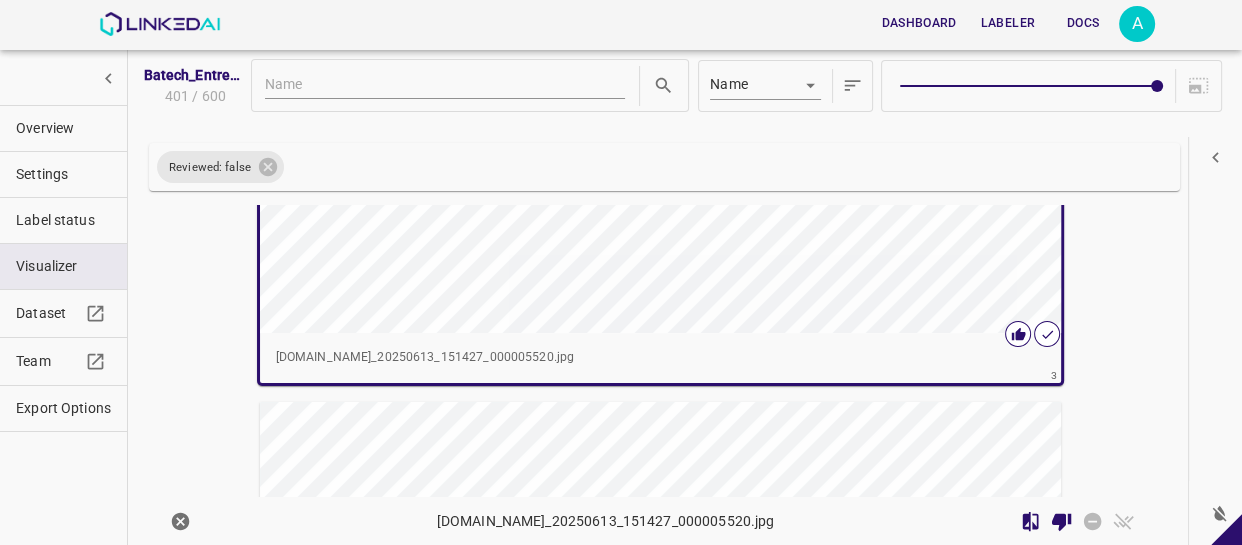 click at bounding box center (560, 107) 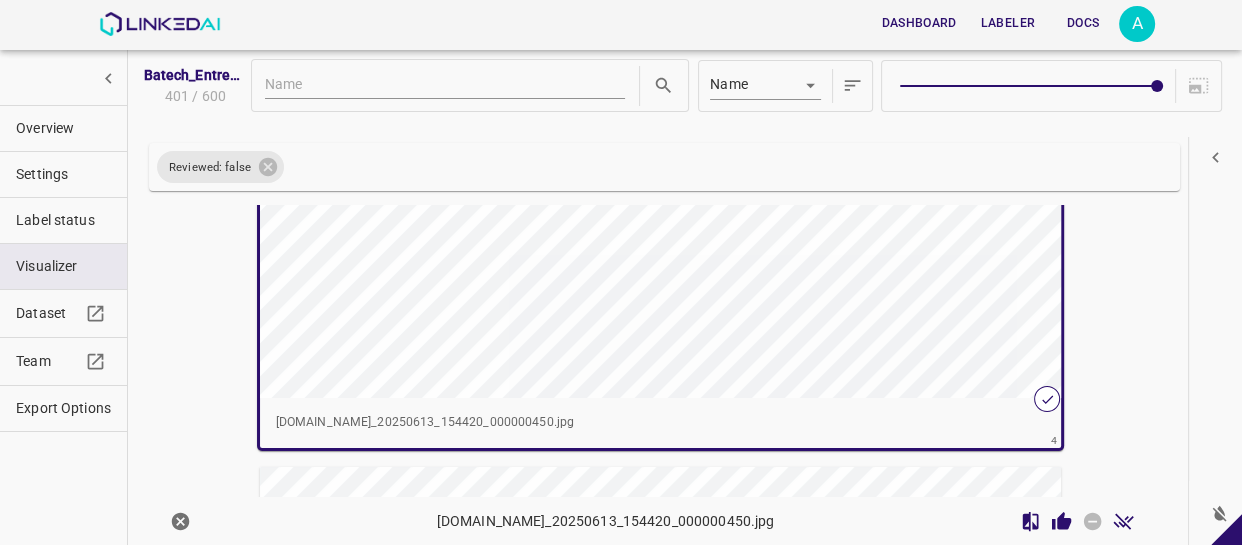 scroll, scrollTop: 1721, scrollLeft: 0, axis: vertical 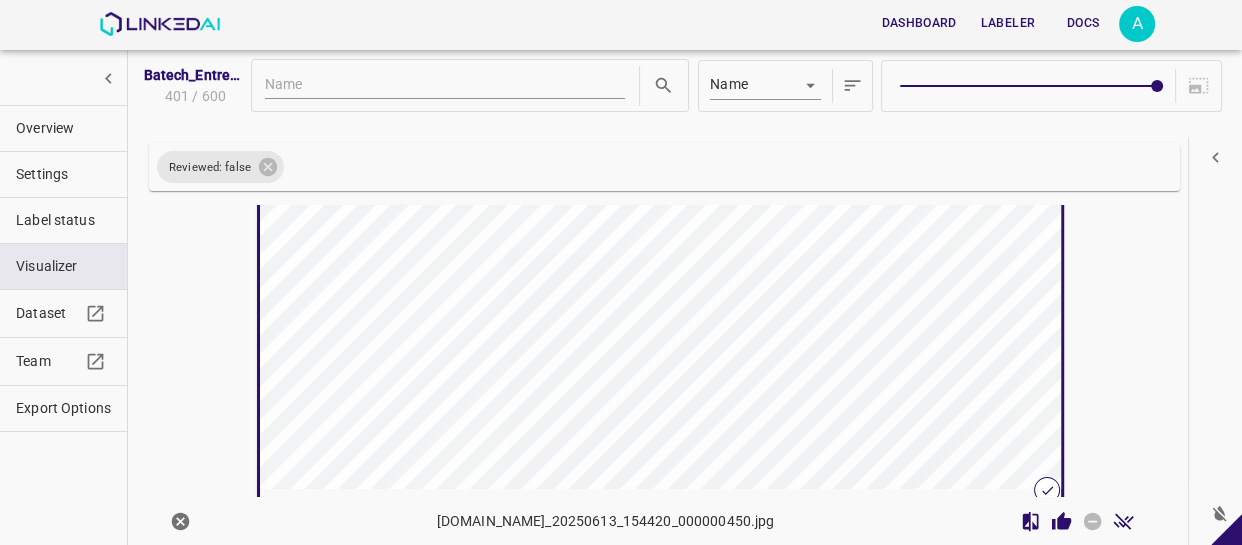 click at bounding box center [560, 263] 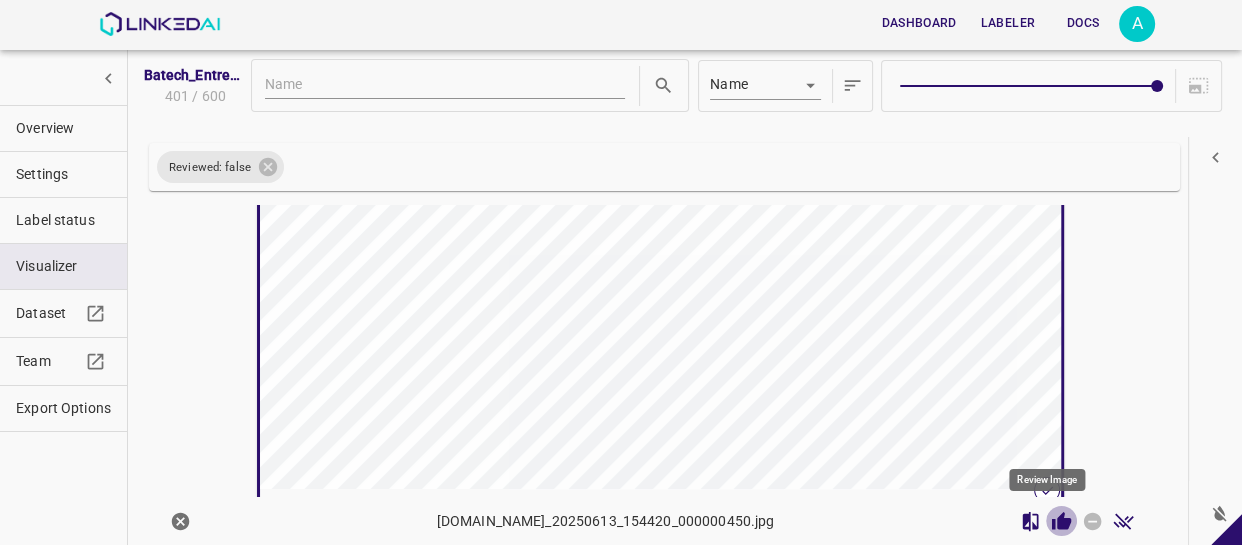 click 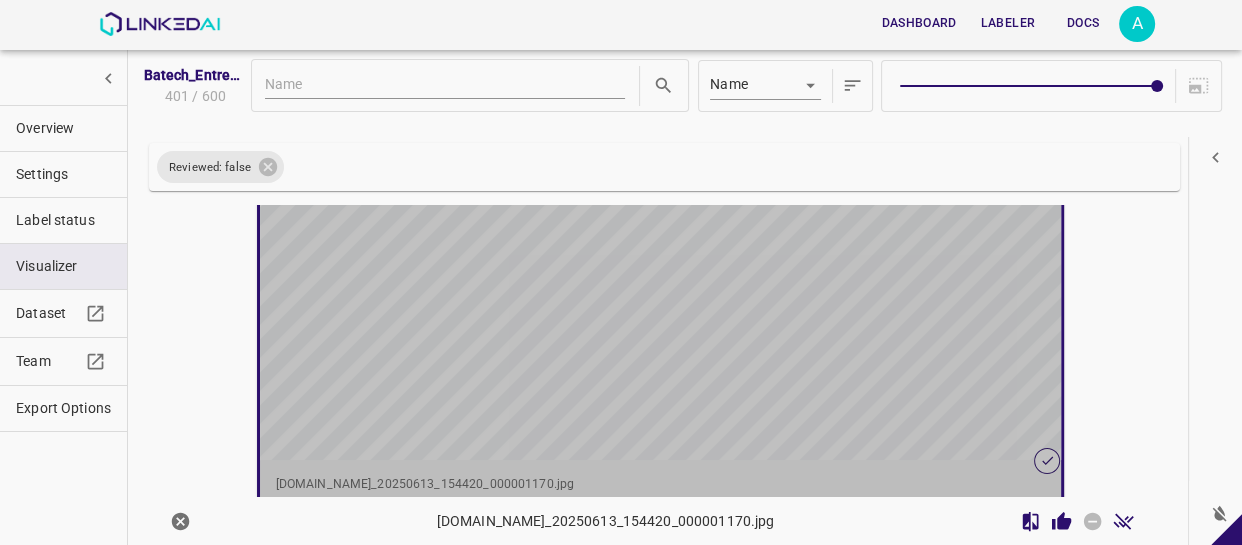 scroll, scrollTop: 2264, scrollLeft: 0, axis: vertical 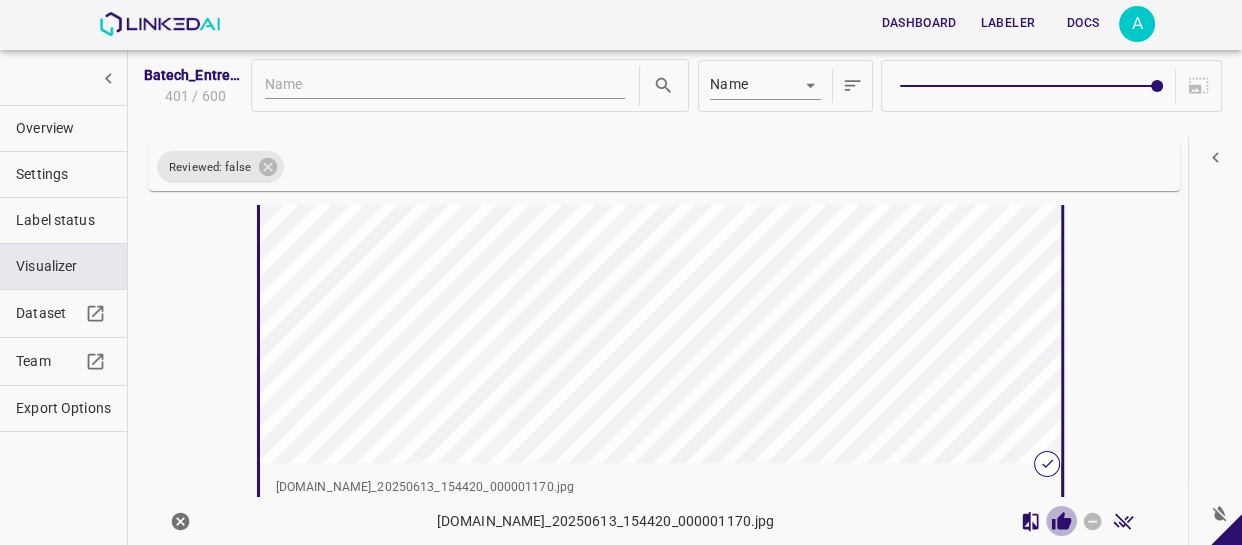 click 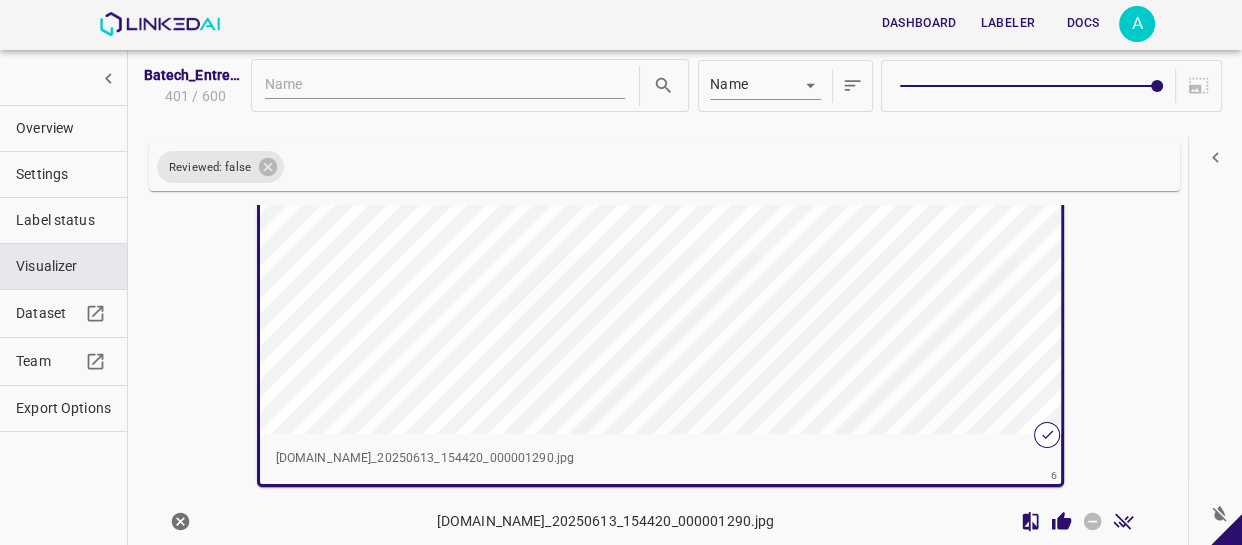 scroll, scrollTop: 2807, scrollLeft: 0, axis: vertical 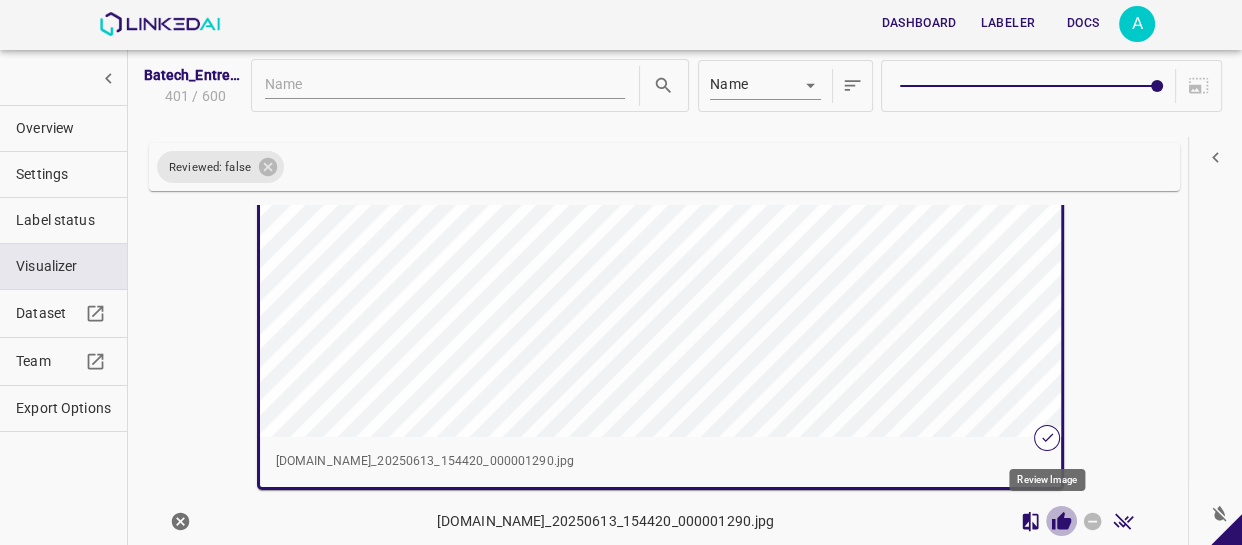 click 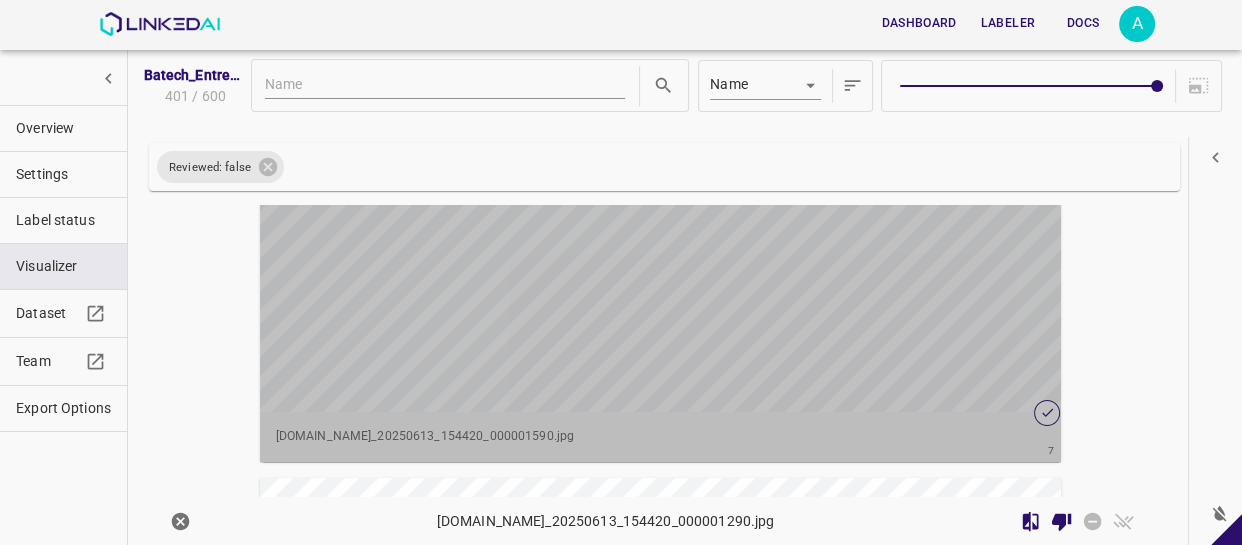 scroll, scrollTop: 3350, scrollLeft: 0, axis: vertical 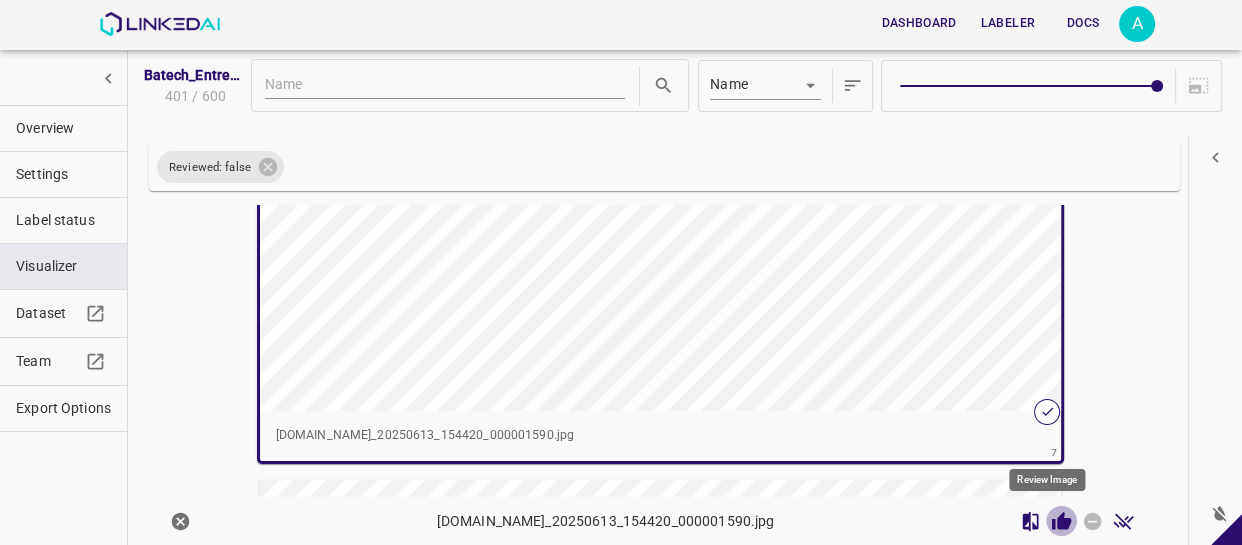 click 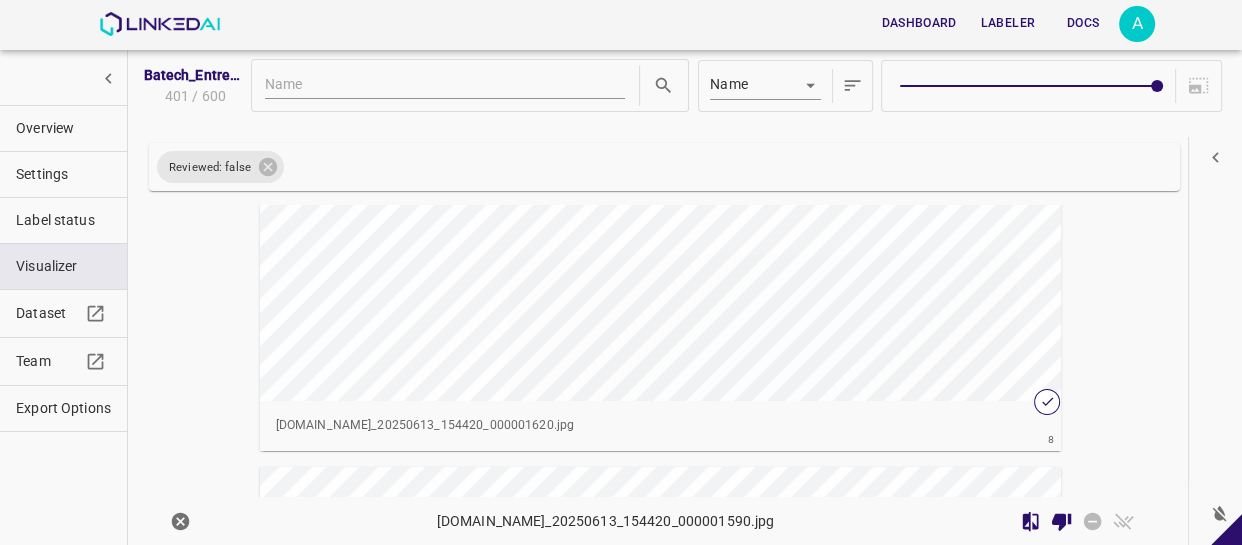 scroll, scrollTop: 3895, scrollLeft: 0, axis: vertical 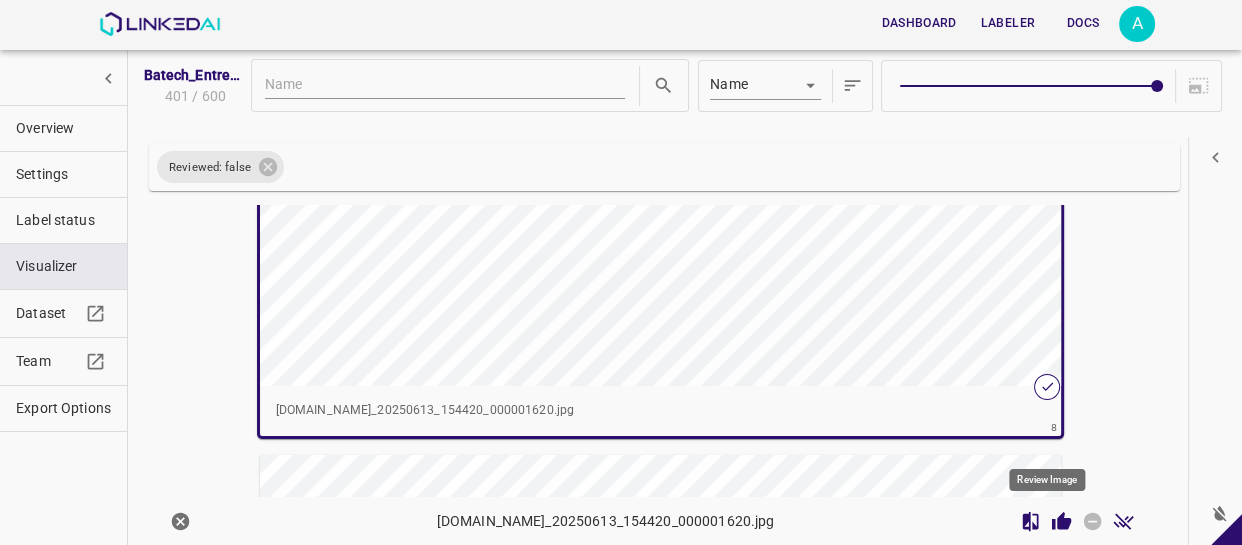 click 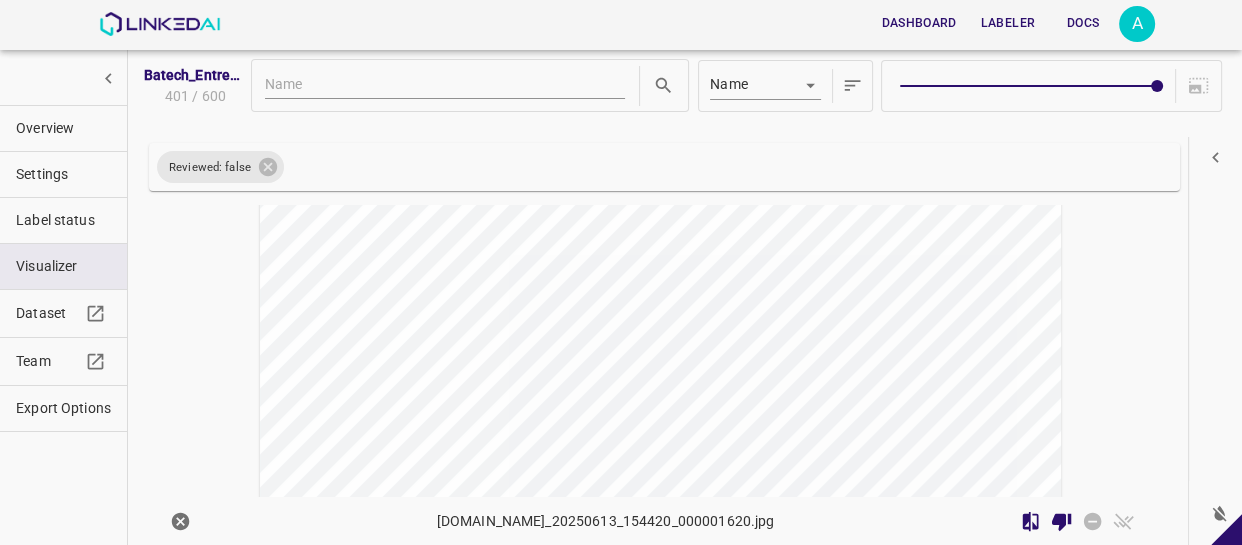 scroll, scrollTop: 4347, scrollLeft: 0, axis: vertical 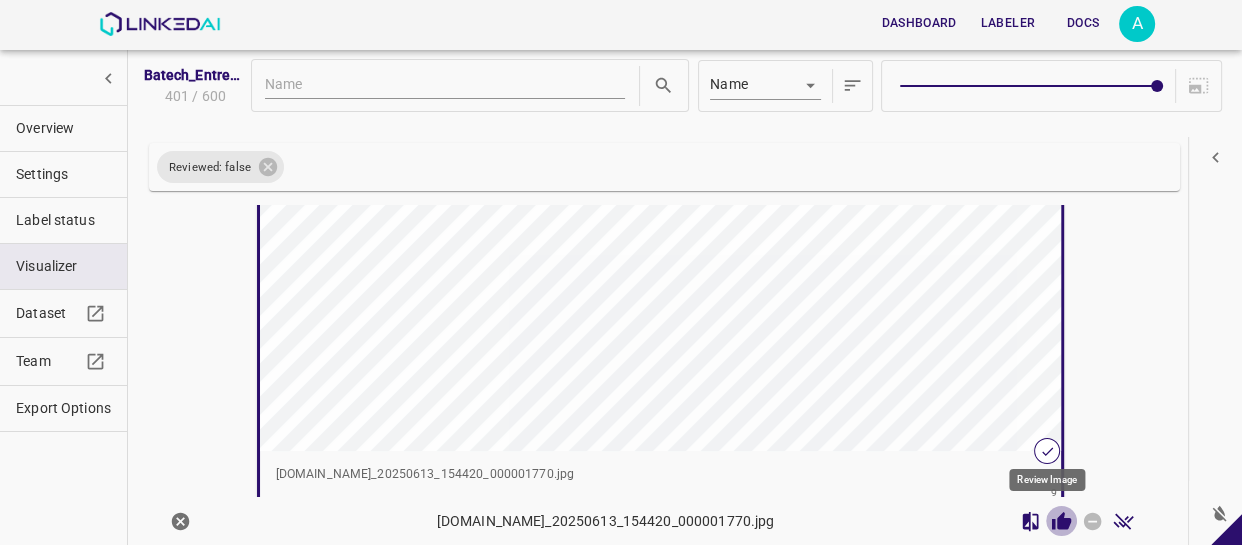 click 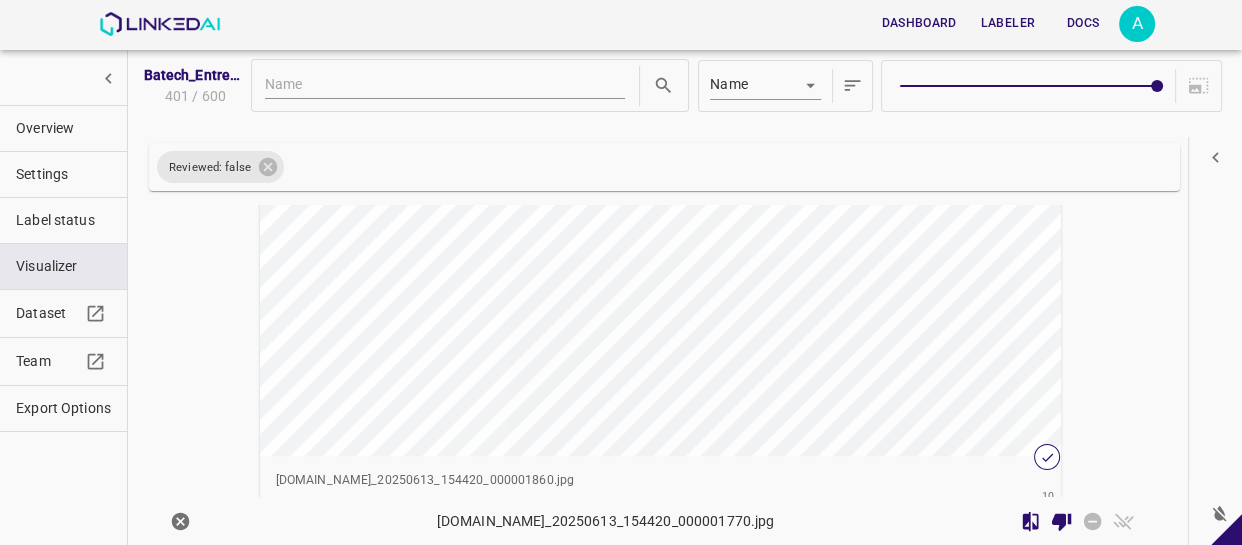 scroll, scrollTop: 4890, scrollLeft: 0, axis: vertical 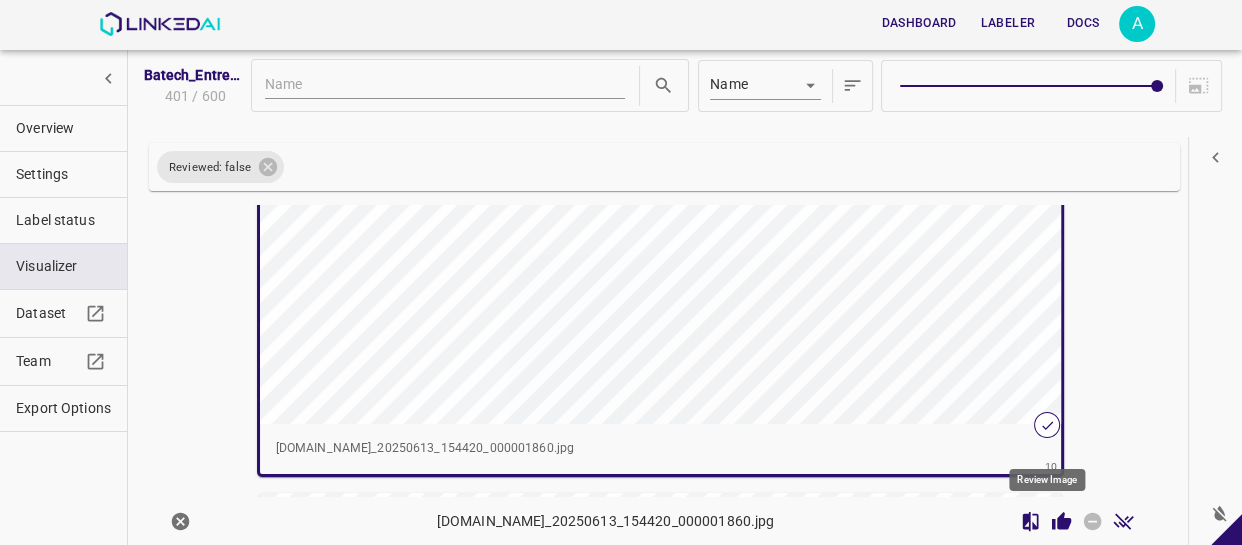 click 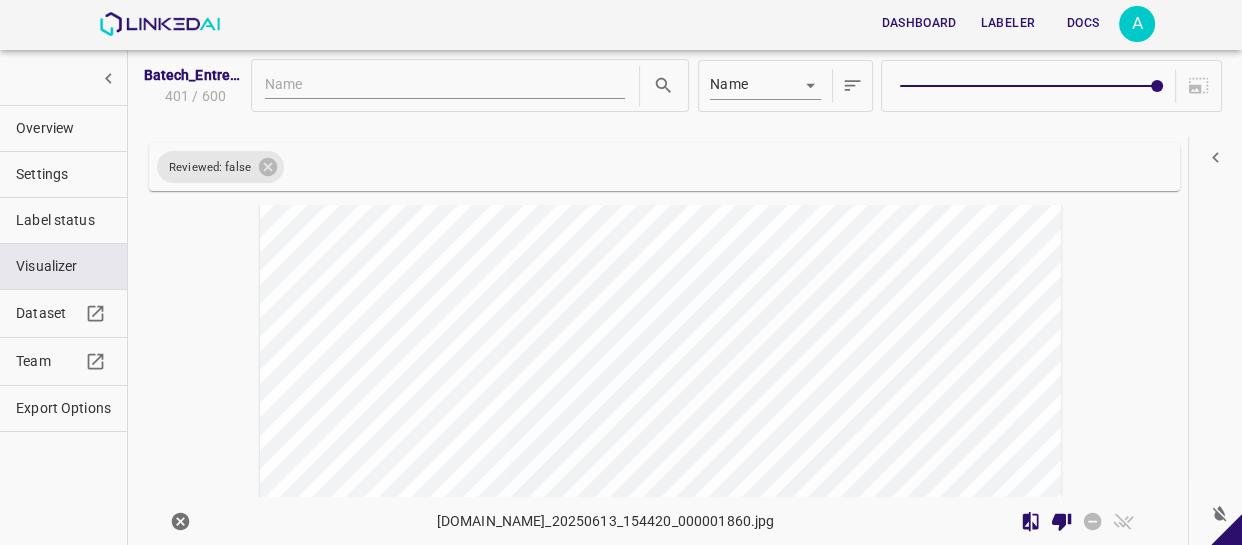 scroll, scrollTop: 5341, scrollLeft: 0, axis: vertical 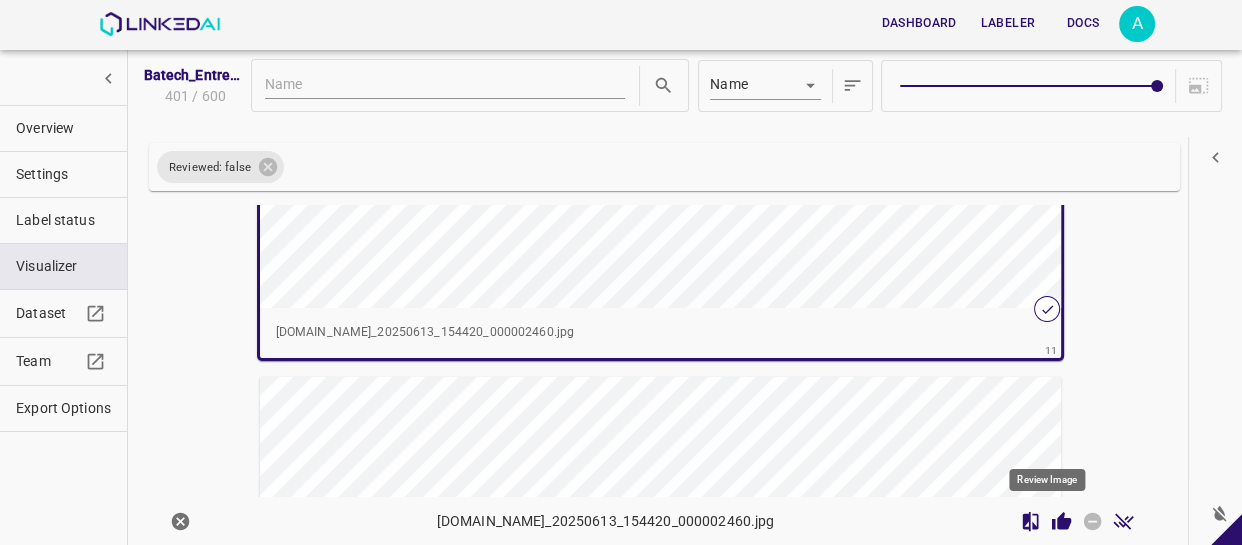 click 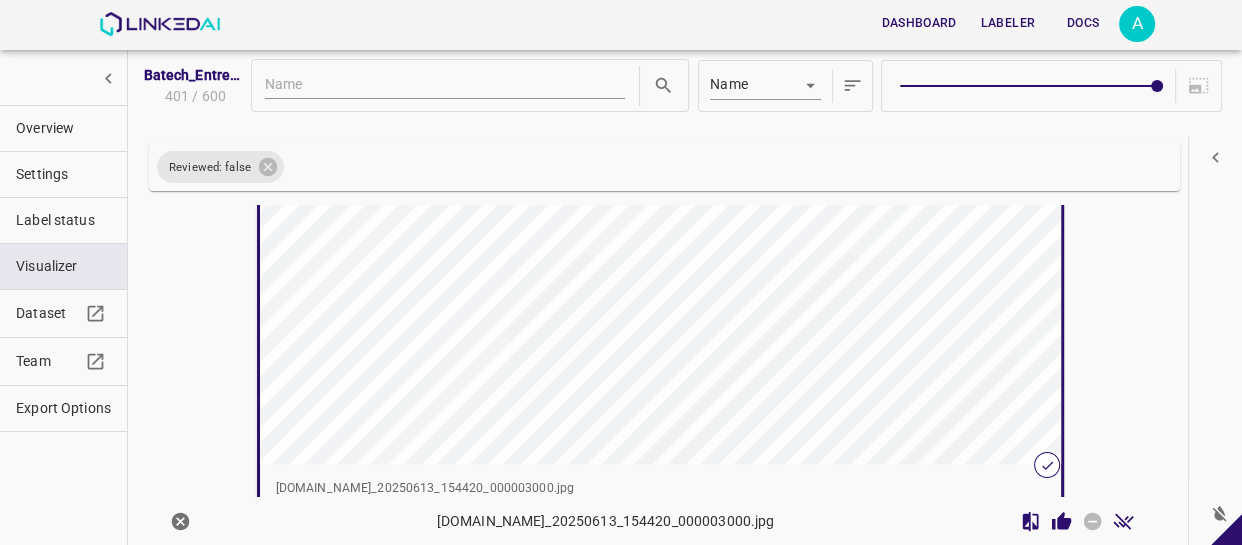 scroll, scrollTop: 5972, scrollLeft: 0, axis: vertical 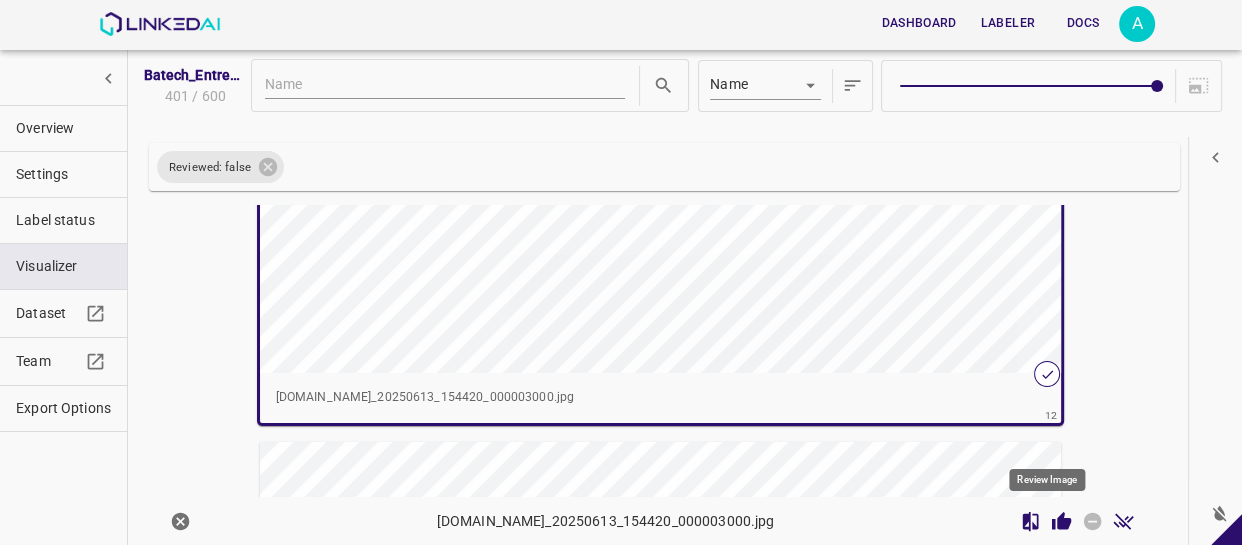 click 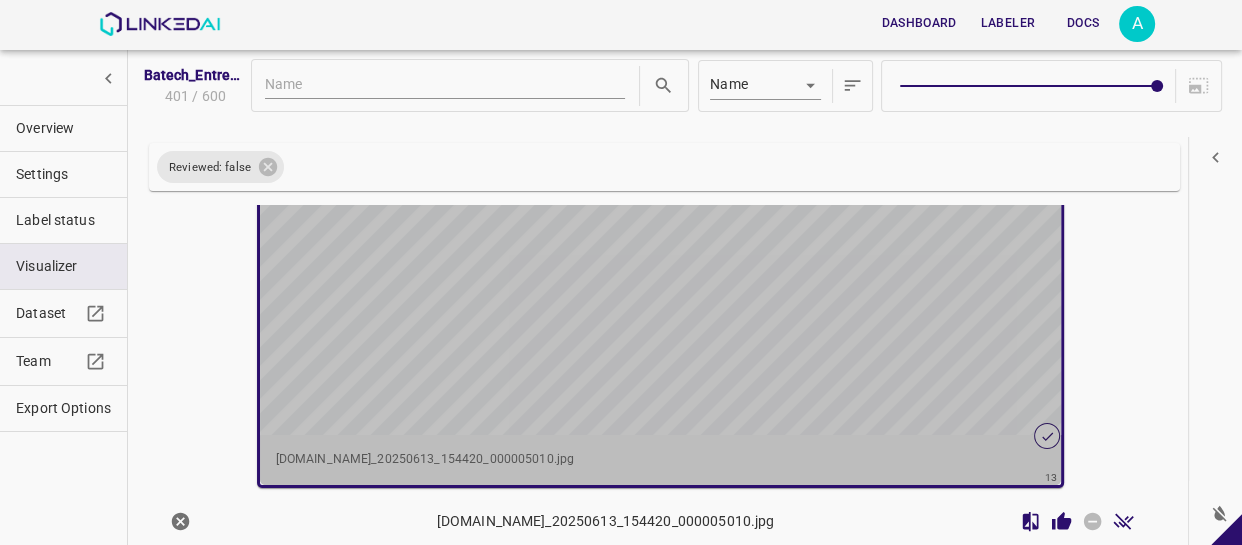 scroll, scrollTop: 6424, scrollLeft: 0, axis: vertical 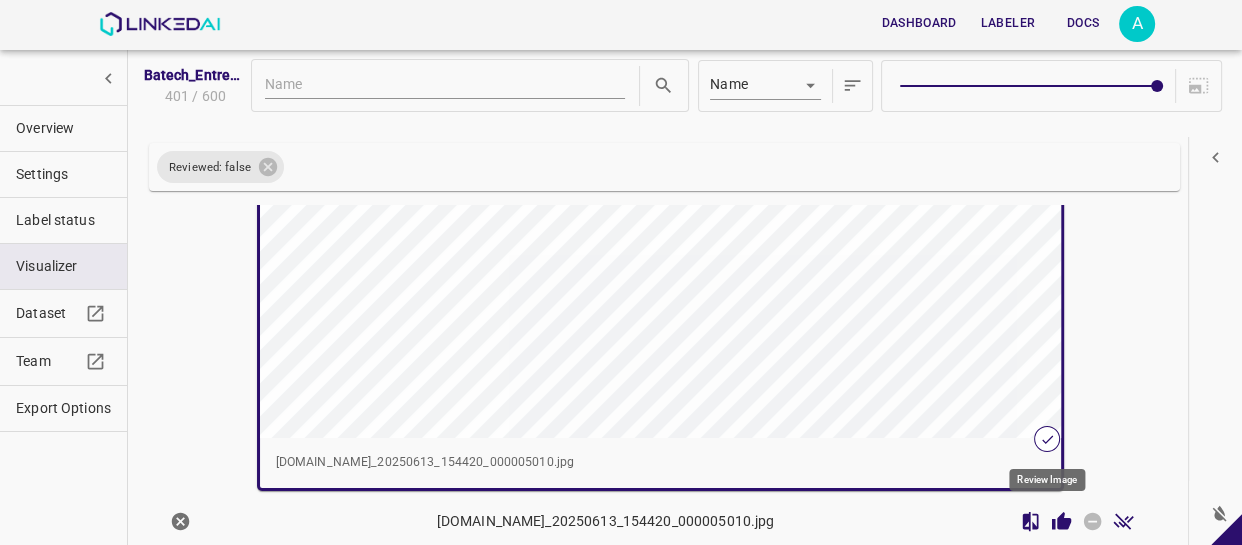 click 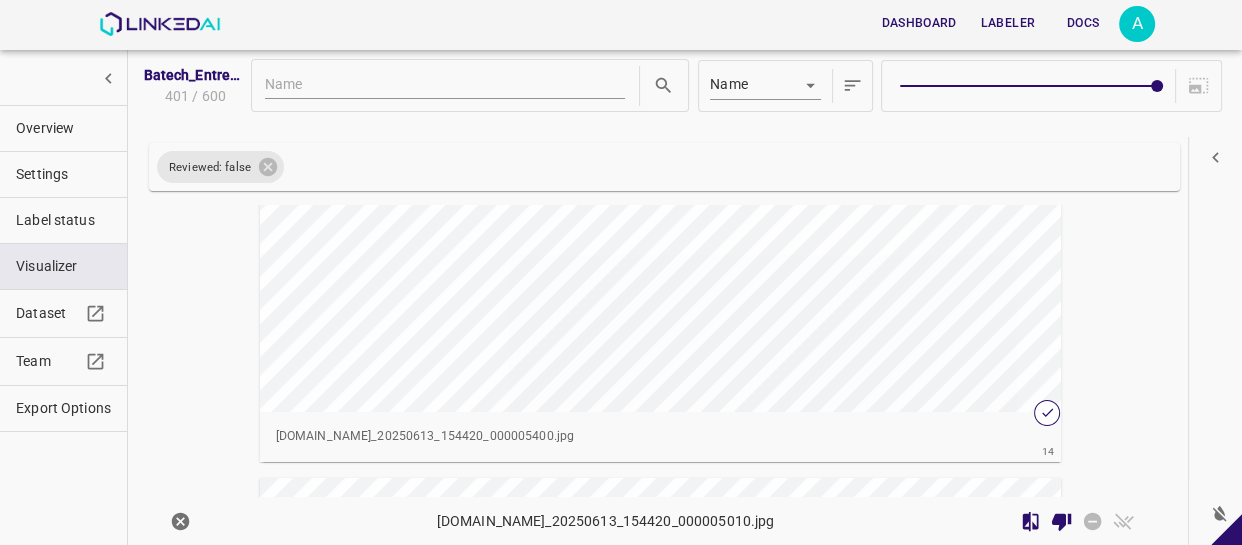 scroll, scrollTop: 6697, scrollLeft: 0, axis: vertical 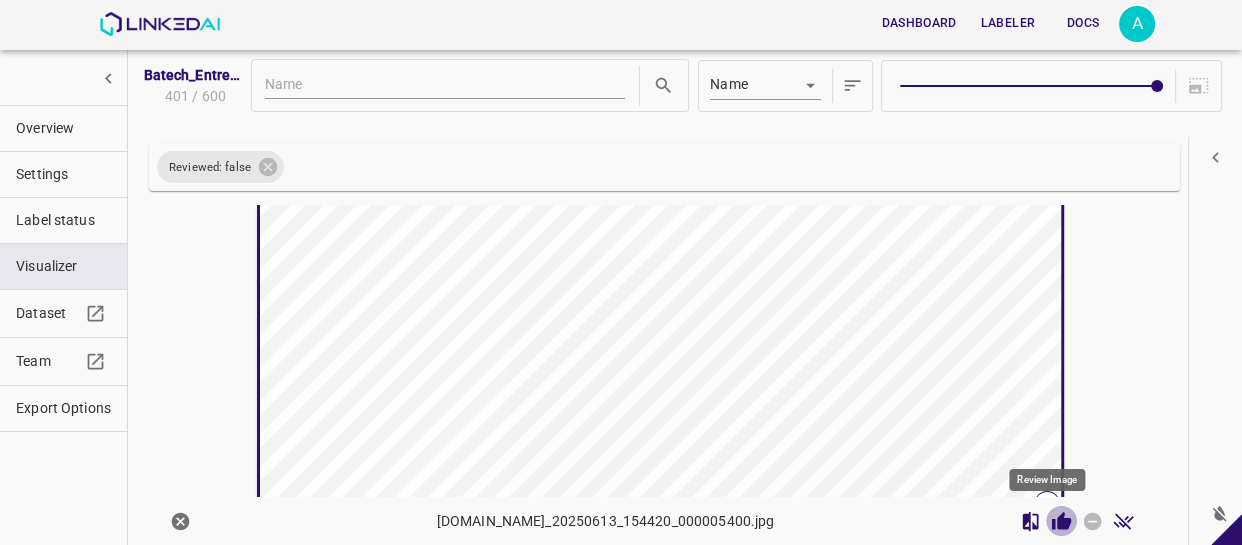 click 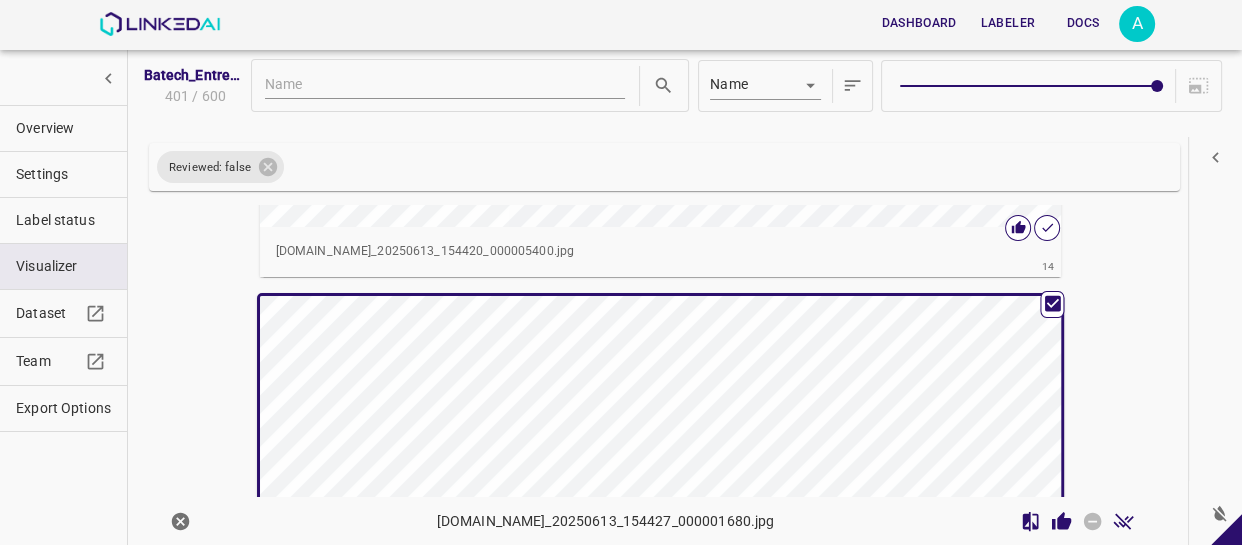 scroll, scrollTop: 7146, scrollLeft: 0, axis: vertical 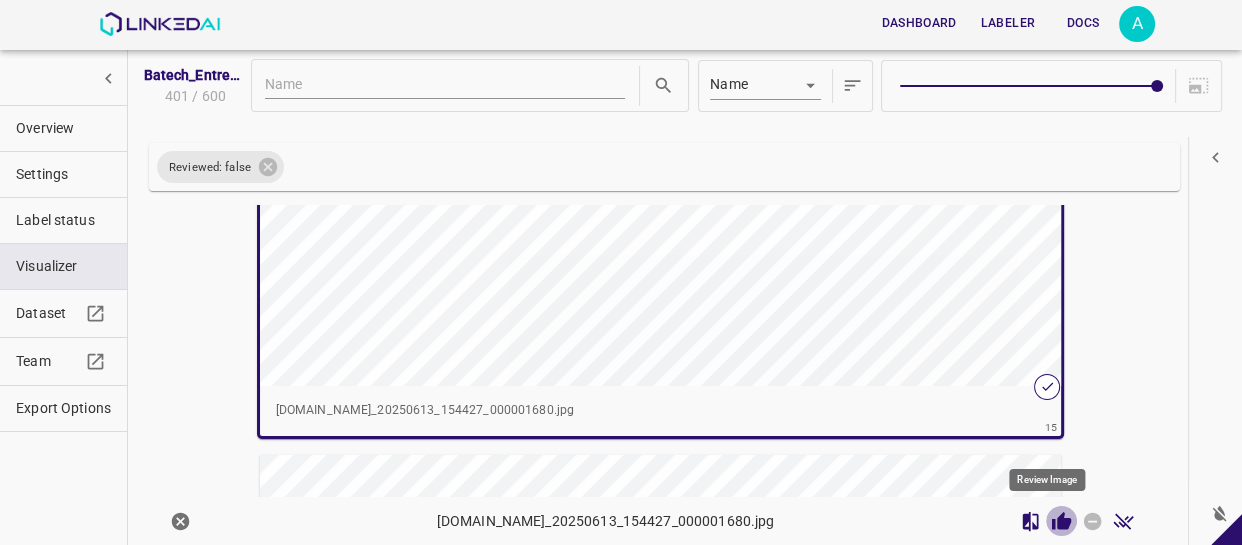 click 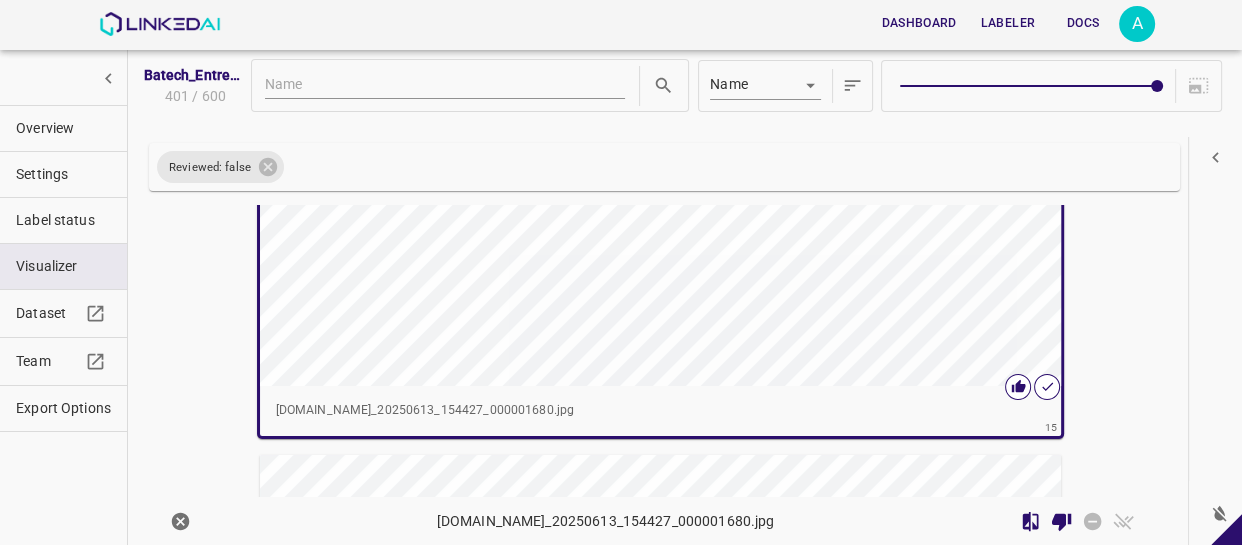 scroll, scrollTop: 7782, scrollLeft: 0, axis: vertical 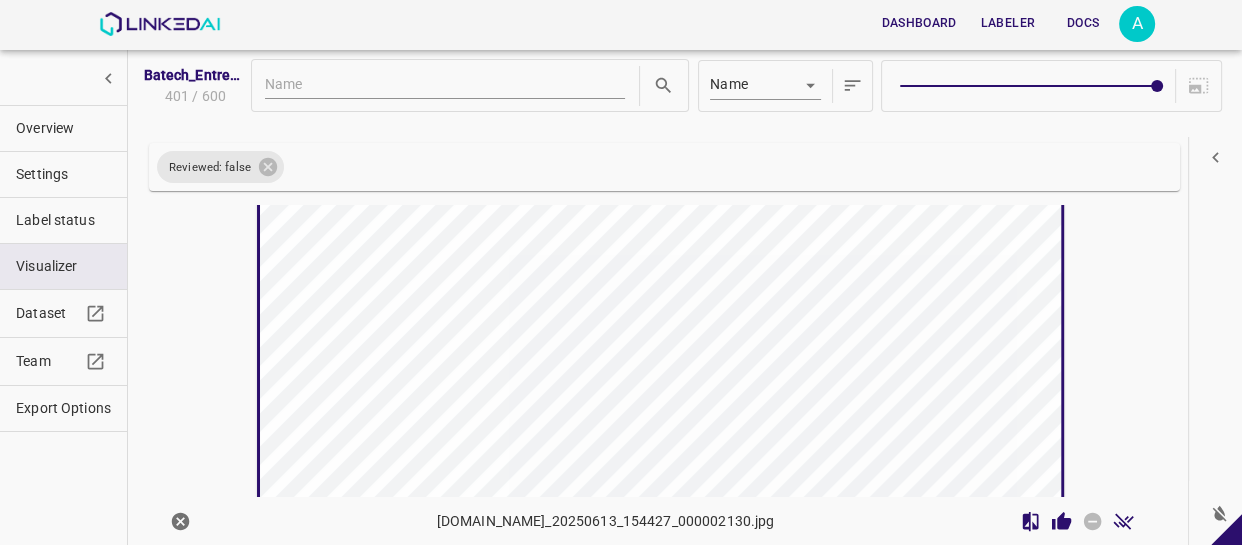 click at bounding box center [560, 407] 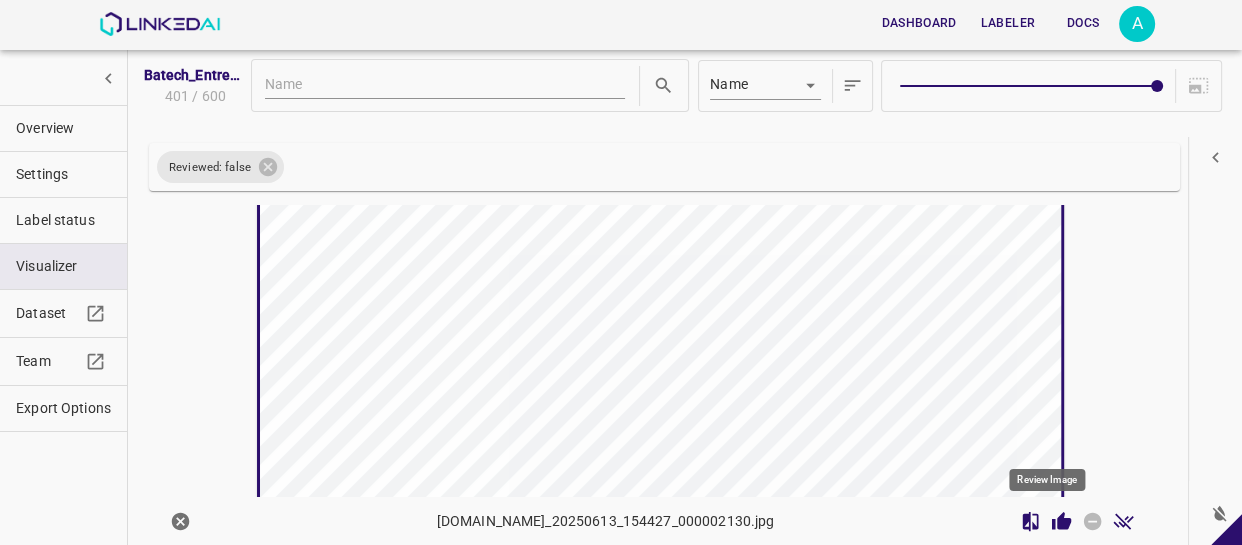 click 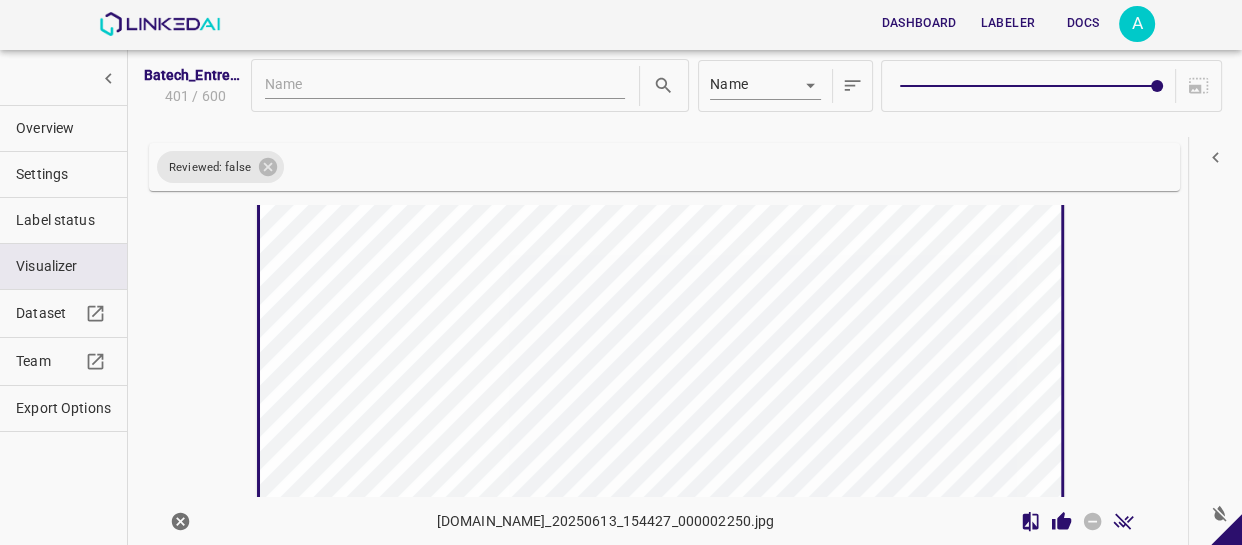 scroll, scrollTop: 8322, scrollLeft: 0, axis: vertical 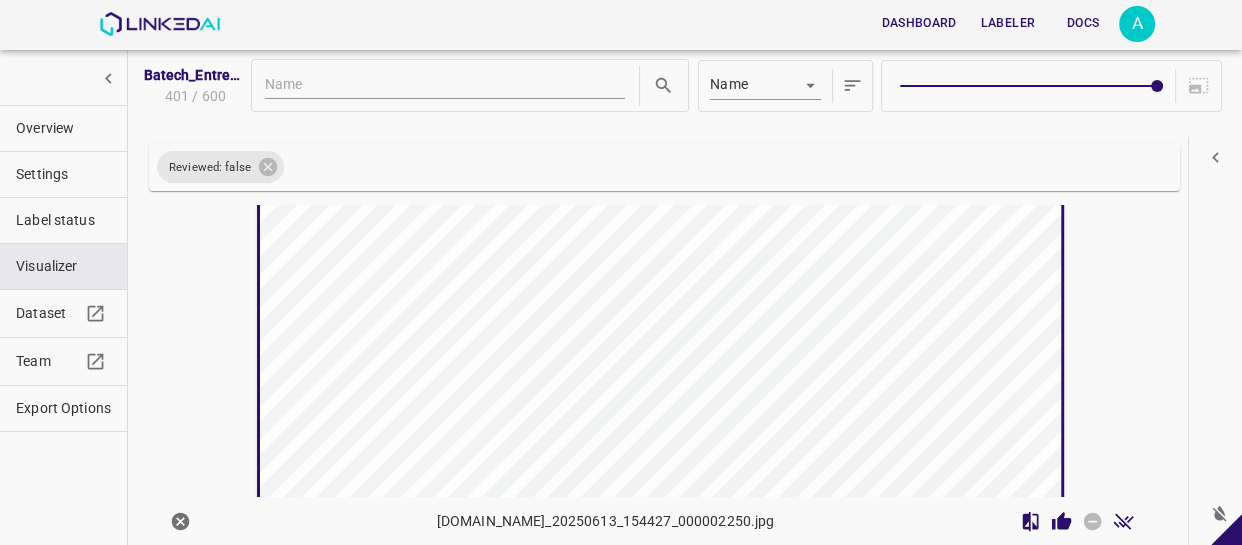 click at bounding box center (560, 382) 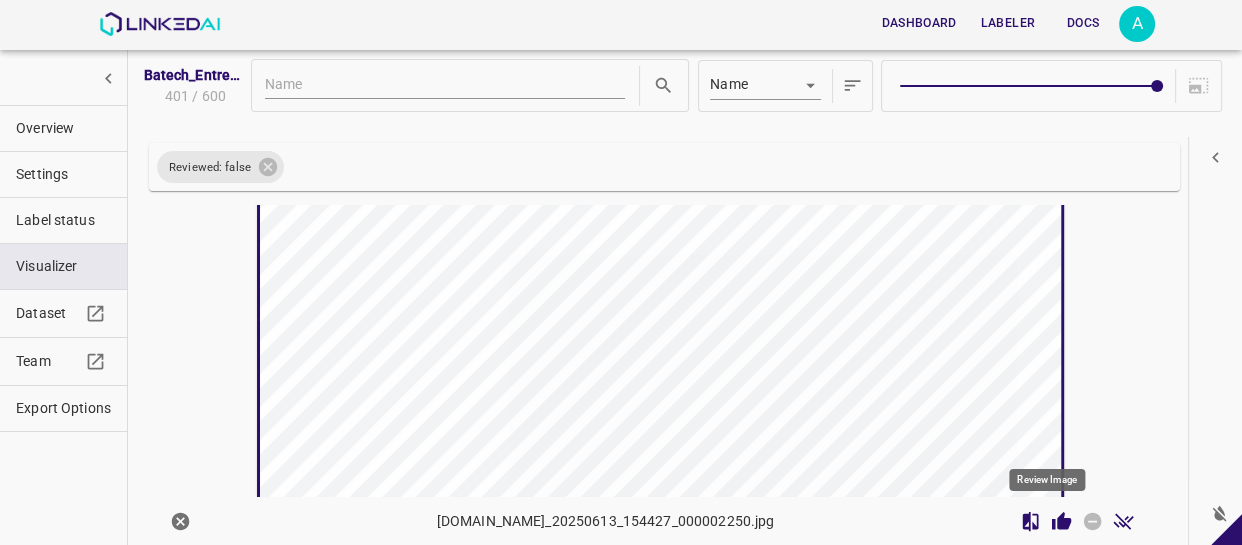 click 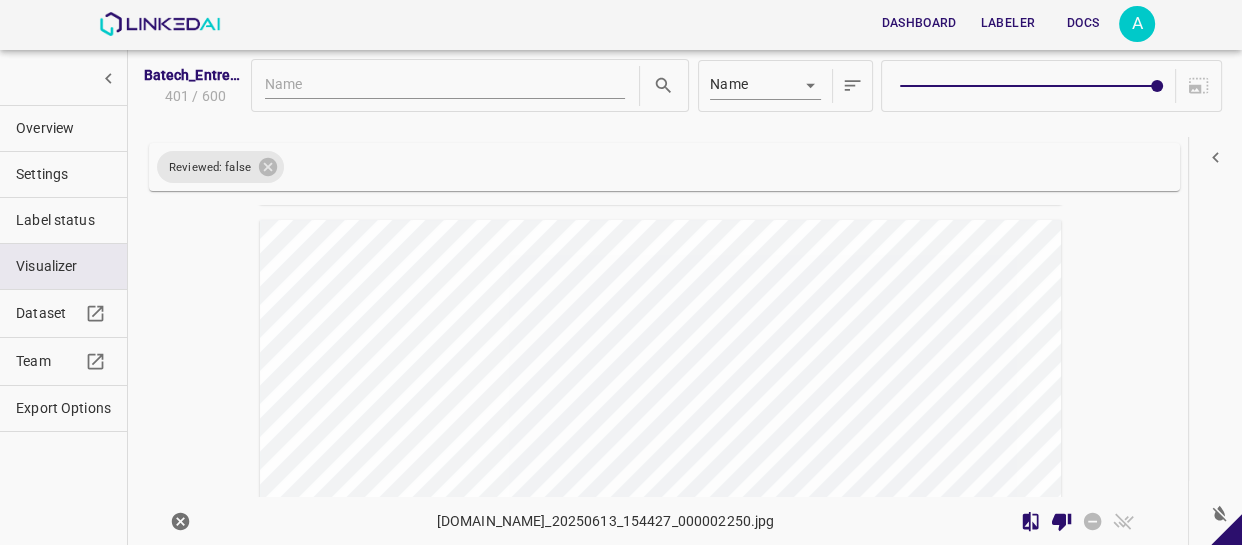 scroll, scrollTop: 8777, scrollLeft: 0, axis: vertical 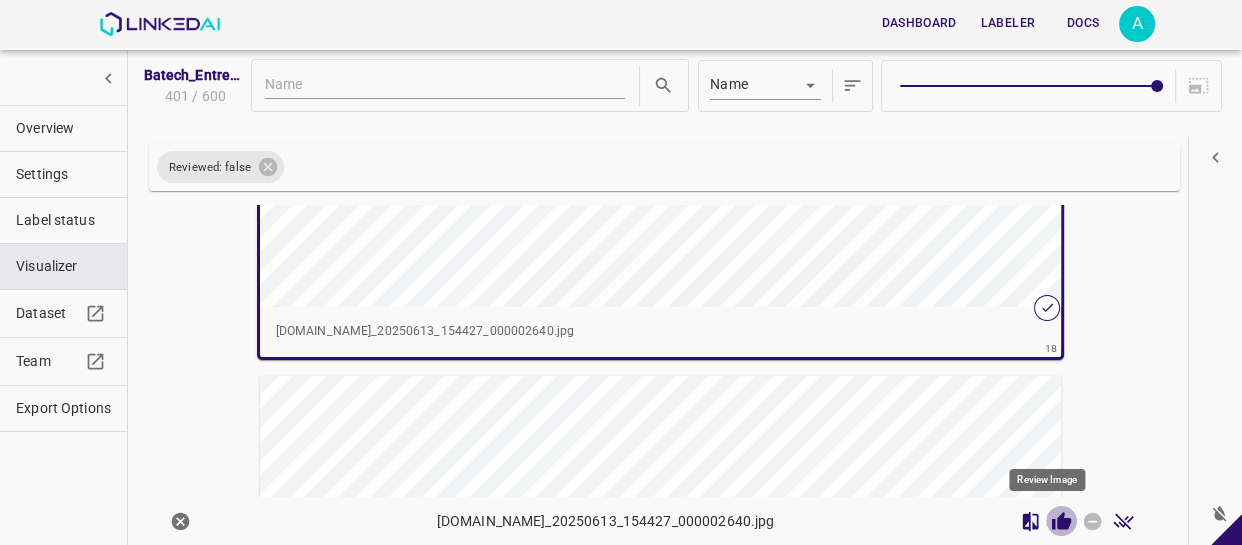 click 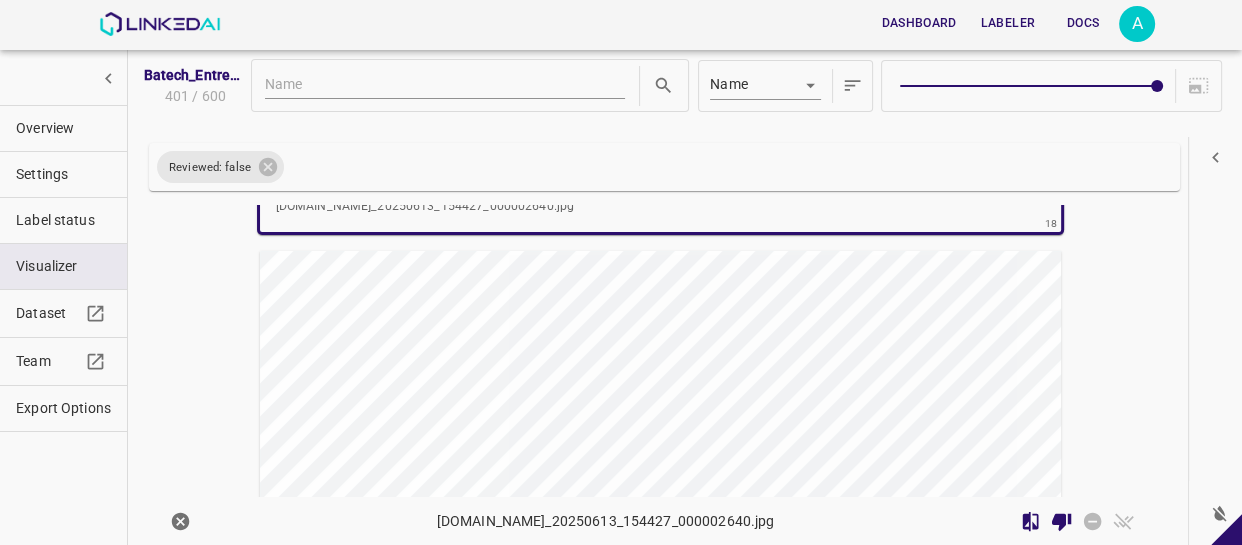 scroll, scrollTop: 9413, scrollLeft: 0, axis: vertical 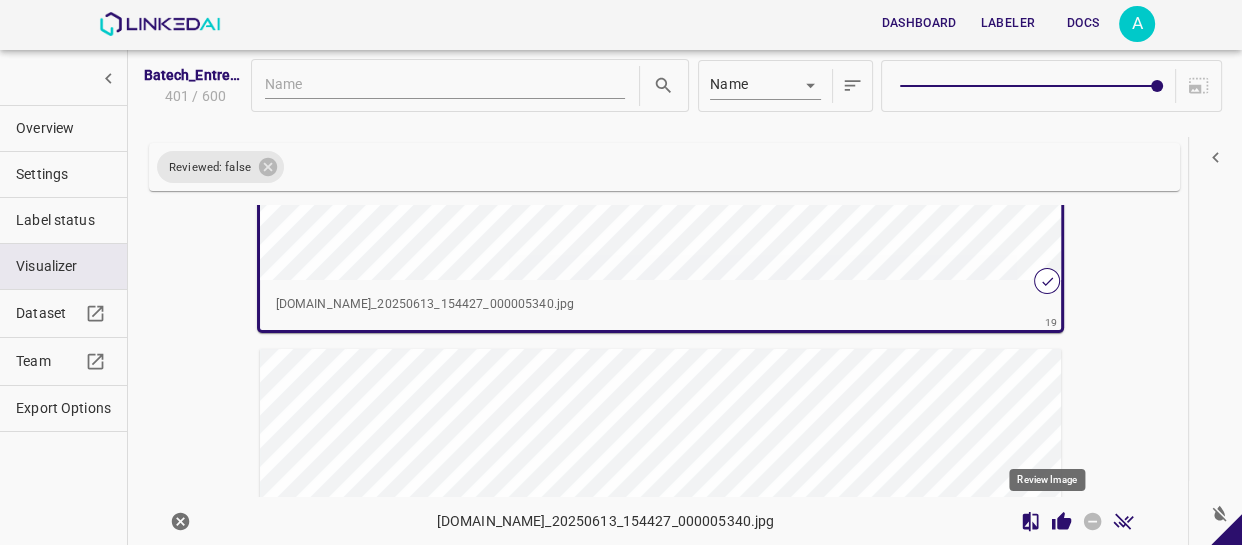 click 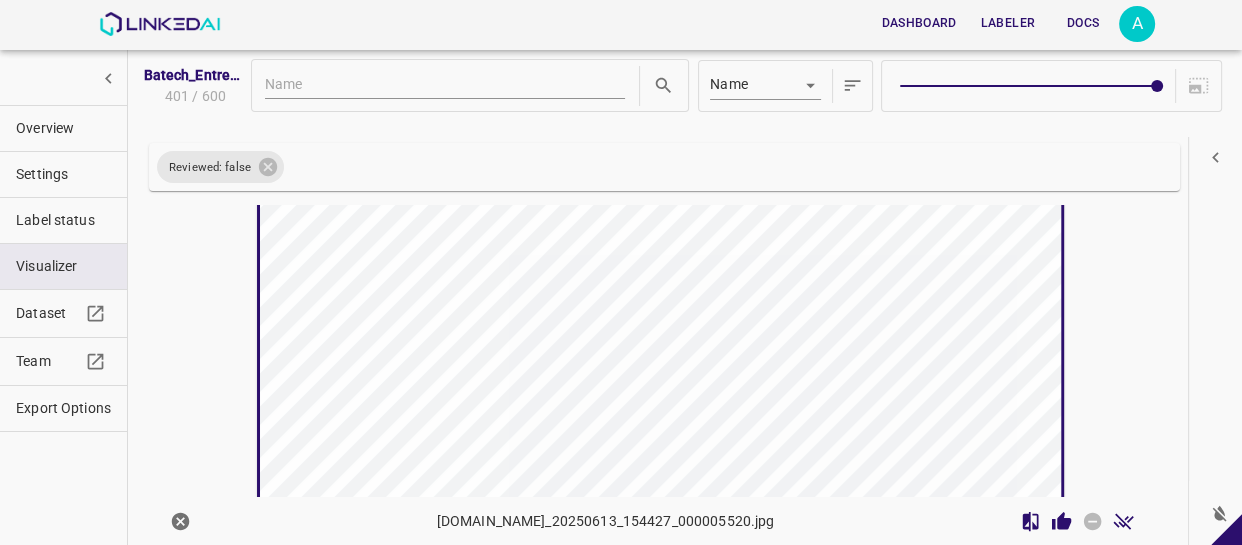 scroll, scrollTop: 10135, scrollLeft: 0, axis: vertical 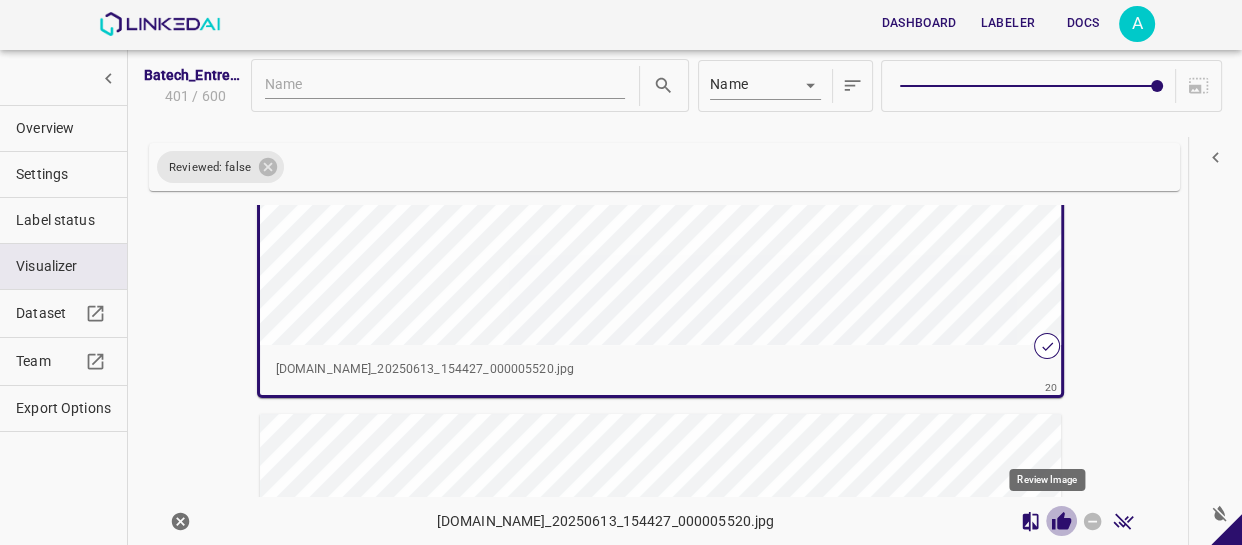click 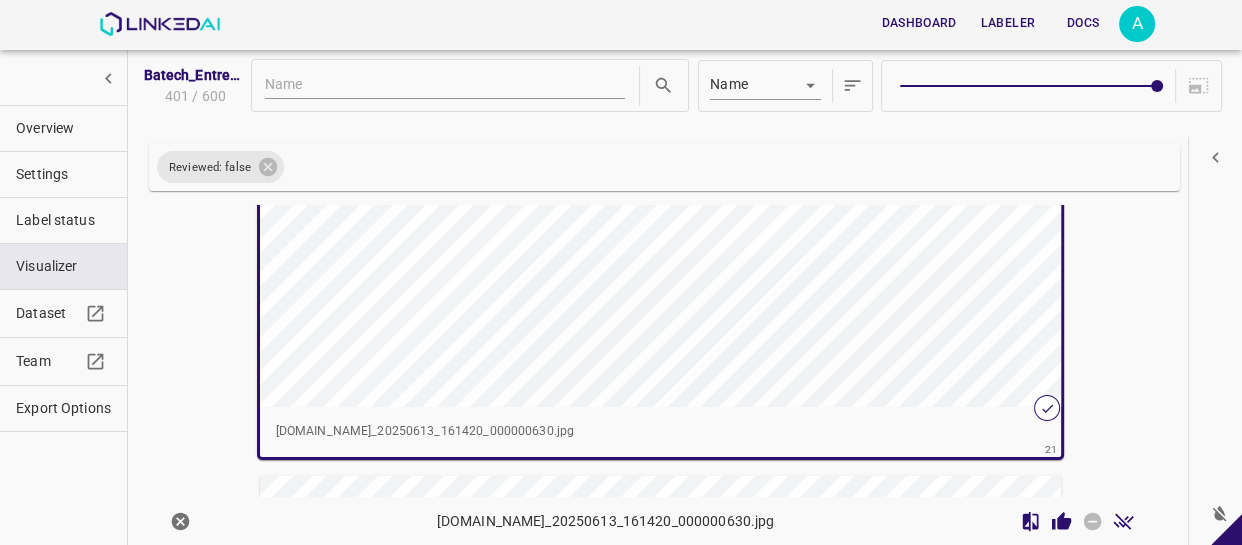 scroll, scrollTop: 10587, scrollLeft: 0, axis: vertical 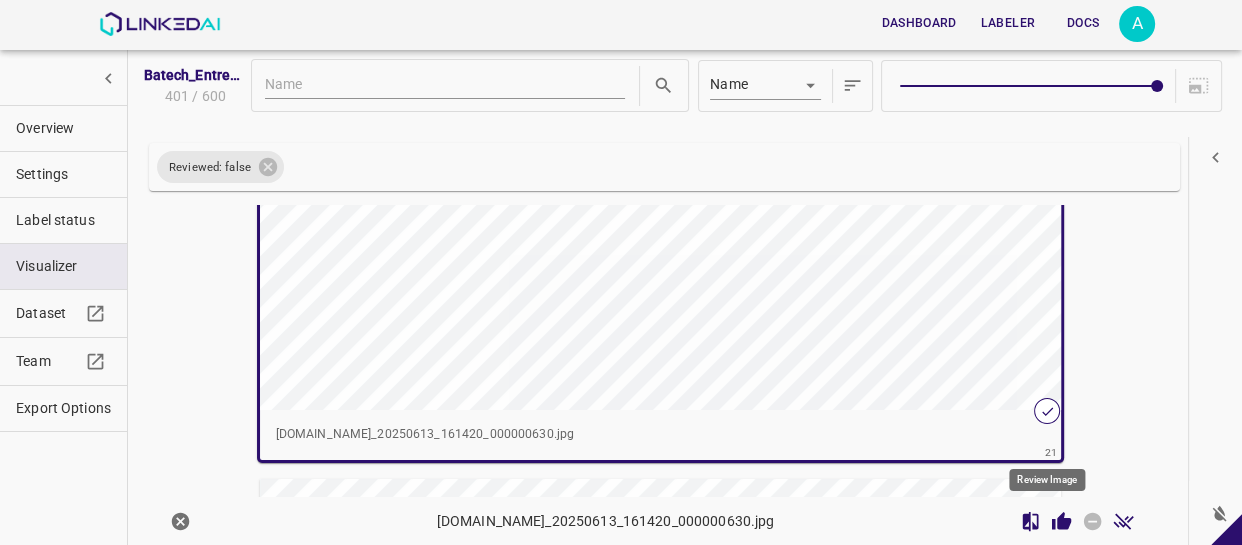 click 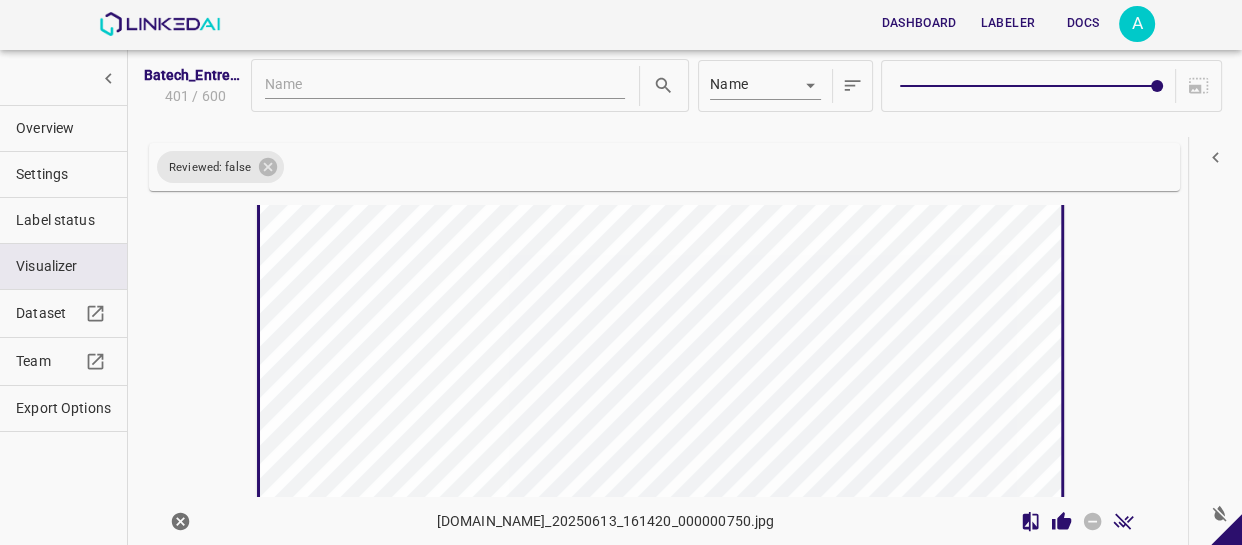 scroll, scrollTop: 11130, scrollLeft: 0, axis: vertical 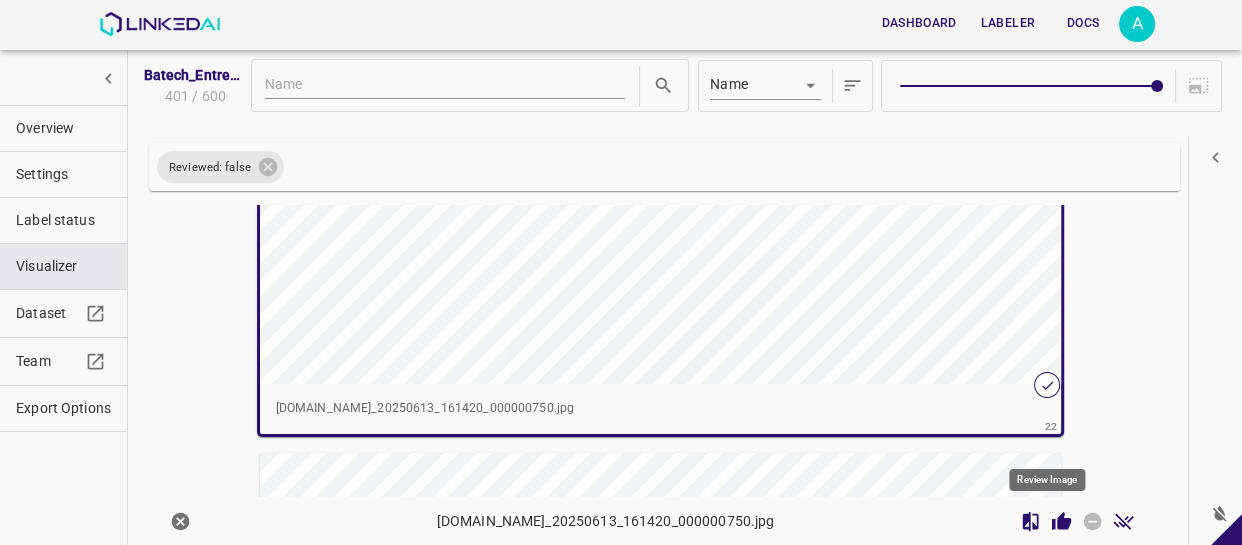 click at bounding box center [1061, 521] 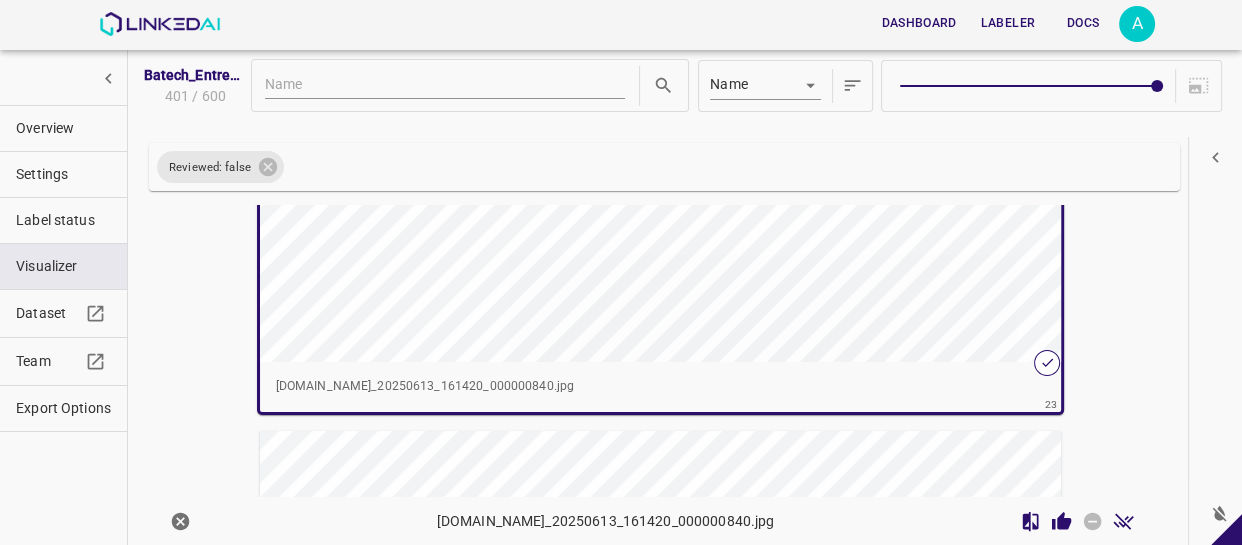 scroll, scrollTop: 11672, scrollLeft: 0, axis: vertical 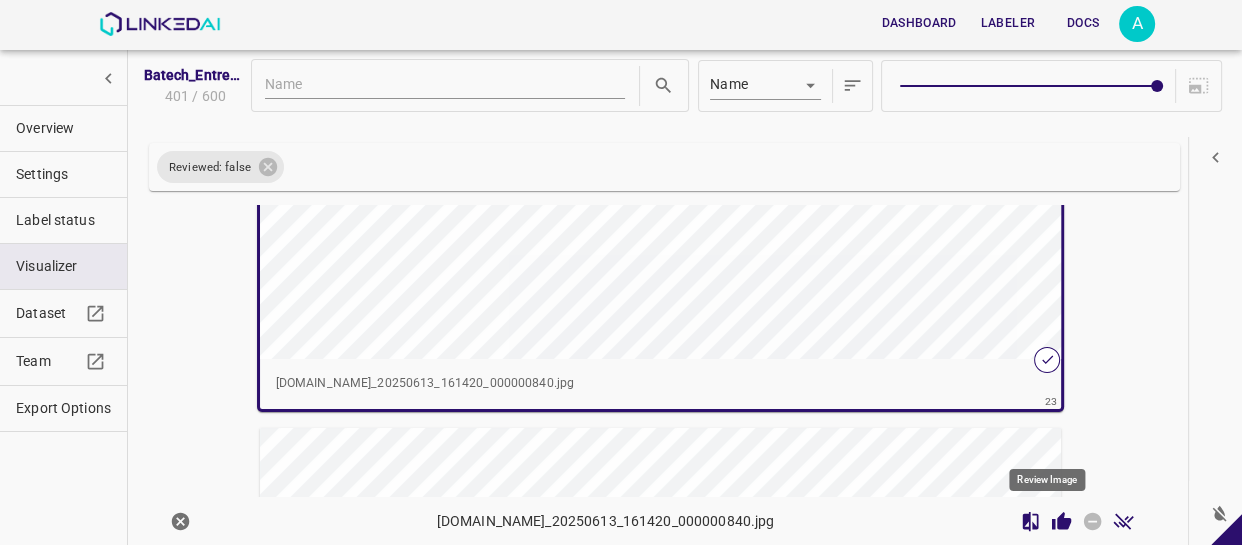 click 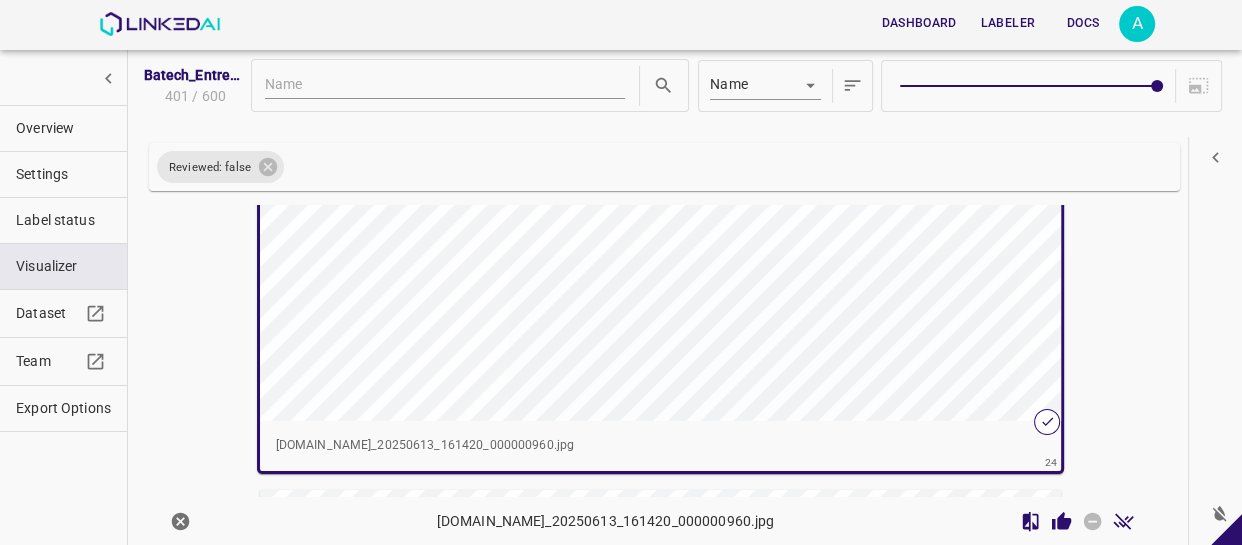 scroll, scrollTop: 12124, scrollLeft: 0, axis: vertical 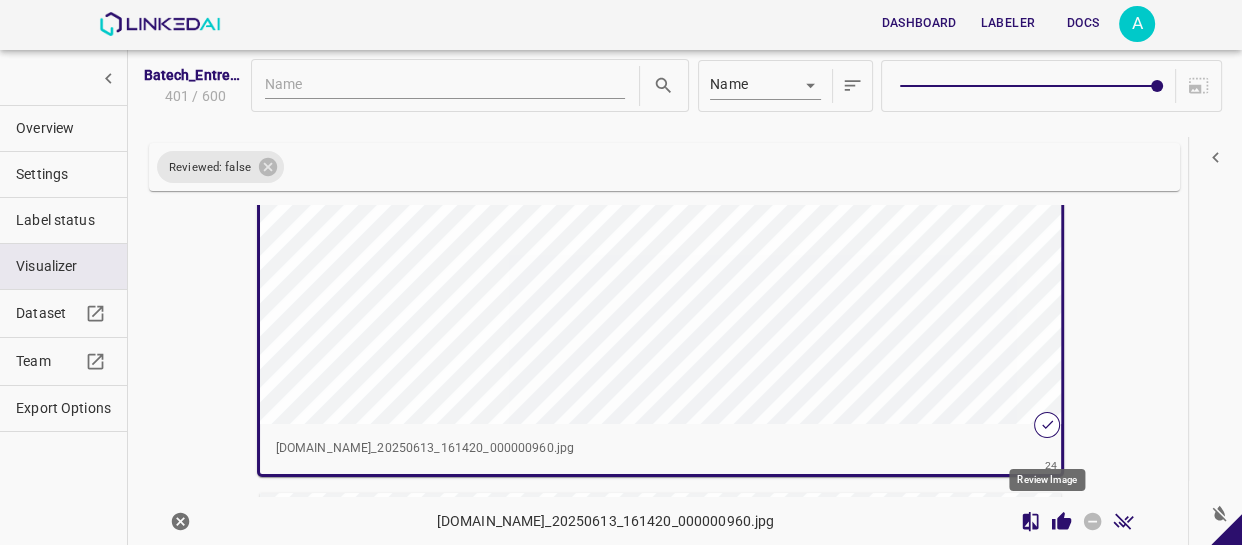 click 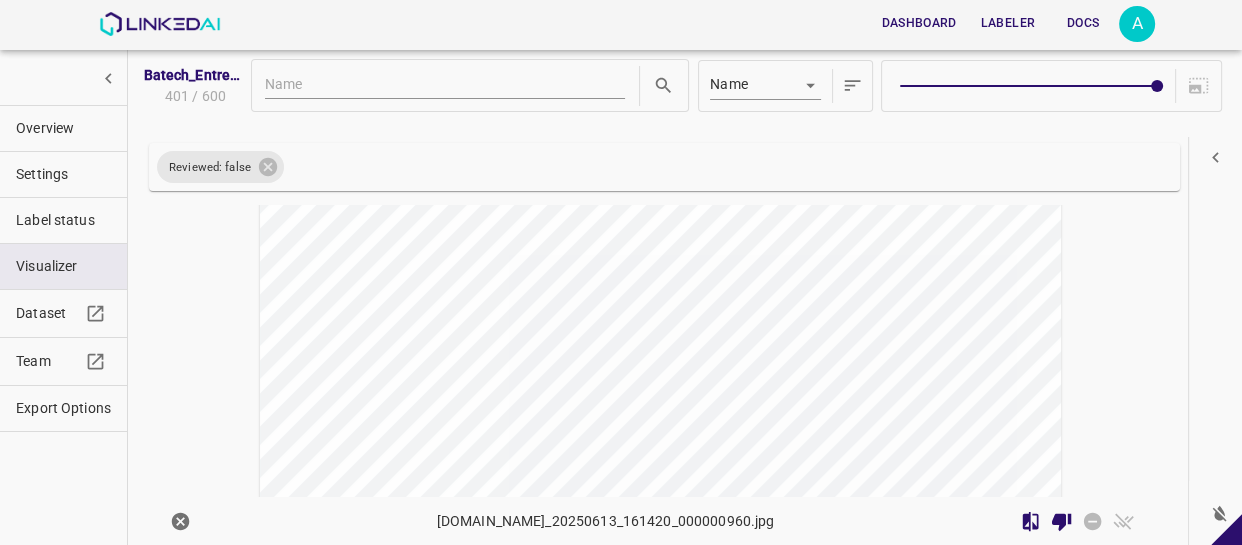 scroll, scrollTop: 12579, scrollLeft: 0, axis: vertical 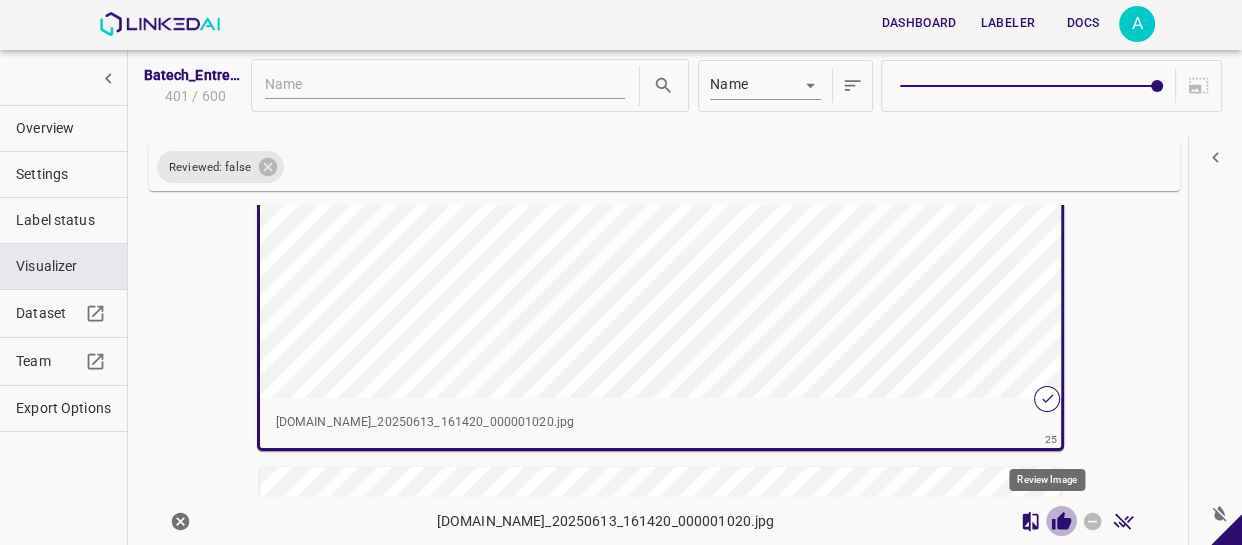 click 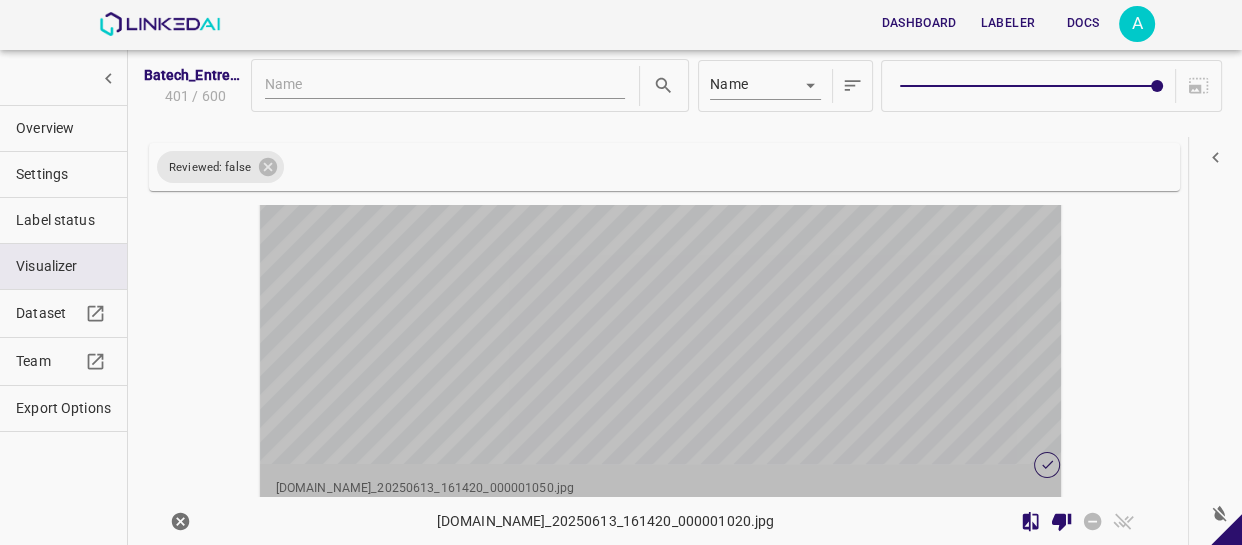scroll, scrollTop: 13119, scrollLeft: 0, axis: vertical 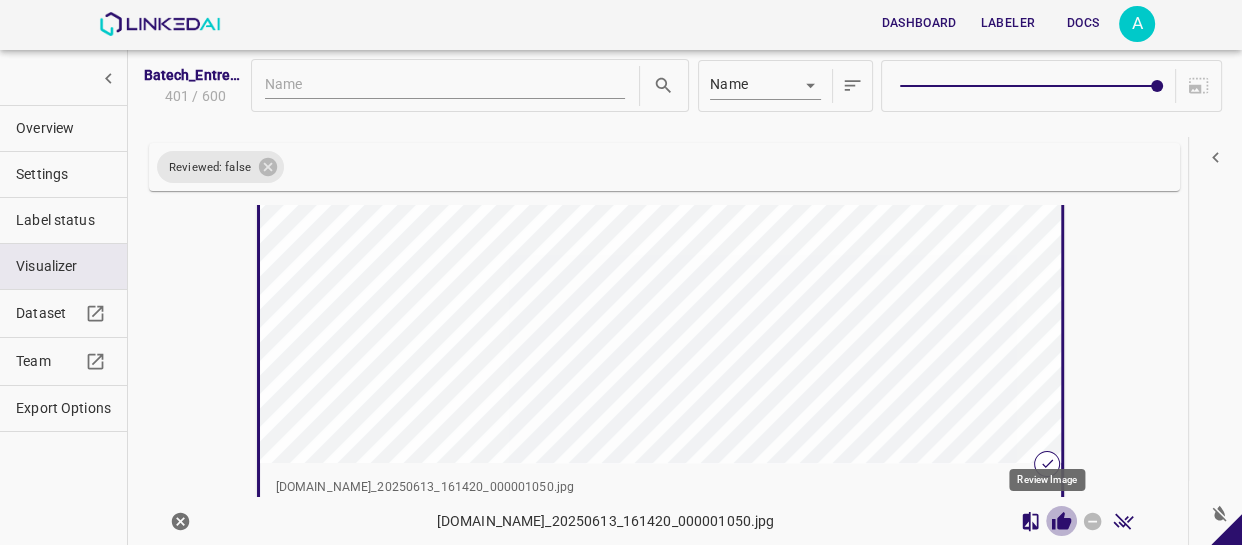 click 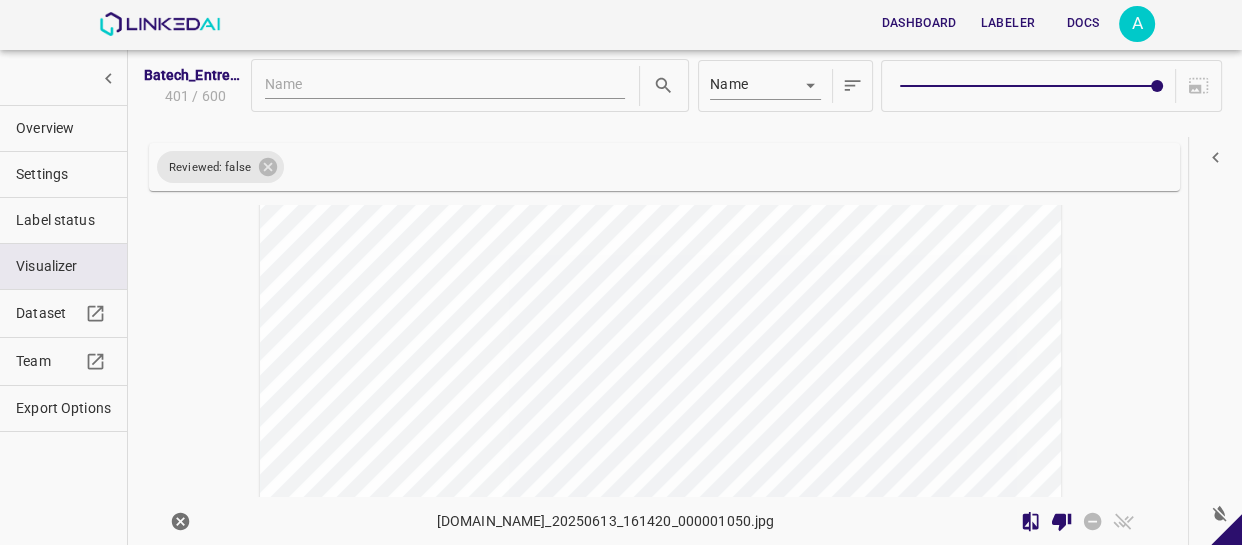 scroll, scrollTop: 13664, scrollLeft: 0, axis: vertical 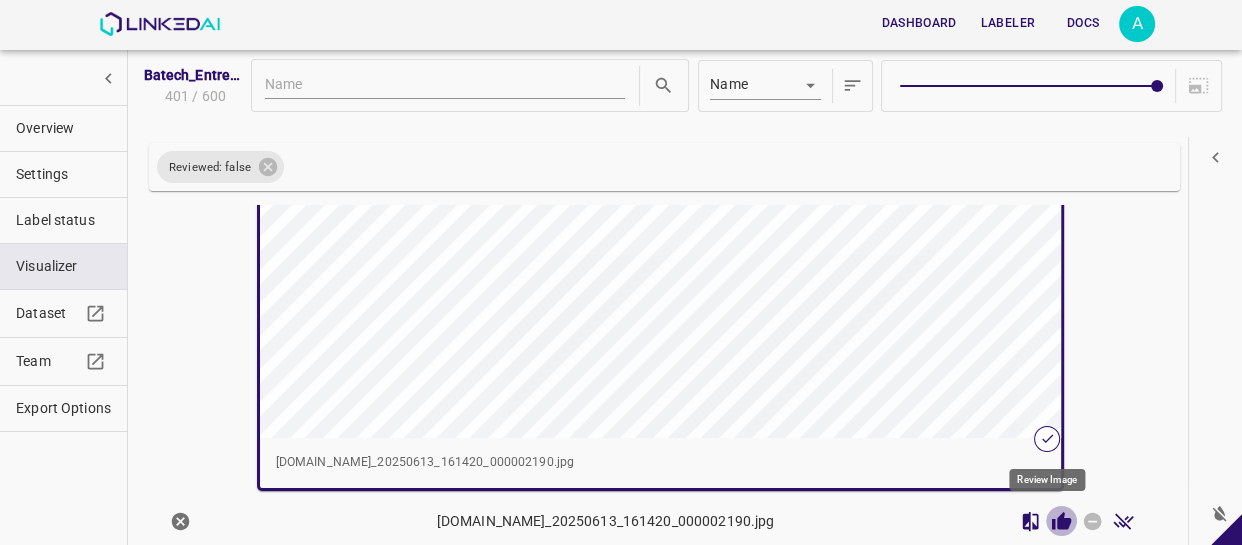 click 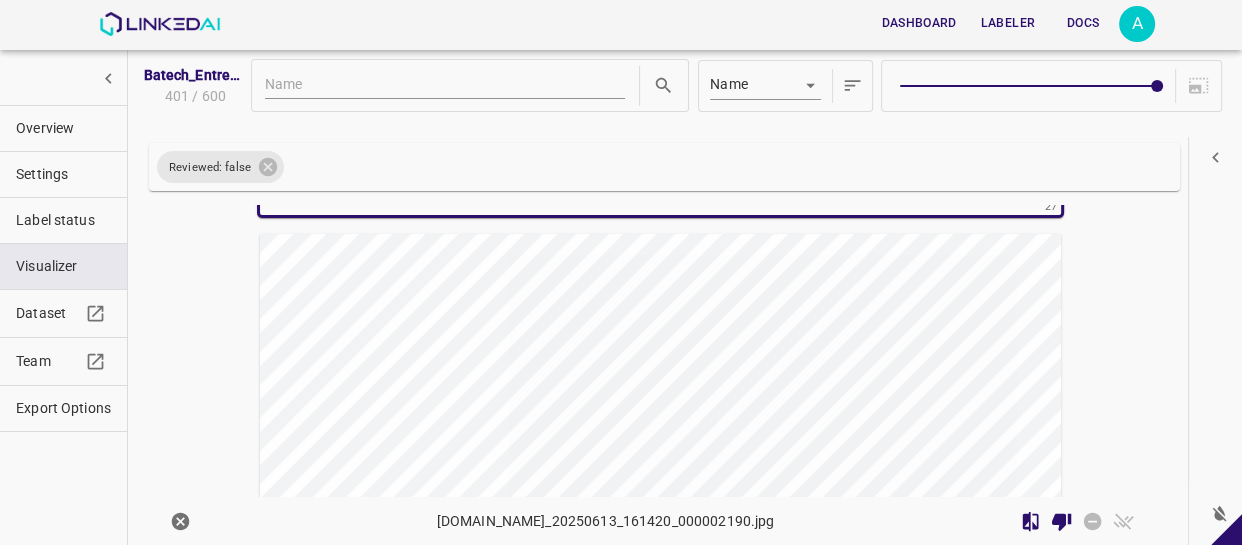 scroll, scrollTop: 14207, scrollLeft: 0, axis: vertical 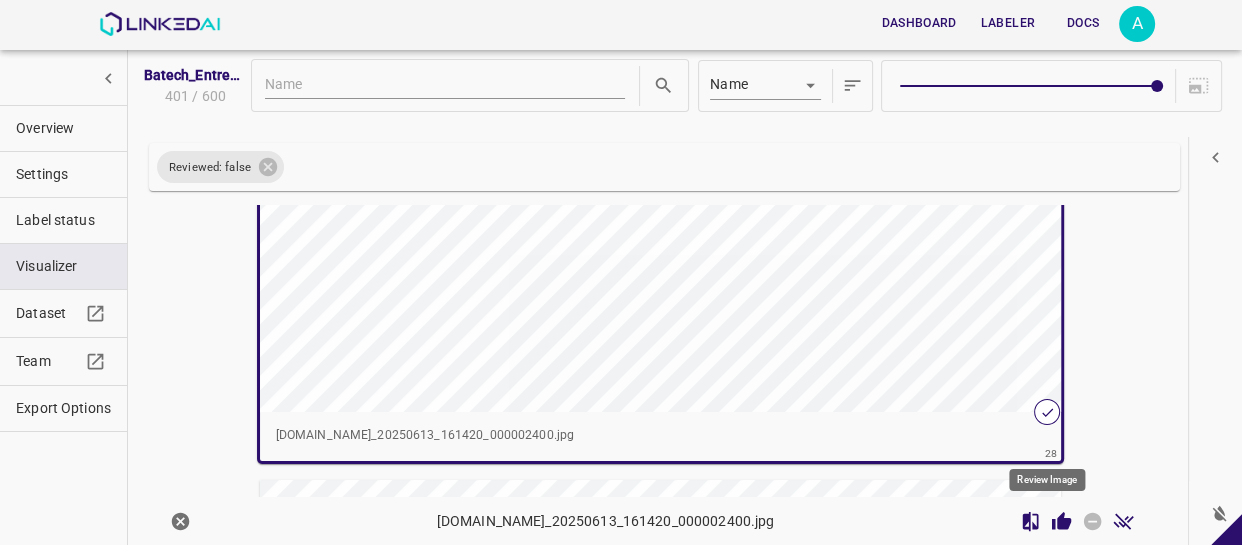 click 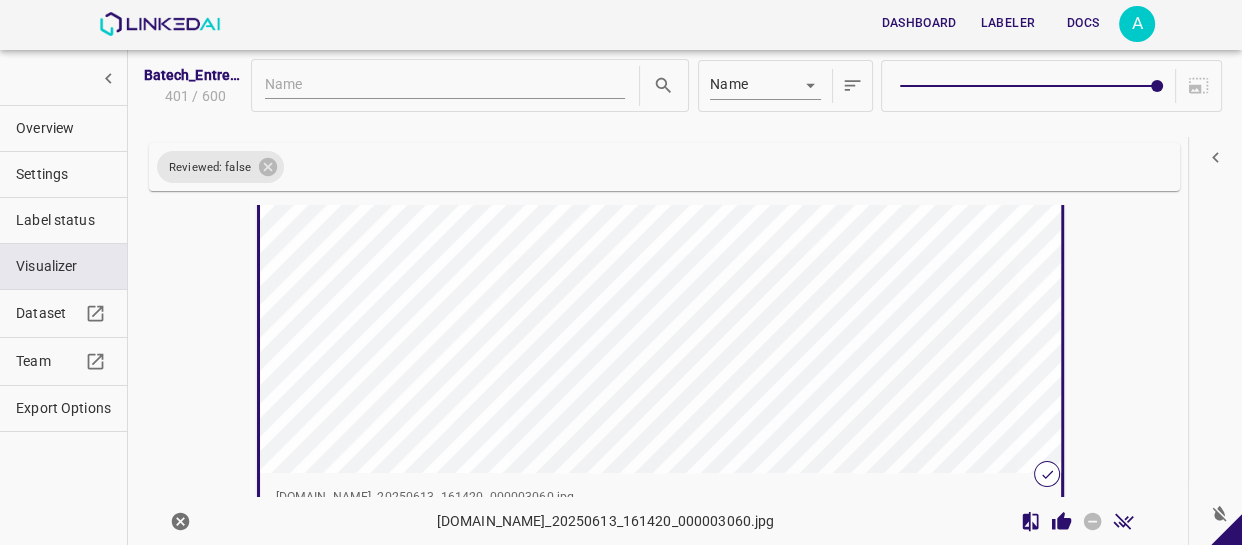 scroll, scrollTop: 14747, scrollLeft: 0, axis: vertical 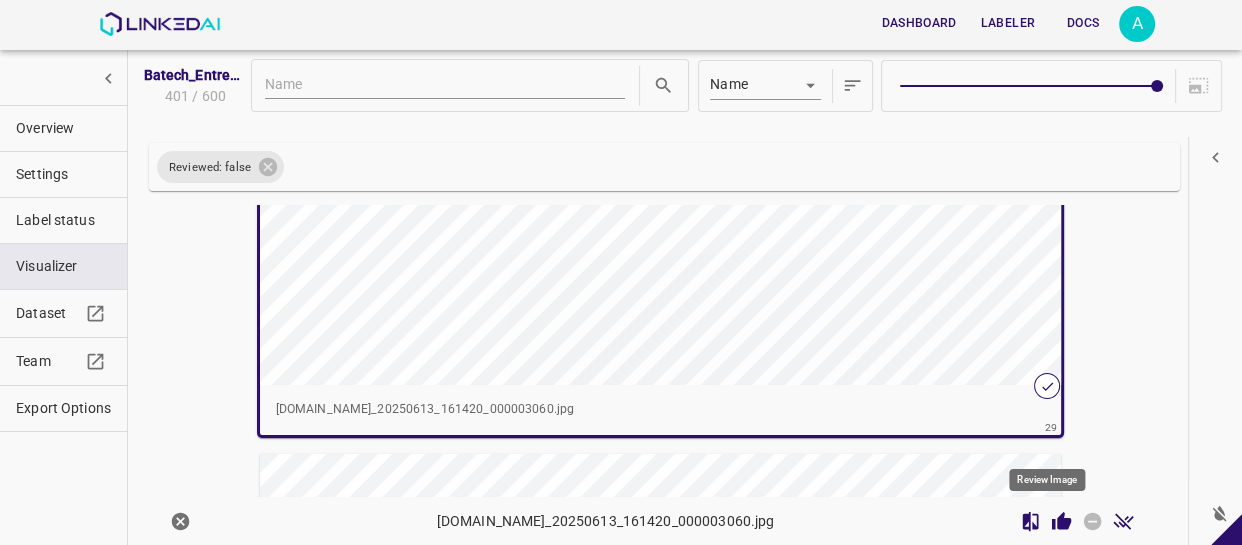 click 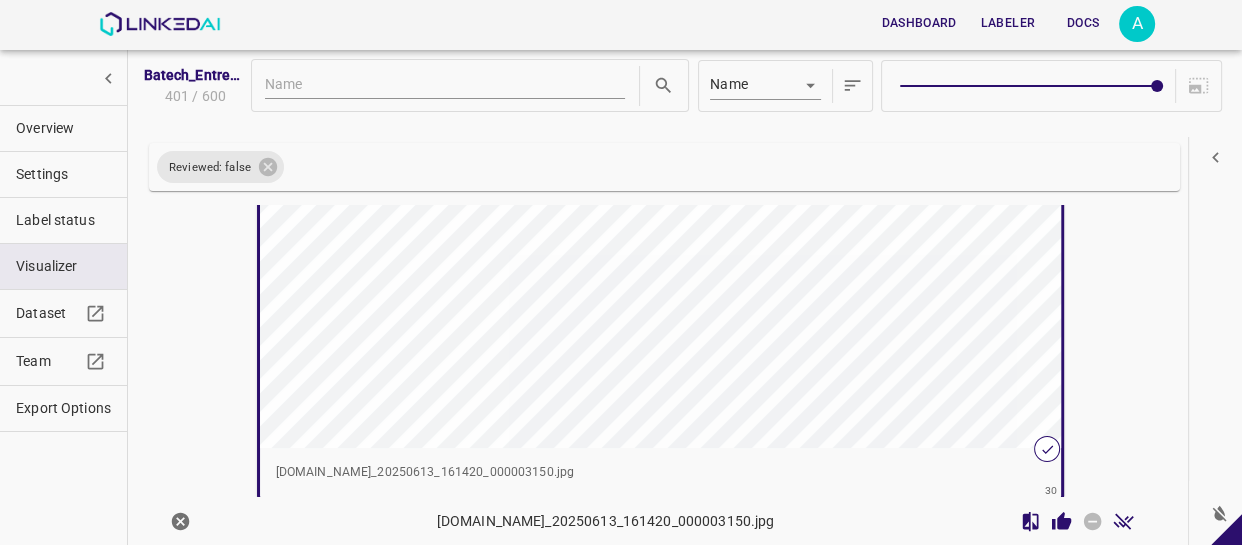 scroll, scrollTop: 15199, scrollLeft: 0, axis: vertical 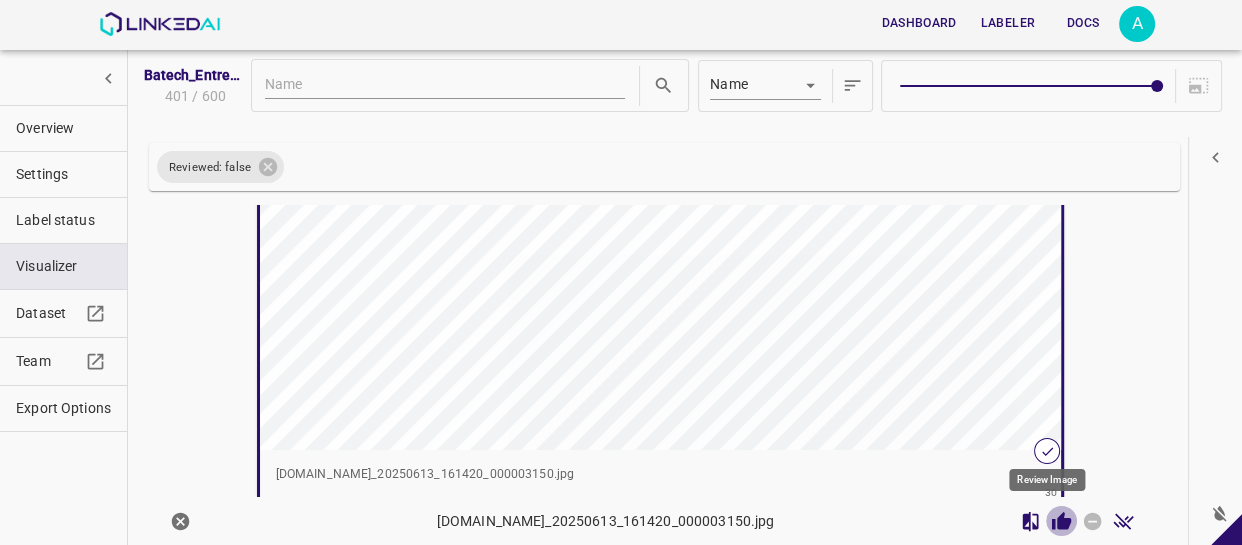 click 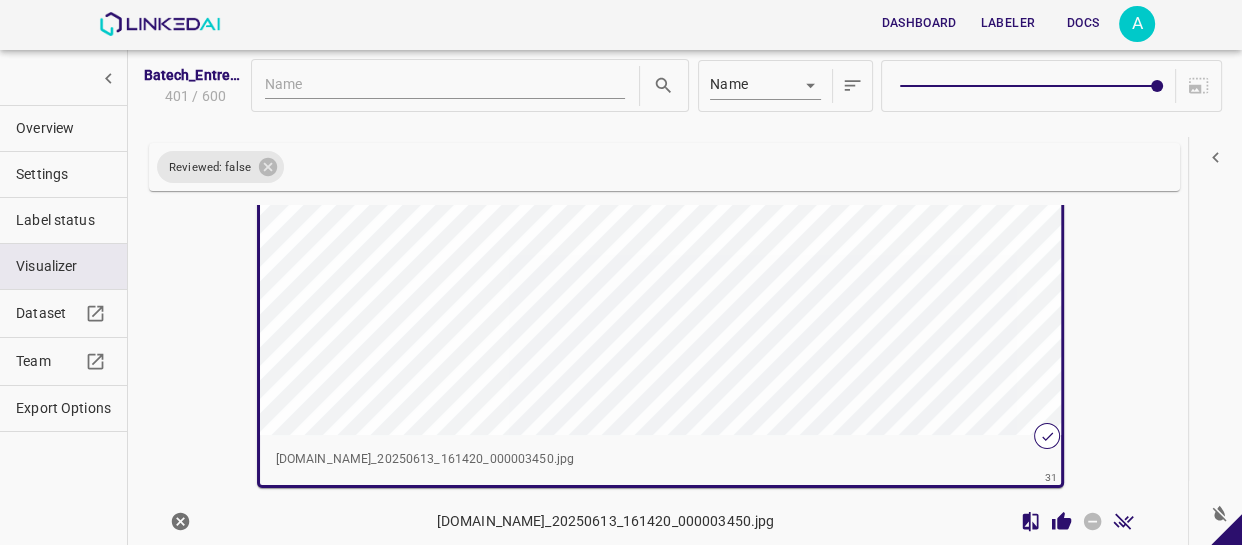 scroll, scrollTop: 15741, scrollLeft: 0, axis: vertical 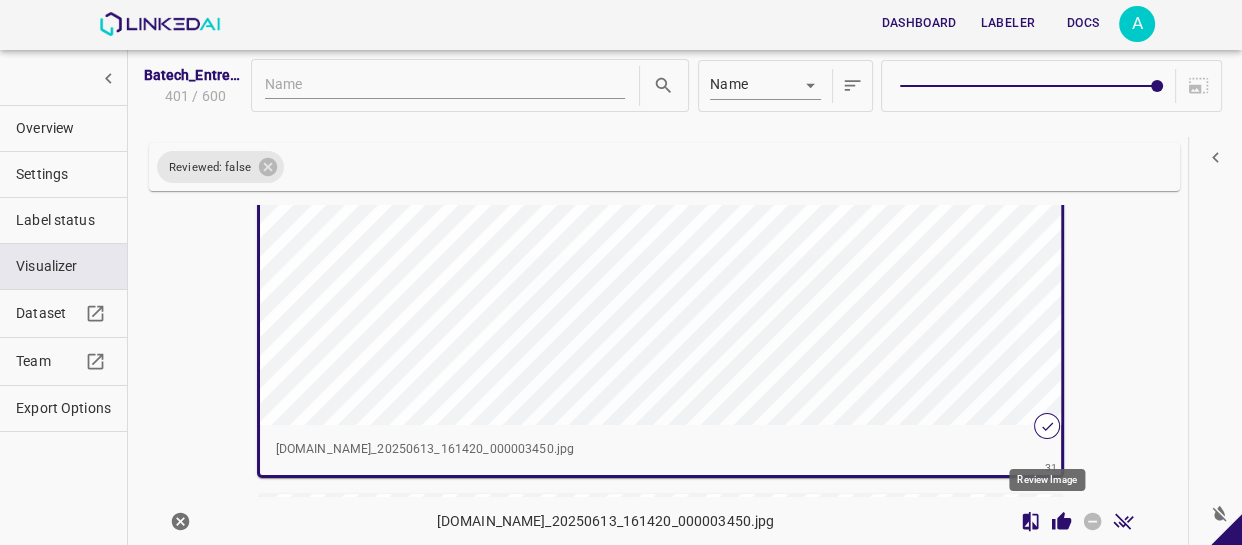 click 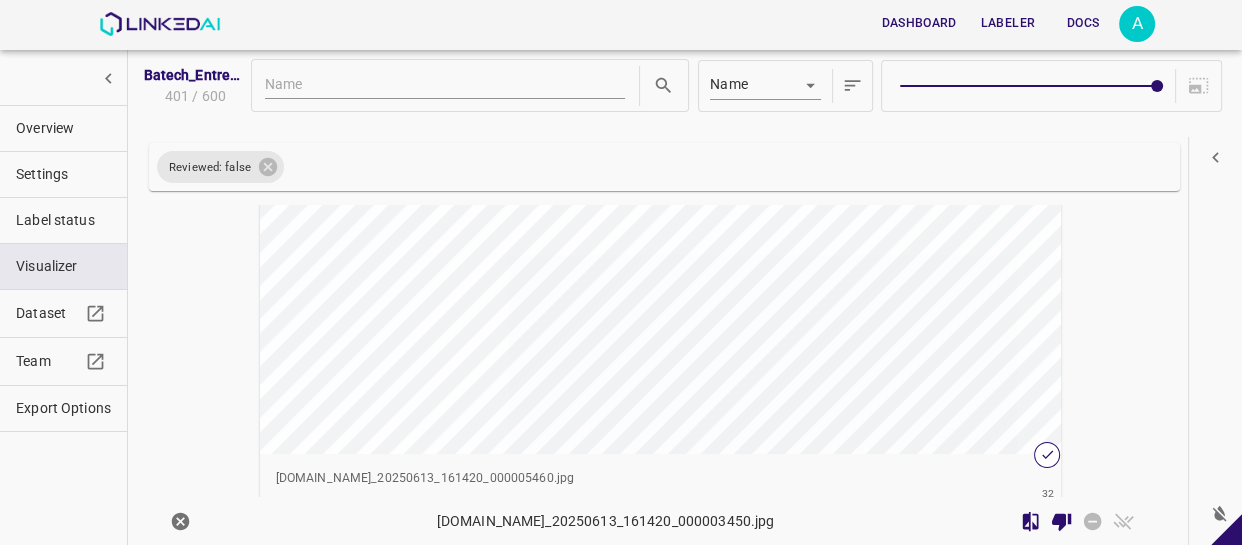 scroll, scrollTop: 16196, scrollLeft: 0, axis: vertical 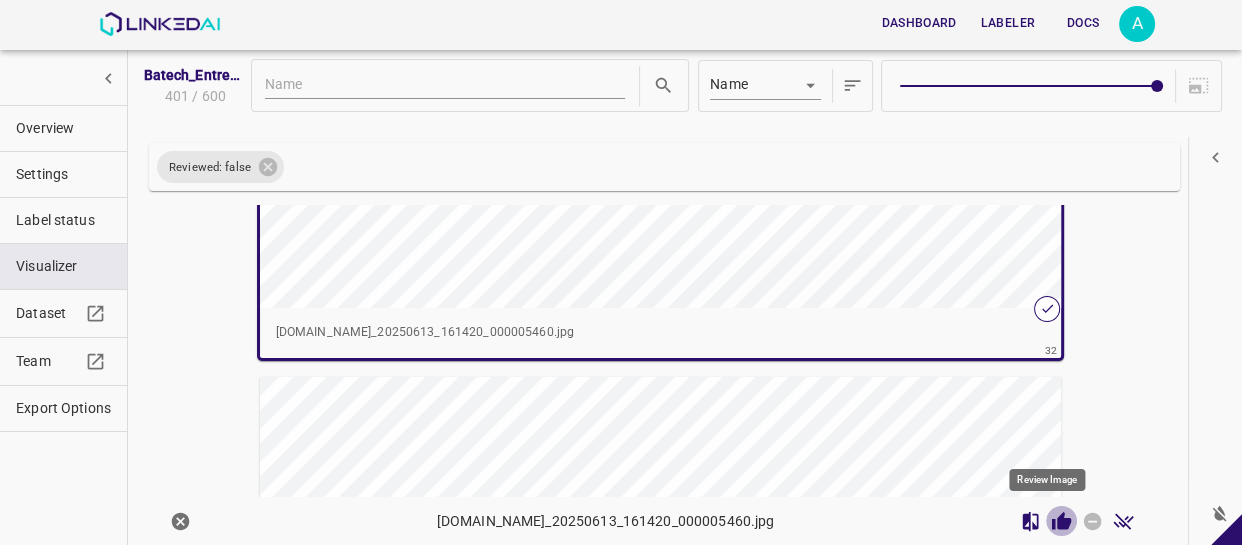click 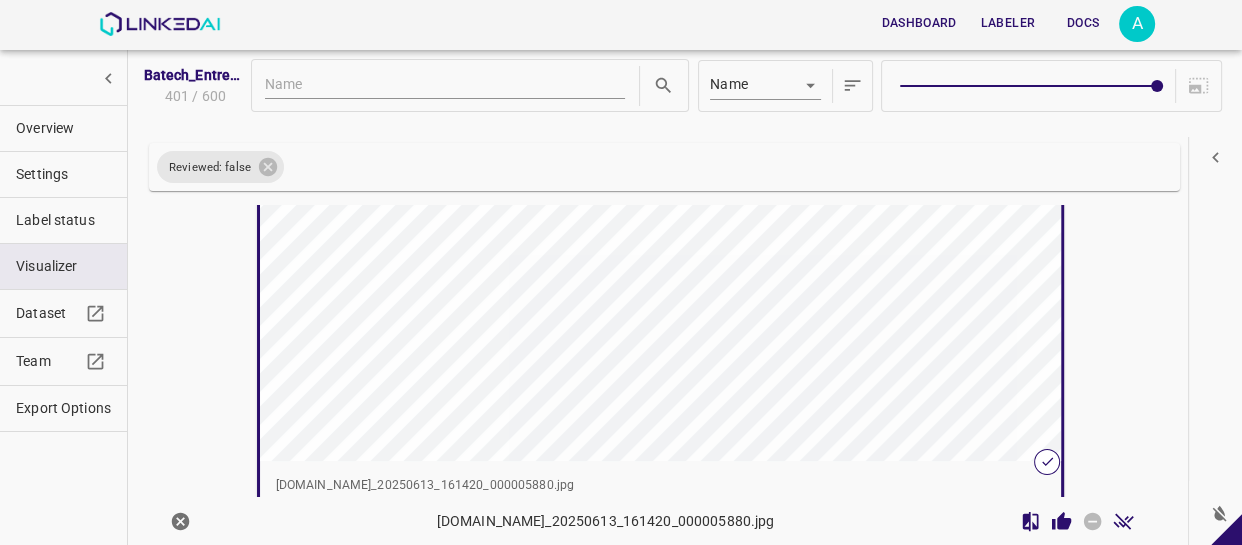 scroll, scrollTop: 16736, scrollLeft: 0, axis: vertical 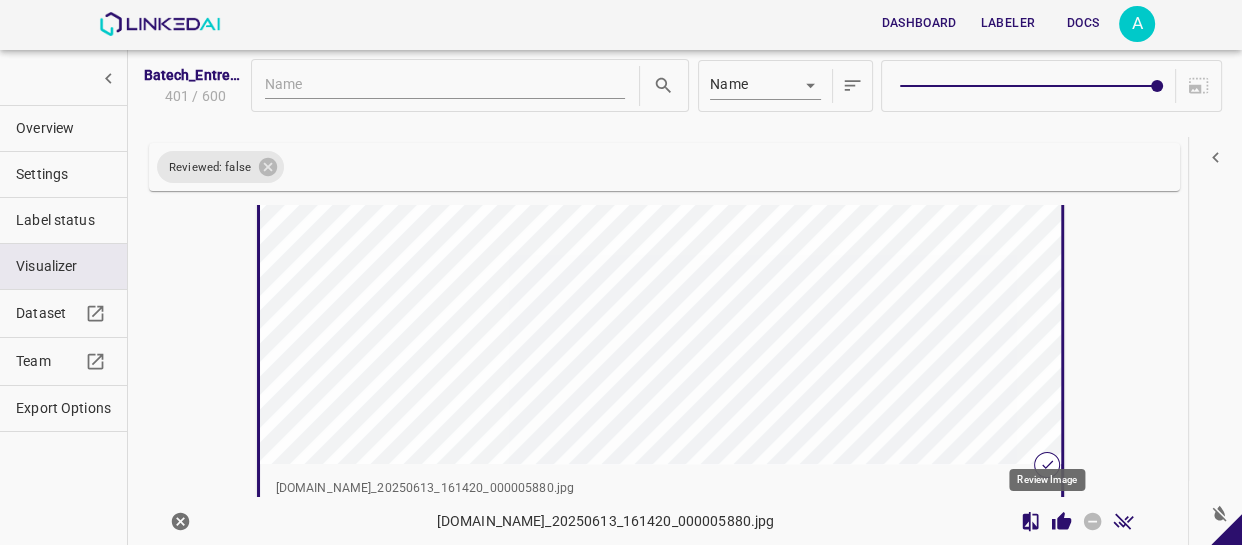 click 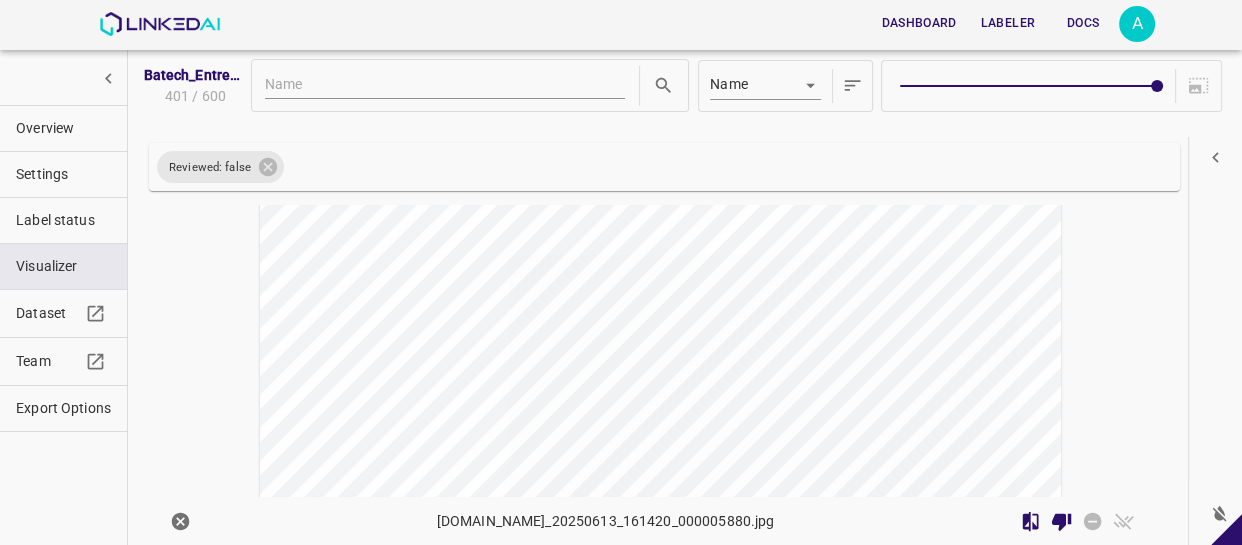 scroll, scrollTop: 17281, scrollLeft: 0, axis: vertical 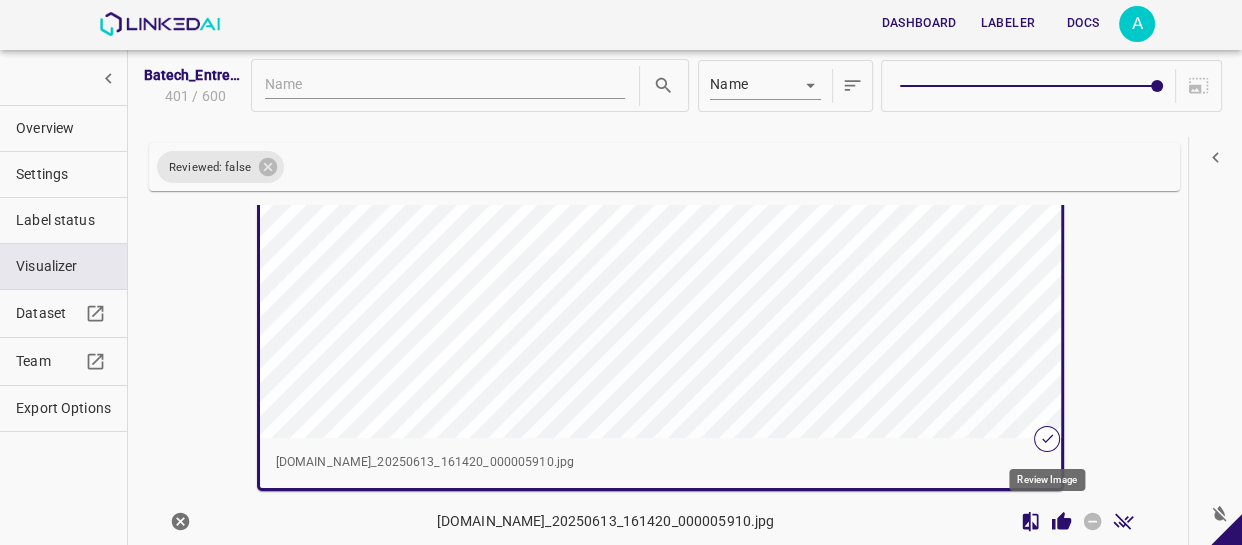 click 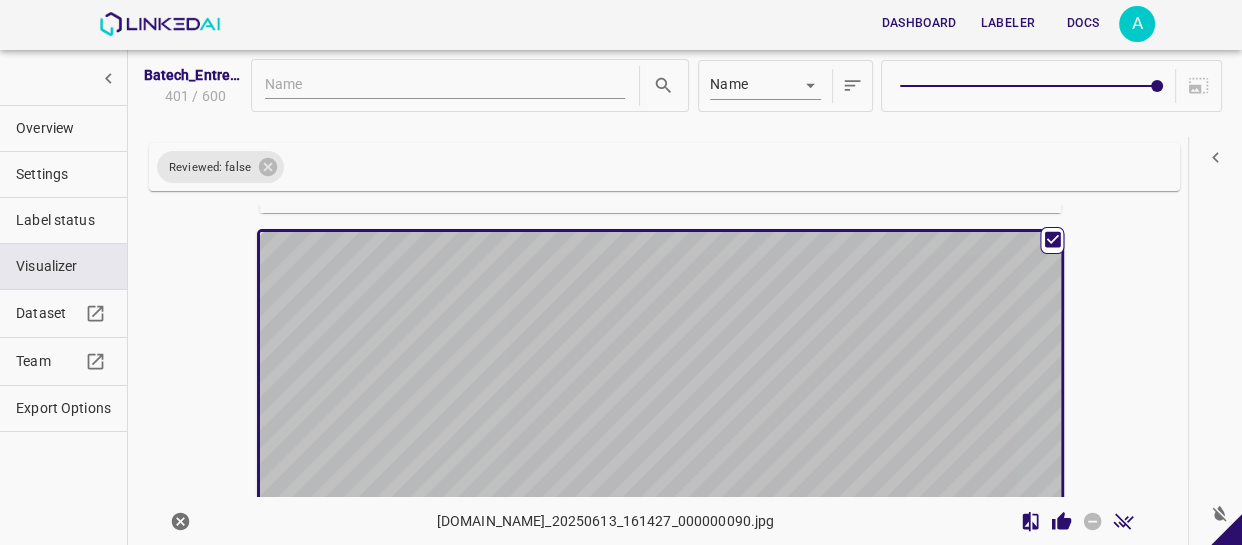 scroll, scrollTop: 17549, scrollLeft: 0, axis: vertical 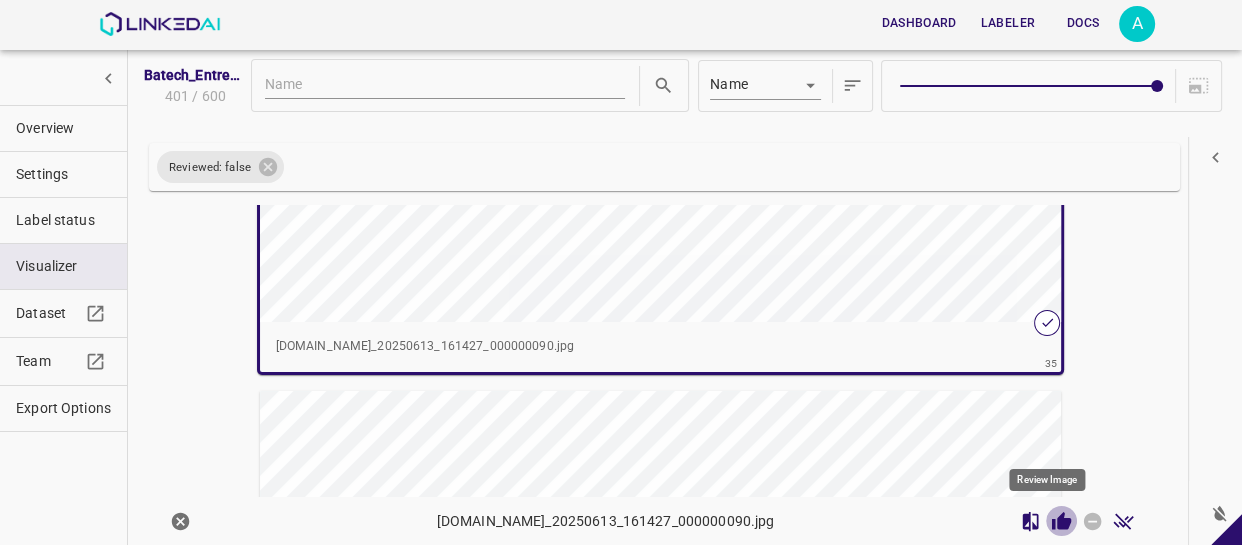 click 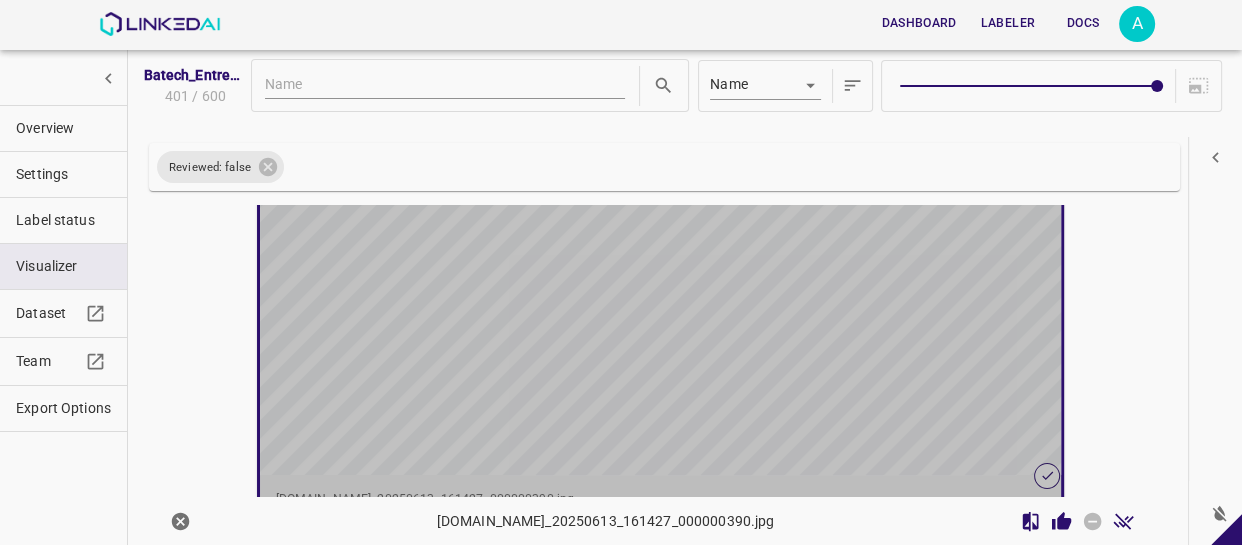 scroll, scrollTop: 18273, scrollLeft: 0, axis: vertical 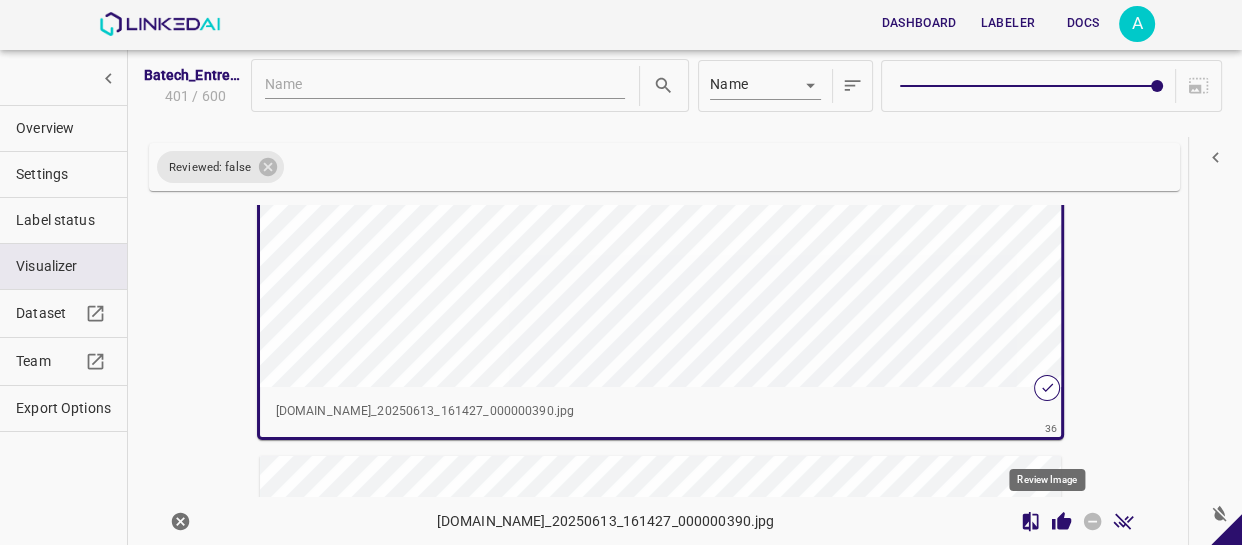 click 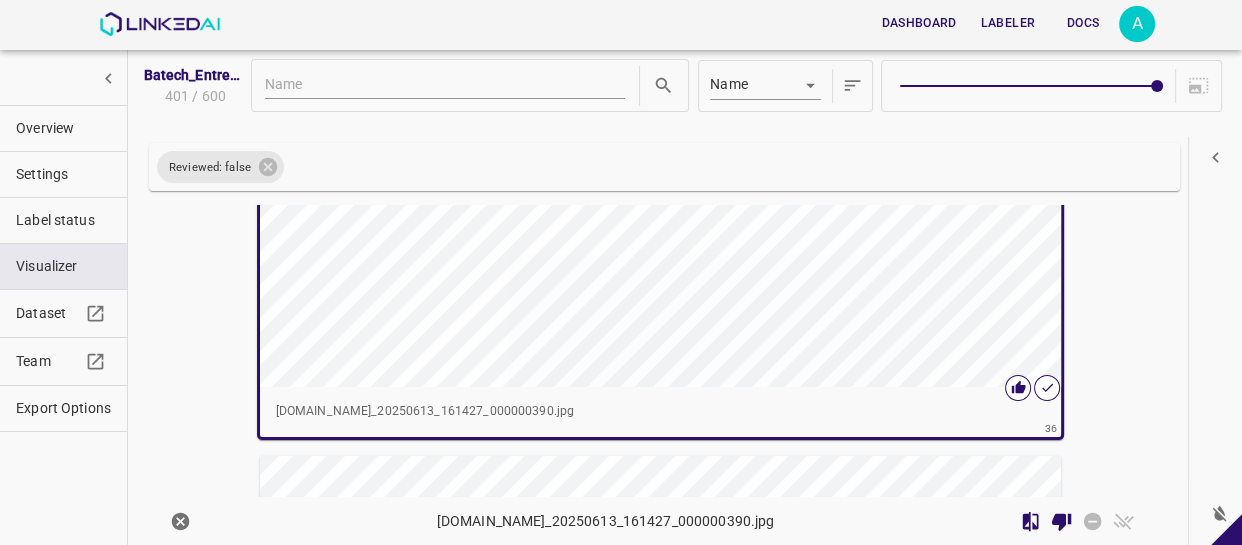 scroll, scrollTop: 18637, scrollLeft: 0, axis: vertical 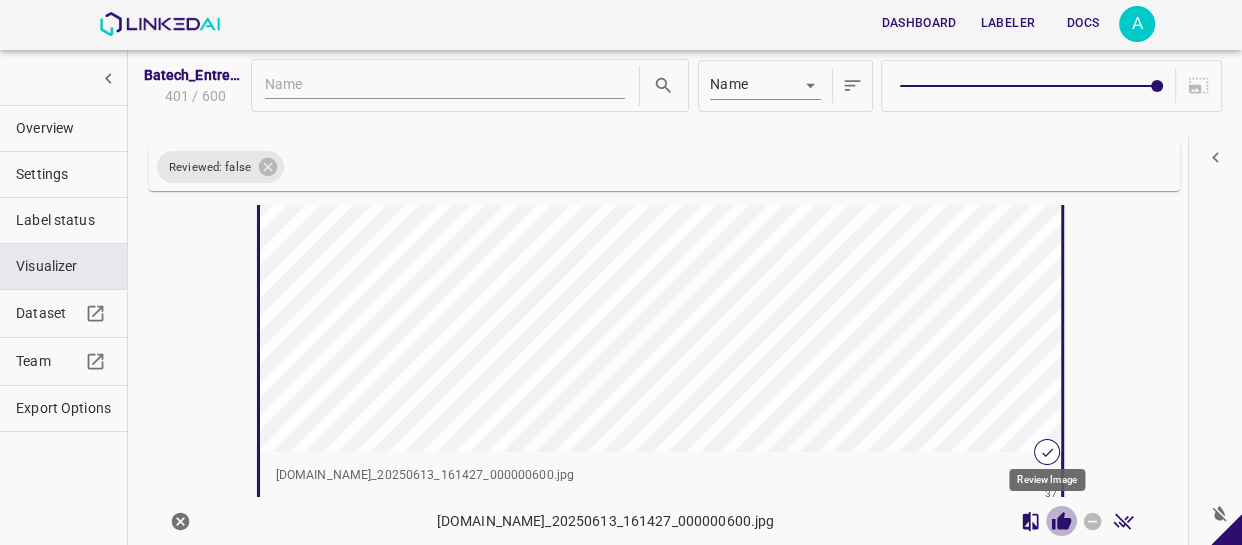 click 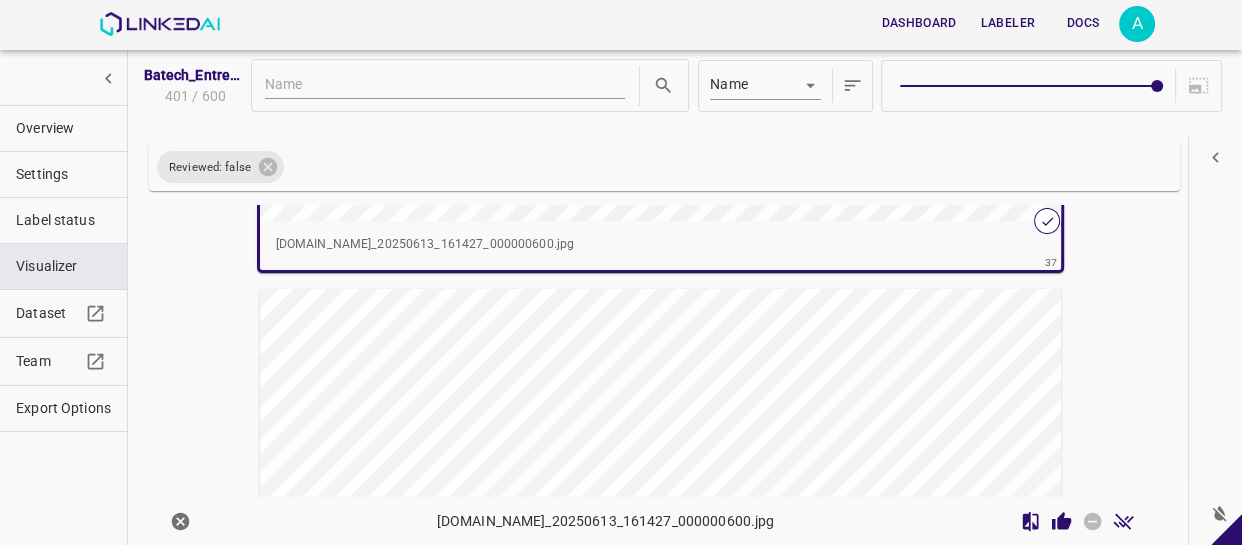 scroll, scrollTop: 19089, scrollLeft: 0, axis: vertical 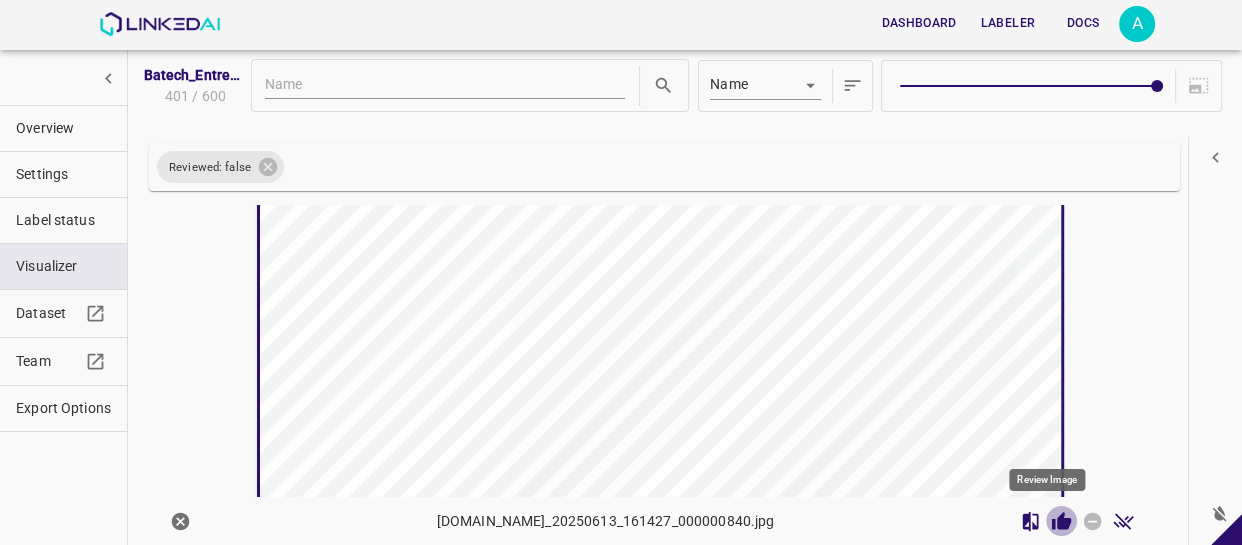 click 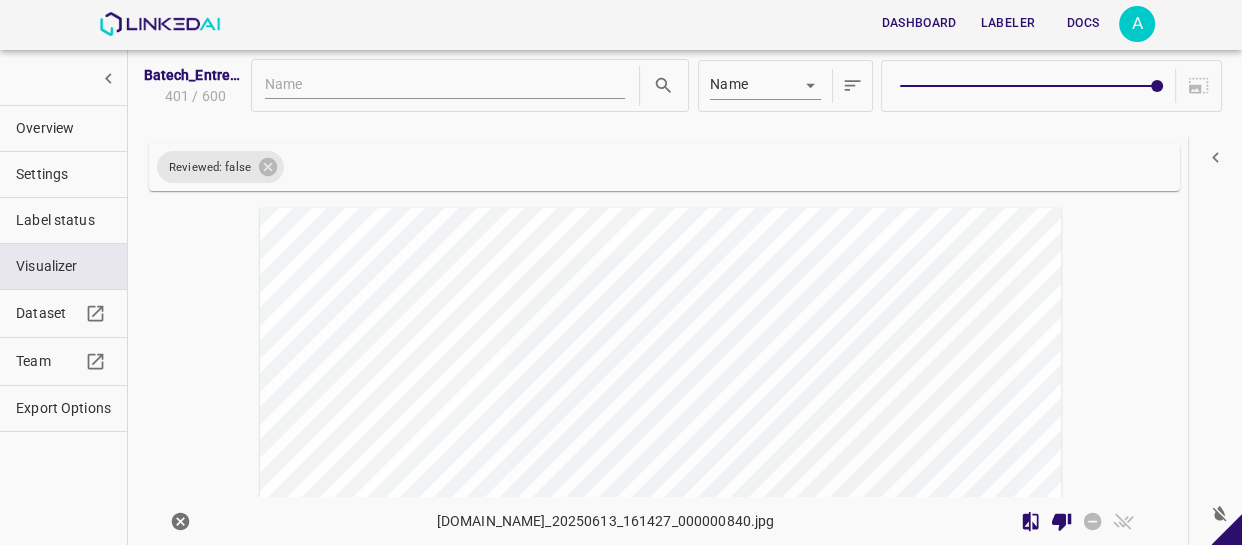 scroll, scrollTop: 19722, scrollLeft: 0, axis: vertical 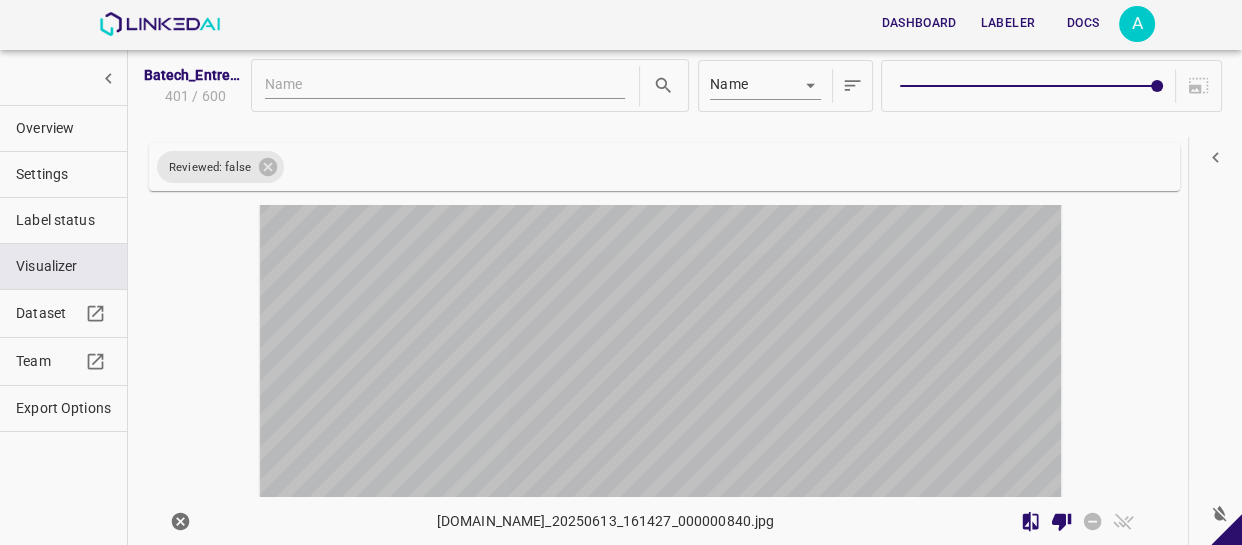 click at bounding box center (560, 356) 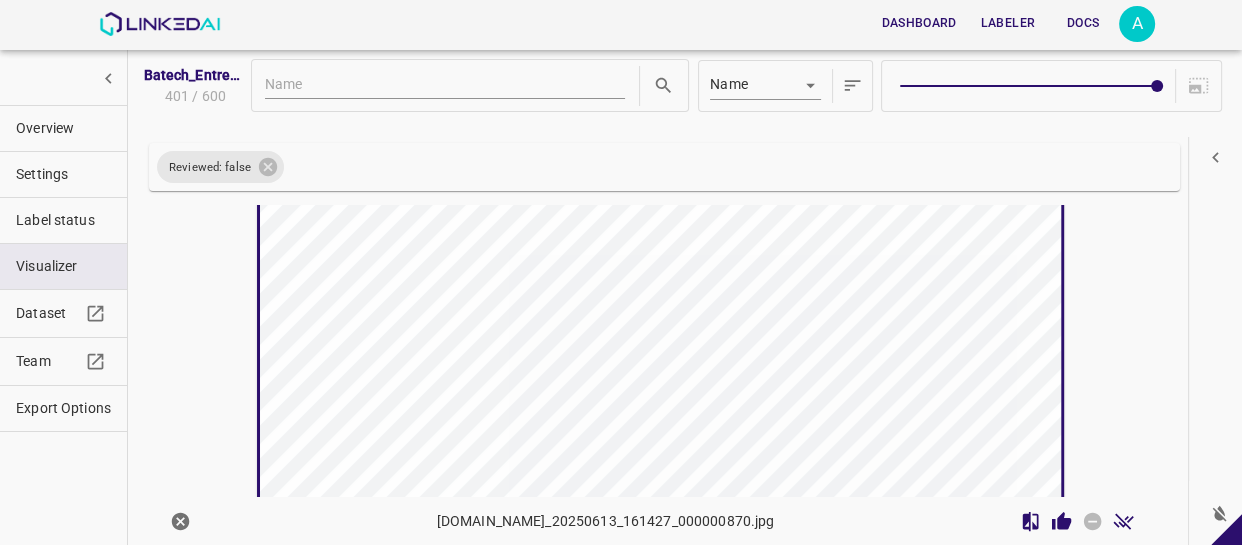 scroll, scrollTop: 19720, scrollLeft: 0, axis: vertical 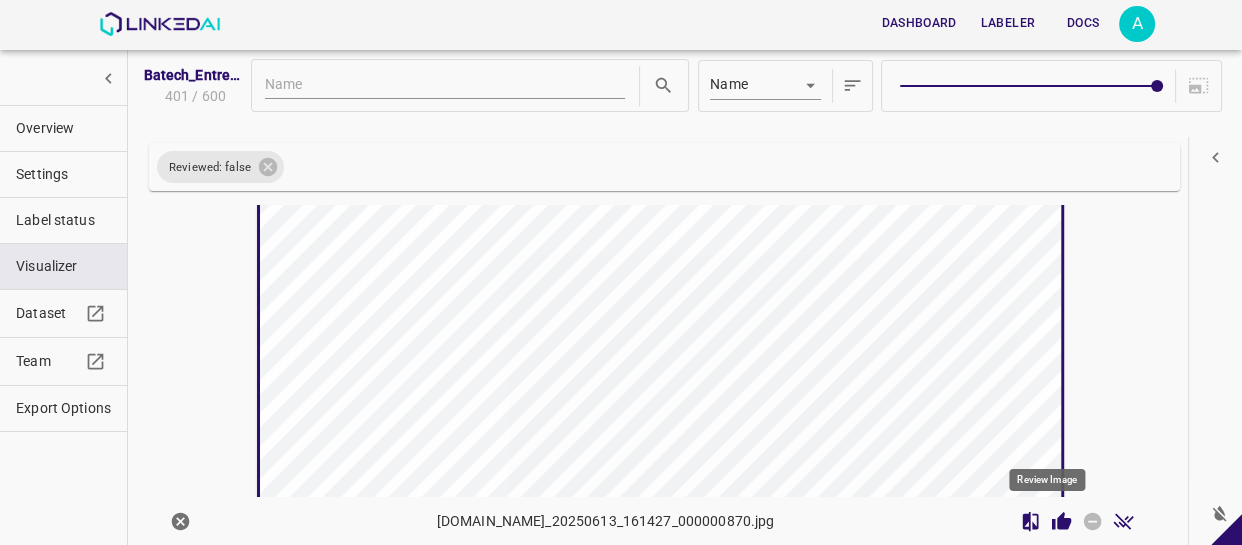 click 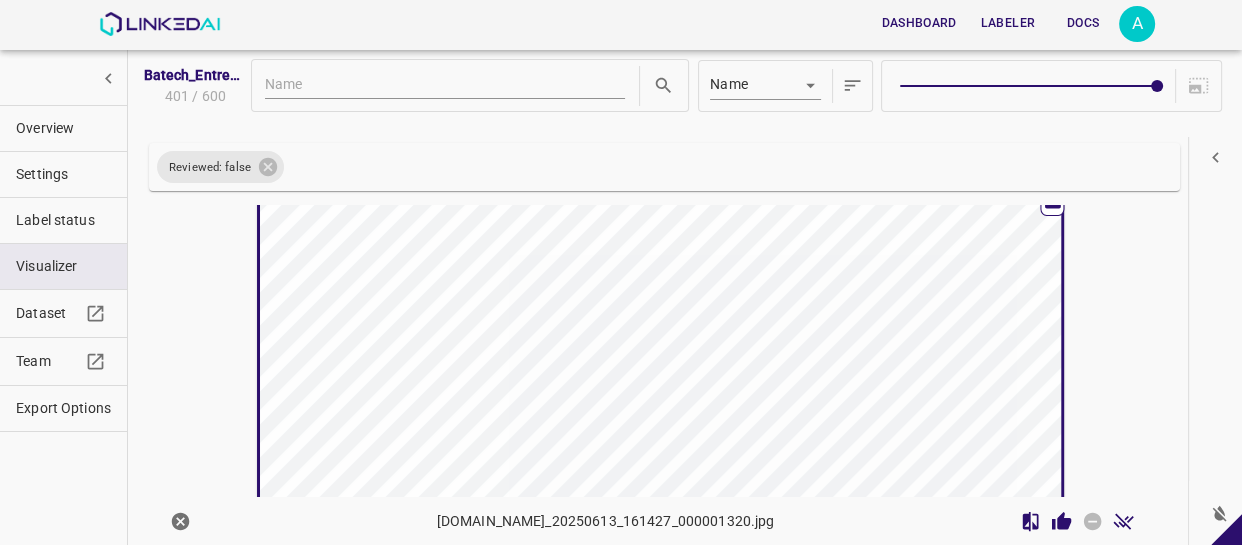 scroll, scrollTop: 20171, scrollLeft: 0, axis: vertical 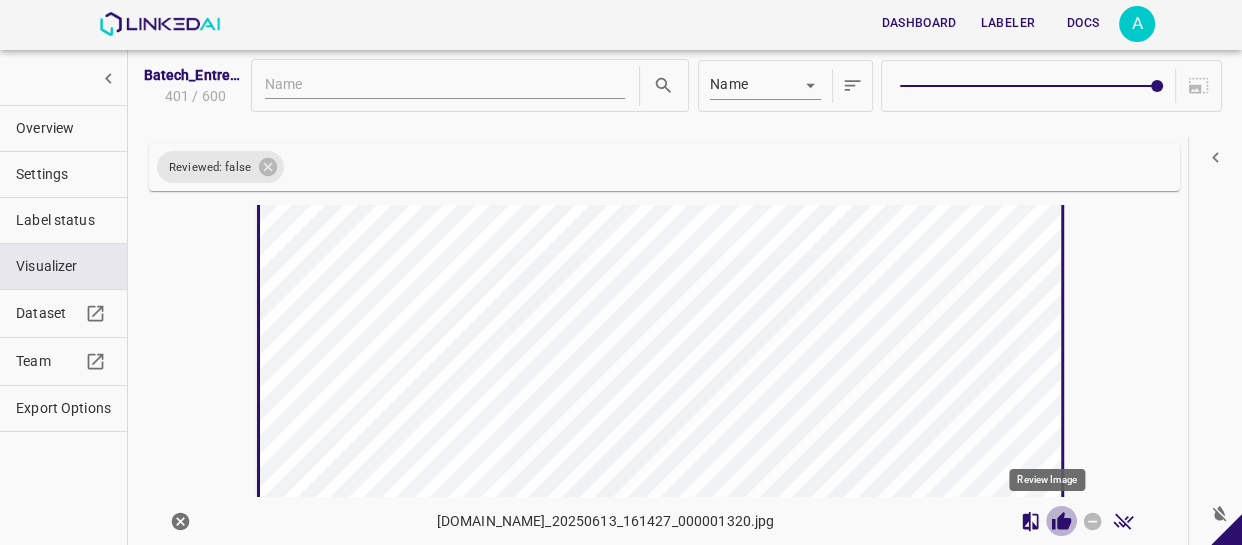 click 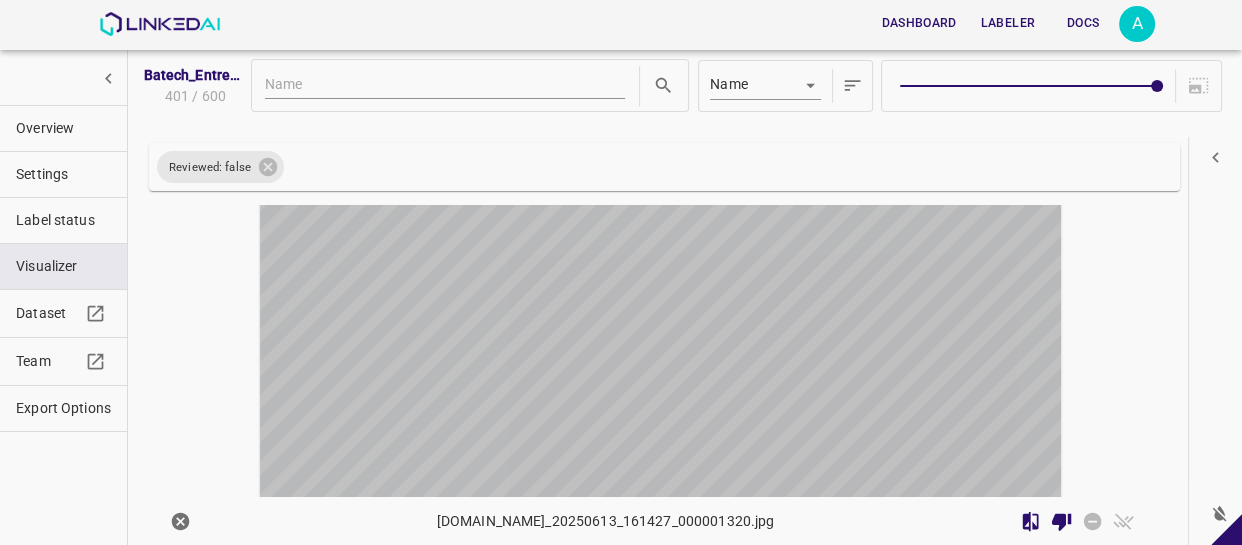 scroll, scrollTop: 20805, scrollLeft: 0, axis: vertical 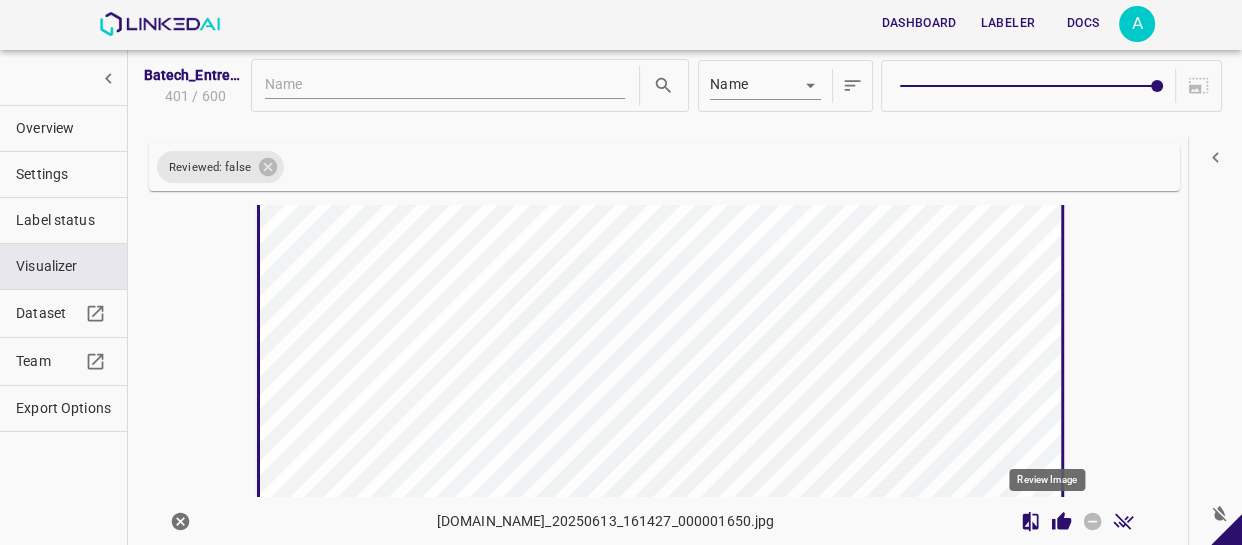 click 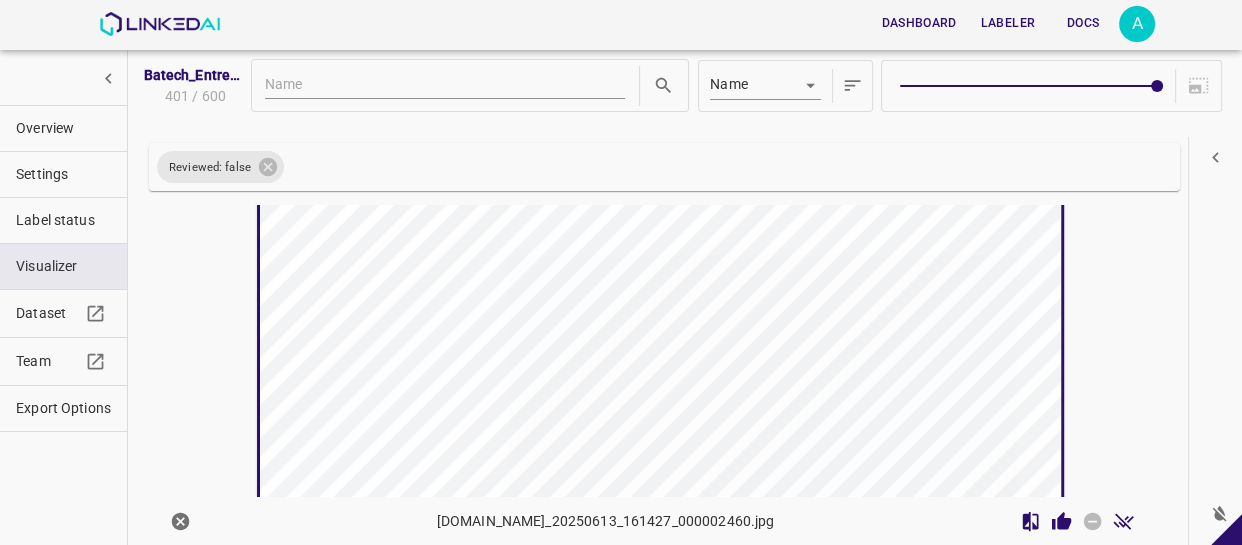 scroll, scrollTop: 21257, scrollLeft: 0, axis: vertical 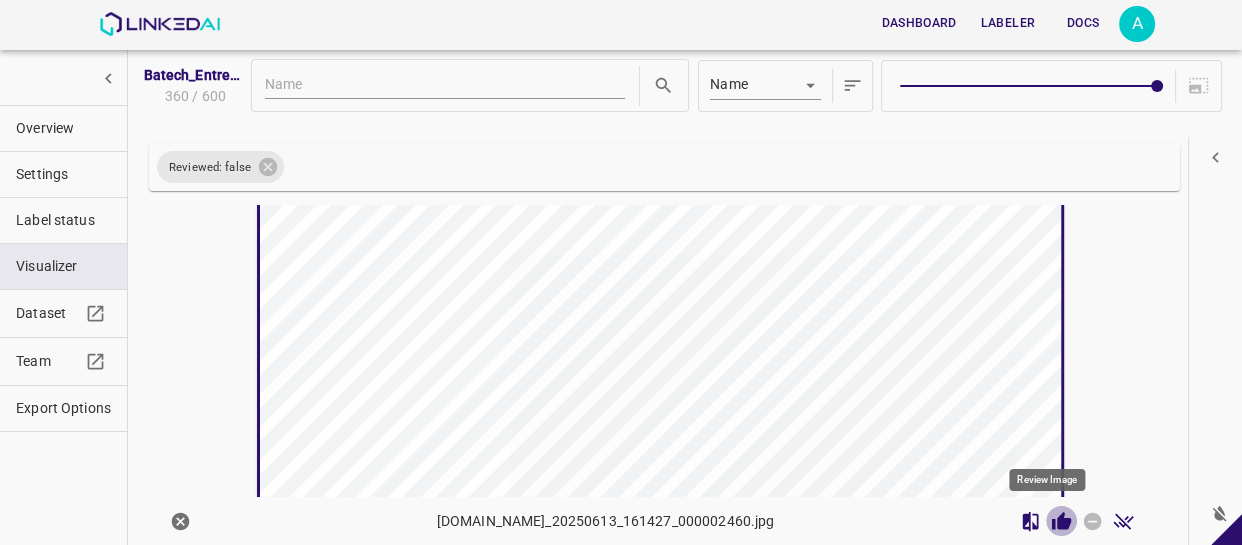 click 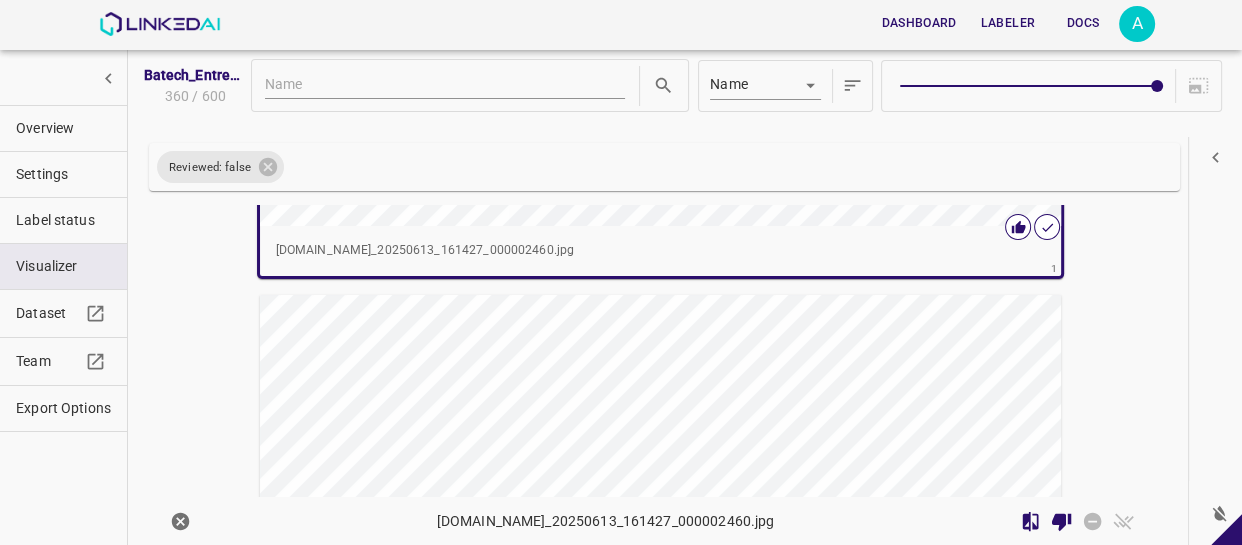 scroll, scrollTop: 545, scrollLeft: 0, axis: vertical 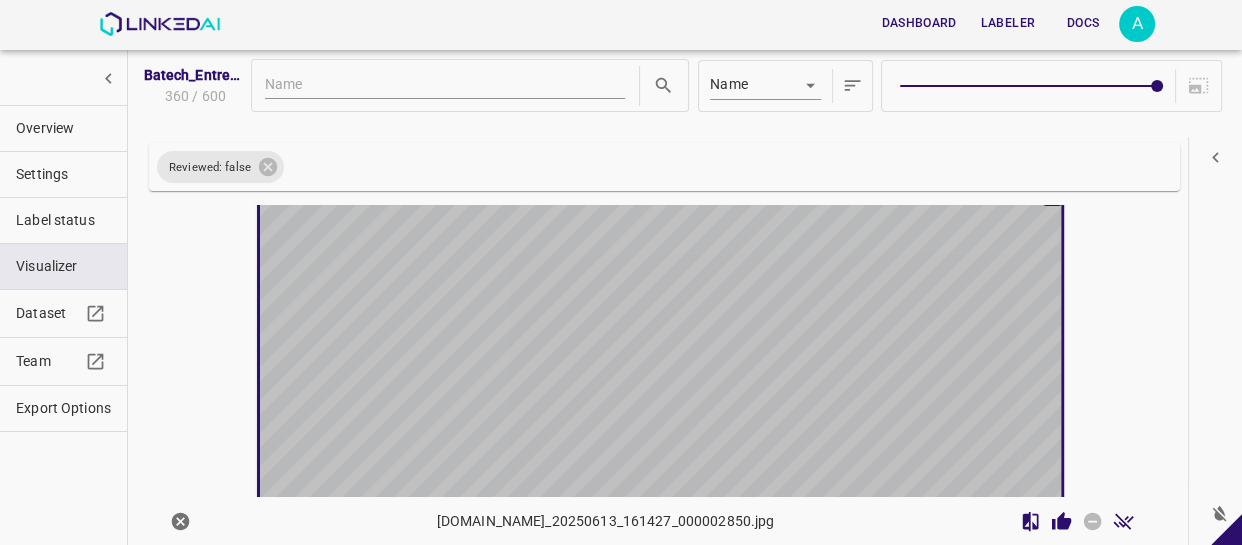 click at bounding box center [560, 408] 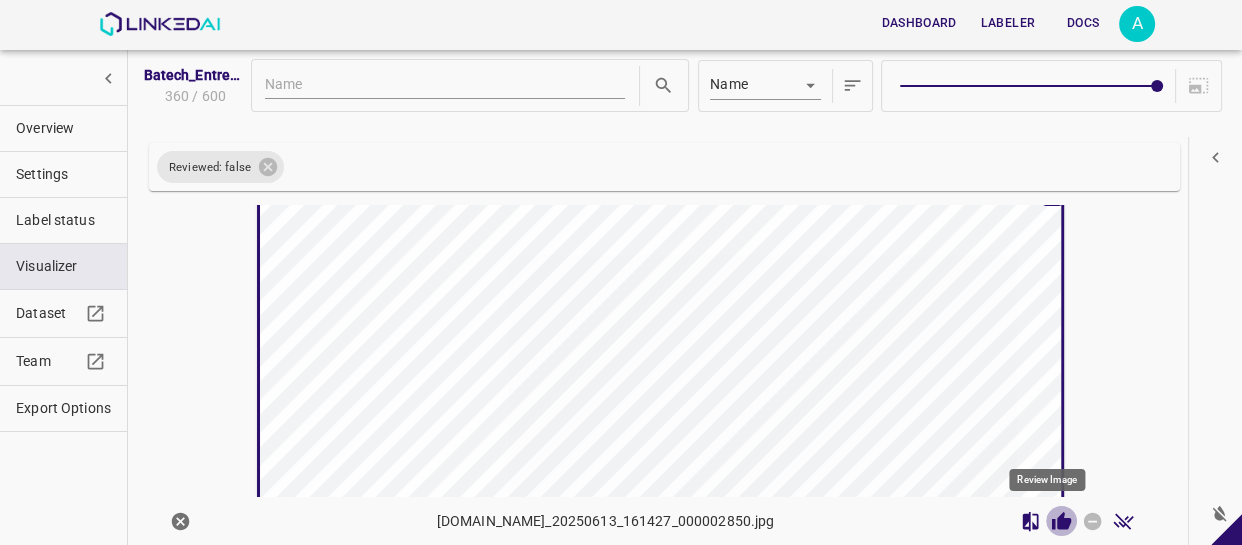 click 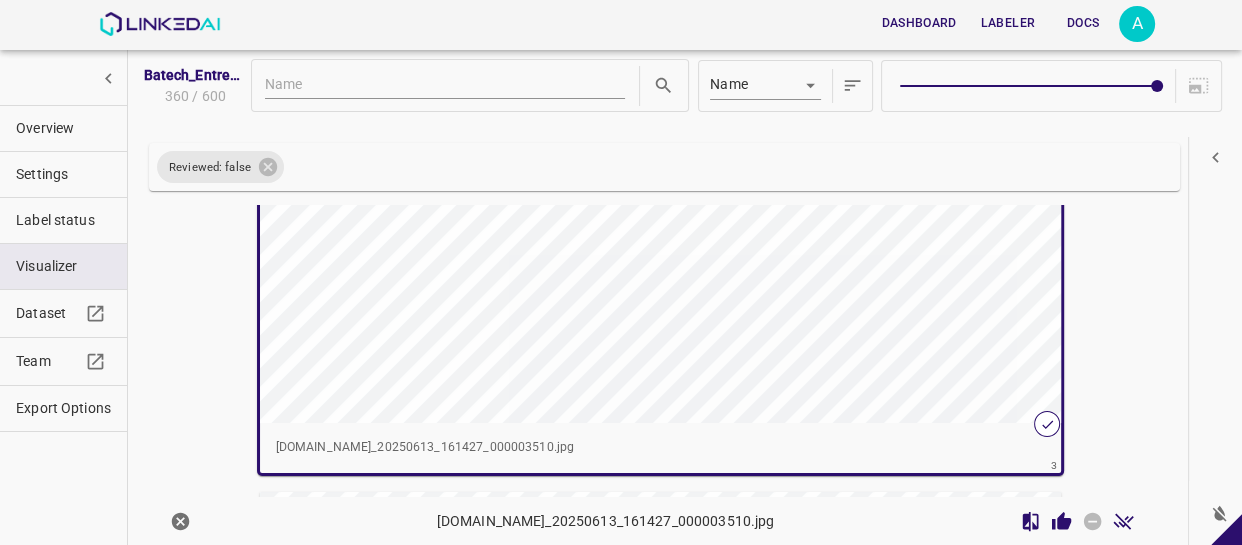 scroll, scrollTop: 1267, scrollLeft: 0, axis: vertical 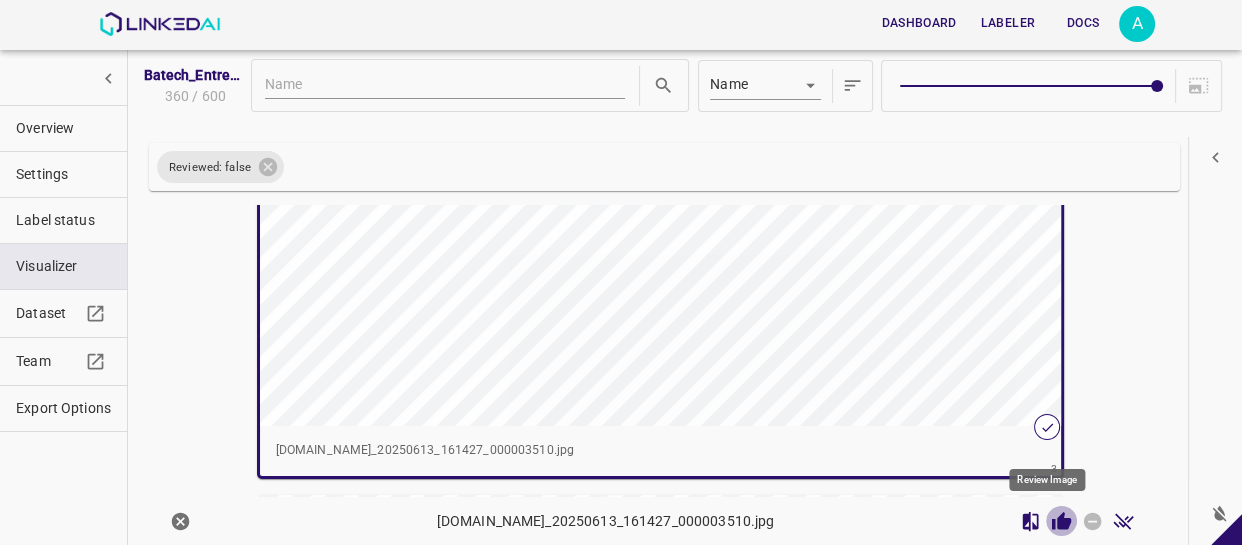 click 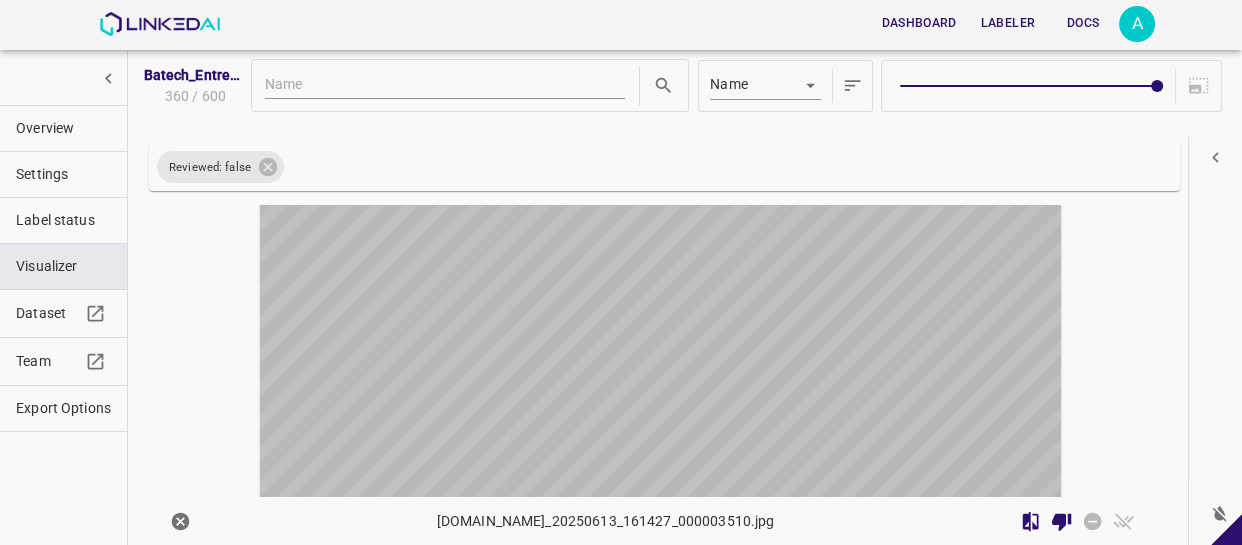 scroll, scrollTop: 1628, scrollLeft: 0, axis: vertical 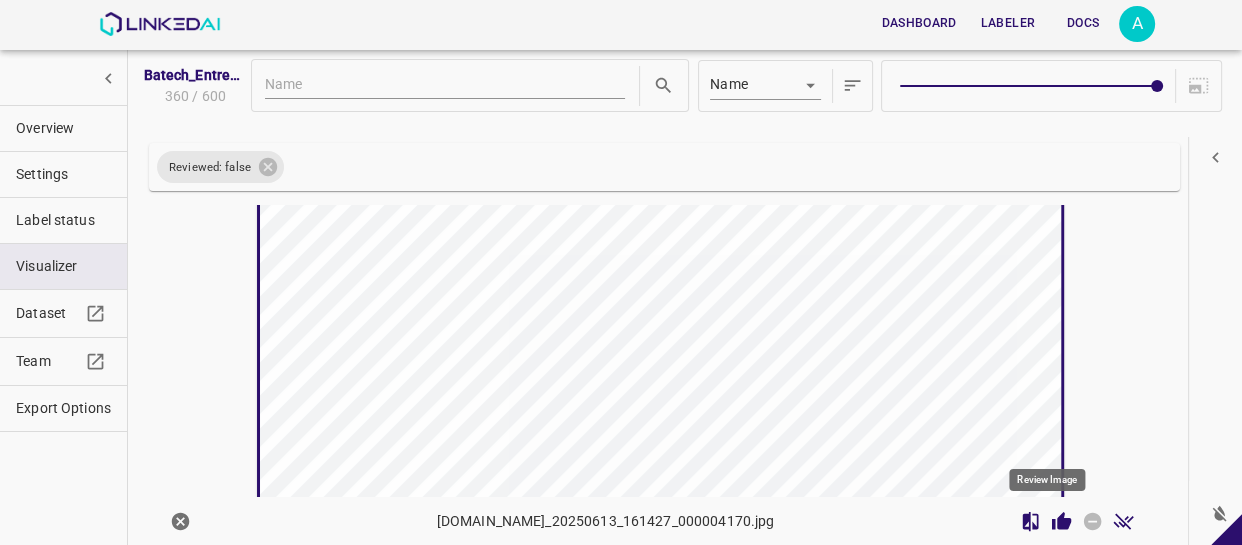 click 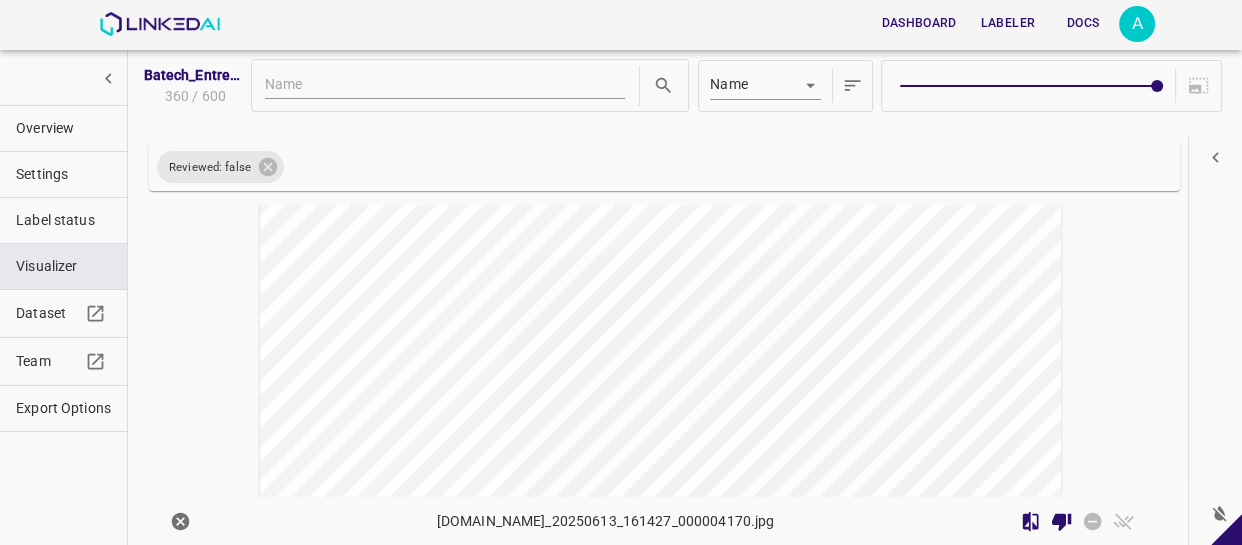 scroll, scrollTop: 2264, scrollLeft: 0, axis: vertical 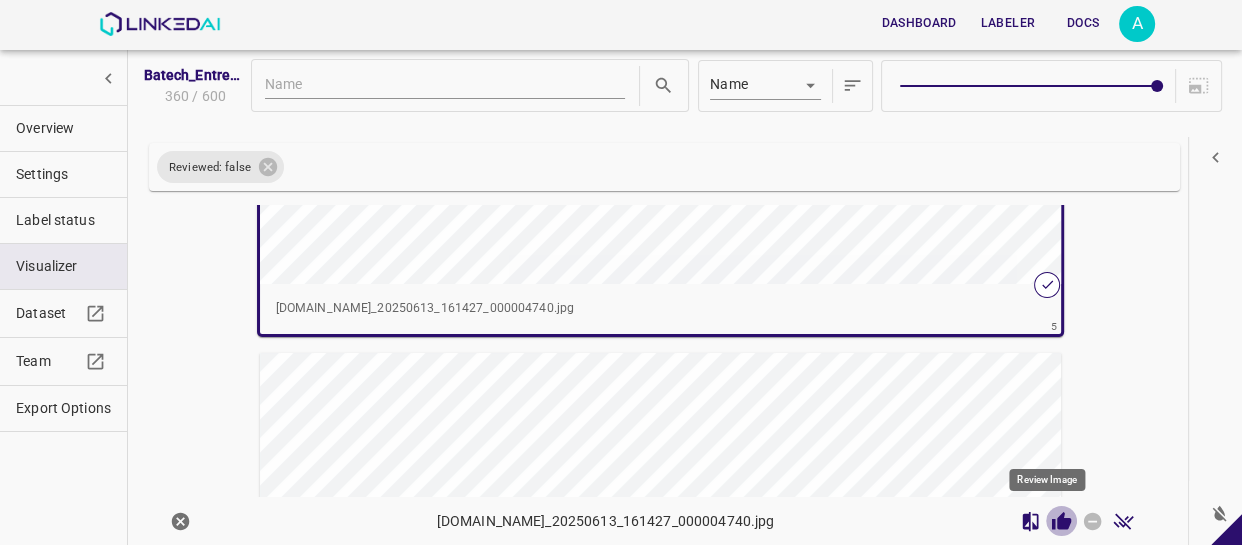 click 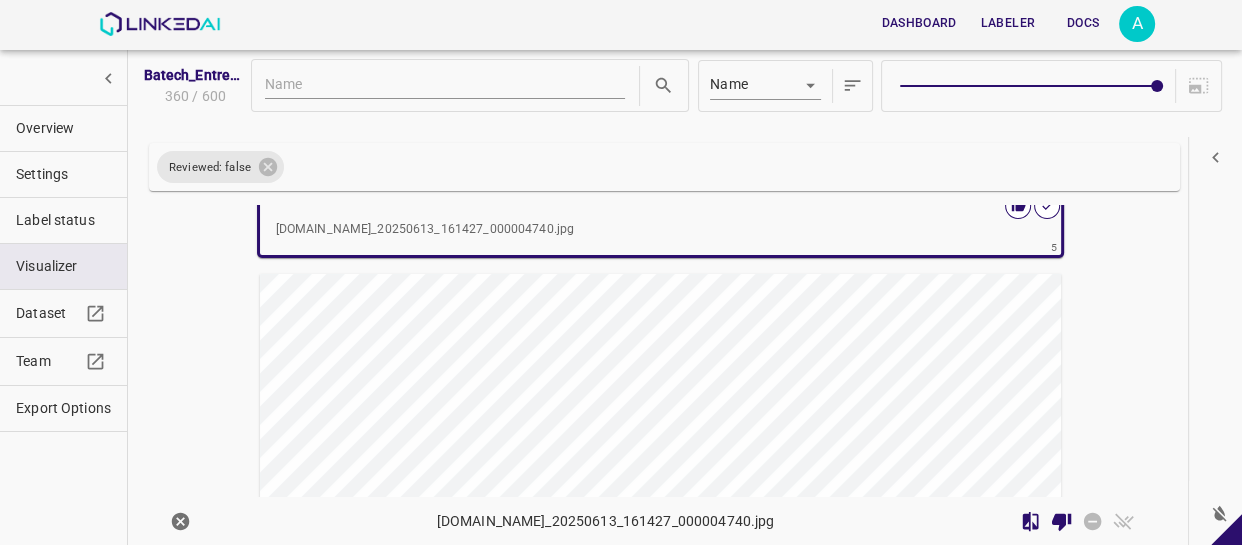 scroll, scrollTop: 2625, scrollLeft: 0, axis: vertical 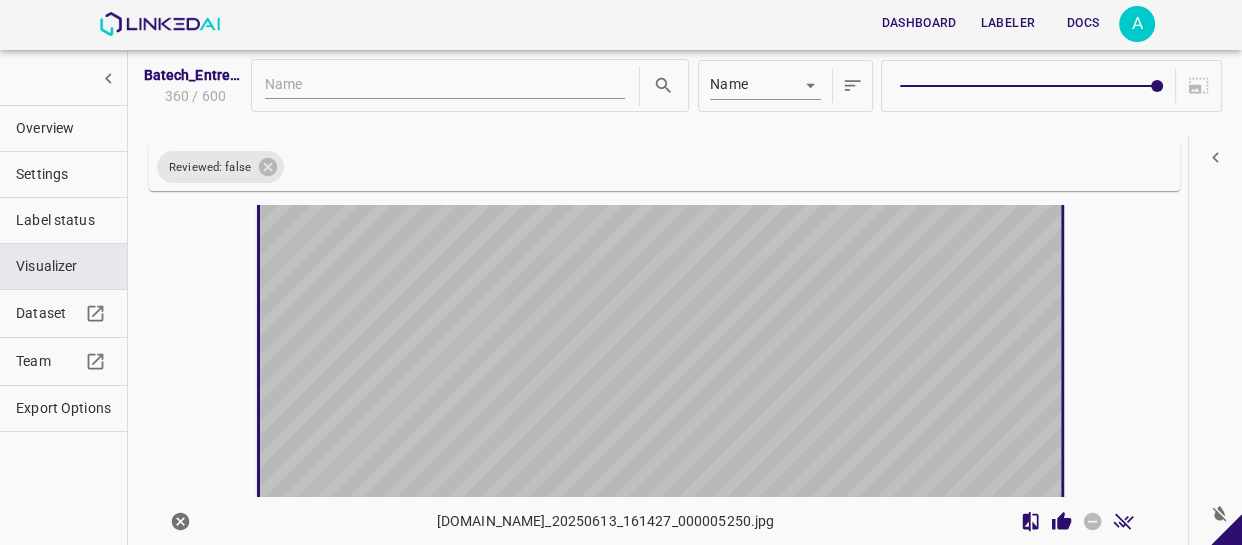 click at bounding box center (560, 396) 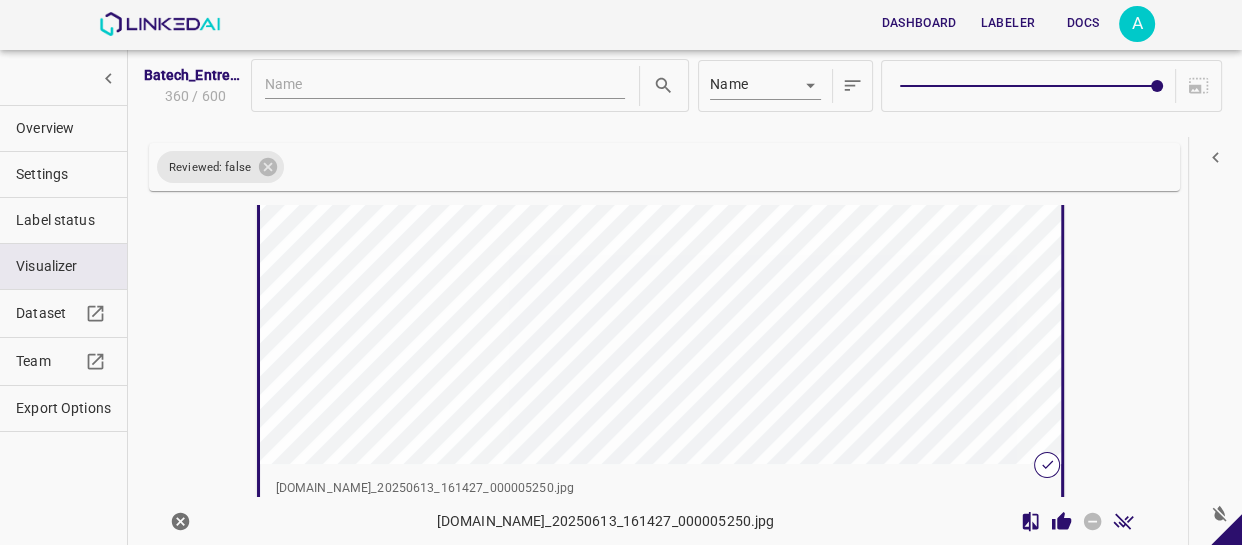 scroll, scrollTop: 2895, scrollLeft: 0, axis: vertical 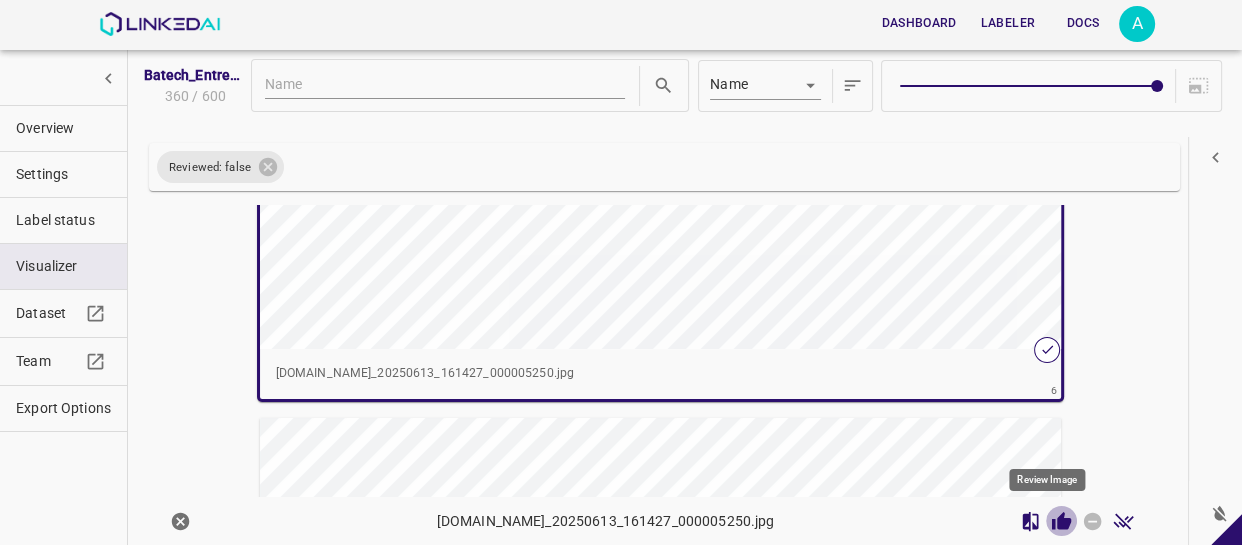 click 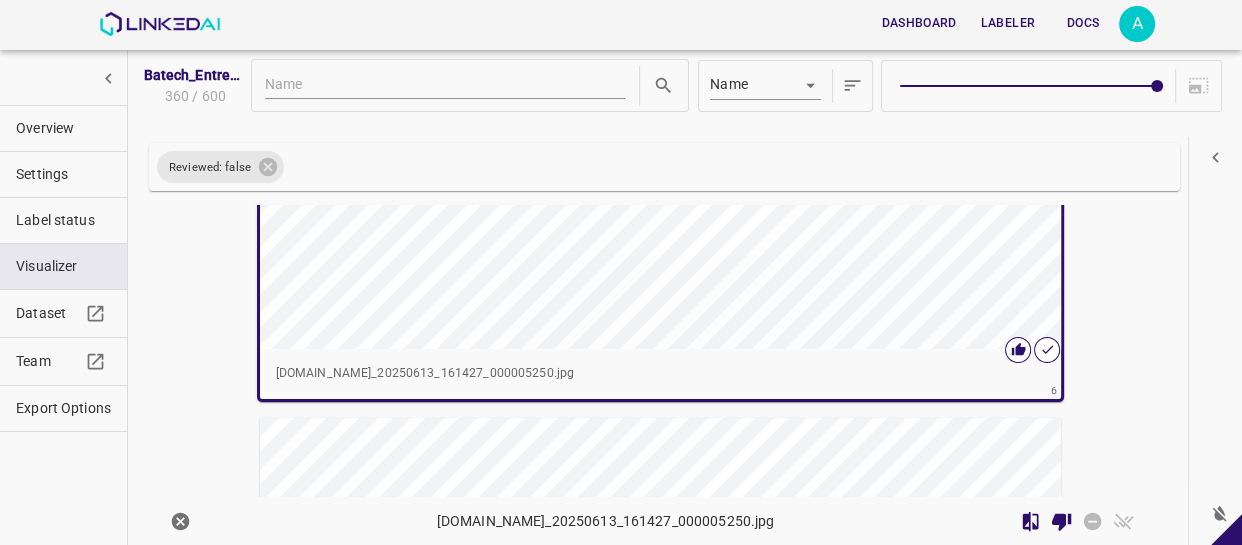 type 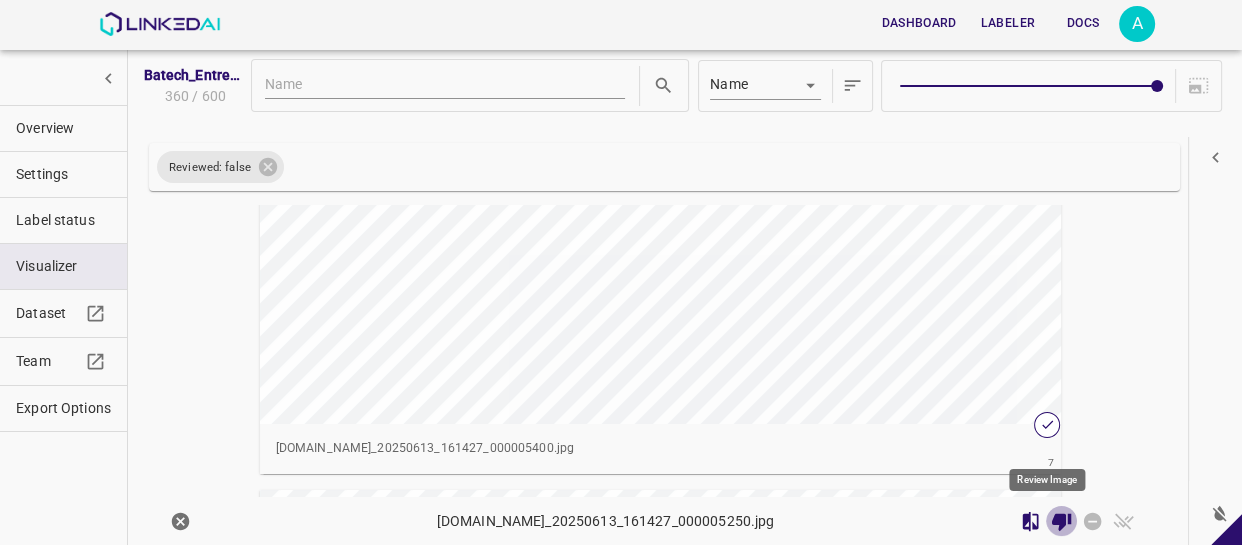 scroll, scrollTop: 3259, scrollLeft: 0, axis: vertical 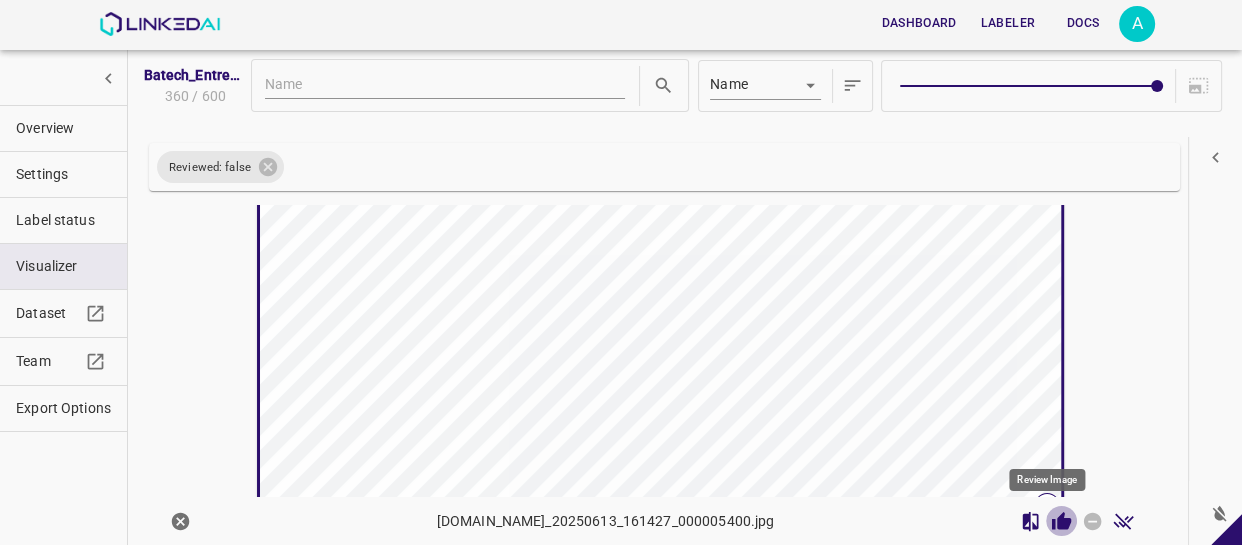 click 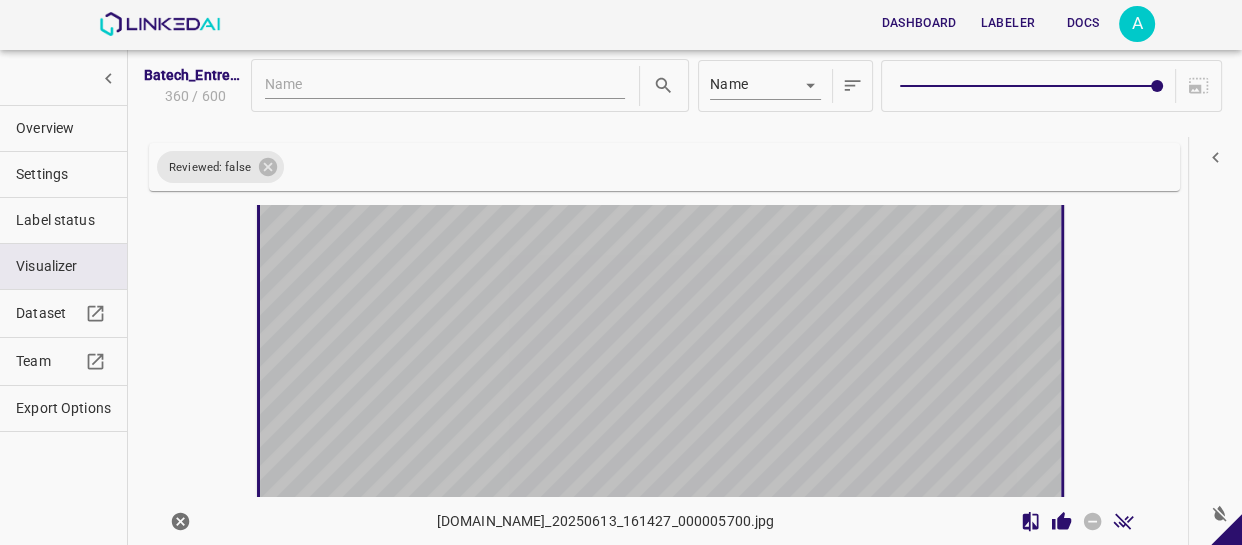 scroll, scrollTop: 3708, scrollLeft: 0, axis: vertical 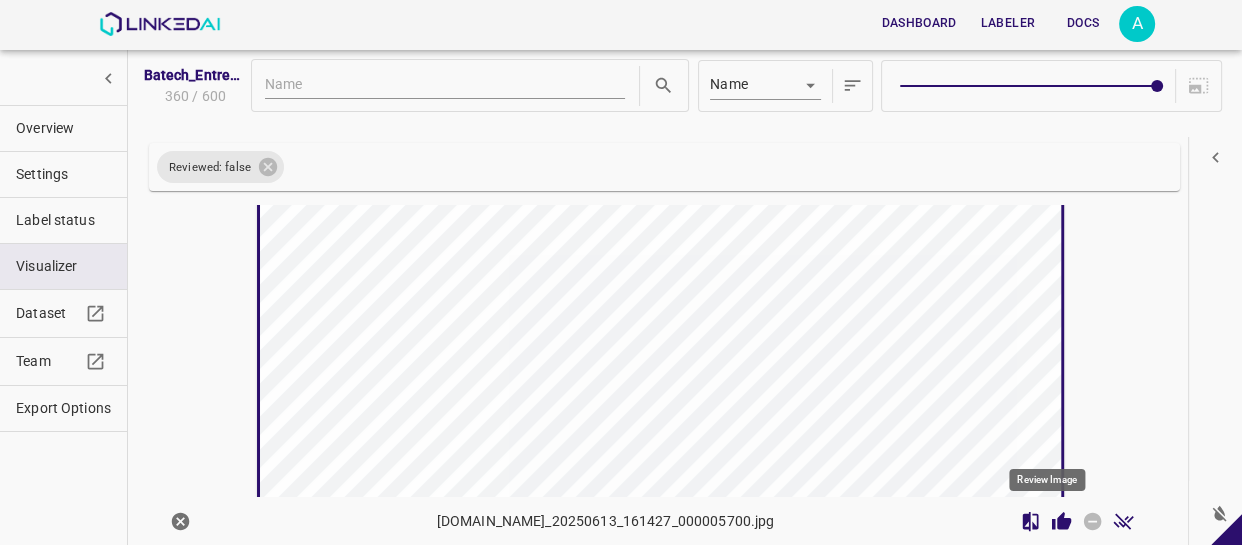 click 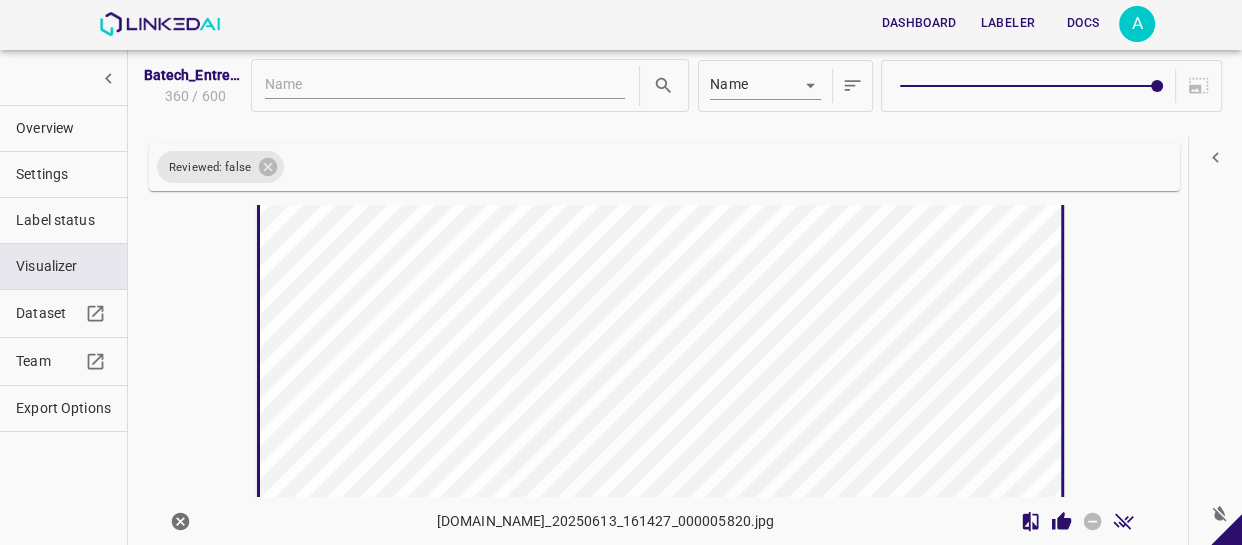 scroll, scrollTop: 4160, scrollLeft: 0, axis: vertical 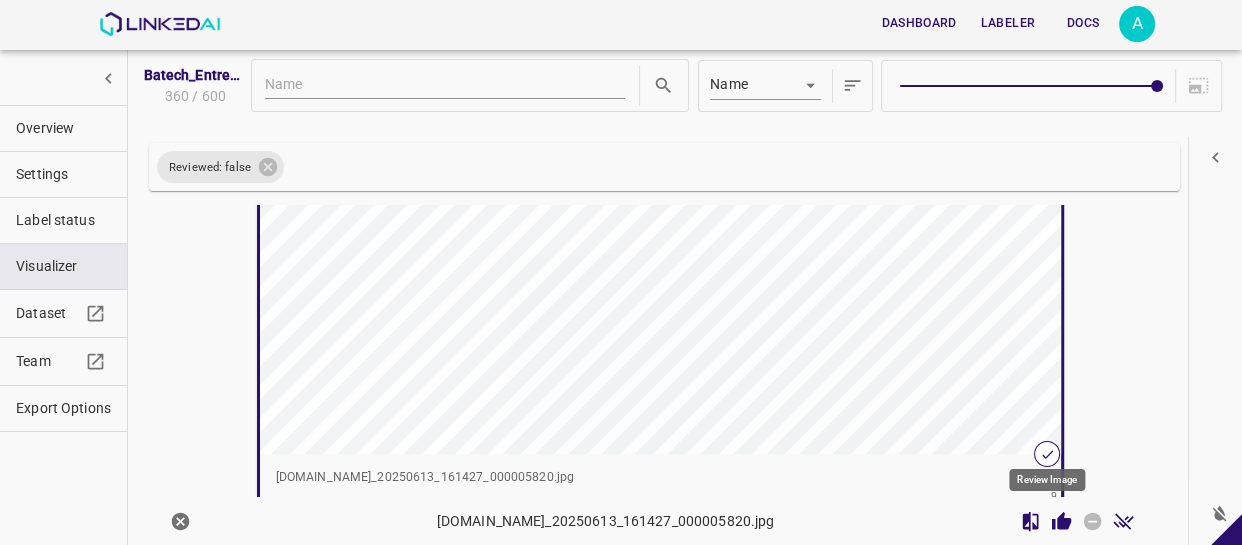click 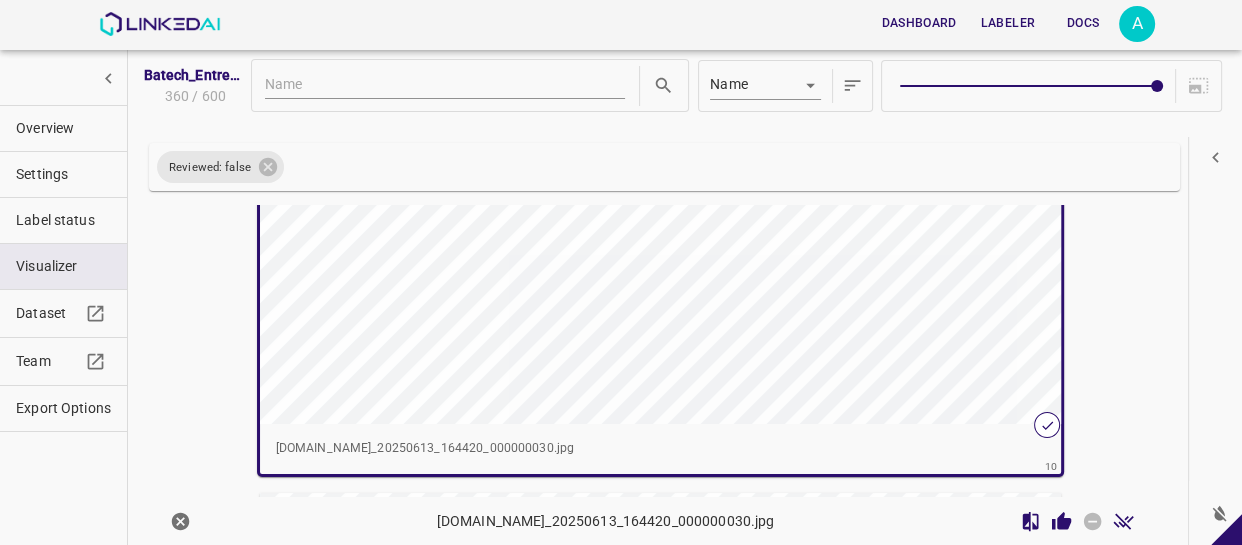 scroll, scrollTop: 4884, scrollLeft: 0, axis: vertical 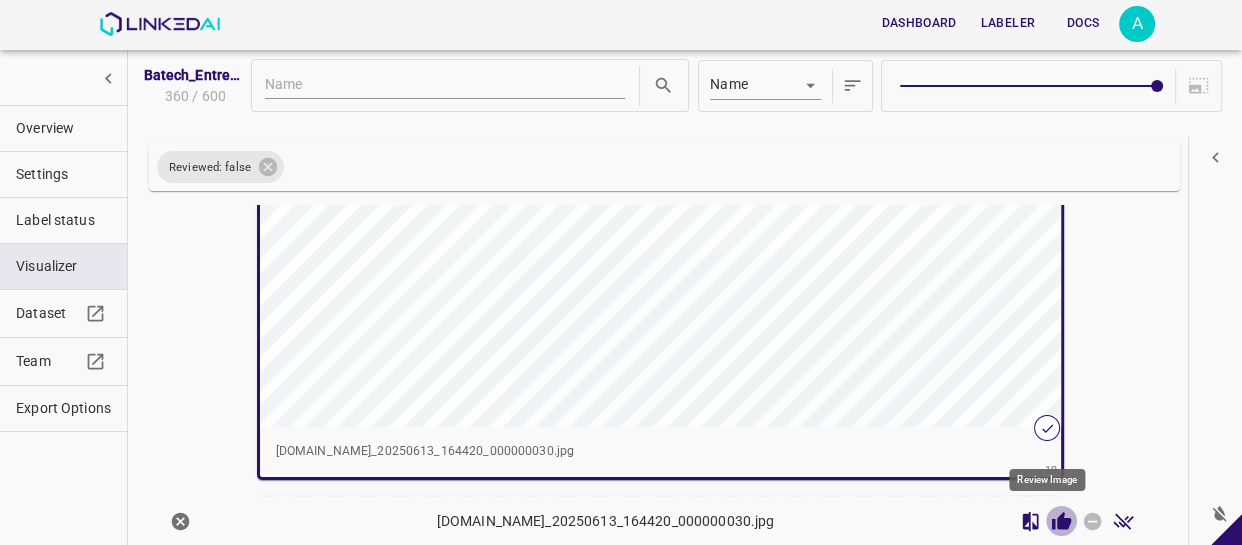 click 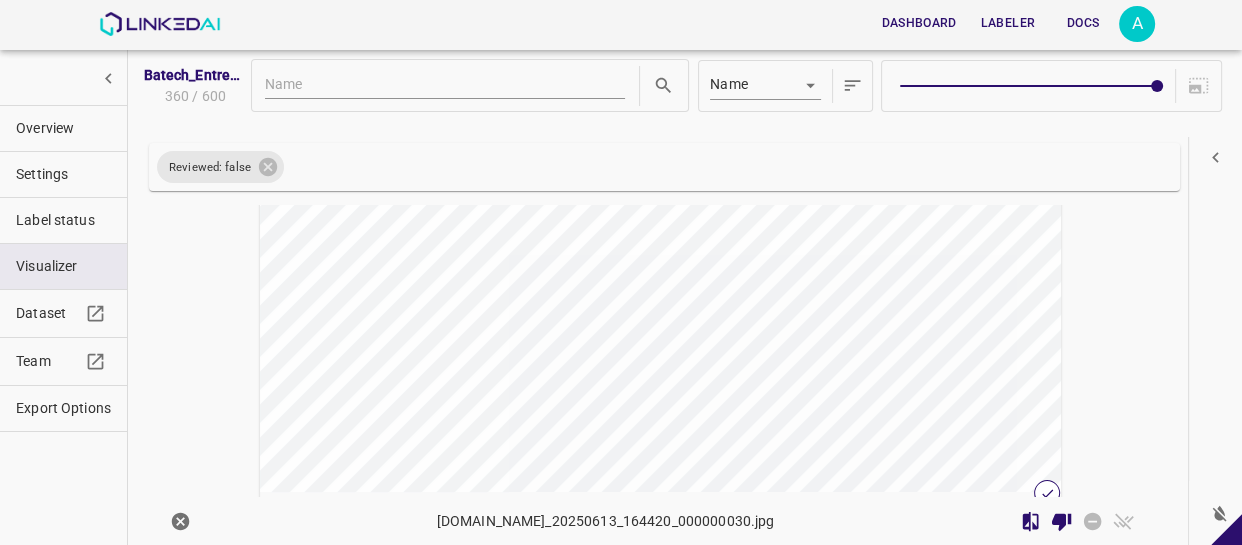 scroll, scrollTop: 5430, scrollLeft: 0, axis: vertical 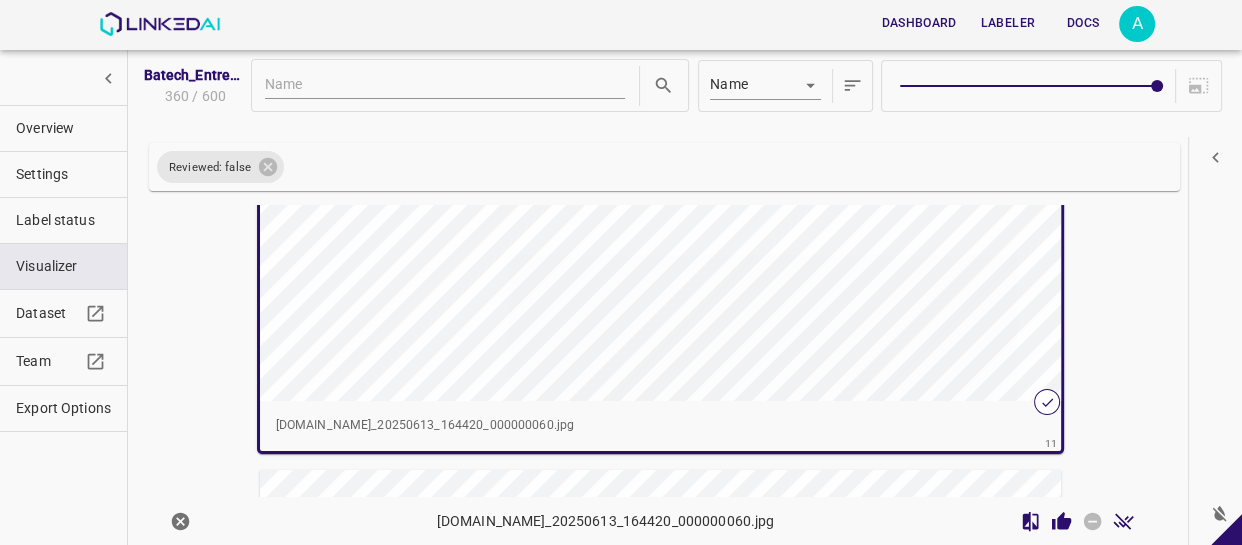 click 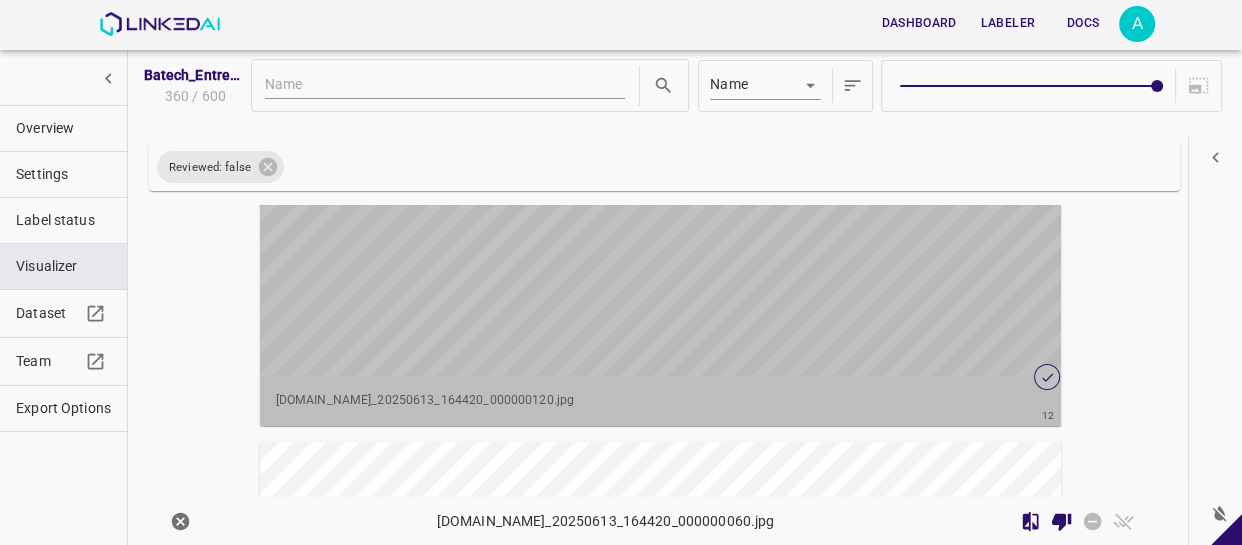 scroll, scrollTop: 5970, scrollLeft: 0, axis: vertical 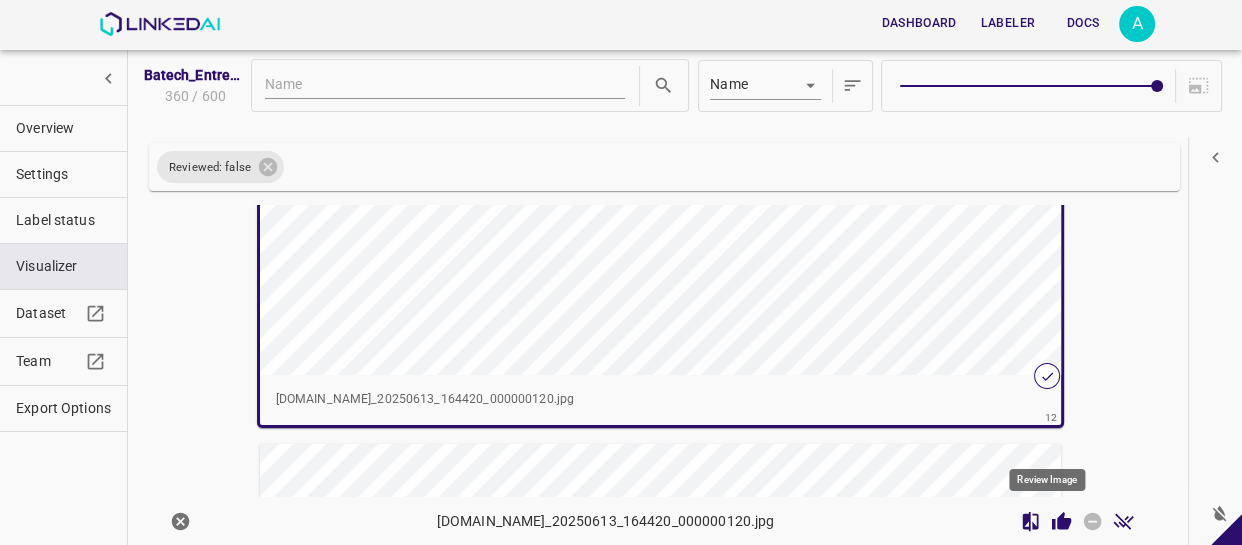 click 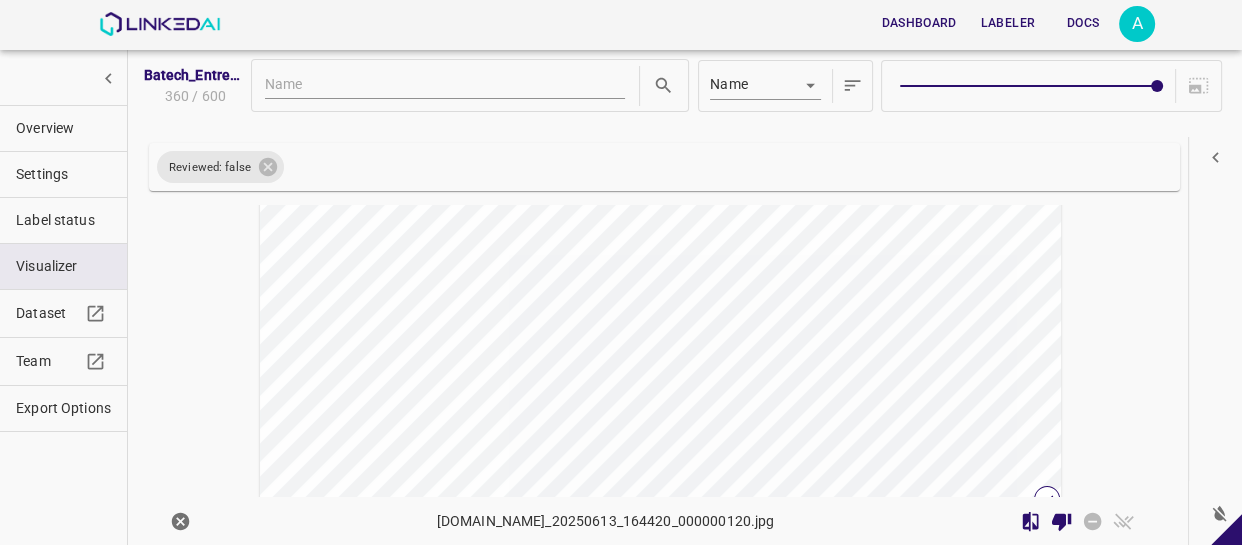 scroll, scrollTop: 6424, scrollLeft: 0, axis: vertical 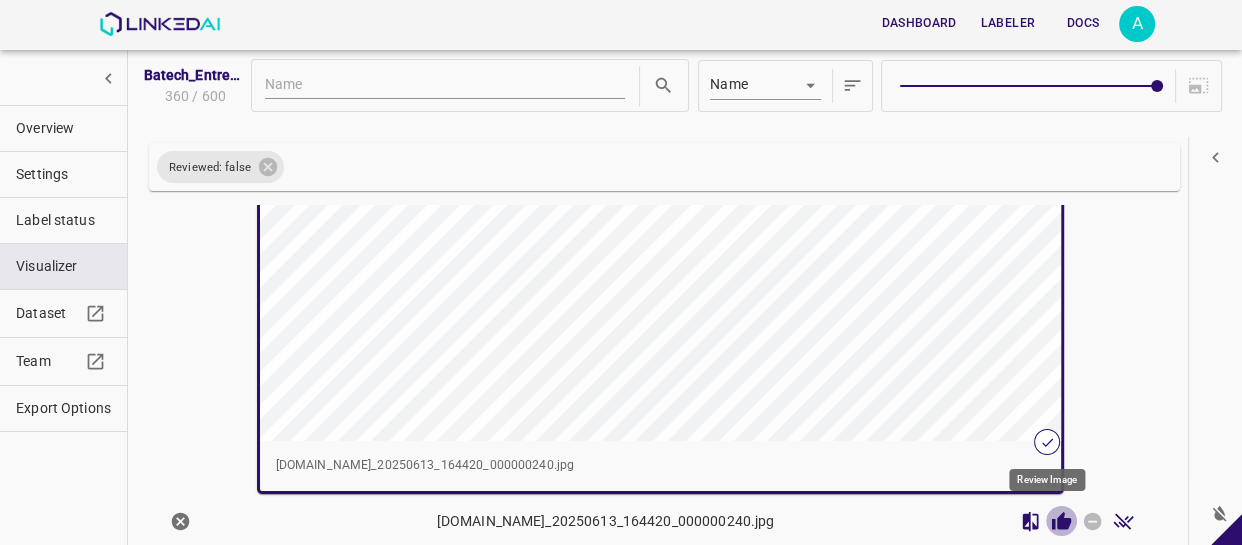 click 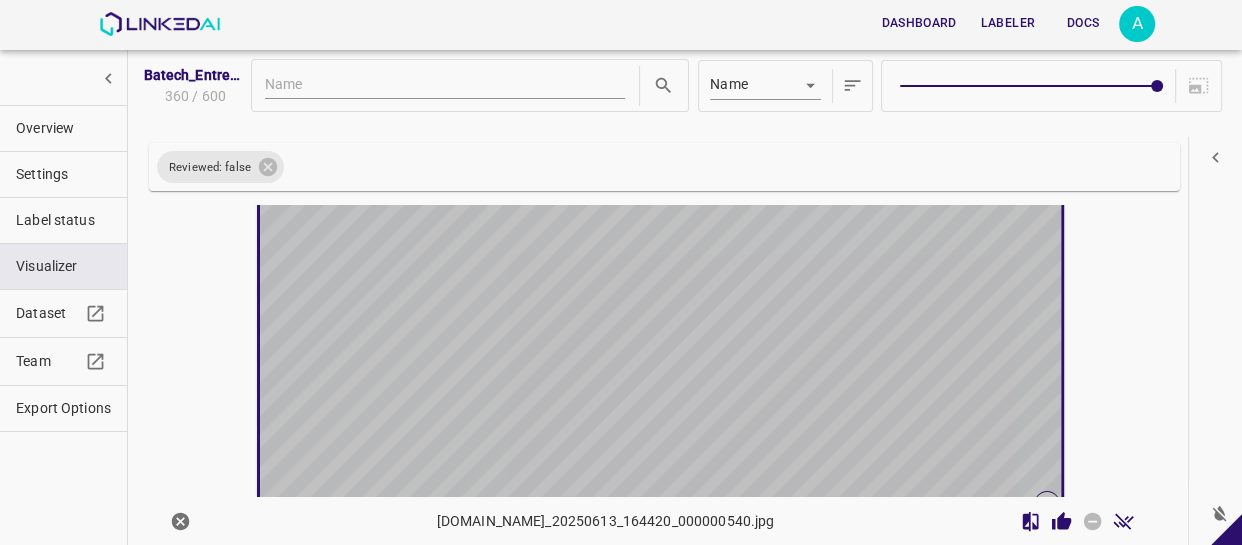 scroll, scrollTop: 6873, scrollLeft: 0, axis: vertical 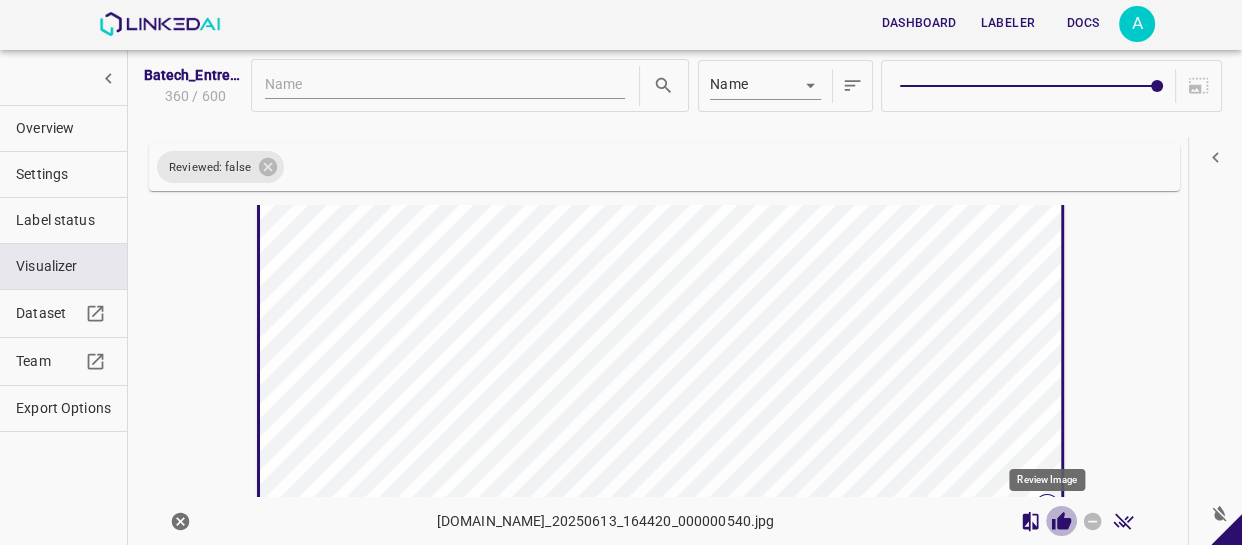 click at bounding box center [1061, 521] 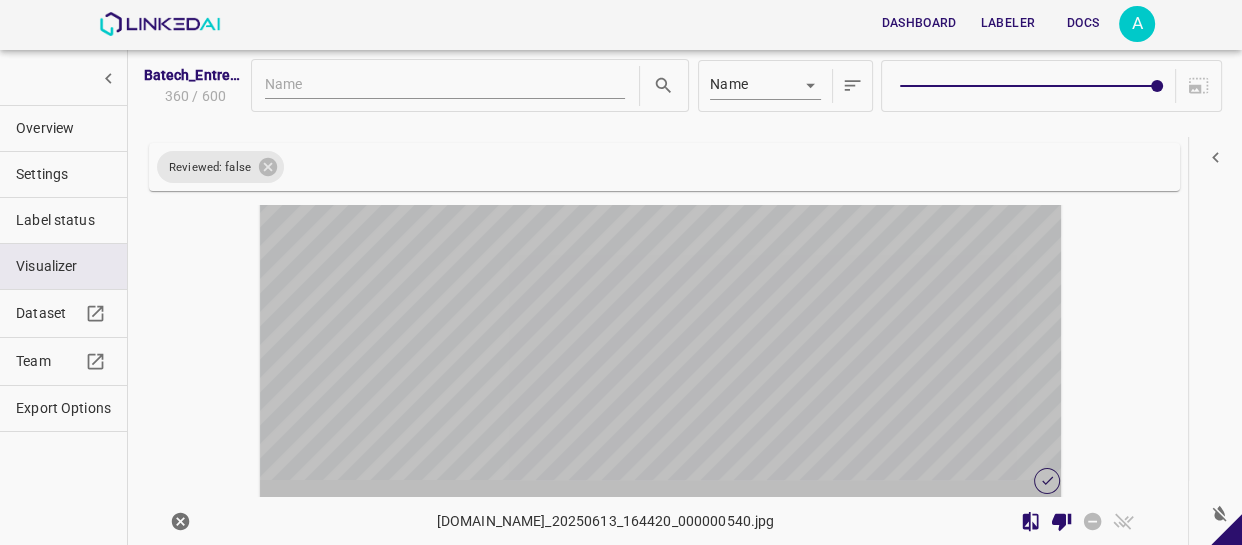 scroll, scrollTop: 7416, scrollLeft: 0, axis: vertical 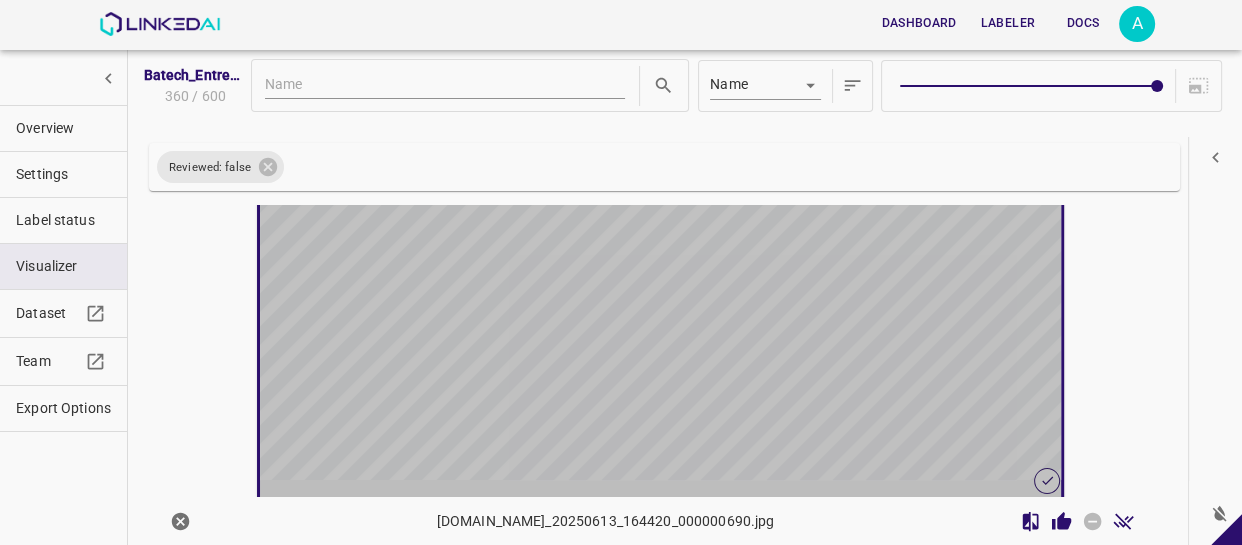 click at bounding box center [560, 254] 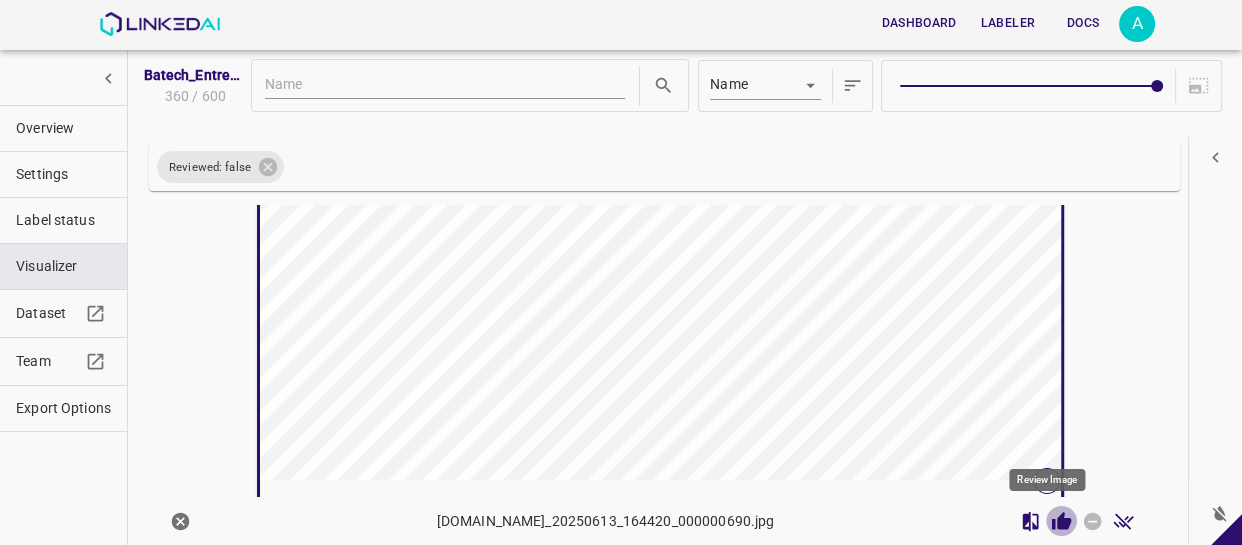 click 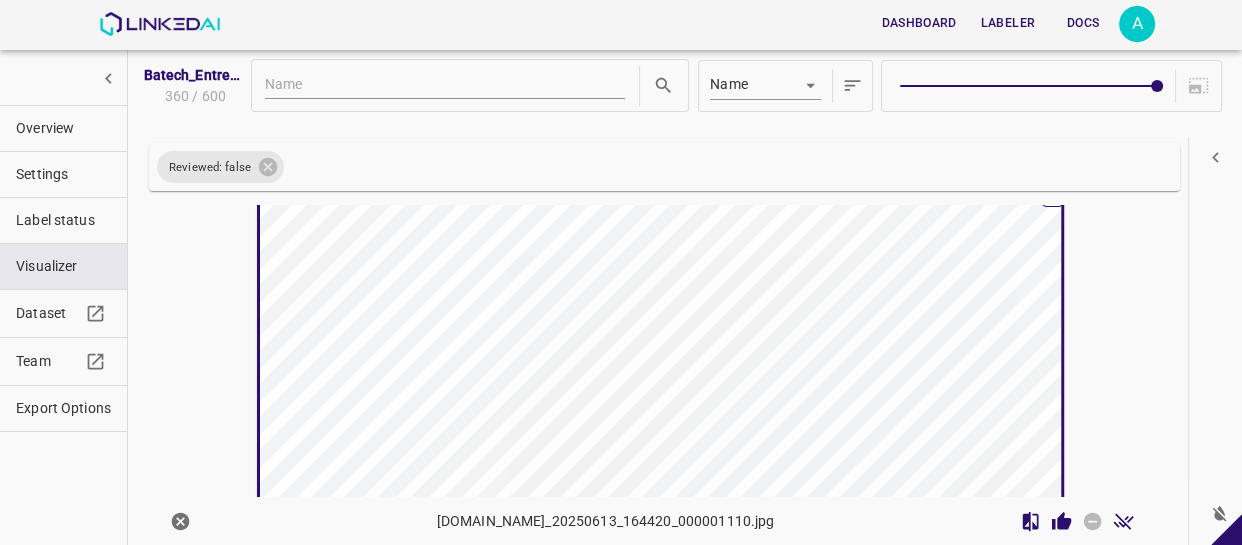 scroll, scrollTop: 8140, scrollLeft: 0, axis: vertical 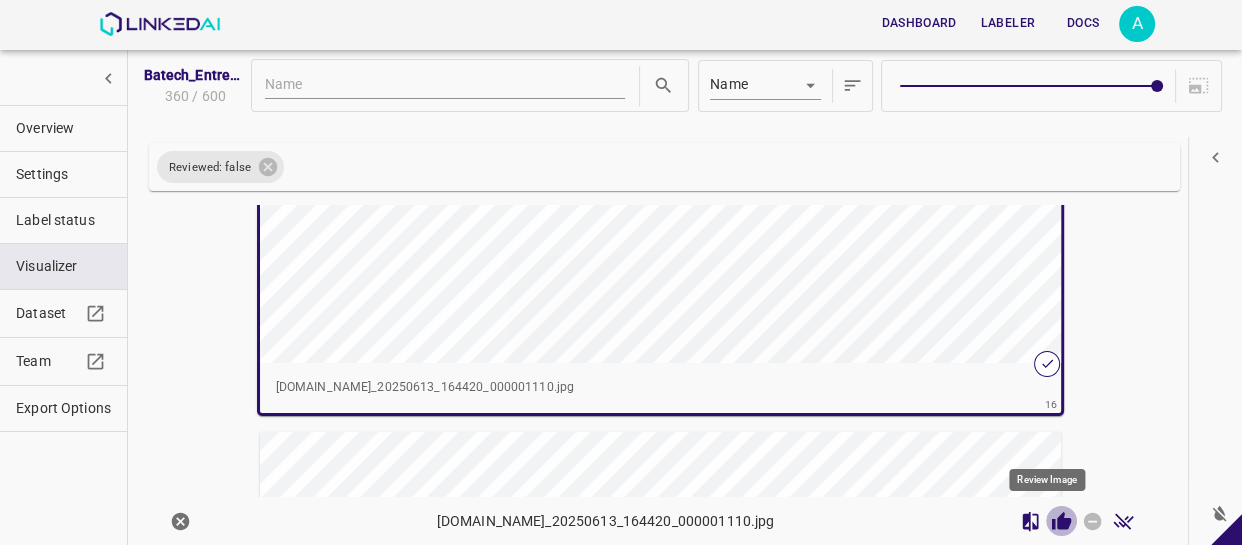 click 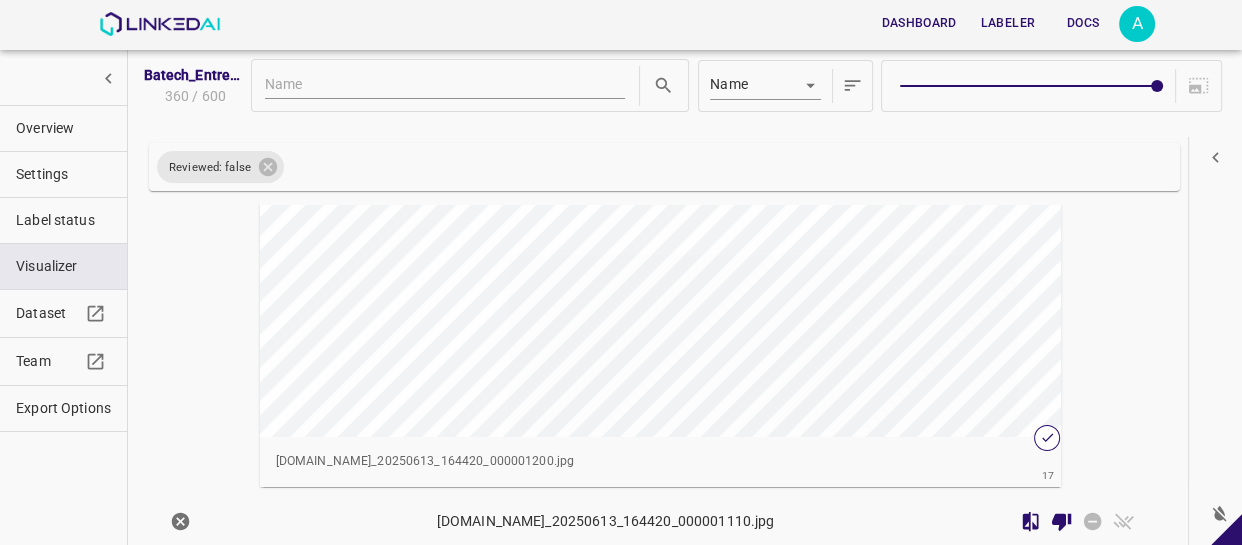 scroll, scrollTop: 8504, scrollLeft: 0, axis: vertical 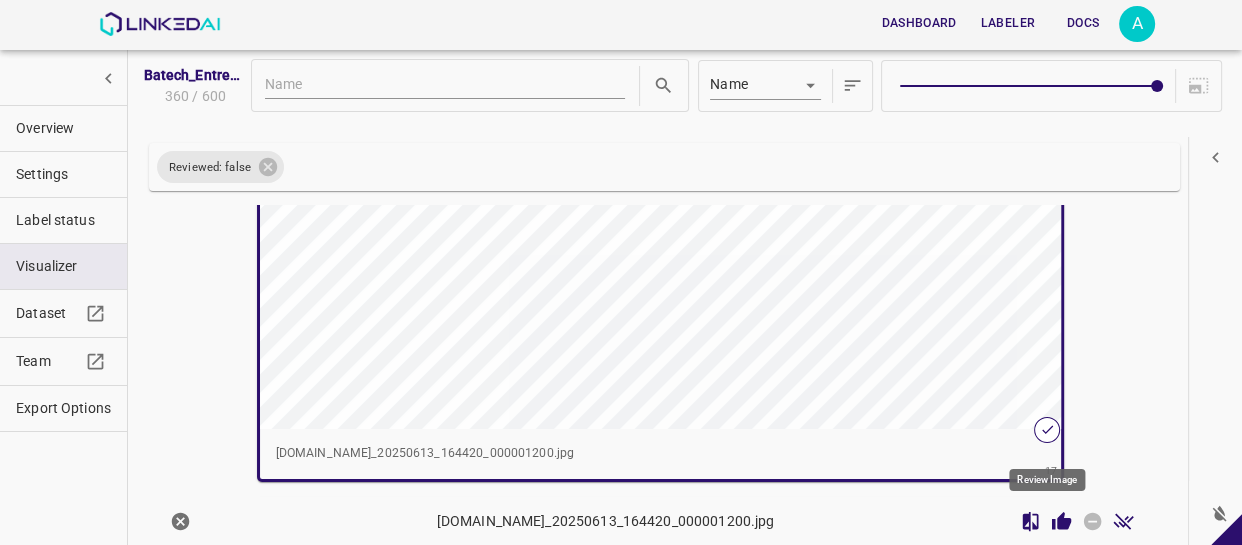 click 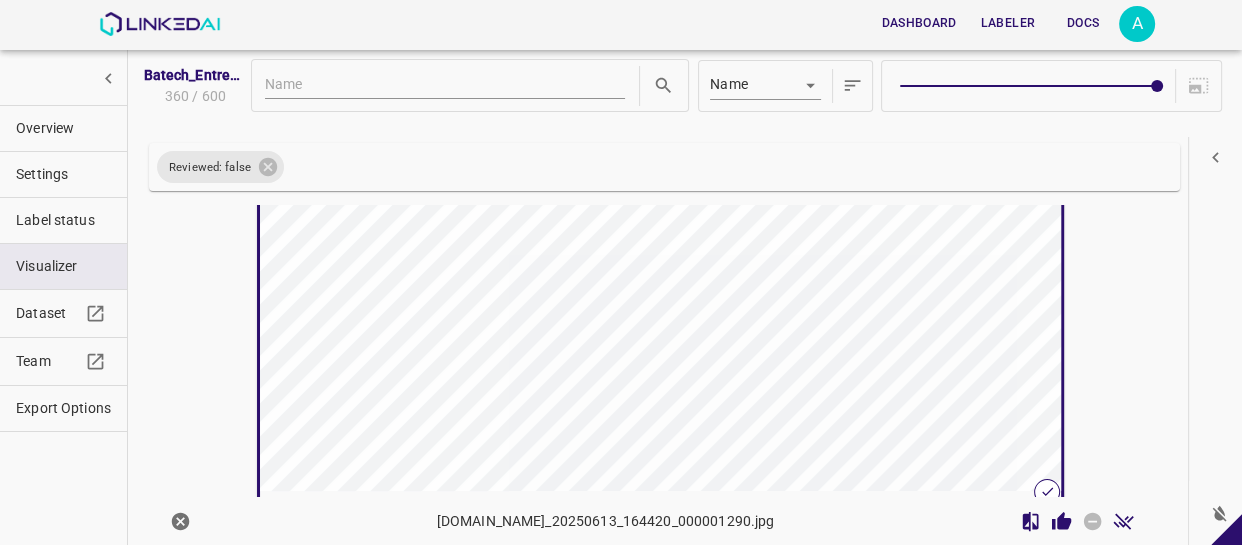 scroll, scrollTop: 8953, scrollLeft: 0, axis: vertical 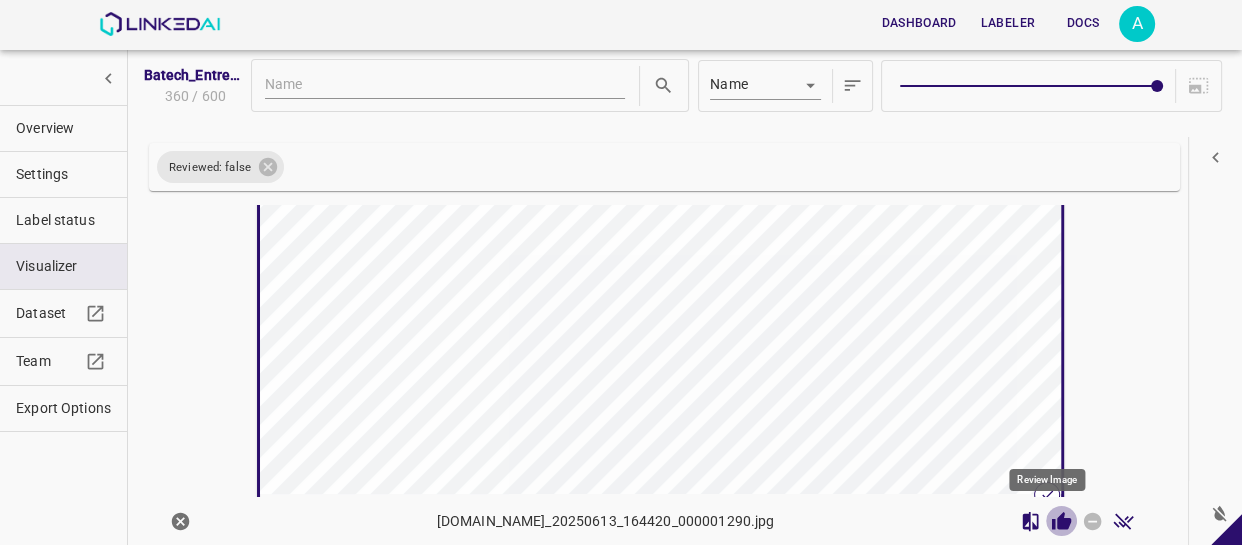 click 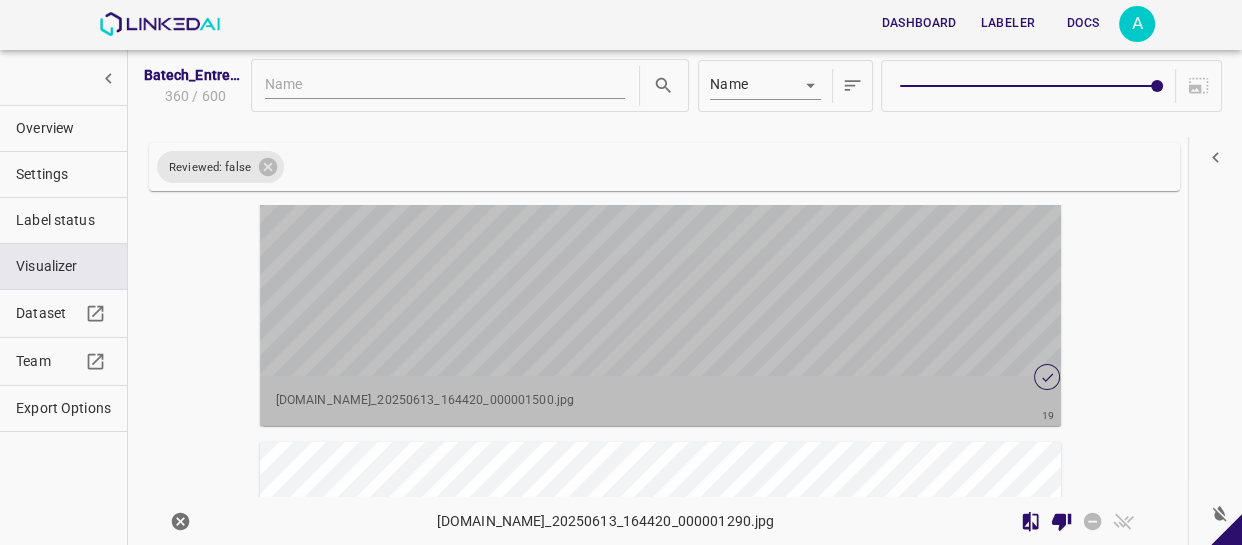scroll, scrollTop: 9587, scrollLeft: 0, axis: vertical 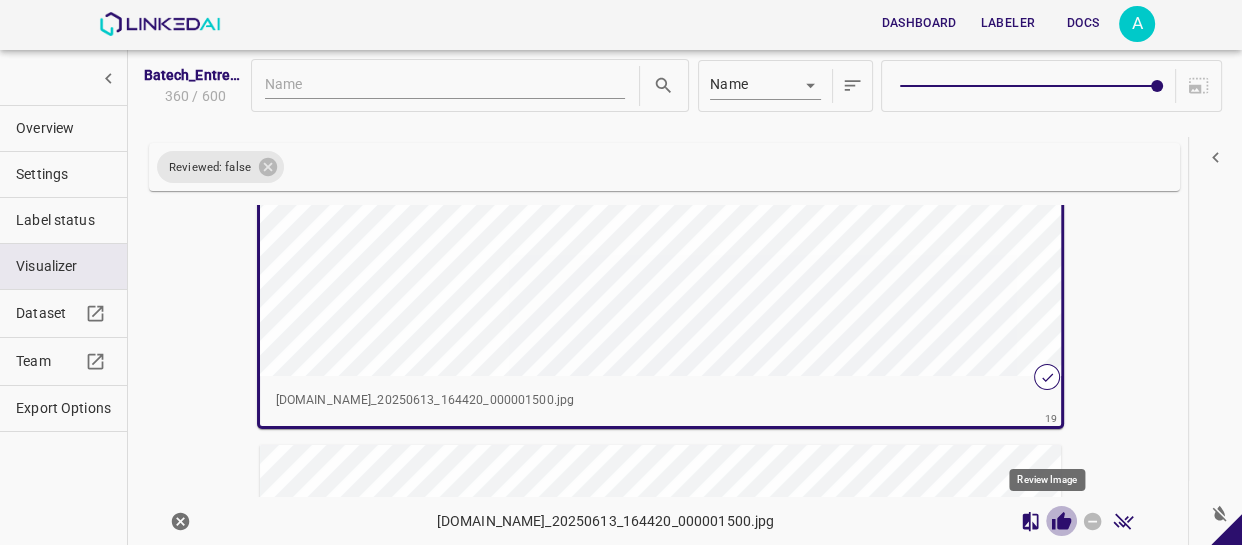 click 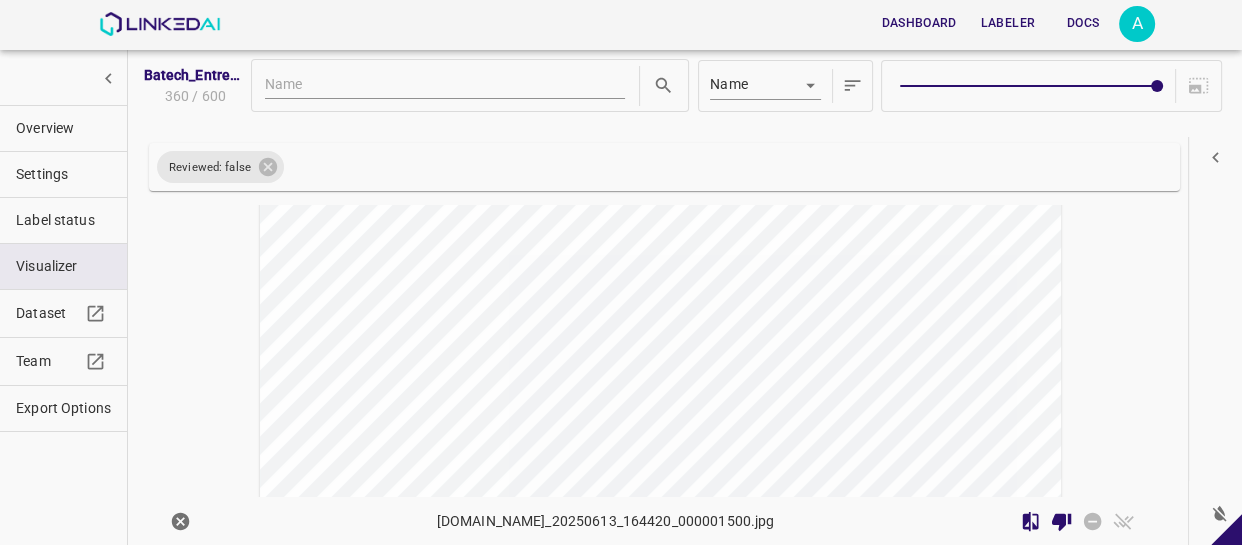 scroll, scrollTop: 10132, scrollLeft: 0, axis: vertical 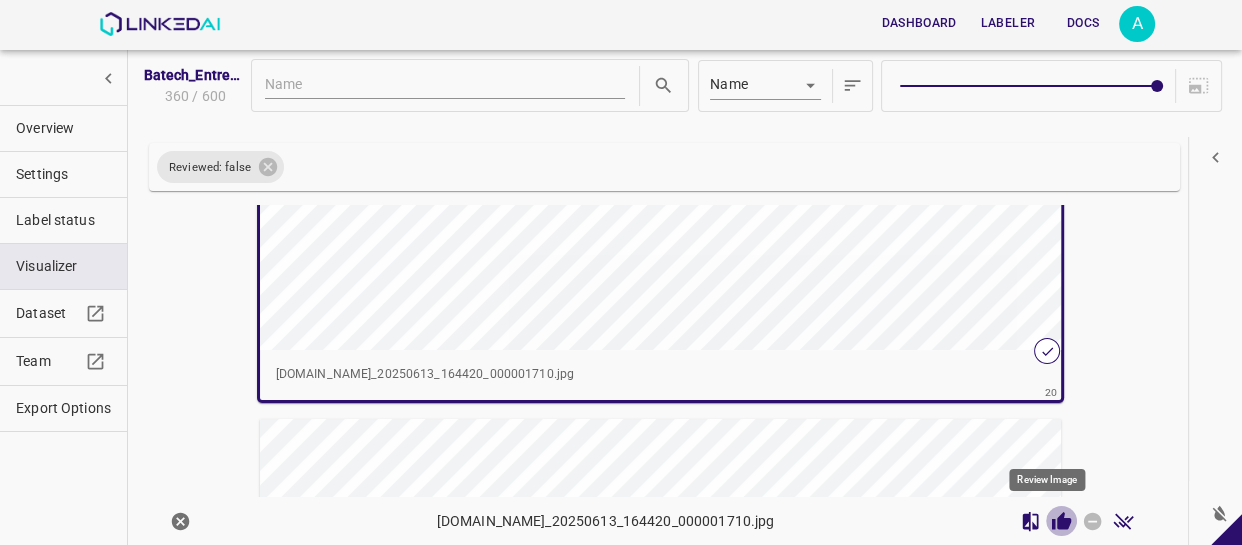 click 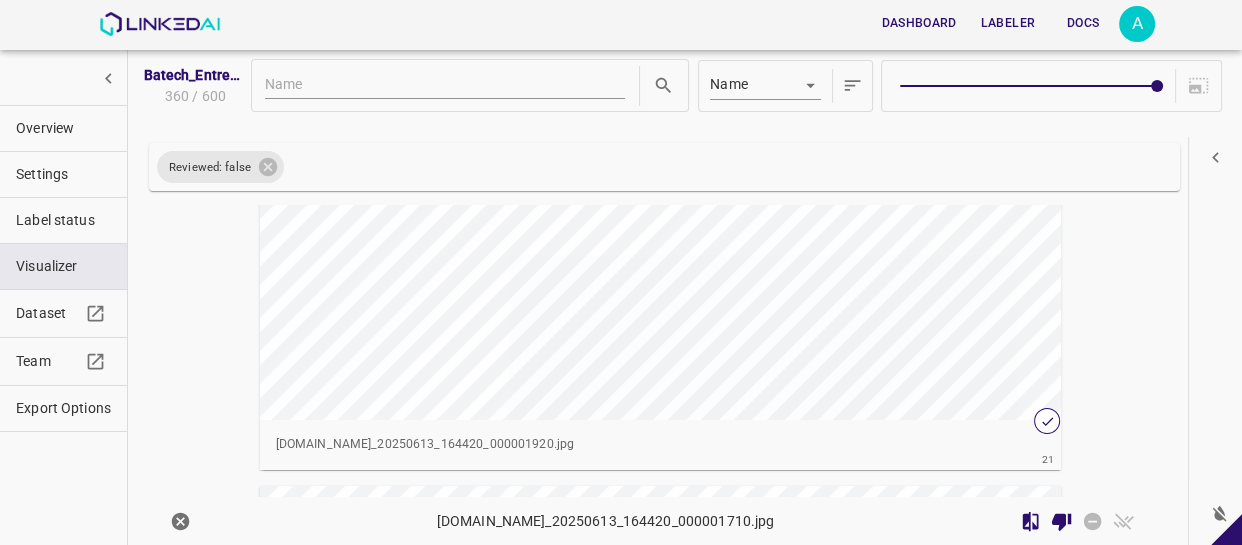 scroll, scrollTop: 10675, scrollLeft: 0, axis: vertical 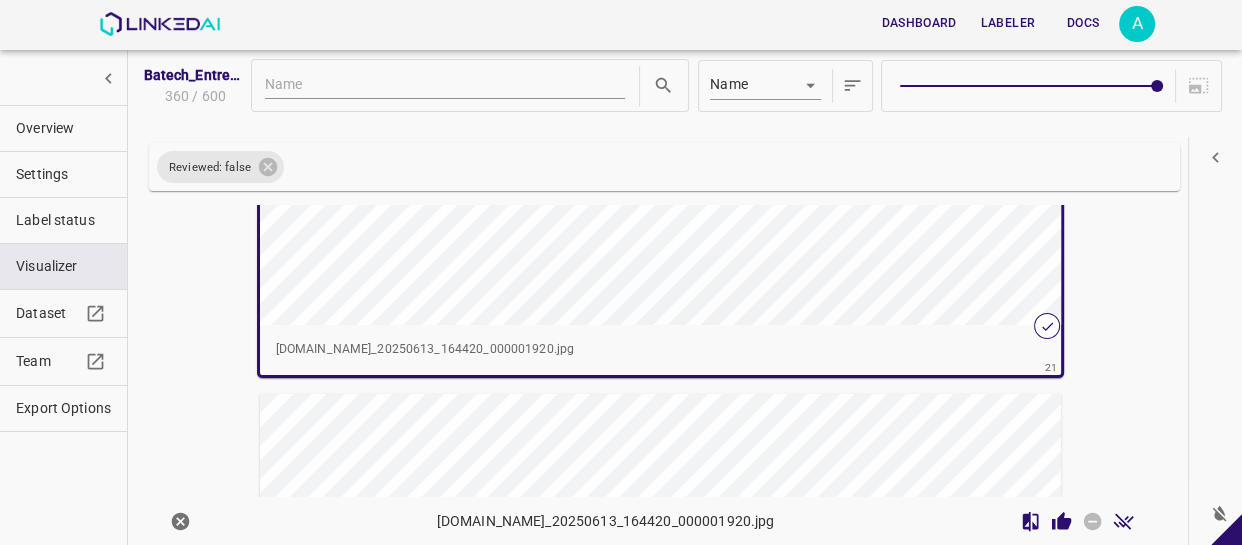 click 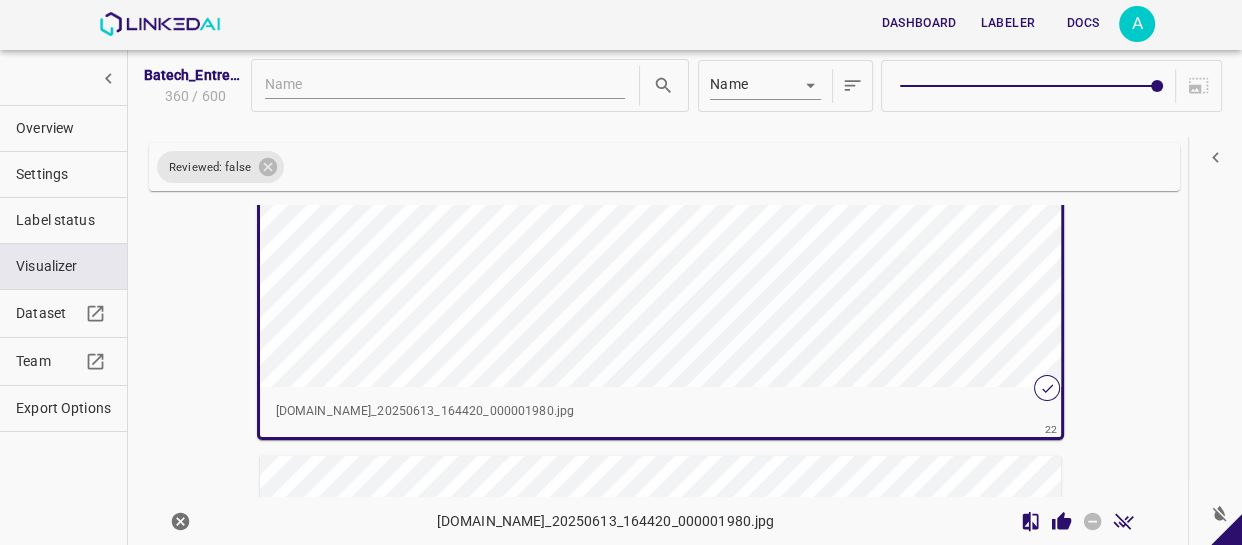 scroll, scrollTop: 11124, scrollLeft: 0, axis: vertical 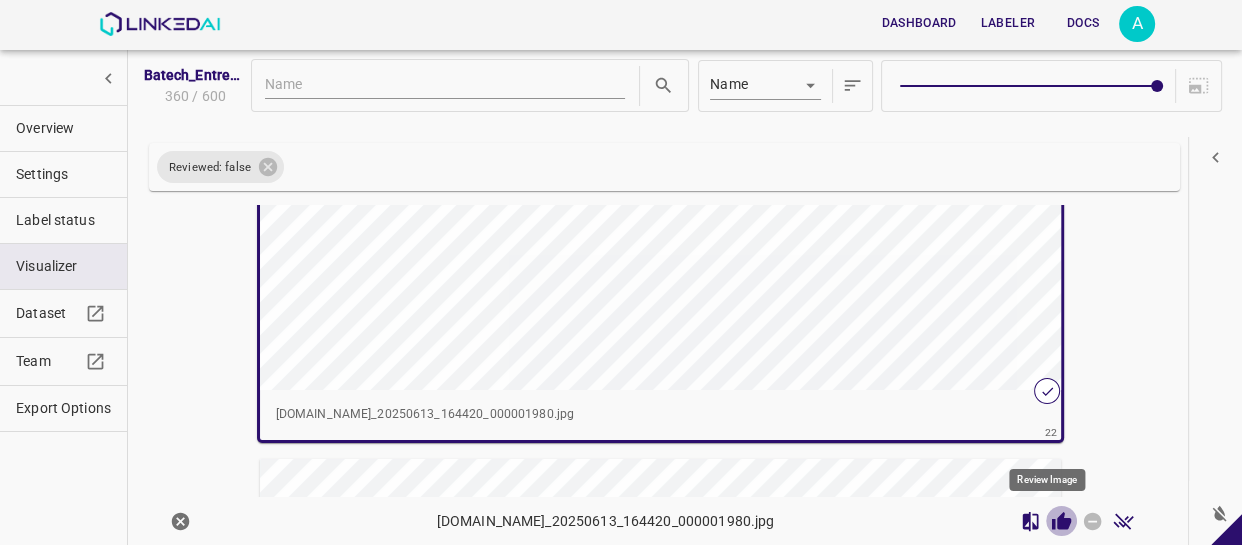 click 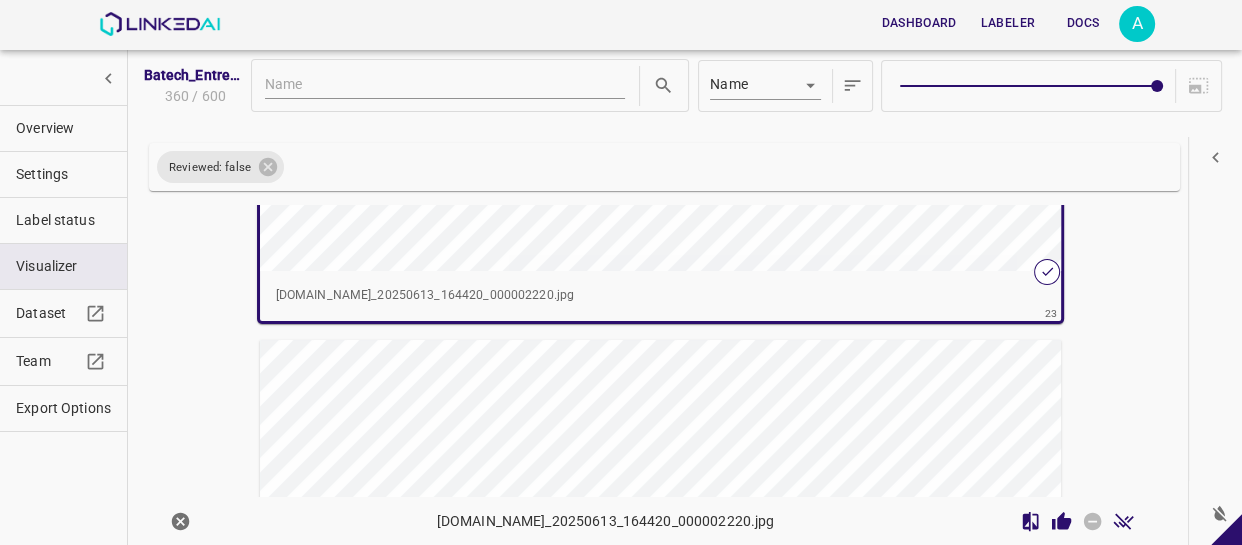 scroll, scrollTop: 11758, scrollLeft: 0, axis: vertical 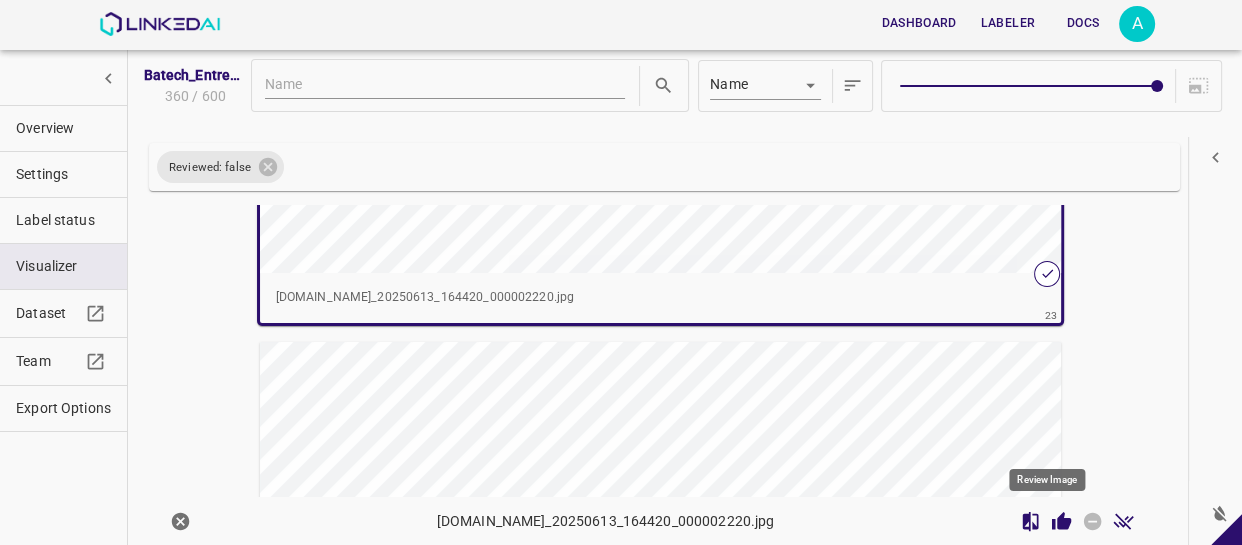 click 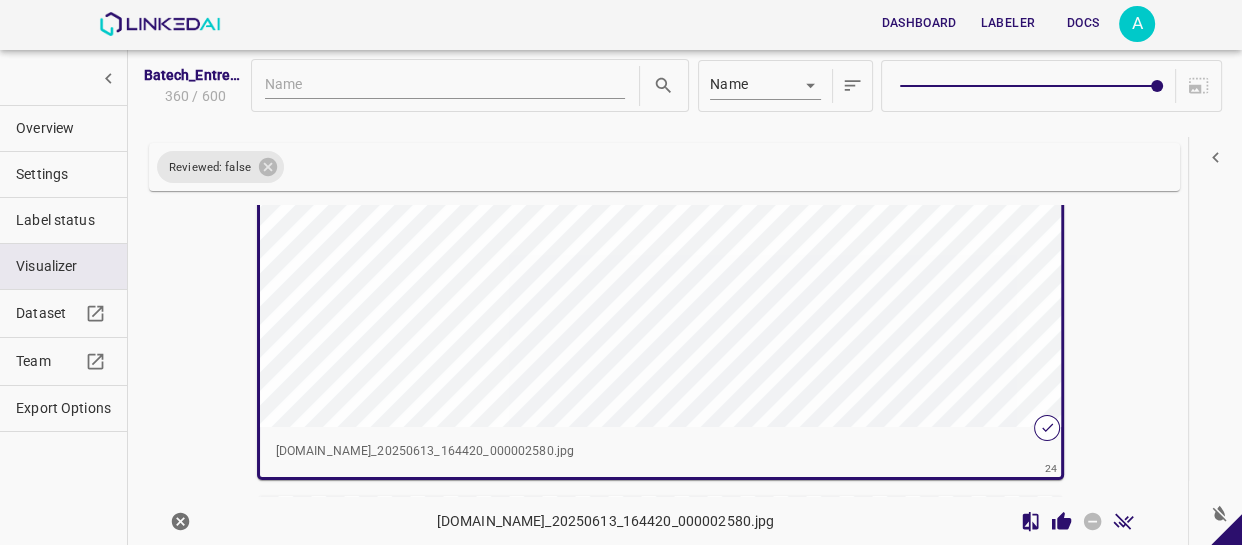 scroll, scrollTop: 12119, scrollLeft: 0, axis: vertical 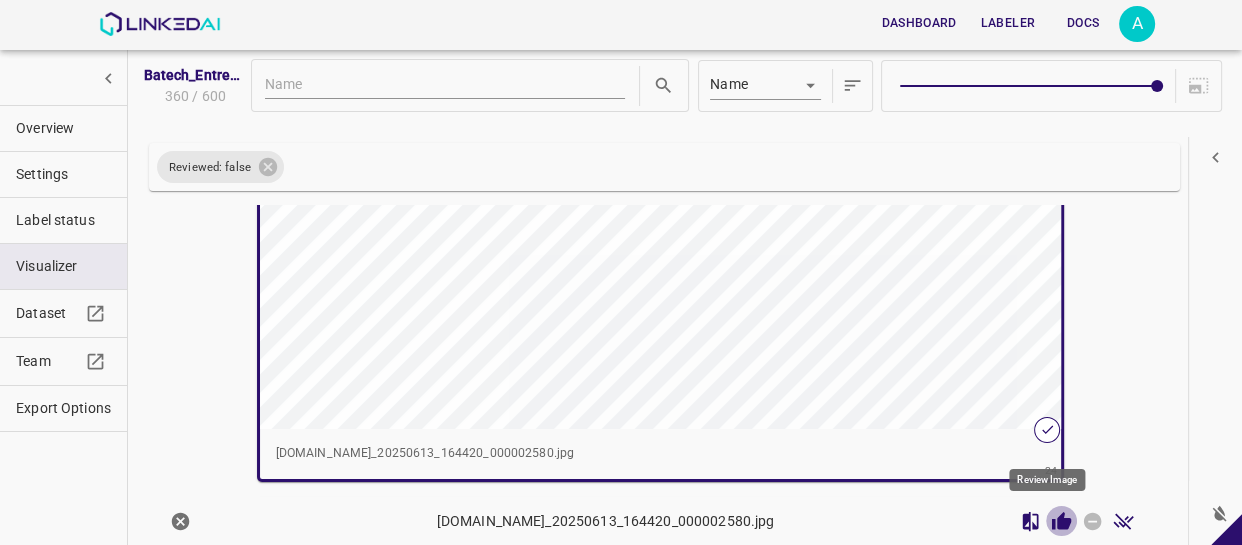 click 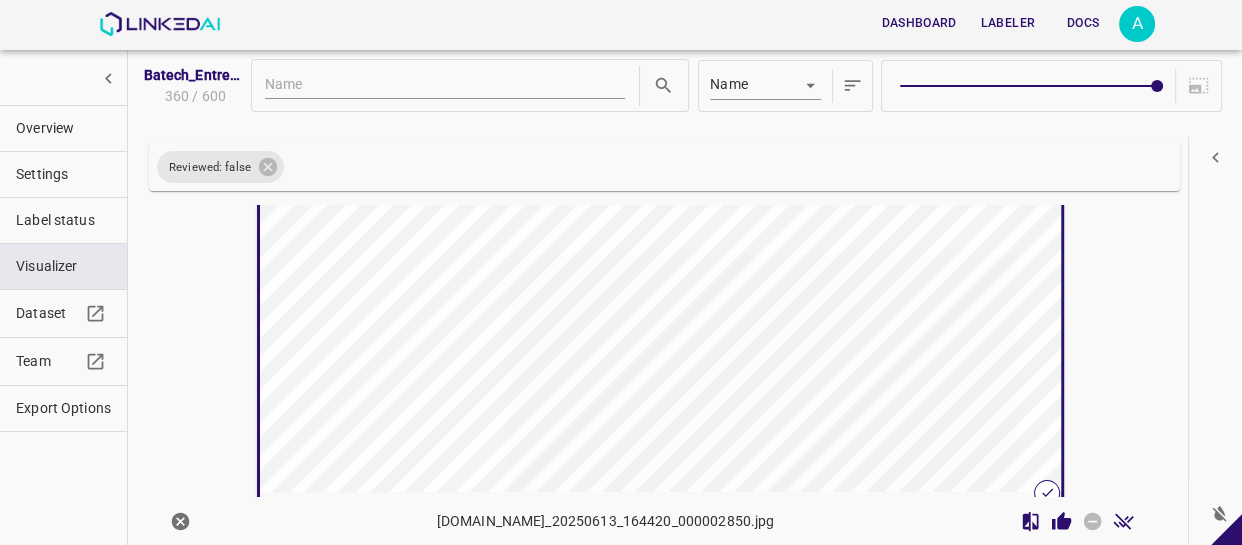 scroll, scrollTop: 12570, scrollLeft: 0, axis: vertical 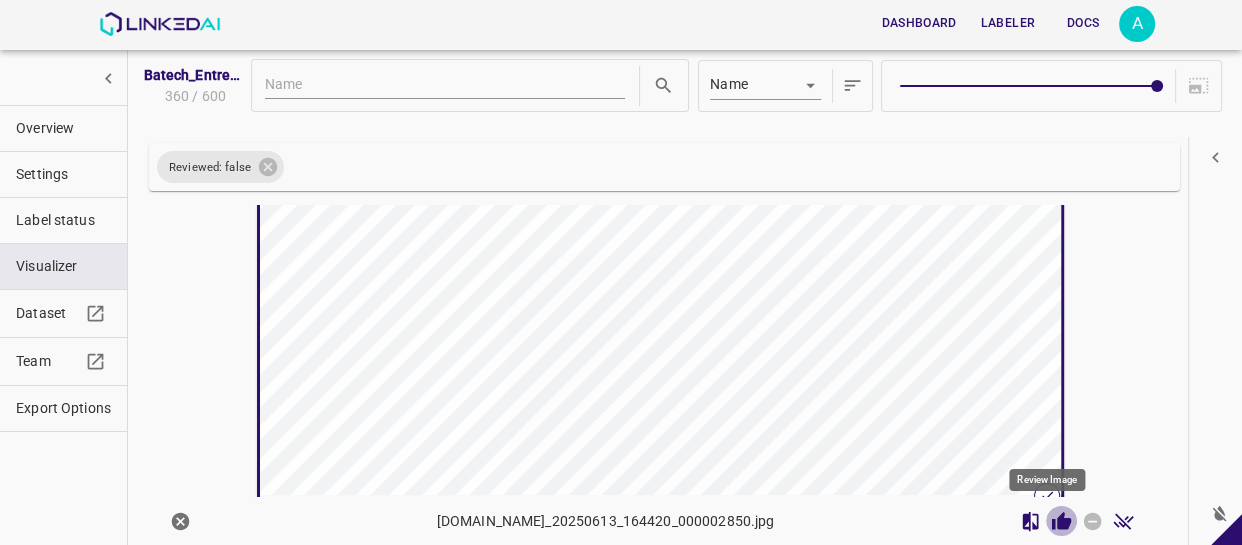 click 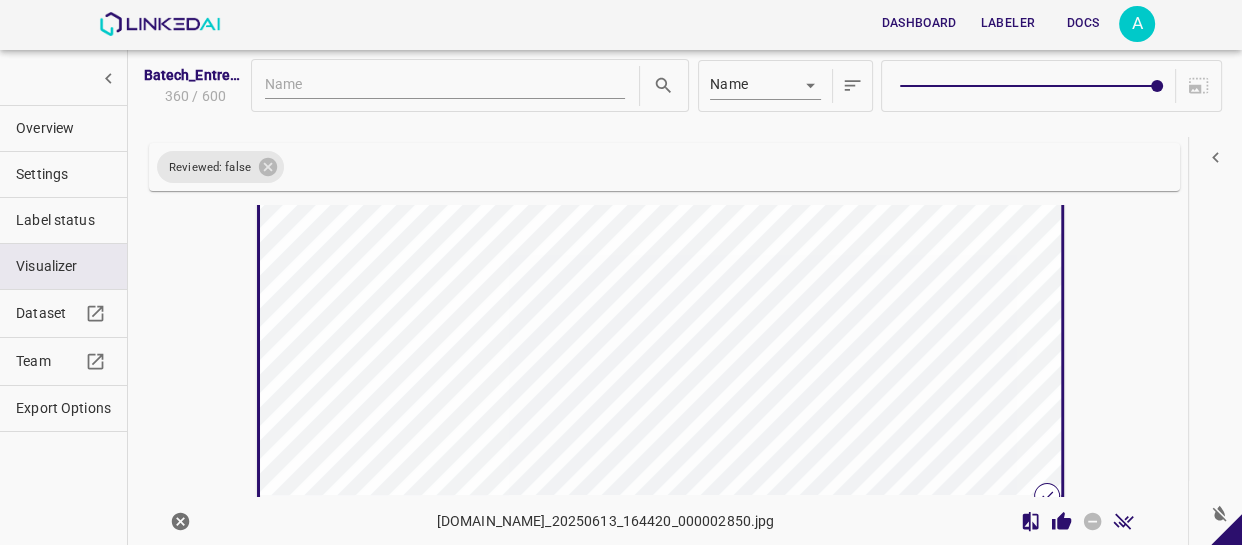 scroll, scrollTop: 12661, scrollLeft: 0, axis: vertical 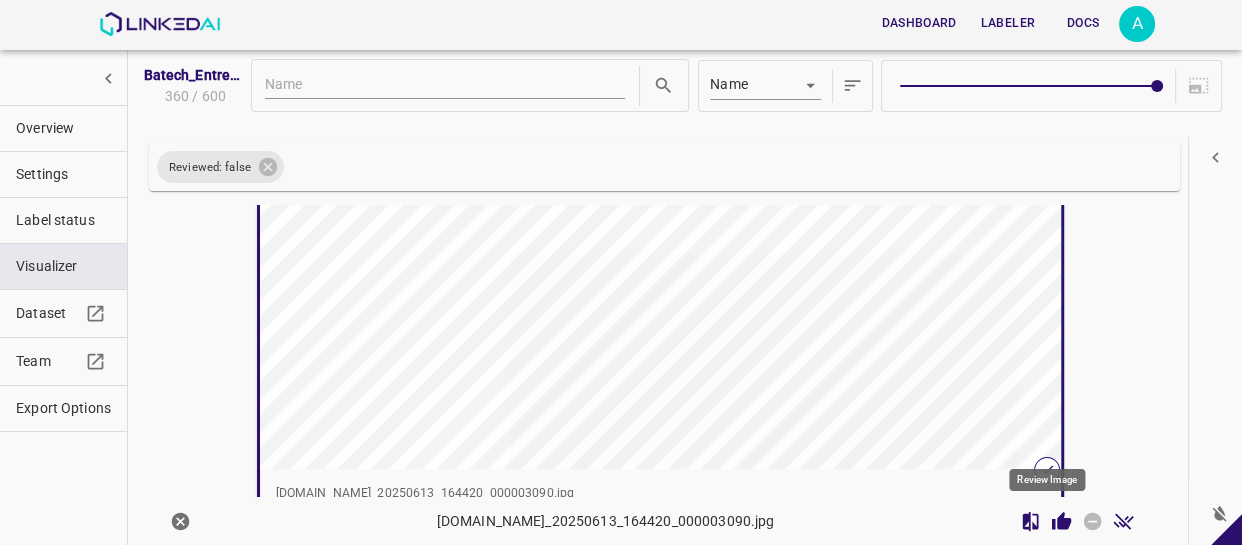 click 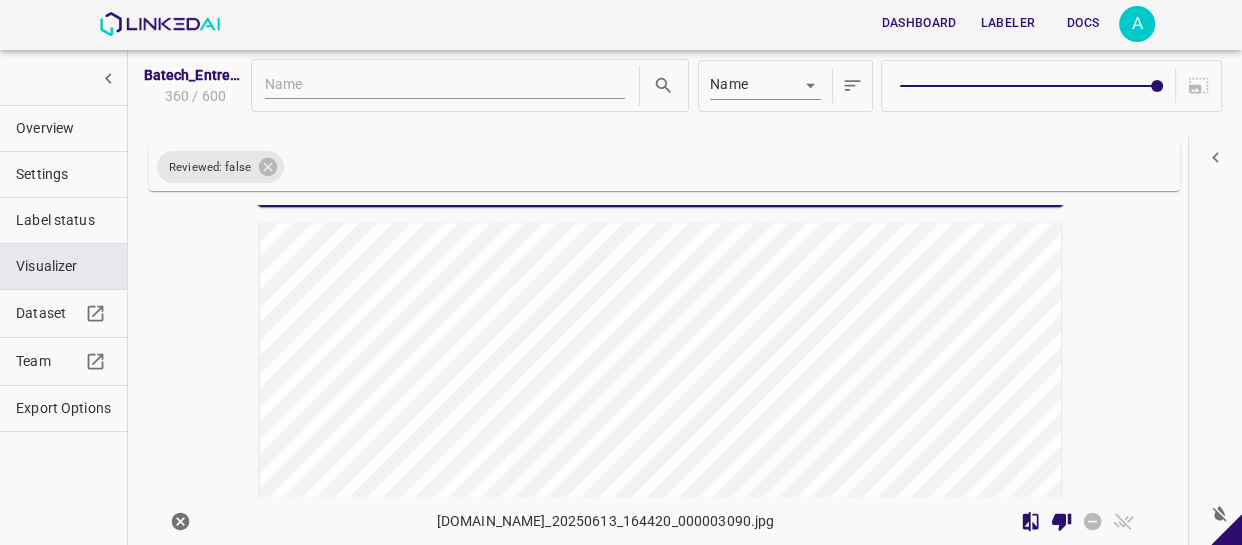 scroll, scrollTop: 13386, scrollLeft: 0, axis: vertical 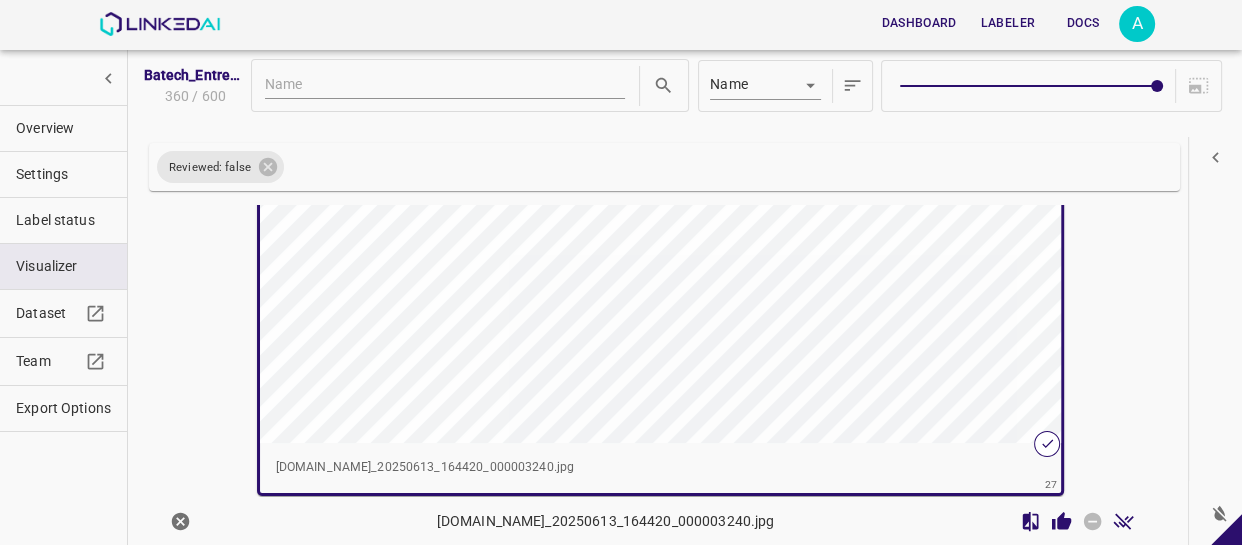 click 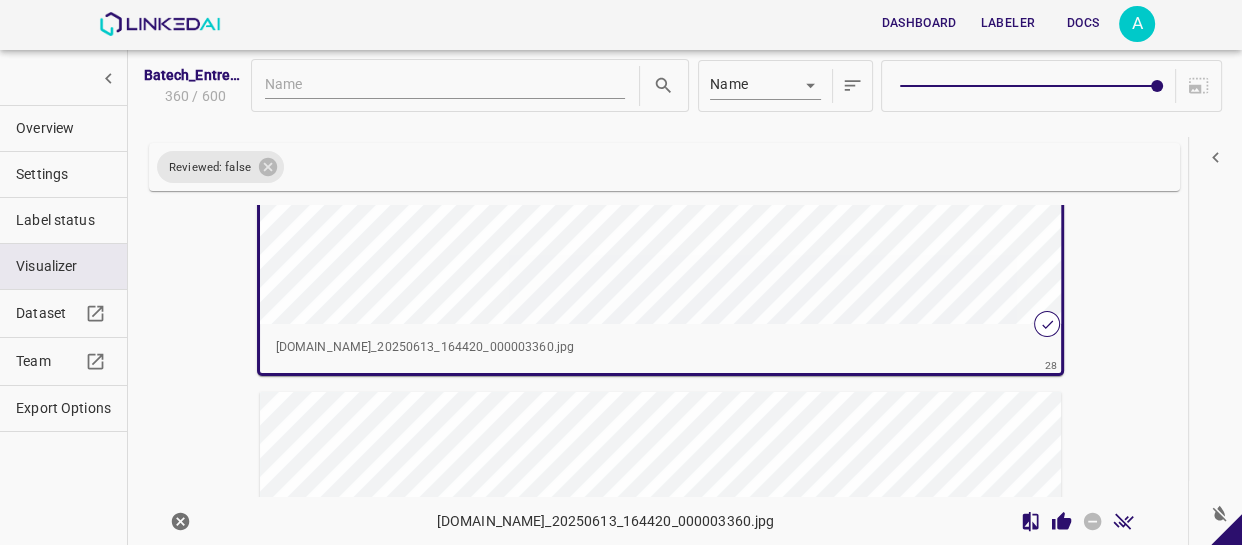 scroll, scrollTop: 14290, scrollLeft: 0, axis: vertical 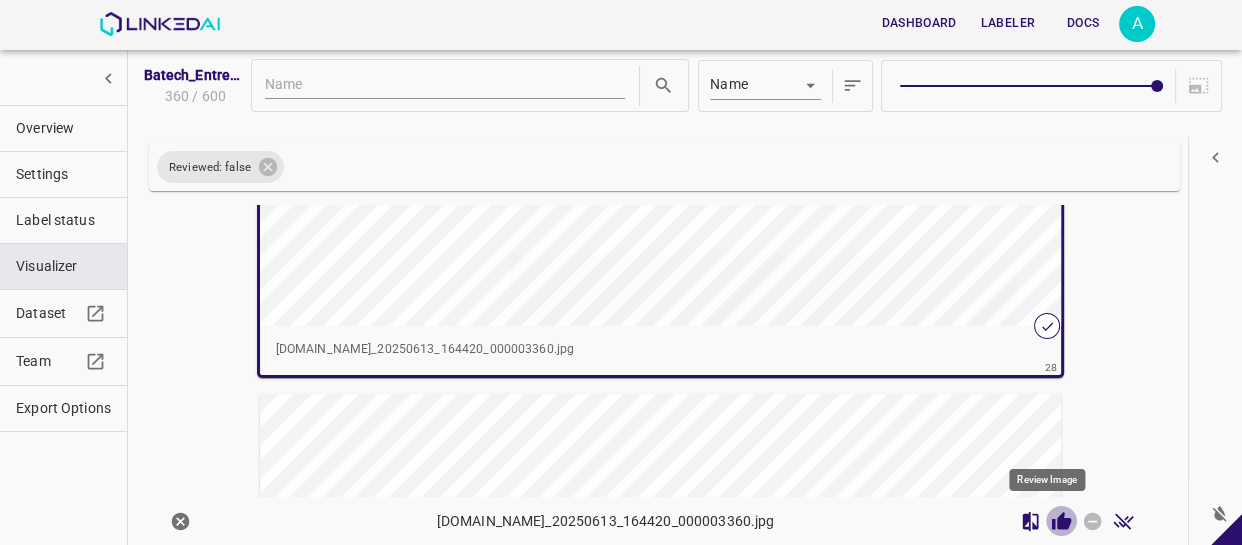 click 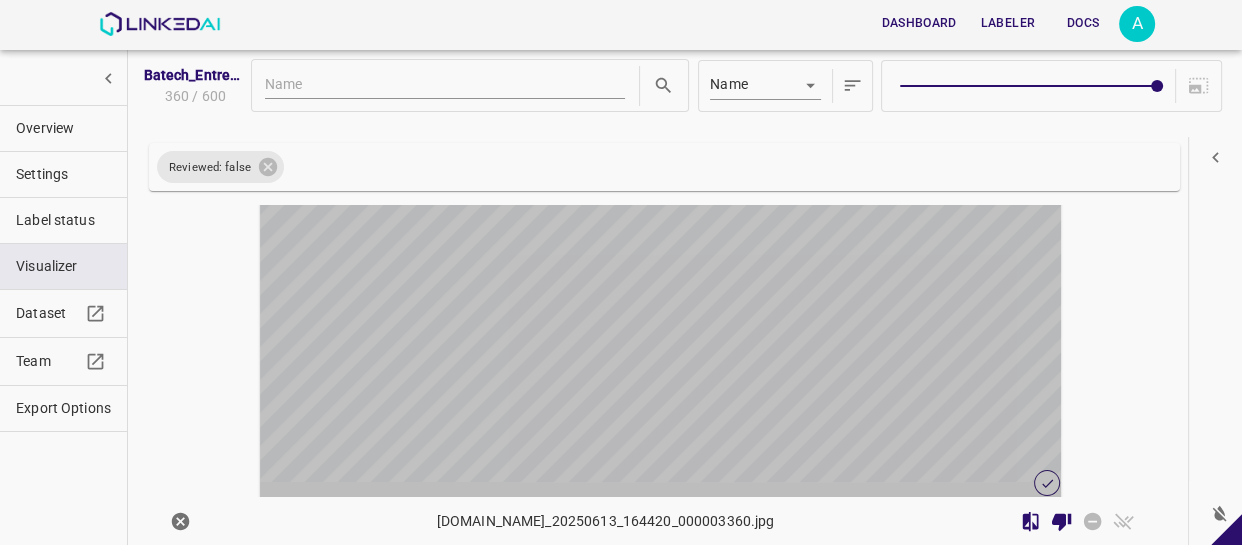 scroll, scrollTop: 14650, scrollLeft: 0, axis: vertical 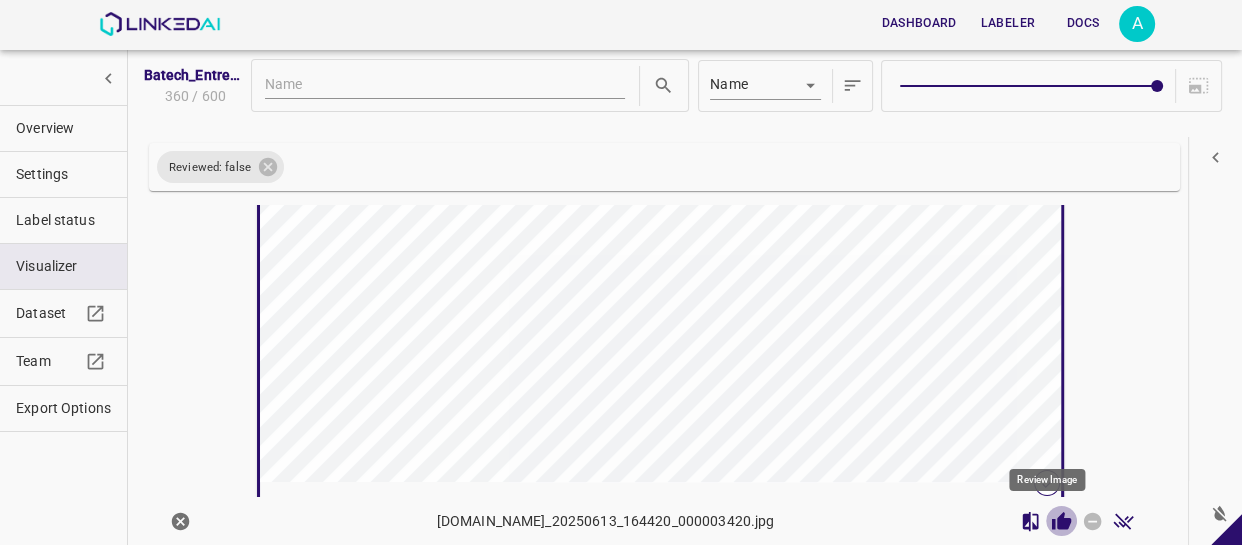 click 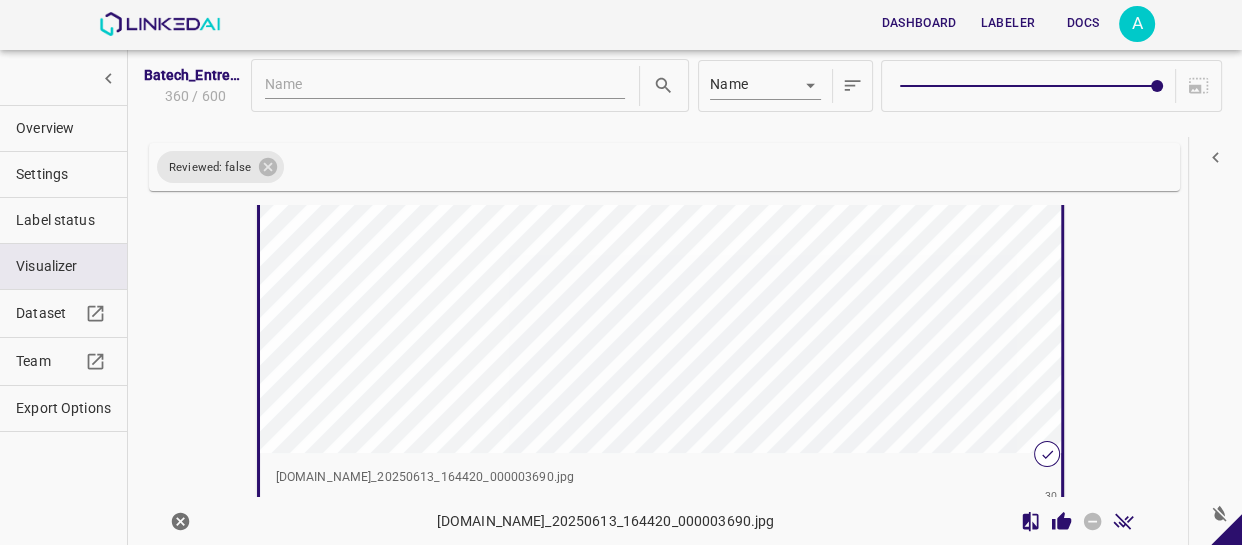 scroll, scrollTop: 15193, scrollLeft: 0, axis: vertical 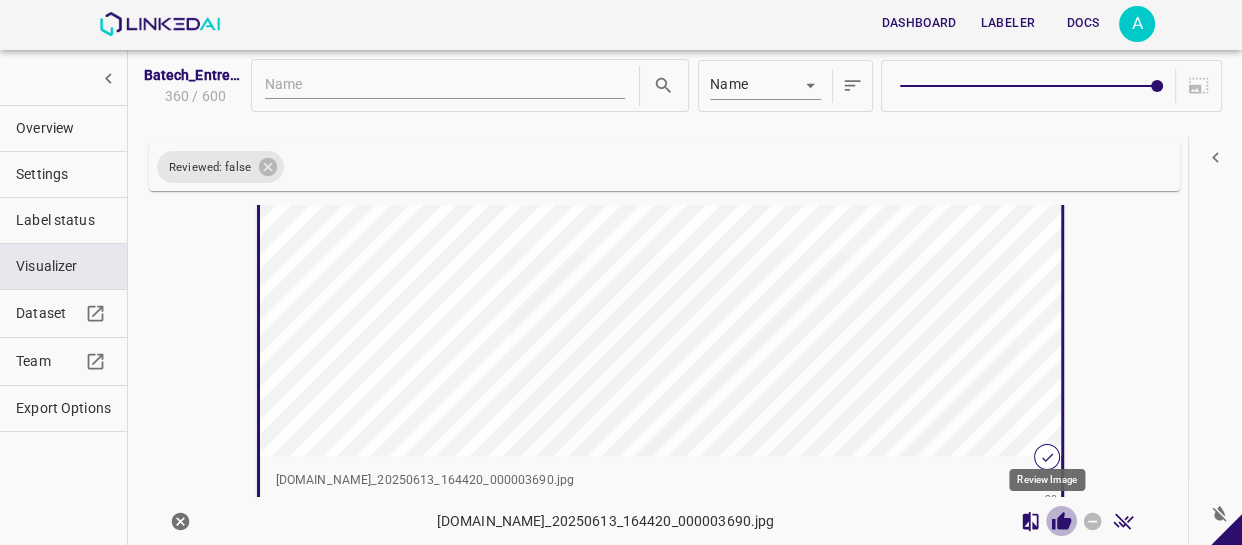 click 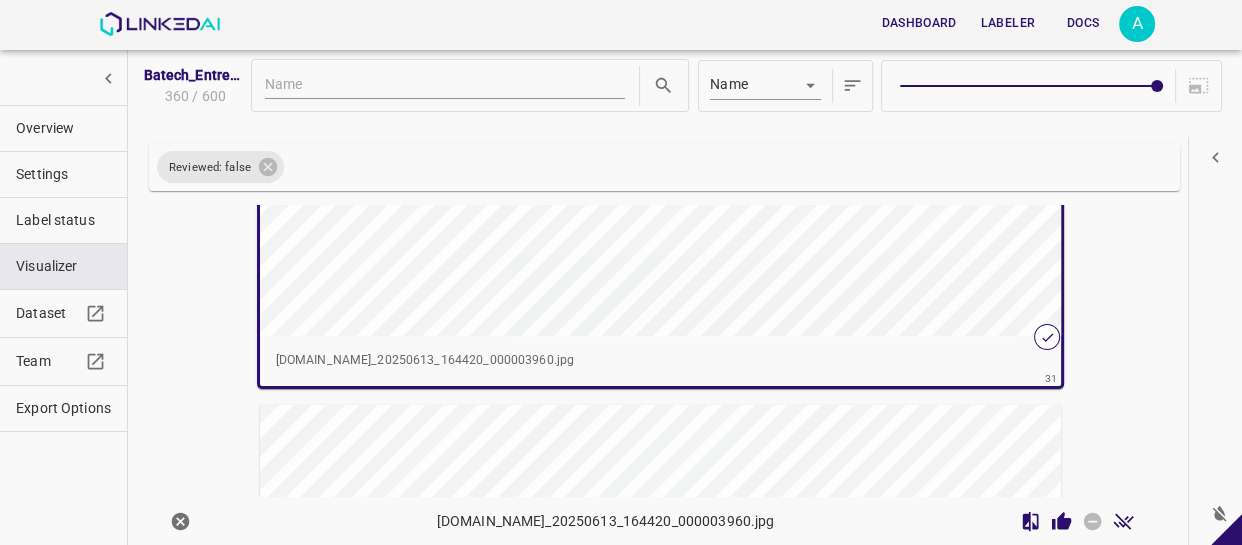 scroll, scrollTop: 15827, scrollLeft: 0, axis: vertical 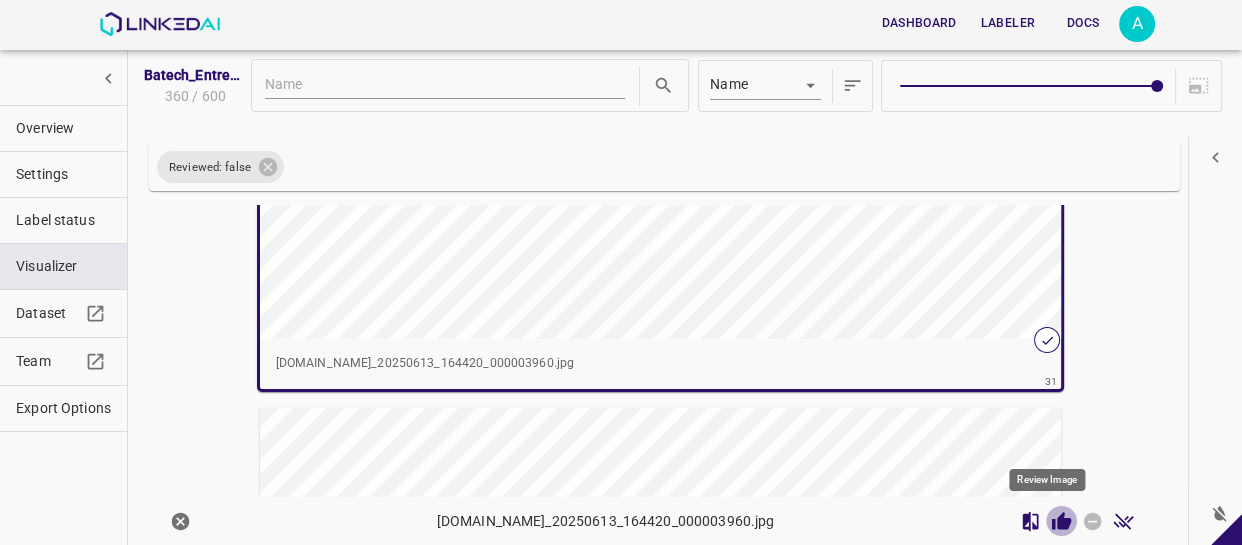 click 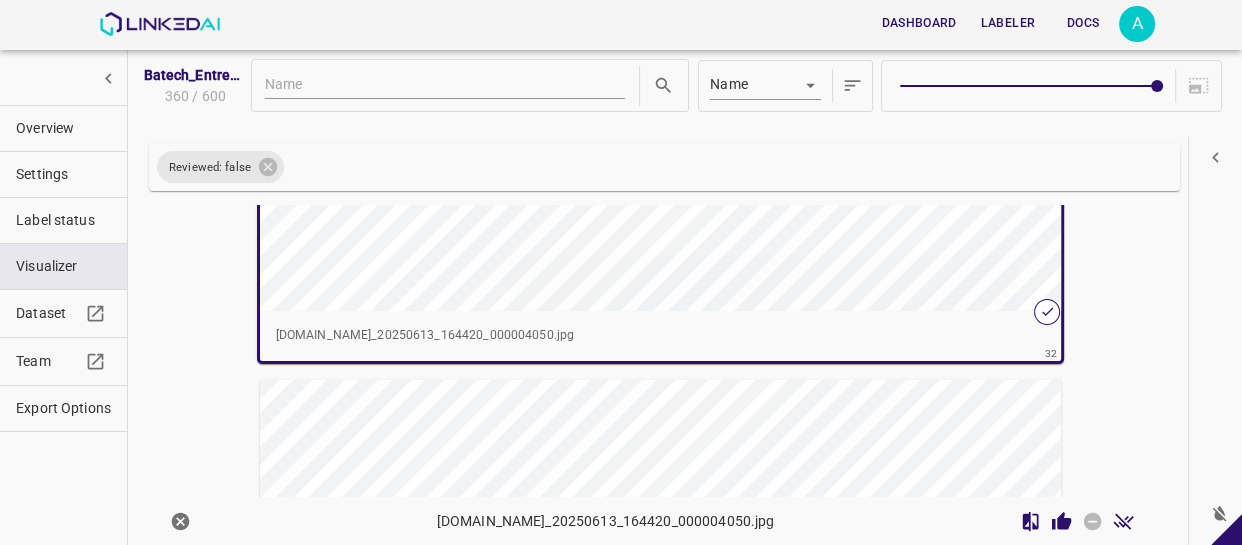scroll, scrollTop: 16370, scrollLeft: 0, axis: vertical 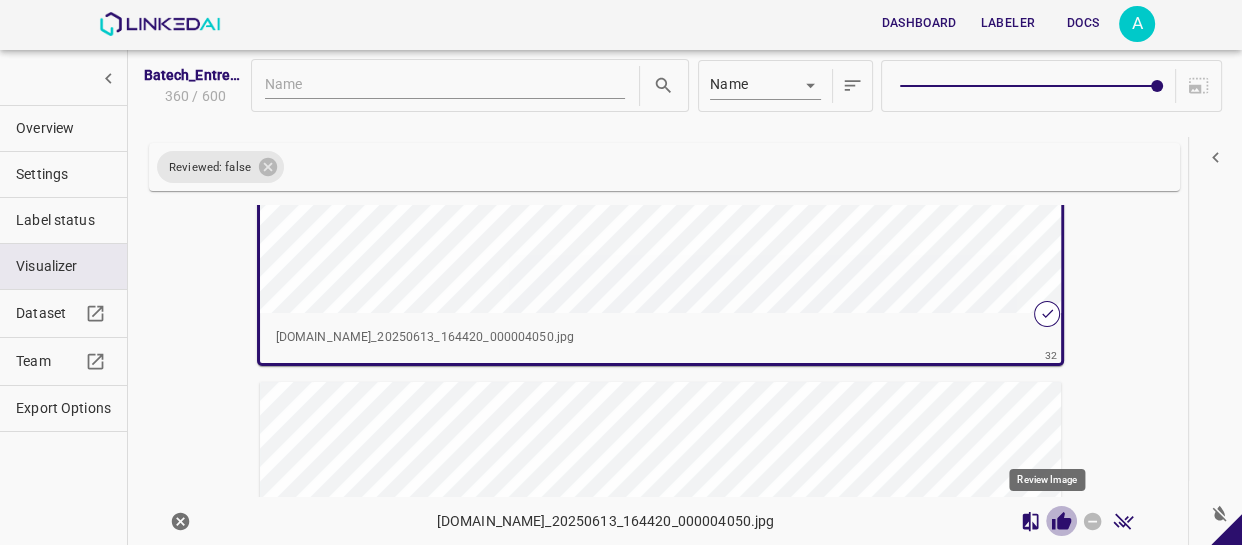 click 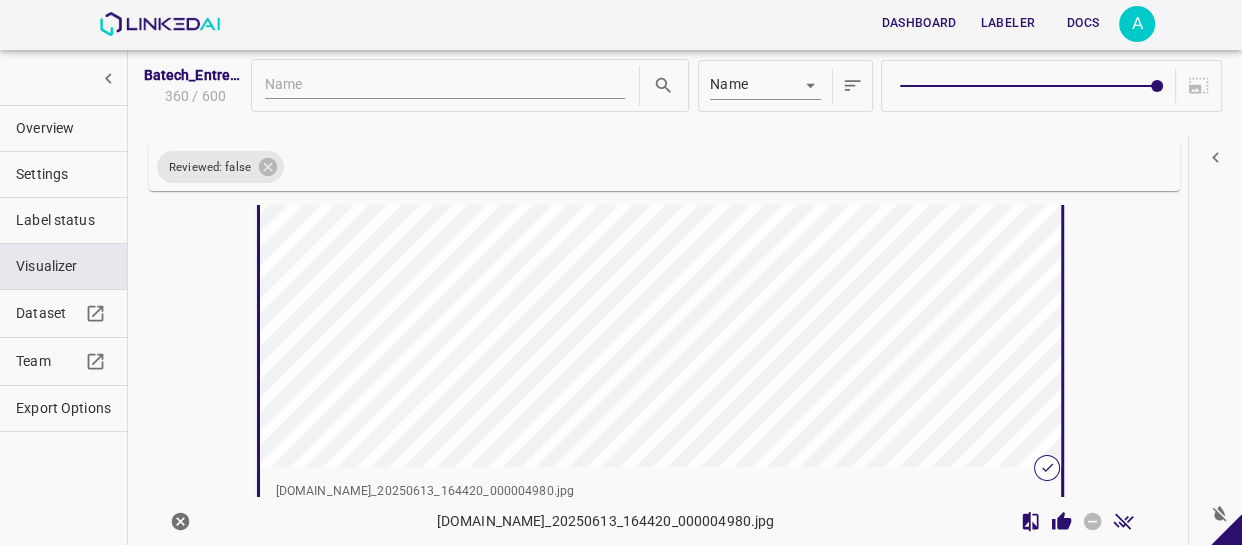 scroll, scrollTop: 16730, scrollLeft: 0, axis: vertical 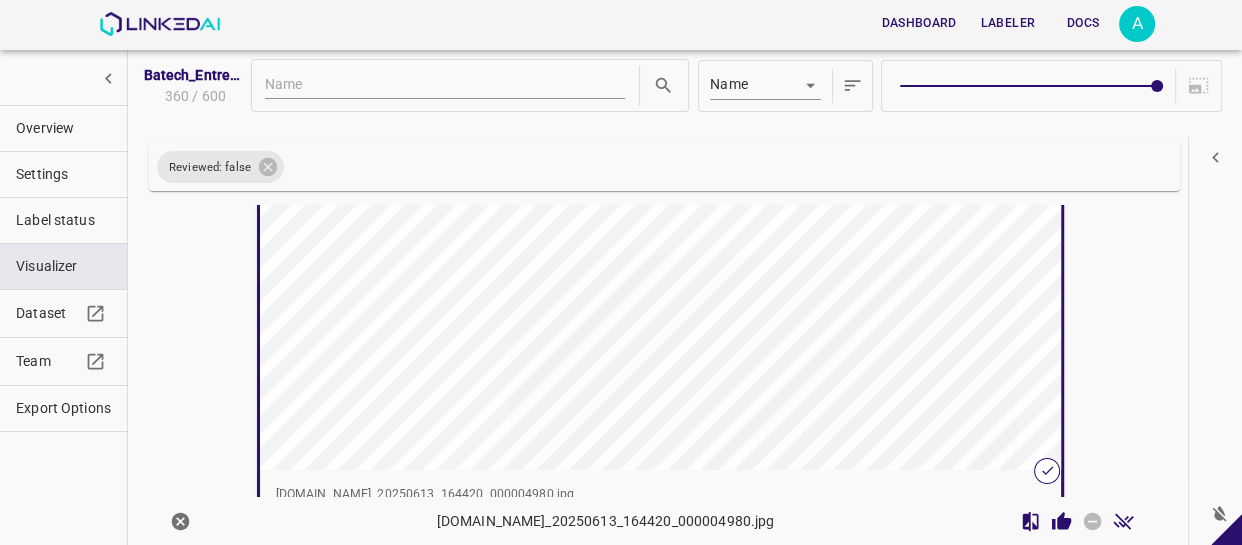 click 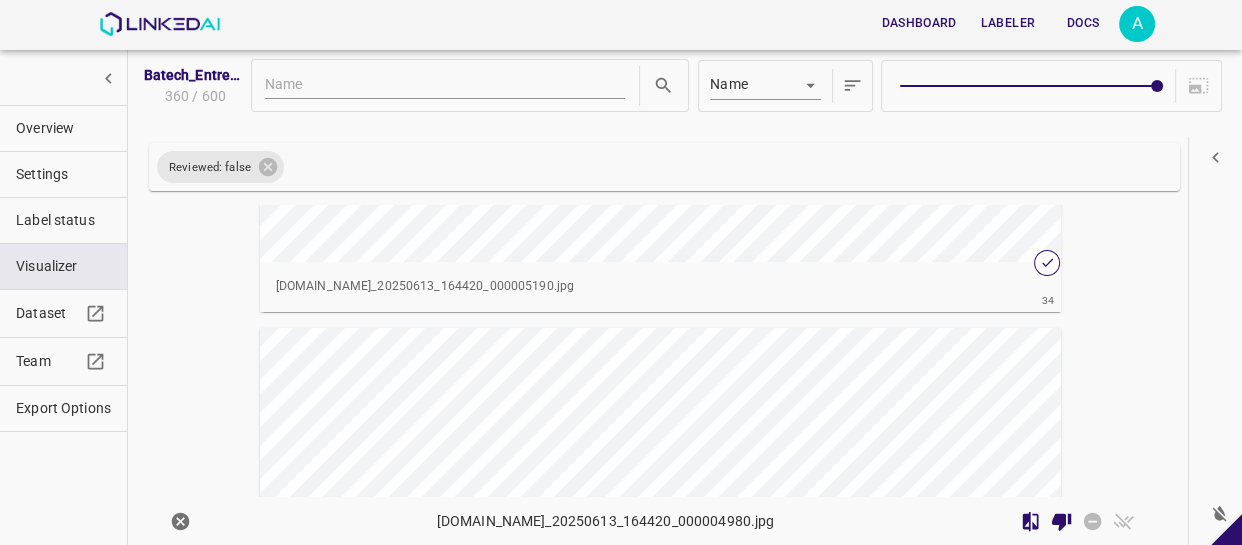 scroll, scrollTop: 17367, scrollLeft: 0, axis: vertical 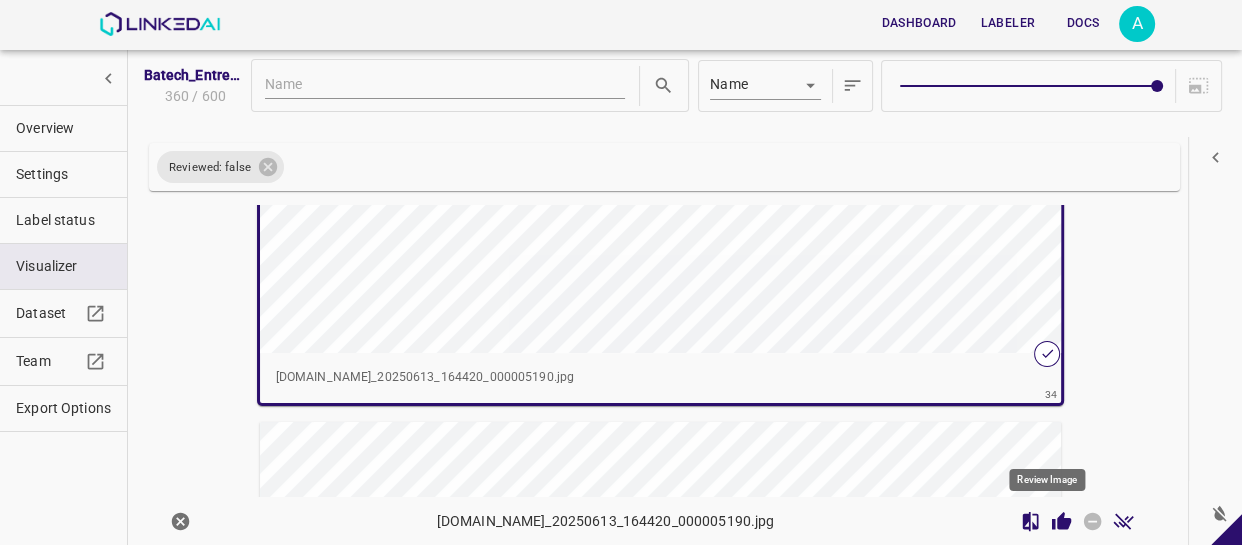 click 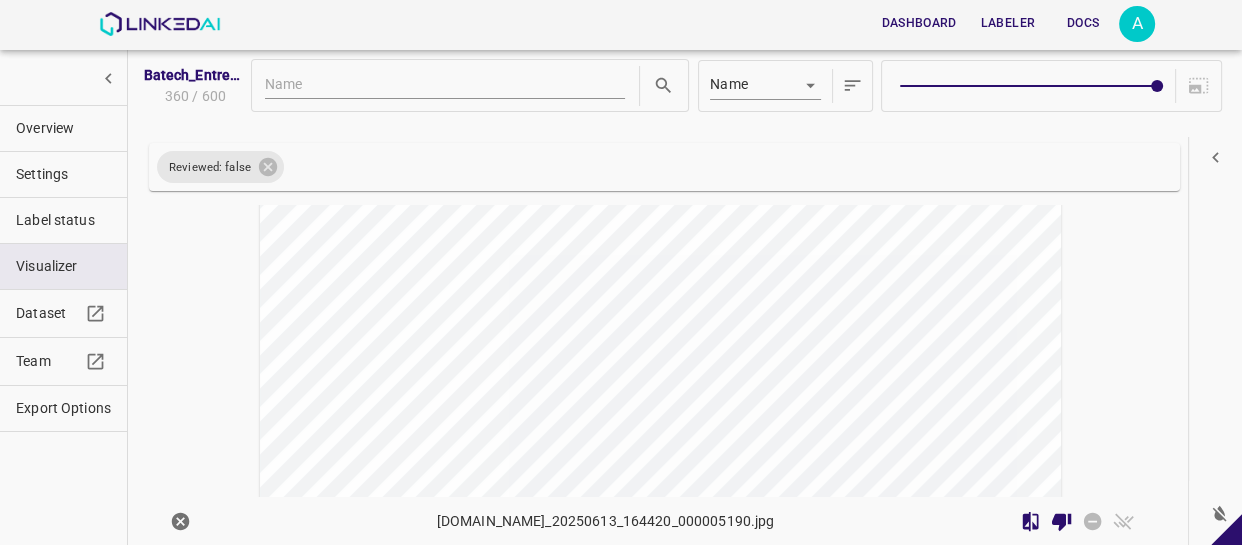 scroll, scrollTop: 17819, scrollLeft: 0, axis: vertical 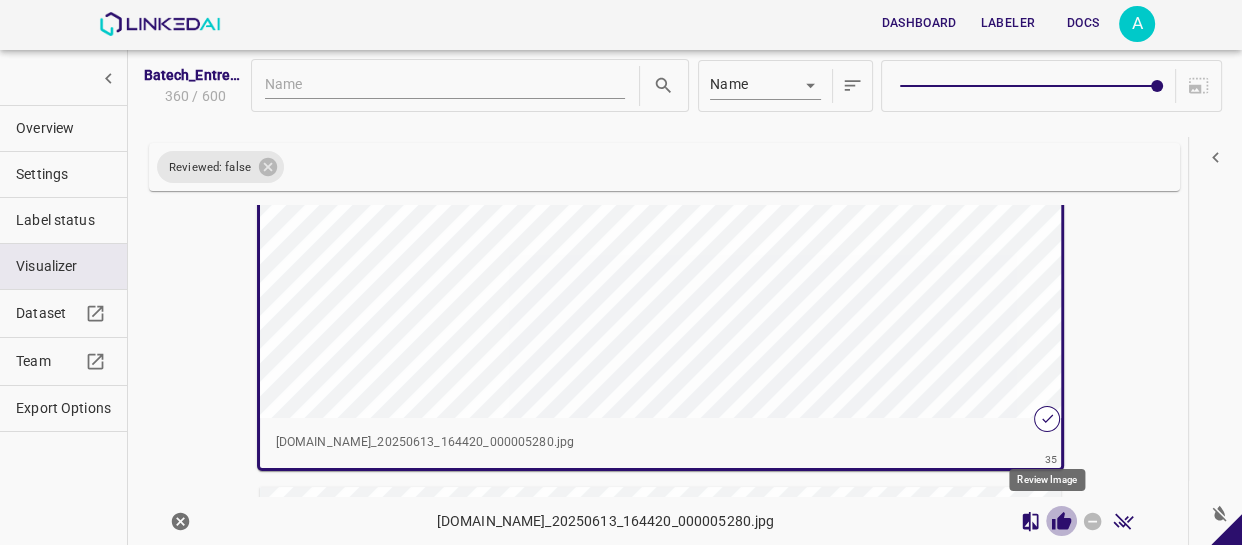 click 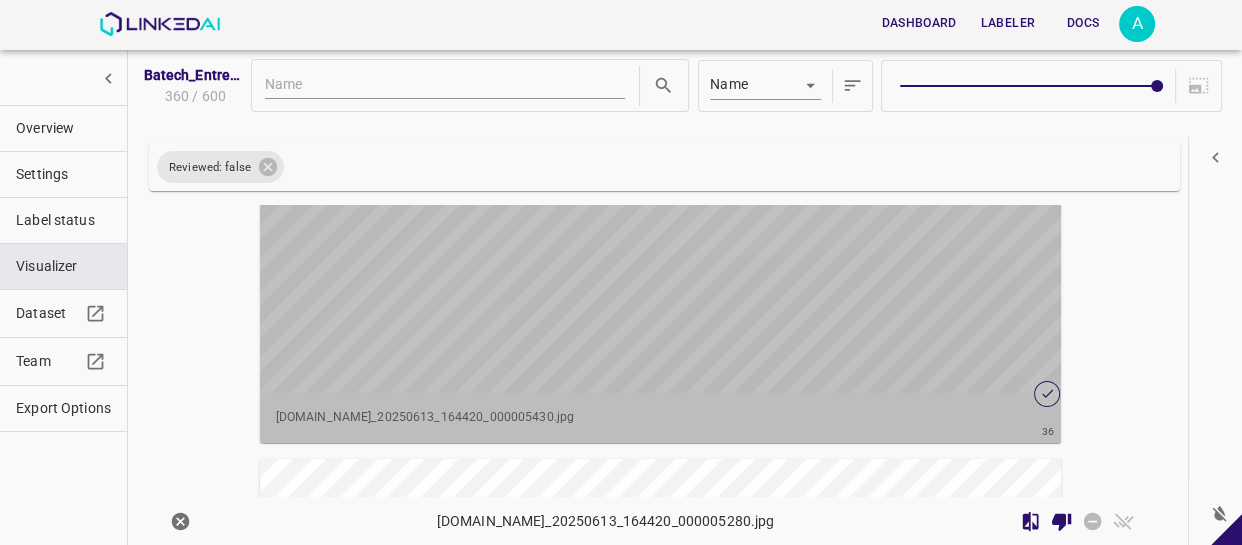 scroll, scrollTop: 18359, scrollLeft: 0, axis: vertical 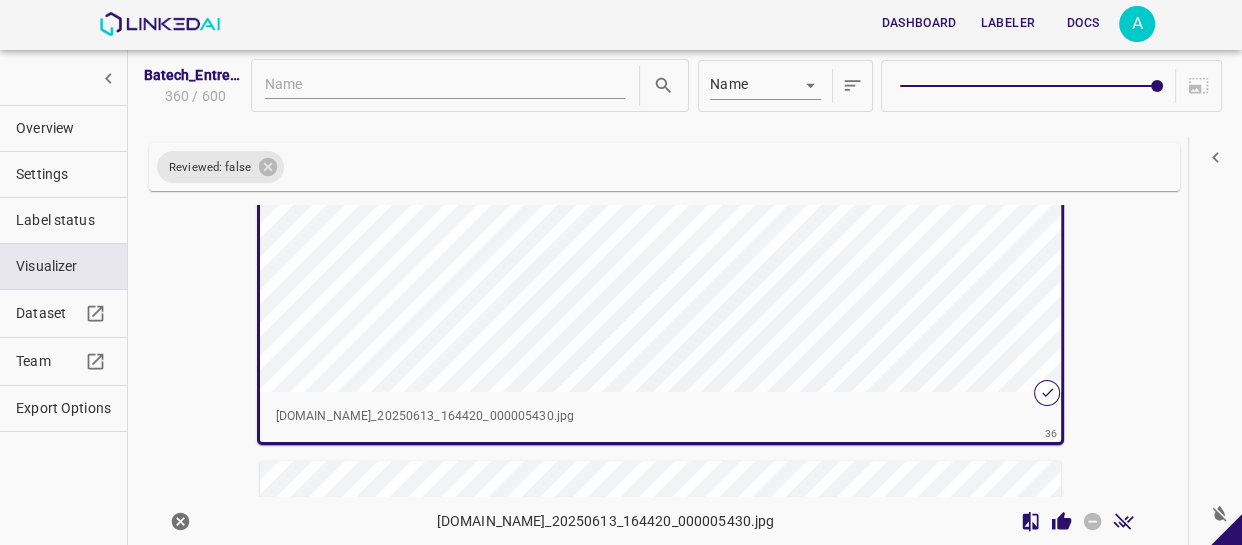 click 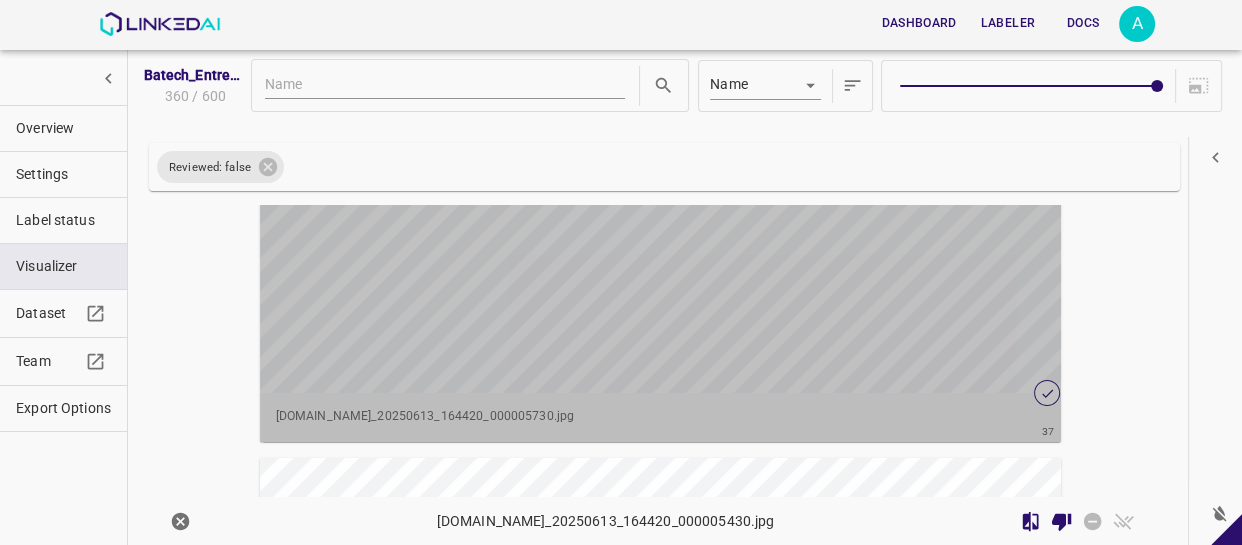 scroll, scrollTop: 18875, scrollLeft: 0, axis: vertical 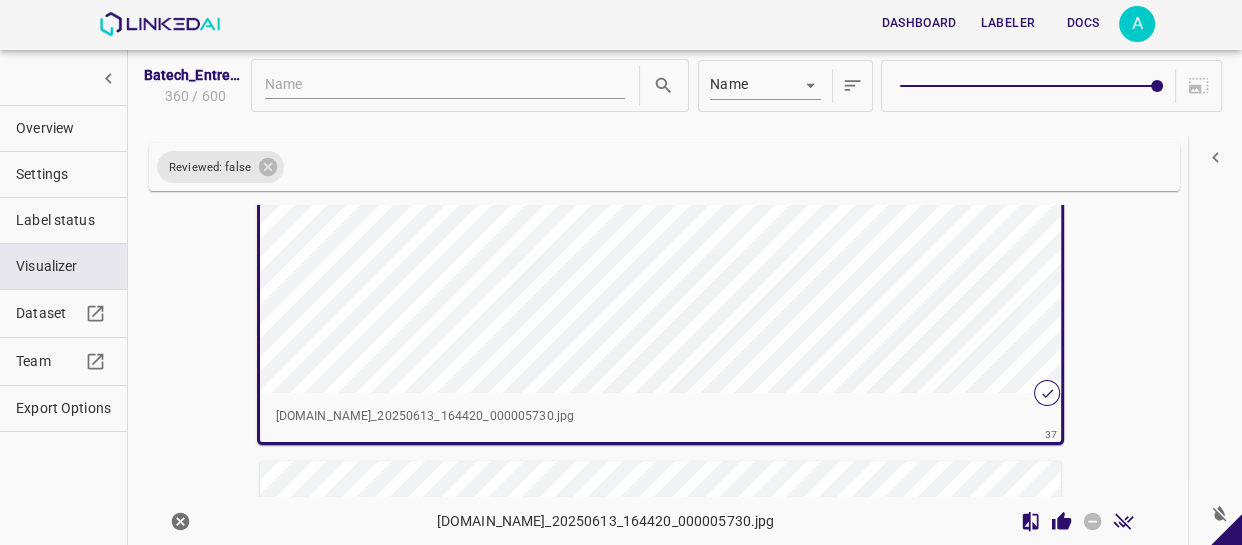 click 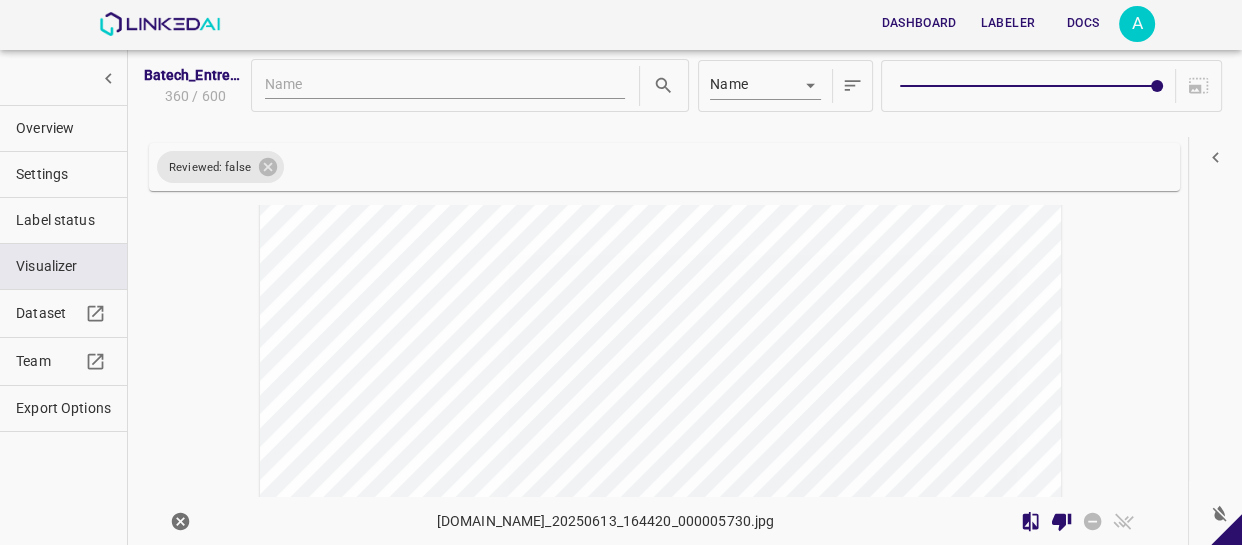 scroll, scrollTop: 19239, scrollLeft: 0, axis: vertical 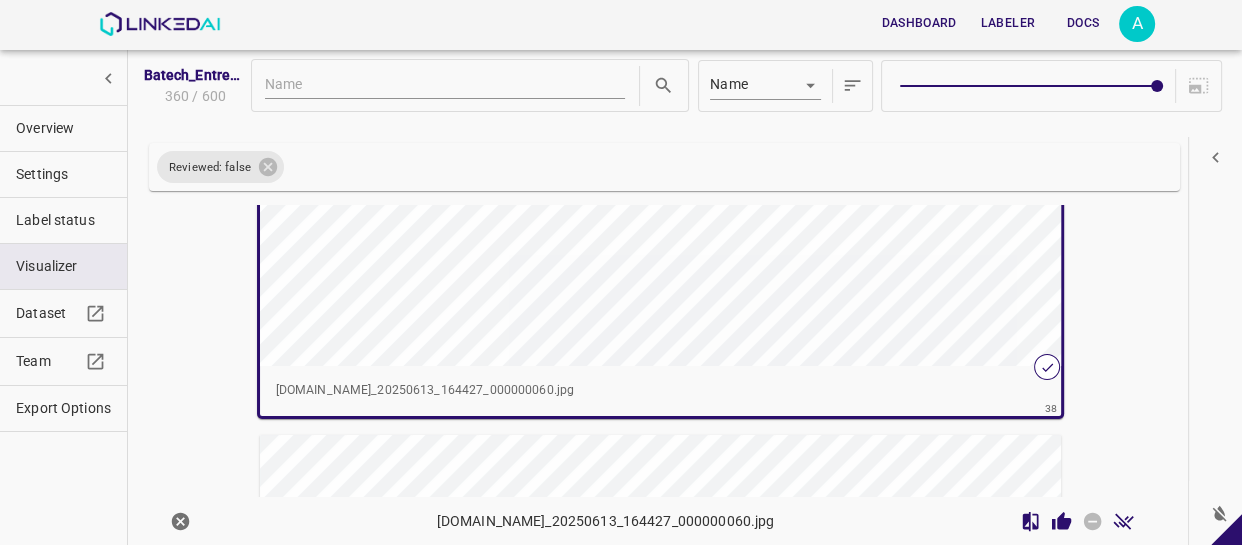click 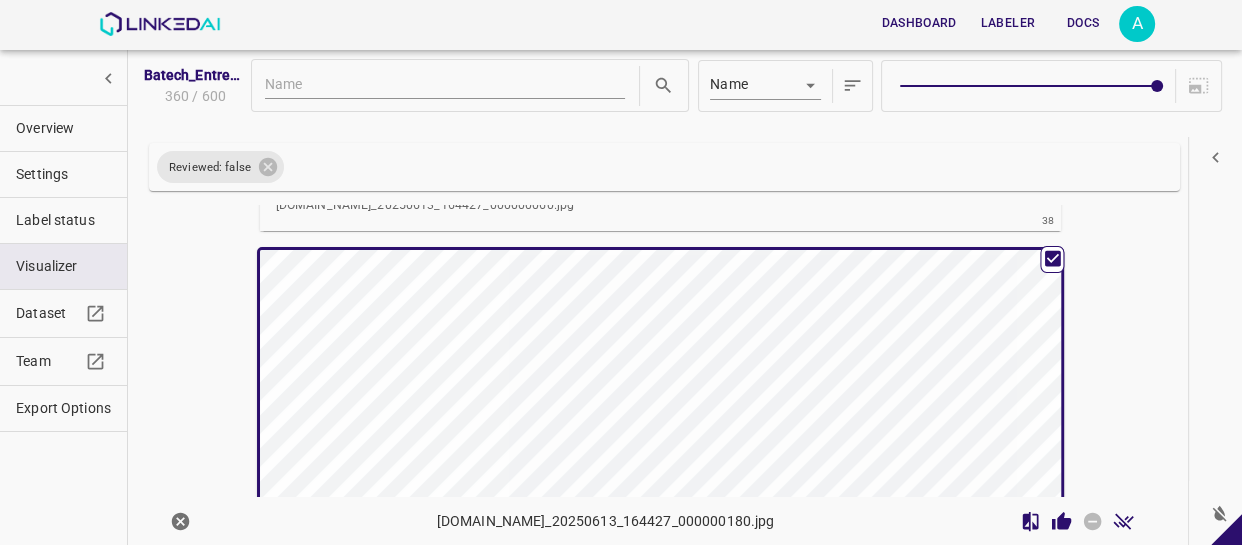 scroll, scrollTop: 19597, scrollLeft: 0, axis: vertical 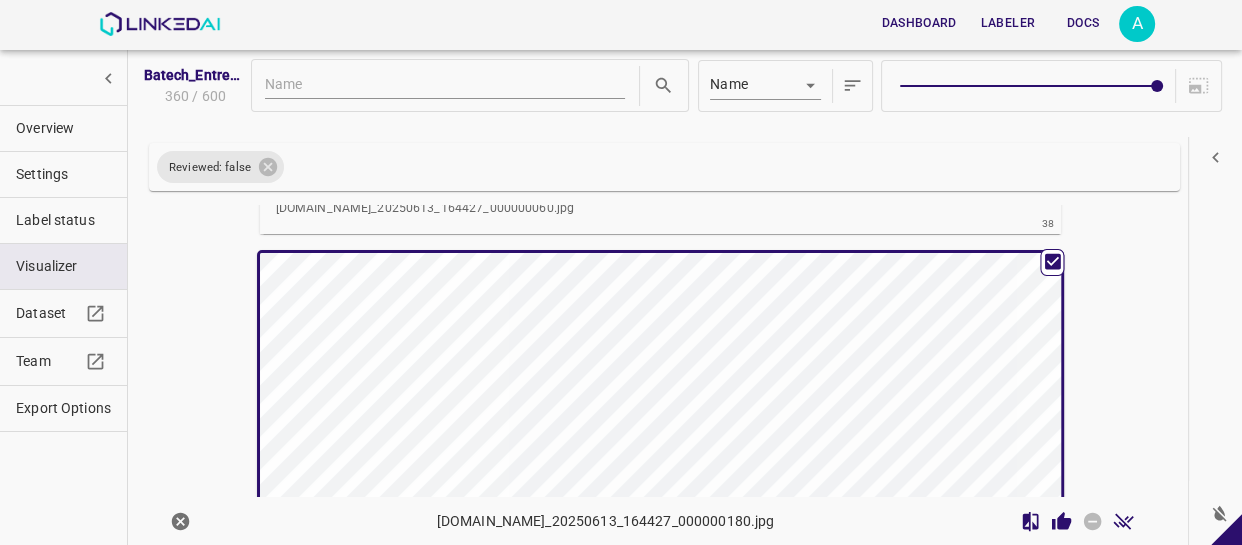 click at bounding box center [560, 478] 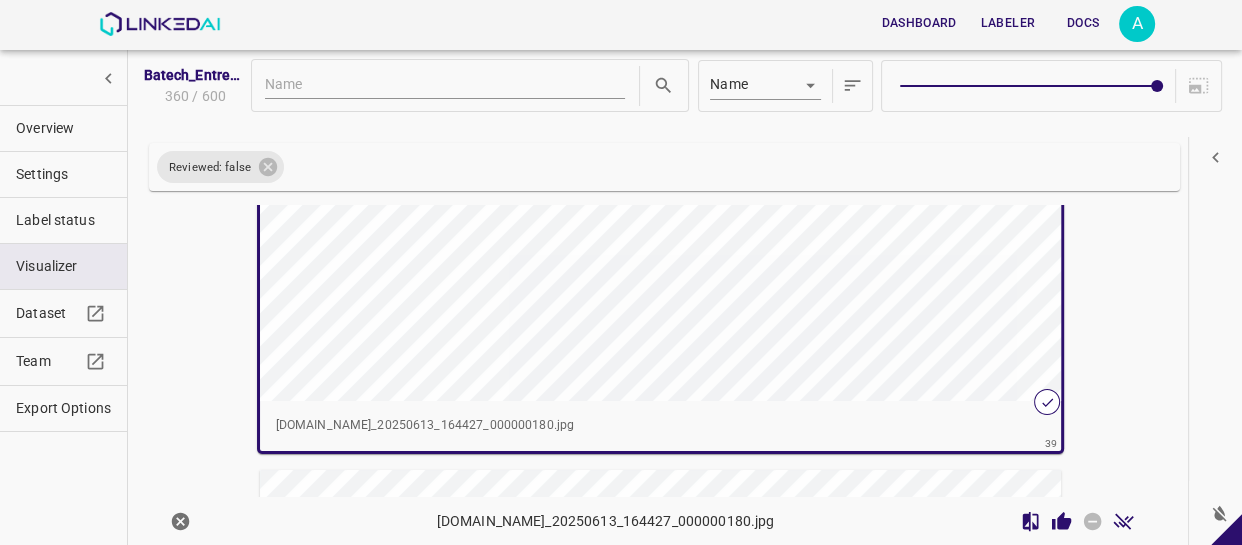 scroll, scrollTop: 19960, scrollLeft: 0, axis: vertical 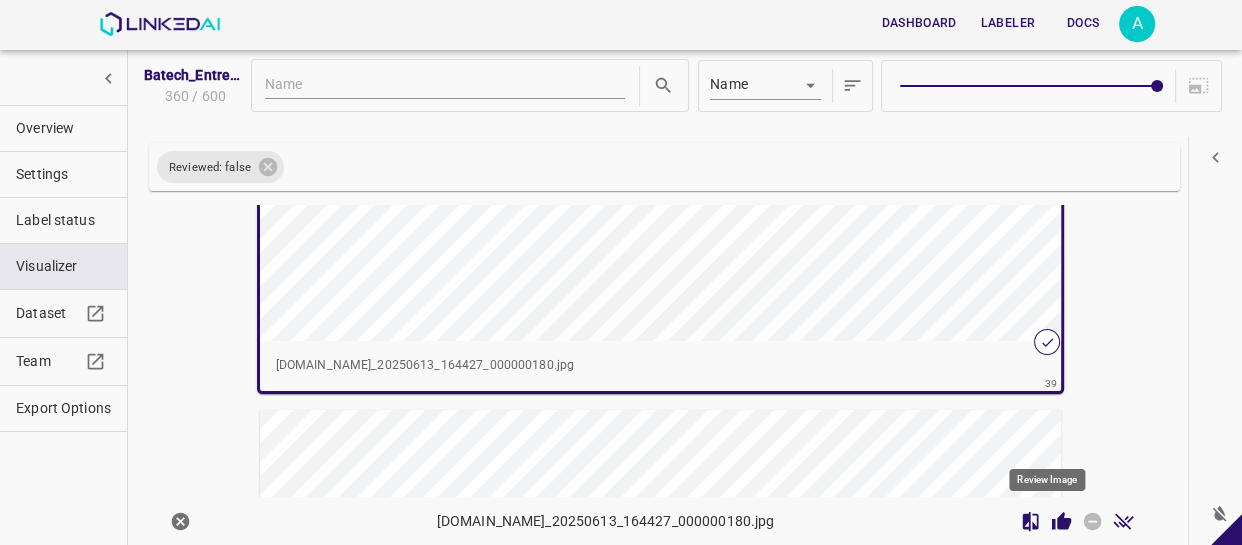 click 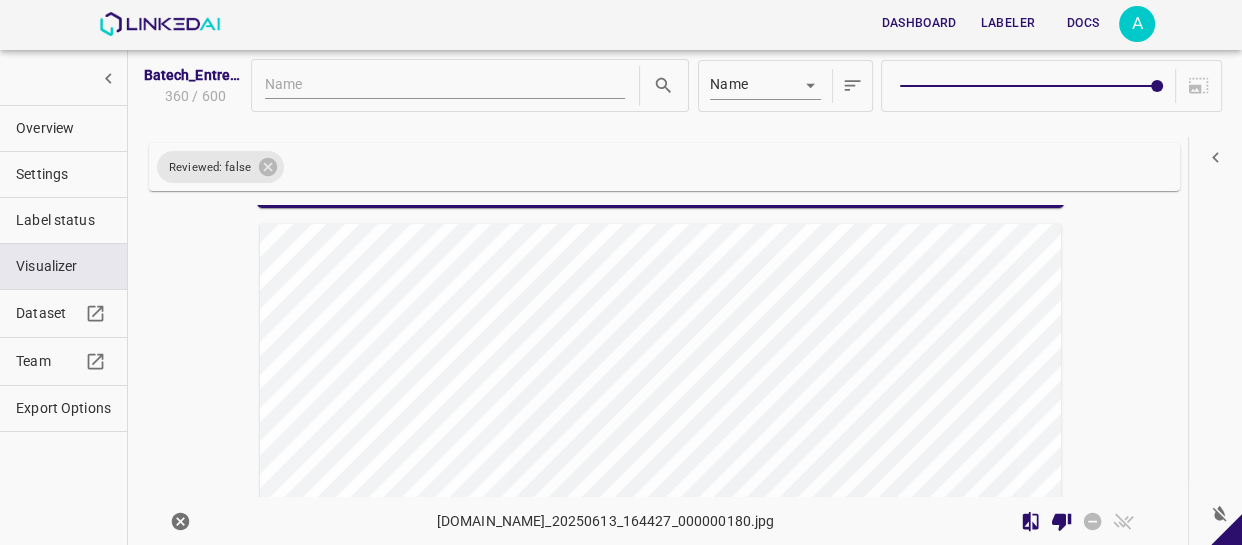 scroll, scrollTop: 20233, scrollLeft: 0, axis: vertical 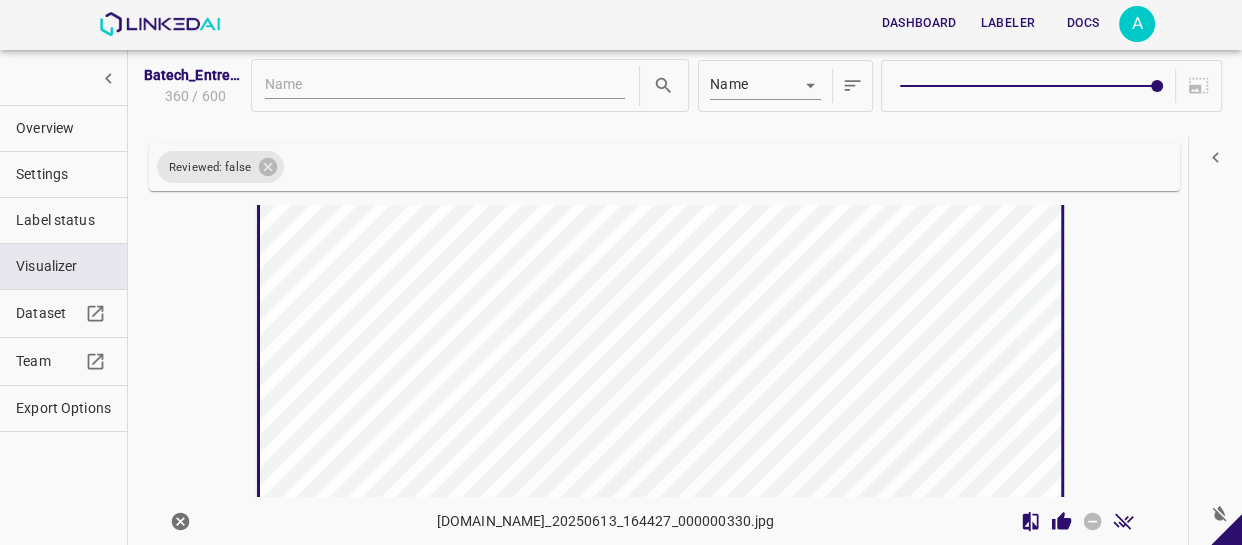 click at bounding box center [560, 362] 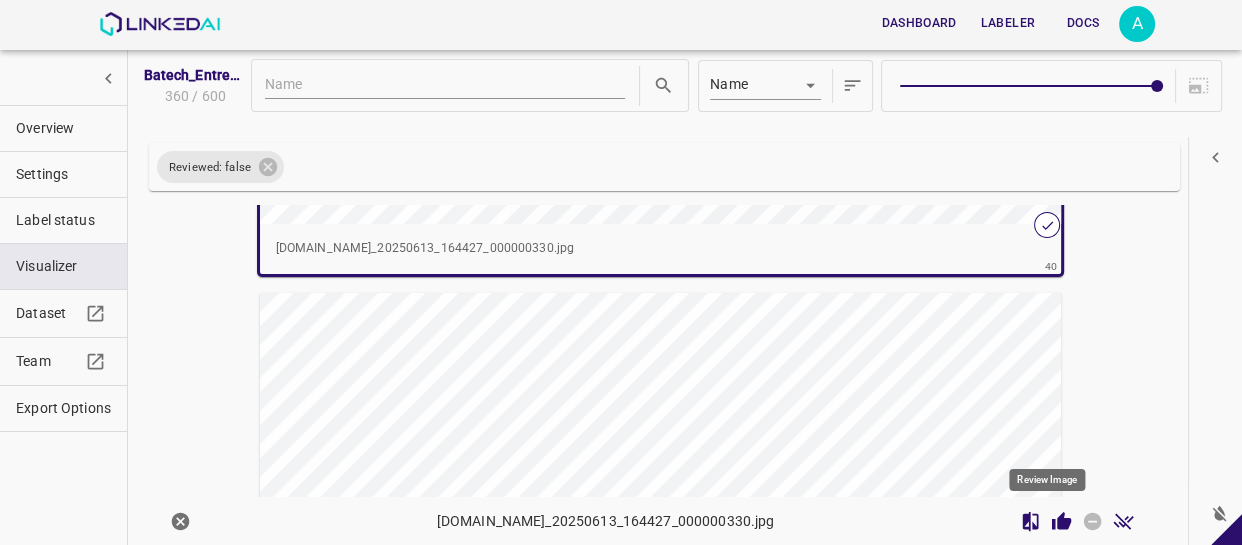 click 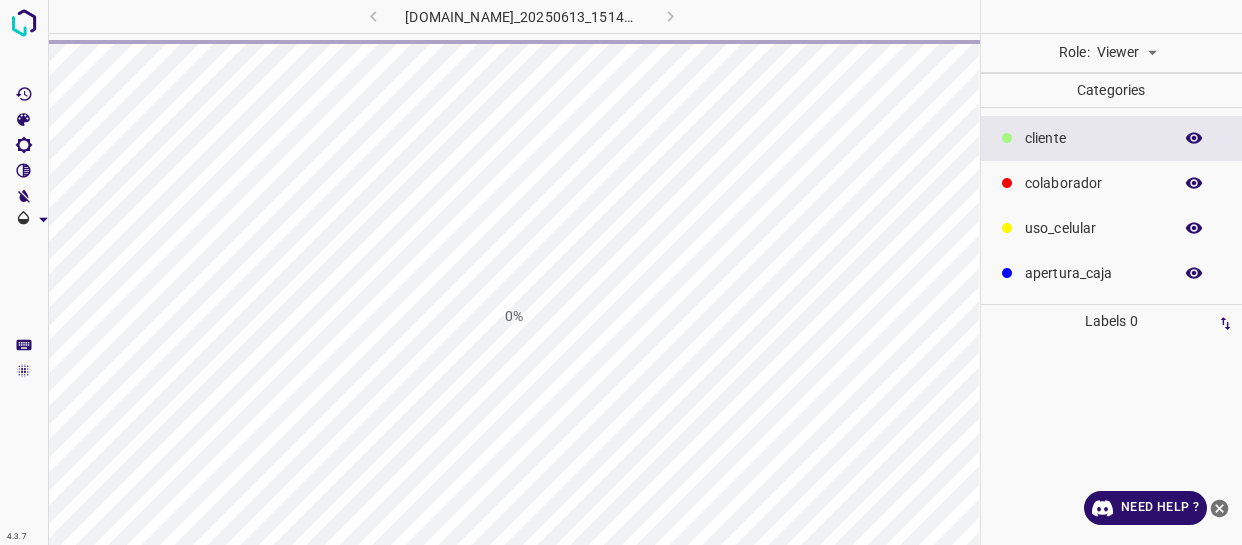 scroll, scrollTop: 0, scrollLeft: 0, axis: both 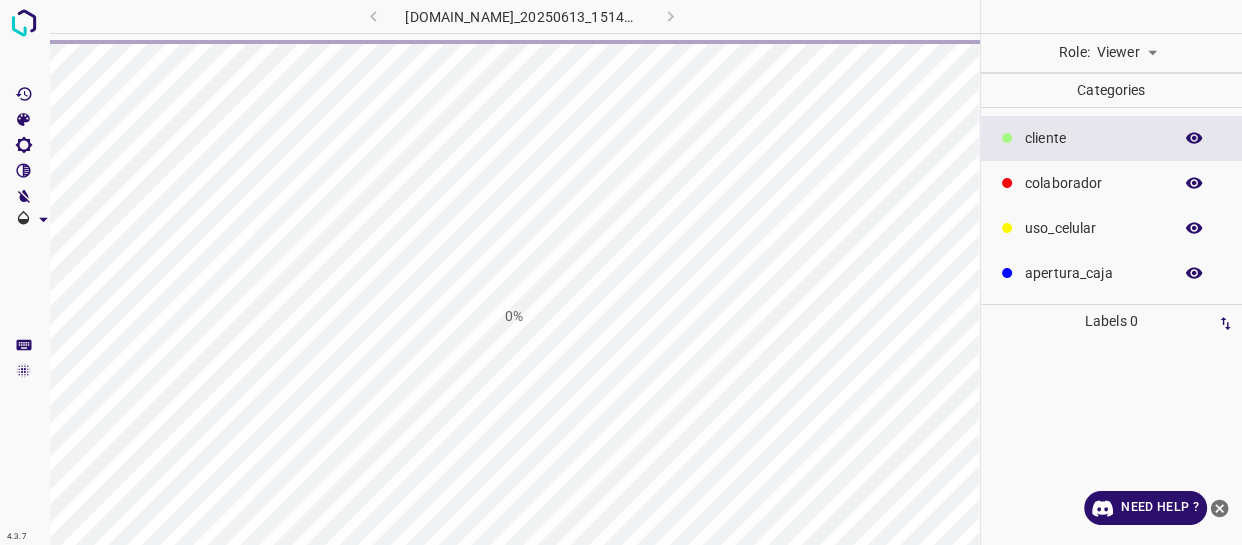 click 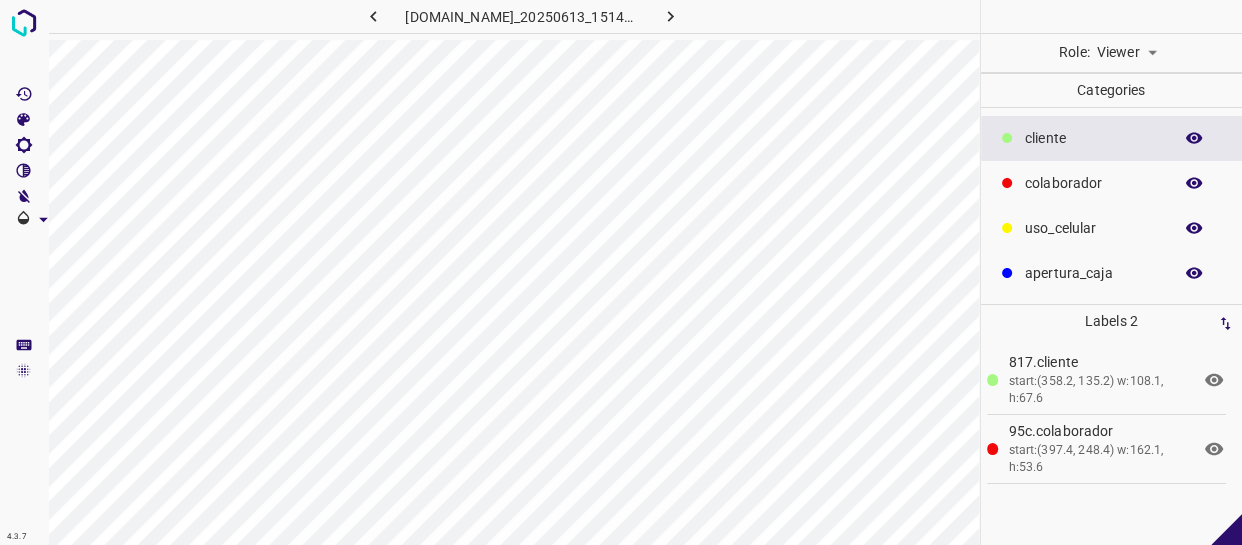click on "4.3.7 [DOMAIN_NAME]_20250613_151427_000002220.jpg Role: Viewer viewer Categories ​​cliente colaborador uso_celular apertura_caja Labels   2 817.​​cliente
start:(358.2, 135.2)
w:108.1, h:67.6
95c.colaborador
start:(397.4, 248.4)
w:162.1, h:53.6
Categories 1 ​​cliente 2 colaborador 3 uso_celular 4 apertura_caja Tools Space Change between modes (Draw & Edit) I Auto labeling R Restore zoom M Zoom in N Zoom out Delete Delete selecte label Filters Z Restore filters X Saturation filter C Brightness filter V Contrast filter B Gray scale filter General O Download - Text - Hide - Delete" at bounding box center (621, 272) 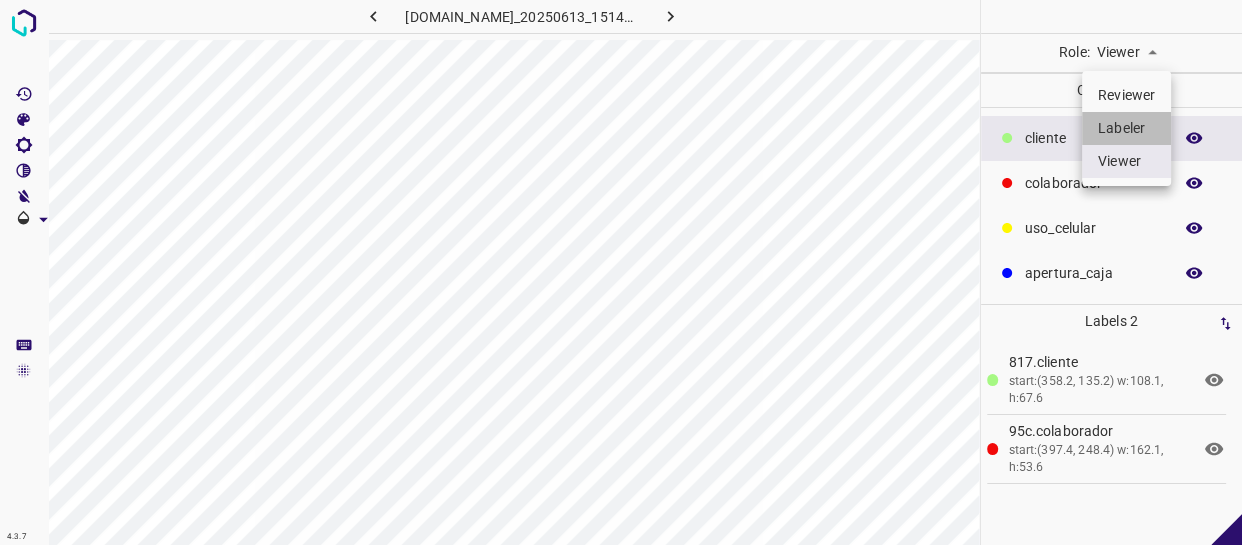 click on "Labeler" at bounding box center (1126, 128) 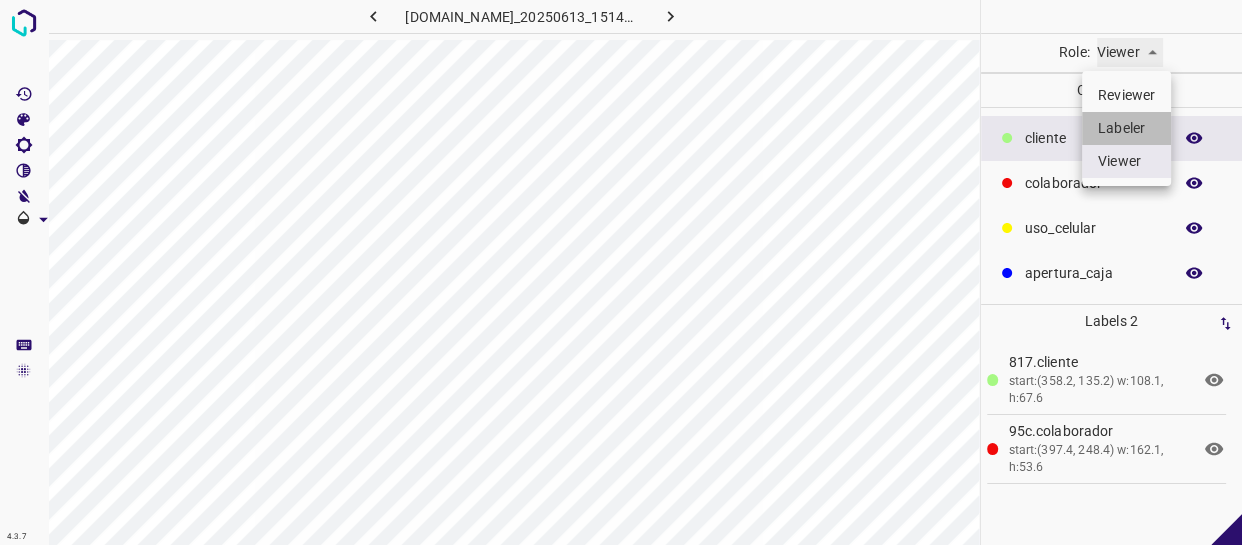 type on "labeler" 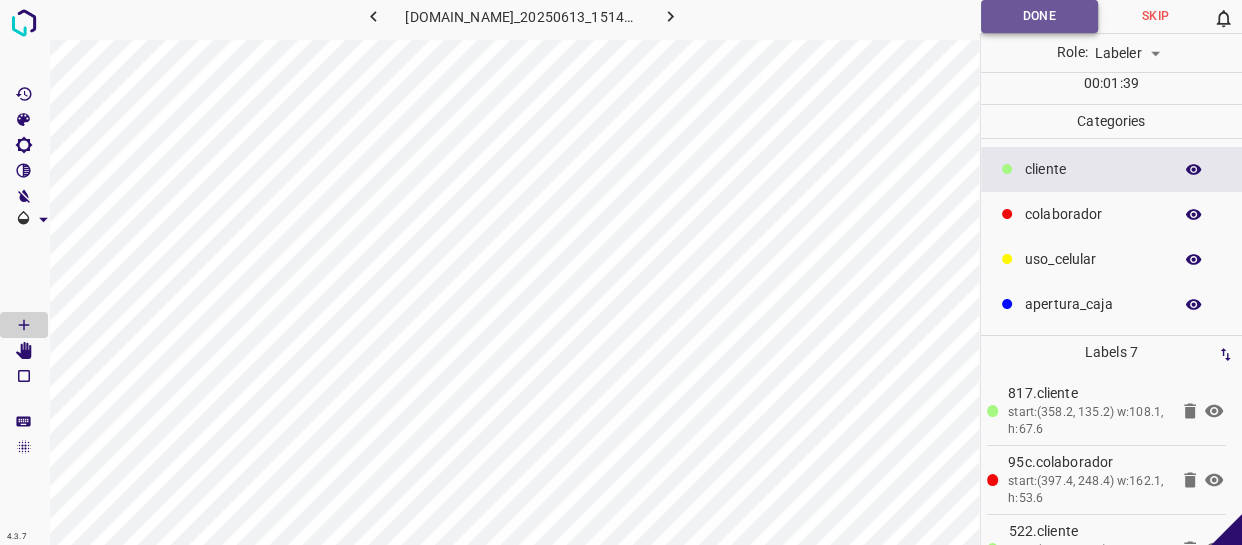 click on "Done" at bounding box center [1039, 16] 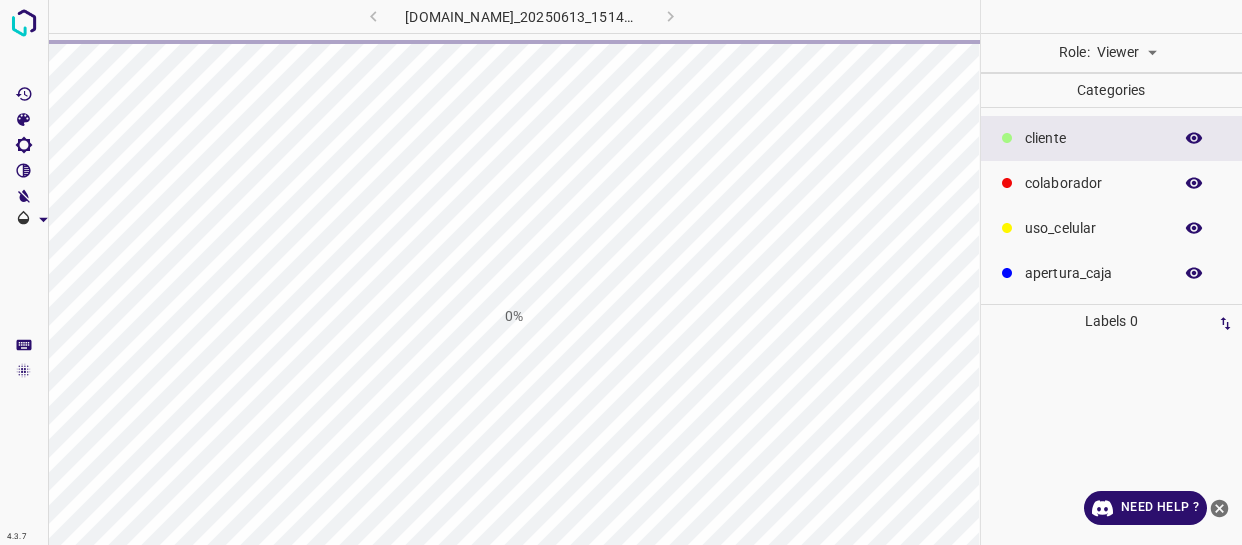 scroll, scrollTop: 0, scrollLeft: 0, axis: both 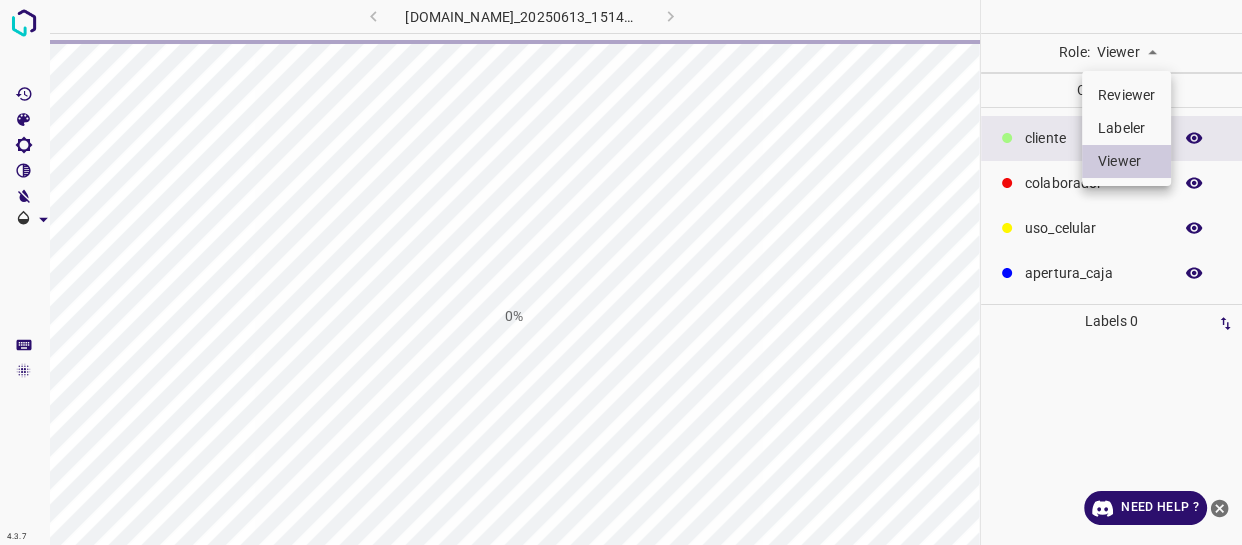 click on "4.3.7 [DOMAIN_NAME]_20250613_151427_000002700.jpg 0% Role: Viewer viewer Categories ​​cliente colaborador uso_celular apertura_caja Labels   0 Categories 1 ​​cliente 2 colaborador 3 uso_celular 4 apertura_caja Tools Space Change between modes (Draw & Edit) I Auto labeling R Restore zoom M Zoom in N Zoom out Delete Delete selecte label Filters Z Restore filters X Saturation filter C Brightness filter V Contrast filter B Gray scale filter General O Download Need Help ? - Text - Hide - Delete Reviewer Labeler Viewer" at bounding box center [621, 272] 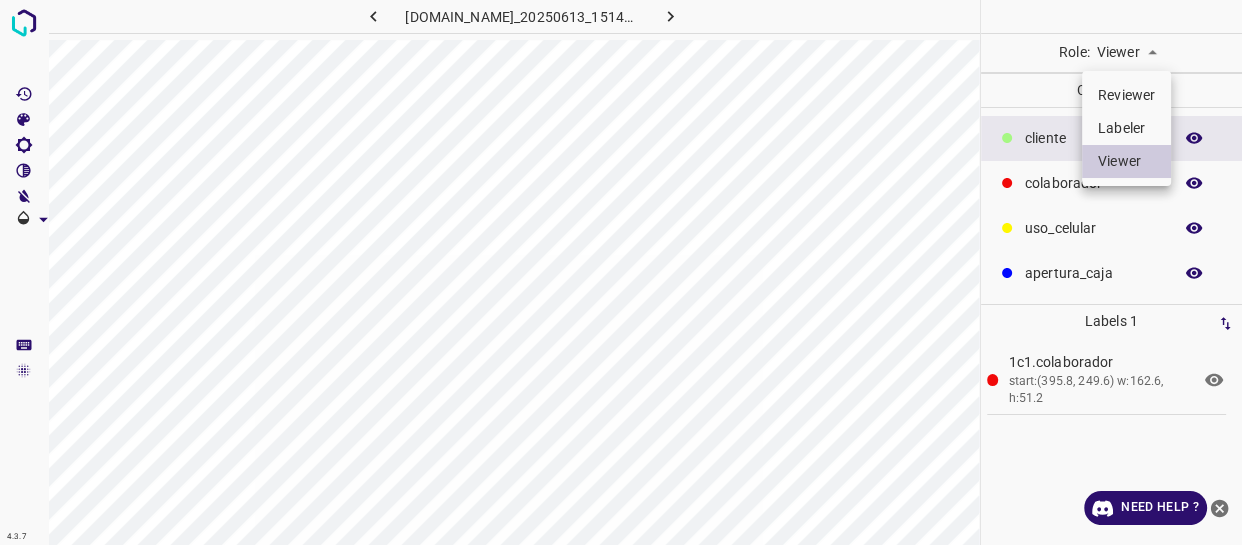 click on "Labeler" at bounding box center (1126, 128) 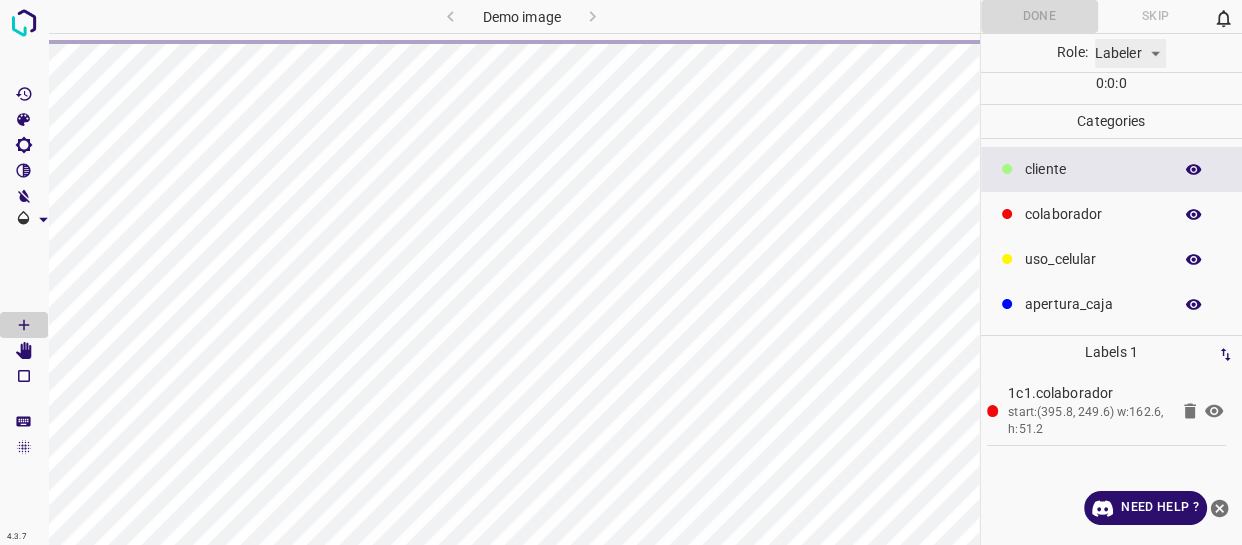 type on "labeler" 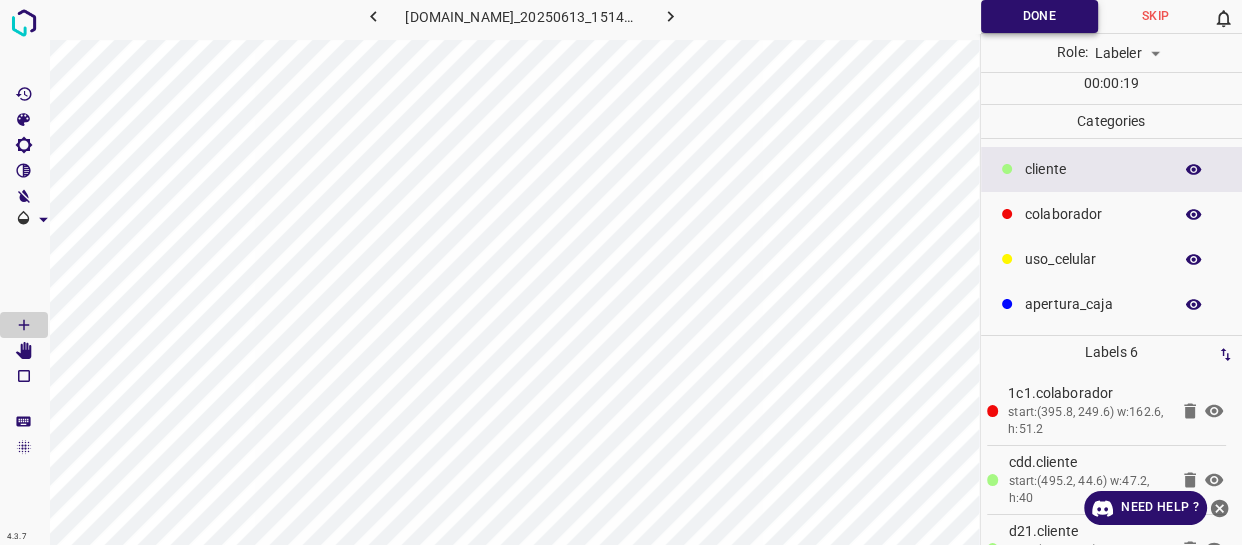 click on "Done" at bounding box center [1039, 16] 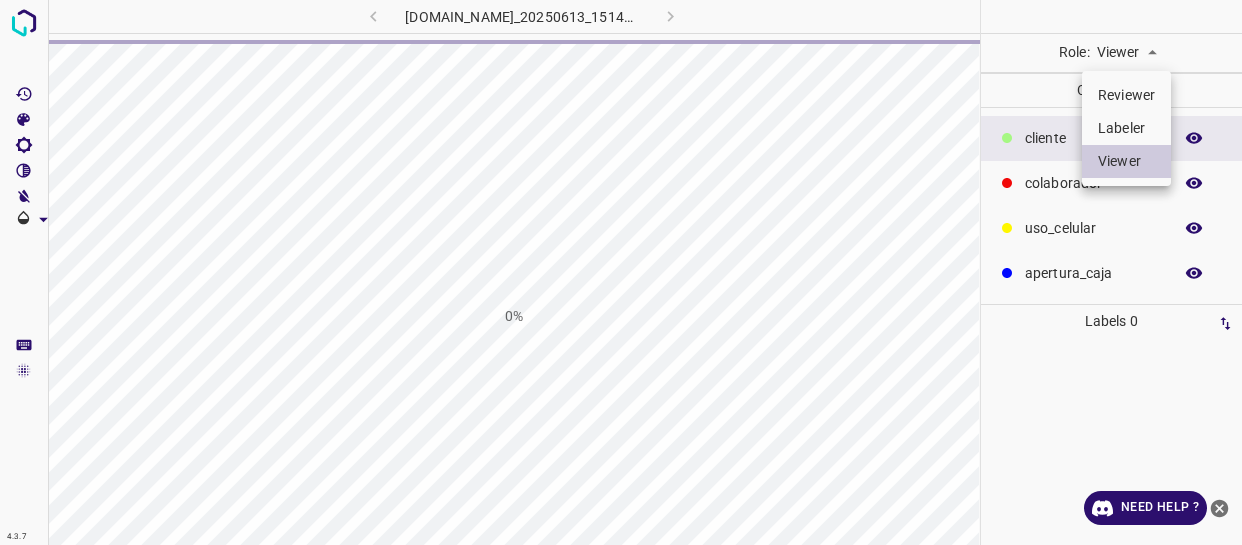 scroll, scrollTop: 0, scrollLeft: 0, axis: both 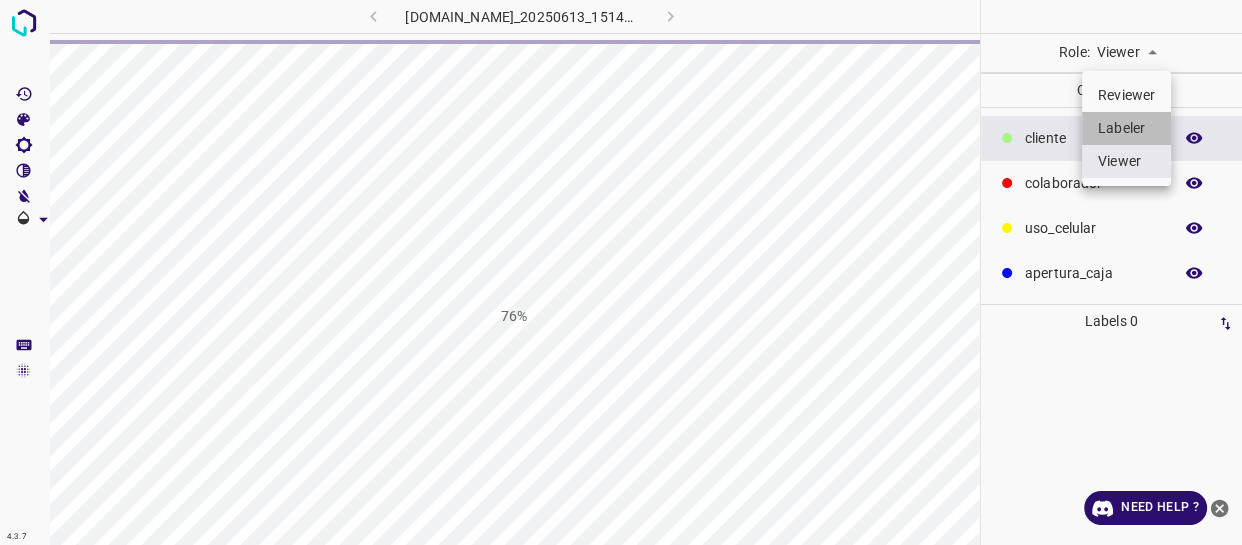click on "Labeler" at bounding box center [1126, 128] 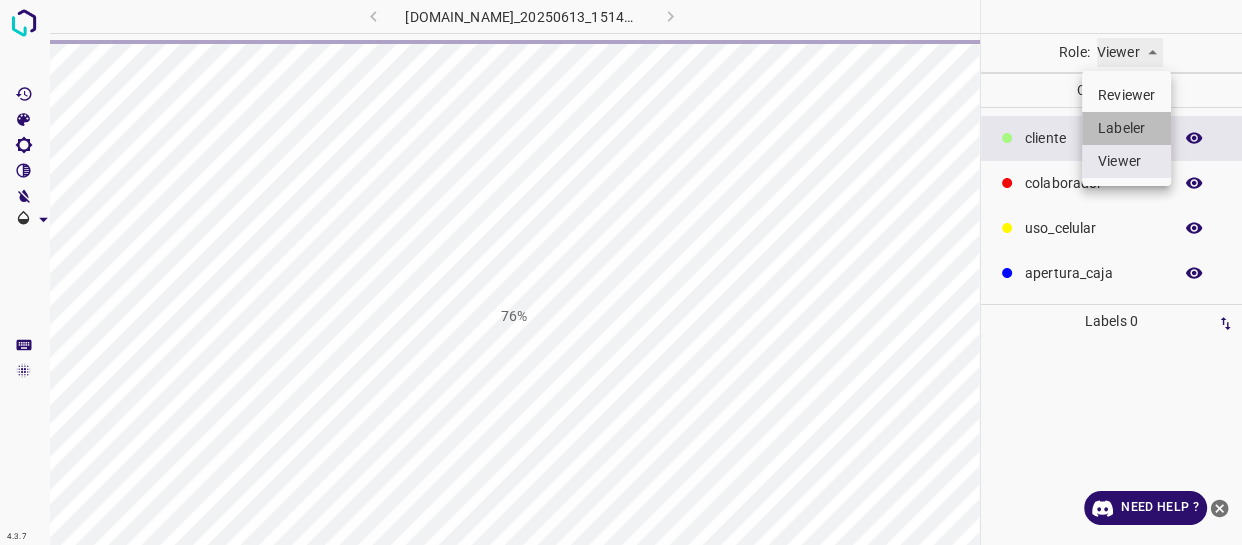 type on "labeler" 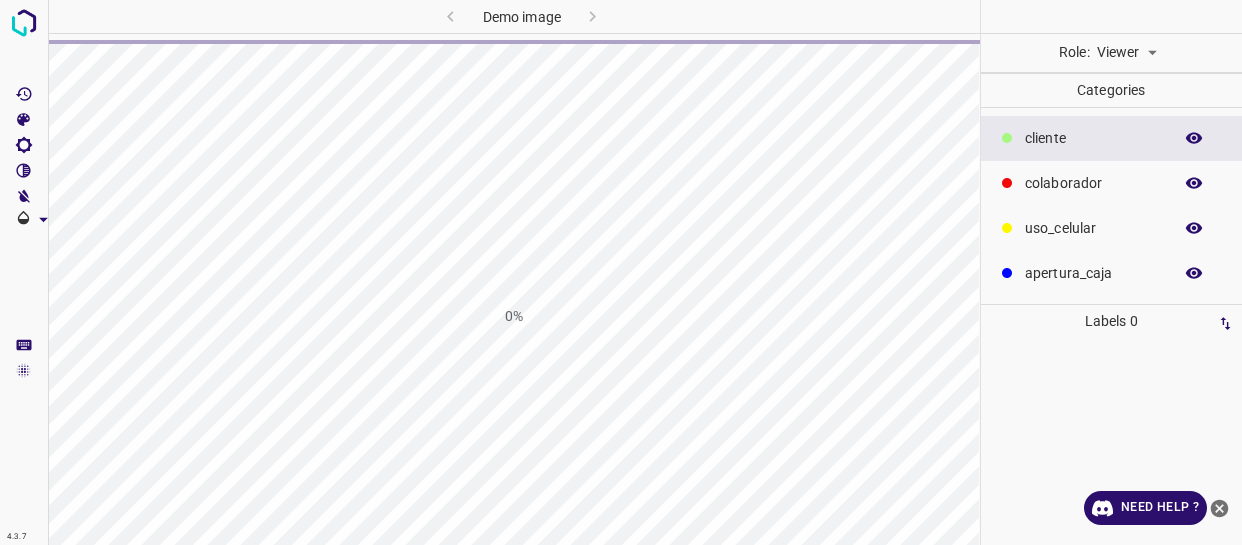 scroll, scrollTop: 0, scrollLeft: 0, axis: both 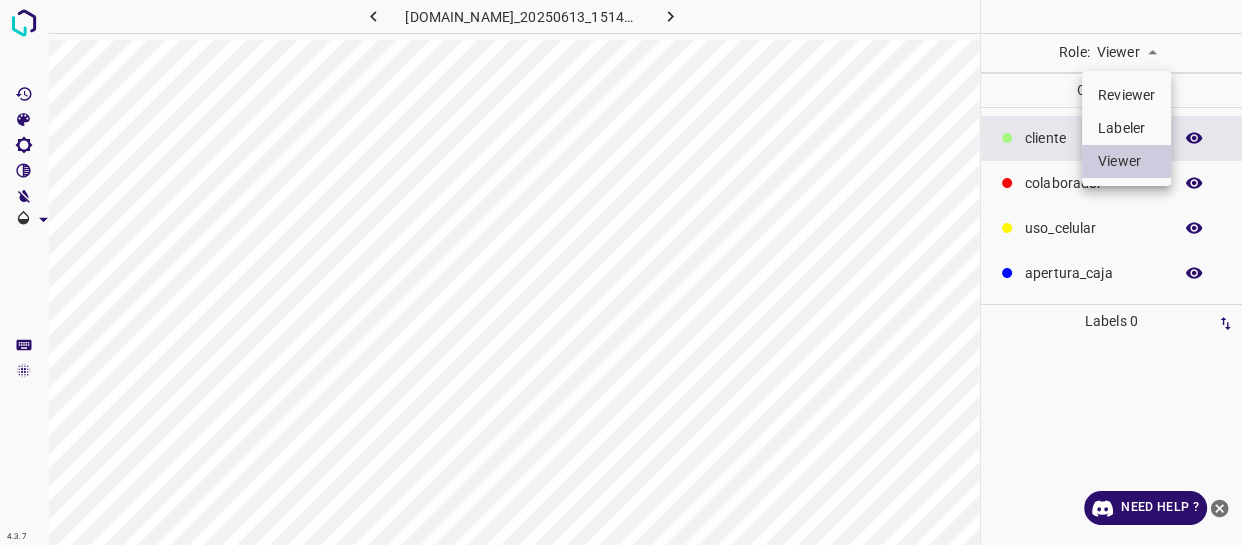 click on "4.3.7 803-bch-oasis-coyoacan.ddns.me_20250613_151427_000005520.jpg Role: Viewer viewer Categories ​​cliente colaborador uso_celular apertura_caja Labels   0 Categories 1 ​​cliente 2 colaborador 3 uso_celular 4 apertura_caja Tools Space Change between modes (Draw & Edit) I Auto labeling R Restore zoom M Zoom in N Zoom out Delete Delete selecte label Filters Z Restore filters X Saturation filter C Brightness filter V Contrast filter B Gray scale filter General O Download Need Help ? - Text - Hide - Delete Reviewer Labeler Viewer" at bounding box center [621, 272] 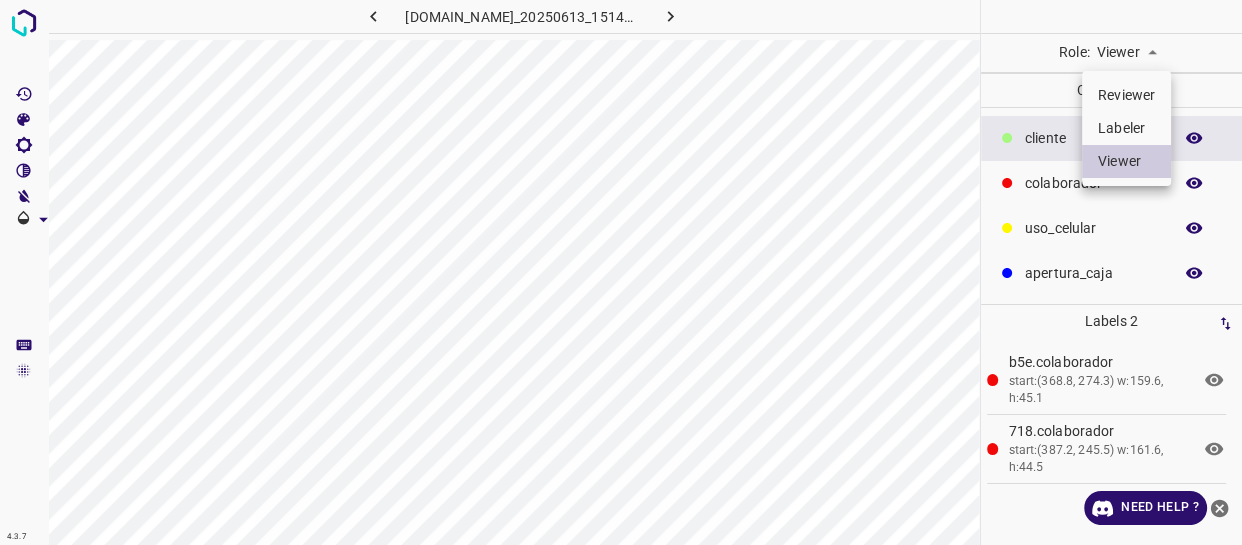 click on "Labeler" at bounding box center [1126, 128] 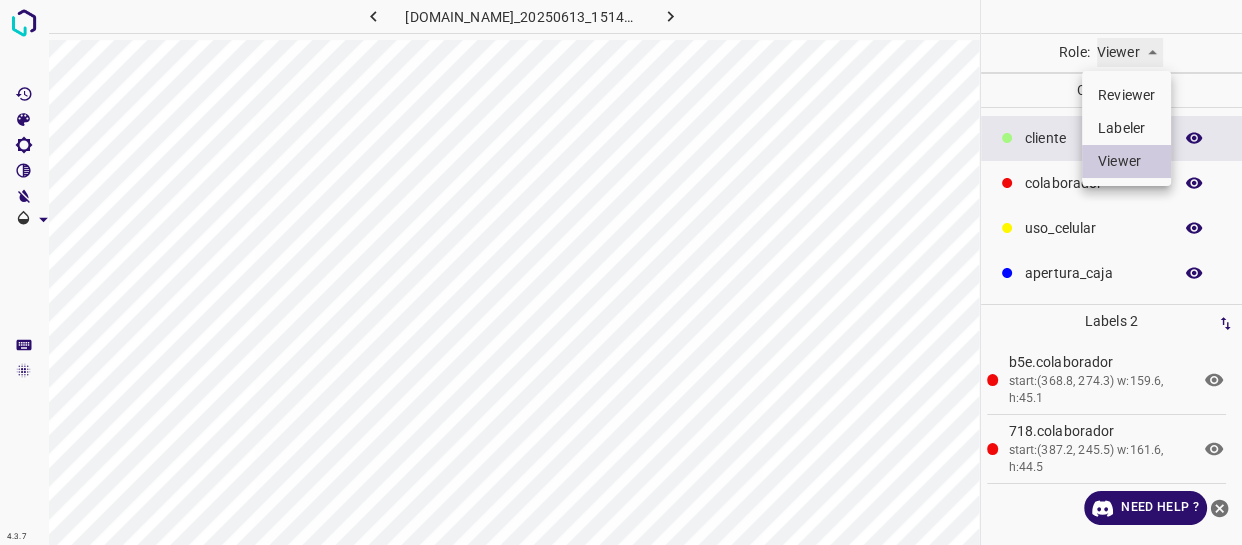 type on "labeler" 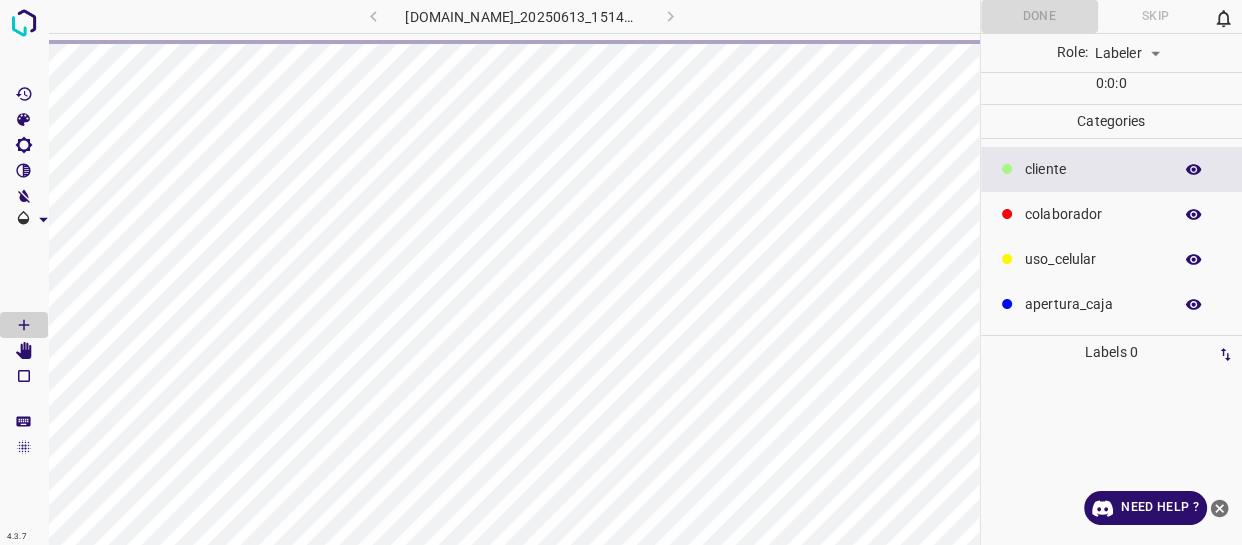 click on "​​cliente" at bounding box center [1093, 169] 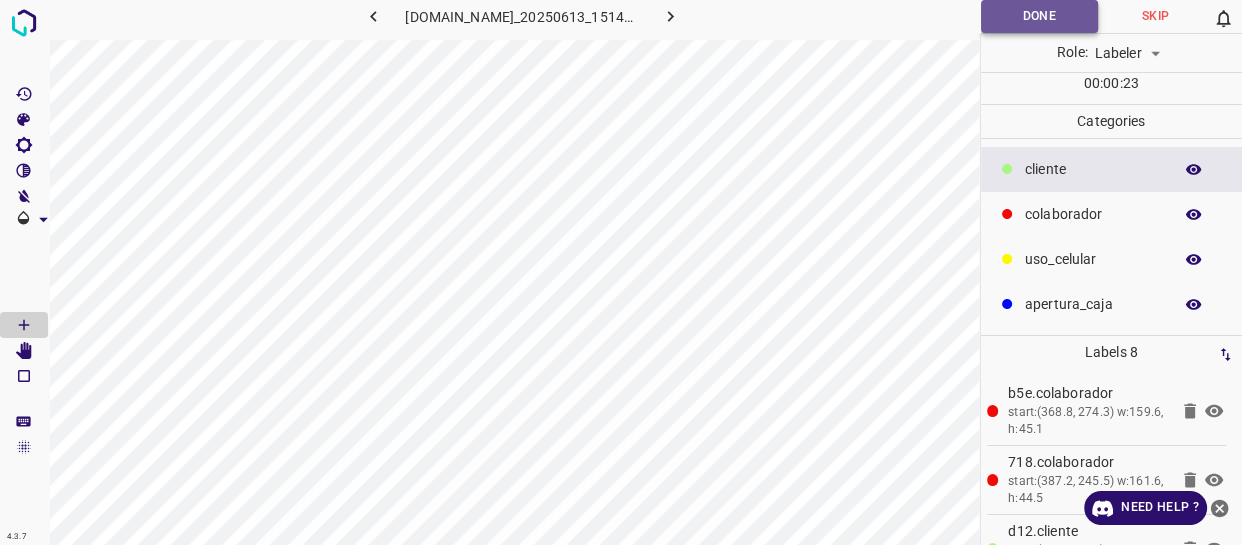 click on "Done" at bounding box center [1039, 16] 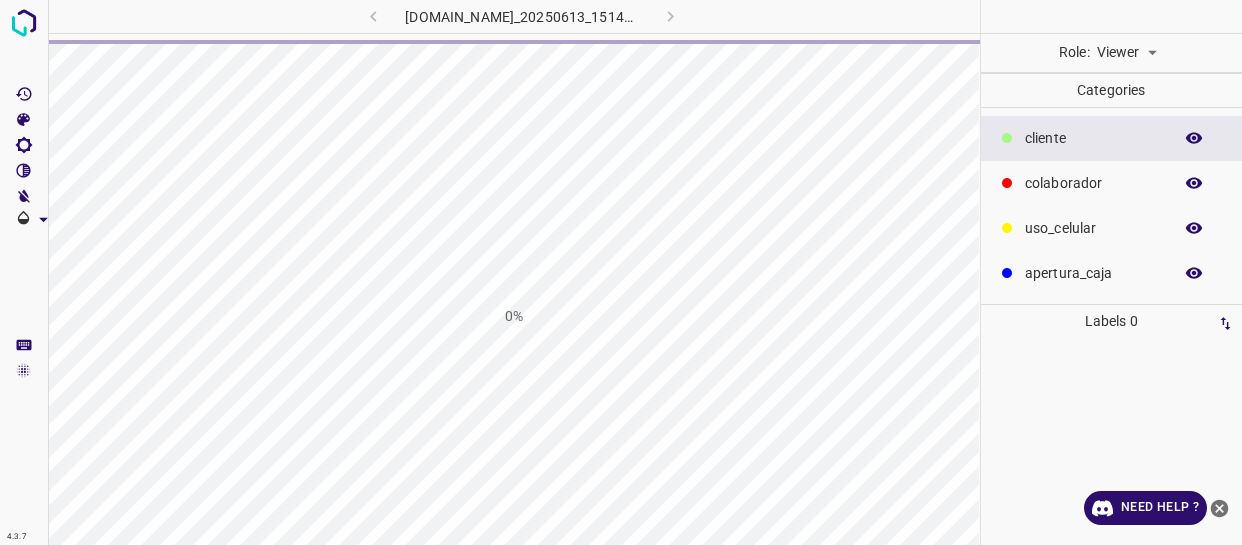 scroll, scrollTop: 0, scrollLeft: 0, axis: both 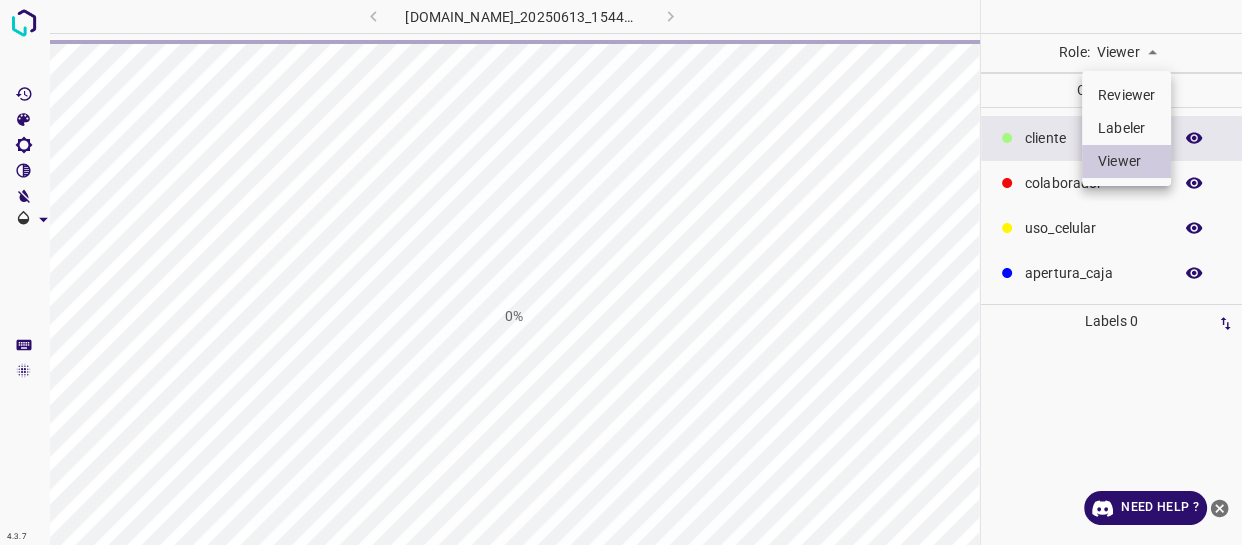 click on "4.3.7 [DOMAIN_NAME]_20250613_154420_000000450.jpg 0% Role: Viewer viewer Categories ​​cliente colaborador uso_celular apertura_caja Labels   0 Categories 1 ​​cliente 2 colaborador 3 uso_celular 4 apertura_caja Tools Space Change between modes (Draw & Edit) I Auto labeling R Restore zoom M Zoom in N Zoom out Delete Delete selecte label Filters Z Restore filters X Saturation filter C Brightness filter V Contrast filter B Gray scale filter General O Download Need Help ? - Text - Hide - Delete Reviewer Labeler Viewer" at bounding box center (621, 272) 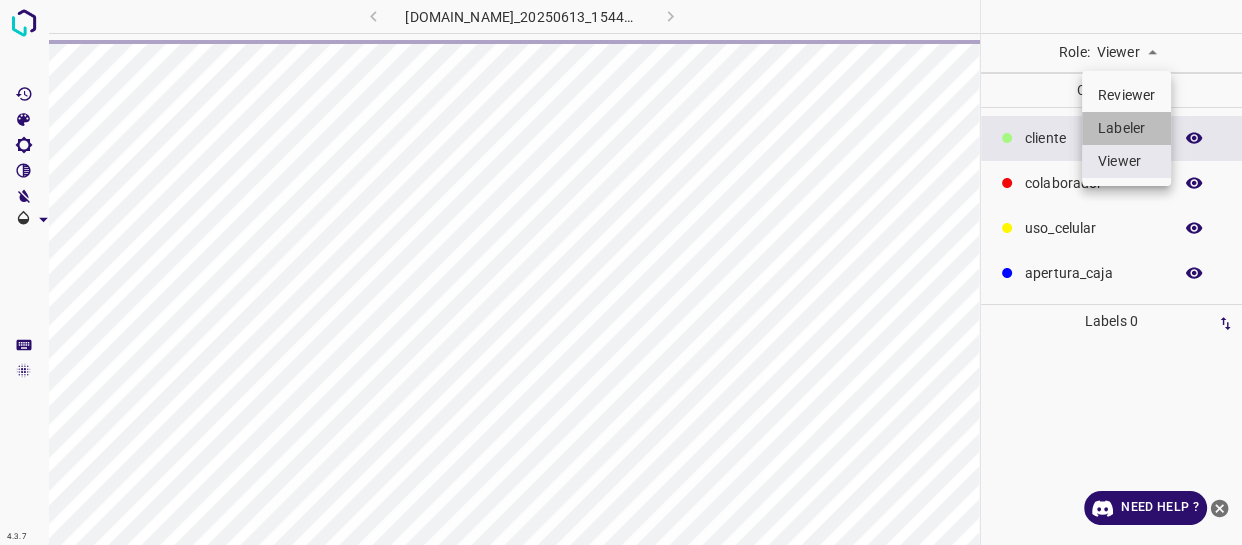 click on "Labeler" at bounding box center [1126, 128] 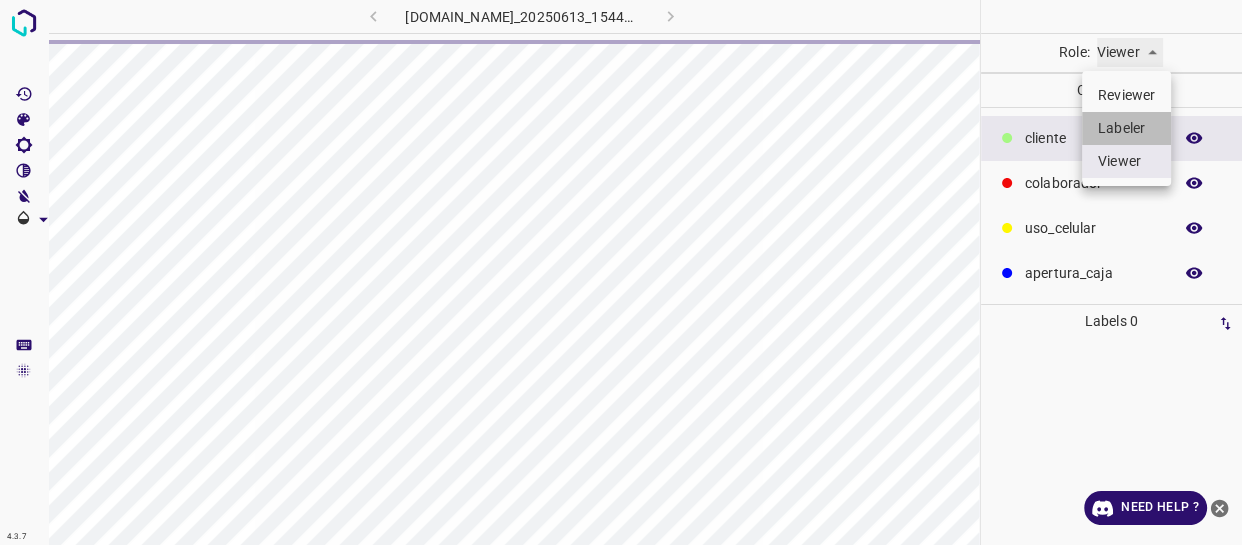 type on "labeler" 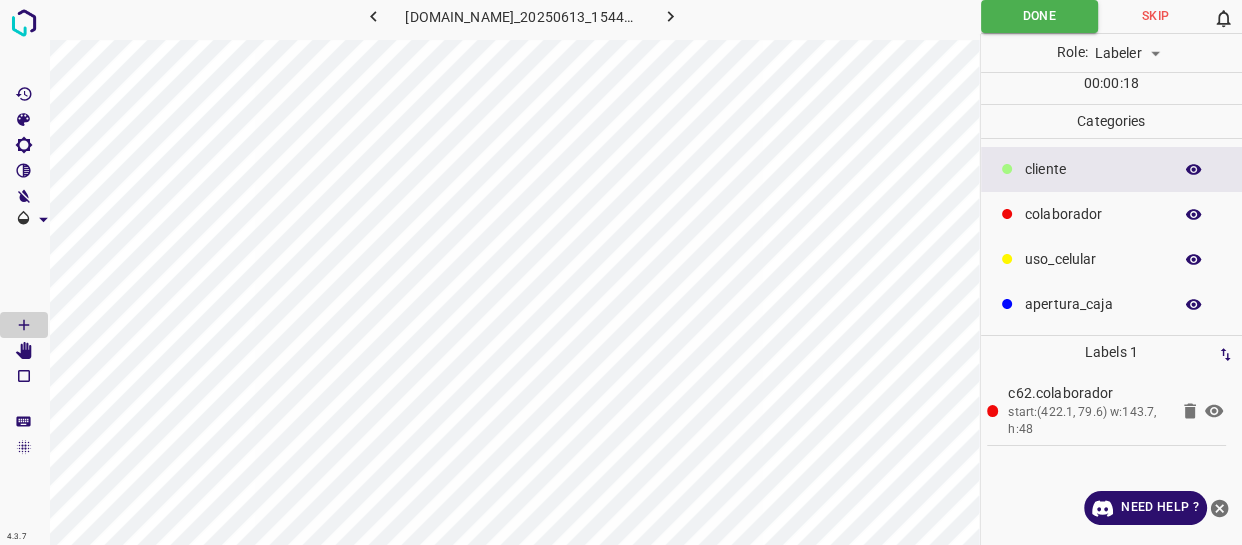 drag, startPoint x: 1023, startPoint y: 177, endPoint x: 980, endPoint y: 172, distance: 43.289722 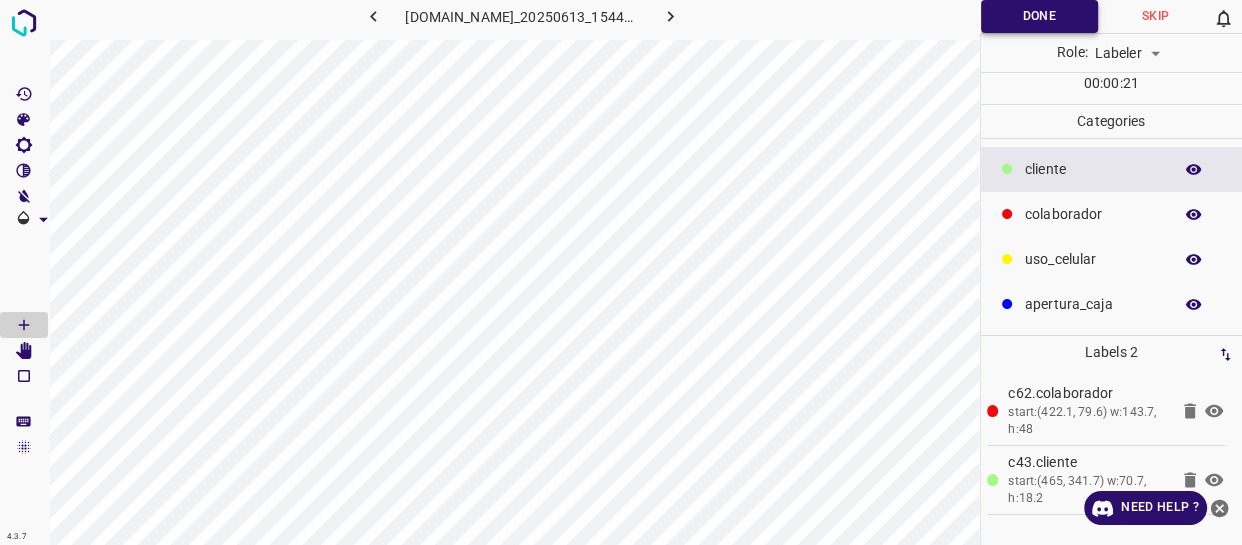 click on "Done" at bounding box center (1039, 16) 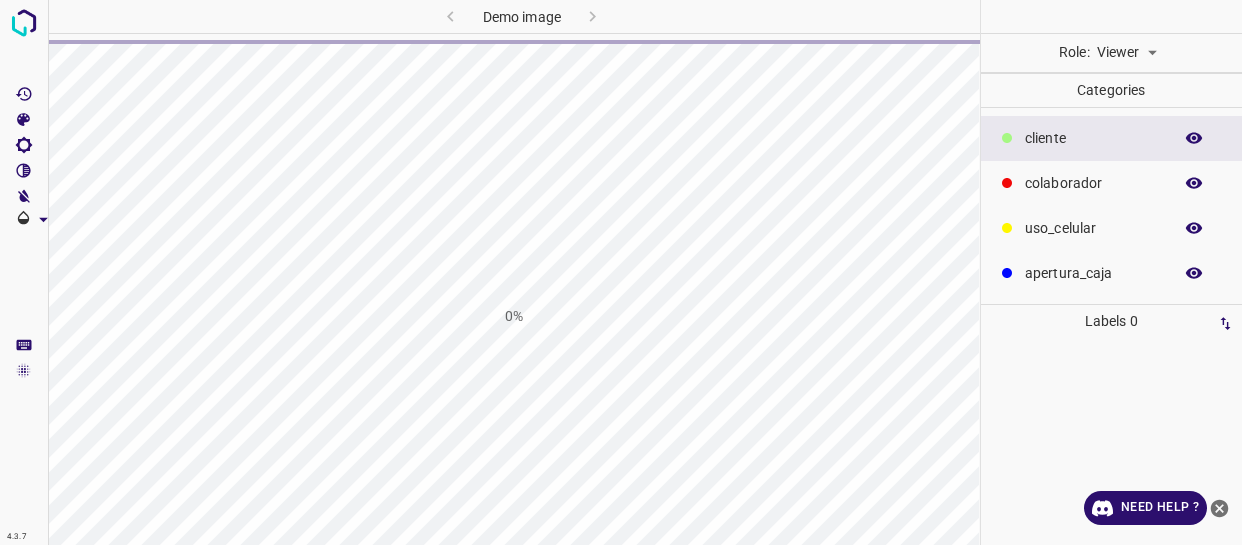 scroll, scrollTop: 0, scrollLeft: 0, axis: both 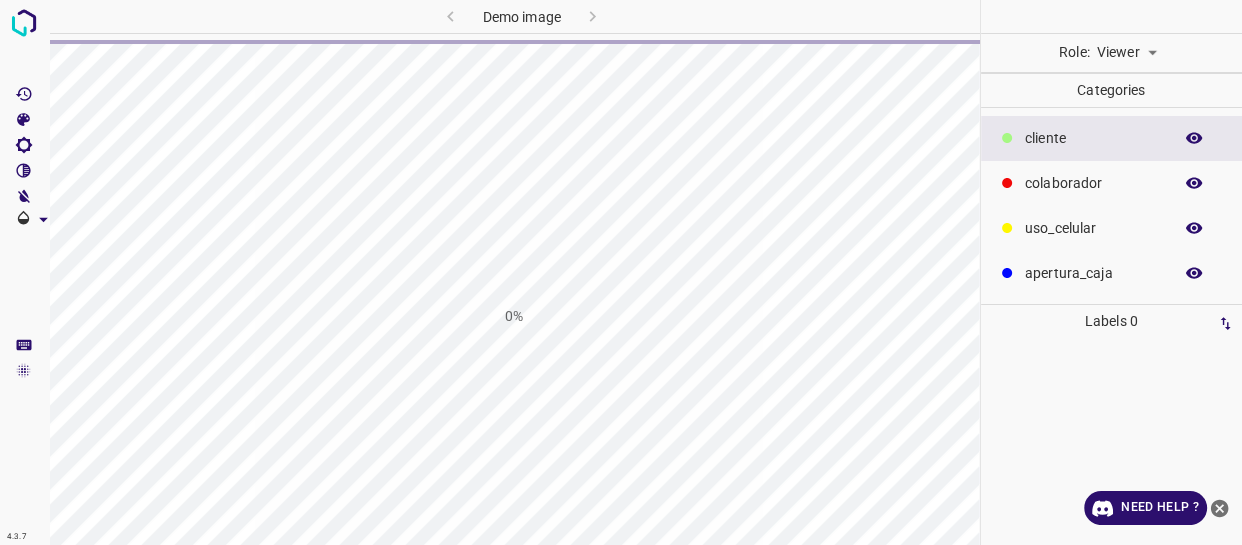 click on "4.3.7 Demo image 0% Role: Viewer viewer Categories ​​cliente colaborador uso_celular apertura_caja Labels   0 Categories 1 ​​cliente 2 colaborador 3 uso_celular 4 apertura_caja Tools Space Change between modes (Draw & Edit) I Auto labeling R Restore zoom M Zoom in N Zoom out Delete Delete selecte label Filters Z Restore filters X Saturation filter C Brightness filter V Contrast filter B Gray scale filter General O Download Need Help ? - Text - Hide - Delete" at bounding box center [621, 272] 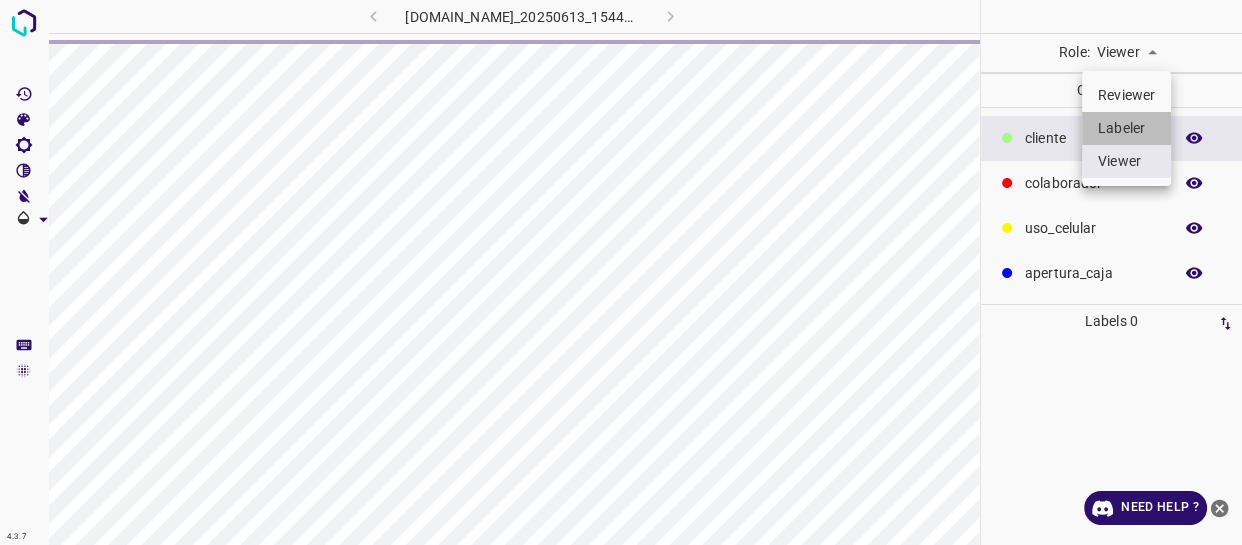 click on "Labeler" at bounding box center [1126, 128] 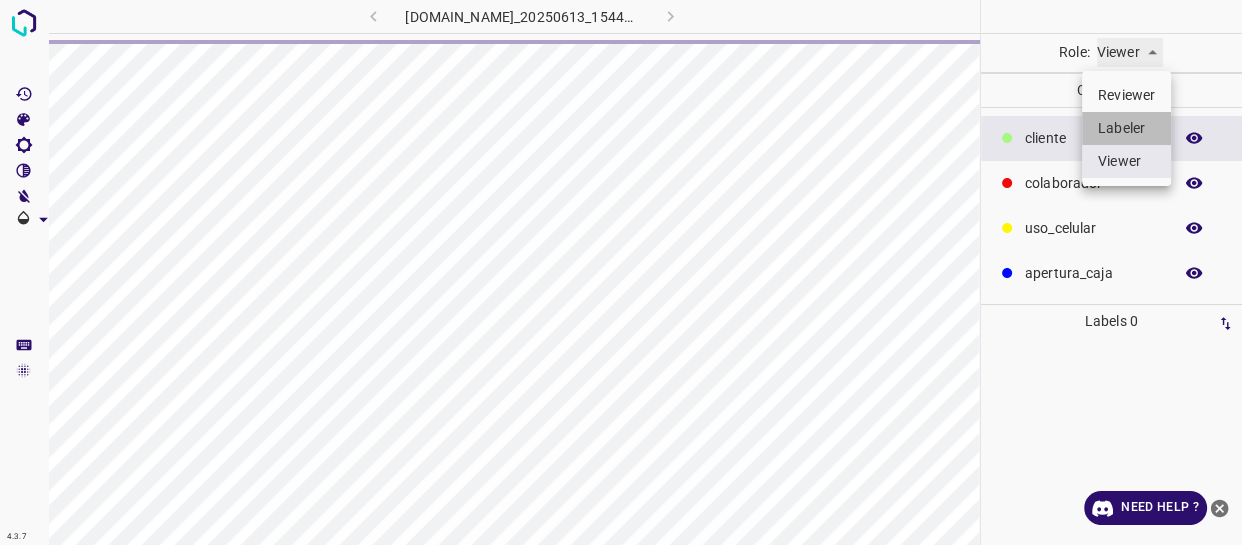 type on "labeler" 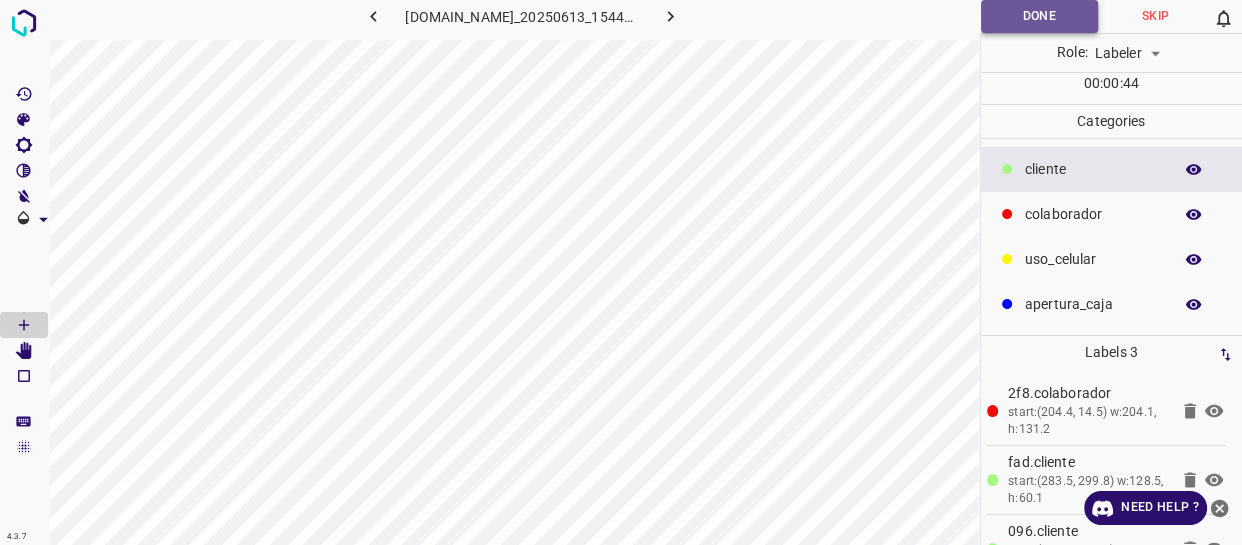 click on "Done" at bounding box center [1039, 16] 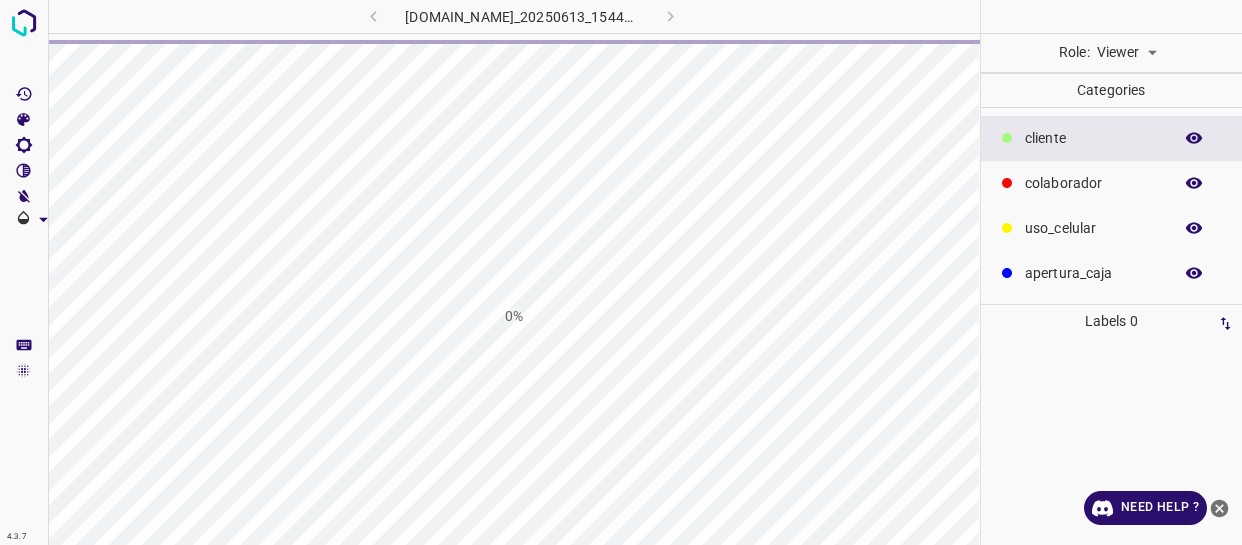 scroll, scrollTop: 0, scrollLeft: 0, axis: both 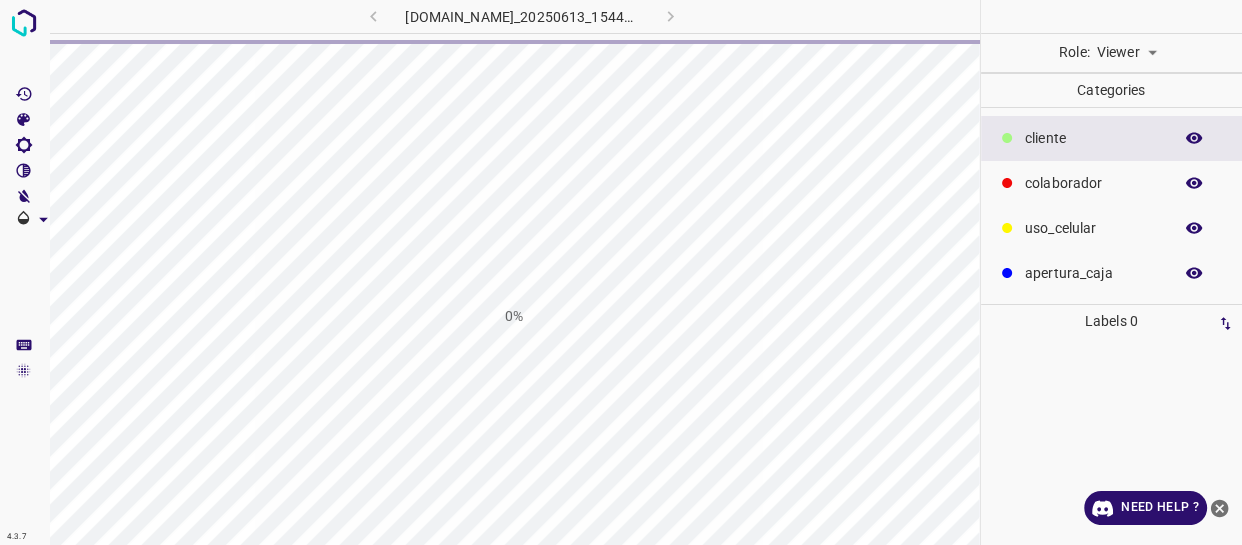 click on "4.3.7 [DOMAIN_NAME]_20250613_154420_000001290.jpg 0% Role: Viewer viewer Categories ​​cliente colaborador uso_celular apertura_caja Labels   0 Categories 1 ​​cliente 2 colaborador 3 uso_celular 4 apertura_caja Tools Space Change between modes (Draw & Edit) I Auto labeling R Restore zoom M Zoom in N Zoom out Delete Delete selecte label Filters Z Restore filters X Saturation filter C Brightness filter V Contrast filter B Gray scale filter General O Download Need Help ? - Text - Hide - Delete" at bounding box center (621, 272) 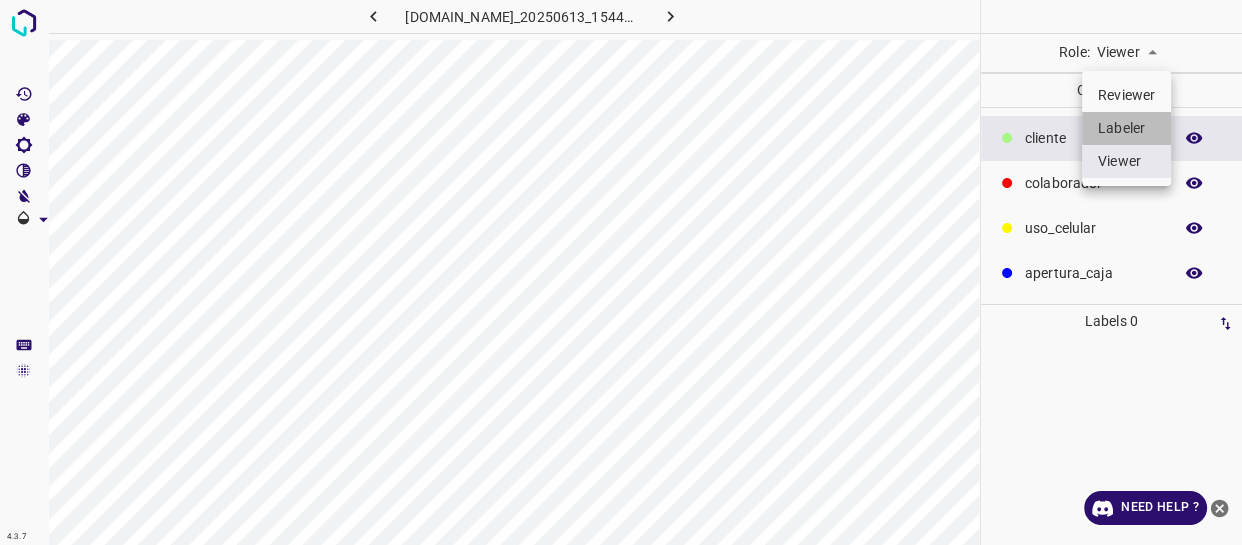 click on "Labeler" at bounding box center [1126, 128] 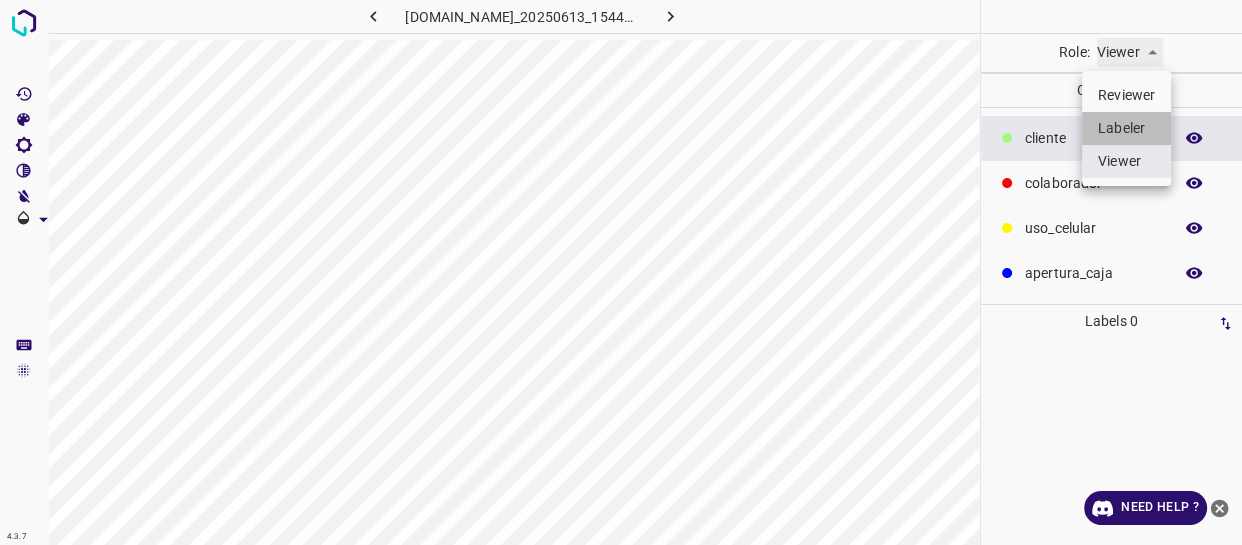 type on "labeler" 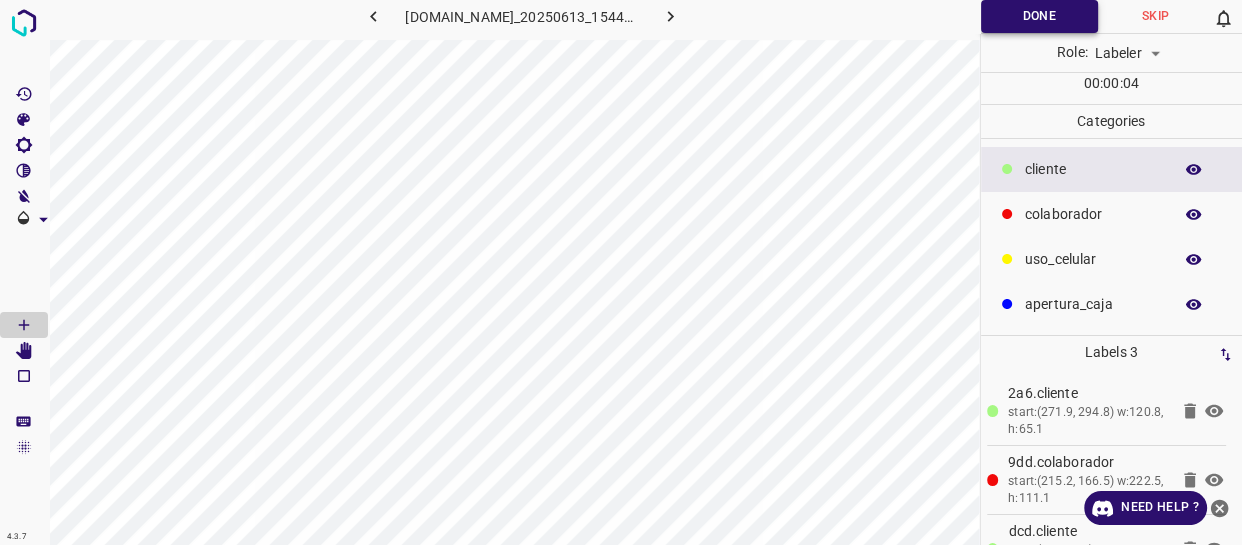 click on "Done" at bounding box center [1039, 16] 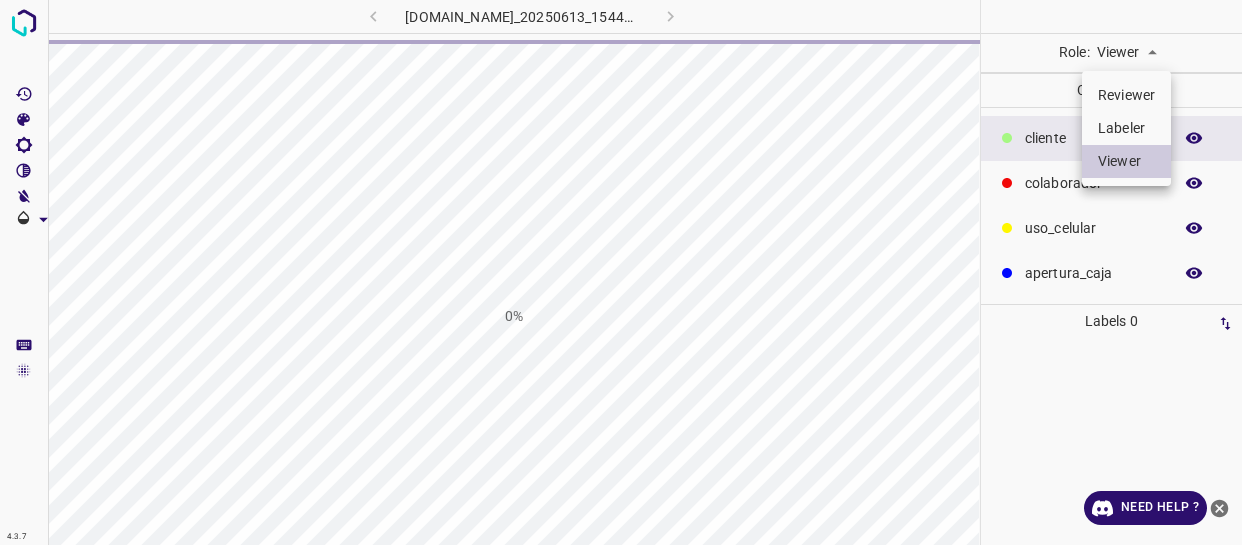click on "4.3.7 [DOMAIN_NAME]_20250613_154420_000001590.jpg 0% Role: Viewer viewer Categories ​​cliente colaborador uso_celular apertura_caja Labels   0 Categories 1 ​​cliente 2 colaborador 3 uso_celular 4 apertura_caja Tools Space Change between modes (Draw & Edit) I Auto labeling R Restore zoom M Zoom in N Zoom out Delete Delete selecte label Filters Z Restore filters X Saturation filter C Brightness filter V Contrast filter B Gray scale filter General O Download Need Help ? - Text - Hide - Delete Reviewer Labeler Viewer" at bounding box center [621, 272] 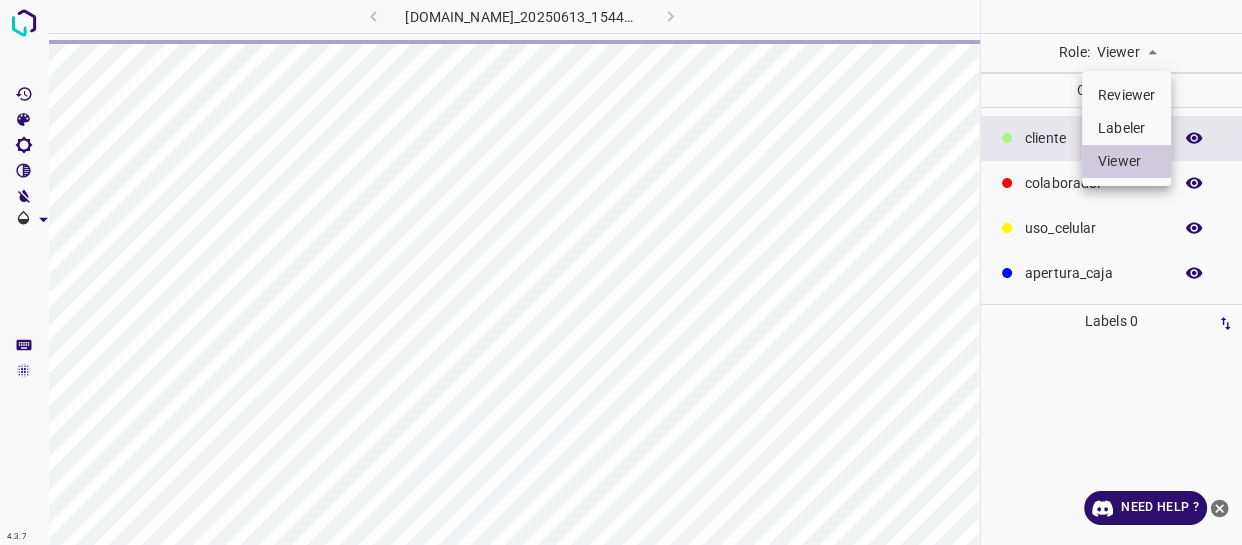 click on "Labeler" at bounding box center [1126, 128] 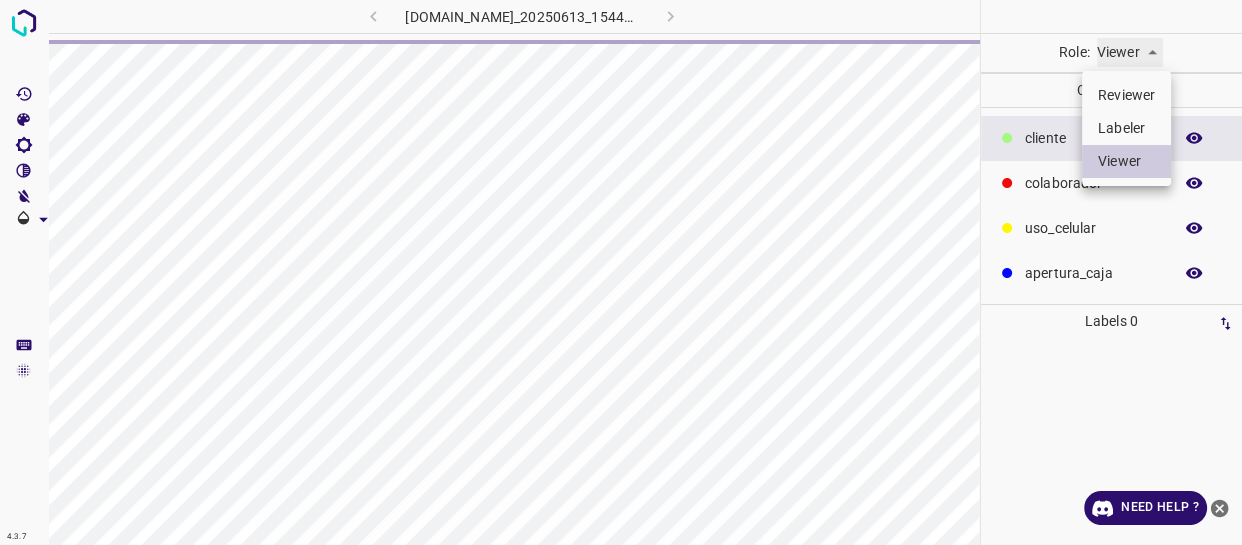 type on "labeler" 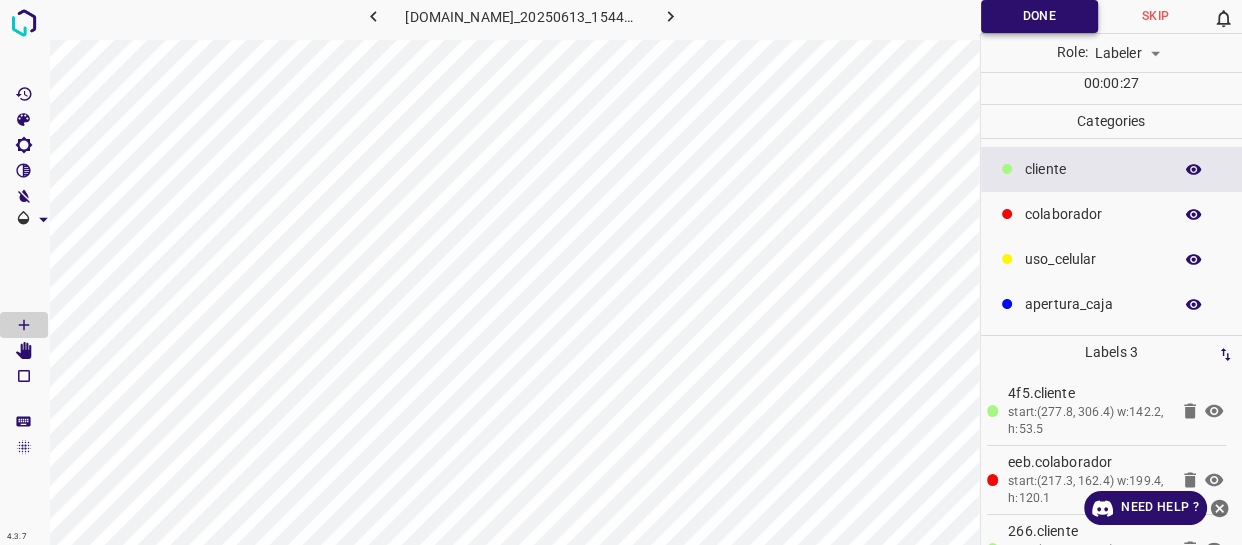 click on "Done" at bounding box center (1039, 16) 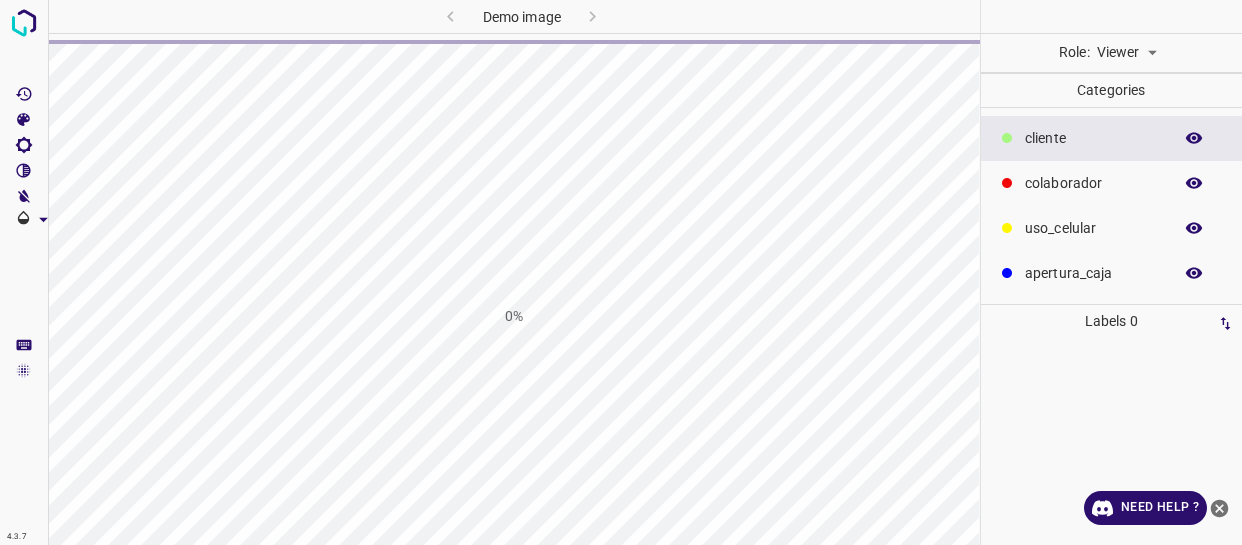 scroll, scrollTop: 0, scrollLeft: 0, axis: both 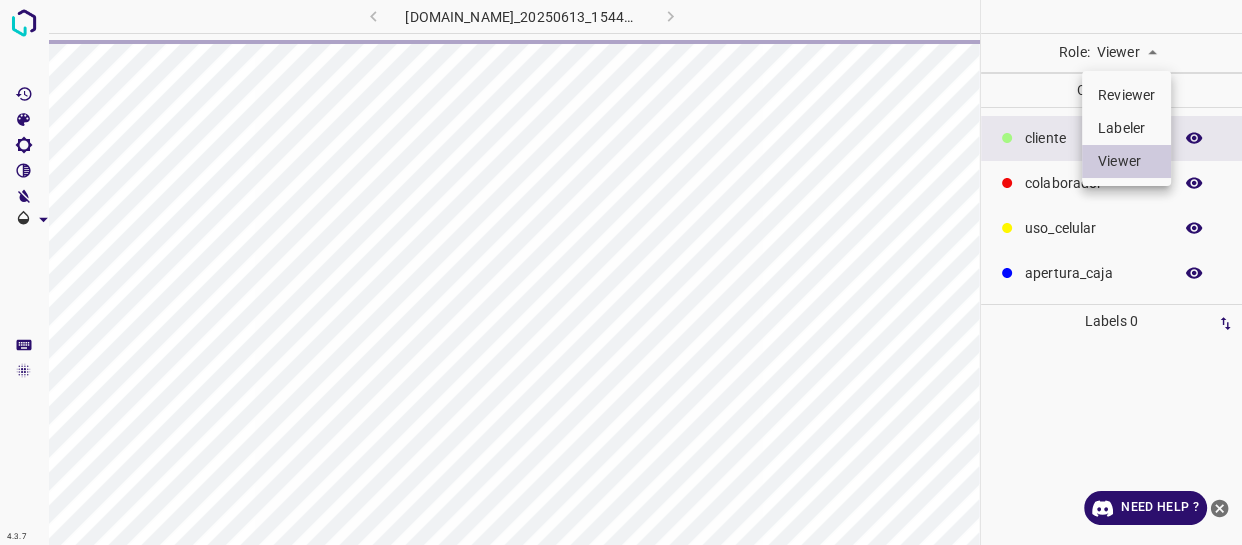 click on "4.3.7 803-bch-oasis-coyoacan.ddns.me_20250613_154420_000001620.jpg Role: Viewer viewer Categories ​​cliente colaborador uso_celular apertura_caja Labels   0 Categories 1 ​​cliente 2 colaborador 3 uso_celular 4 apertura_caja Tools Space Change between modes (Draw & Edit) I Auto labeling R Restore zoom M Zoom in N Zoom out Delete Delete selecte label Filters Z Restore filters X Saturation filter C Brightness filter V Contrast filter B Gray scale filter General O Download Need Help ? - Text - Hide - Delete Reviewer Labeler Viewer" at bounding box center [621, 272] 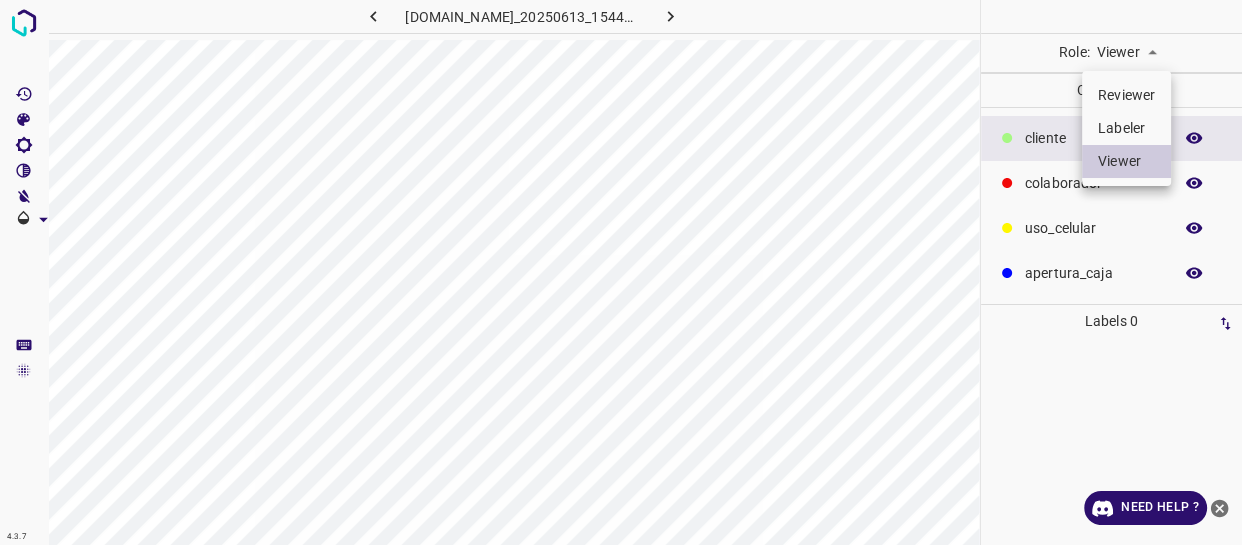 click on "Labeler" at bounding box center [1126, 128] 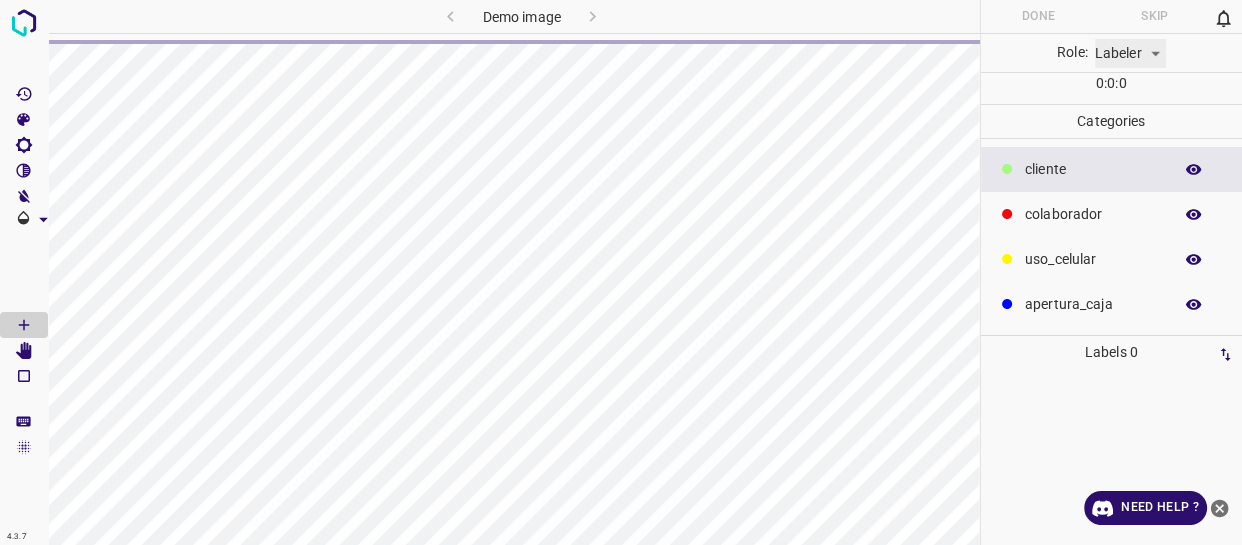 type on "labeler" 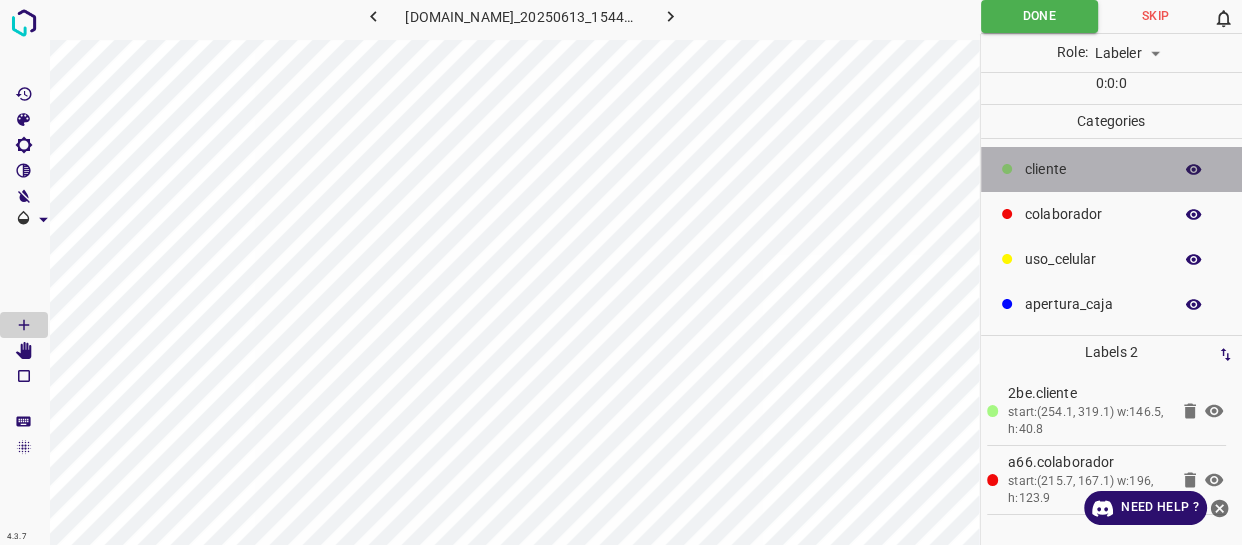 click on "​​cliente" at bounding box center [1093, 169] 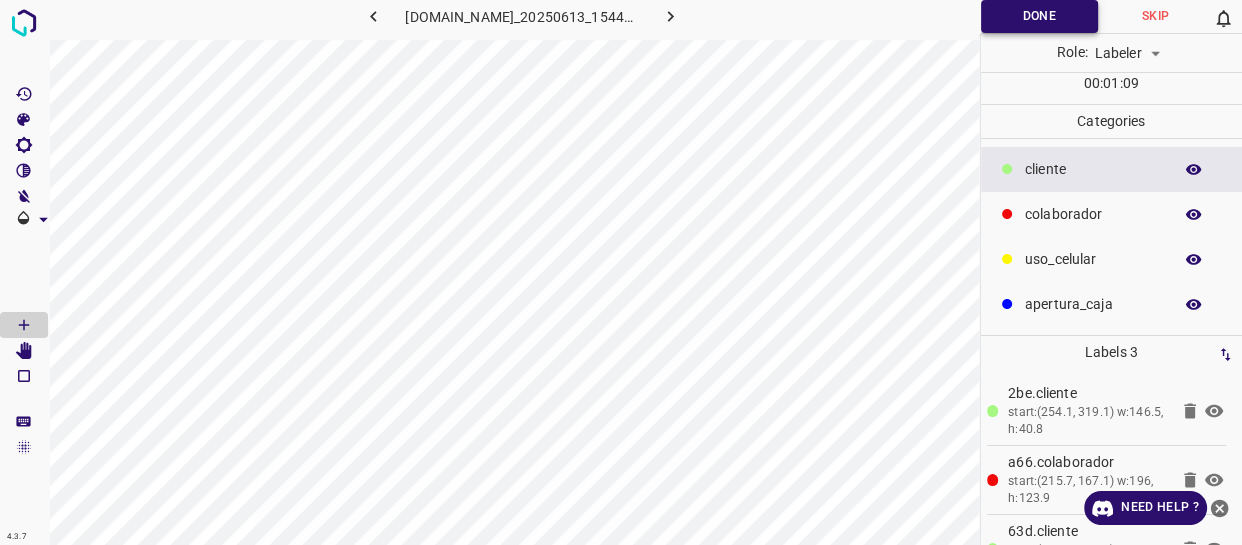 click on "Done" at bounding box center [1039, 16] 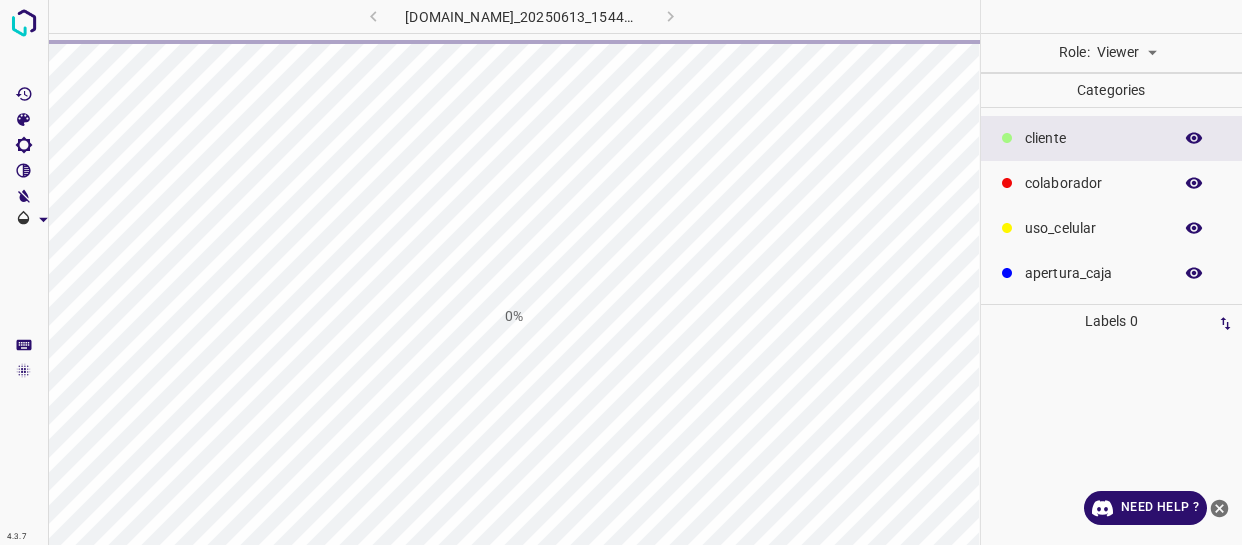 scroll, scrollTop: 0, scrollLeft: 0, axis: both 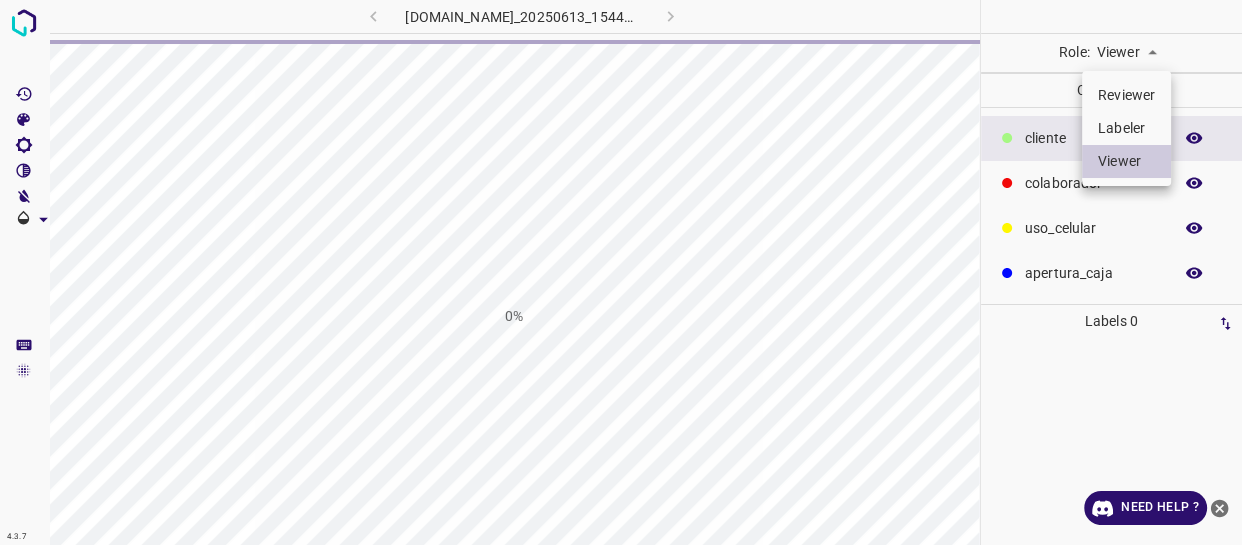 click on "4.3.7 803-bch-oasis-coyoacan.ddns.me_20250613_154420_000001770.jpg 0% Role: Viewer viewer Categories ​​cliente colaborador uso_celular apertura_caja Labels   0 Categories 1 ​​cliente 2 colaborador 3 uso_celular 4 apertura_caja Tools Space Change between modes (Draw & Edit) I Auto labeling R Restore zoom M Zoom in N Zoom out Delete Delete selecte label Filters Z Restore filters X Saturation filter C Brightness filter V Contrast filter B Gray scale filter General O Download Need Help ? - Text - Hide - Delete Reviewer Labeler Viewer" at bounding box center (621, 272) 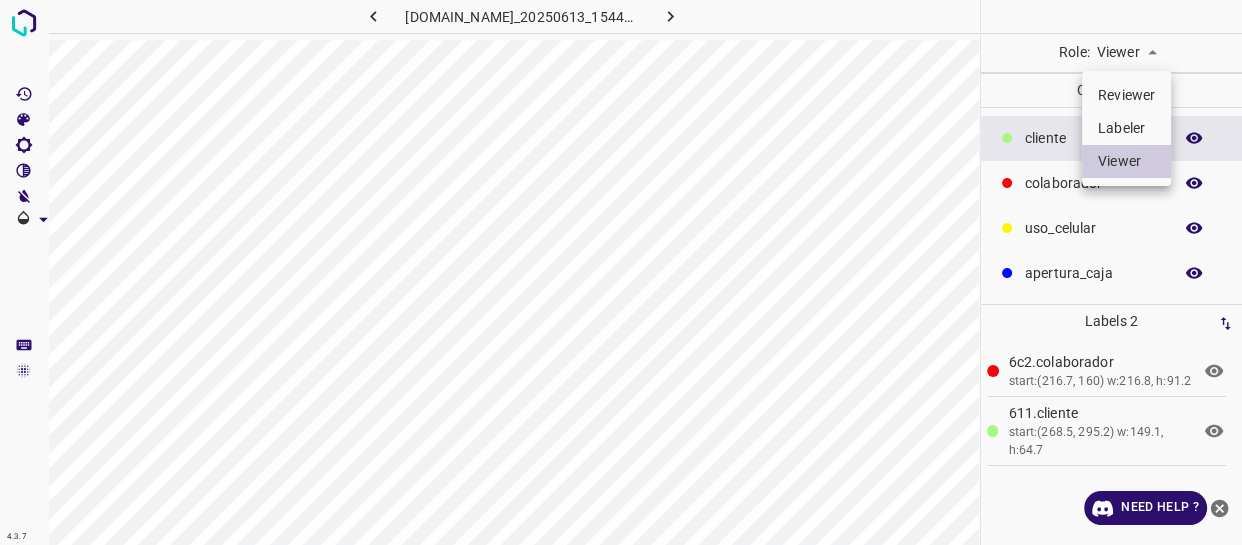 click on "Labeler" at bounding box center (1126, 128) 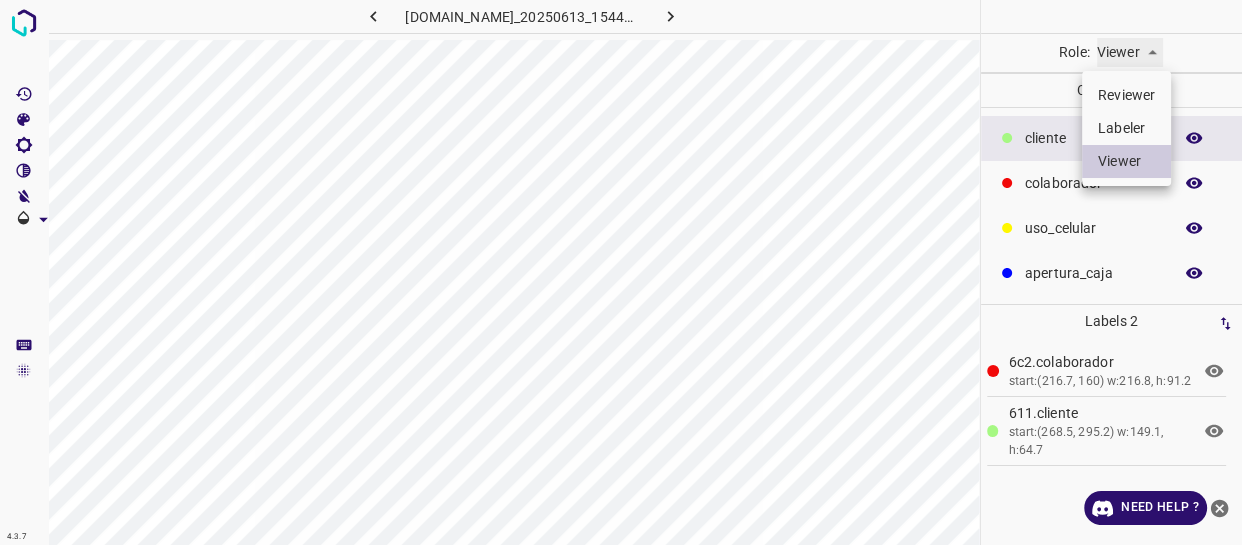 type on "labeler" 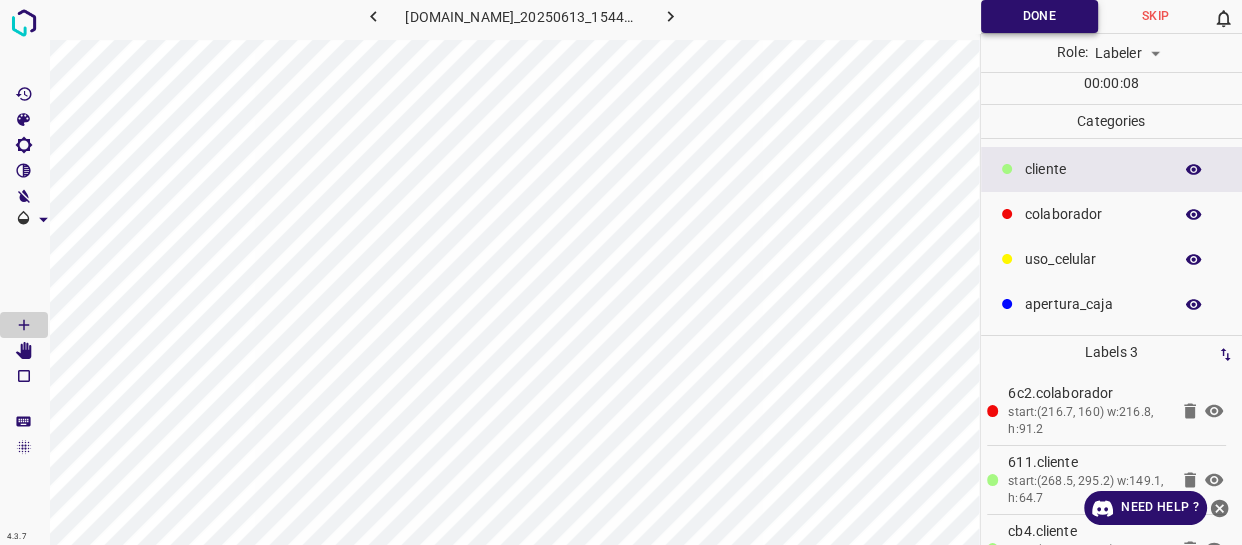 click on "Done" at bounding box center [1039, 16] 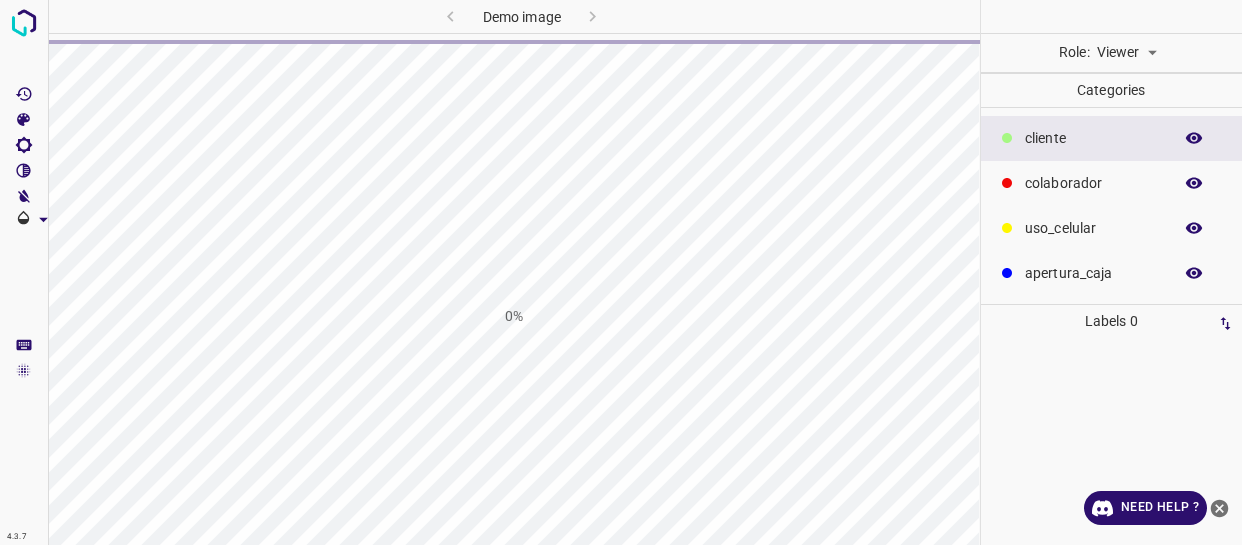 scroll, scrollTop: 0, scrollLeft: 0, axis: both 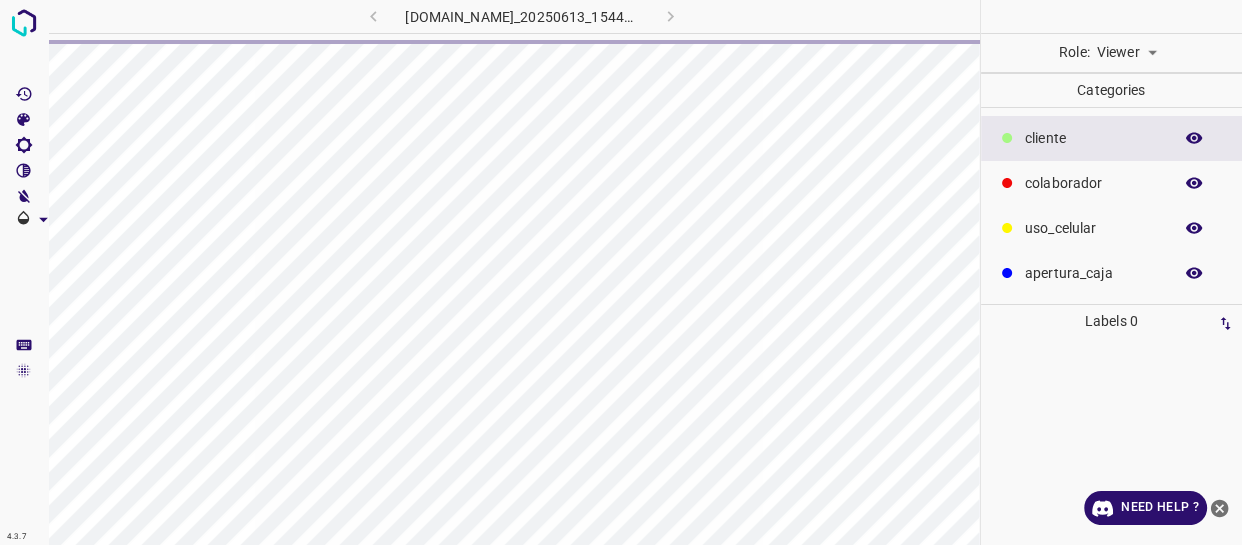 click on "4.3.7 [DOMAIN_NAME]_20250613_154420_000001860.jpg Role: Viewer viewer Categories ​​cliente colaborador uso_celular apertura_caja Labels   0 Categories 1 ​​cliente 2 colaborador 3 uso_celular 4 apertura_caja Tools Space Change between modes (Draw & Edit) I Auto labeling R Restore zoom M Zoom in N Zoom out Delete Delete selecte label Filters Z Restore filters X Saturation filter C Brightness filter V Contrast filter B Gray scale filter General O Download Need Help ? - Text - Hide - Delete" at bounding box center [621, 272] 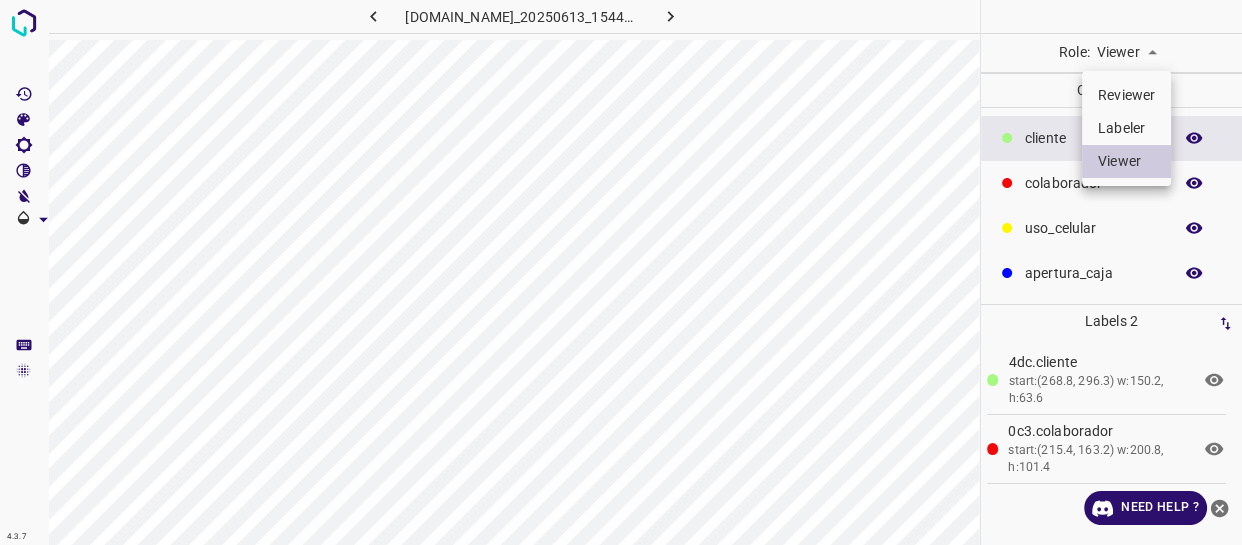 click on "Labeler" at bounding box center [1126, 128] 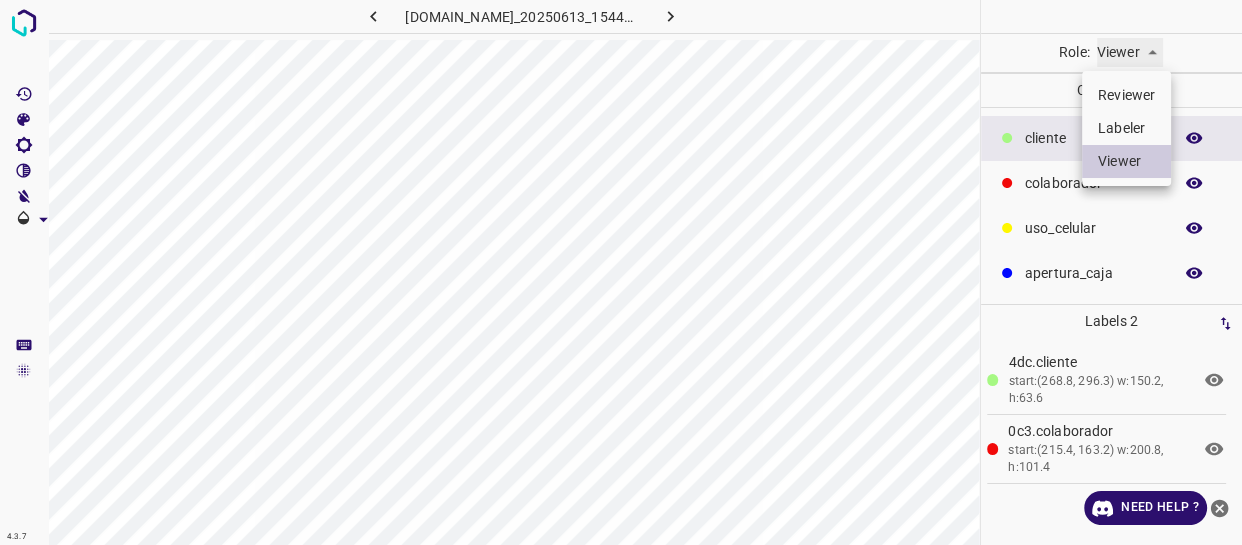 type on "labeler" 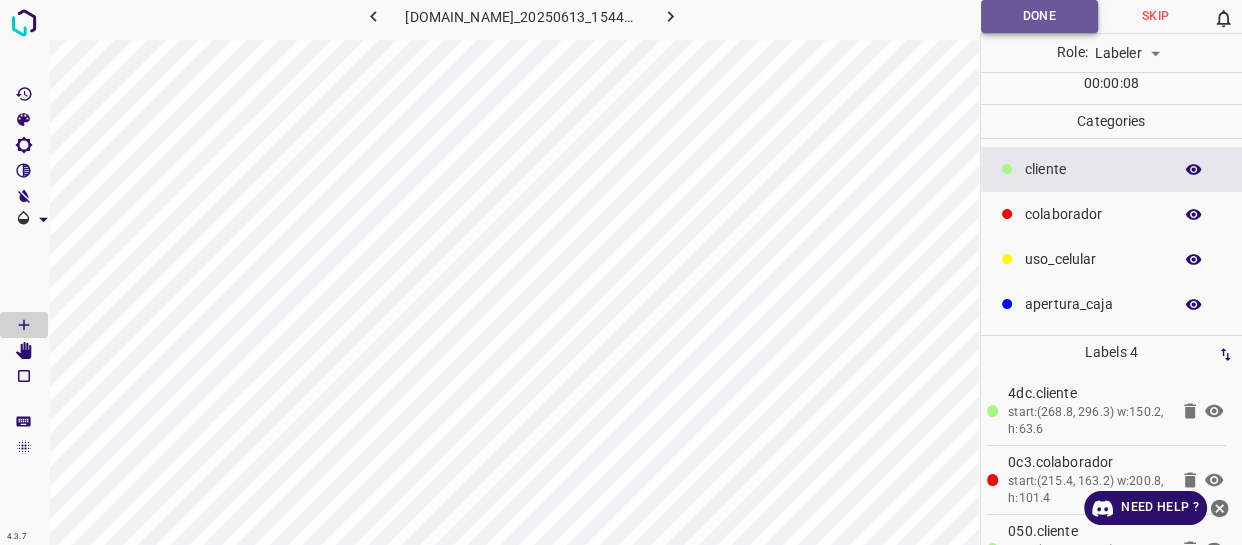 click on "Done" at bounding box center (1039, 16) 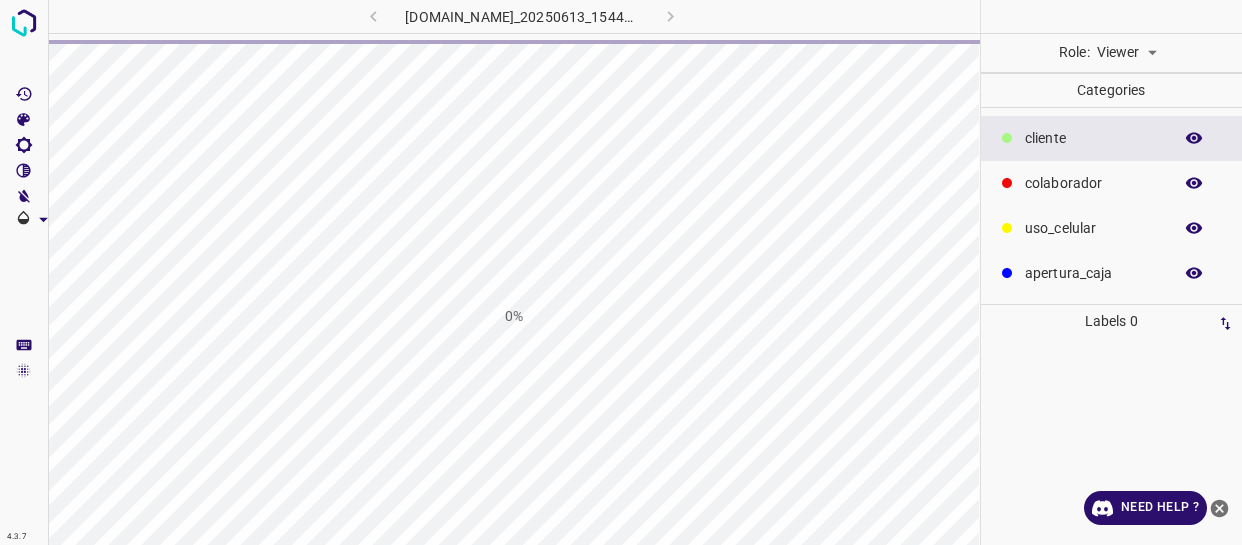 scroll, scrollTop: 0, scrollLeft: 0, axis: both 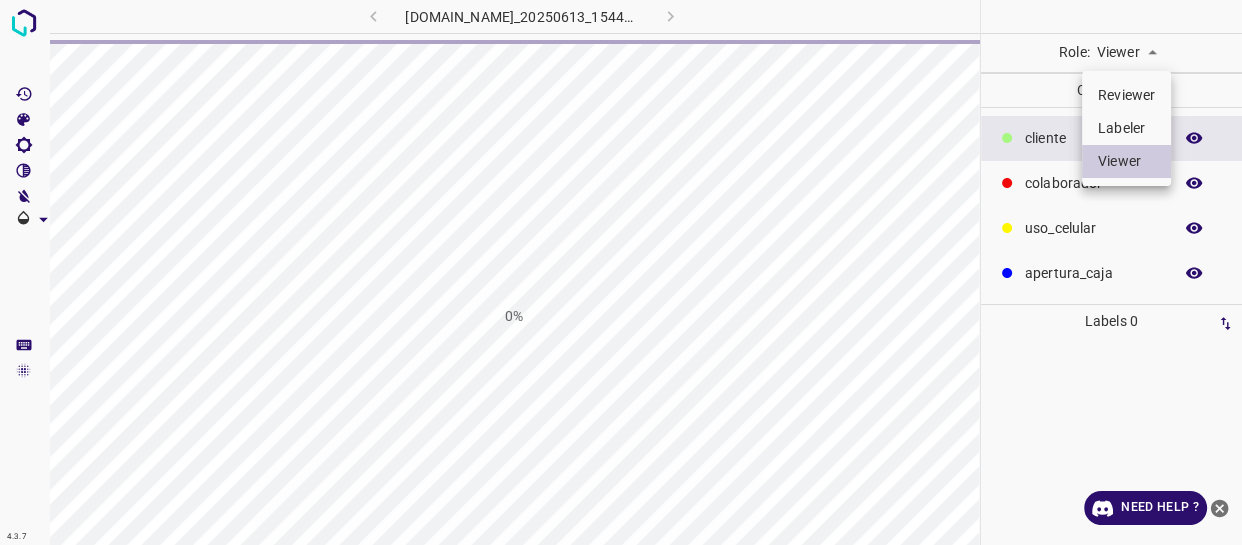 click on "4.3.7 [DOMAIN_NAME]_20250613_154420_000002460.jpg 0% Role: Viewer viewer Categories ​​cliente colaborador uso_celular apertura_caja Labels   0 Categories 1 ​​cliente 2 colaborador 3 uso_celular 4 apertura_caja Tools Space Change between modes (Draw & Edit) I Auto labeling R Restore zoom M Zoom in N Zoom out Delete Delete selecte label Filters Z Restore filters X Saturation filter C Brightness filter V Contrast filter B Gray scale filter General O Download Need Help ? - Text - Hide - Delete Reviewer Labeler Viewer" at bounding box center [621, 272] 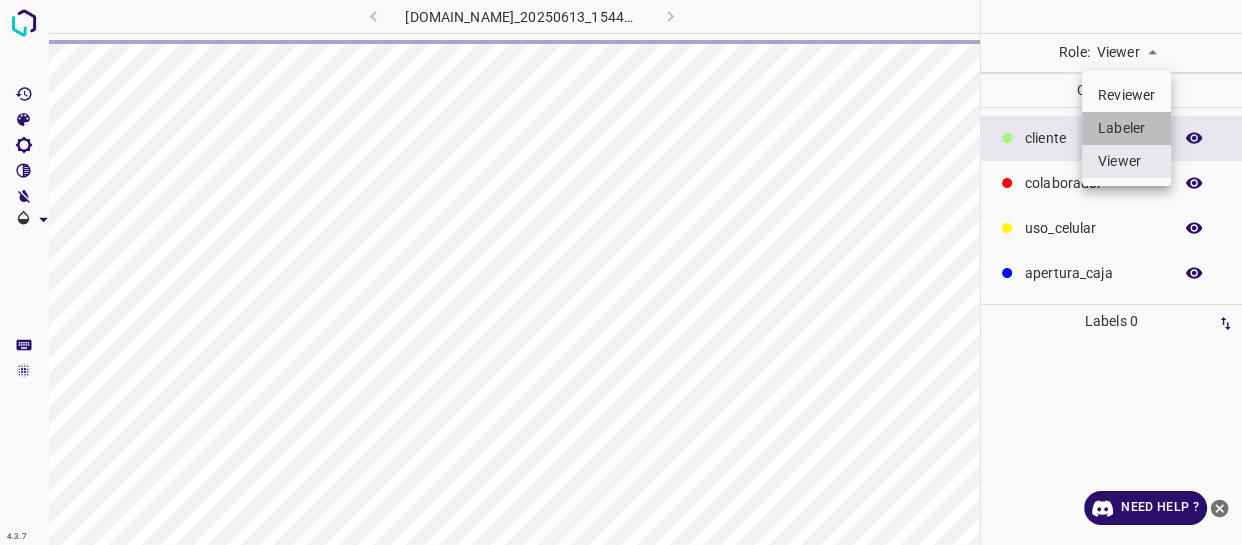 click on "Labeler" at bounding box center (1126, 128) 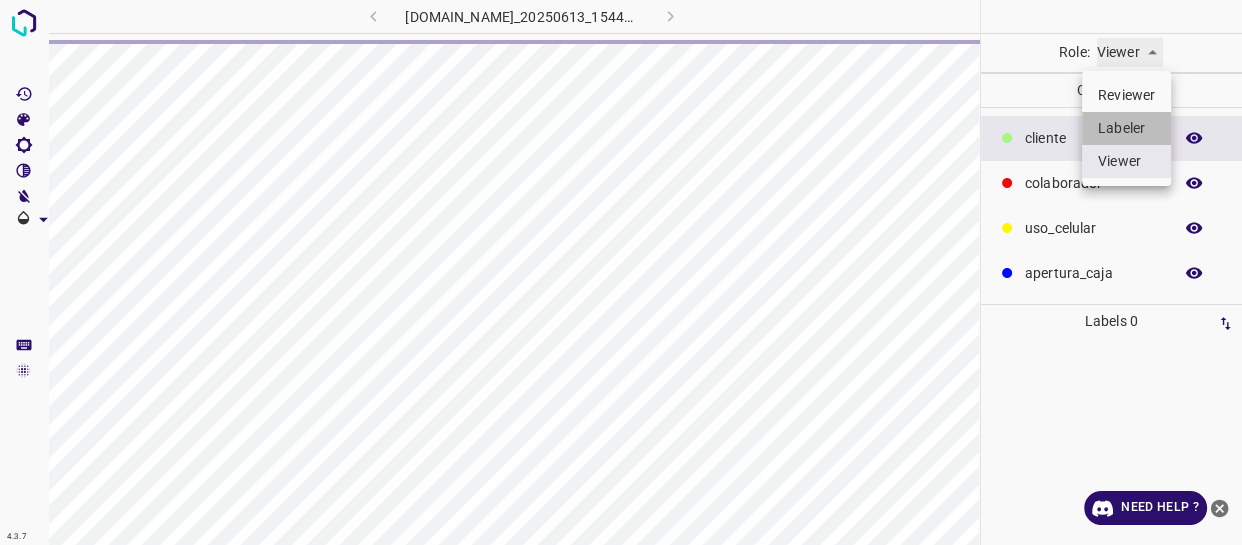 type on "labeler" 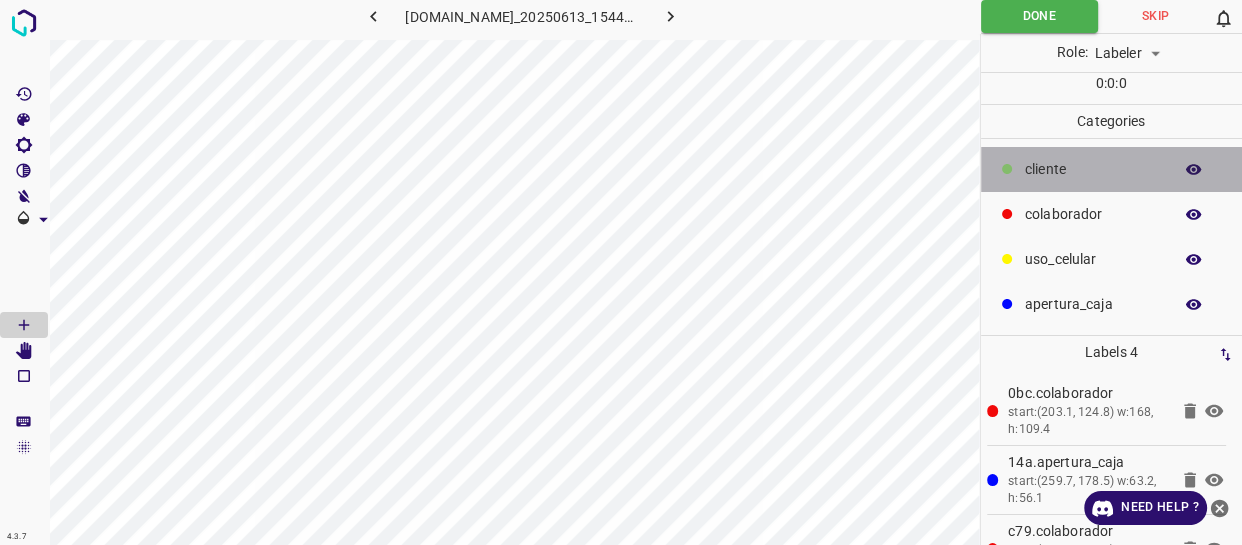 click on "​​cliente" at bounding box center (1093, 169) 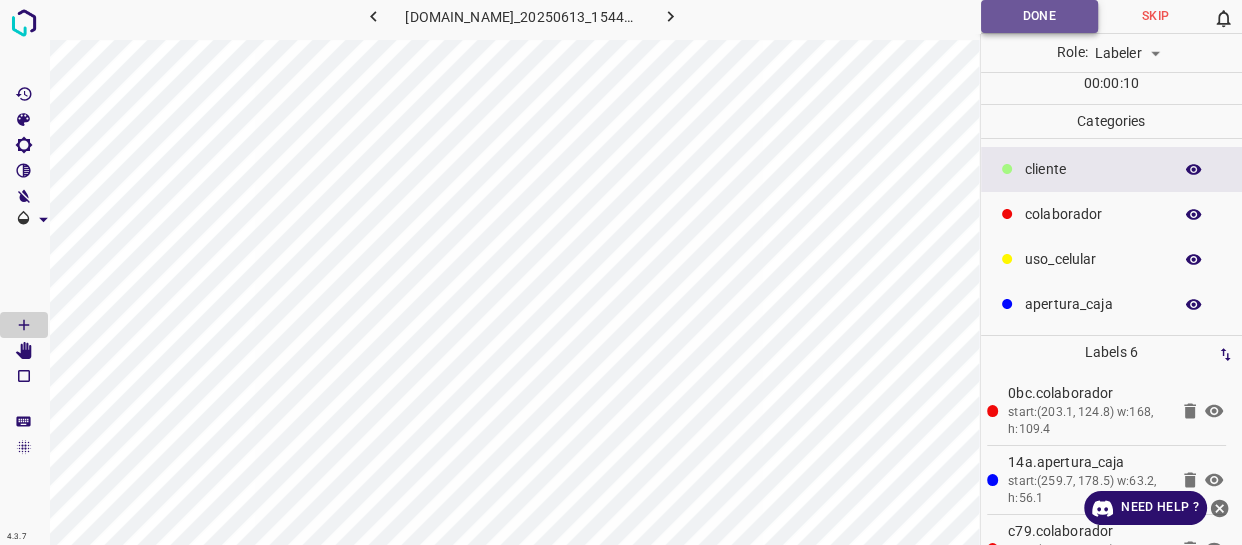 click on "Done" at bounding box center (1039, 16) 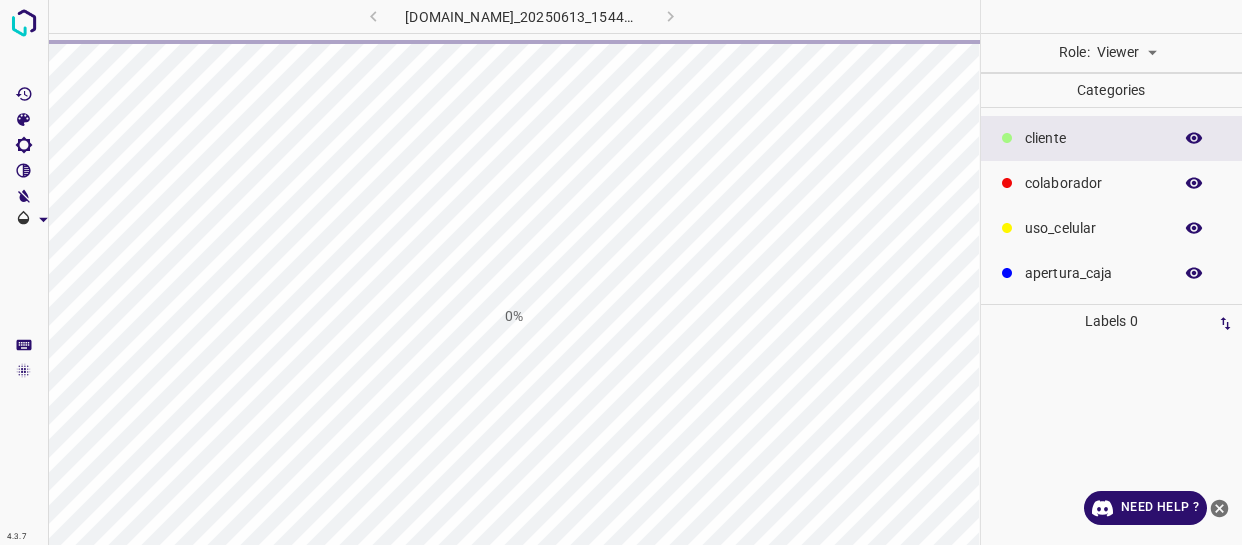 scroll, scrollTop: 0, scrollLeft: 0, axis: both 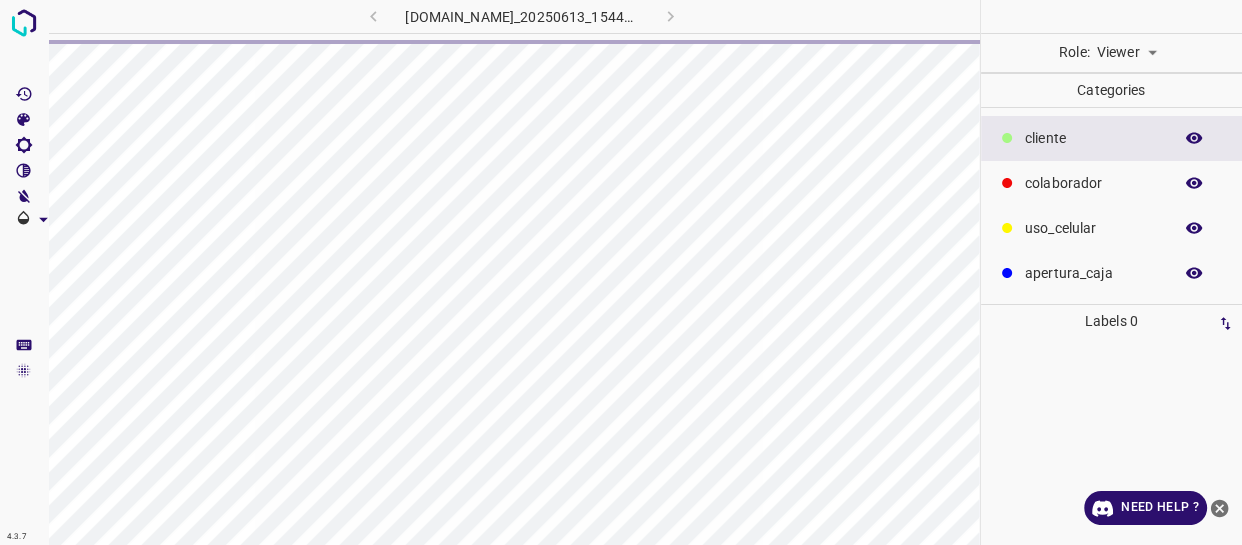click on "4.3.7 [DOMAIN_NAME]_20250613_154420_000003000.jpg Role: Viewer viewer Categories ​​cliente colaborador uso_celular apertura_caja Labels   0 Categories 1 ​​cliente 2 colaborador 3 uso_celular 4 apertura_caja Tools Space Change between modes (Draw & Edit) I Auto labeling R Restore zoom M Zoom in N Zoom out Delete Delete selecte label Filters Z Restore filters X Saturation filter C Brightness filter V Contrast filter B Gray scale filter General O Download Need Help ? - Text - Hide - Delete" at bounding box center (621, 272) 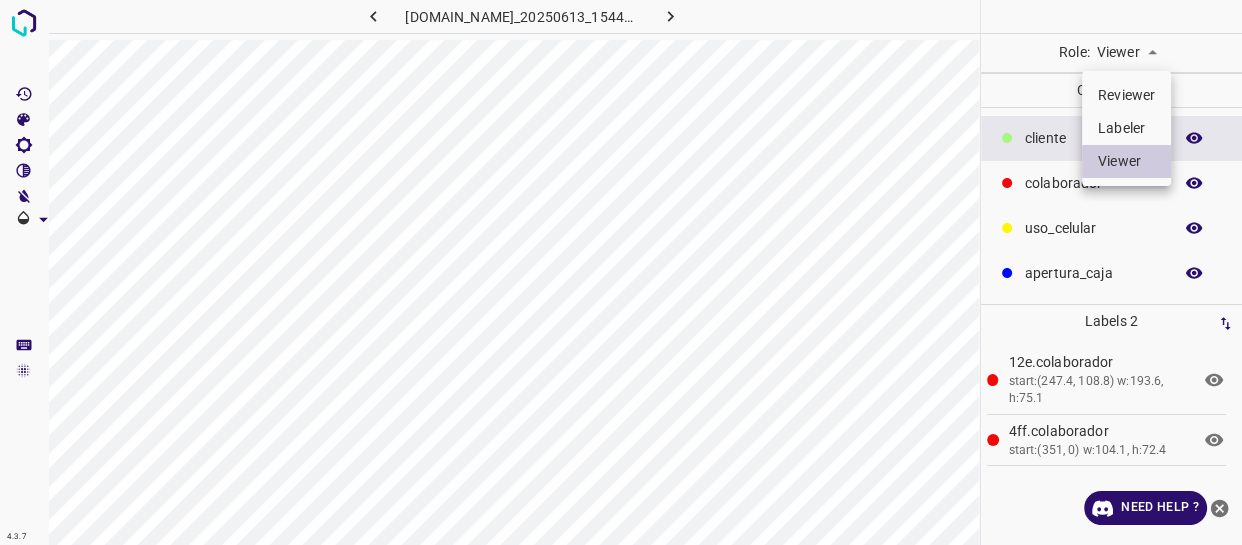 drag, startPoint x: 653, startPoint y: 434, endPoint x: 617, endPoint y: 381, distance: 64.070274 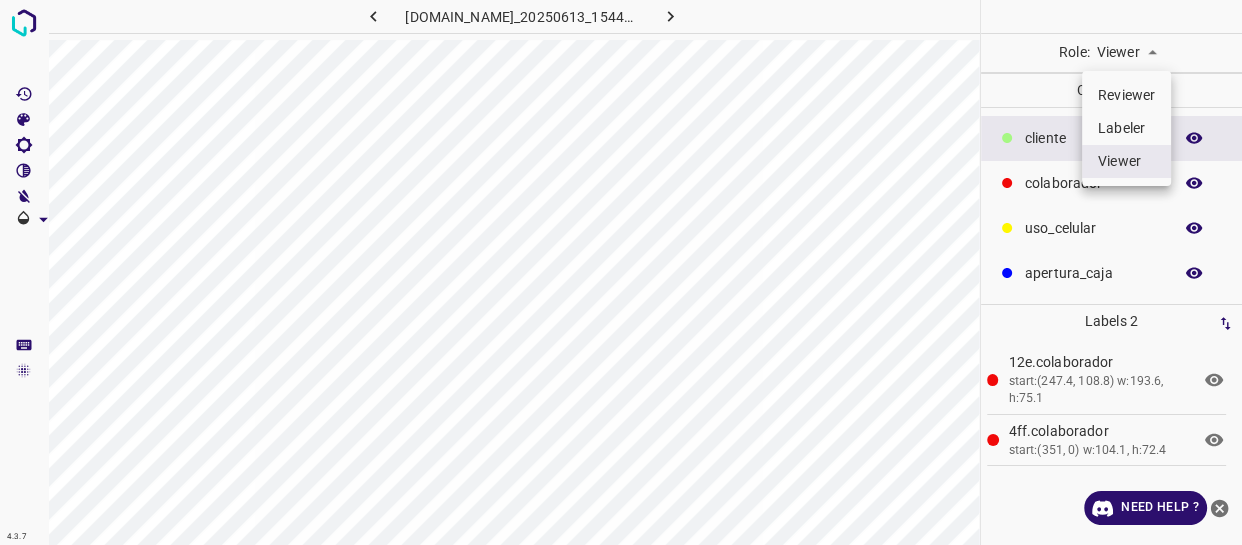 click at bounding box center [621, 272] 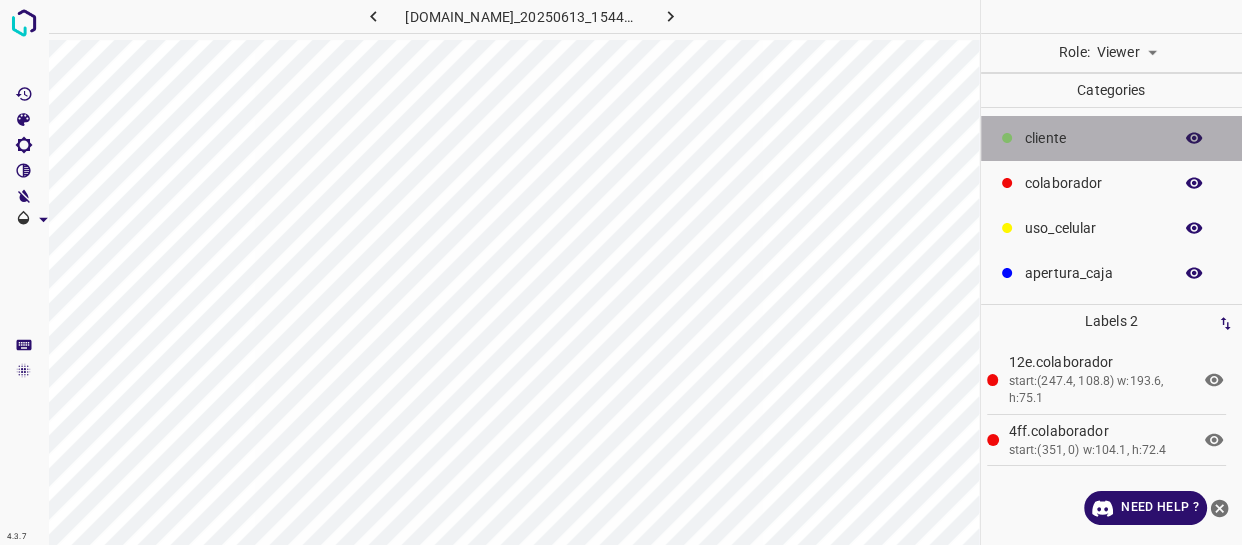 click on "​​cliente" at bounding box center [1093, 138] 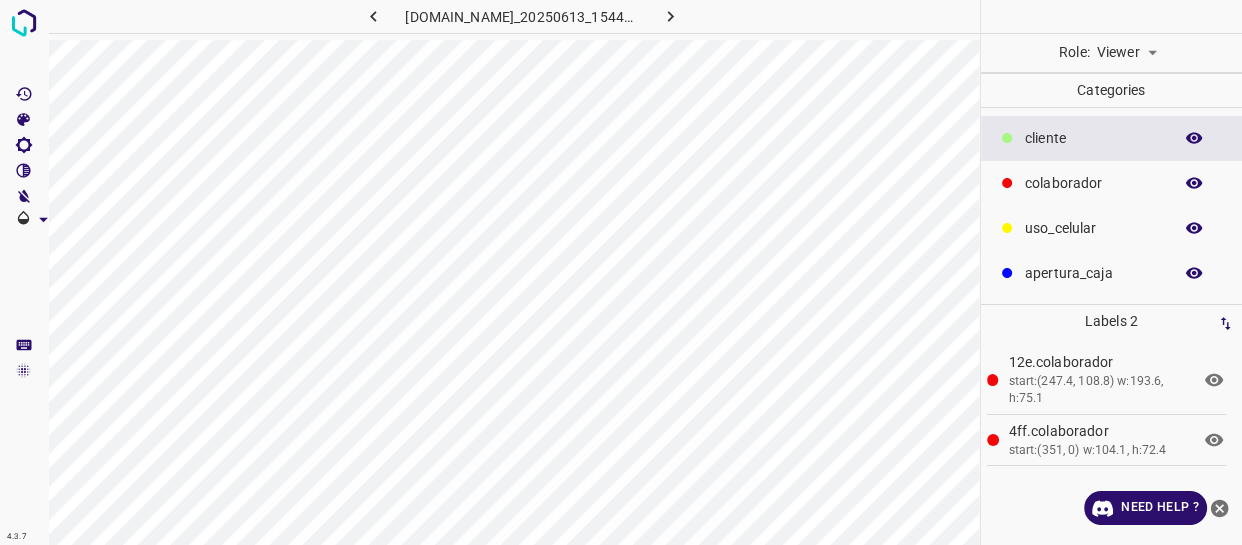 click on "4.3.7 803-bch-oasis-coyoacan.ddns.me_20250613_154420_000003000.jpg Role: Viewer viewer Categories ​​cliente colaborador uso_celular apertura_caja Labels   2 12e.colaborador
start:(247.4, 108.8)
w:193.6, h:75.1
4ff.colaborador
start:(351, 0)
w:104.1, h:72.4
Categories 1 ​​cliente 2 colaborador 3 uso_celular 4 apertura_caja Tools Space Change between modes (Draw & Edit) I Auto labeling R Restore zoom M Zoom in N Zoom out Delete Delete selecte label Filters Z Restore filters X Saturation filter C Brightness filter V Contrast filter B Gray scale filter General O Download Need Help ? - Text - Hide - Delete" at bounding box center [621, 272] 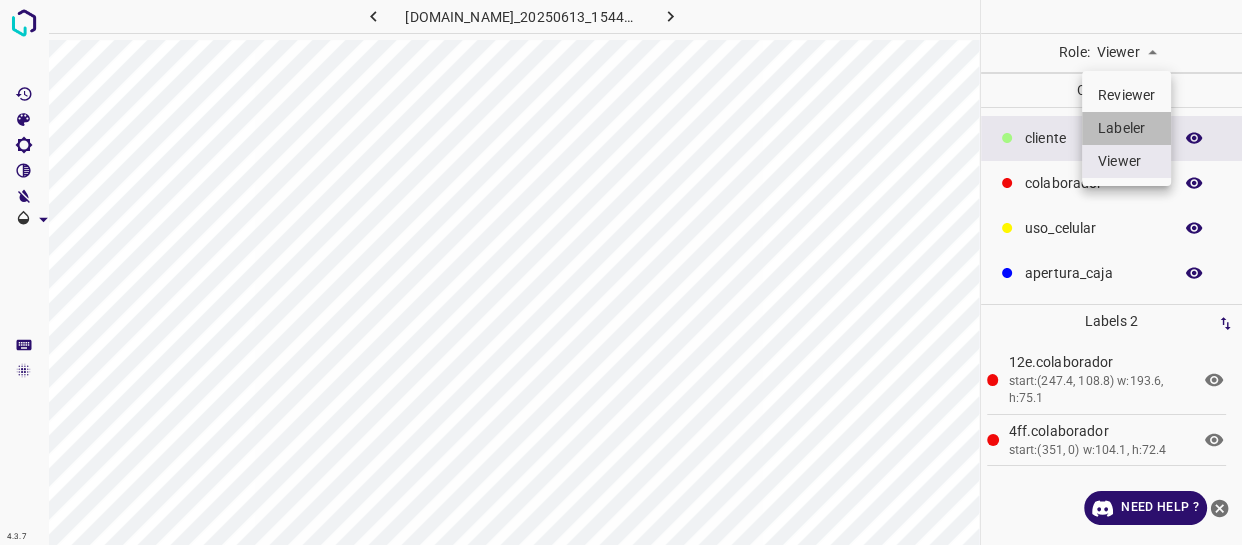 click on "Labeler" at bounding box center [1126, 128] 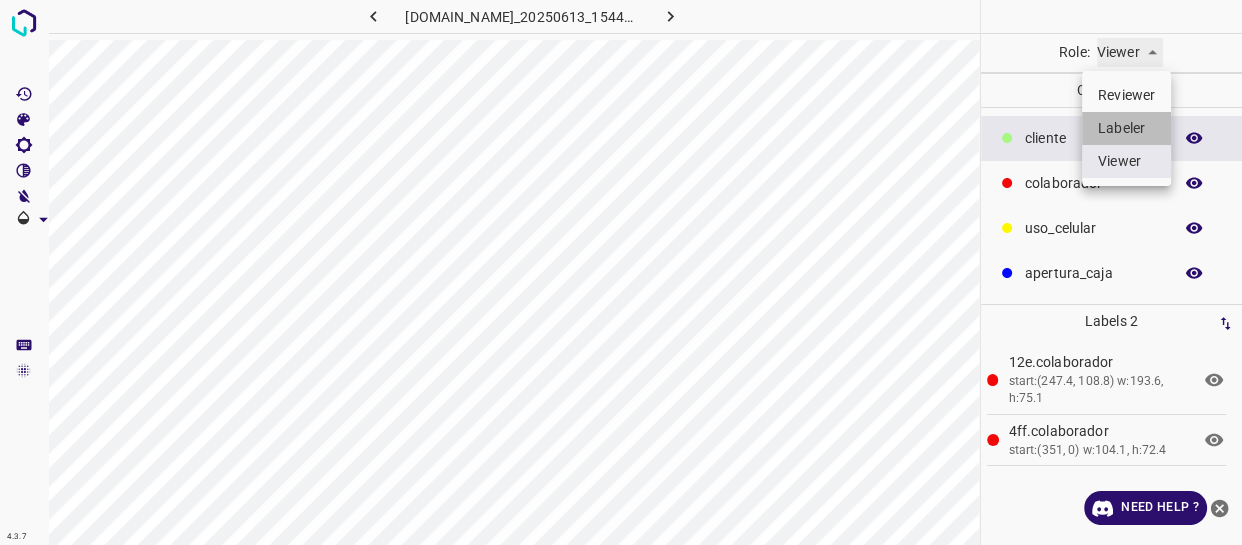 type on "labeler" 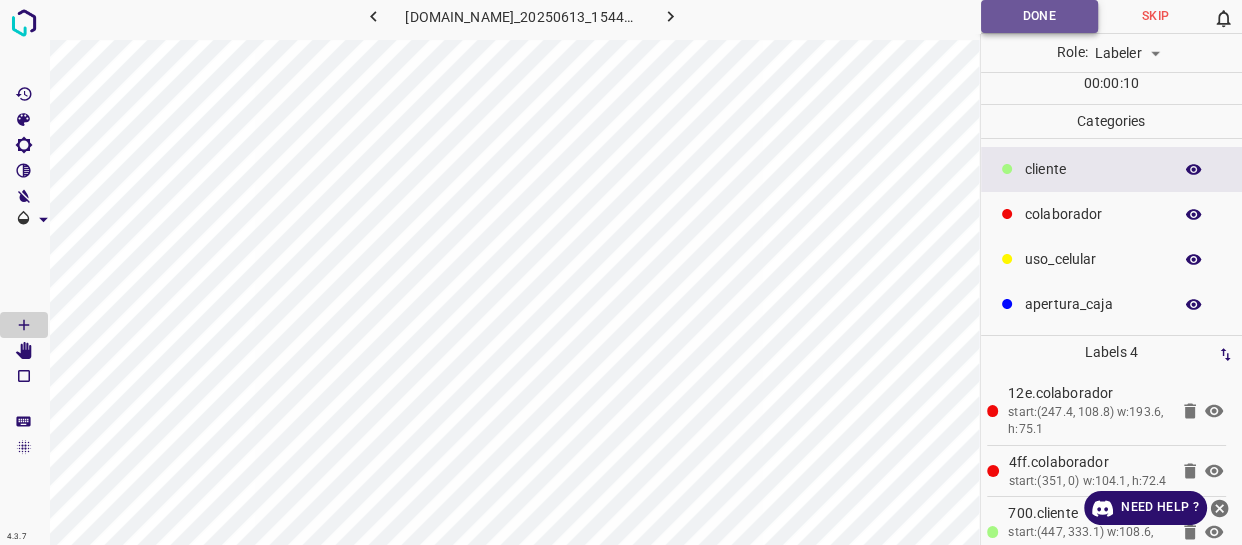 click on "Done" at bounding box center [1039, 16] 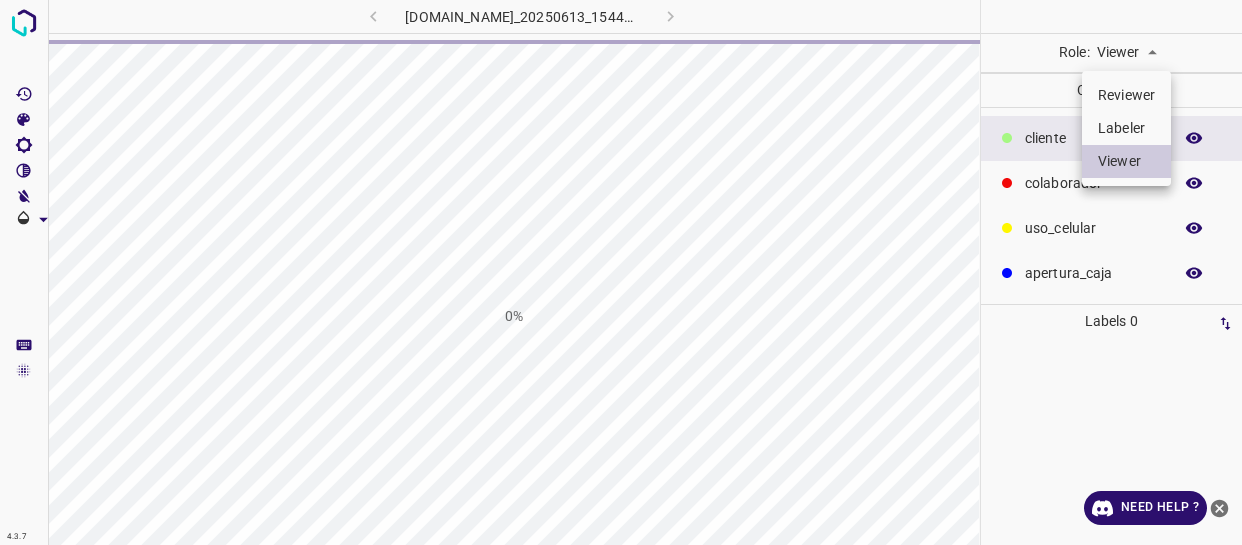 click on "4.3.7 [DOMAIN_NAME]_20250613_154420_000005010.jpg 0% Role: Viewer viewer Categories ​​cliente colaborador uso_celular apertura_caja Labels   0 Categories 1 ​​cliente 2 colaborador 3 uso_celular 4 apertura_caja Tools Space Change between modes (Draw & Edit) I Auto labeling R Restore zoom M Zoom in N Zoom out Delete Delete selecte label Filters Z Restore filters X Saturation filter C Brightness filter V Contrast filter B Gray scale filter General O Download Need Help ? - Text - Hide - Delete Reviewer Labeler Viewer" at bounding box center [621, 272] 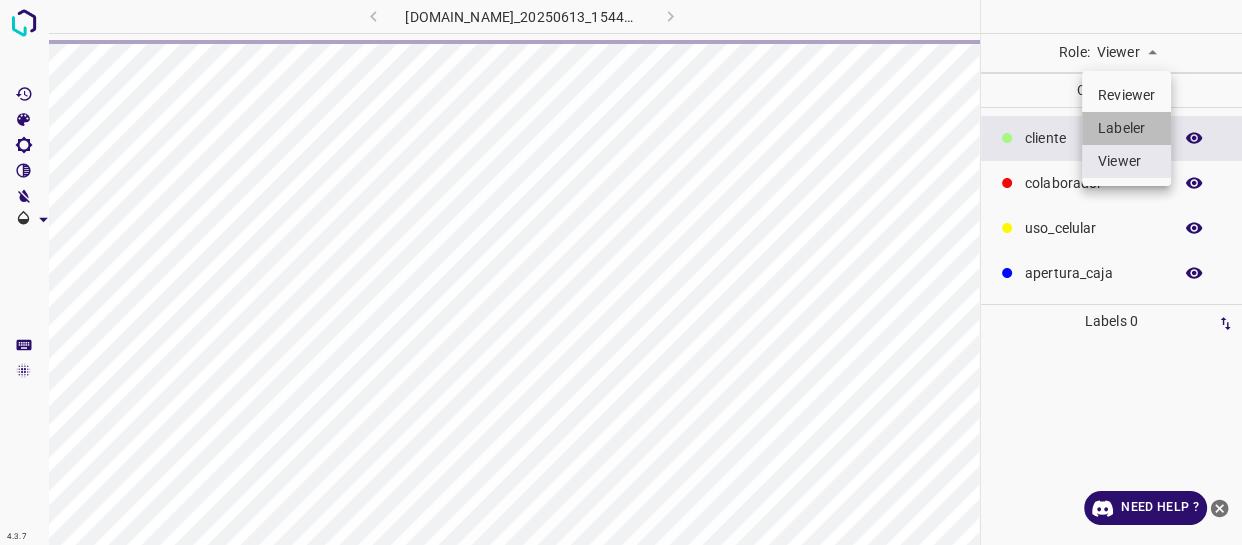 click on "Labeler" at bounding box center [1126, 128] 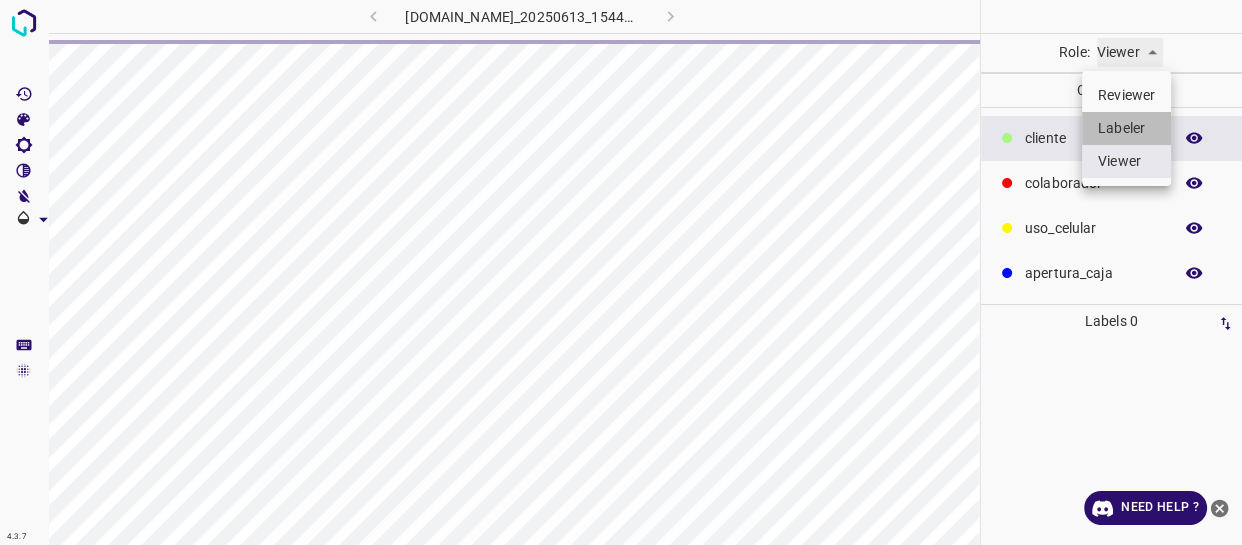 type on "labeler" 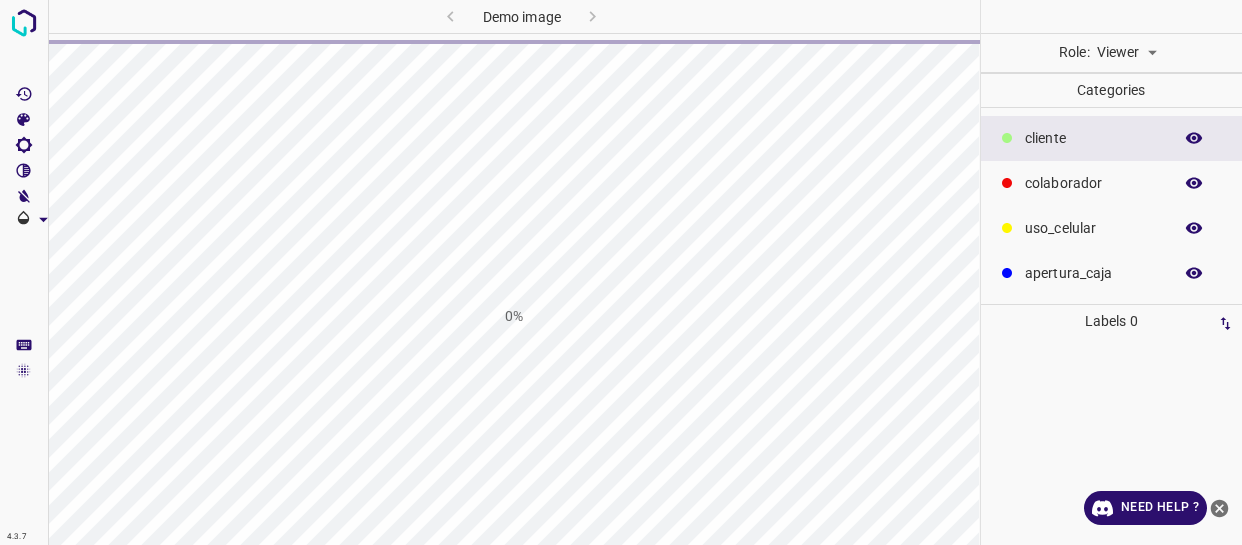scroll, scrollTop: 0, scrollLeft: 0, axis: both 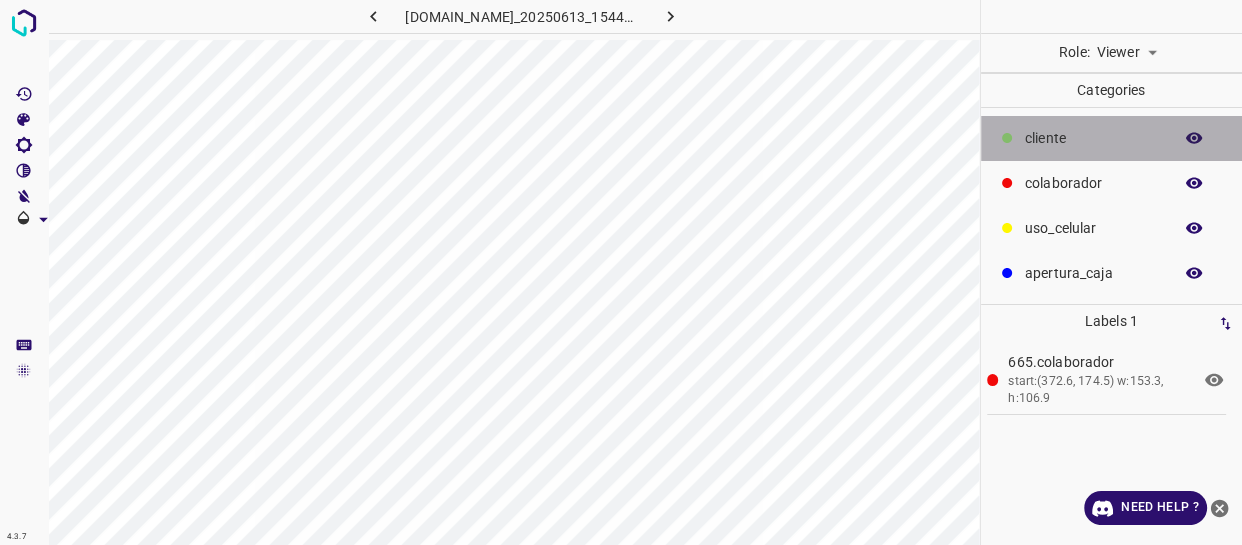 click on "​​cliente" at bounding box center (1093, 138) 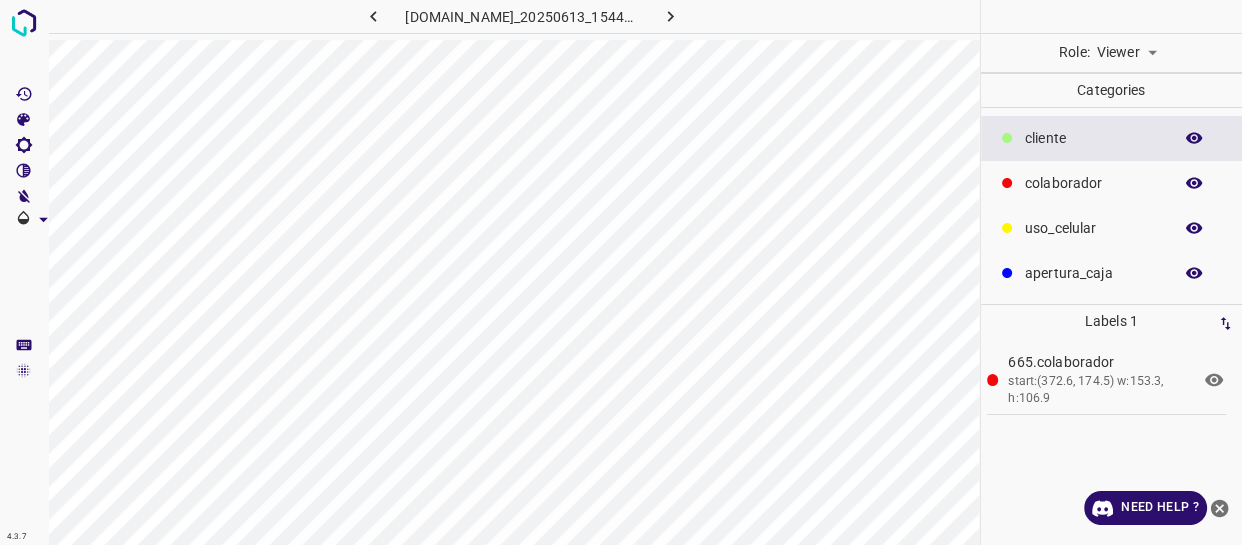 click on "4.3.7 803-bch-oasis-coyoacan.ddns.me_20250613_154420_000005010.jpg Role: Viewer viewer Categories ​​cliente colaborador uso_celular apertura_caja Labels   1 665.colaborador
start:(372.6, 174.5)
w:153.3, h:106.9
Categories 1 ​​cliente 2 colaborador 3 uso_celular 4 apertura_caja Tools Space Change between modes (Draw & Edit) I Auto labeling R Restore zoom M Zoom in N Zoom out Delete Delete selecte label Filters Z Restore filters X Saturation filter C Brightness filter V Contrast filter B Gray scale filter General O Download Need Help ? - Text - Hide - Delete" at bounding box center [621, 272] 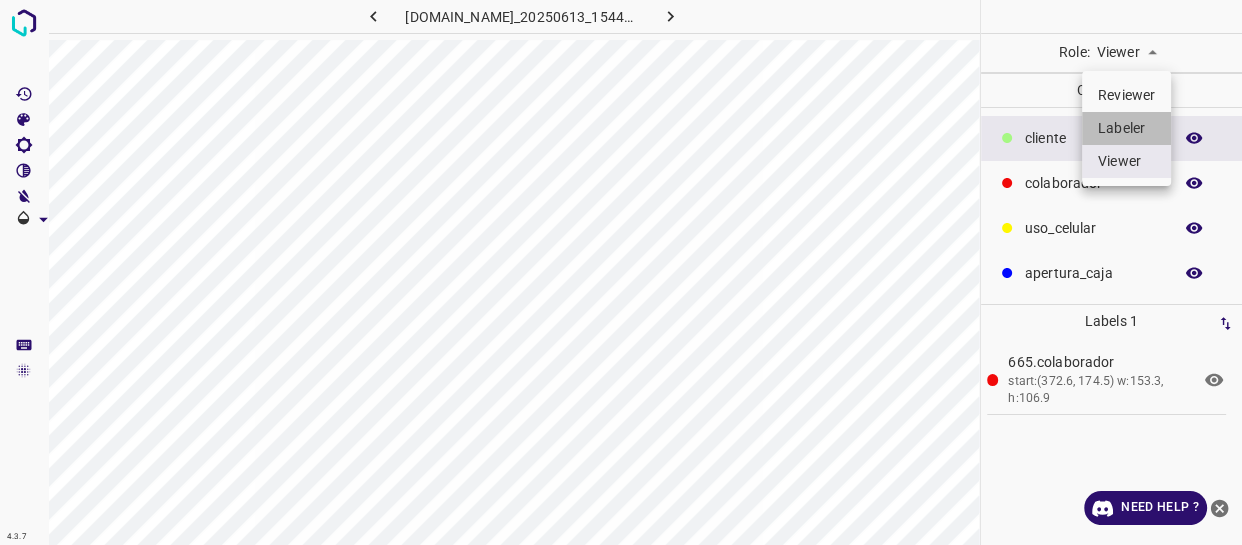 click on "Labeler" at bounding box center [1126, 128] 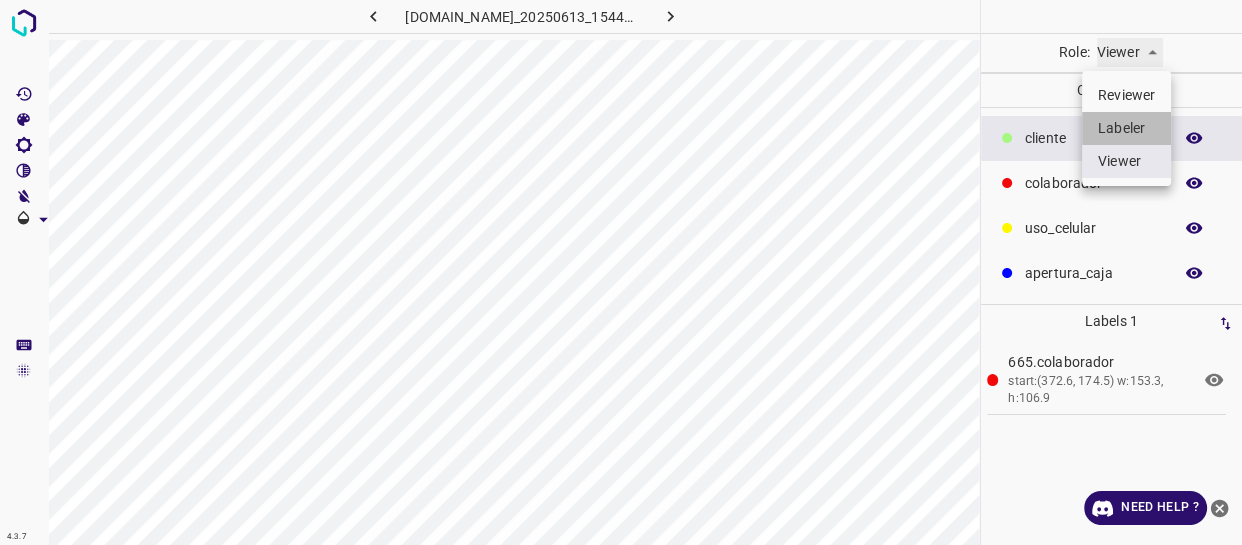 type on "labeler" 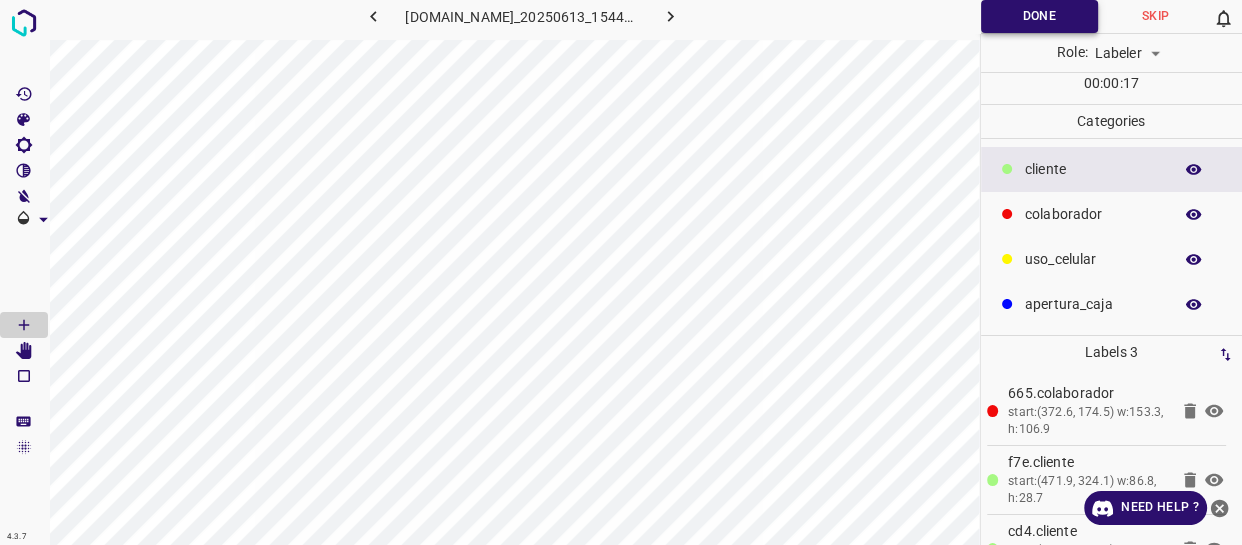 click on "Done Skip 0 Role: Labeler labeler 00   : 00   : 17" at bounding box center [1112, 52] 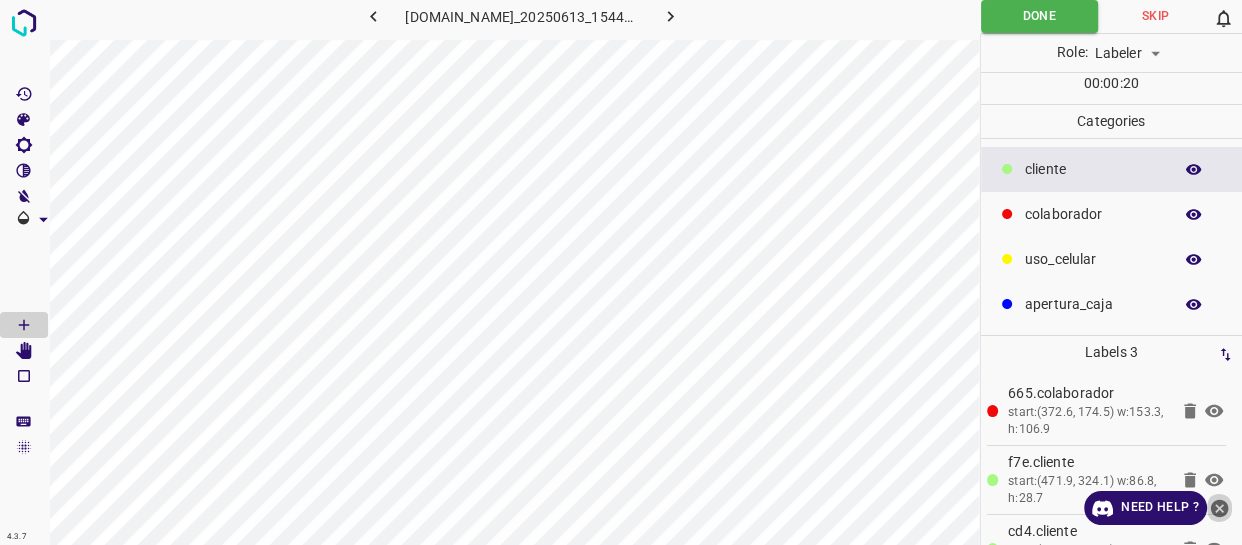 drag, startPoint x: 1225, startPoint y: 503, endPoint x: 1209, endPoint y: 498, distance: 16.763054 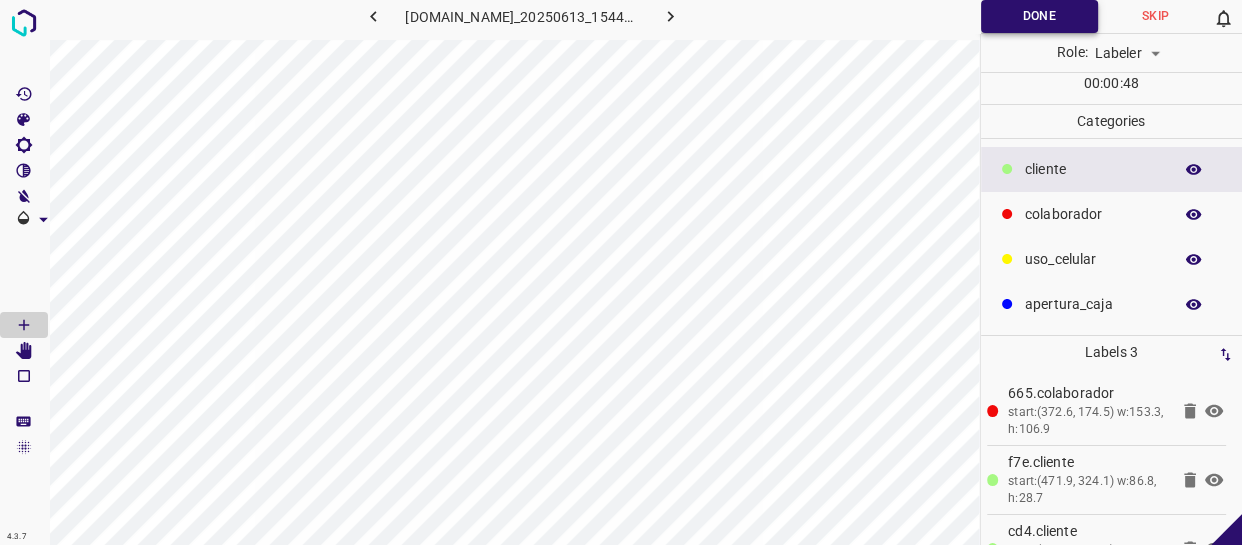 click on "Done" at bounding box center [1039, 16] 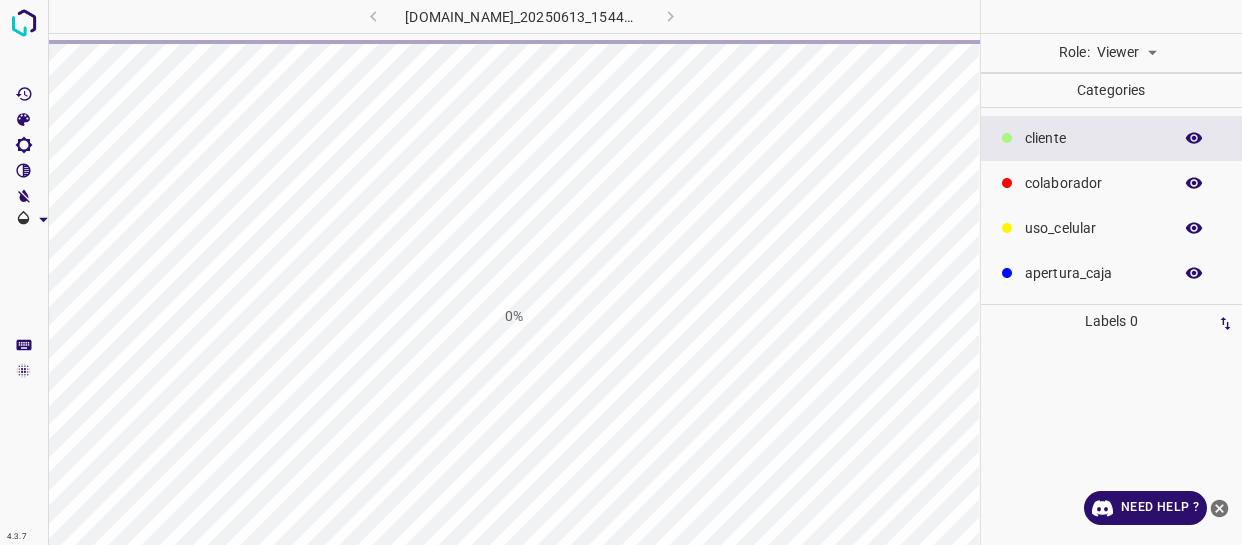 scroll, scrollTop: 0, scrollLeft: 0, axis: both 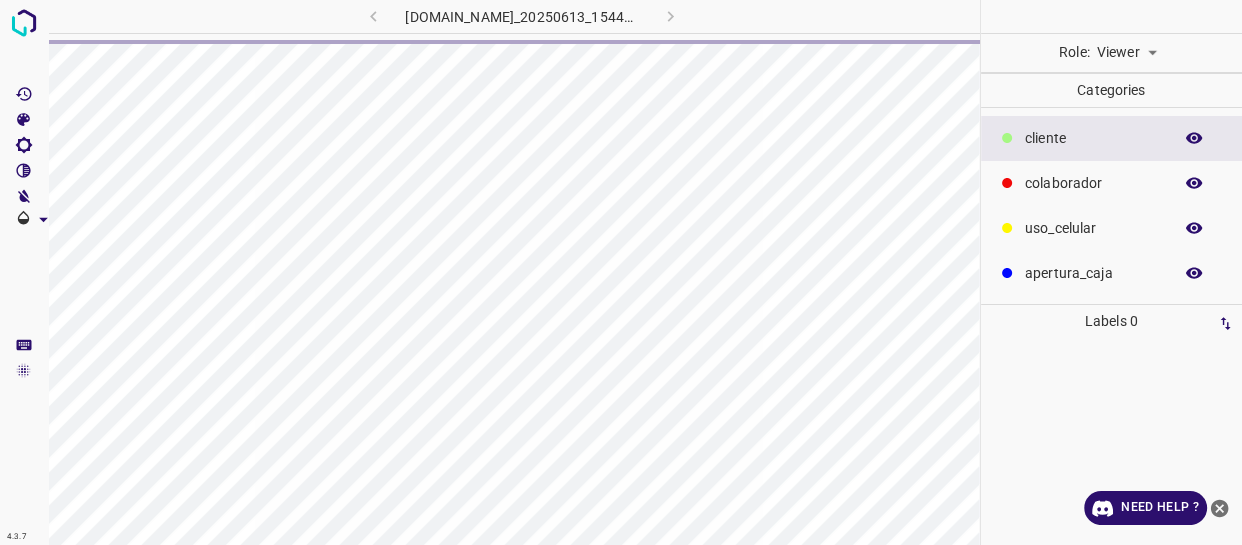 click on "4.3.7 803-bch-oasis-coyoacan.ddns.me_20250613_154420_000005400.jpg Role: Viewer viewer Categories ​​cliente colaborador uso_celular apertura_caja Labels   0 Categories 1 ​​cliente 2 colaborador 3 uso_celular 4 apertura_caja Tools Space Change between modes (Draw & Edit) I Auto labeling R Restore zoom M Zoom in N Zoom out Delete Delete selecte label Filters Z Restore filters X Saturation filter C Brightness filter V Contrast filter B Gray scale filter General O Download Need Help ? - Text - Hide - Delete" at bounding box center (621, 272) 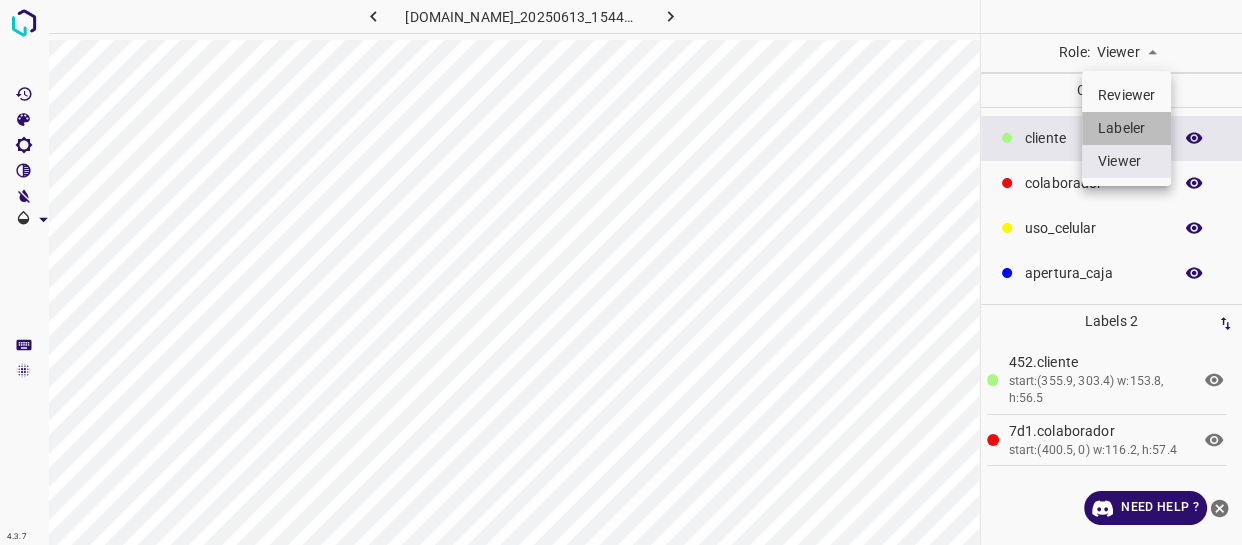 click on "Labeler" at bounding box center [1126, 128] 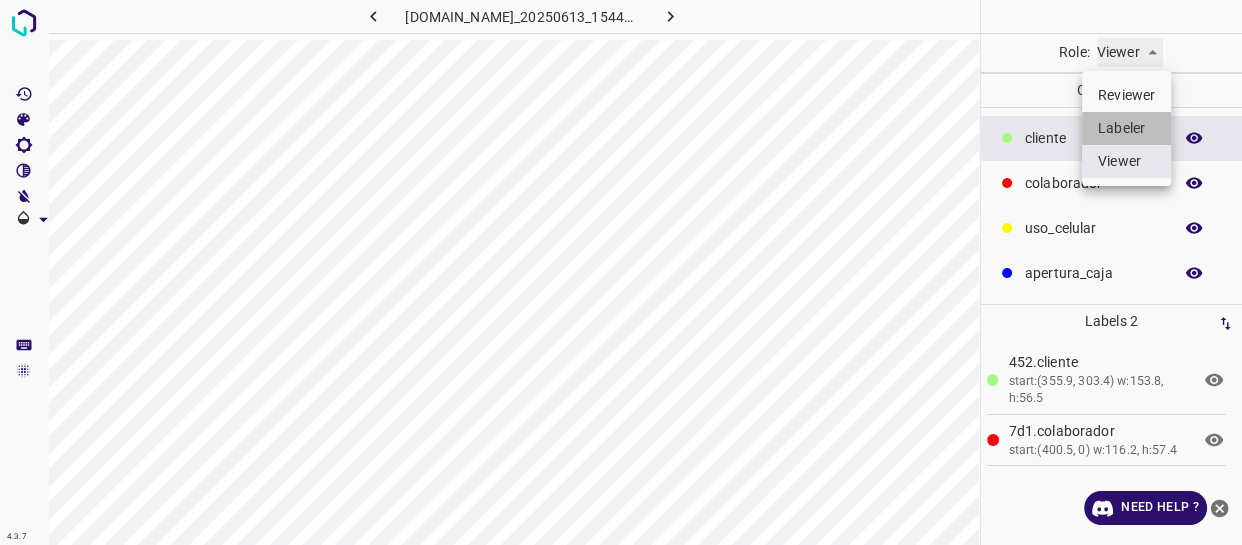 type on "labeler" 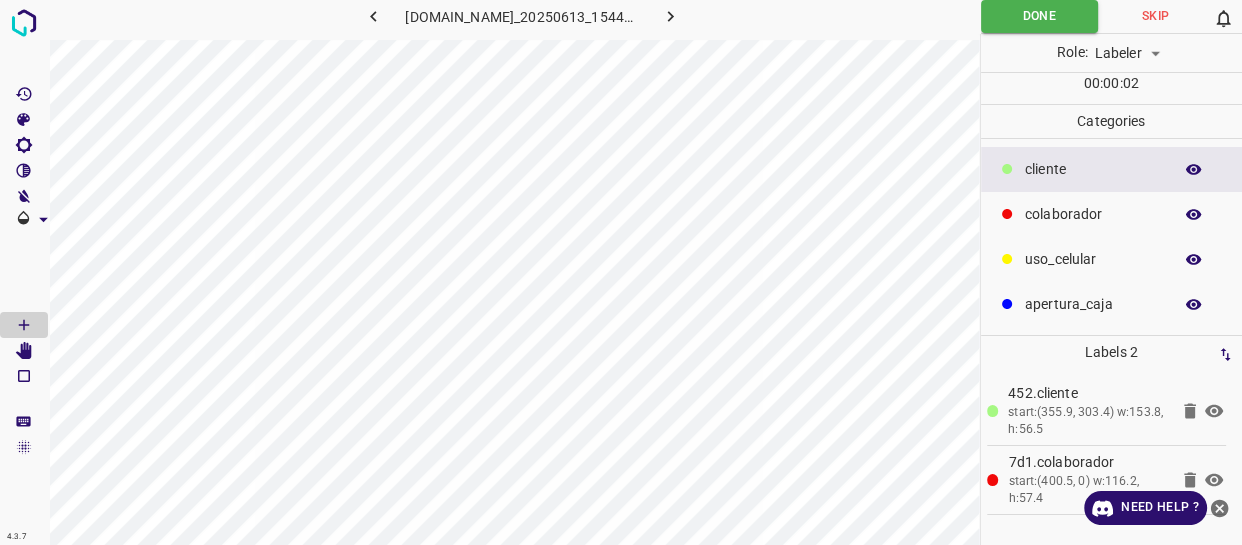 click 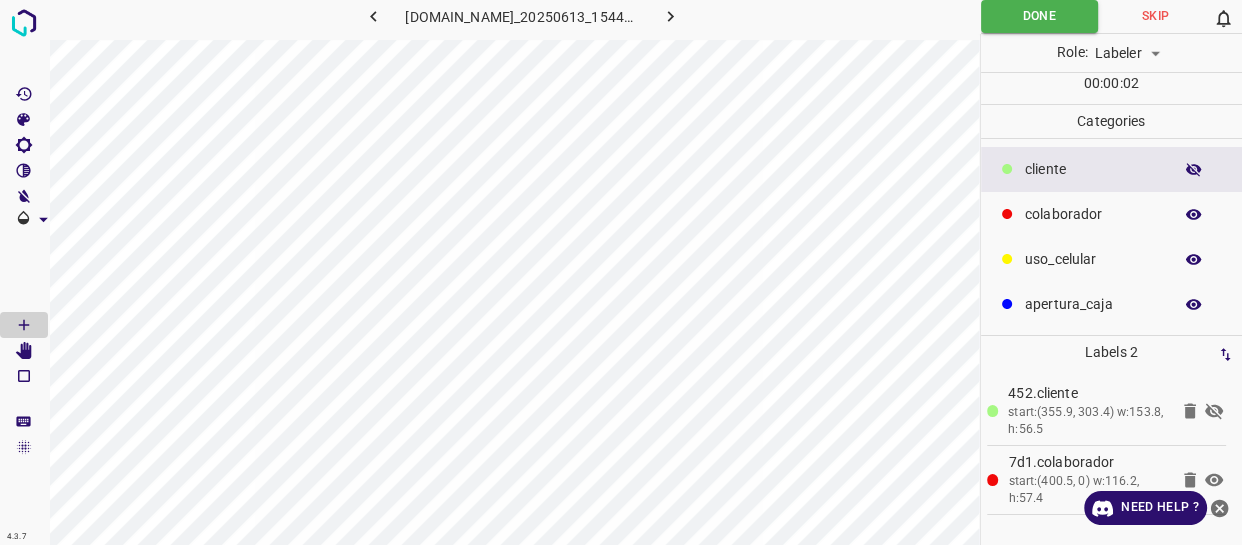 click 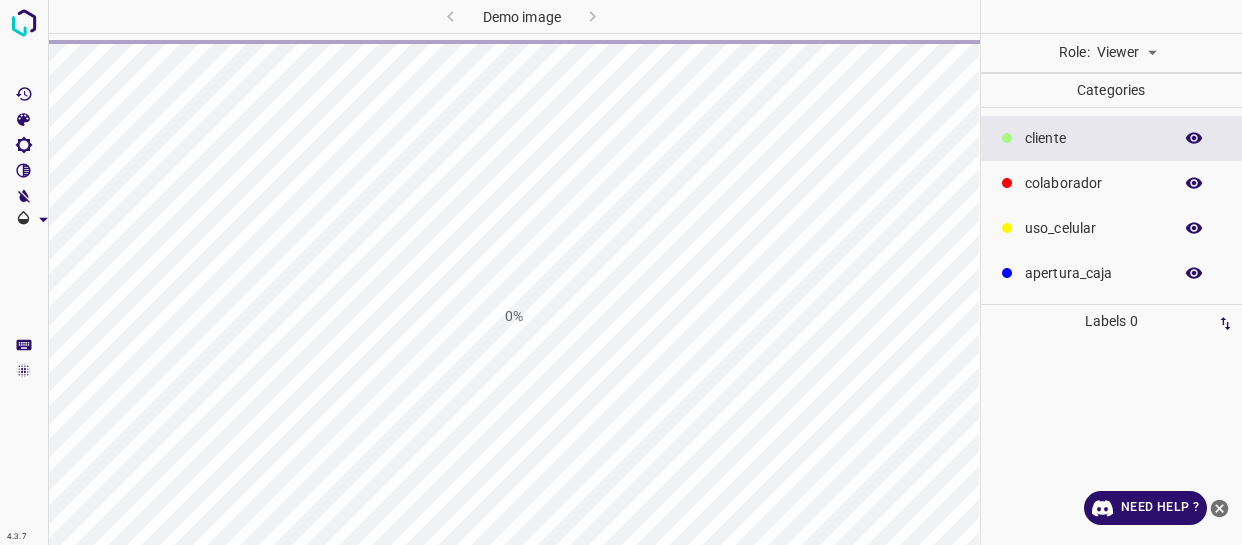 scroll, scrollTop: 0, scrollLeft: 0, axis: both 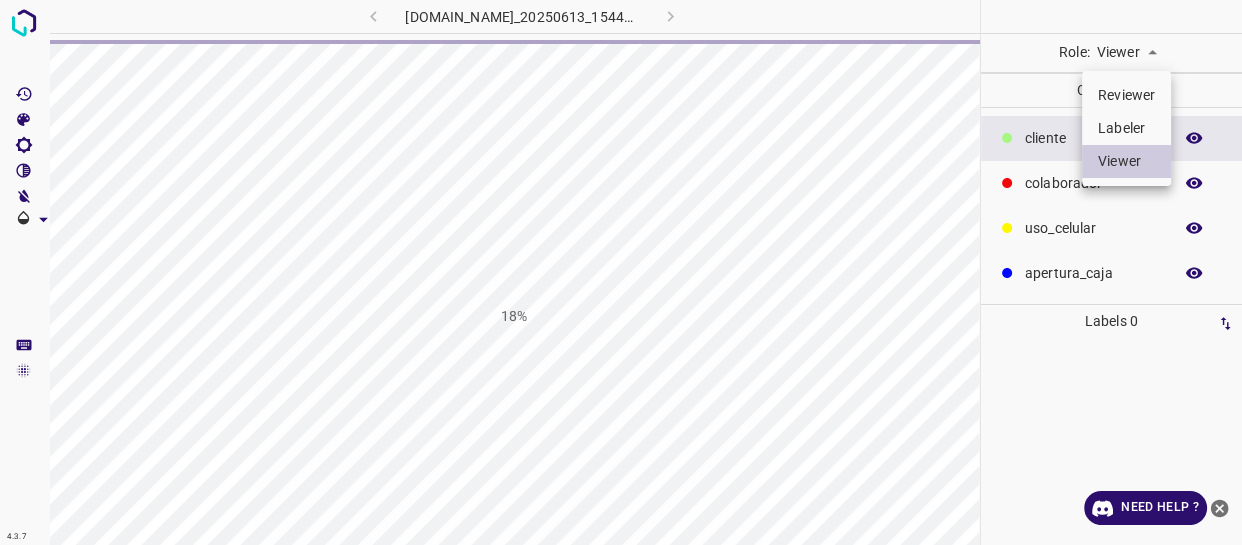 click on "4.3.7 [DOMAIN_NAME]_20250613_154427_000001680.jpg 18% Role: Viewer viewer Categories ​​cliente colaborador uso_celular apertura_caja Labels   0 Categories 1 ​​cliente 2 colaborador 3 uso_celular 4 apertura_caja Tools Space Change between modes (Draw & Edit) I Auto labeling R Restore zoom M Zoom in N Zoom out Delete Delete selecte label Filters Z Restore filters X Saturation filter C Brightness filter V Contrast filter B Gray scale filter General O Download Need Help ? - Text - Hide - Delete Reviewer Labeler Viewer" at bounding box center (621, 272) 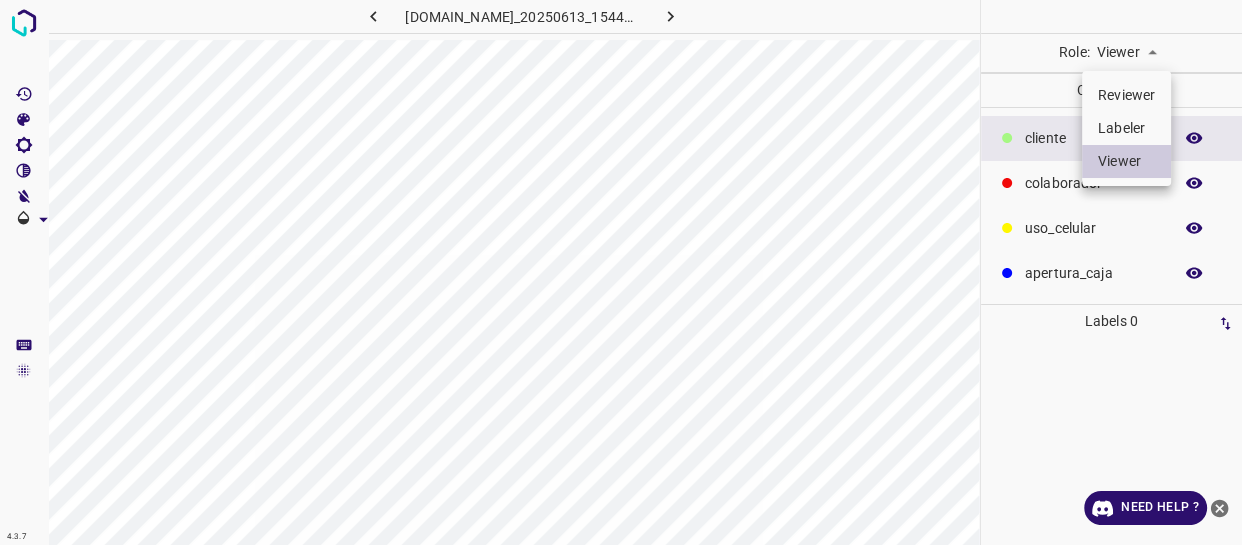 click on "Labeler" at bounding box center (1126, 128) 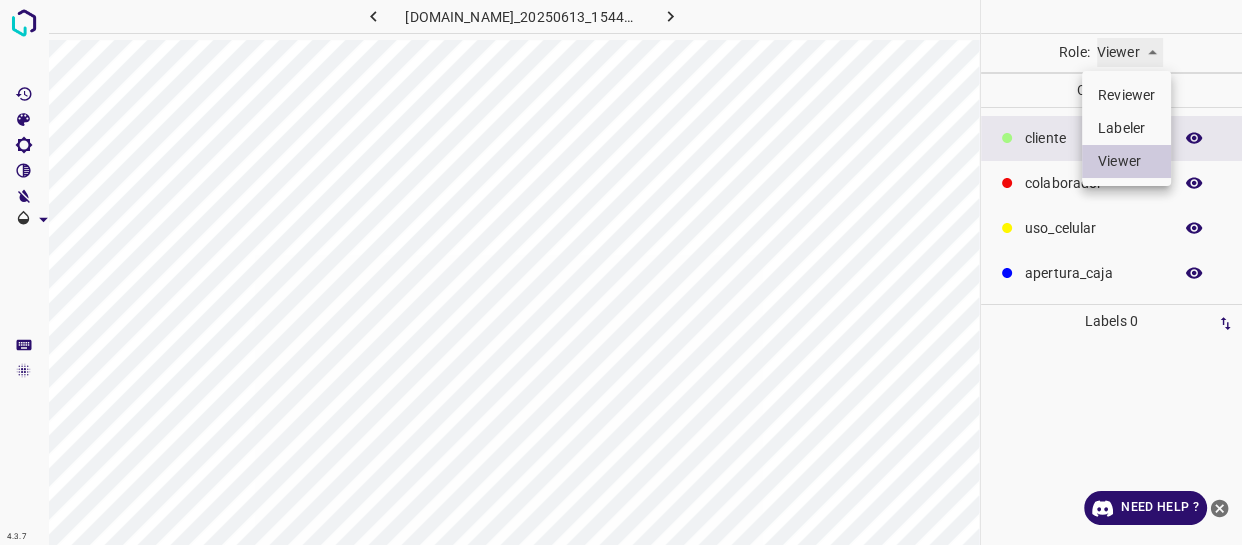 type on "labeler" 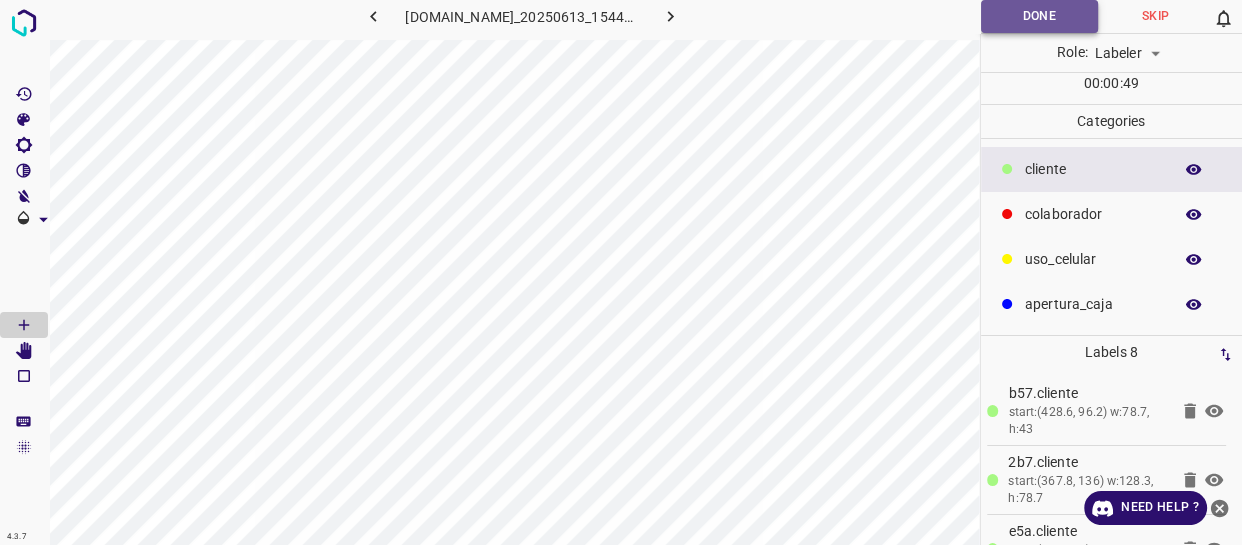 click on "Done" at bounding box center [1039, 16] 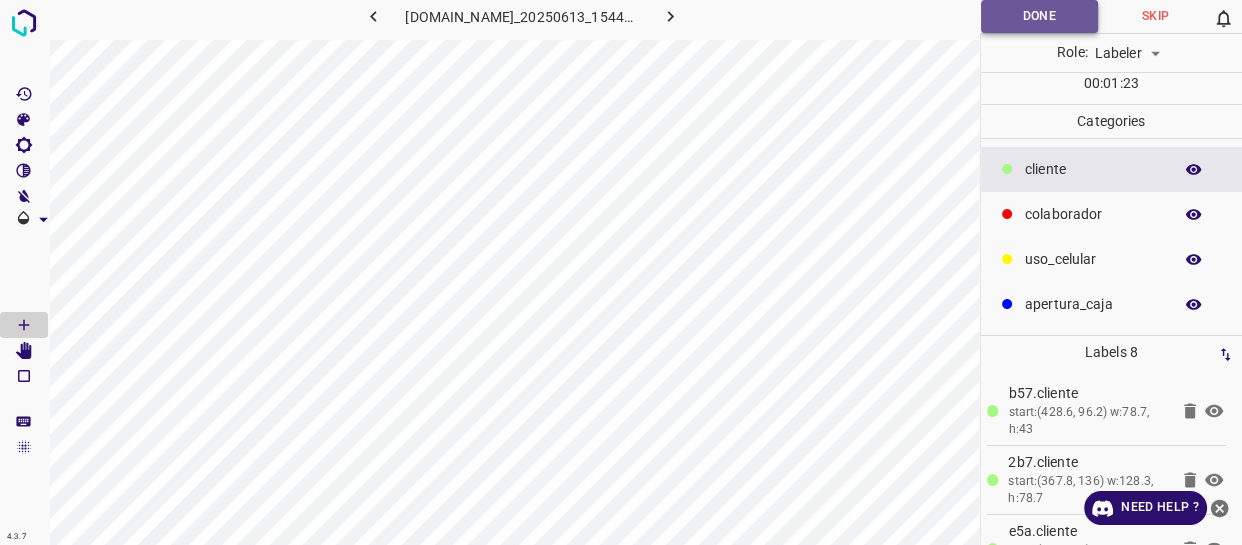 click on "Done" at bounding box center (1039, 16) 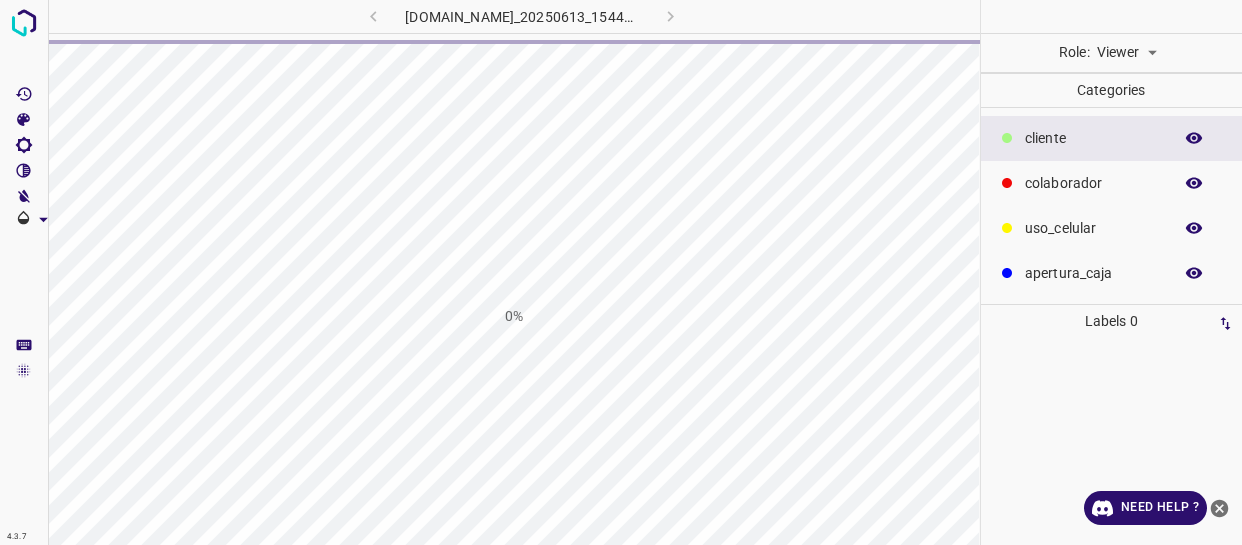 scroll, scrollTop: 0, scrollLeft: 0, axis: both 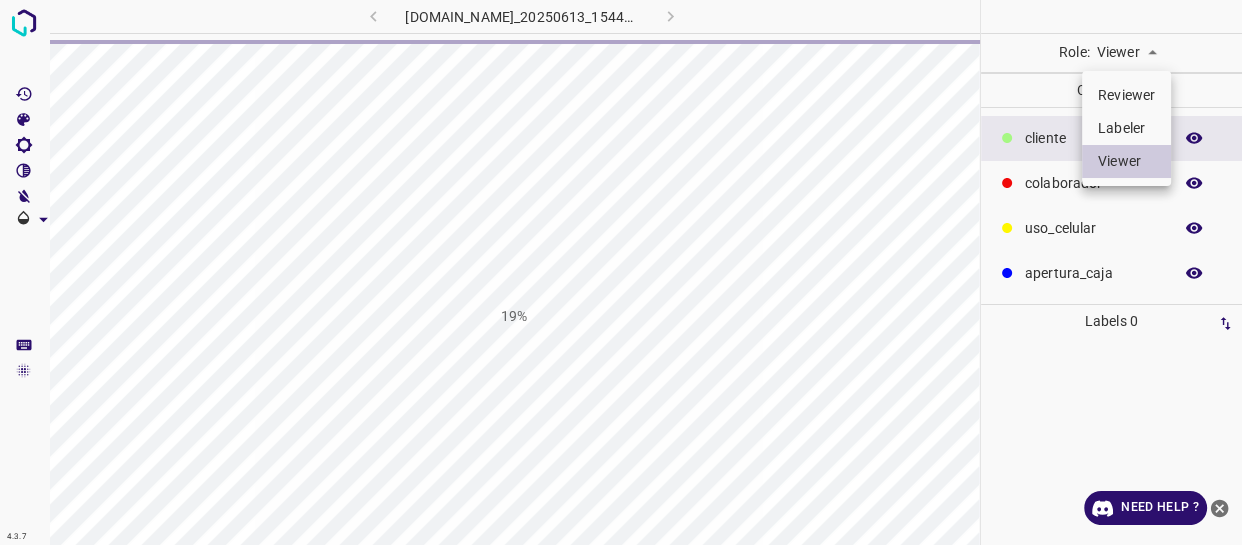 click on "4.3.7 [DOMAIN_NAME]_20250613_154427_000002130.jpg 19% Role: Viewer viewer Categories ​​cliente colaborador uso_celular apertura_caja Labels   0 Categories 1 ​​cliente 2 colaborador 3 uso_celular 4 apertura_caja Tools Space Change between modes (Draw & Edit) I Auto labeling R Restore zoom M Zoom in N Zoom out Delete Delete selecte label Filters Z Restore filters X Saturation filter C Brightness filter V Contrast filter B Gray scale filter General O Download Need Help ? - Text - Hide - Delete Reviewer Labeler Viewer" at bounding box center (621, 272) 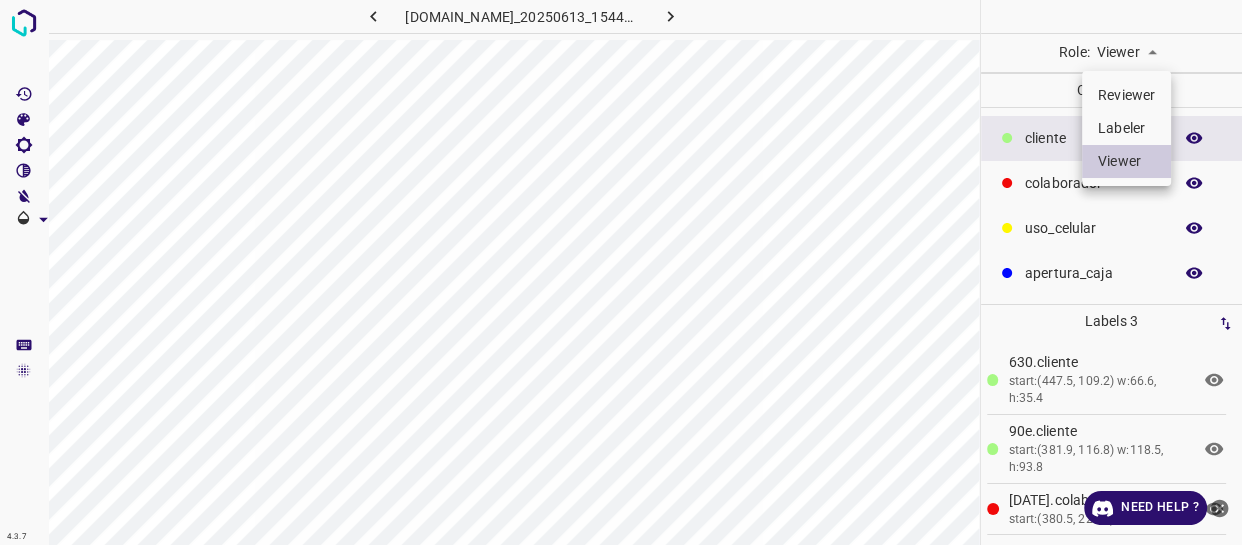 click on "Labeler" at bounding box center (1126, 128) 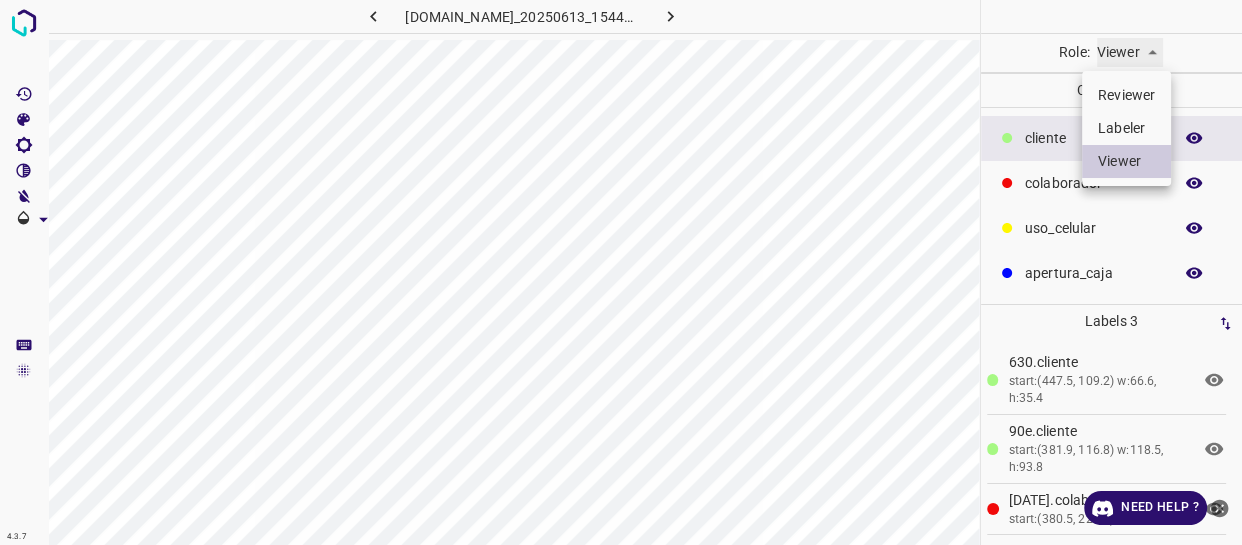 type on "labeler" 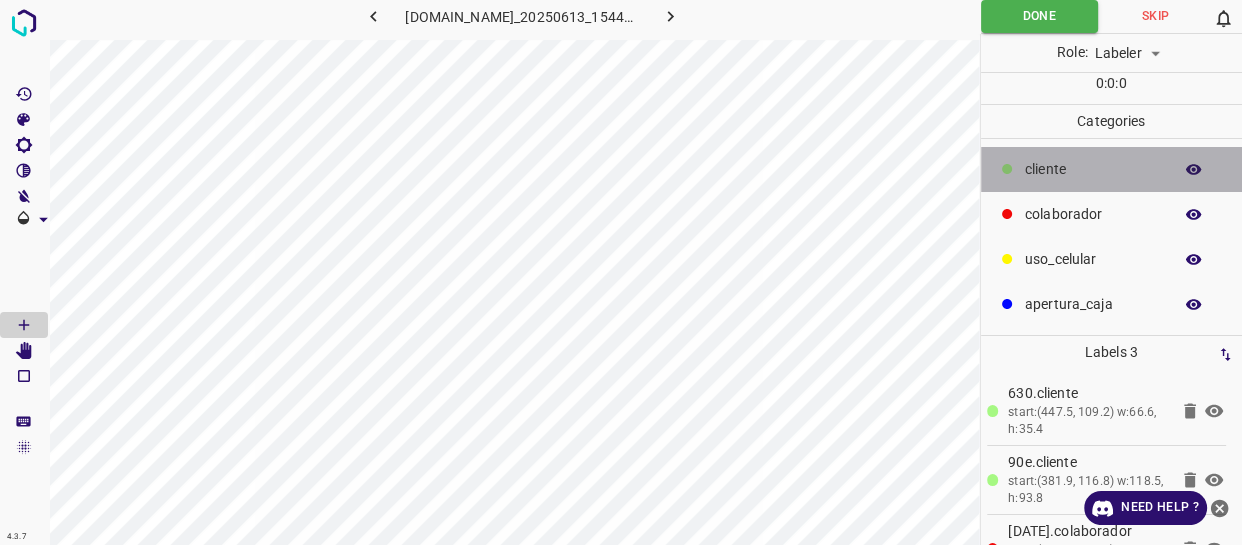 click on "​​cliente" at bounding box center (1112, 169) 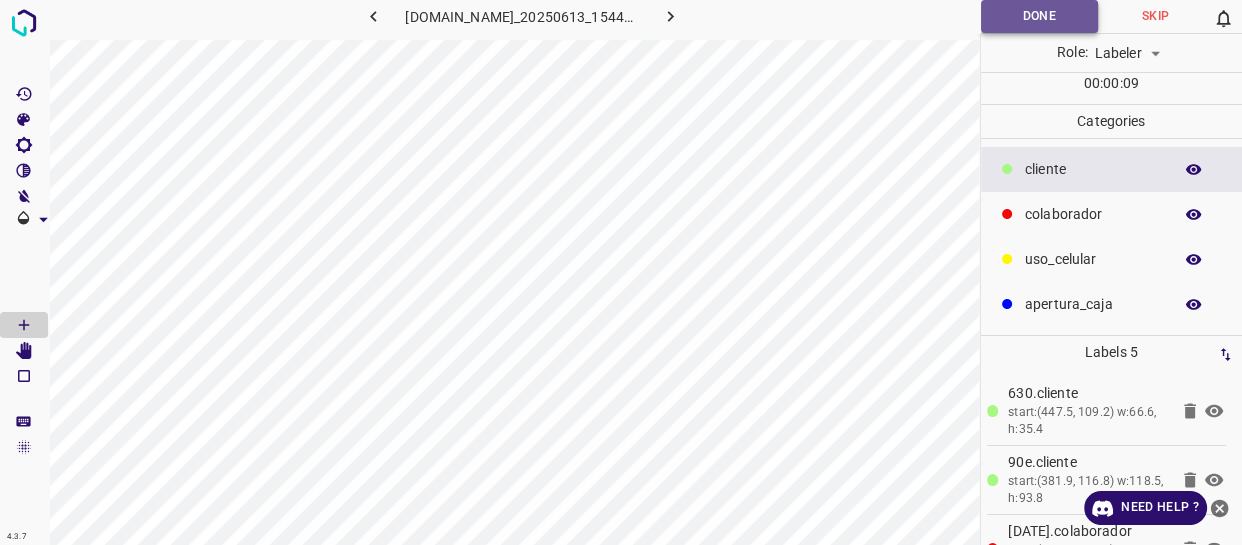 click on "Done" at bounding box center [1039, 16] 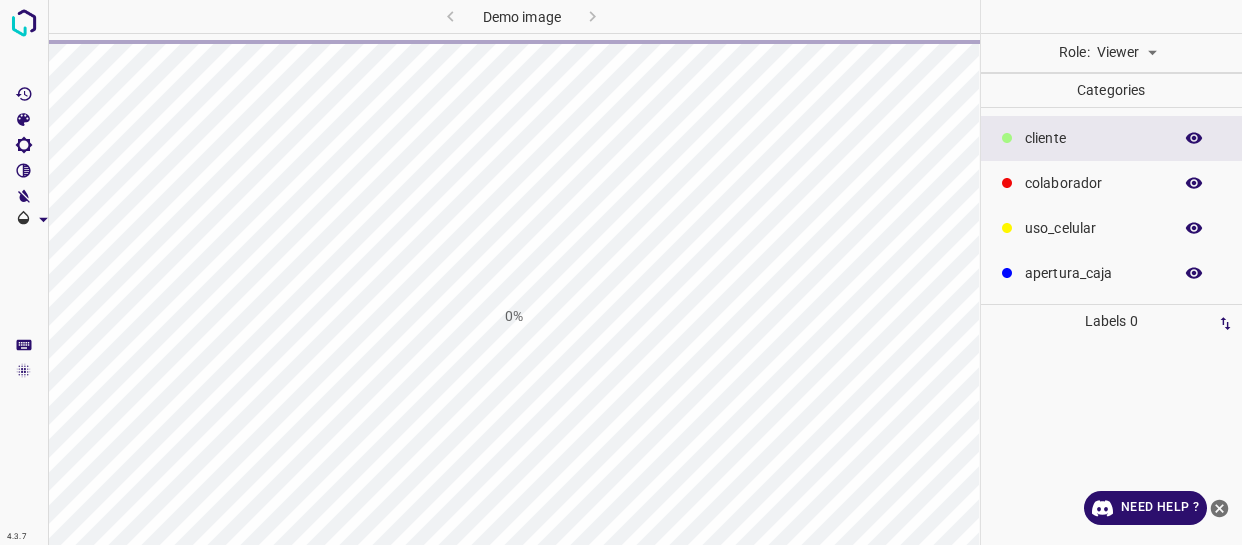 scroll, scrollTop: 0, scrollLeft: 0, axis: both 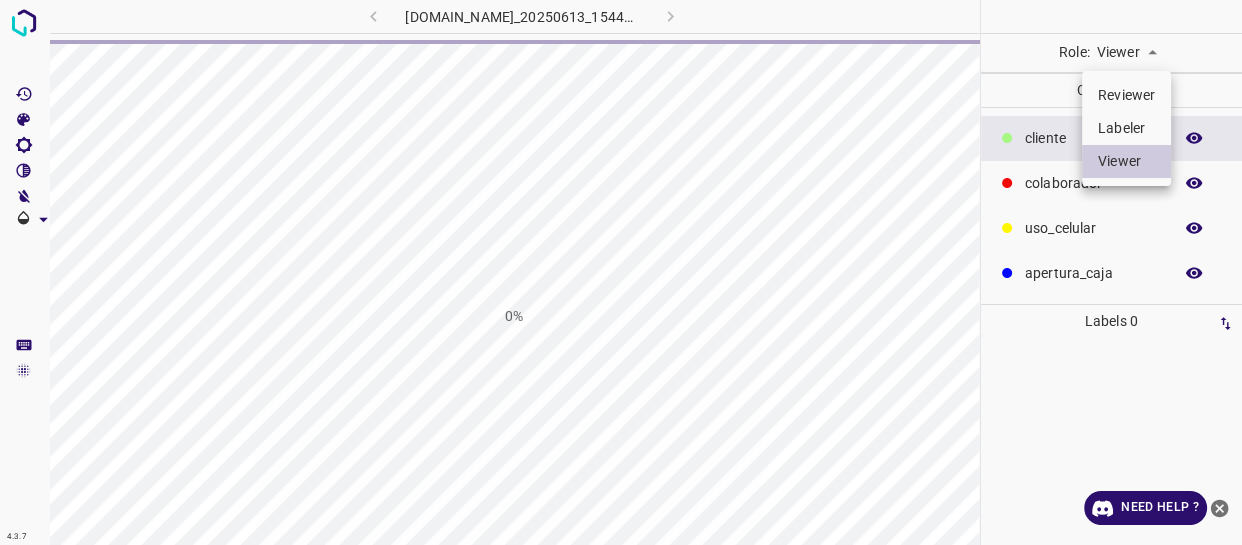 click on "4.3.7 [DOMAIN_NAME]_20250613_154427_000002250.jpg 0% Role: Viewer viewer Categories ​​cliente colaborador uso_celular apertura_caja Labels   0 Categories 1 ​​cliente 2 colaborador 3 uso_celular 4 apertura_caja Tools Space Change between modes (Draw & Edit) I Auto labeling R Restore zoom M Zoom in N Zoom out Delete Delete selecte label Filters Z Restore filters X Saturation filter C Brightness filter V Contrast filter B Gray scale filter General O Download Need Help ? - Text - Hide - Delete Reviewer Labeler Viewer" at bounding box center [621, 272] 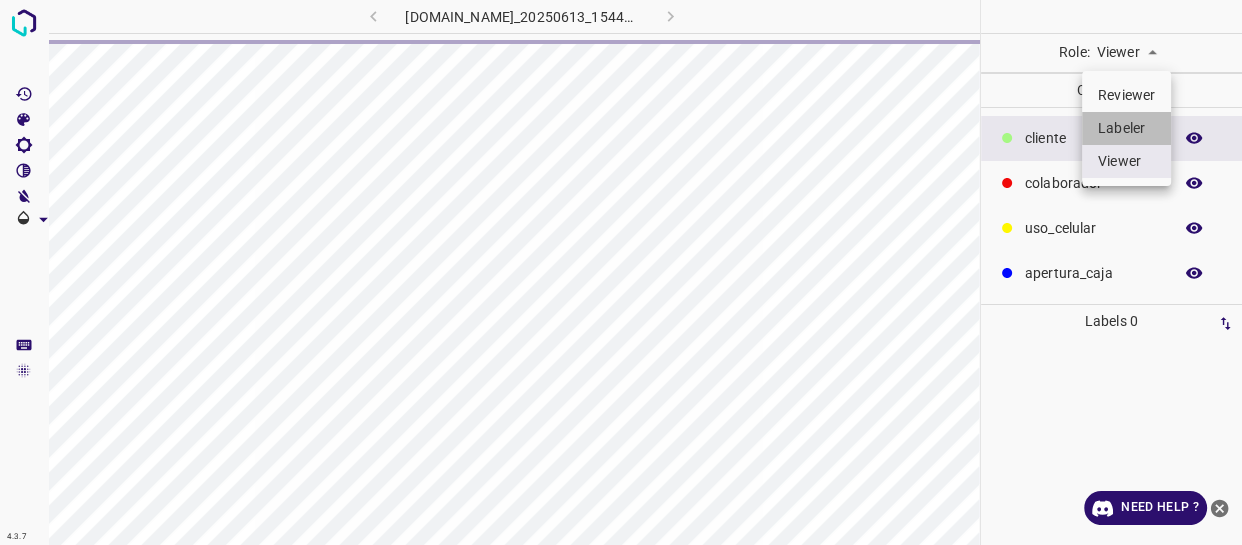 click on "Labeler" at bounding box center [1126, 128] 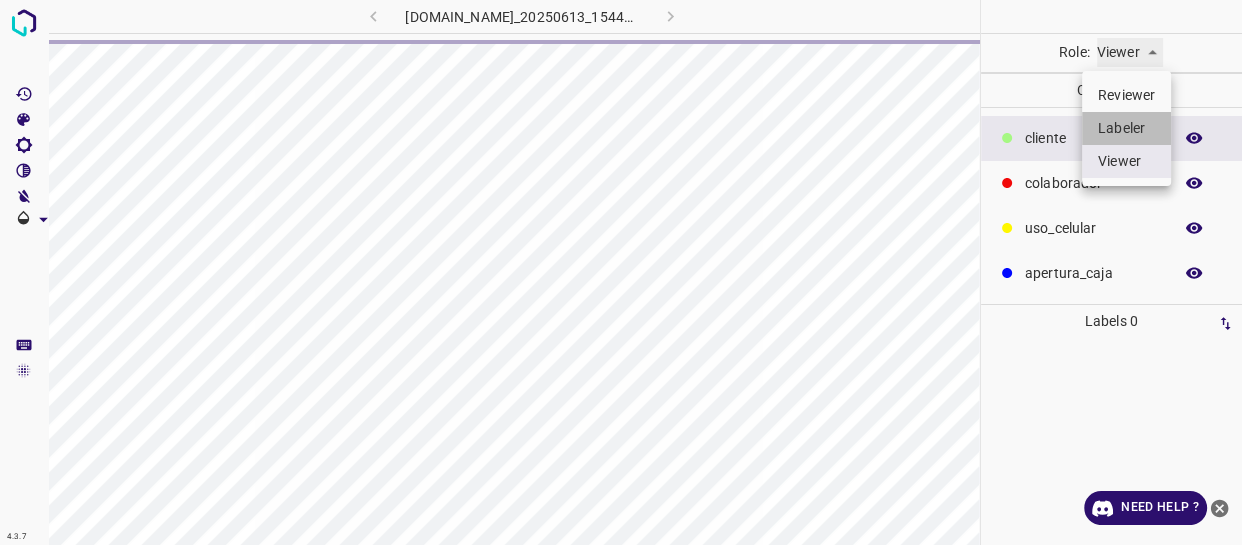 type on "labeler" 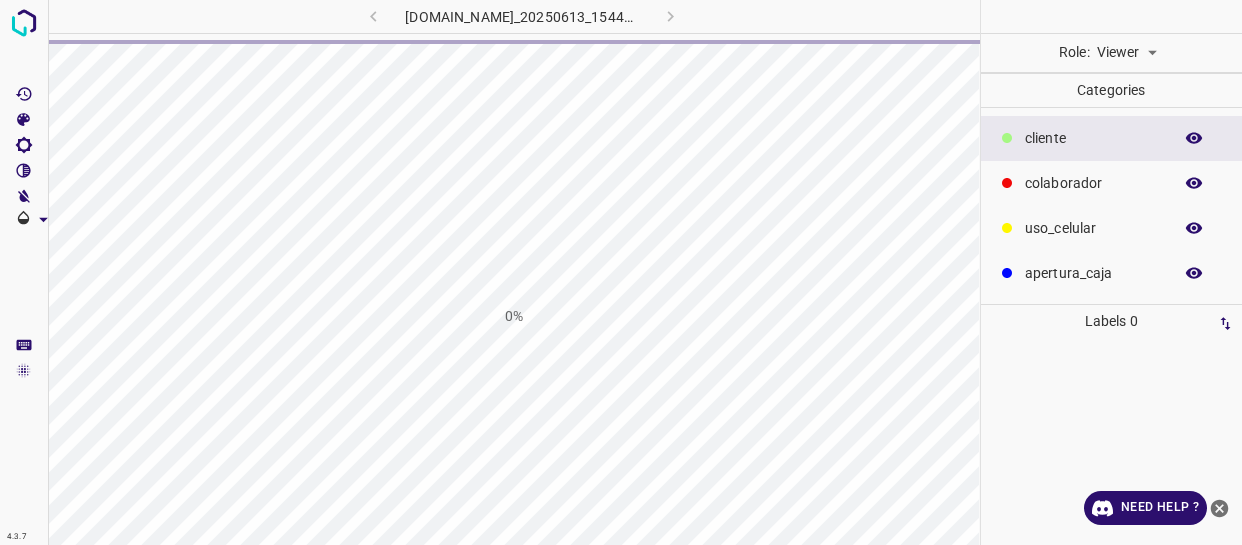 scroll, scrollTop: 0, scrollLeft: 0, axis: both 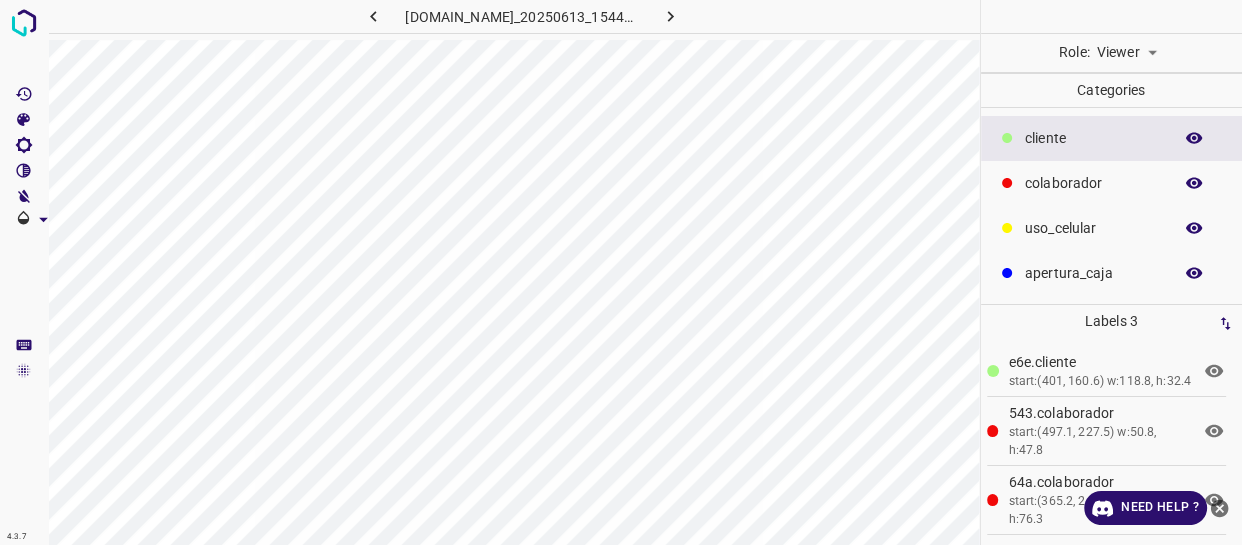 click on "4.3.7 803-bch-oasis-coyoacan.ddns.me_20250613_154427_000002250.jpg Role: Viewer viewer Categories ​​cliente colaborador uso_celular apertura_caja Labels   3 e6e.​​cliente
start:(401, 160.6)
w:118.8, h:32.4
543.colaborador
start:(497.1, 227.5)
w:50.8, h:47.8
64a.colaborador
start:(365.2, 246.9)
w:162.6, h:76.3
Categories 1 ​​cliente 2 colaborador 3 uso_celular 4 apertura_caja Tools Space Change between modes (Draw & Edit) I Auto labeling R Restore zoom M Zoom in N Zoom out Delete Delete selecte label Filters Z Restore filters X Saturation filter C Brightness filter V Contrast filter B Gray scale filter General O Download Need Help ? - Text - Hide - Delete" at bounding box center (621, 272) 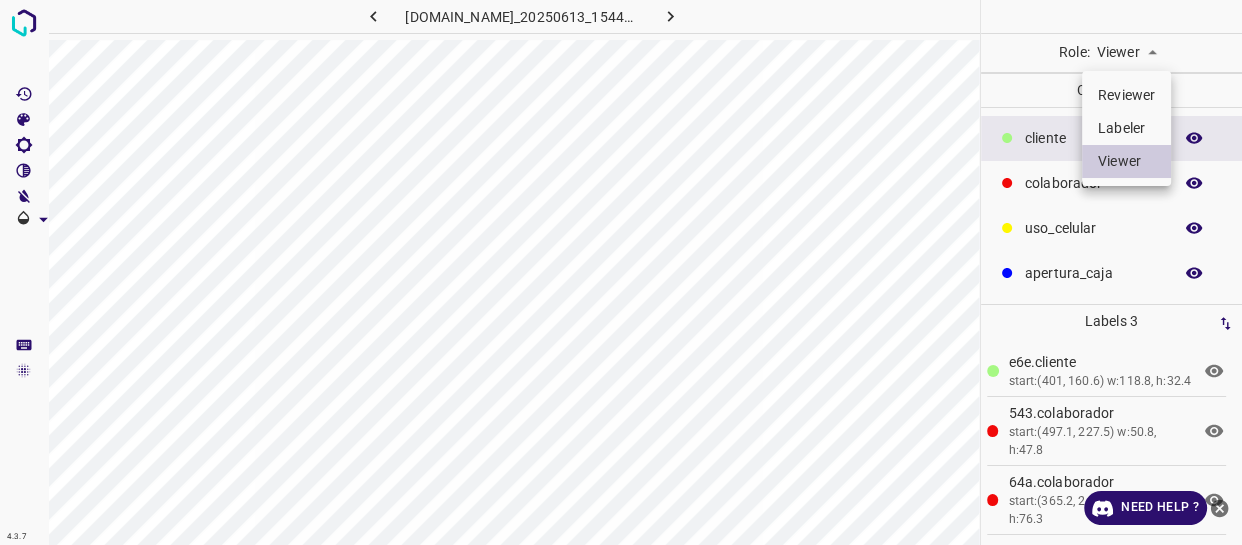 click on "Labeler" at bounding box center [1126, 128] 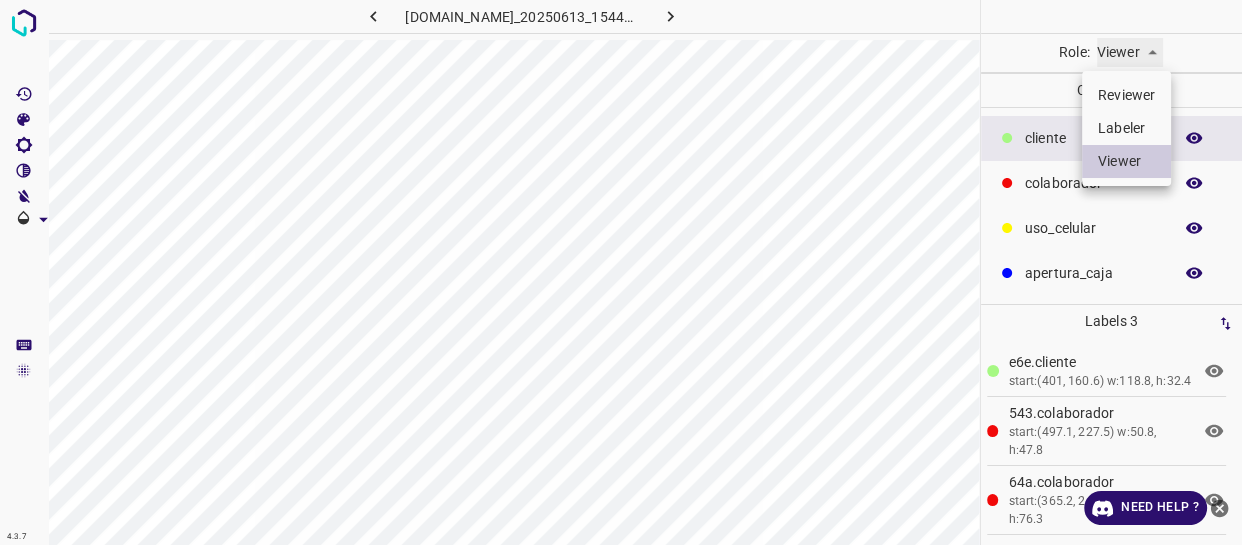 type on "labeler" 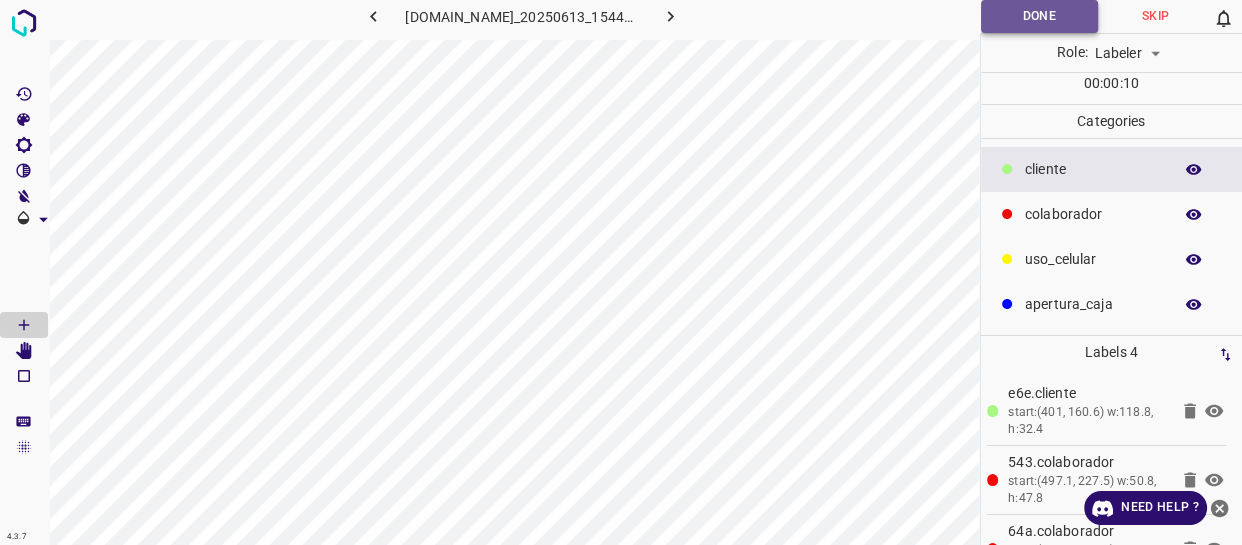 click on "Done" at bounding box center (1039, 16) 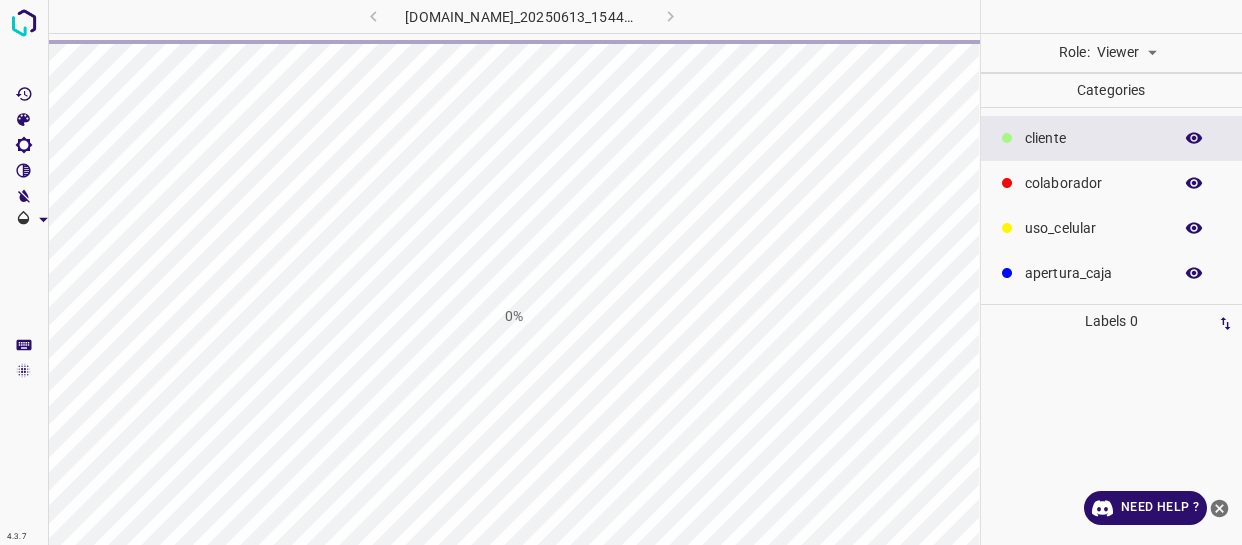 scroll, scrollTop: 0, scrollLeft: 0, axis: both 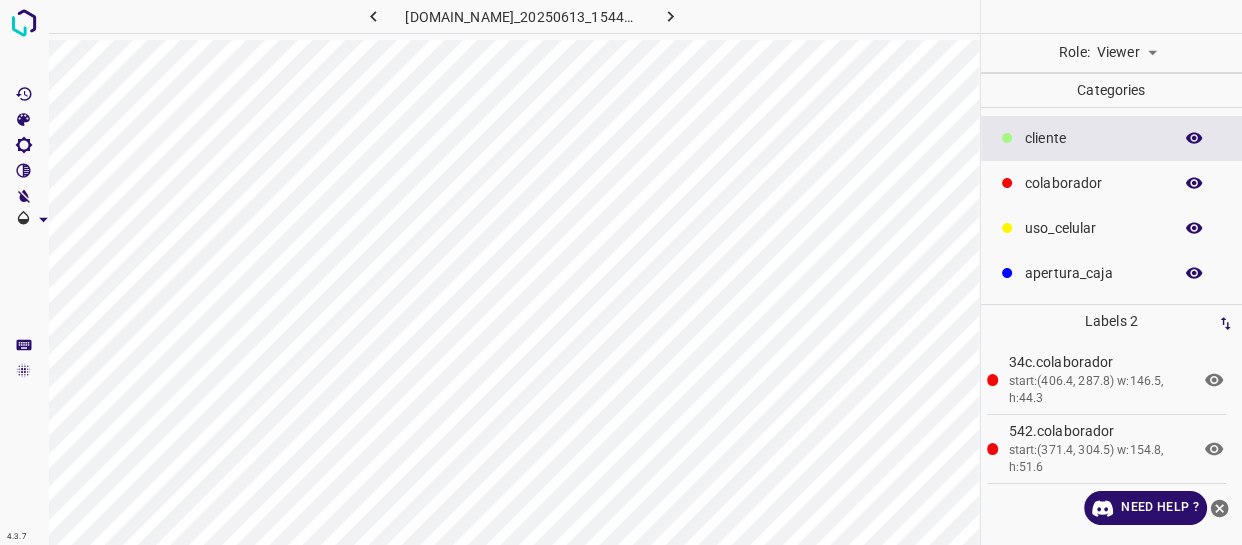 click on "Viewer viewer" at bounding box center [1127, 53] 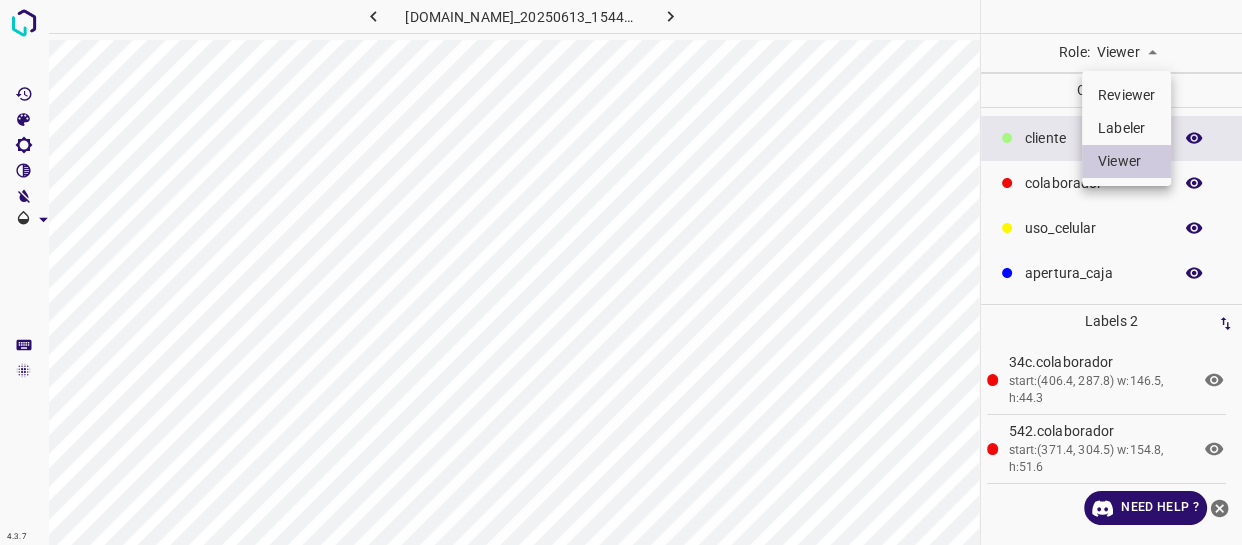 click on "Labeler" at bounding box center [1126, 128] 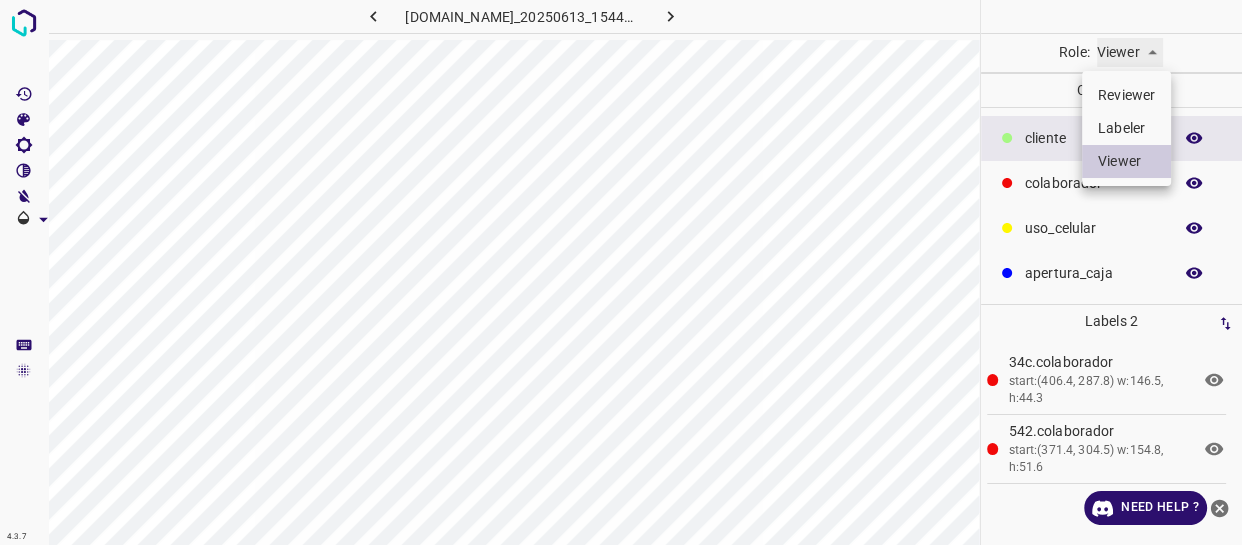 type on "labeler" 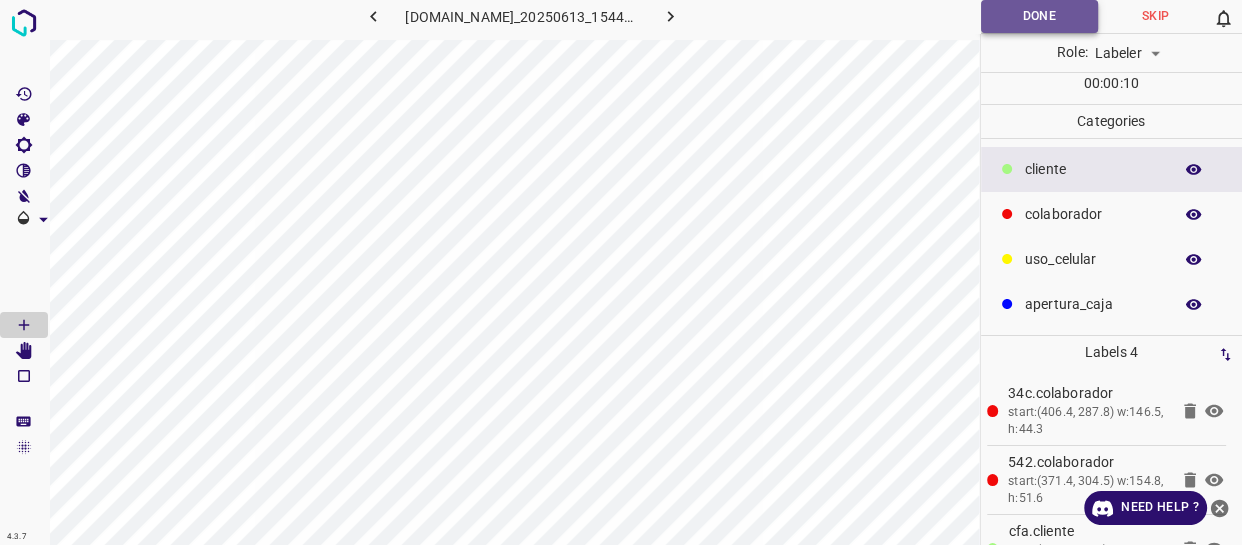 click on "Done" at bounding box center (1039, 16) 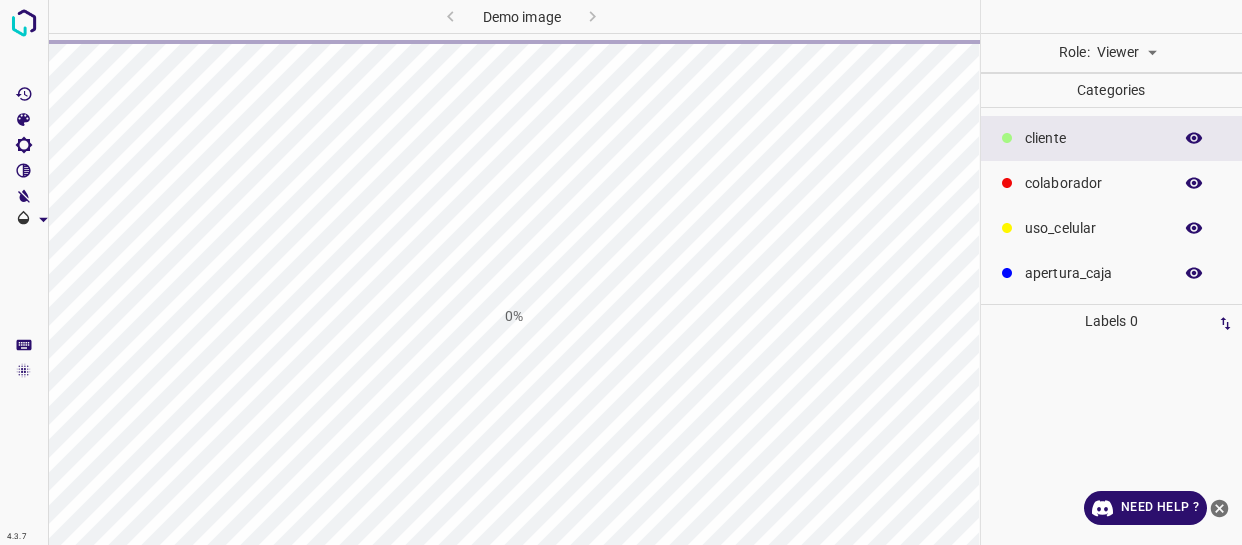 scroll, scrollTop: 0, scrollLeft: 0, axis: both 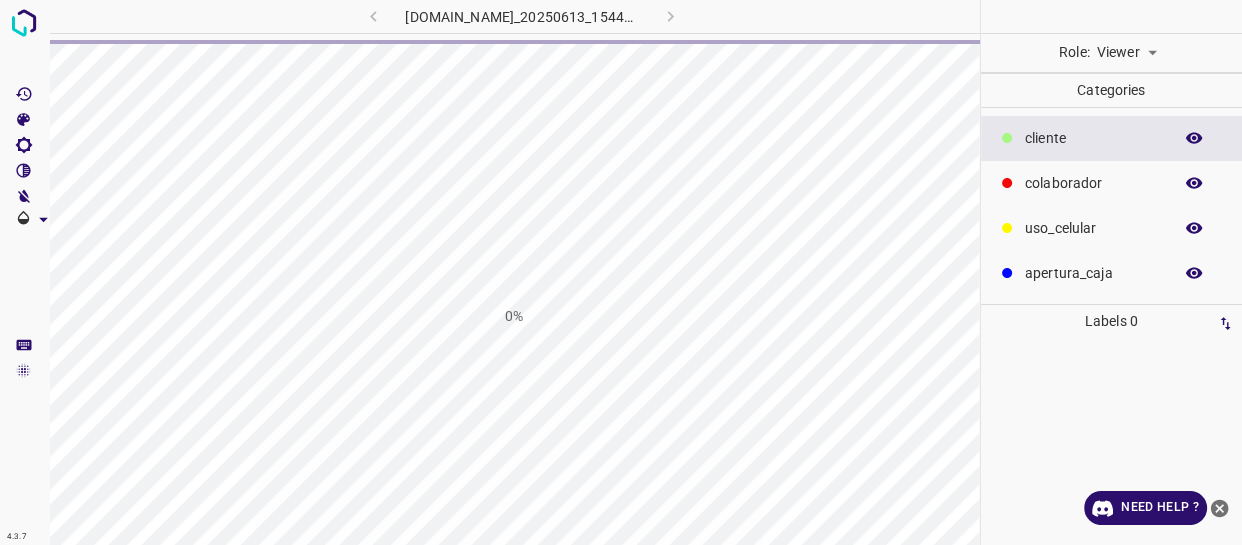 click on "4.3.7 803-bch-oasis-coyoacan.ddns.me_20250613_154427_000005340.jpg 0% Role: Viewer viewer Categories ​​cliente colaborador uso_celular apertura_caja Labels   0 Categories 1 ​​cliente 2 colaborador 3 uso_celular 4 apertura_caja Tools Space Change between modes (Draw & Edit) I Auto labeling R Restore zoom M Zoom in N Zoom out Delete Delete selecte label Filters Z Restore filters X Saturation filter C Brightness filter V Contrast filter B Gray scale filter General O Download Need Help ? - Text - Hide - Delete" at bounding box center [621, 272] 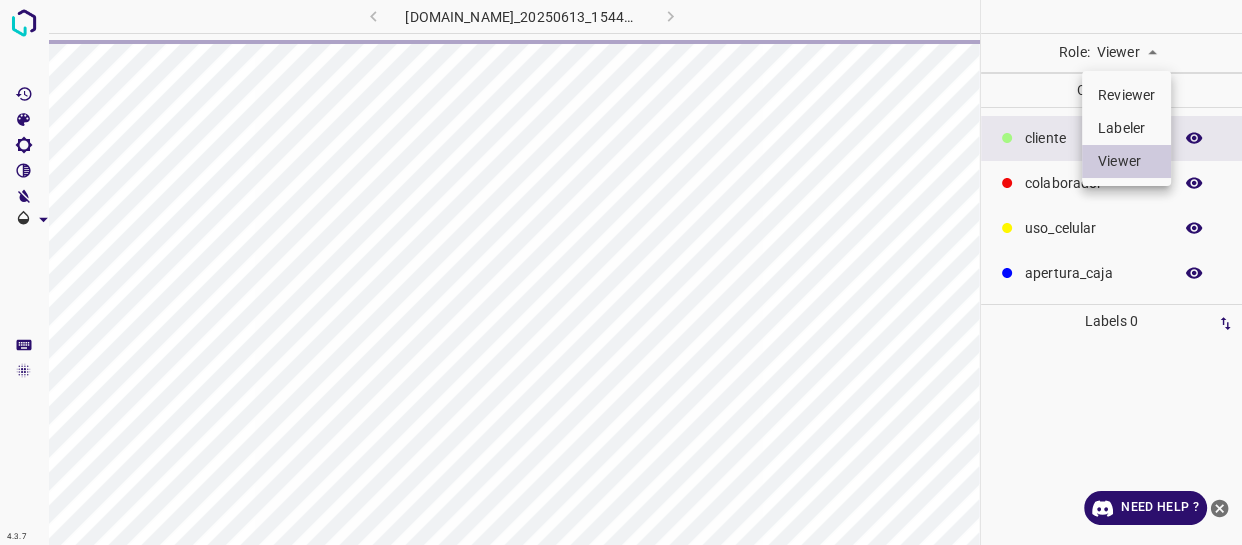 click on "Labeler" at bounding box center (1126, 128) 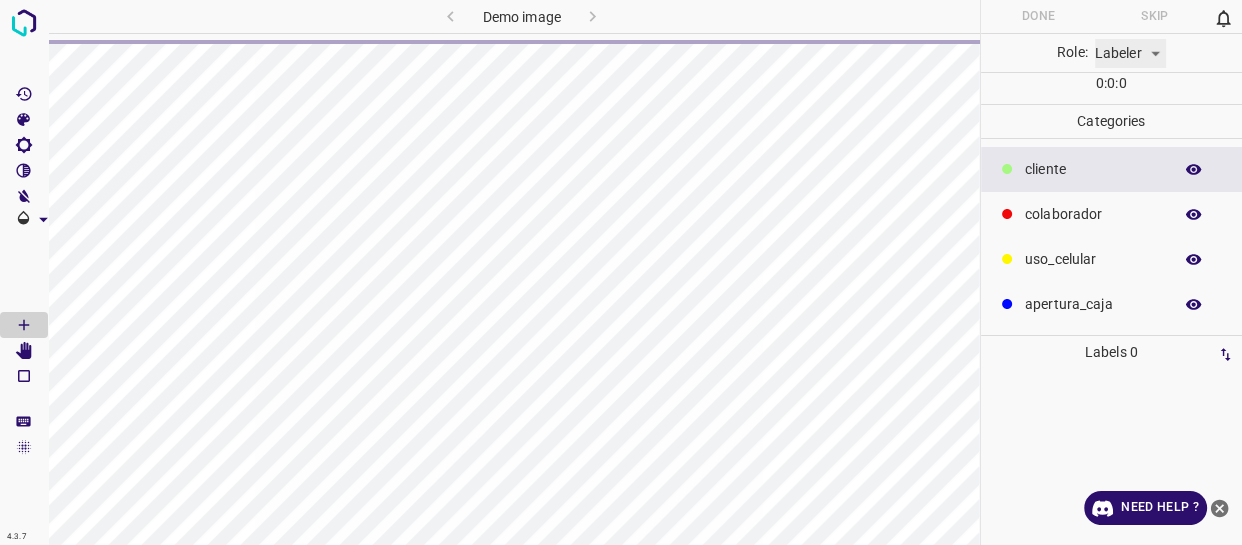 type on "labeler" 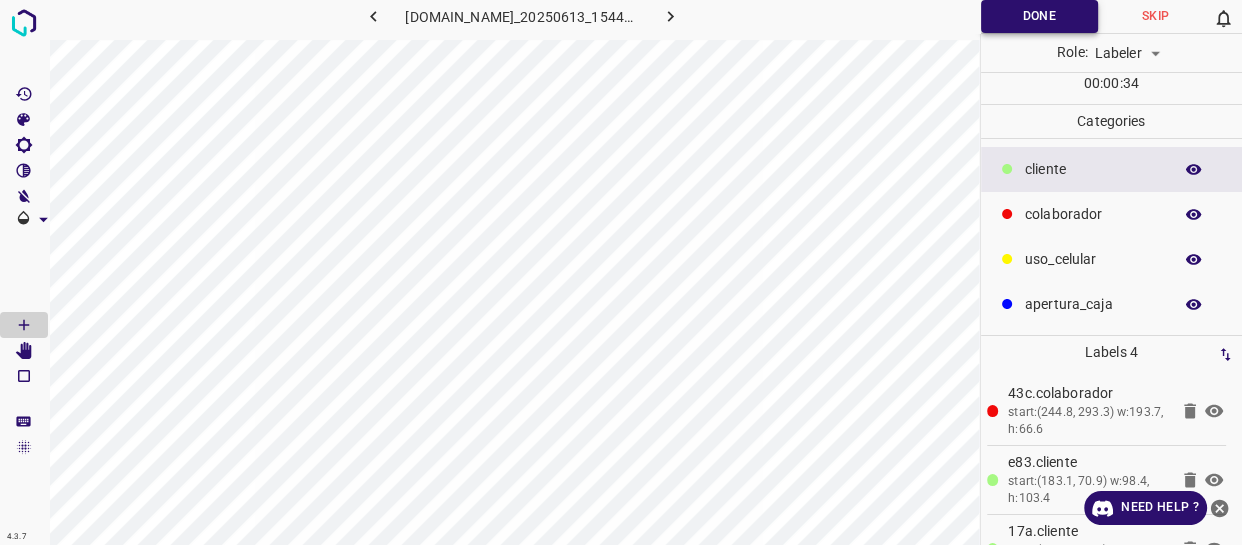 click on "Done" at bounding box center (1039, 16) 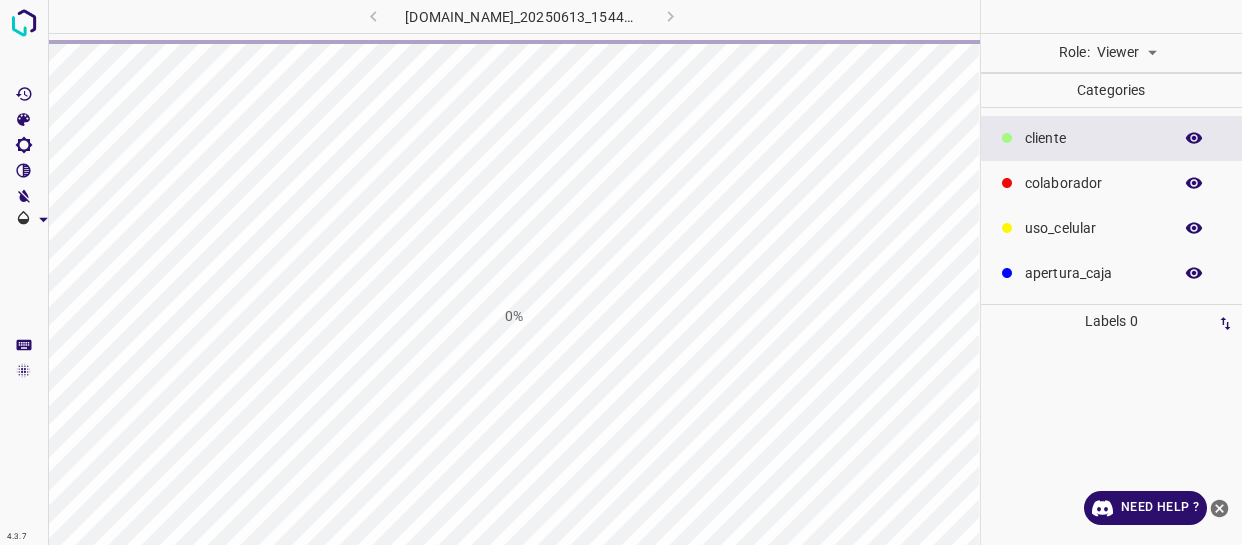 scroll, scrollTop: 0, scrollLeft: 0, axis: both 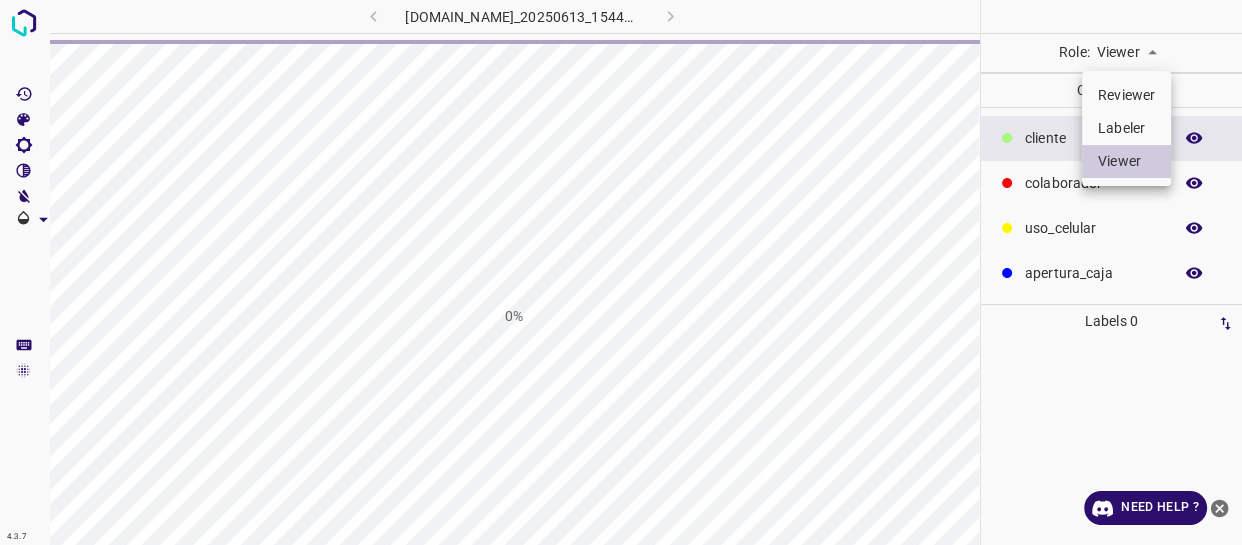 drag, startPoint x: 0, startPoint y: 0, endPoint x: 1120, endPoint y: 129, distance: 1127.4045 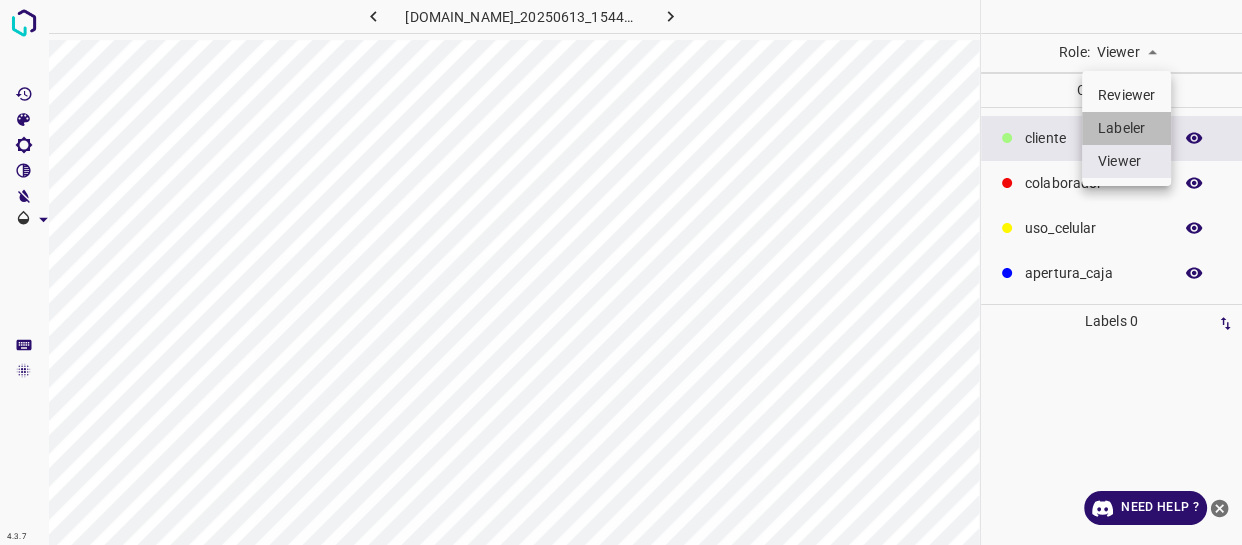 click on "Labeler" at bounding box center [1126, 128] 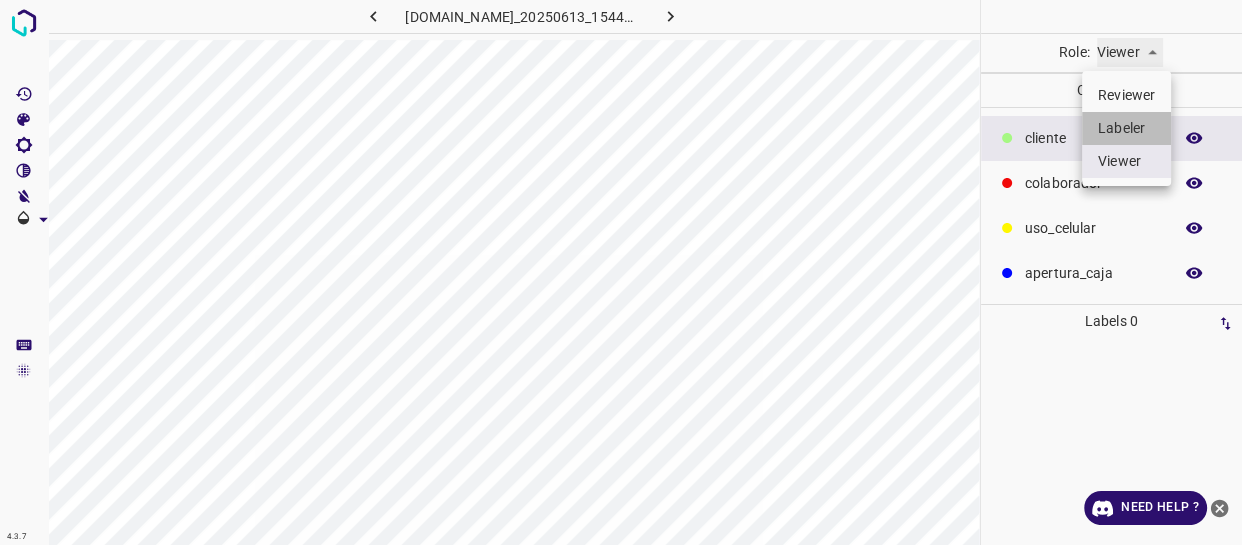 type on "labeler" 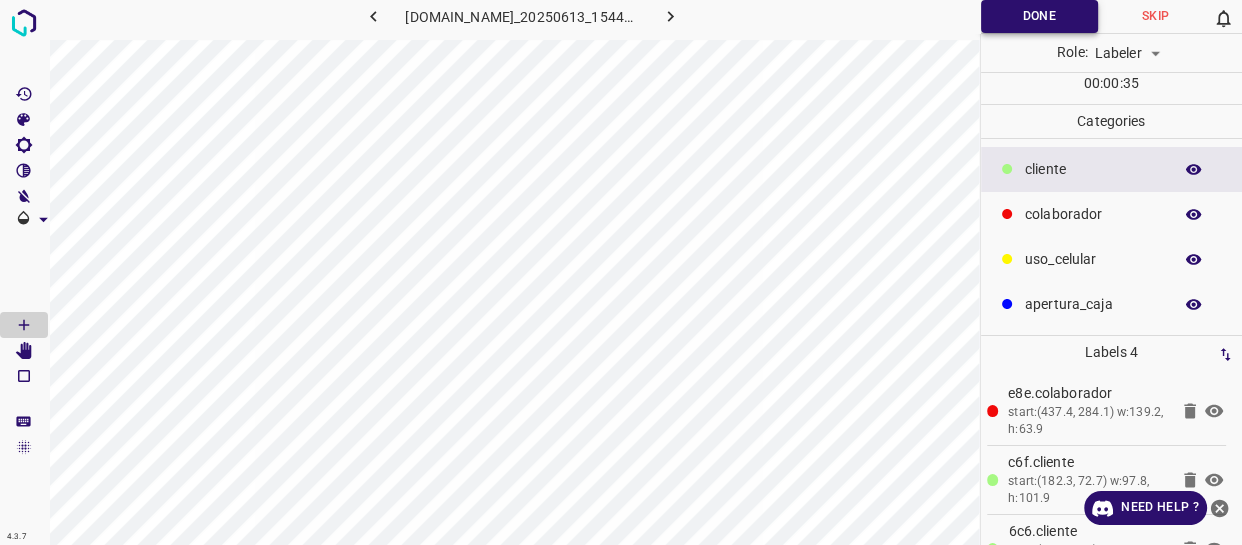 click on "Done" at bounding box center [1039, 16] 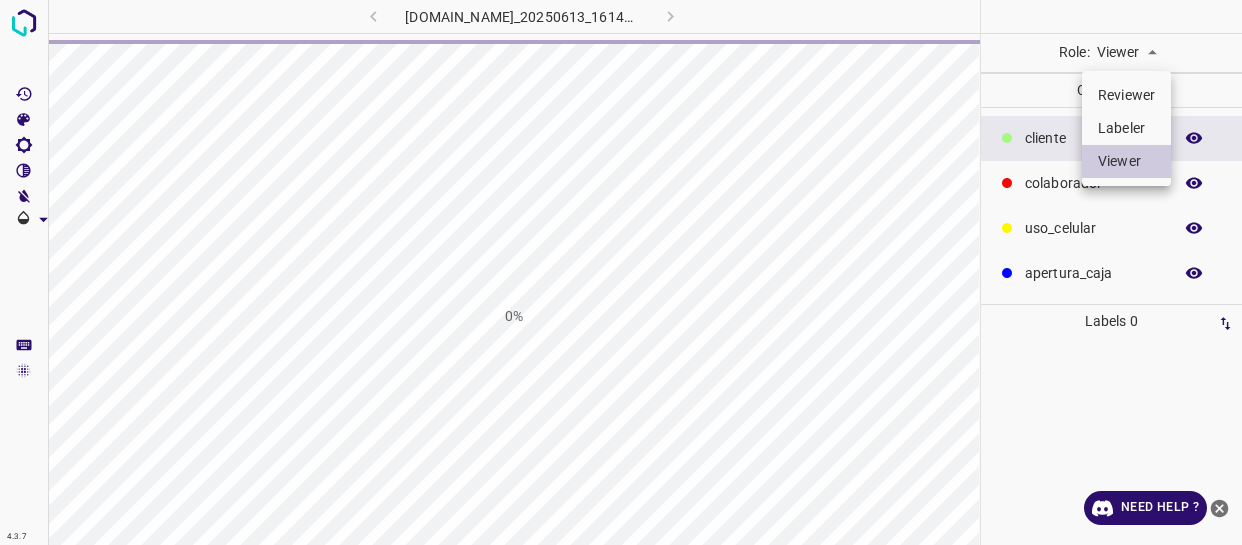scroll, scrollTop: 0, scrollLeft: 0, axis: both 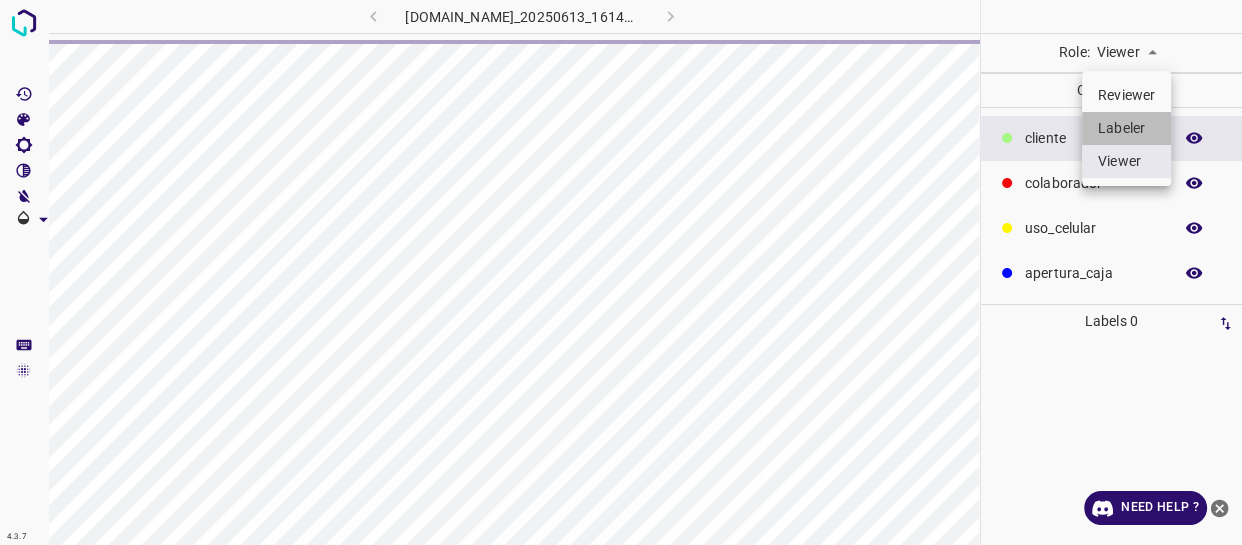 click on "Labeler" at bounding box center (1126, 128) 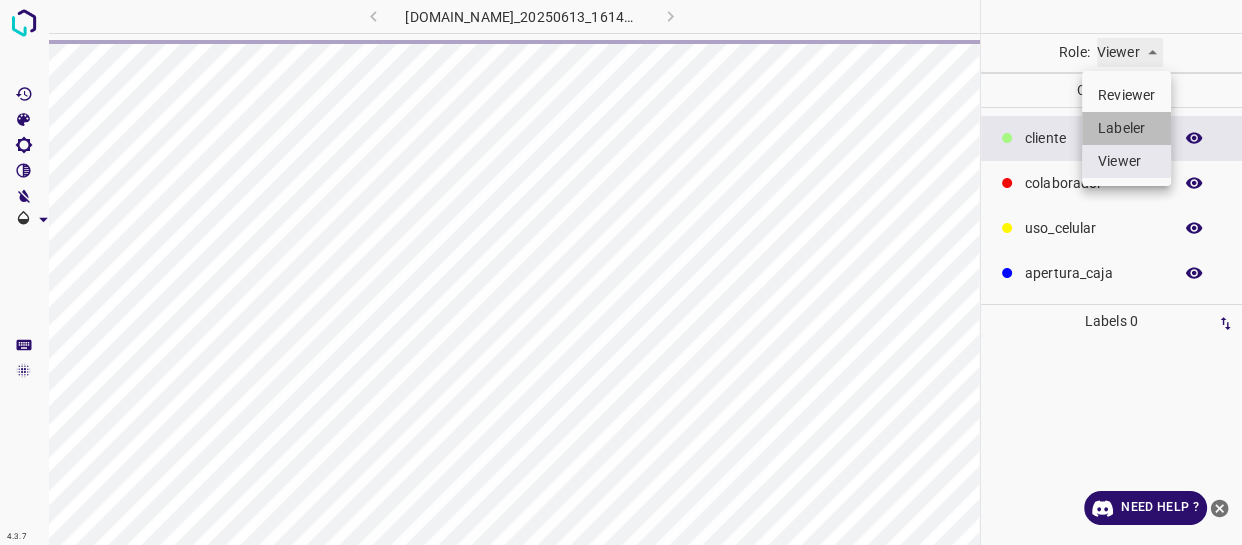 type on "labeler" 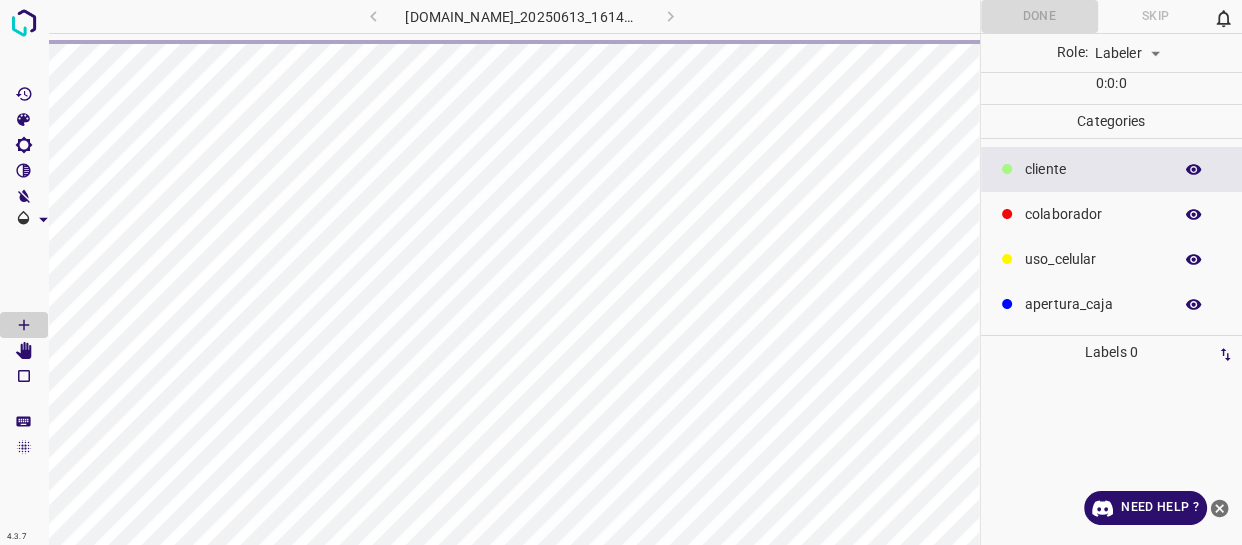 click on "​​cliente" at bounding box center (1112, 169) 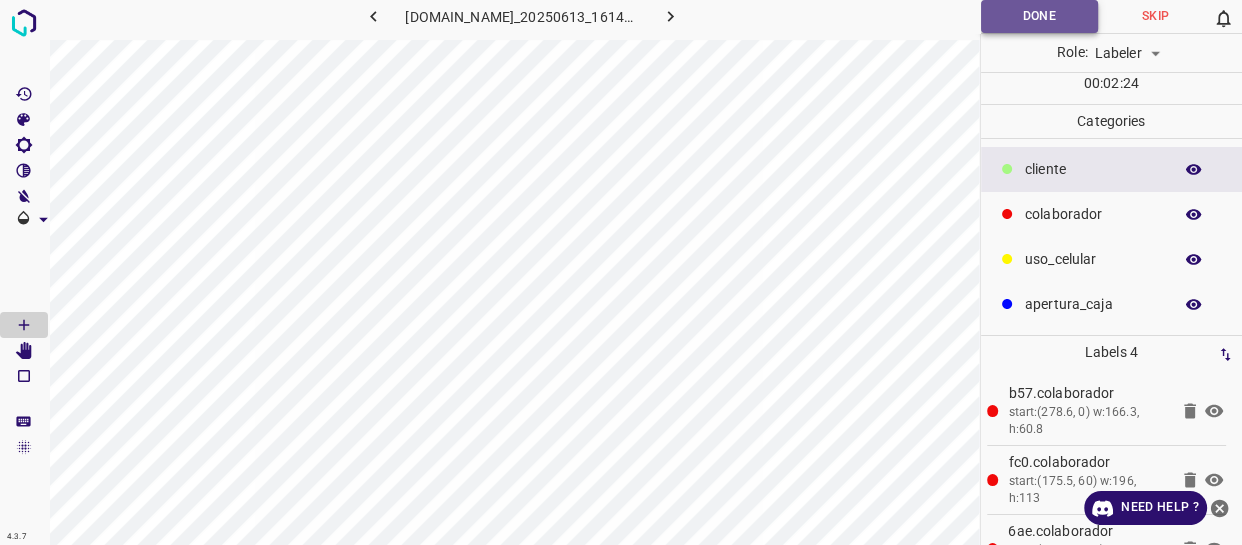 click on "Done" at bounding box center (1039, 16) 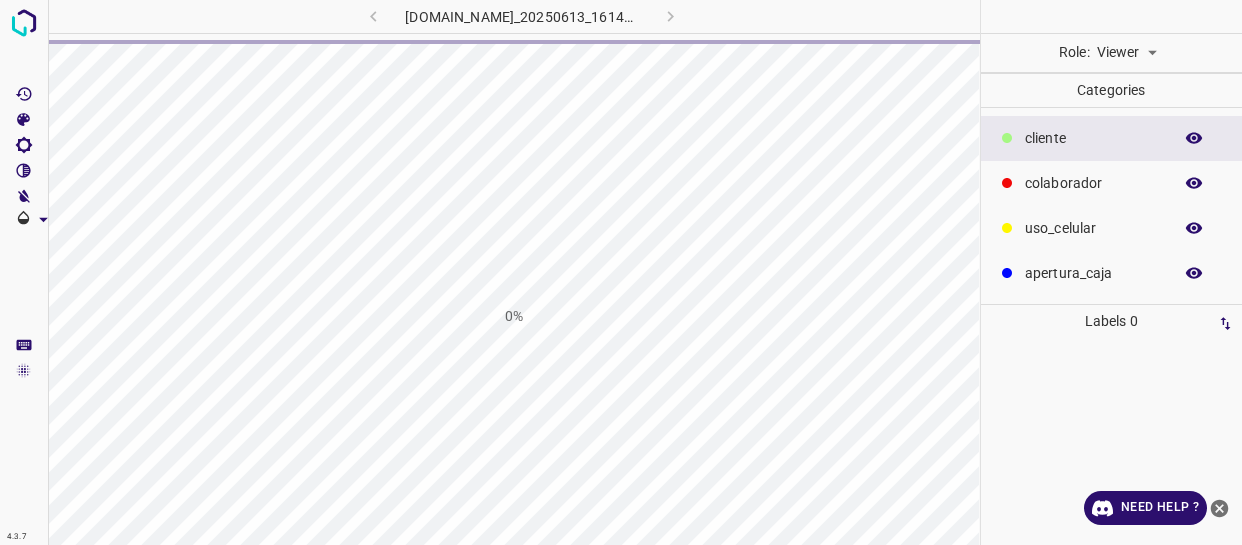 scroll, scrollTop: 0, scrollLeft: 0, axis: both 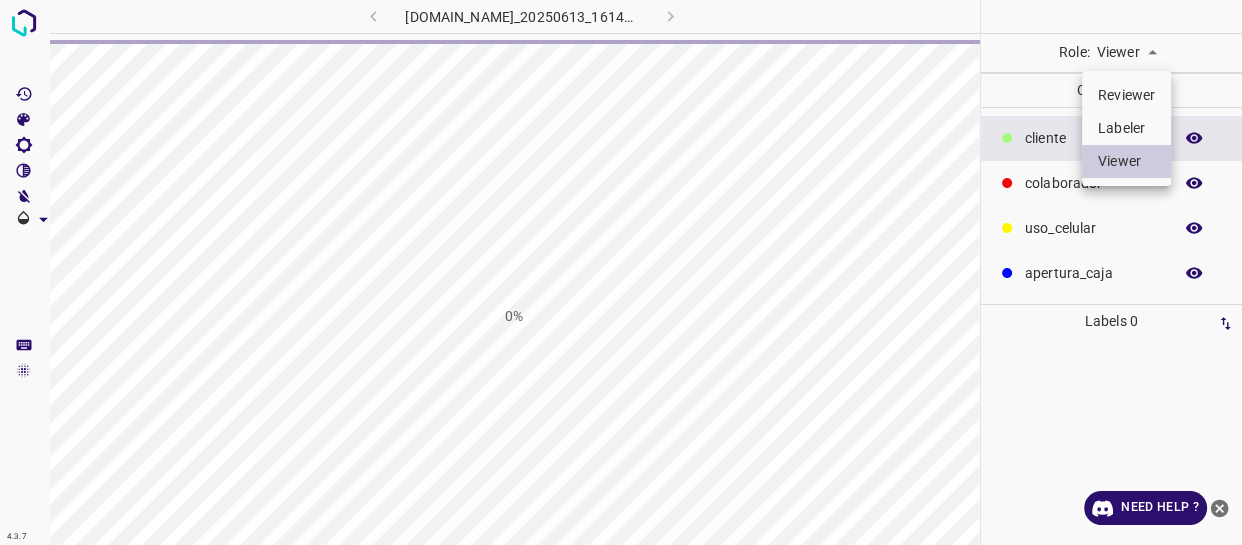 click on "4.3.7 [DOMAIN_NAME]_20250613_161420_000000750.jpg 0% Role: Viewer viewer Categories ​​cliente colaborador uso_celular apertura_caja Labels   0 Categories 1 ​​cliente 2 colaborador 3 uso_celular 4 apertura_caja Tools Space Change between modes (Draw & Edit) I Auto labeling R Restore zoom M Zoom in N Zoom out Delete Delete selecte label Filters Z Restore filters X Saturation filter C Brightness filter V Contrast filter B Gray scale filter General O Download Need Help ? - Text - Hide - Delete Reviewer Labeler Viewer" at bounding box center [621, 272] 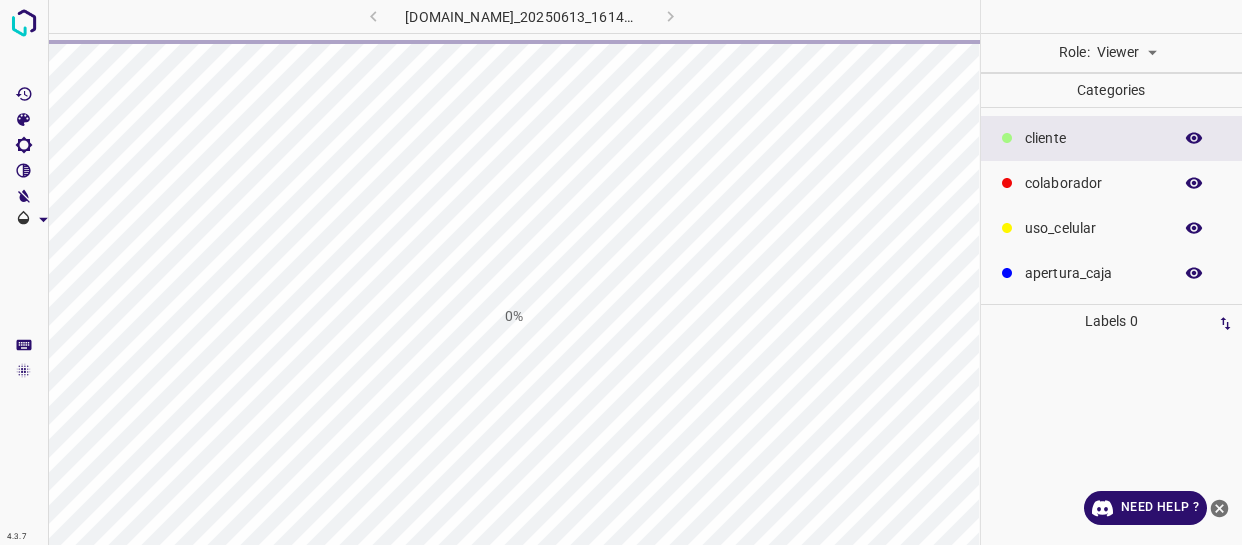 scroll, scrollTop: 0, scrollLeft: 0, axis: both 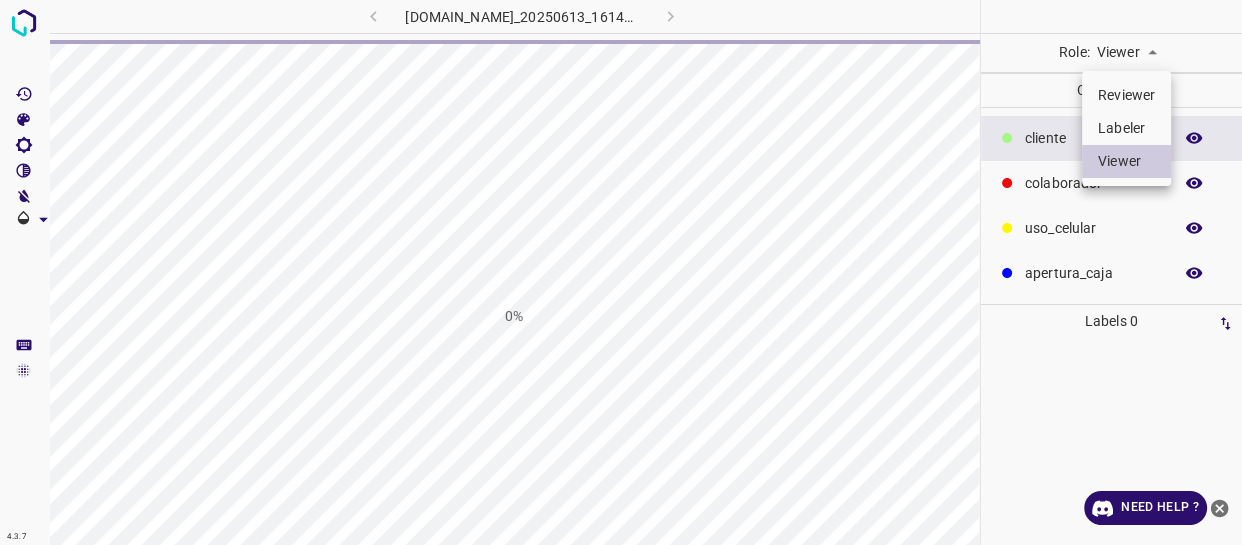 click on "4.3.7 803-bch-oasis-coyoacan.ddns.me_20250613_161427_000000090.jpg 0% Role: Viewer viewer Categories ​​cliente colaborador uso_celular apertura_caja Labels   0 Categories 1 ​​cliente 2 colaborador 3 uso_celular 4 apertura_caja Tools Space Change between modes (Draw & Edit) I Auto labeling R Restore zoom M Zoom in N Zoom out Delete Delete selecte label Filters Z Restore filters X Saturation filter C Brightness filter V Contrast filter B Gray scale filter General O Download Need Help ? - Text - Hide - Delete Reviewer Labeler Viewer" at bounding box center [621, 272] 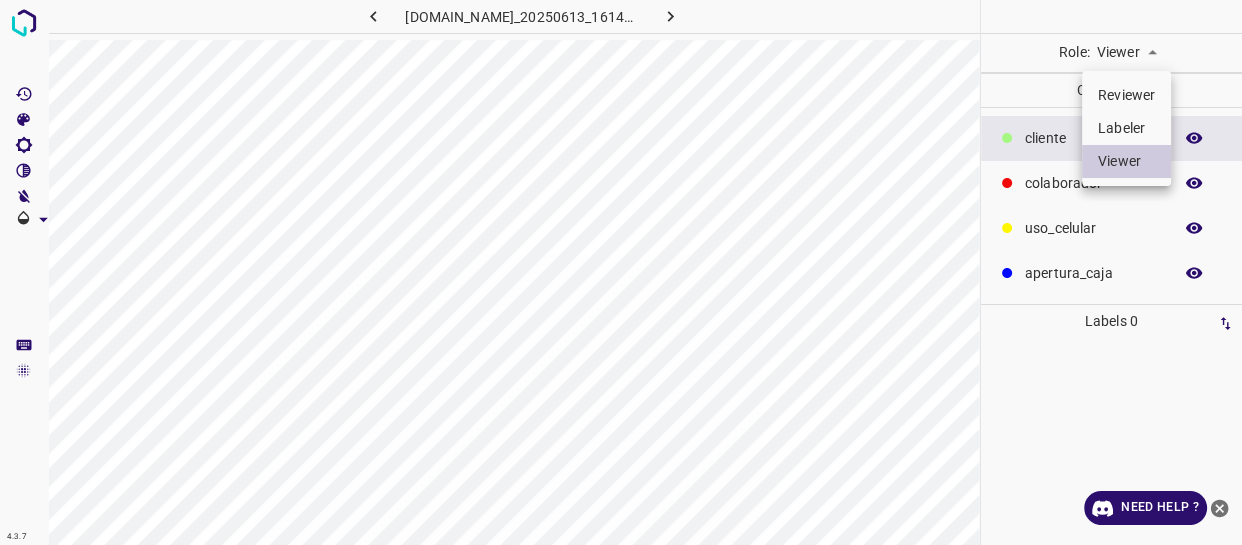 click on "Labeler" at bounding box center [1126, 128] 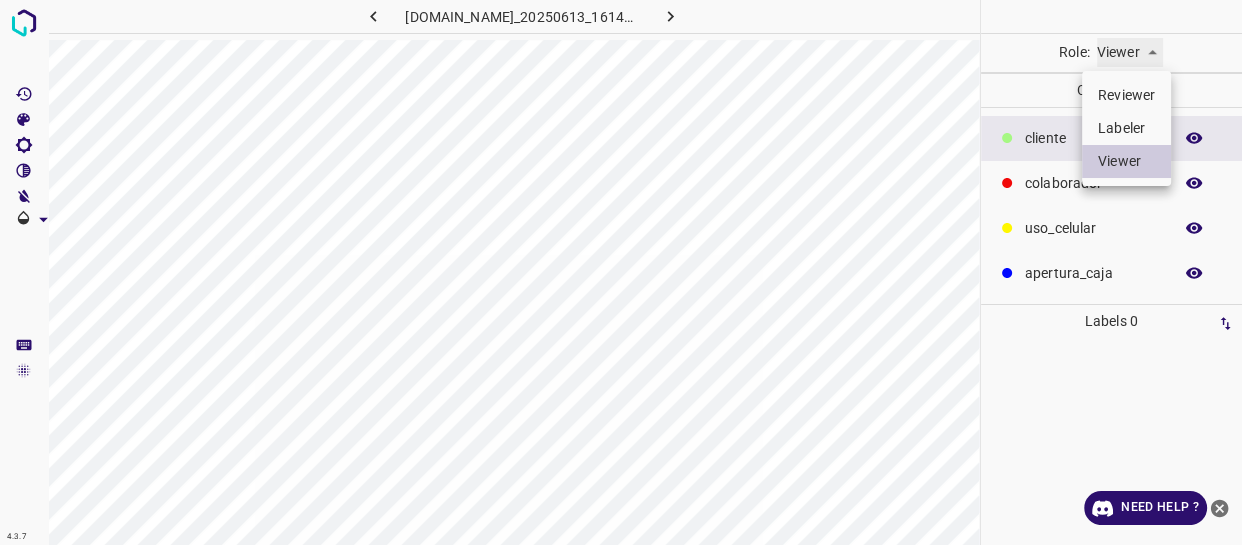 type on "labeler" 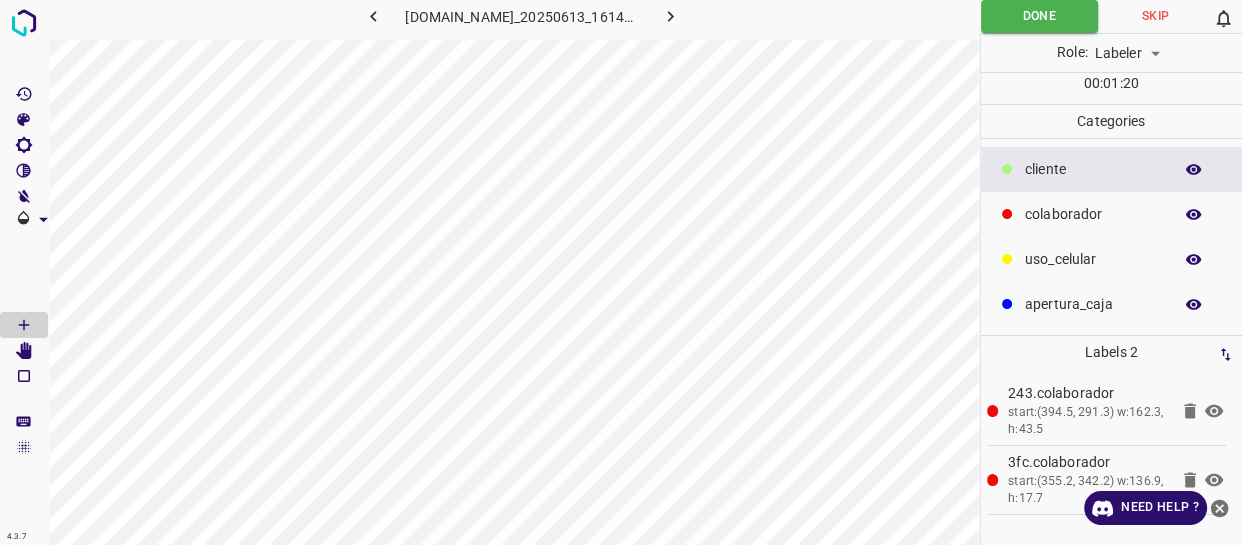 drag, startPoint x: 1071, startPoint y: 168, endPoint x: 1019, endPoint y: 168, distance: 52 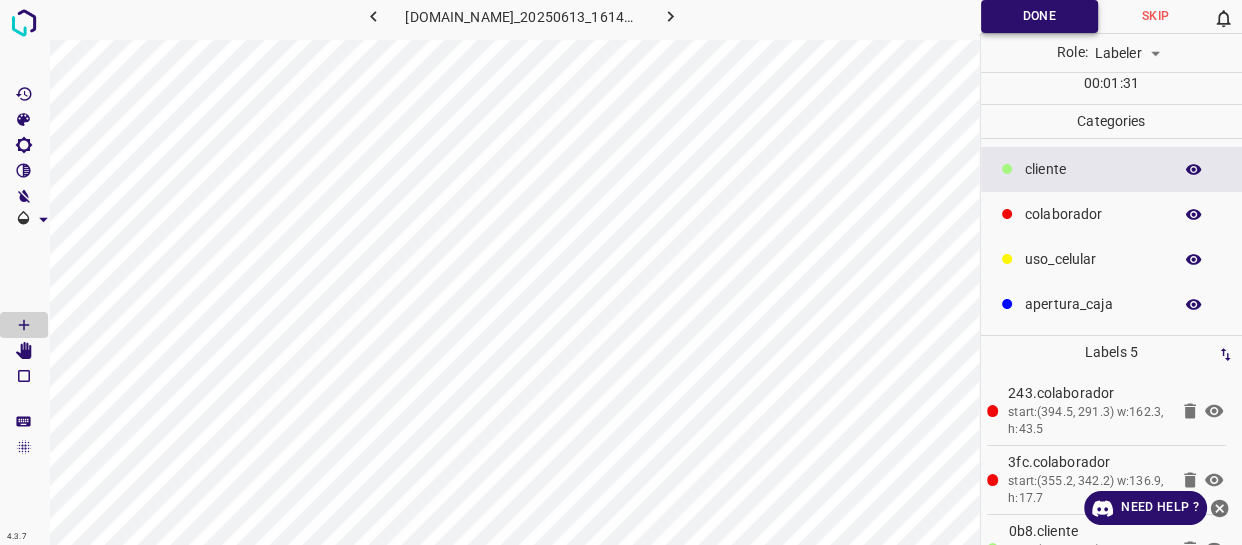 click on "Done" at bounding box center (1039, 16) 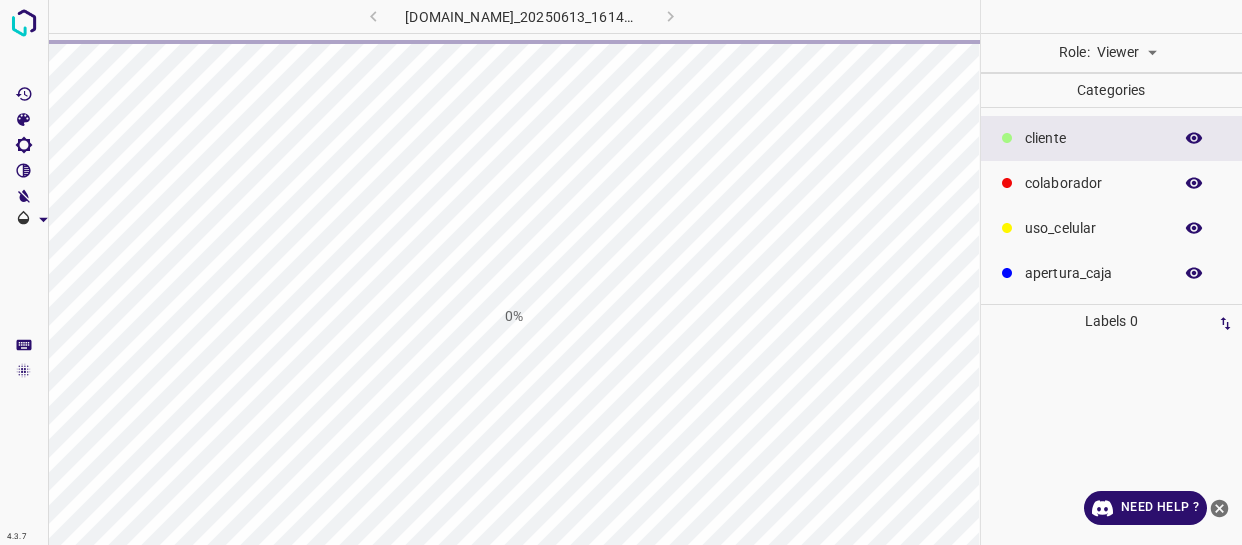 scroll, scrollTop: 0, scrollLeft: 0, axis: both 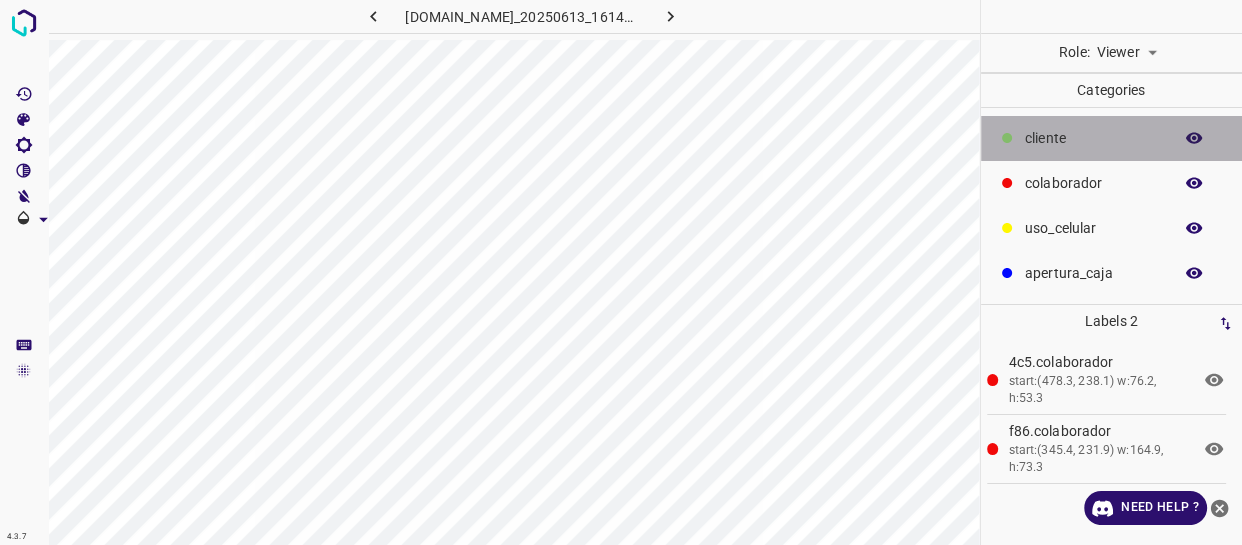 click on "​​cliente" at bounding box center [1093, 138] 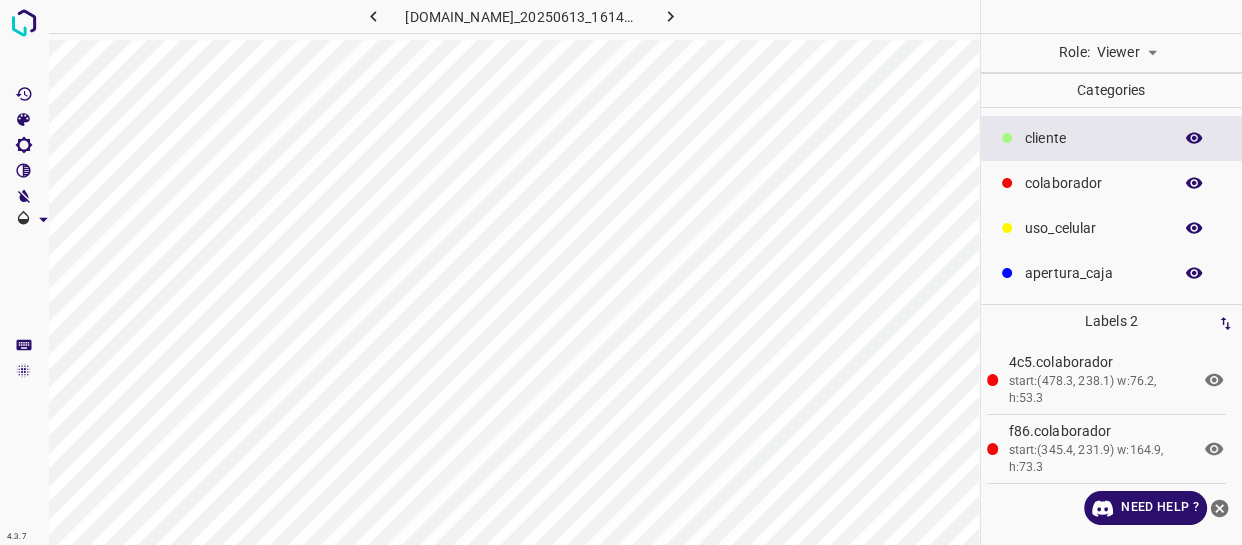 click on "4.3.7 803-bch-oasis-coyoacan.ddns.me_20250613_161427_000000390.jpg Role: Viewer viewer Categories ​​cliente colaborador uso_celular apertura_caja Labels   2 4c5.colaborador
start:(478.3, 238.1)
w:76.2, h:53.3
f86.colaborador
start:(345.4, 231.9)
w:164.9, h:73.3
Categories 1 ​​cliente 2 colaborador 3 uso_celular 4 apertura_caja Tools Space Change between modes (Draw & Edit) I Auto labeling R Restore zoom M Zoom in N Zoom out Delete Delete selecte label Filters Z Restore filters X Saturation filter C Brightness filter V Contrast filter B Gray scale filter General O Download Need Help ? - Text - Hide - Delete" at bounding box center [621, 272] 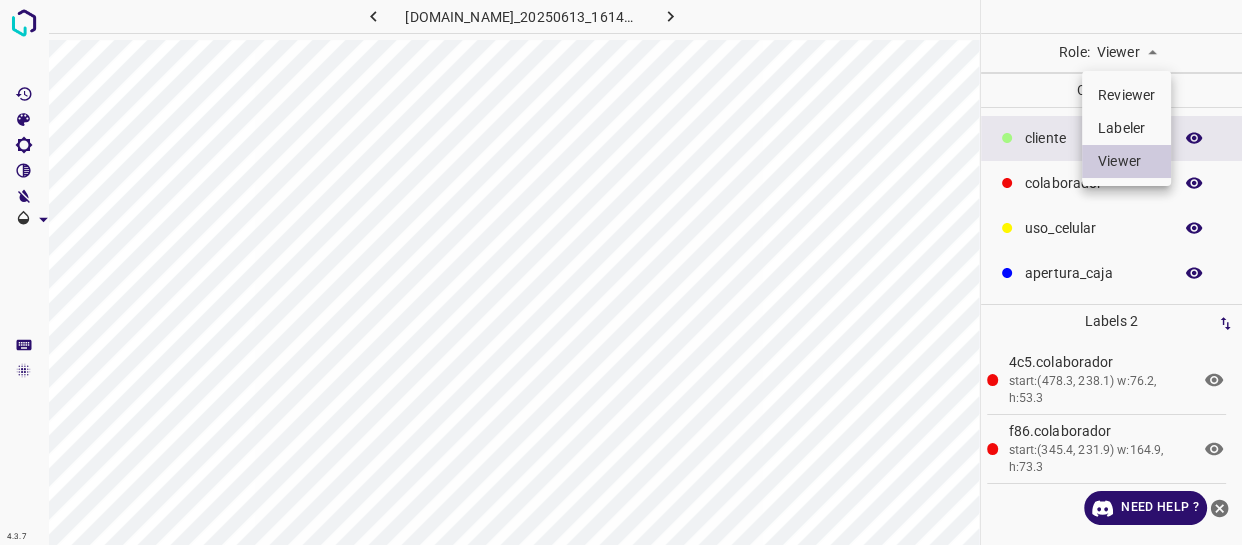 click on "Labeler" at bounding box center [1126, 128] 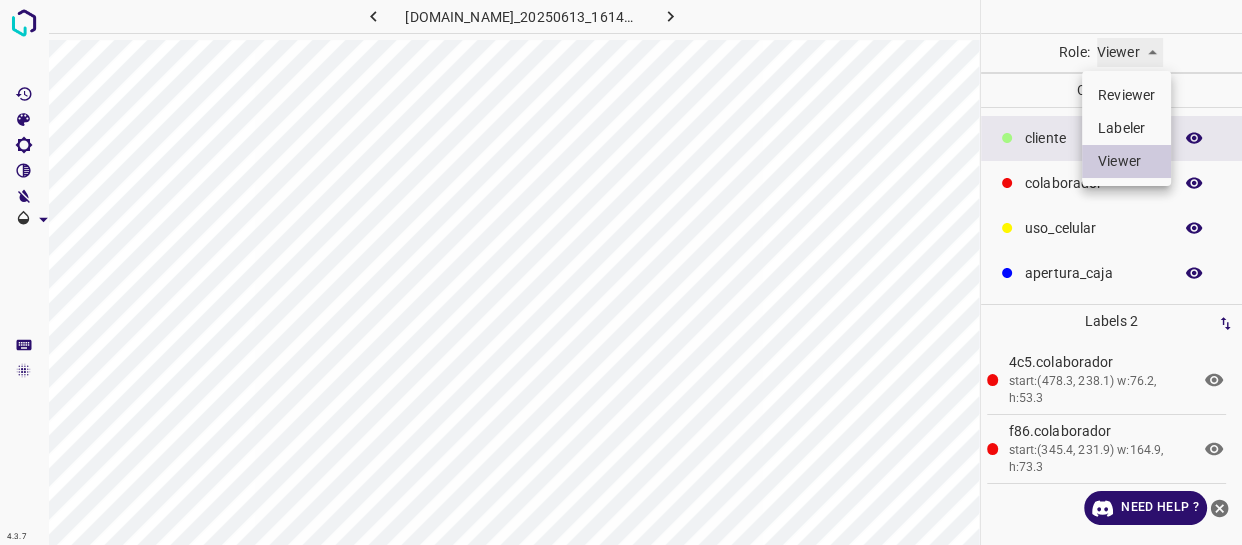 type on "labeler" 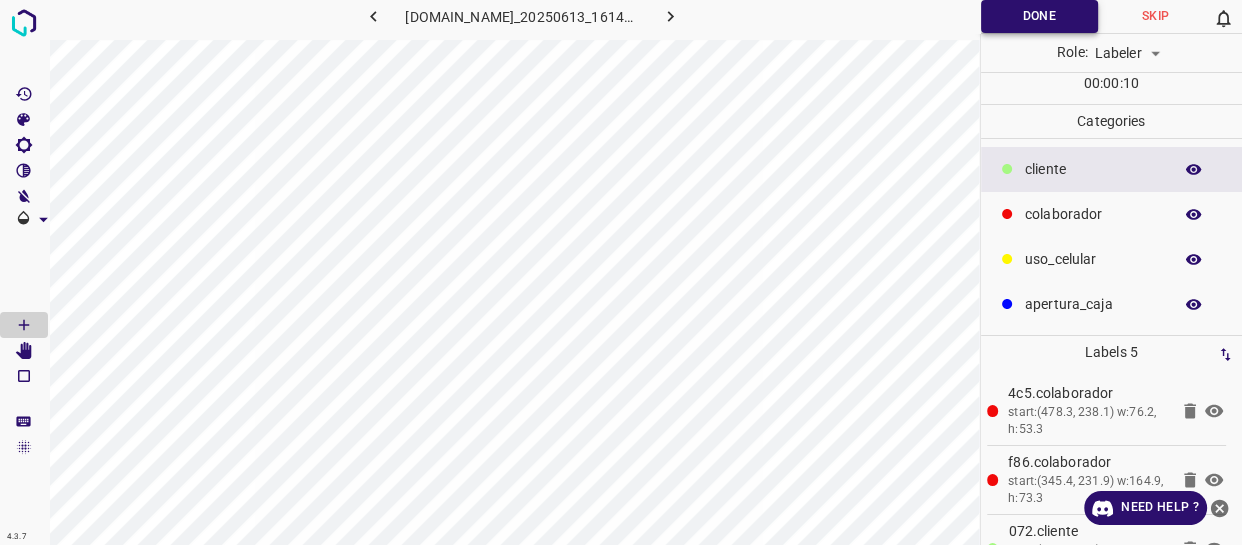 click on "Done" at bounding box center [1039, 16] 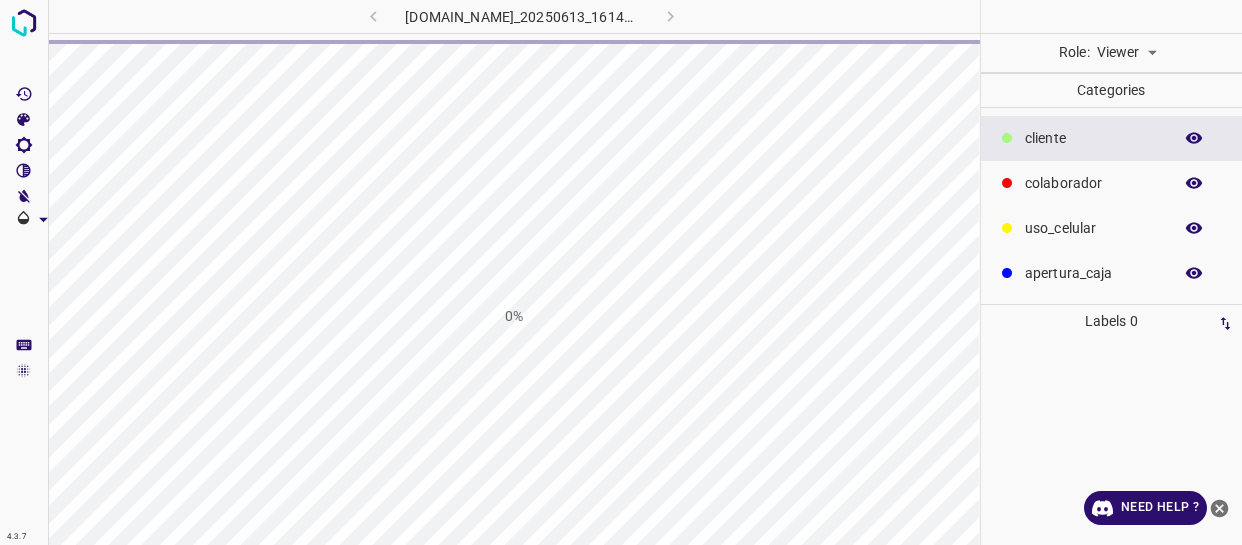 scroll, scrollTop: 0, scrollLeft: 0, axis: both 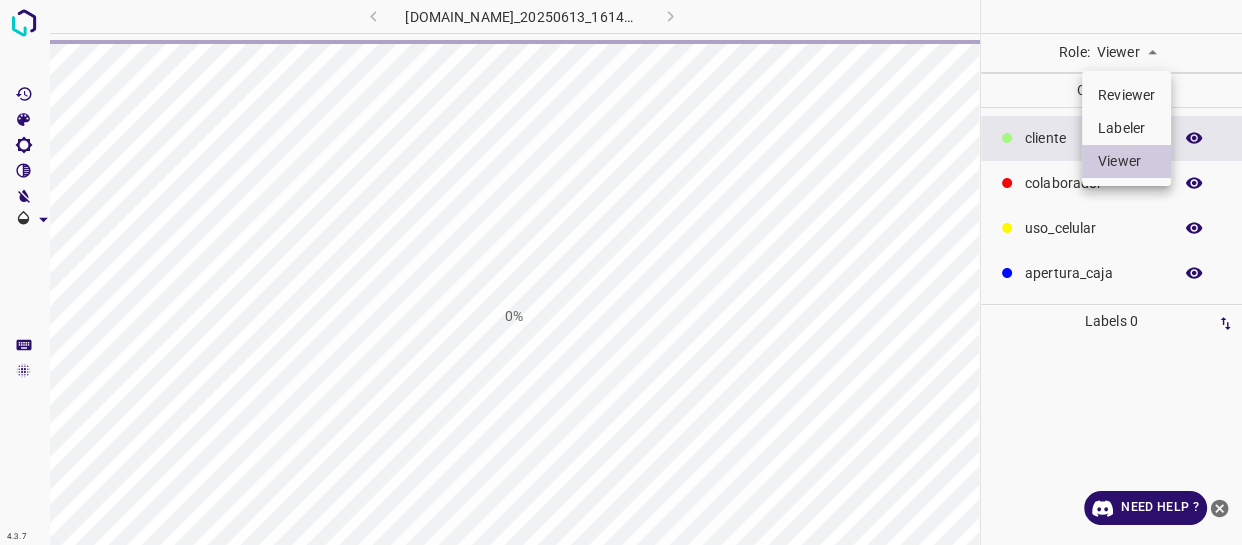 click on "4.3.7 [DOMAIN_NAME]_20250613_161427_000000600.jpg 0% Role: Viewer viewer Categories ​​cliente colaborador uso_celular apertura_caja Labels   0 Categories 1 ​​cliente 2 colaborador 3 uso_celular 4 apertura_caja Tools Space Change between modes (Draw & Edit) I Auto labeling R Restore zoom M Zoom in N Zoom out Delete Delete selecte label Filters Z Restore filters X Saturation filter C Brightness filter V Contrast filter B Gray scale filter General O Download Need Help ? - Text - Hide - Delete Reviewer Labeler Viewer" at bounding box center [621, 272] 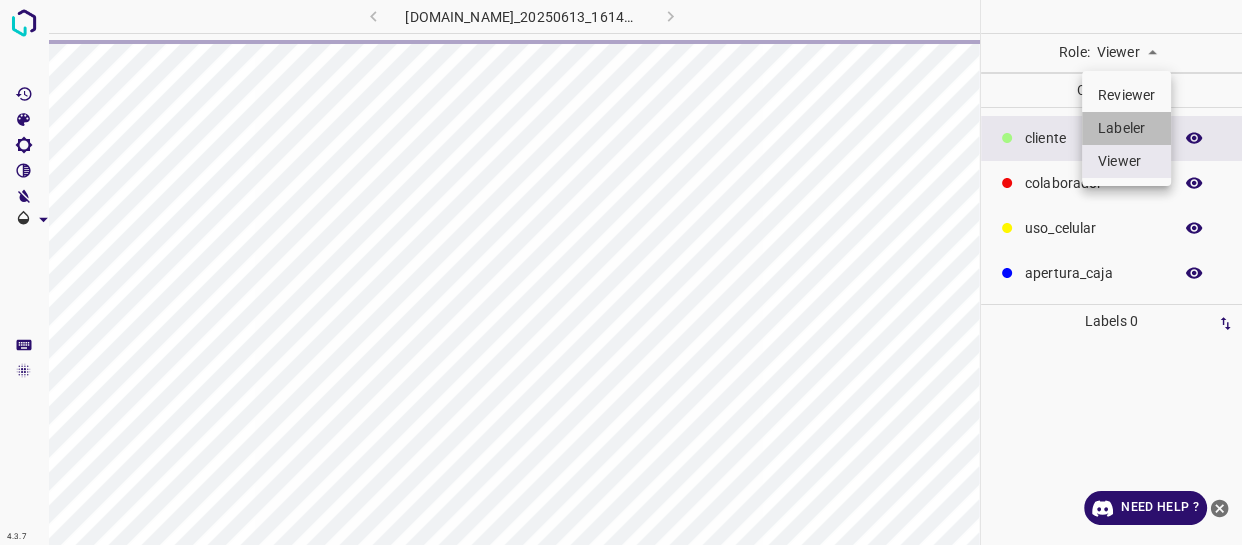 click on "Labeler" at bounding box center [1126, 128] 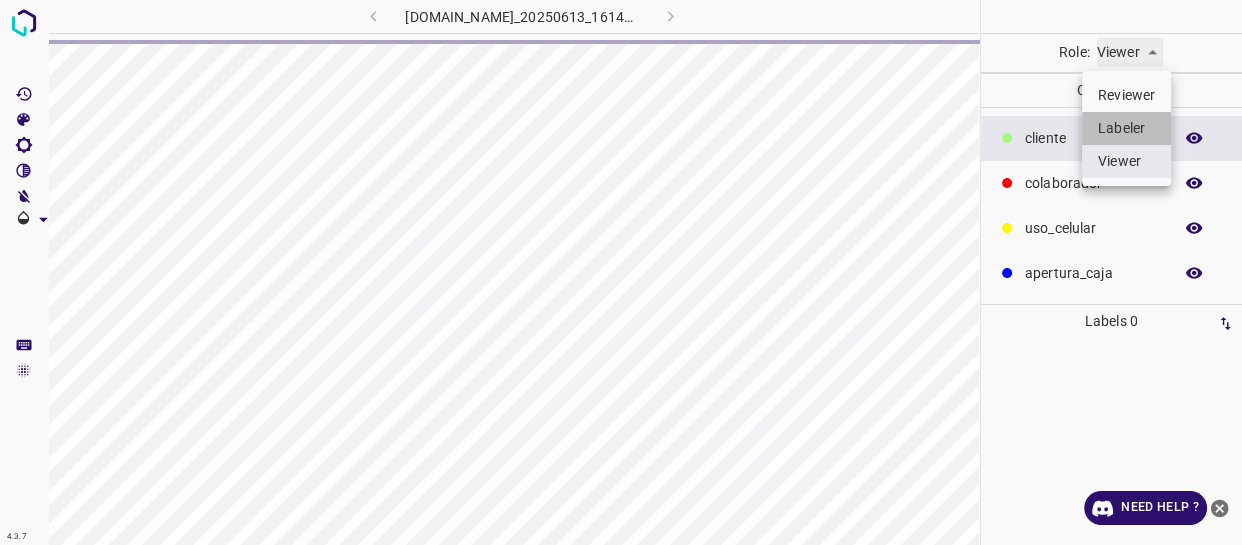 type on "labeler" 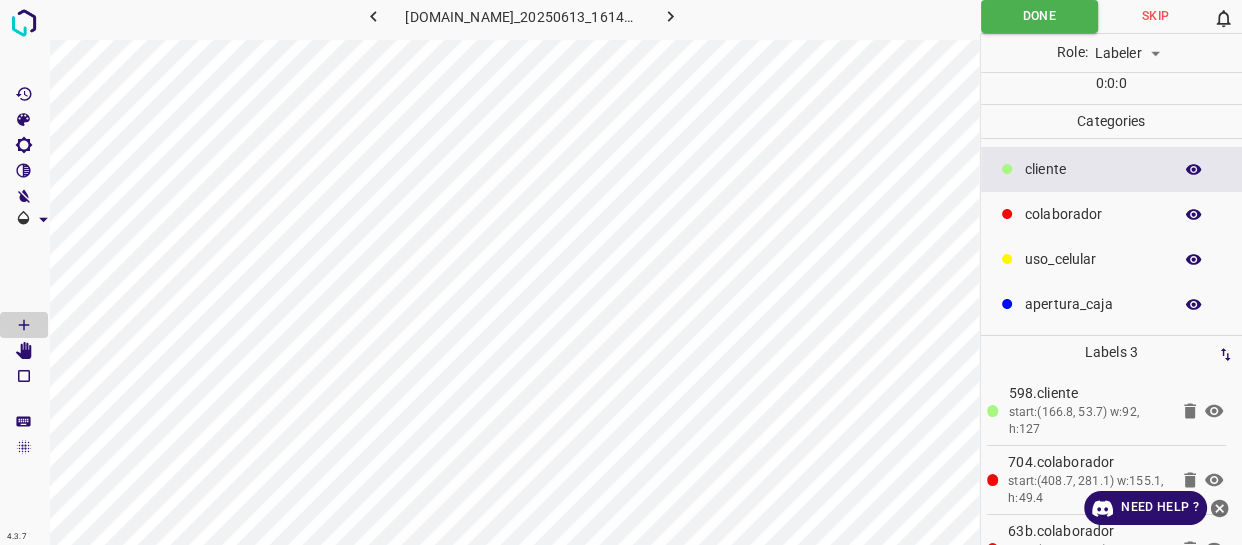 click on "​​cliente" at bounding box center [1112, 169] 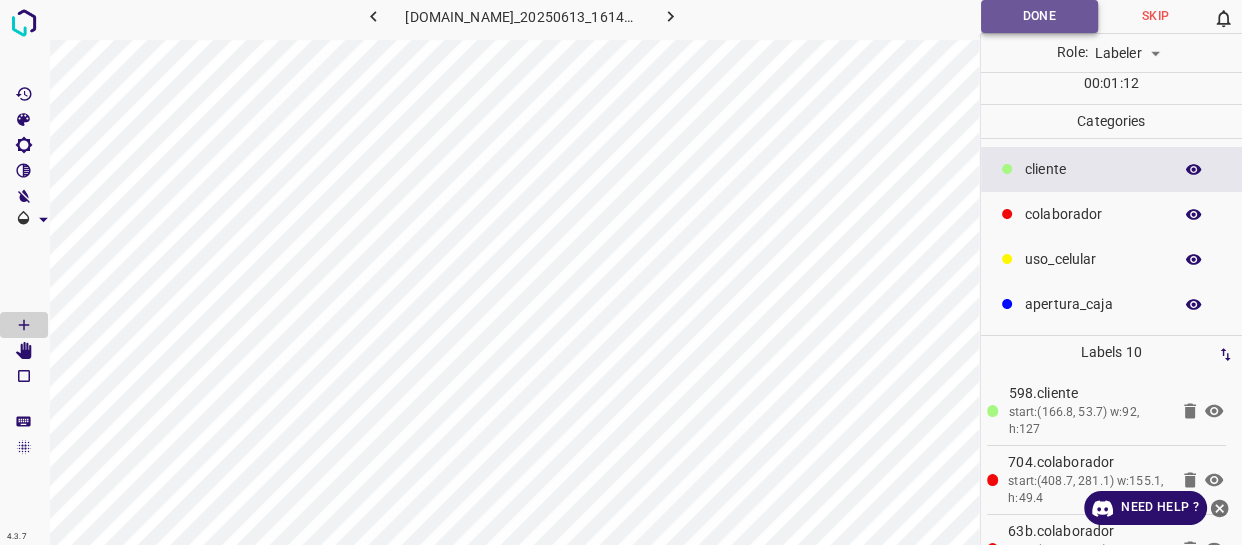 click on "Done" at bounding box center (1039, 16) 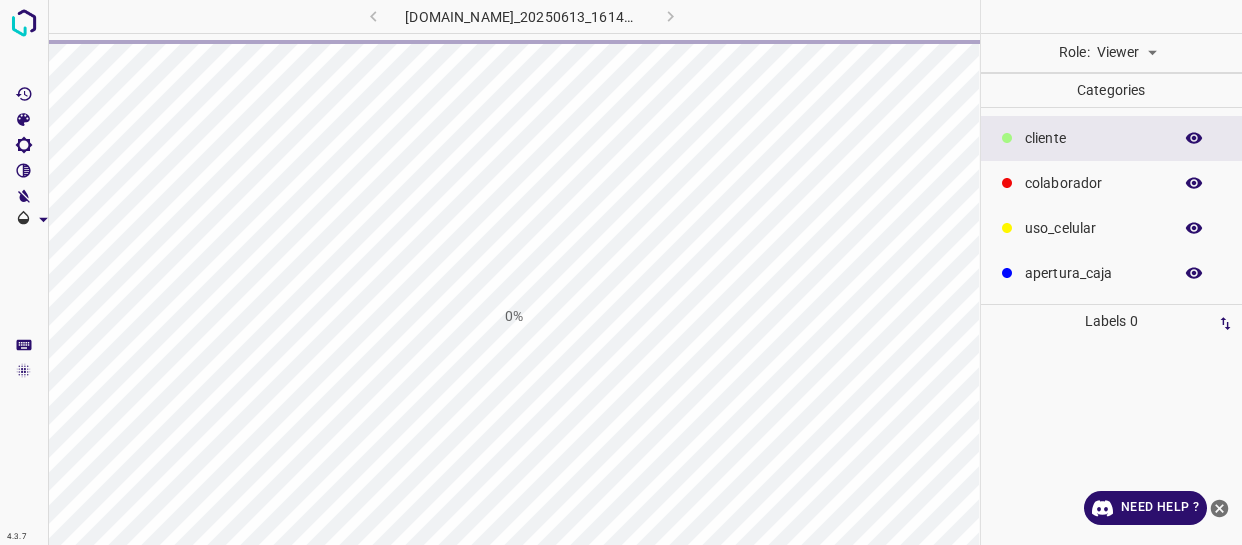 scroll, scrollTop: 0, scrollLeft: 0, axis: both 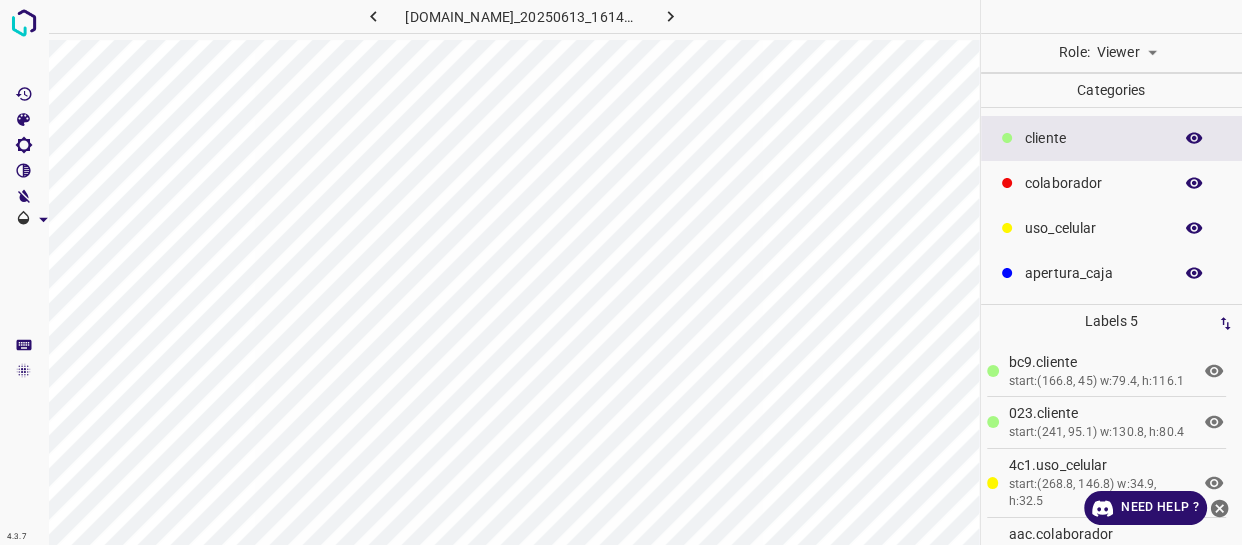 click on "​​cliente" at bounding box center (1112, 138) 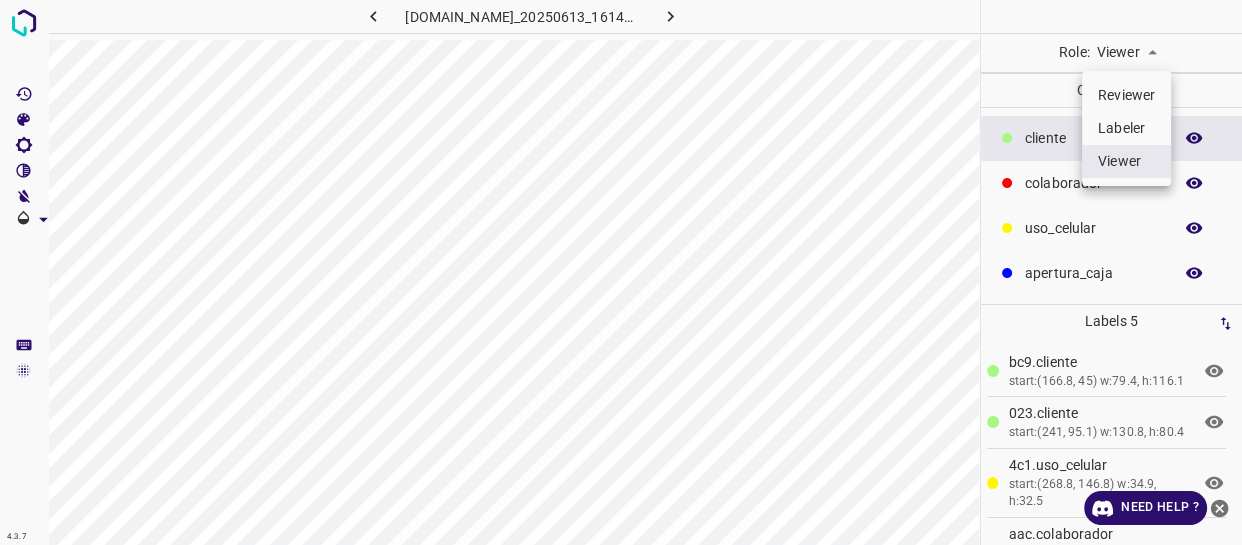 click on "Labeler" at bounding box center [1126, 128] 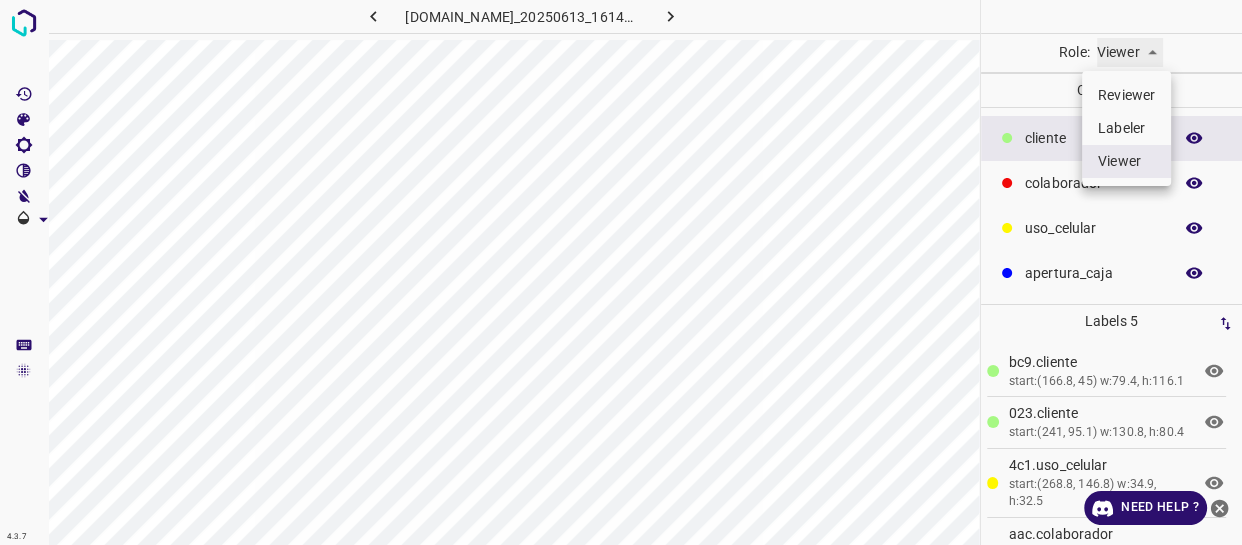 type on "labeler" 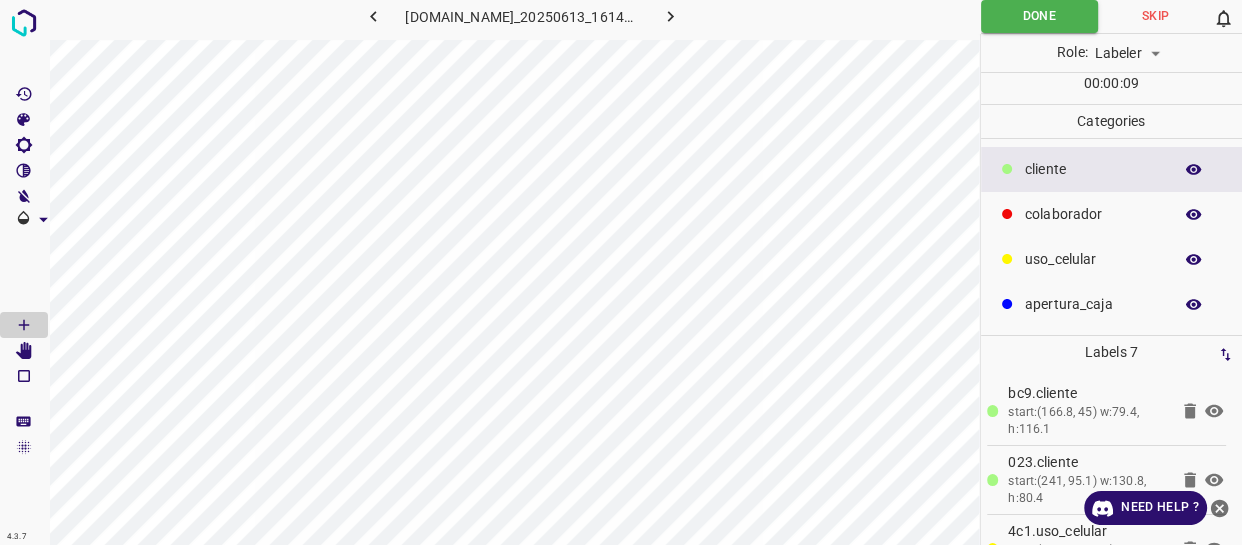 click 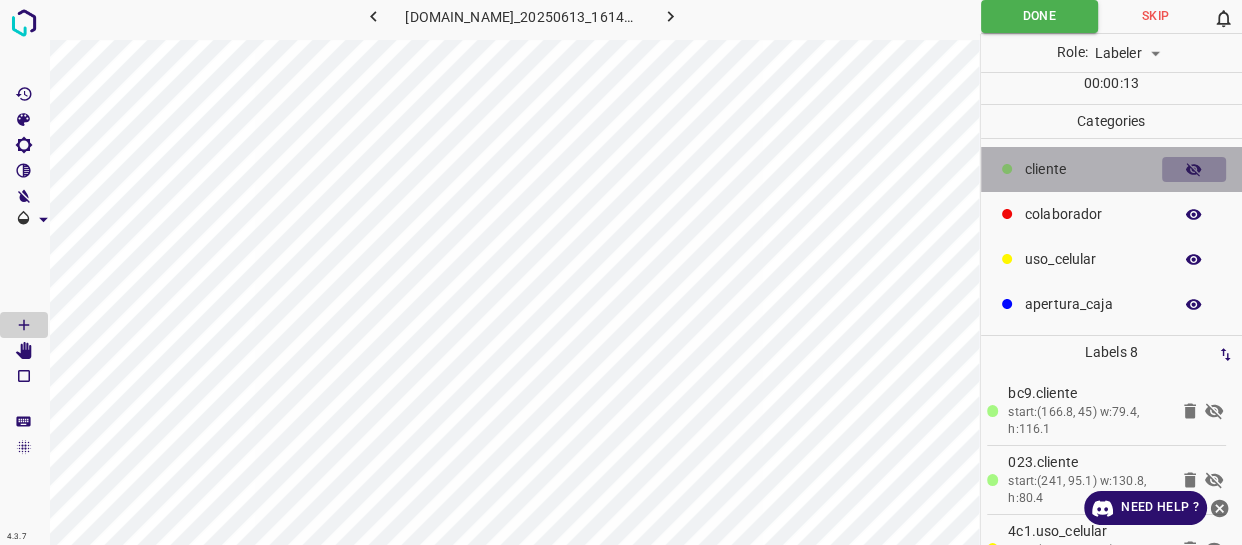 click 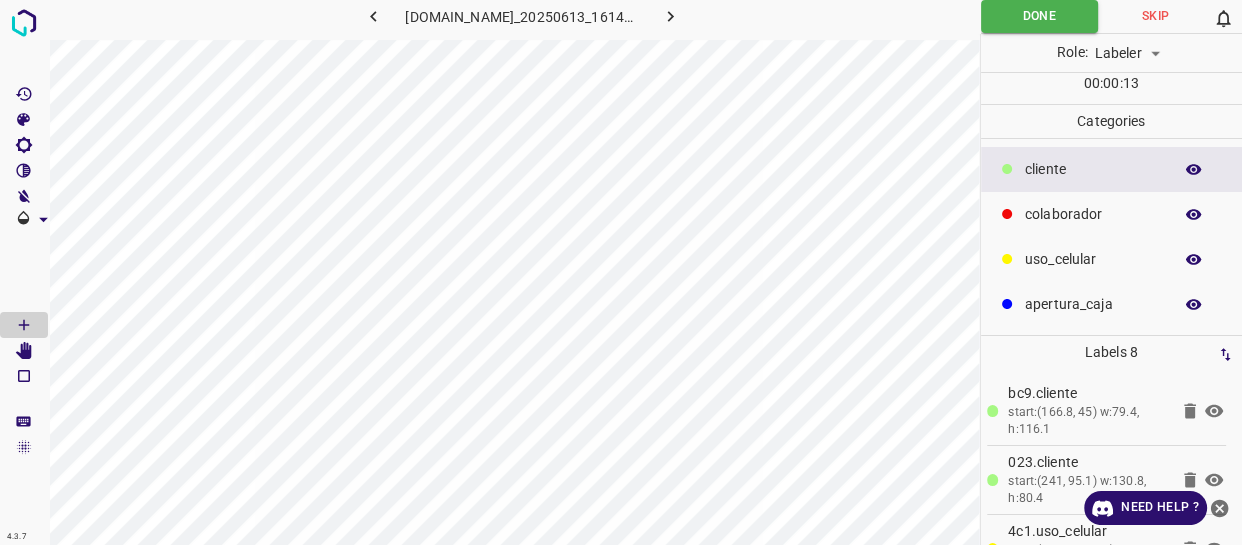 click 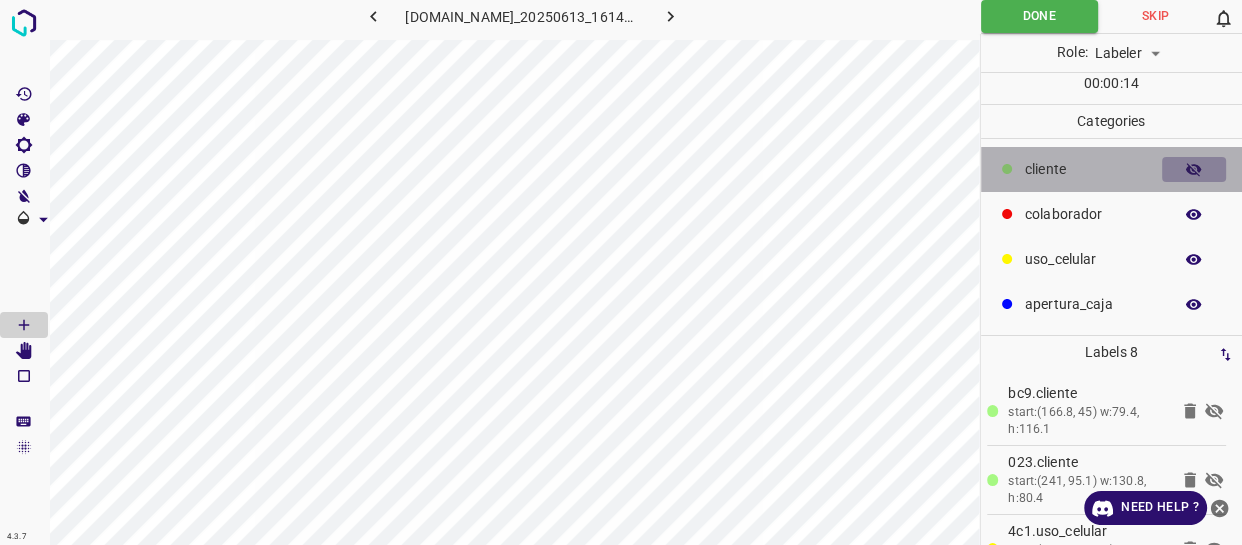 click 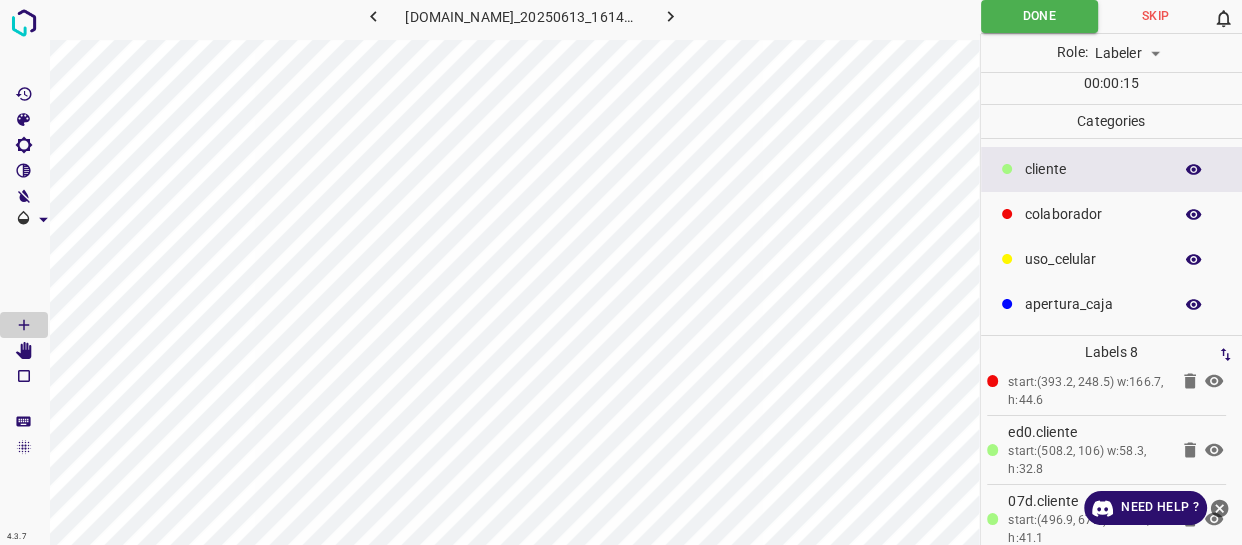 scroll, scrollTop: 363, scrollLeft: 0, axis: vertical 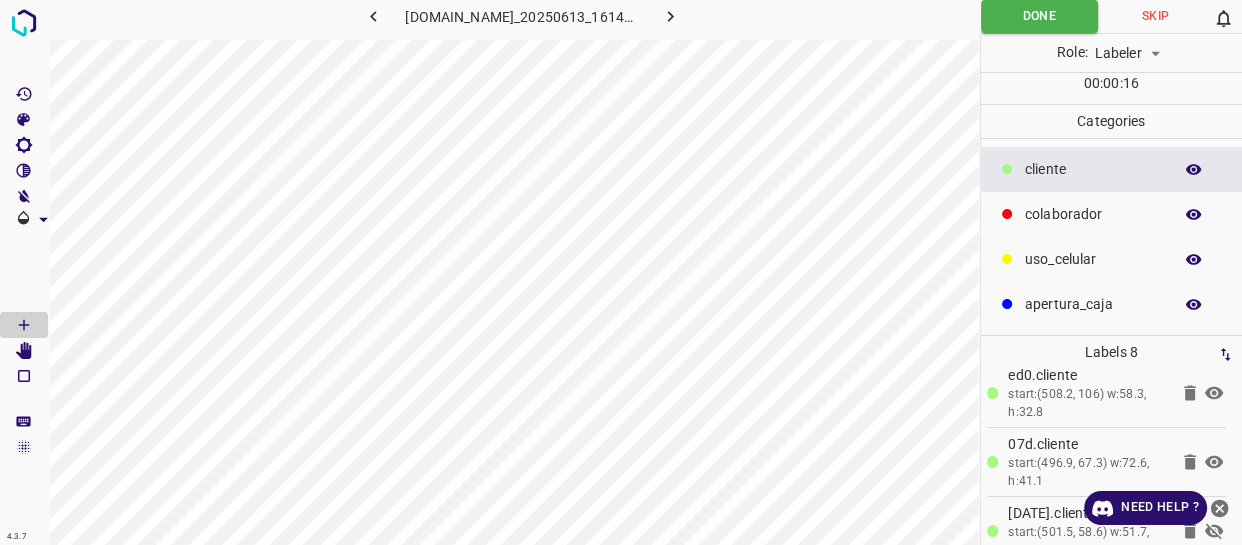 click 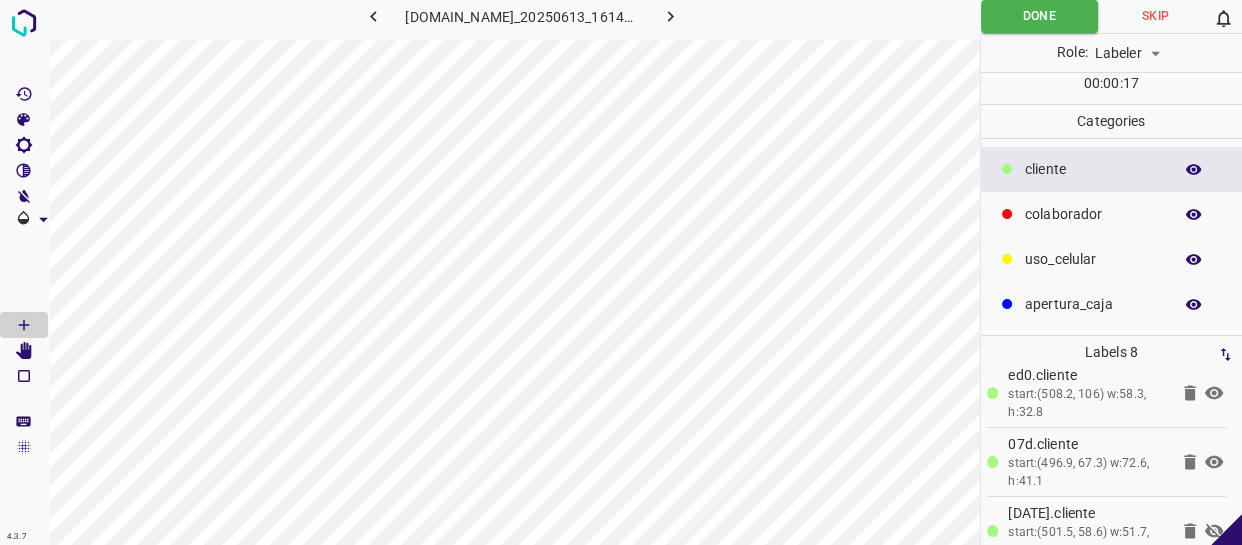 click 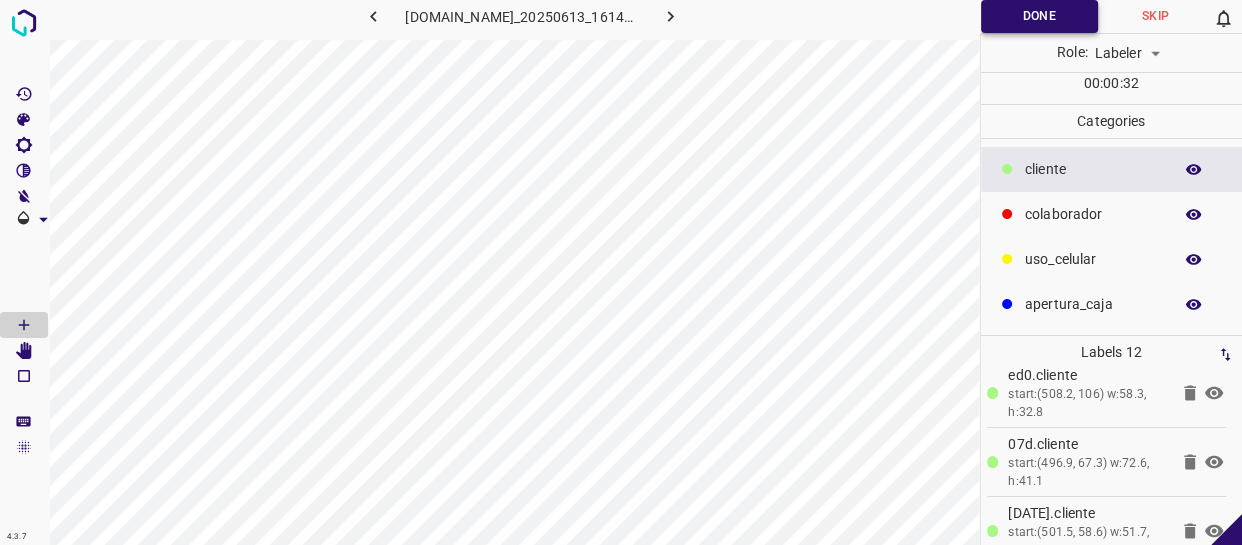 click on "Done" at bounding box center (1039, 16) 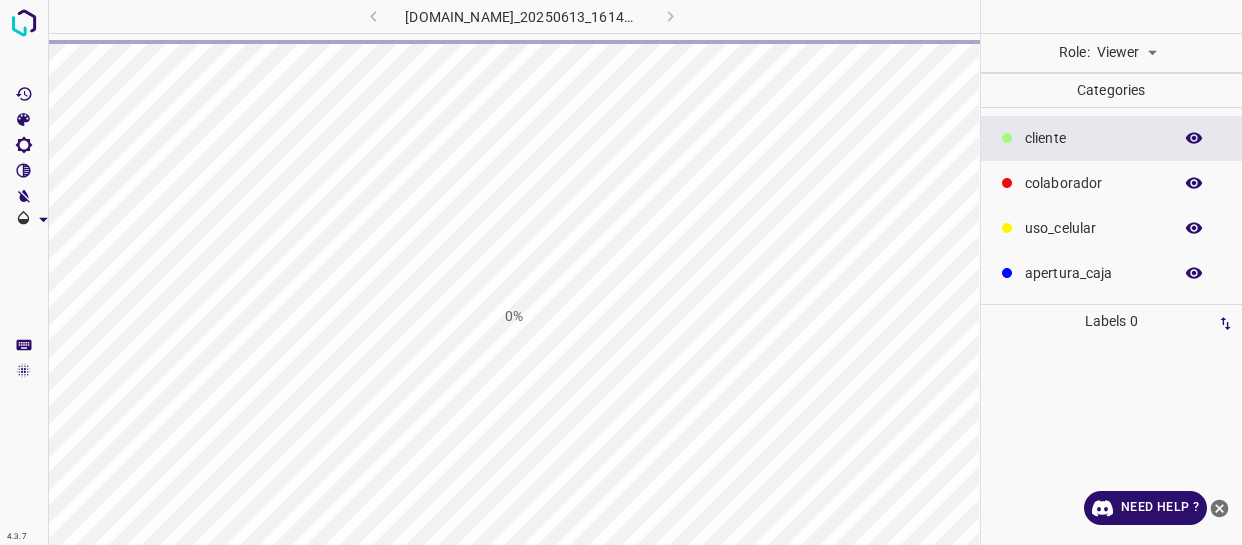 scroll, scrollTop: 0, scrollLeft: 0, axis: both 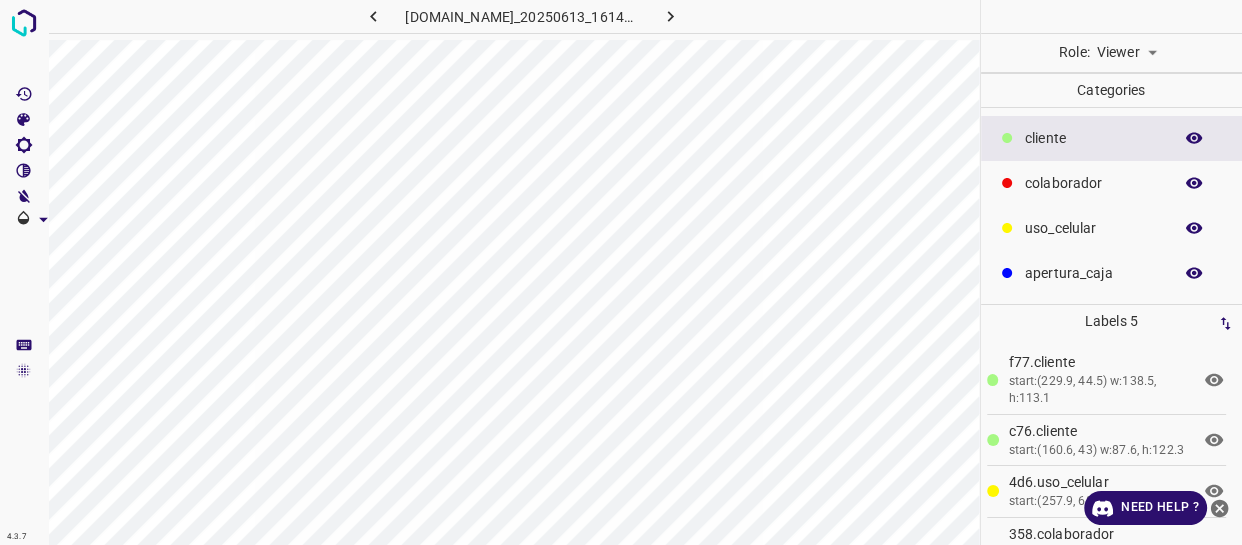 click on "​​cliente" at bounding box center [1112, 138] 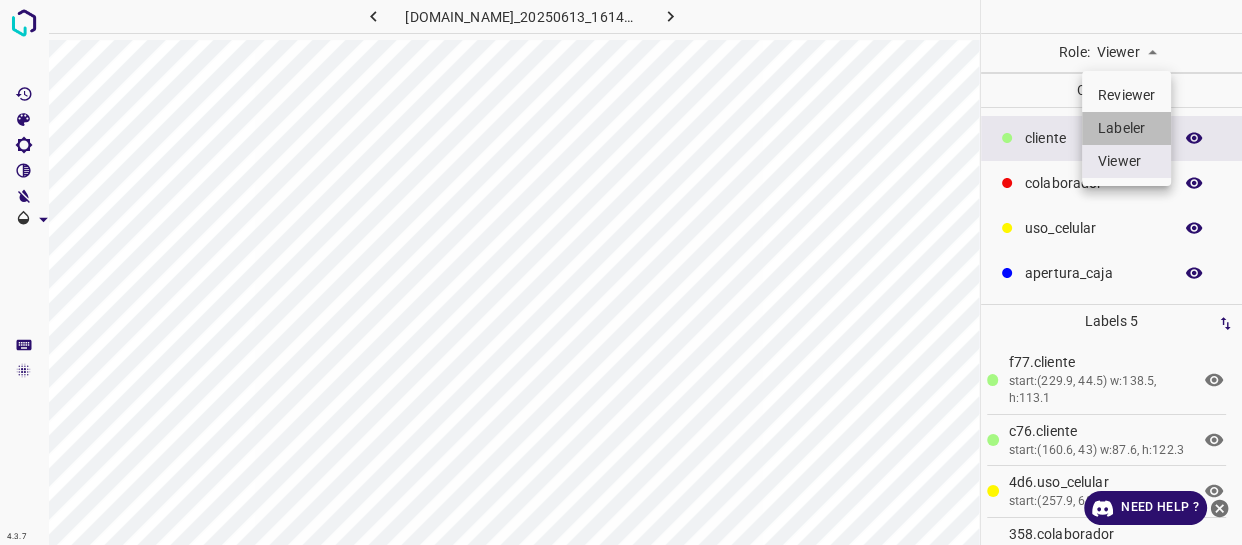 click on "Labeler" at bounding box center (1126, 128) 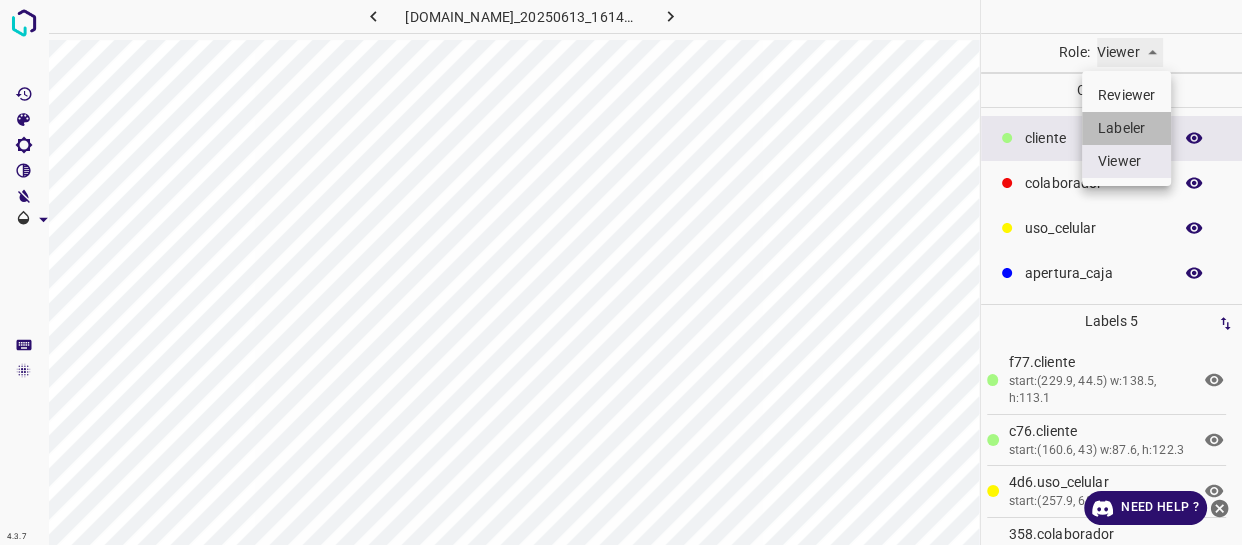 type on "labeler" 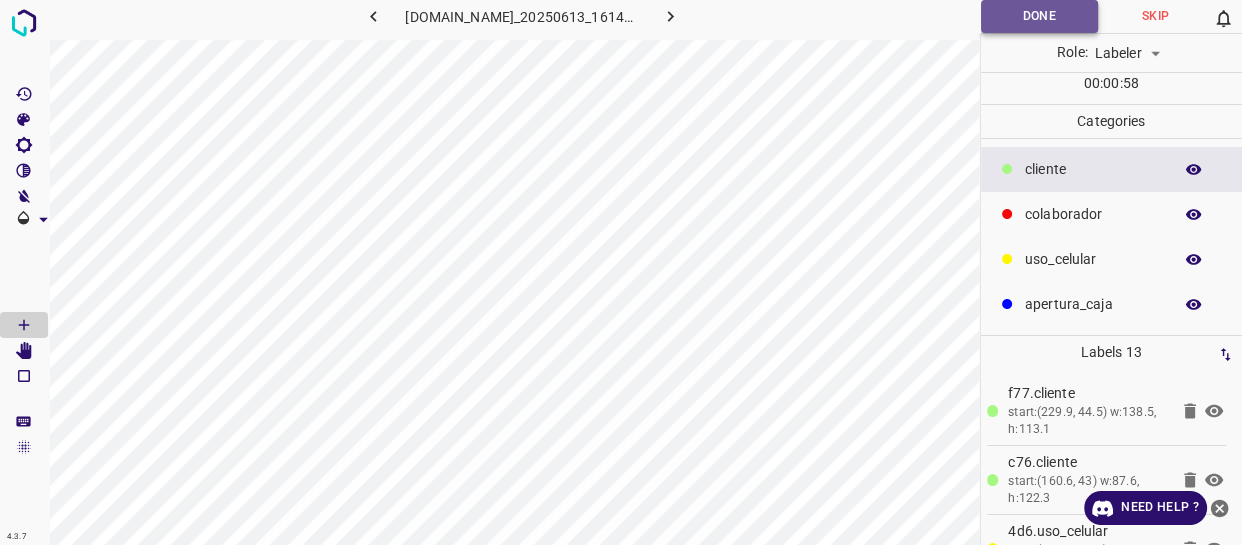 click on "Done" at bounding box center (1039, 16) 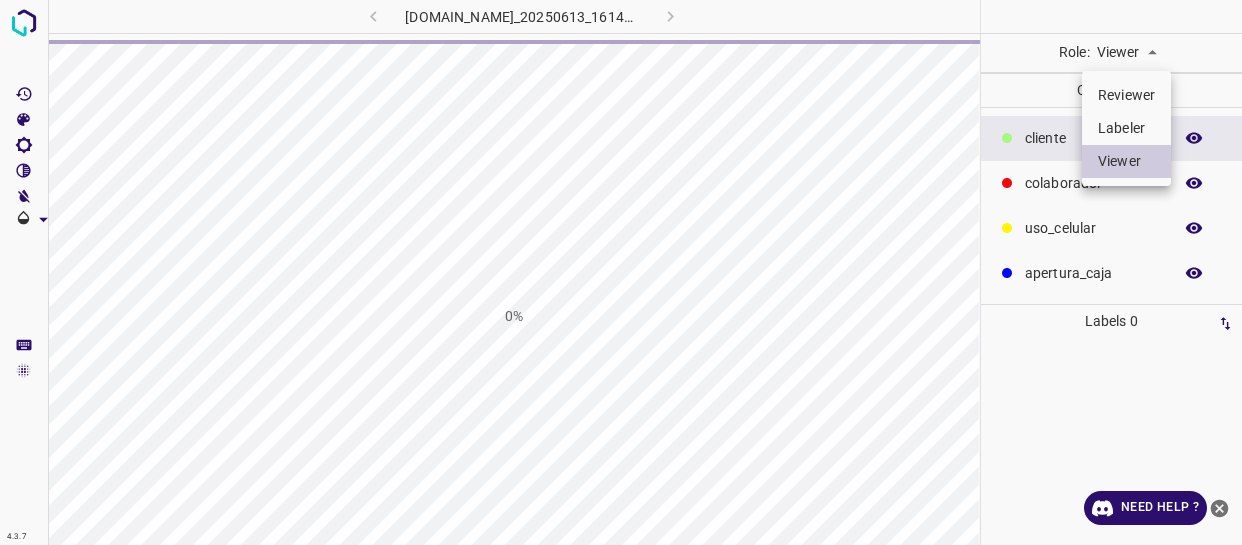 scroll, scrollTop: 0, scrollLeft: 0, axis: both 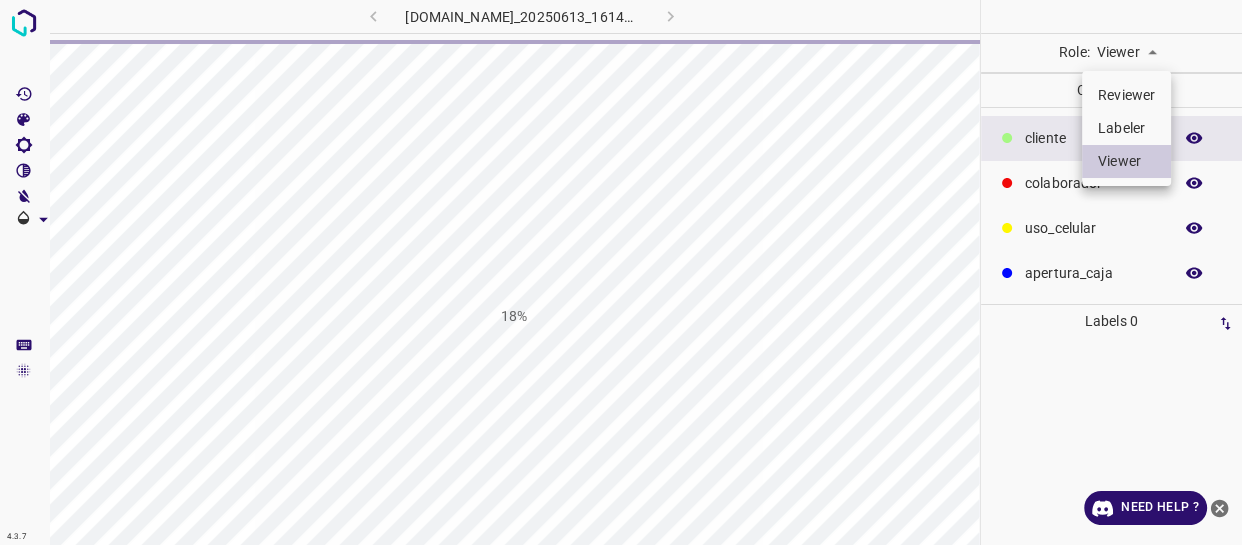 click on "Labeler" at bounding box center (1126, 128) 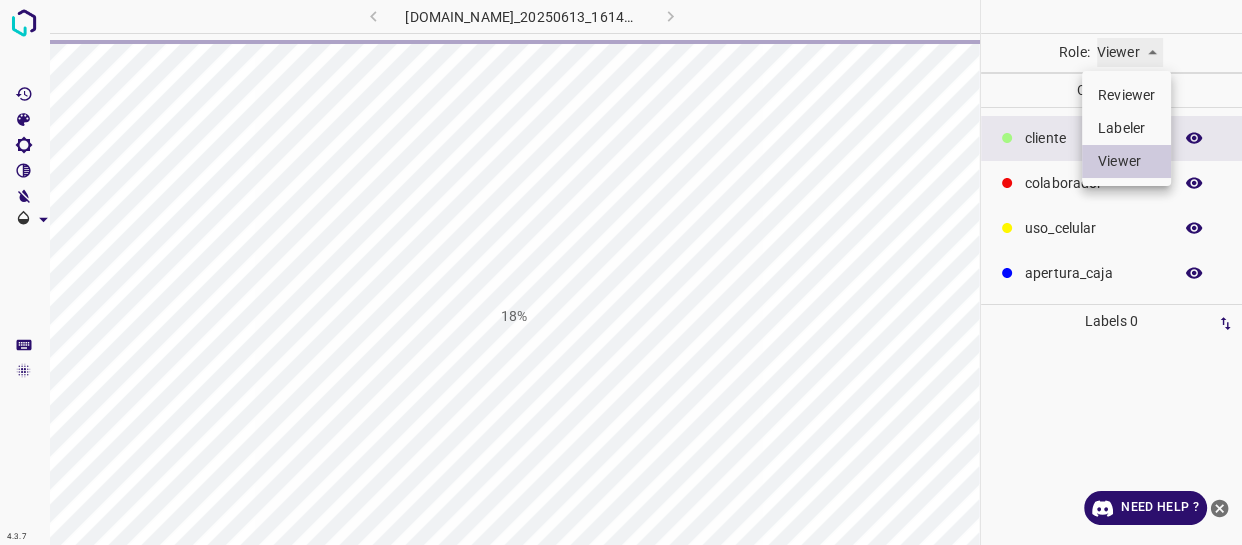 type on "labeler" 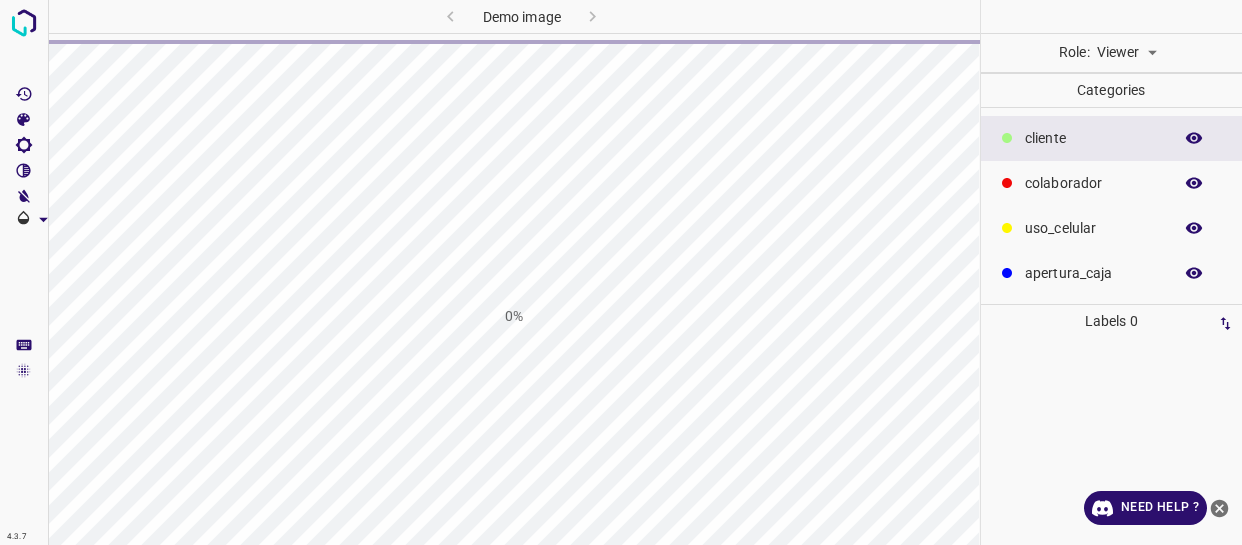 scroll, scrollTop: 0, scrollLeft: 0, axis: both 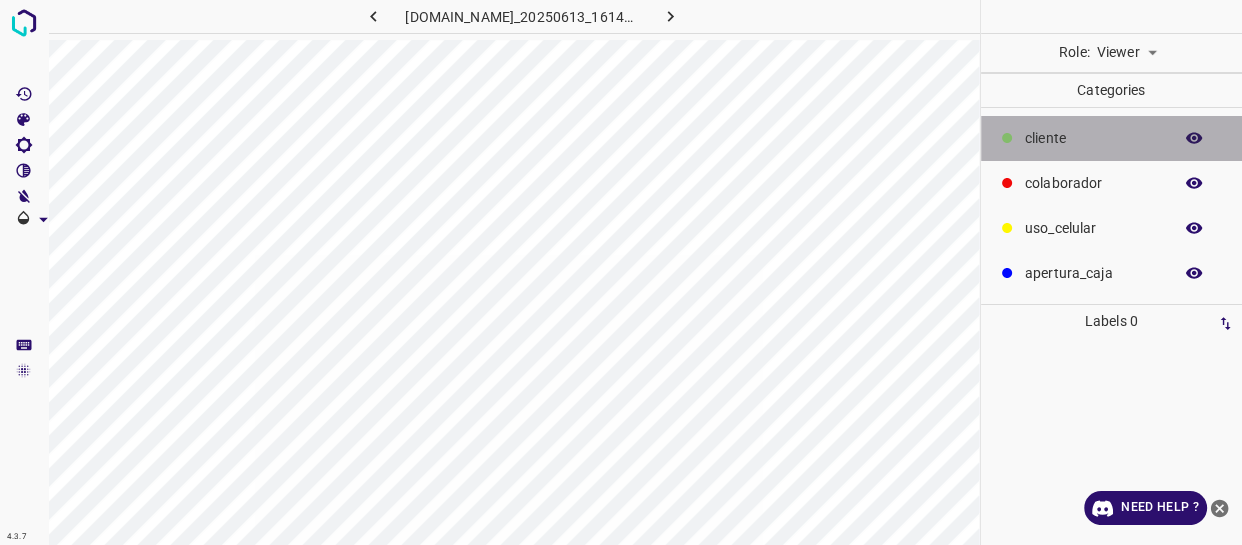 click on "​​cliente" at bounding box center [1093, 138] 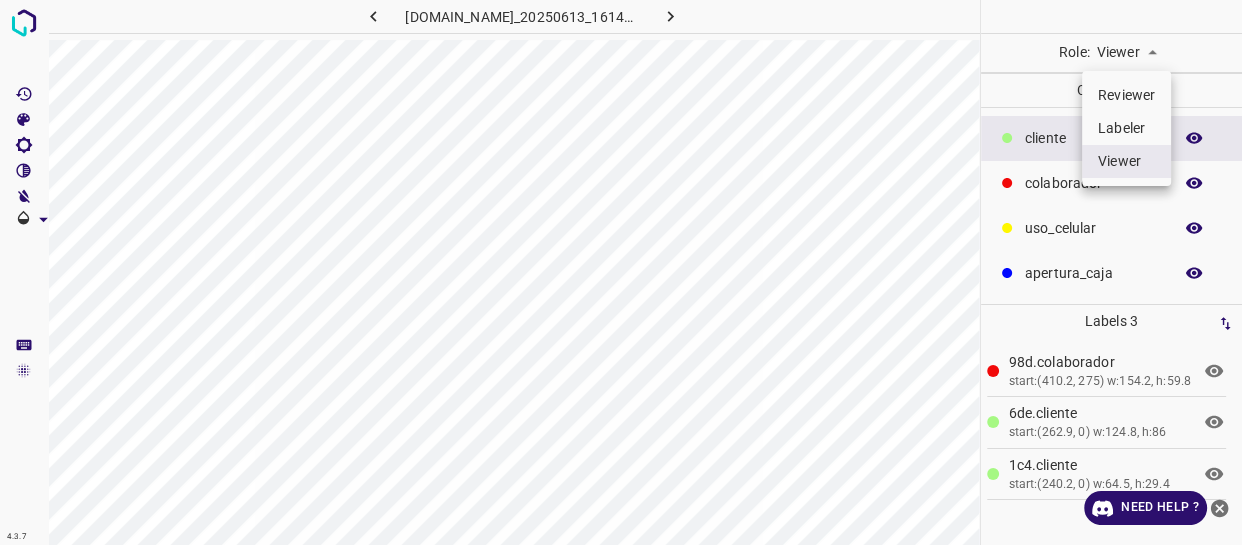 click on "4.3.7 803-bch-oasis-coyoacan.ddns.me_20250613_161427_000001320.jpg Role: Viewer viewer Categories ​​cliente colaborador uso_celular apertura_caja Labels   3 98d.colaborador
start:(410.2, 275)
w:154.2, h:59.8
6de.​​cliente
start:(262.9, 0)
w:124.8, h:86
1c4.​​cliente
start:(240.2, 0)
w:64.5, h:29.4
Categories 1 ​​cliente 2 colaborador 3 uso_celular 4 apertura_caja Tools Space Change between modes (Draw & Edit) I Auto labeling R Restore zoom M Zoom in N Zoom out Delete Delete selecte label Filters Z Restore filters X Saturation filter C Brightness filter V Contrast filter B Gray scale filter General O Download Need Help ? - Text - Hide - Delete Reviewer Labeler Viewer" at bounding box center [621, 272] 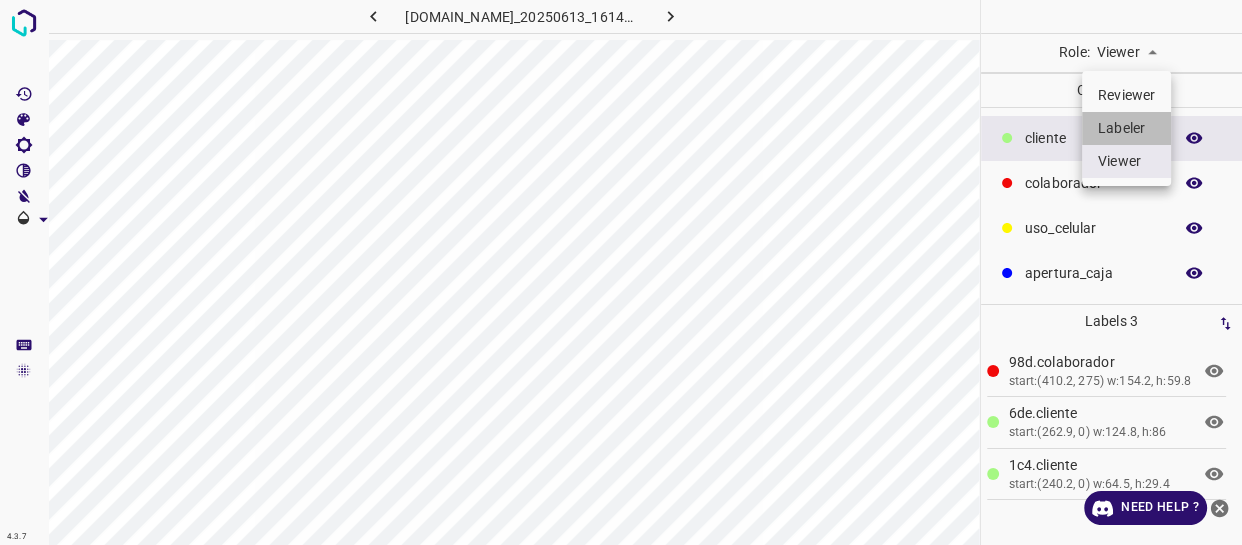 click on "Labeler" at bounding box center (1126, 128) 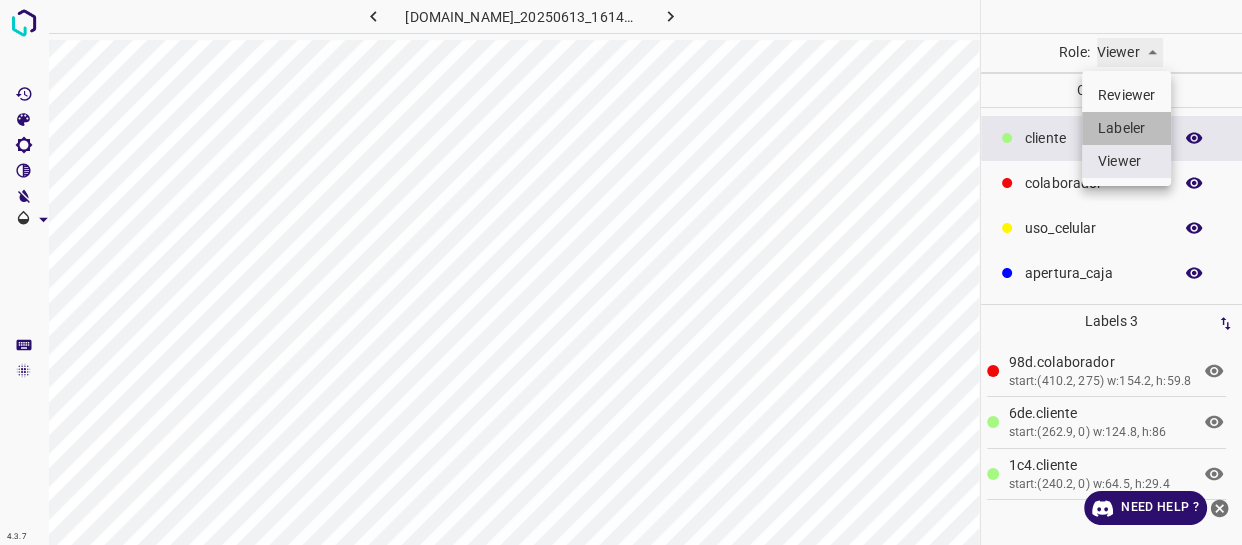 type on "labeler" 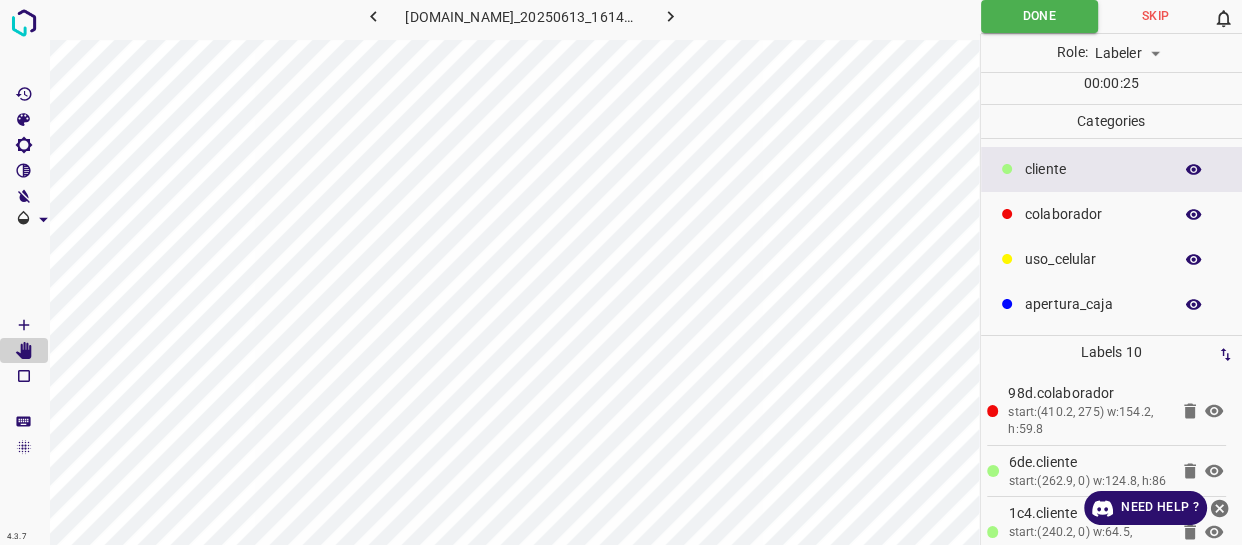 drag, startPoint x: 1052, startPoint y: 270, endPoint x: 1032, endPoint y: 276, distance: 20.880613 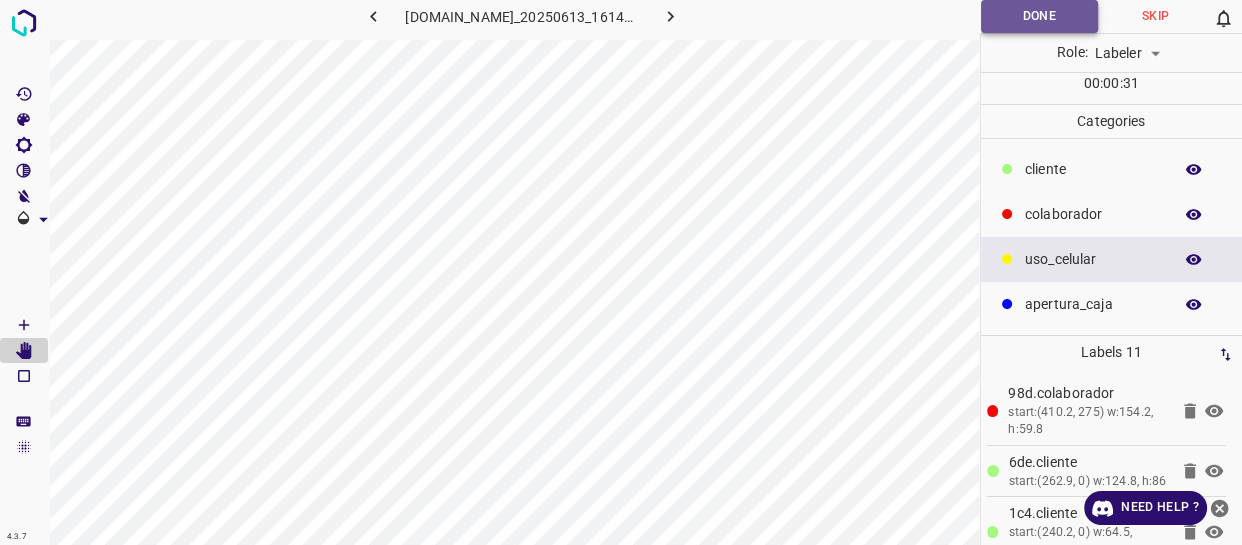 click on "Done" at bounding box center (1039, 16) 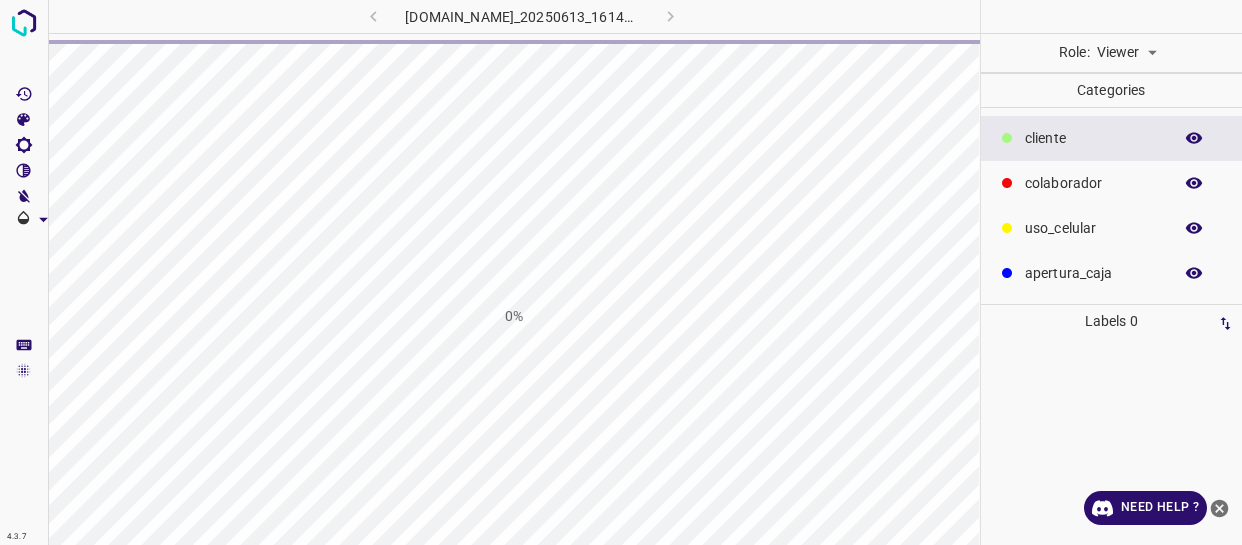 scroll, scrollTop: 0, scrollLeft: 0, axis: both 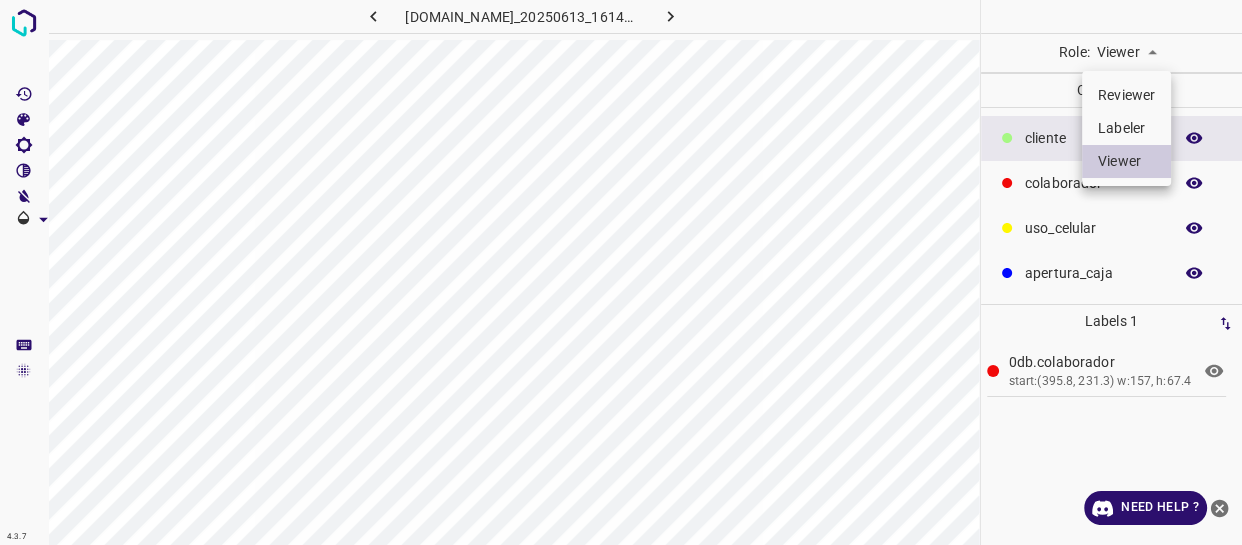 click on "4.3.7 [DOMAIN_NAME]_20250613_161427_000001650.jpg Role: Viewer viewer Categories ​​cliente colaborador uso_celular apertura_caja Labels   1 0db.colaborador
start:(395.8, 231.3)
w:157, h:67.4
Categories 1 ​​cliente 2 colaborador 3 uso_celular 4 apertura_caja Tools Space Change between modes (Draw & Edit) I Auto labeling R Restore zoom M Zoom in N Zoom out Delete Delete selecte label Filters Z Restore filters X Saturation filter C Brightness filter V Contrast filter B Gray scale filter General O Download Need Help ? - Text - Hide - Delete Reviewer Labeler Viewer" at bounding box center (621, 272) 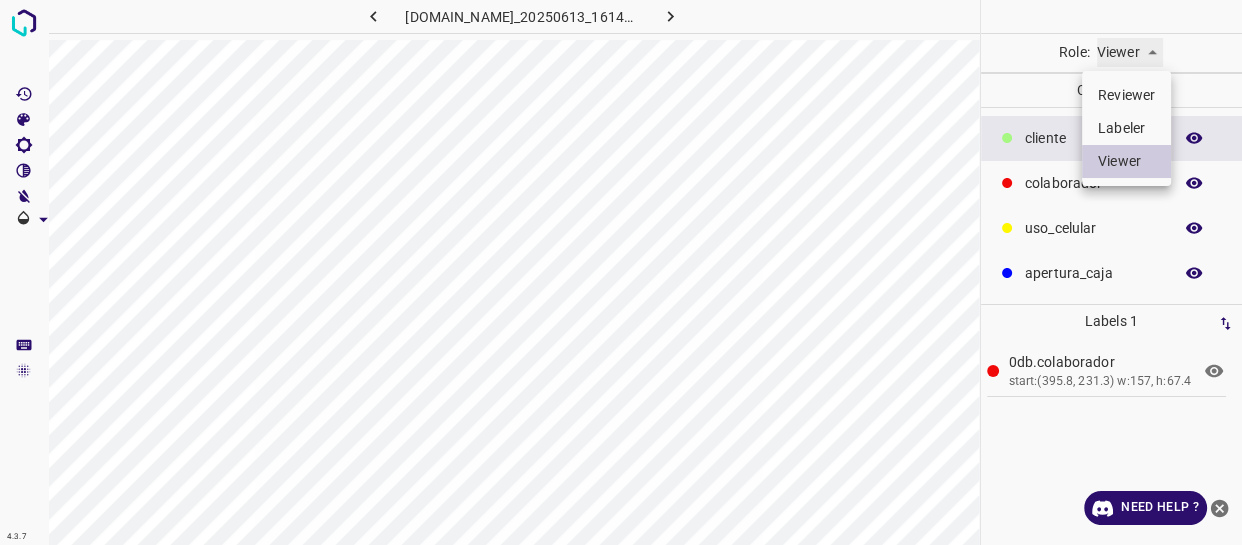 type on "labeler" 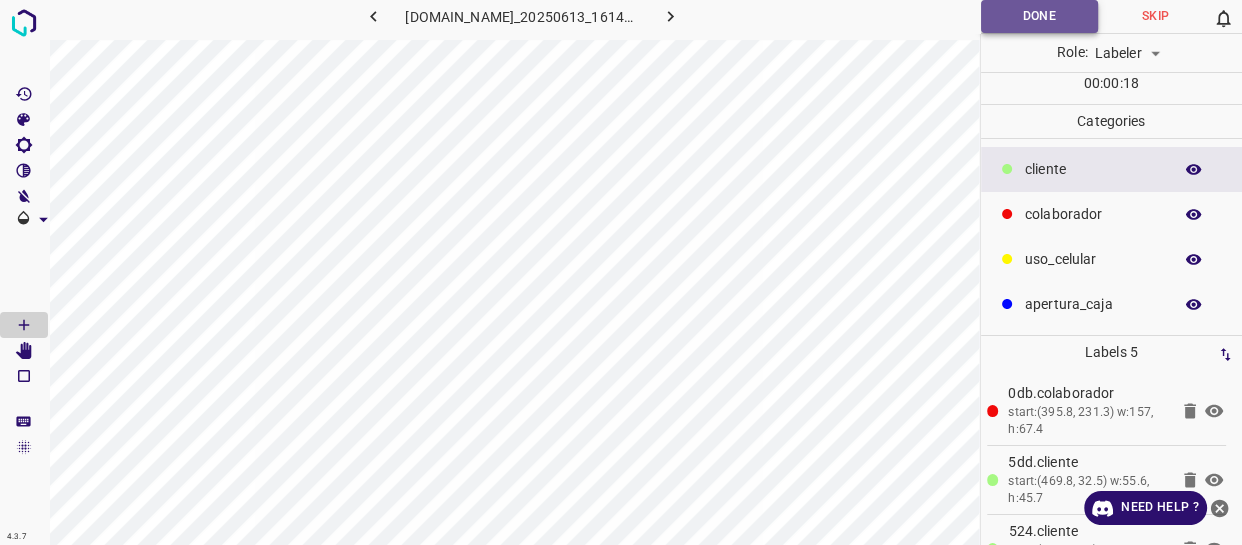 click on "Done" at bounding box center [1039, 16] 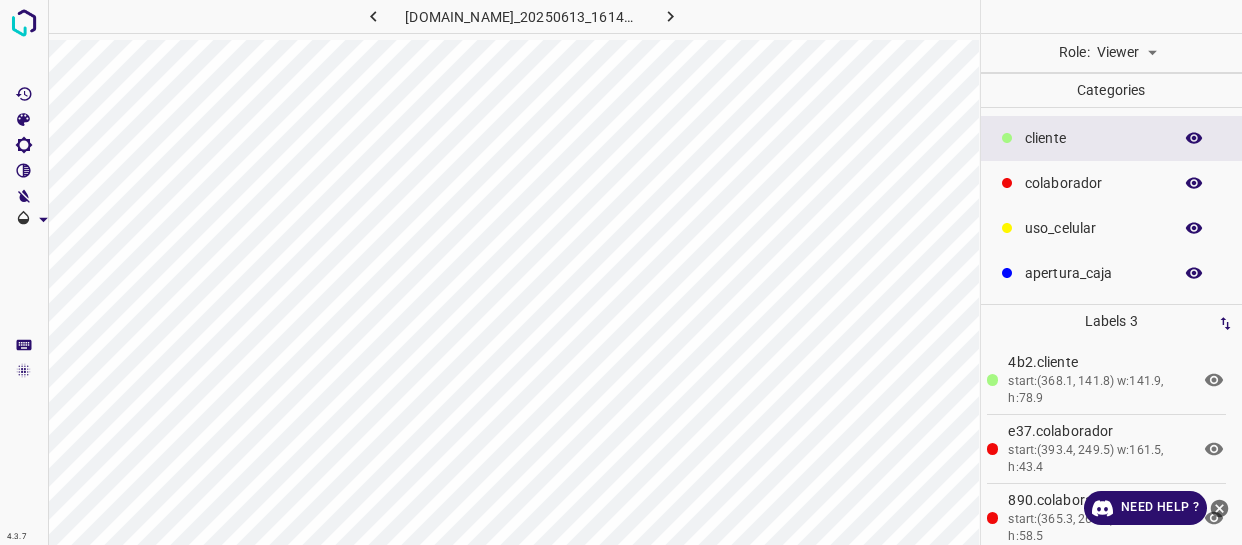 scroll, scrollTop: 0, scrollLeft: 0, axis: both 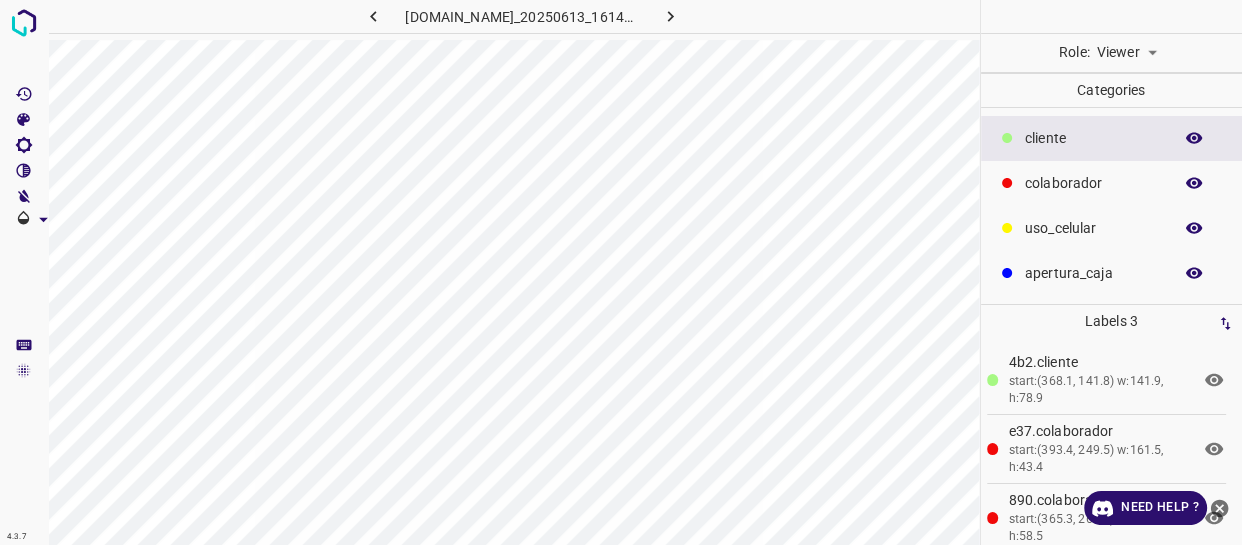 click on "4.3.7 [DOMAIN_NAME]_20250613_161427_000002460.jpg Role: Viewer viewer Categories ​​cliente colaborador uso_celular apertura_caja Labels   3 4b2.​​cliente
start:(368.1, 141.8)
w:141.9, h:78.9
e37.colaborador
start:(393.4, 249.5)
w:161.5, h:43.4
890.colaborador
start:(365.3, 264.4)
w:169.7, h:58.5
Categories 1 ​​cliente 2 colaborador 3 uso_celular 4 apertura_caja Tools Space Change between modes (Draw & Edit) I Auto labeling R Restore zoom M Zoom in N Zoom out Delete Delete selecte label Filters Z Restore filters X Saturation filter C Brightness filter V Contrast filter B Gray scale filter General O Download Need Help ? - Text - Hide - Delete" at bounding box center (621, 272) 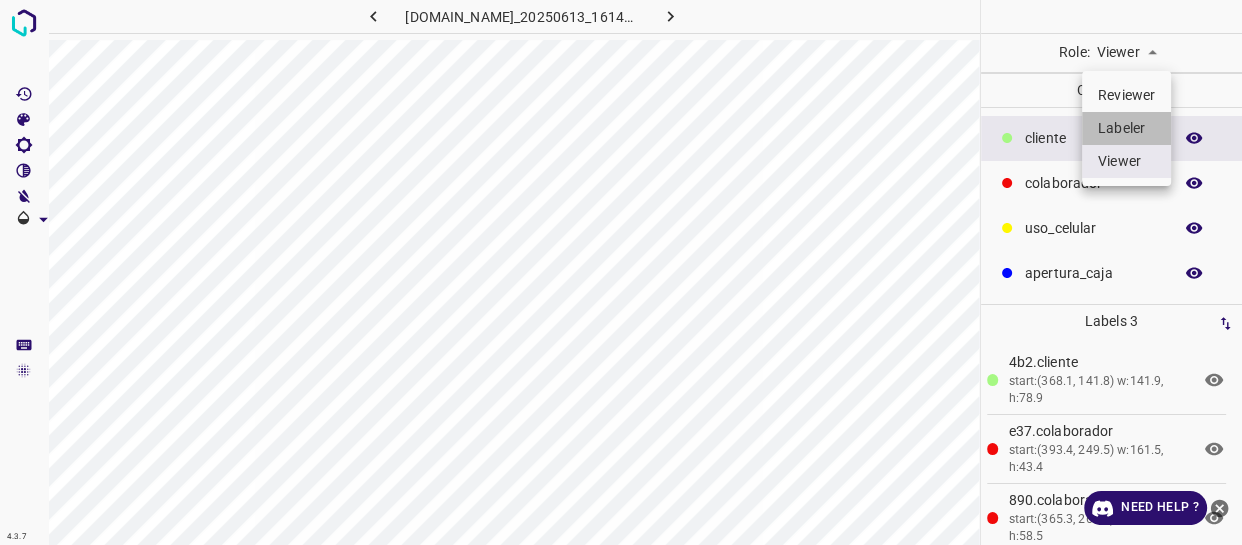 click on "Labeler" at bounding box center (1126, 128) 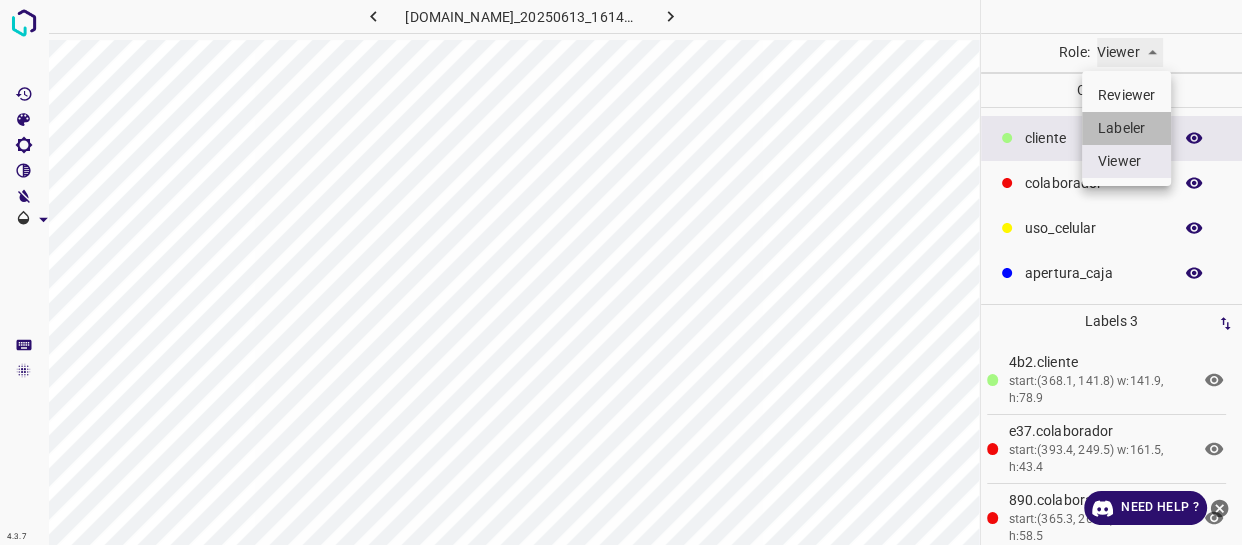 type on "labeler" 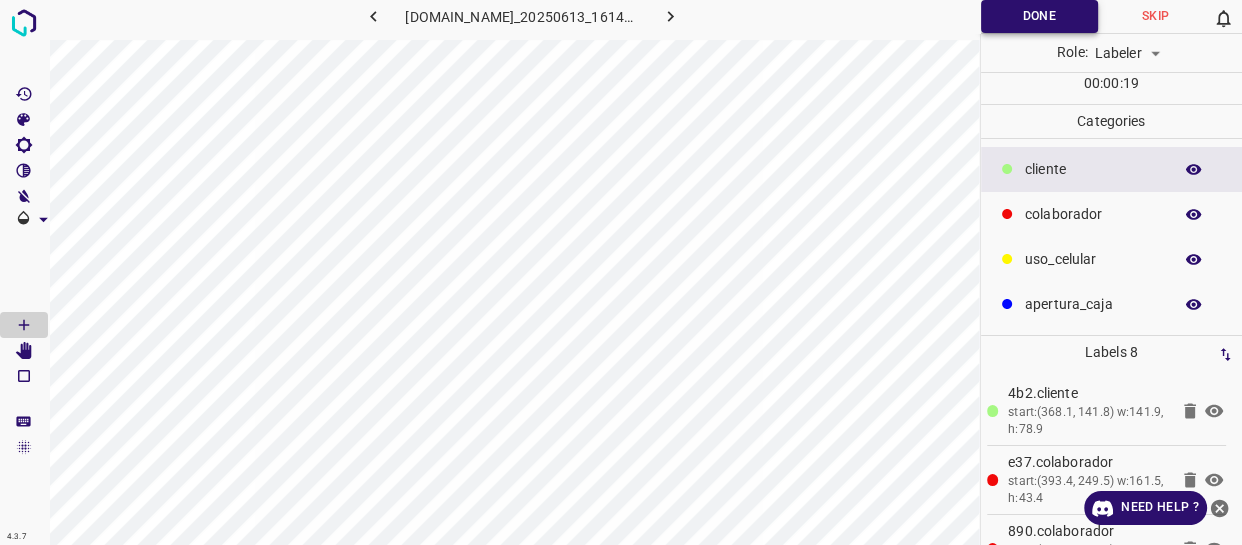 click on "Done" at bounding box center [1039, 16] 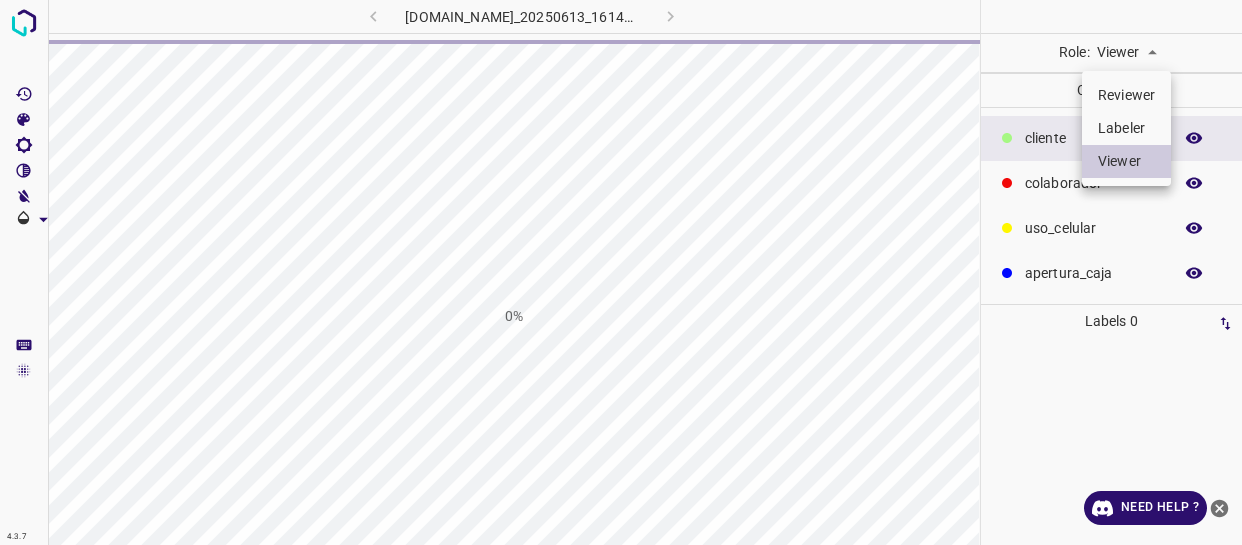 scroll, scrollTop: 0, scrollLeft: 0, axis: both 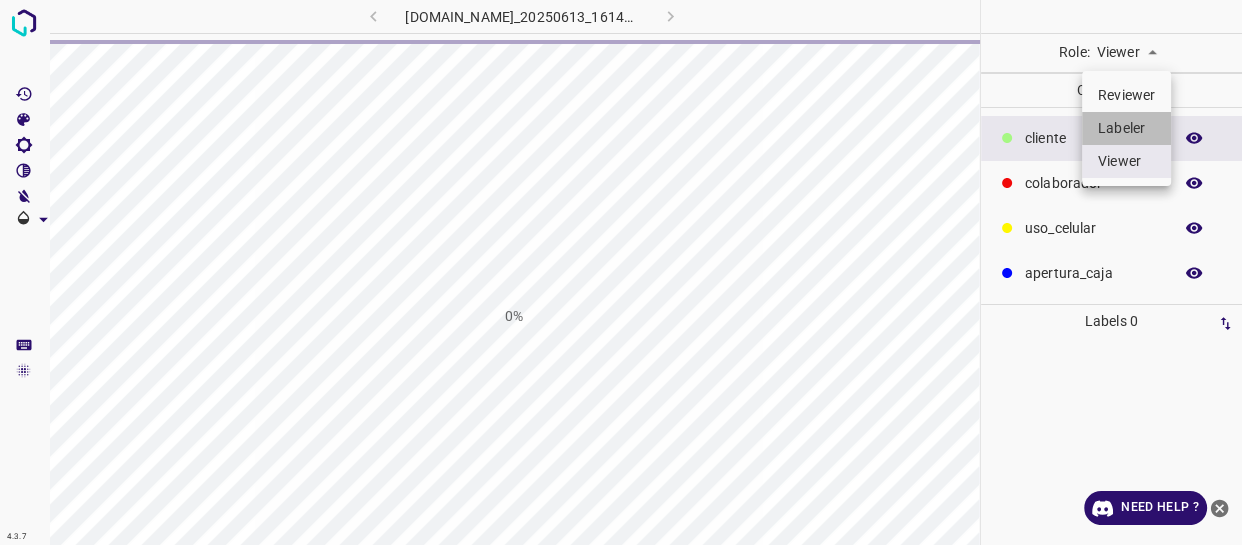 click on "Labeler" at bounding box center (1126, 128) 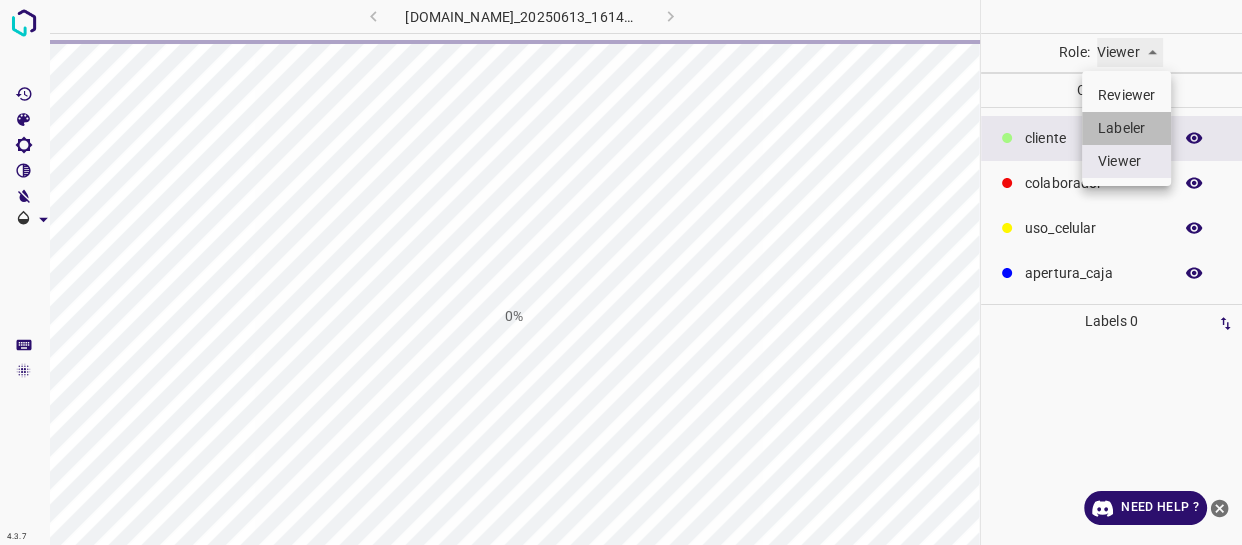 type on "labeler" 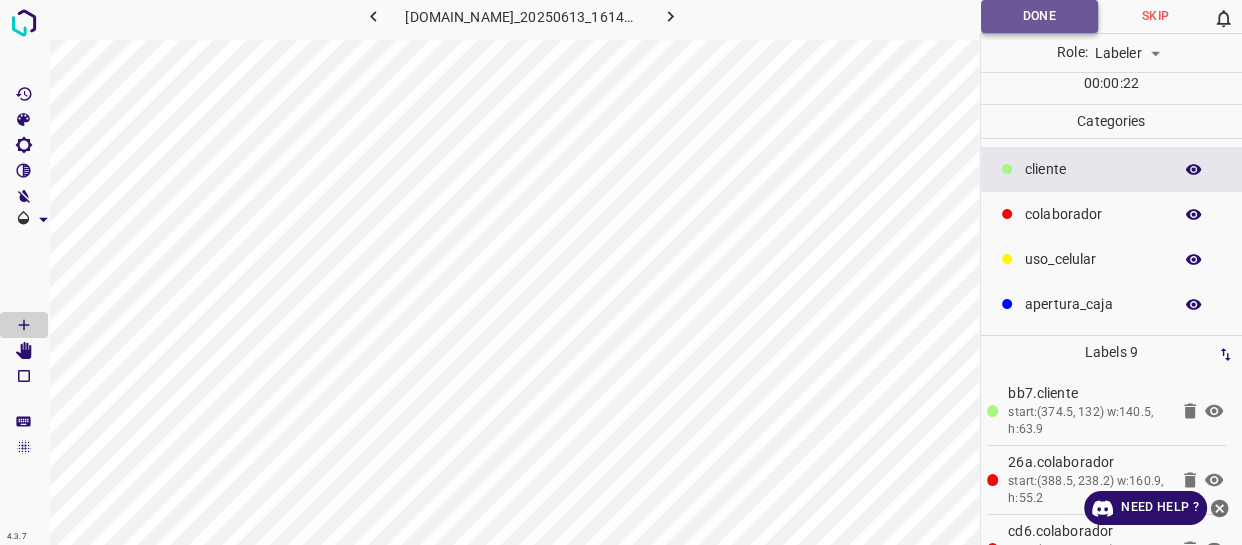 click on "Done" at bounding box center [1039, 16] 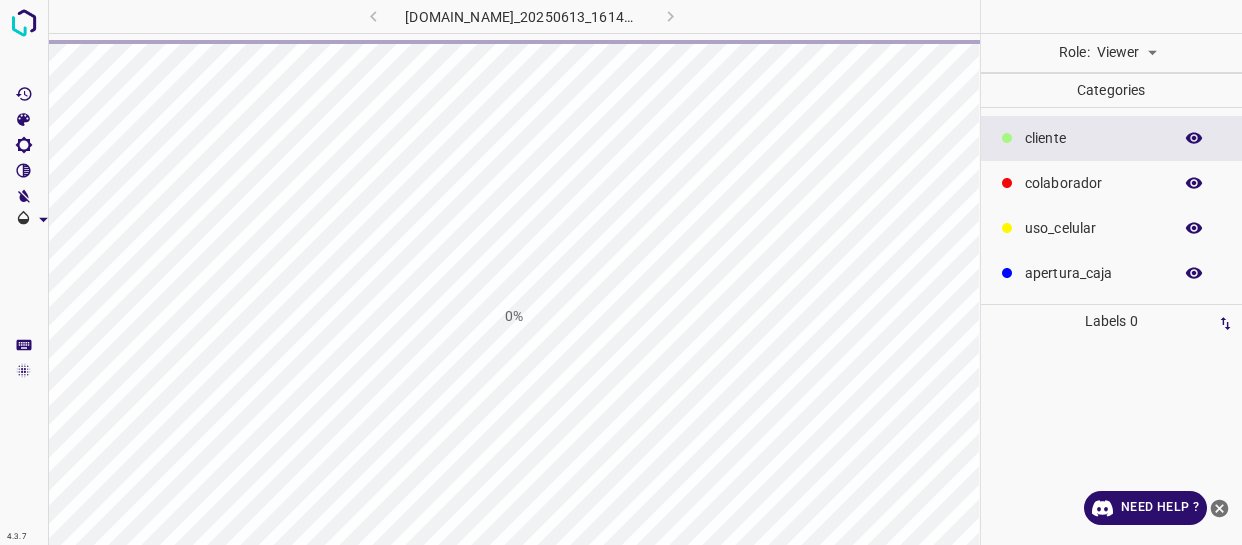scroll, scrollTop: 0, scrollLeft: 0, axis: both 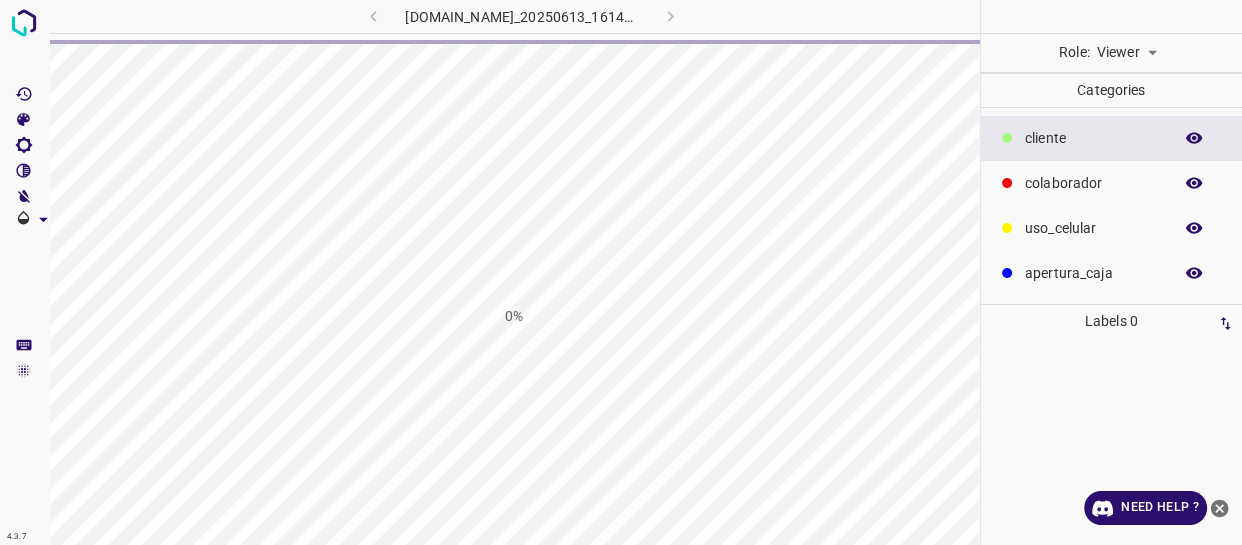 click on "4.3.7 [DOMAIN_NAME]_20250613_161427_000003510.jpg 0% Role: Viewer viewer Categories ​​cliente colaborador uso_celular apertura_caja Labels   0 Categories 1 ​​cliente 2 colaborador 3 uso_celular 4 apertura_caja Tools Space Change between modes (Draw & Edit) I Auto labeling R Restore zoom M Zoom in N Zoom out Delete Delete selecte label Filters Z Restore filters X Saturation filter C Brightness filter V Contrast filter B Gray scale filter General O Download Need Help ? - Text - Hide - Delete" at bounding box center [621, 272] 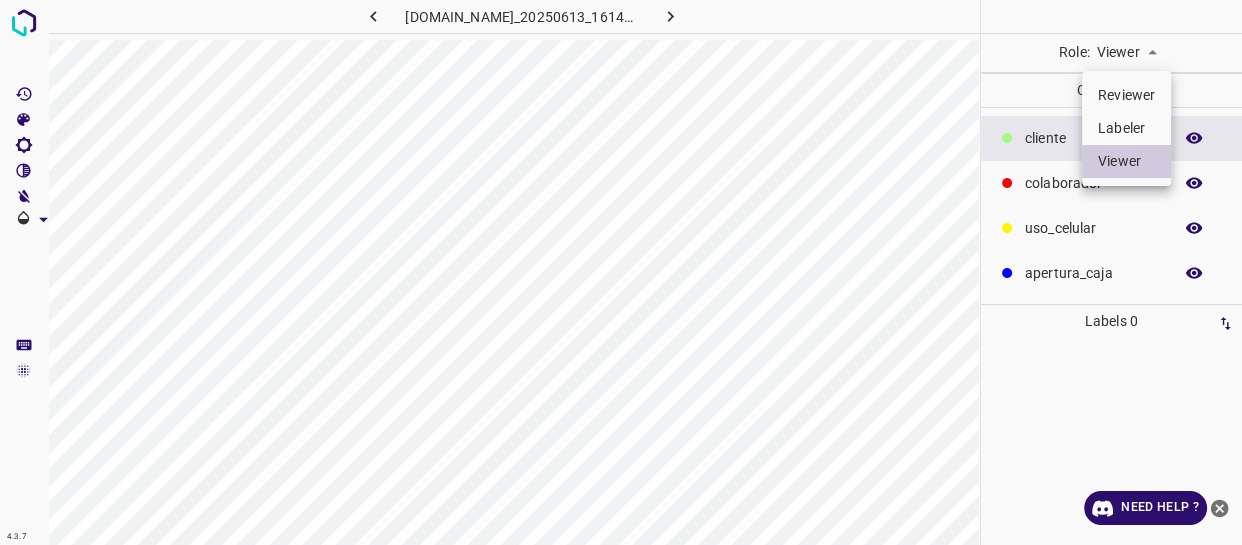 click on "Labeler" at bounding box center (1126, 128) 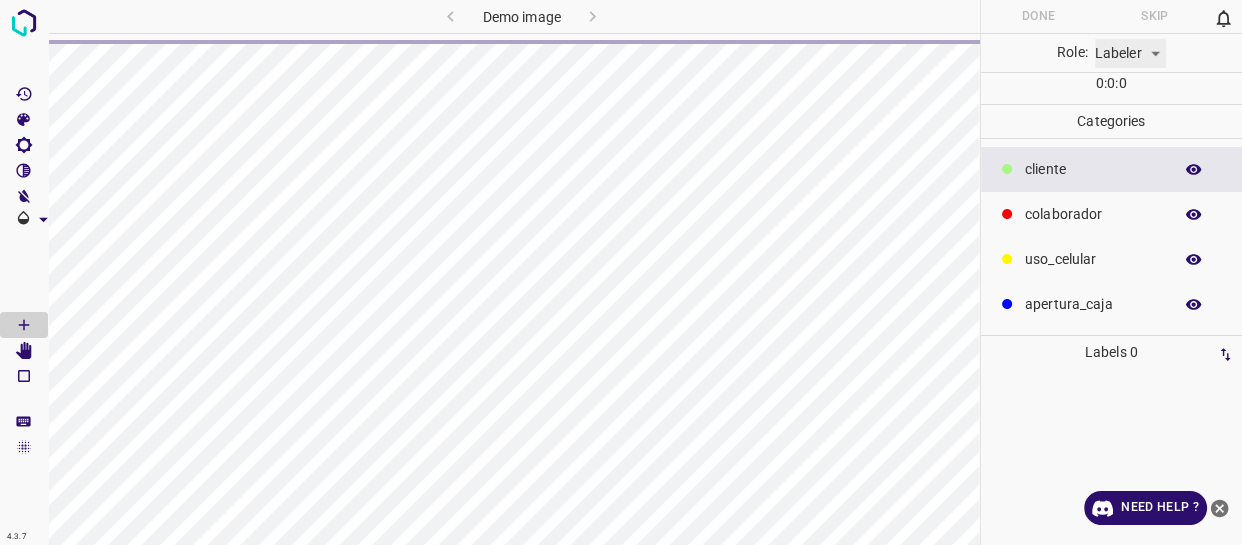 type on "labeler" 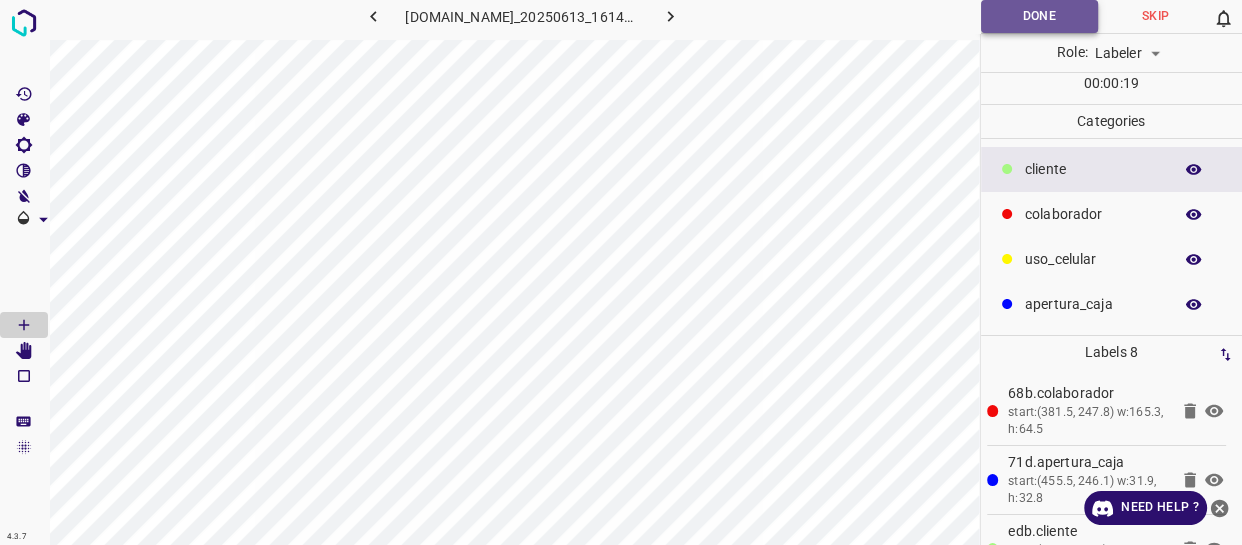 click on "Done" at bounding box center (1039, 16) 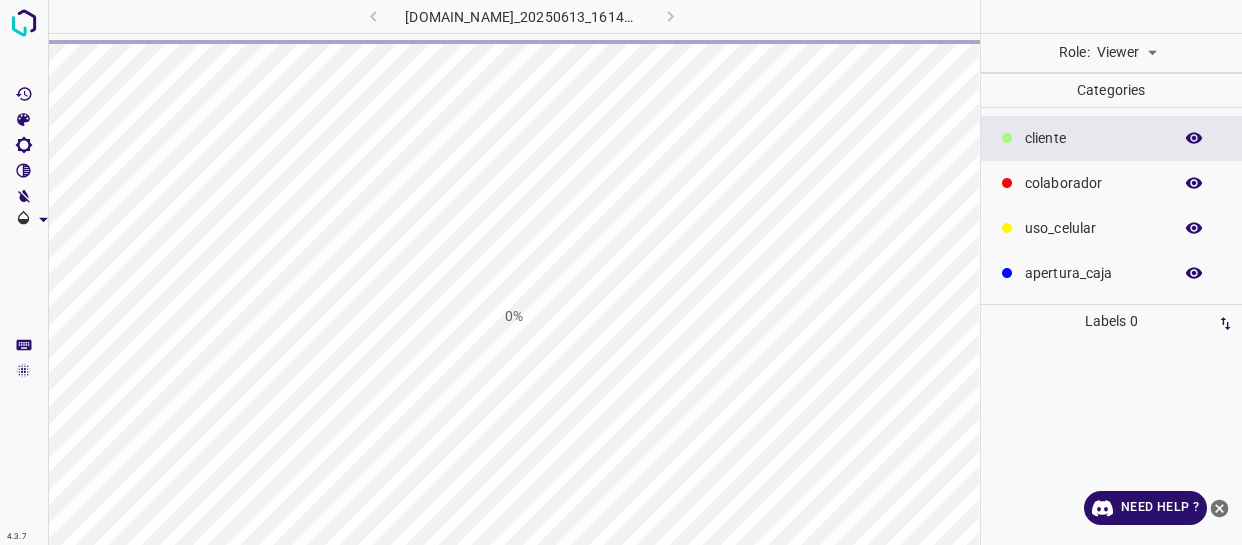 scroll, scrollTop: 0, scrollLeft: 0, axis: both 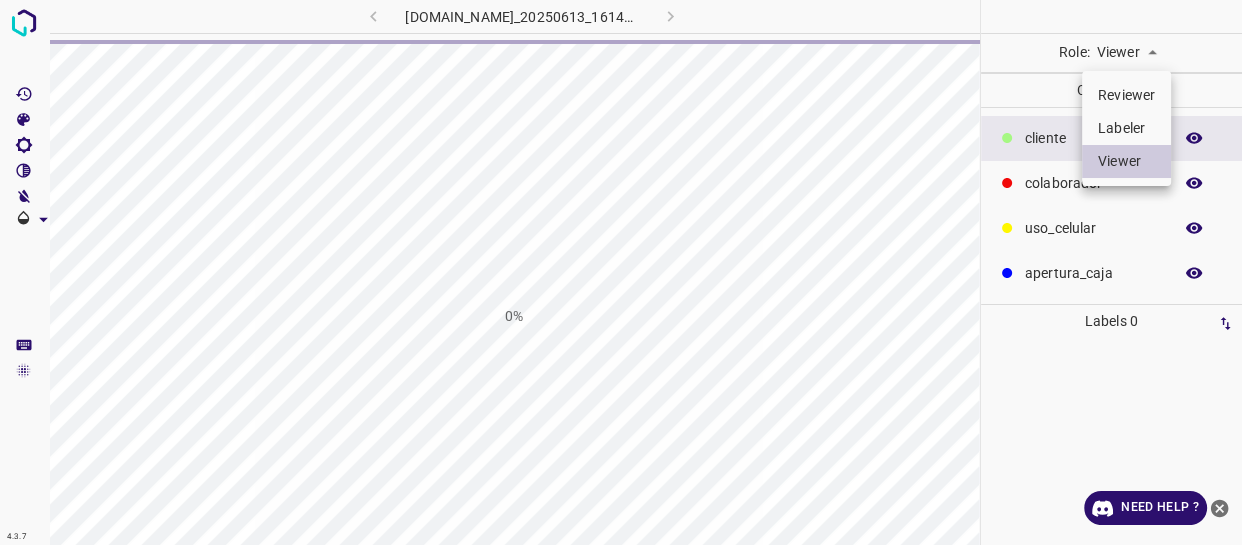 click on "4.3.7 [DOMAIN_NAME]_20250613_161427_000004170.jpg 0% Role: Viewer viewer Categories ​​cliente colaborador uso_celular apertura_caja Labels   0 Categories 1 ​​cliente 2 colaborador 3 uso_celular 4 apertura_caja Tools Space Change between modes (Draw & Edit) I Auto labeling R Restore zoom M Zoom in N Zoom out Delete Delete selecte label Filters Z Restore filters X Saturation filter C Brightness filter V Contrast filter B Gray scale filter General O Download Need Help ? - Text - Hide - Delete Reviewer Labeler Viewer" at bounding box center (621, 272) 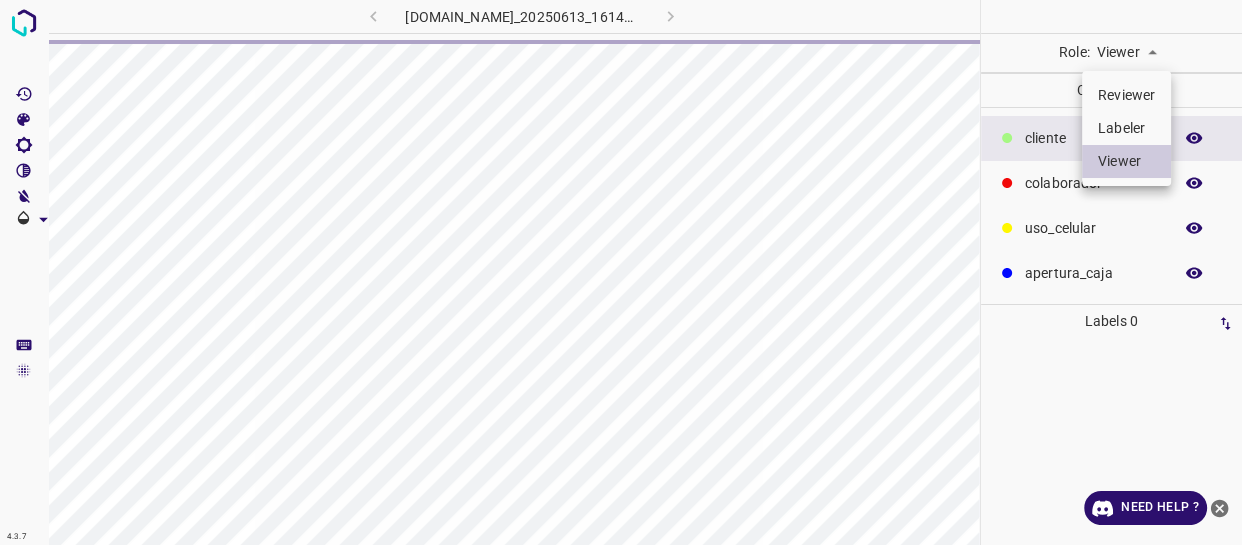 click on "Labeler" at bounding box center [1126, 128] 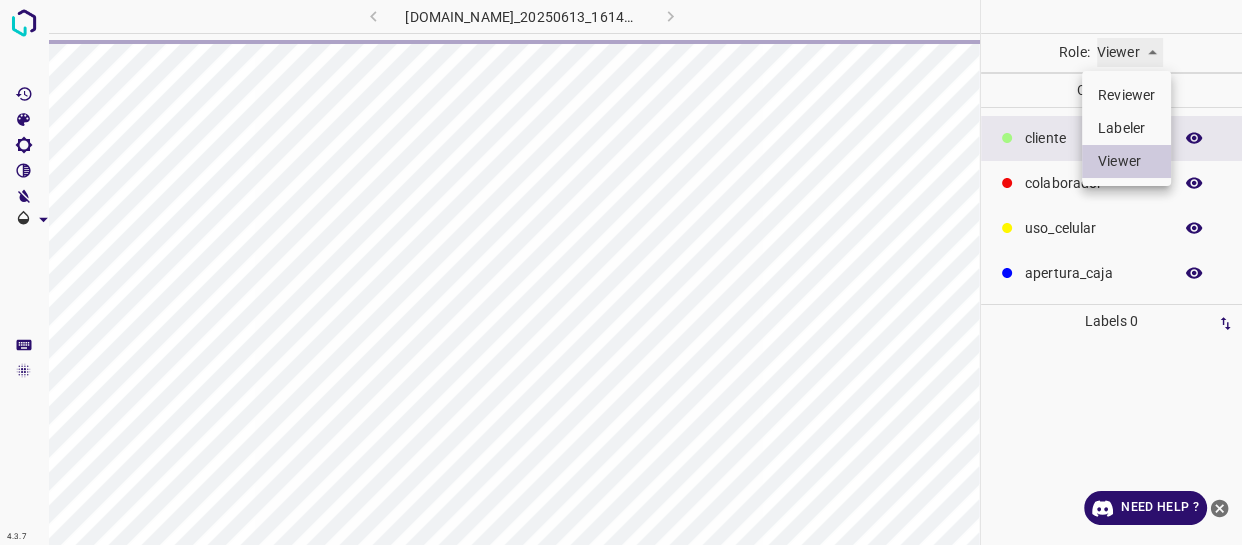 type on "labeler" 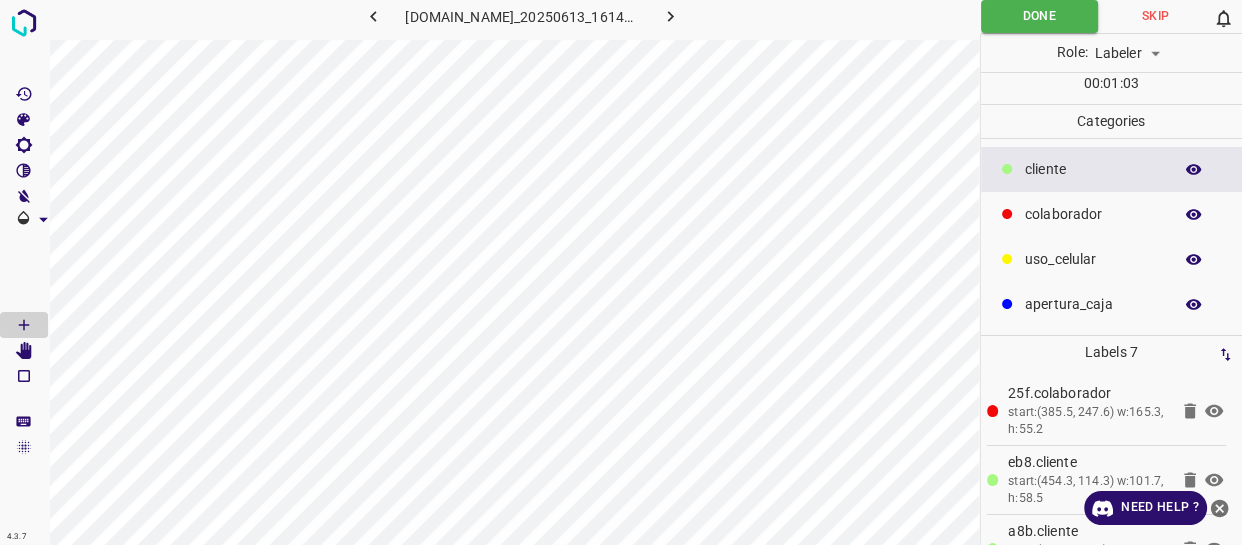 click 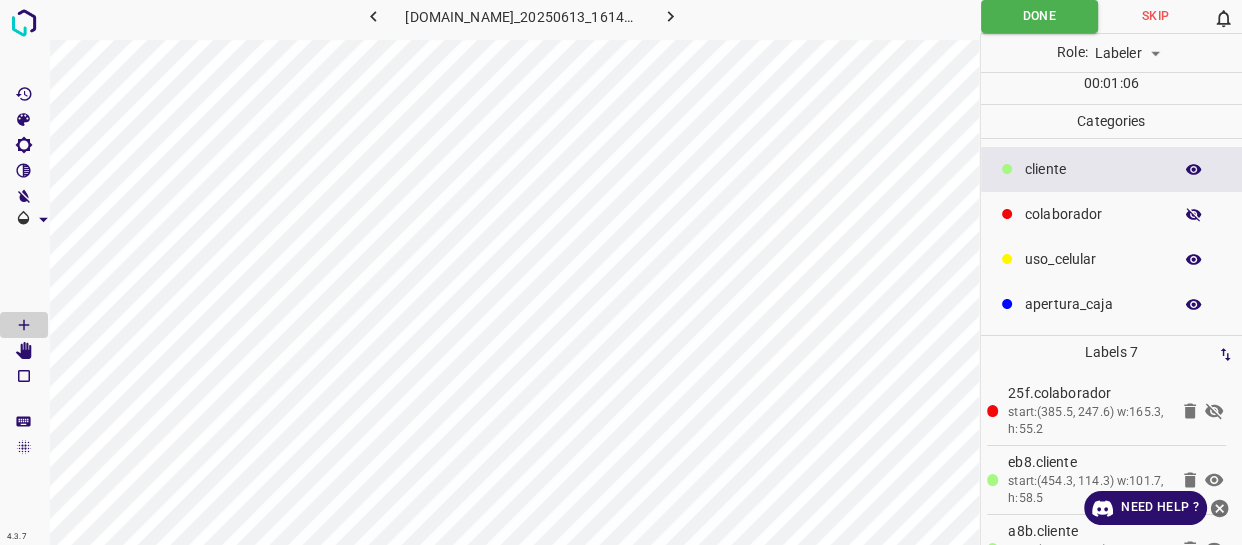 click 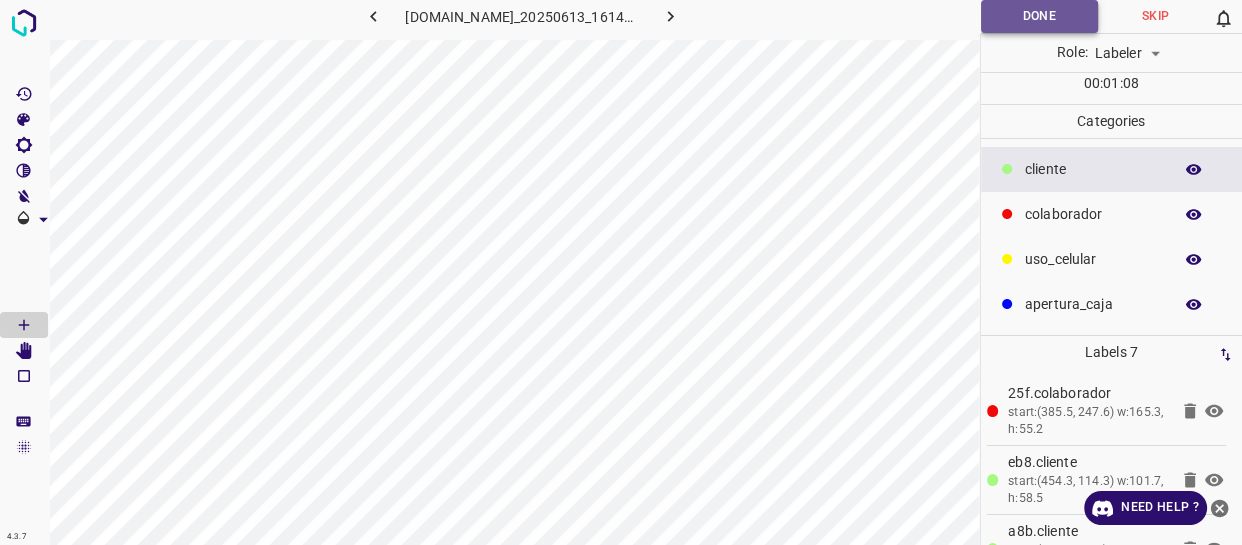 click on "Done" at bounding box center [1039, 16] 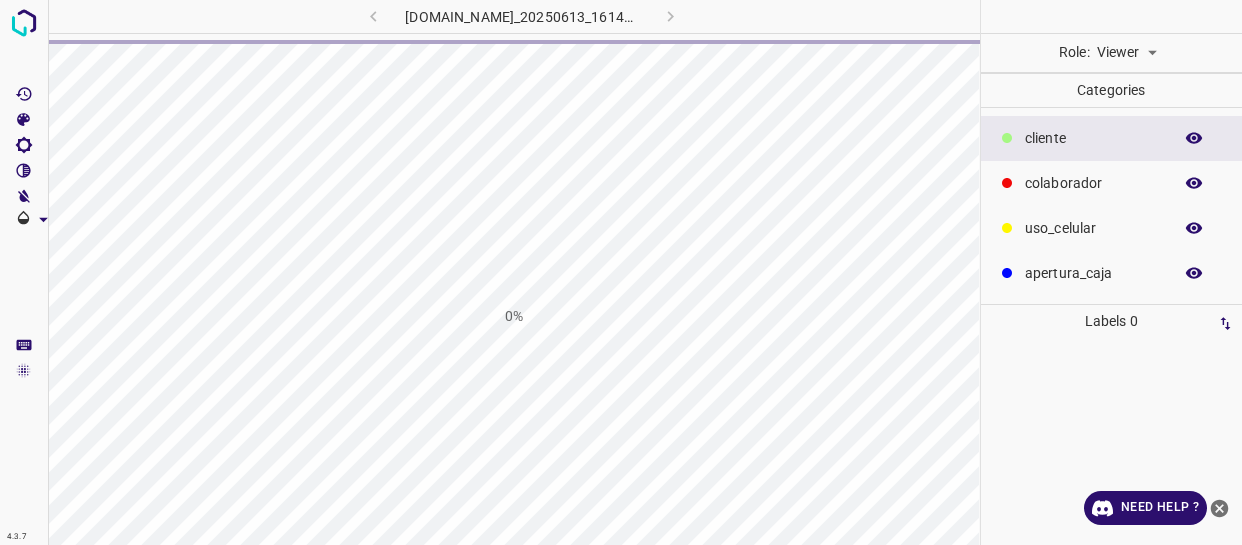 scroll, scrollTop: 0, scrollLeft: 0, axis: both 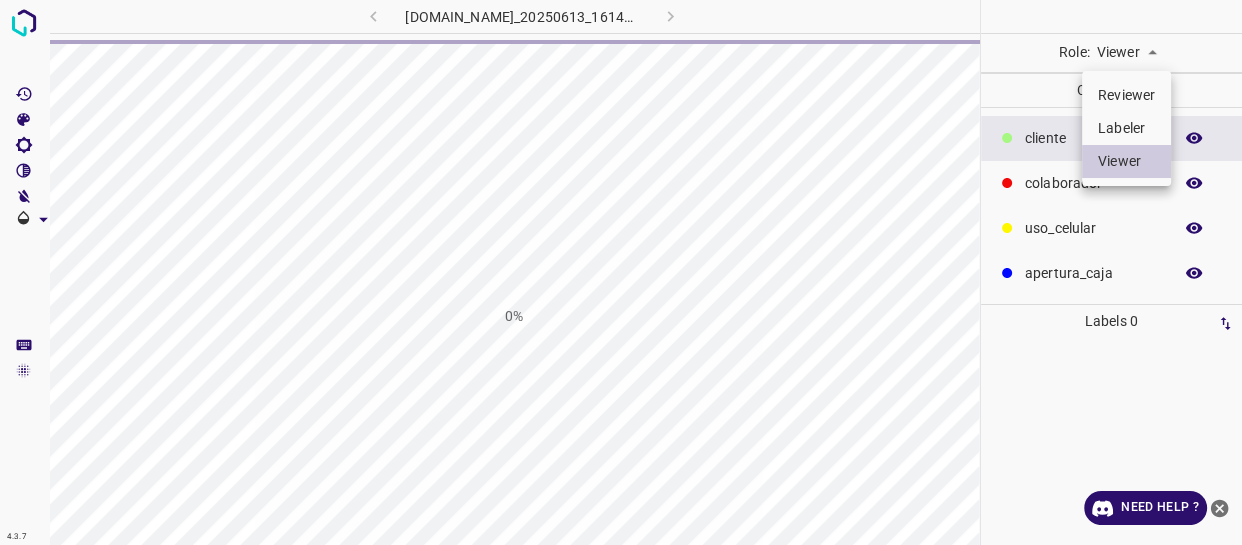 click on "4.3.7 803-bch-oasis-coyoacan.ddns.me_20250613_161427_000004740.jpg 0% Role: Viewer viewer Categories ​​cliente colaborador uso_celular apertura_caja Labels   0 Categories 1 ​​cliente 2 colaborador 3 uso_celular 4 apertura_caja Tools Space Change between modes (Draw & Edit) I Auto labeling R Restore zoom M Zoom in N Zoom out Delete Delete selecte label Filters Z Restore filters X Saturation filter C Brightness filter V Contrast filter B Gray scale filter General O Download Need Help ? - Text - Hide - Delete Reviewer Labeler Viewer" at bounding box center [621, 272] 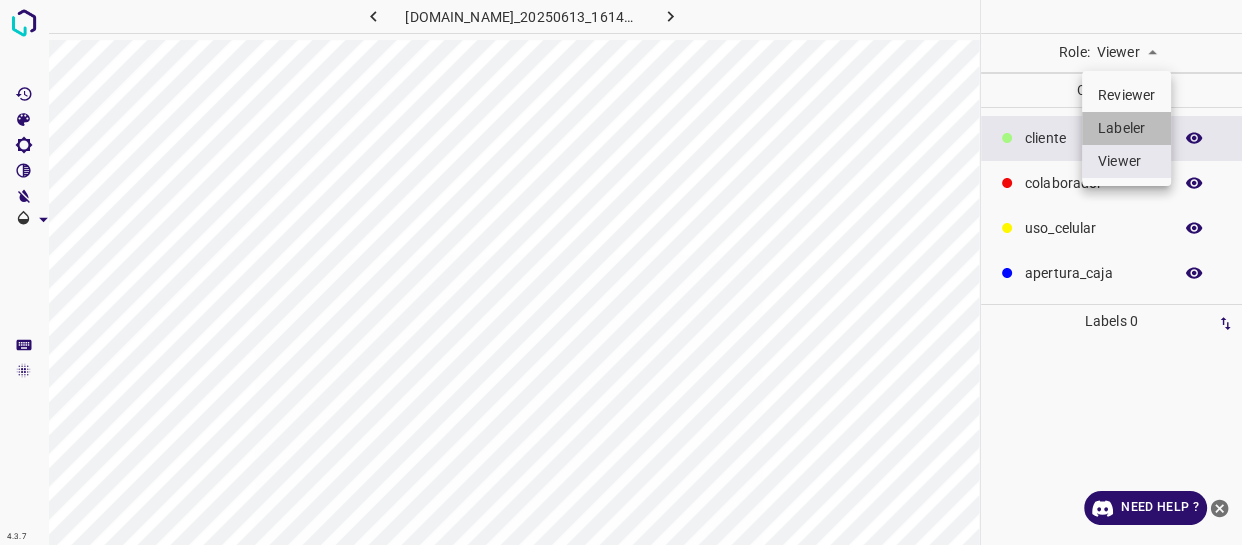 click on "Labeler" at bounding box center (1126, 128) 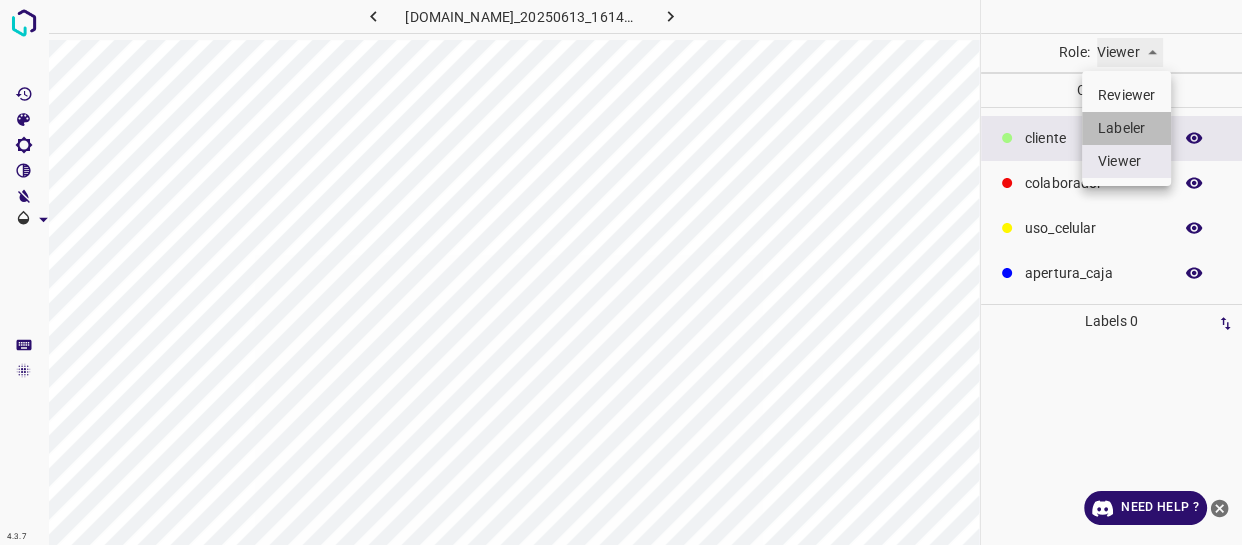 type on "labeler" 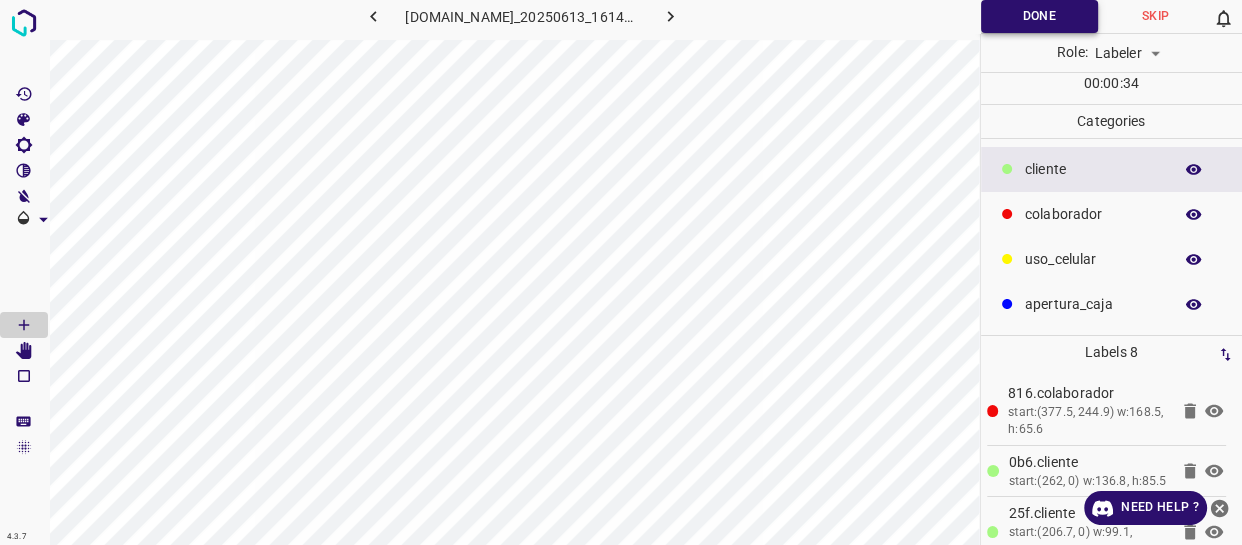 click on "Done" at bounding box center [1039, 16] 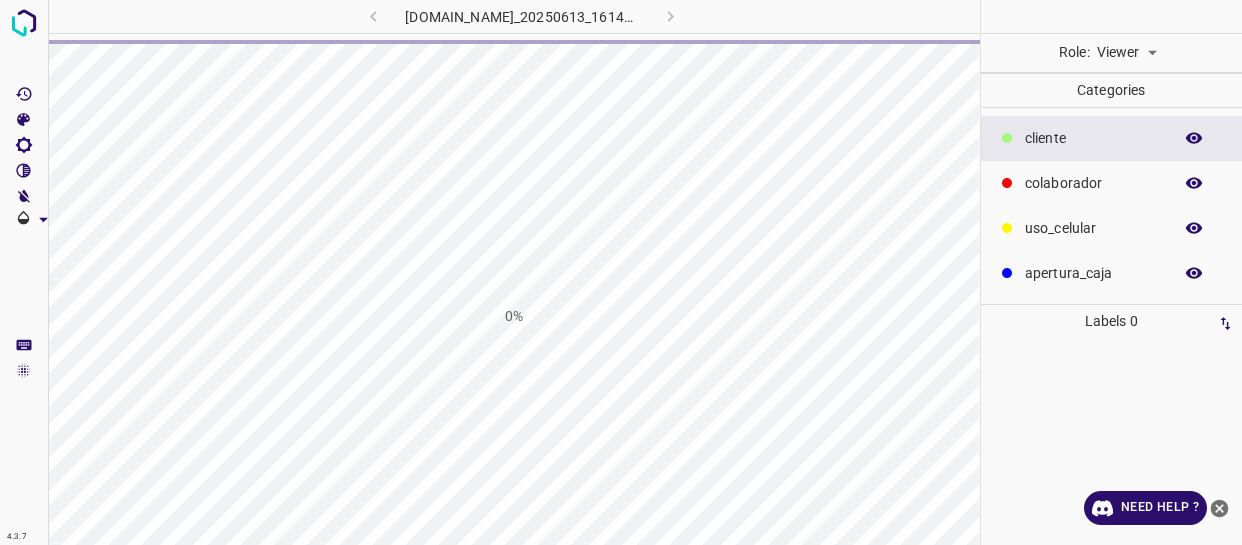 scroll, scrollTop: 0, scrollLeft: 0, axis: both 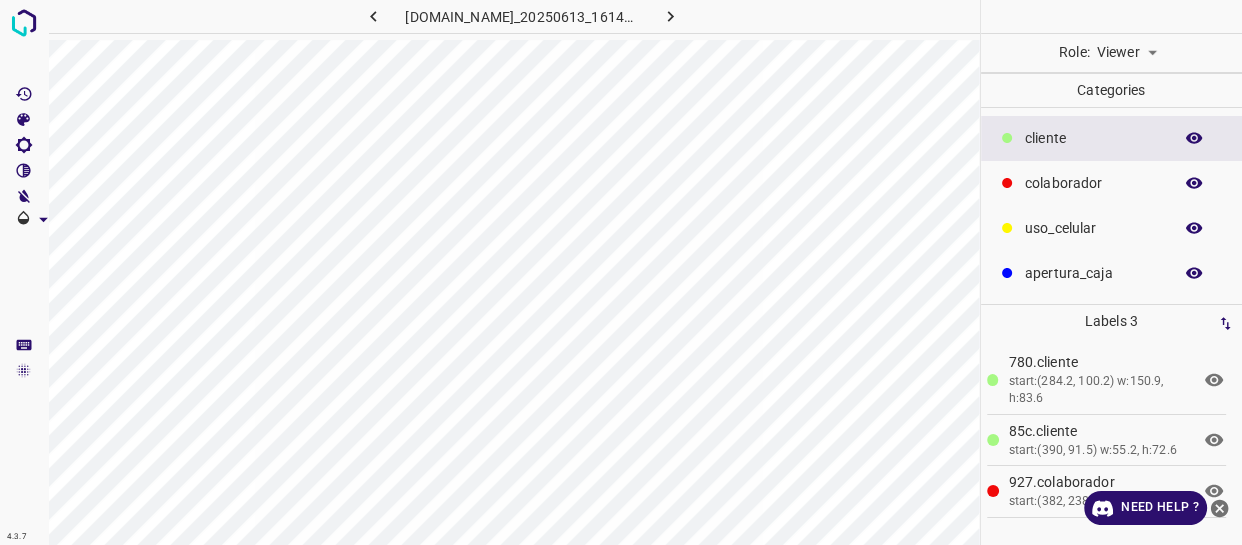 click on "4.3.7 [DOMAIN_NAME]_20250613_161427_000005250.jpg Role: Viewer viewer Categories ​​cliente colaborador uso_celular apertura_caja Labels   3 780.​​cliente
start:(284.2, 100.2)
w:150.9, h:83.6
85c.​​cliente
start:(390, 91.5)
w:55.2, h:72.6
927.colaborador
start:(382, 238)
w:166.6, h:57.9
Categories 1 ​​cliente 2 colaborador 3 uso_celular 4 apertura_caja Tools Space Change between modes (Draw & Edit) I Auto labeling R Restore zoom M Zoom in N Zoom out Delete Delete selecte label Filters Z Restore filters X Saturation filter C Brightness filter V Contrast filter B Gray scale filter General O Download Need Help ? - Text - Hide - Delete" at bounding box center [621, 272] 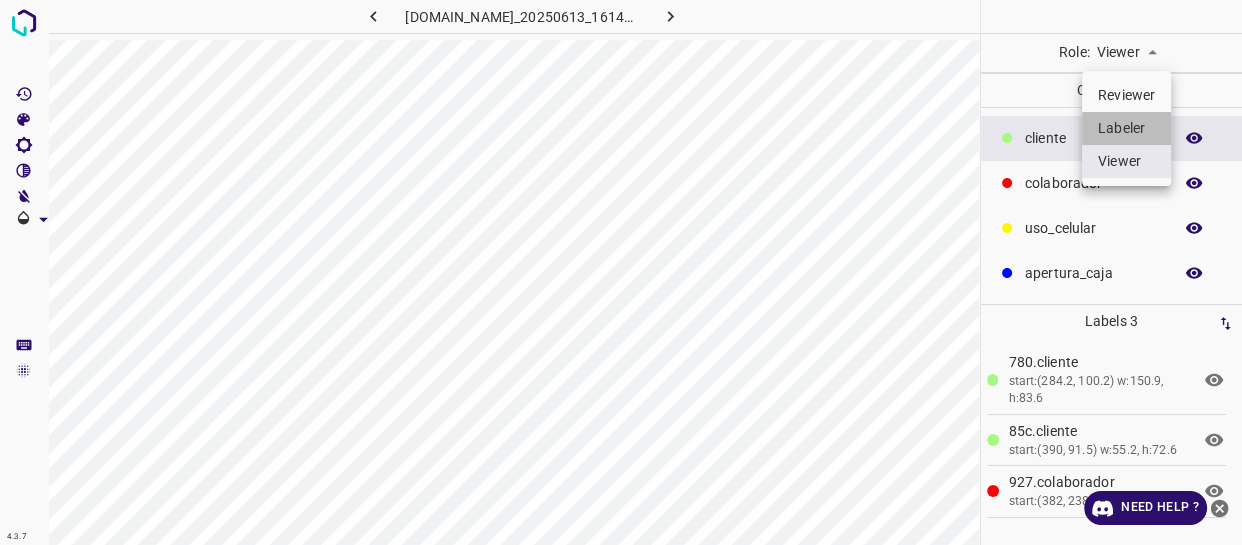 click on "Labeler" at bounding box center [1126, 128] 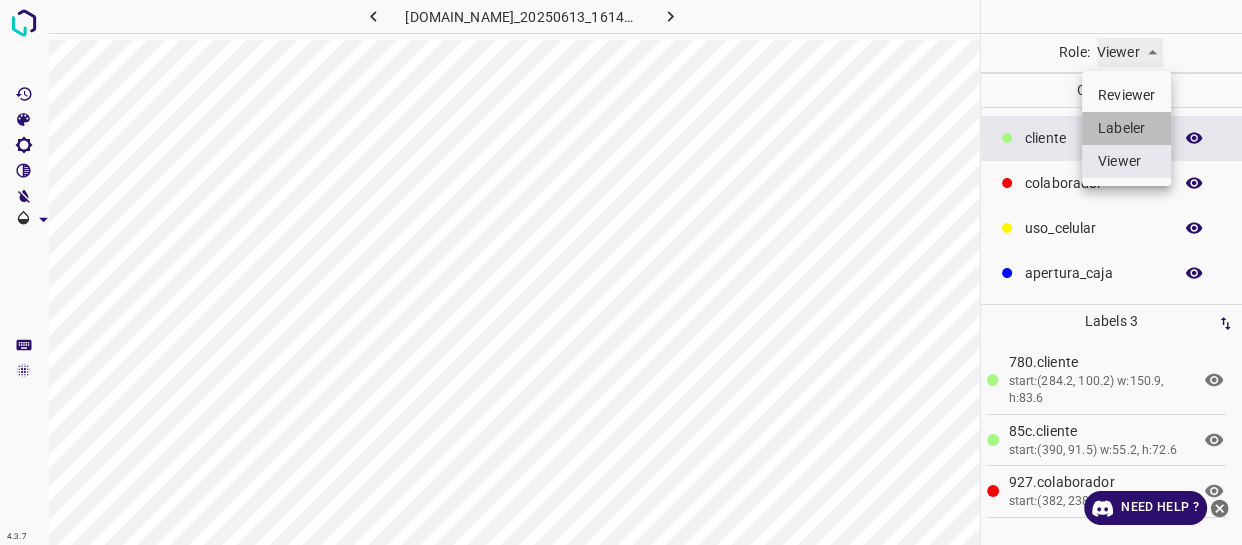 type on "labeler" 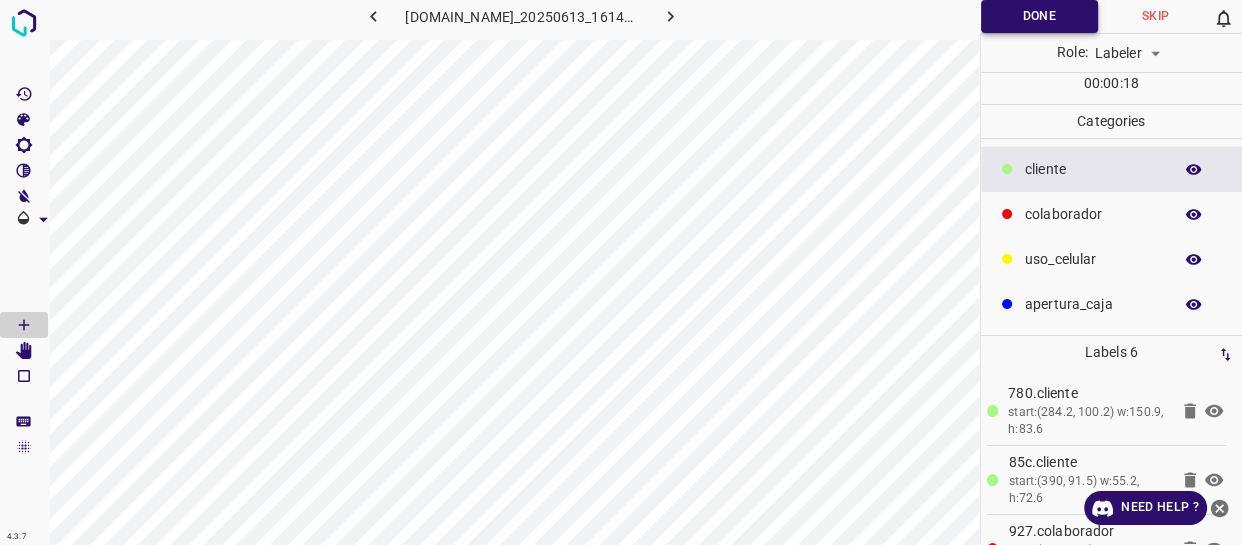 click on "Done" at bounding box center (1039, 16) 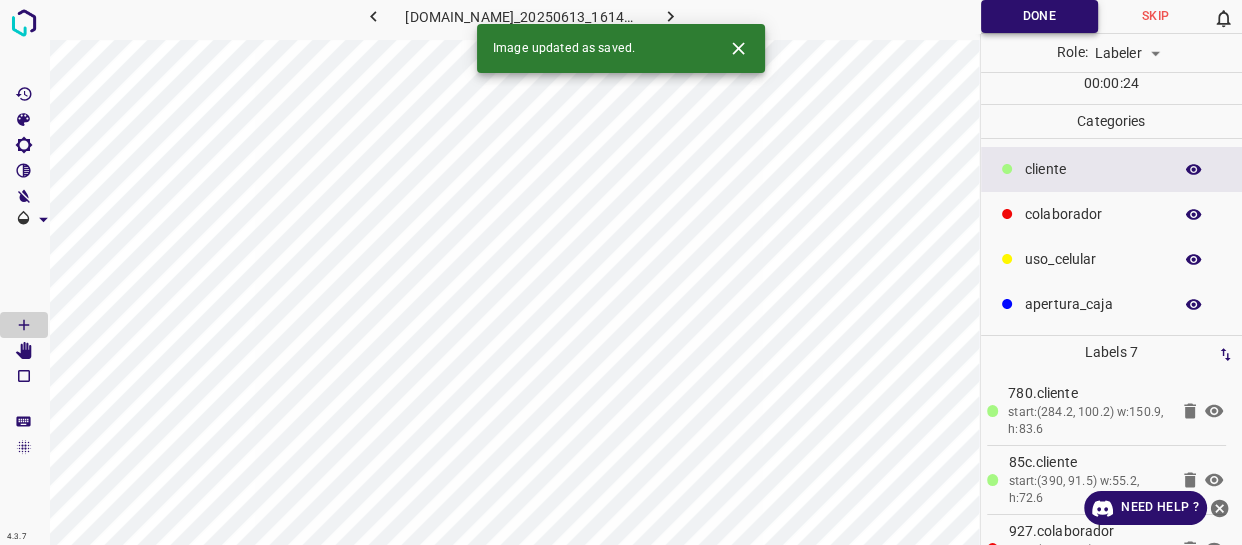 click on "Done" at bounding box center (1039, 16) 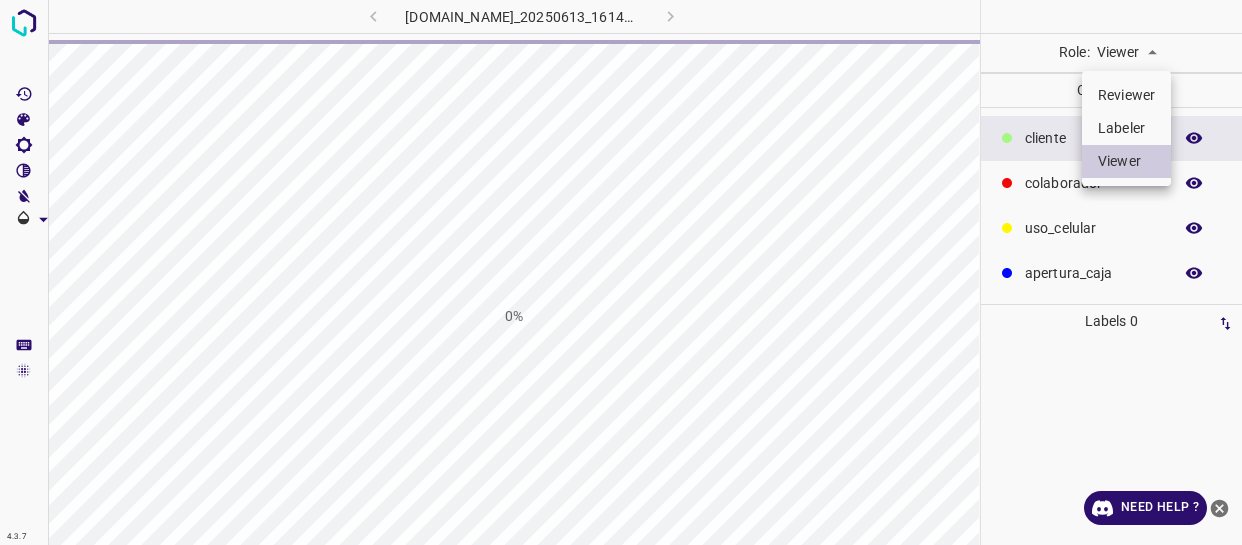 scroll, scrollTop: 0, scrollLeft: 0, axis: both 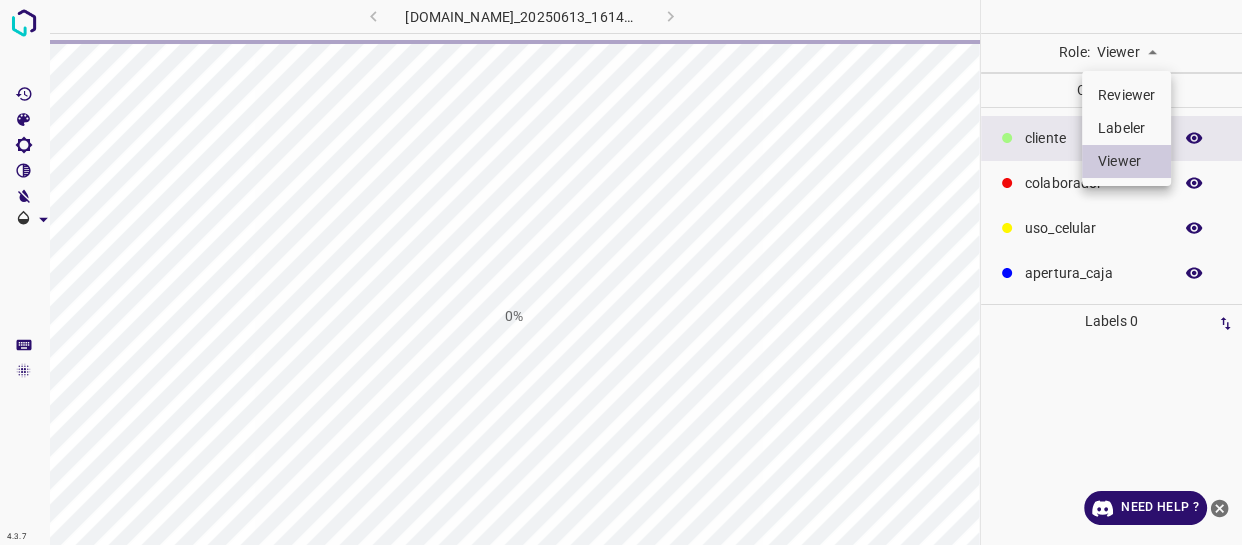 click on "4.3.7 [DOMAIN_NAME]_20250613_161427_000005400.jpg 0% Role: Viewer viewer Categories ​​cliente colaborador uso_celular apertura_caja Labels   0 Categories 1 ​​cliente 2 colaborador 3 uso_celular 4 apertura_caja Tools Space Change between modes (Draw & Edit) I Auto labeling R Restore zoom M Zoom in N Zoom out Delete Delete selecte label Filters Z Restore filters X Saturation filter C Brightness filter V Contrast filter B Gray scale filter General O Download Need Help ? - Text - Hide - Delete Reviewer Labeler Viewer" at bounding box center (621, 272) 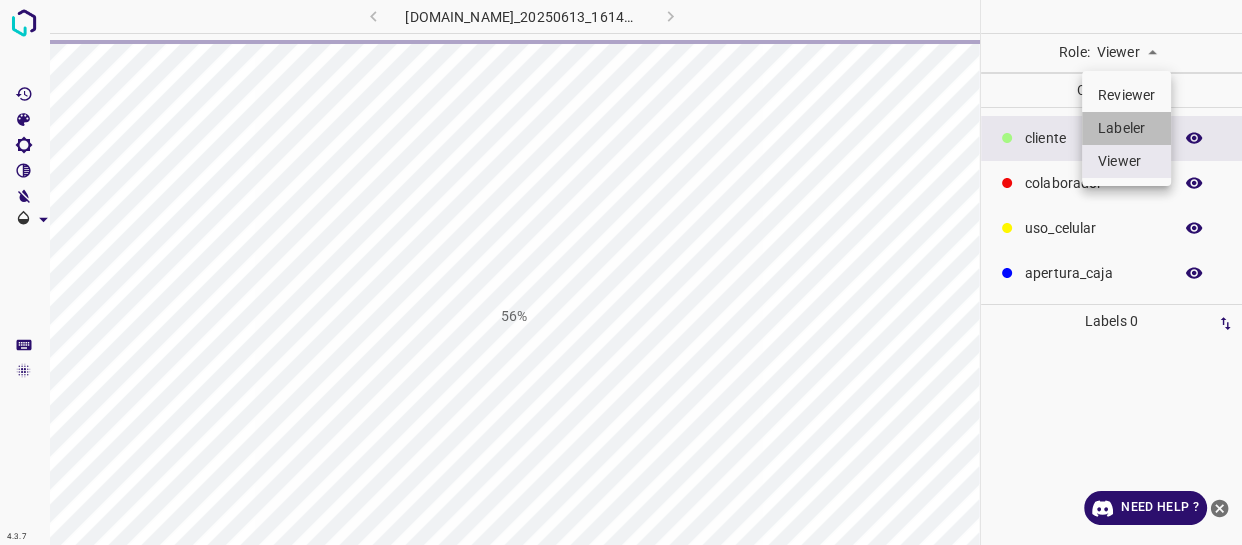 click on "Labeler" at bounding box center [1126, 128] 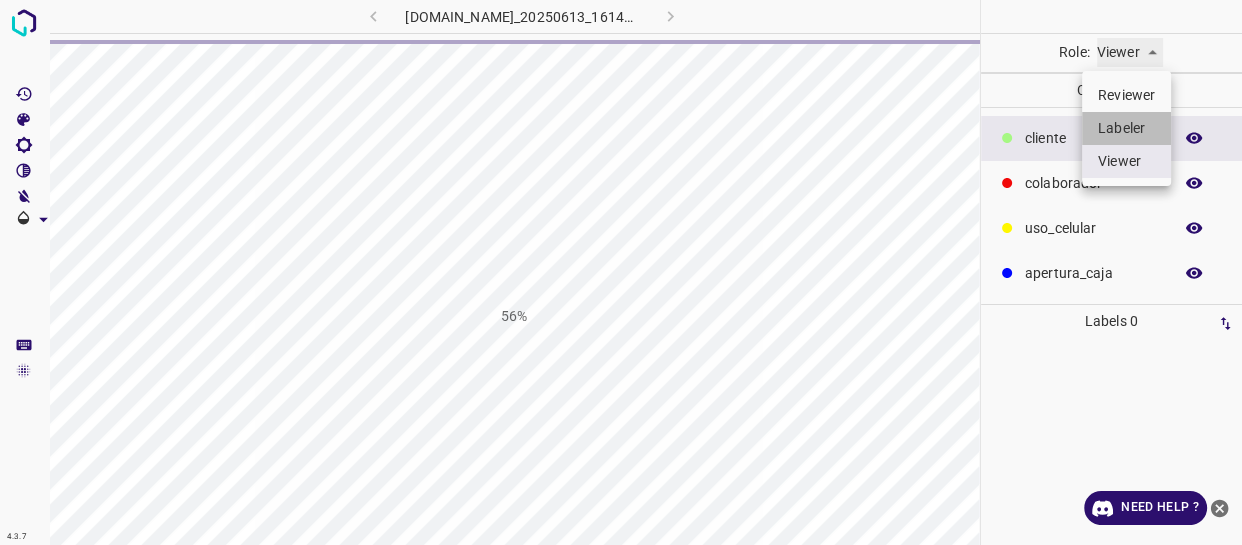 type on "labeler" 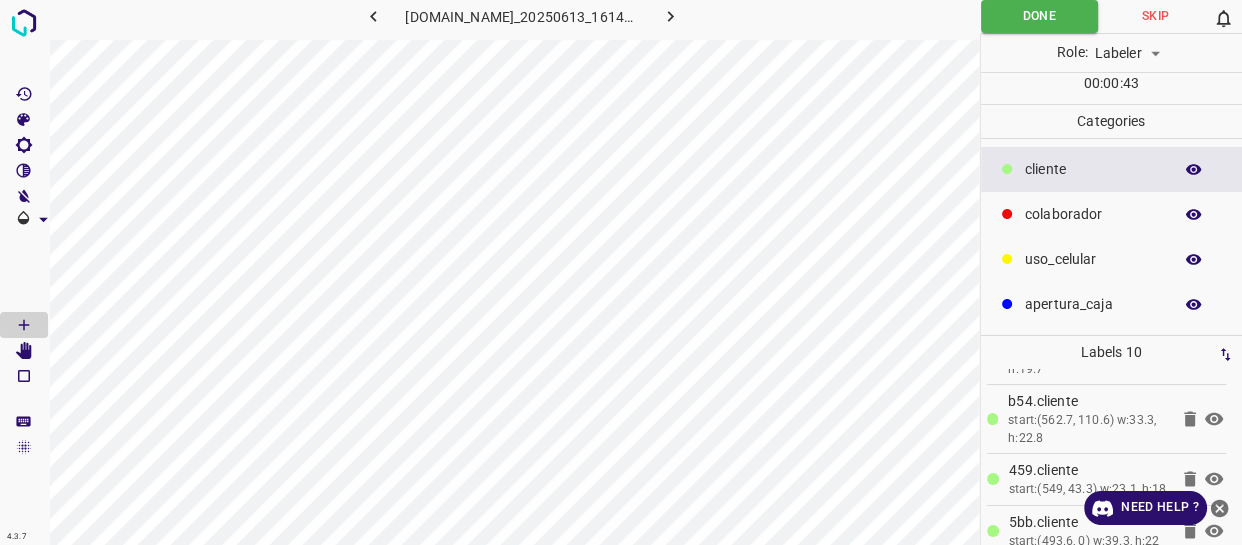 scroll, scrollTop: 529, scrollLeft: 0, axis: vertical 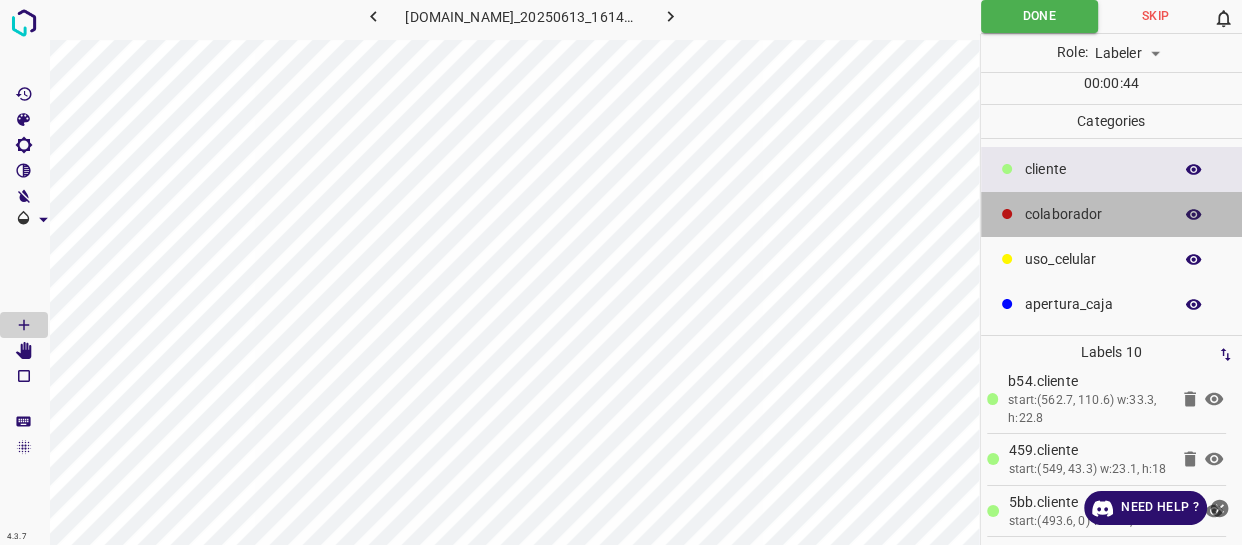 click on "colaborador" at bounding box center (1093, 214) 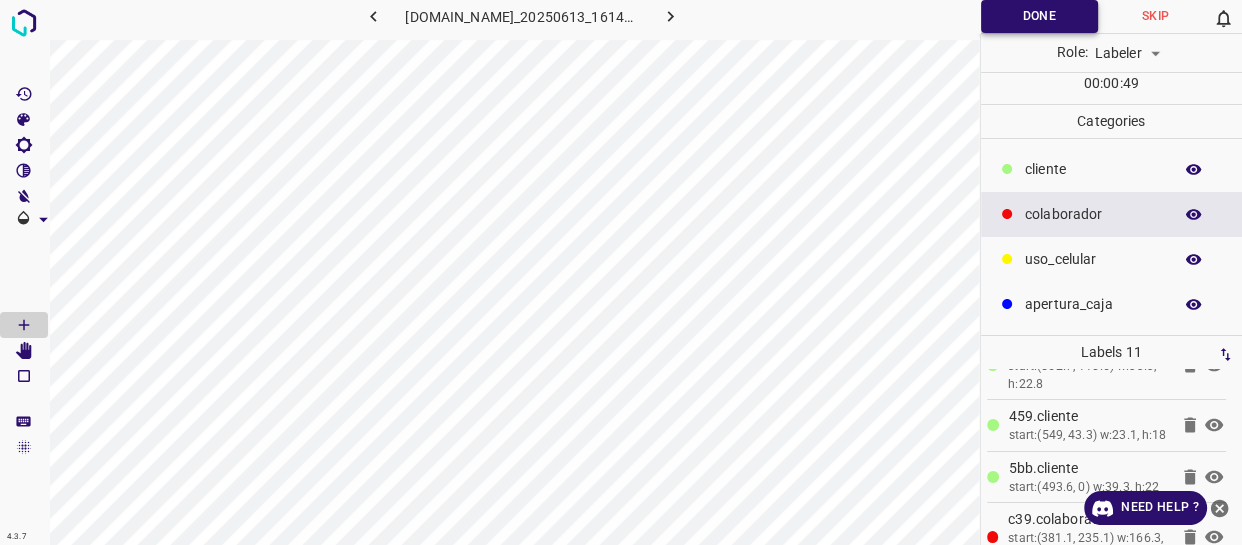 click on "Done" at bounding box center (1039, 16) 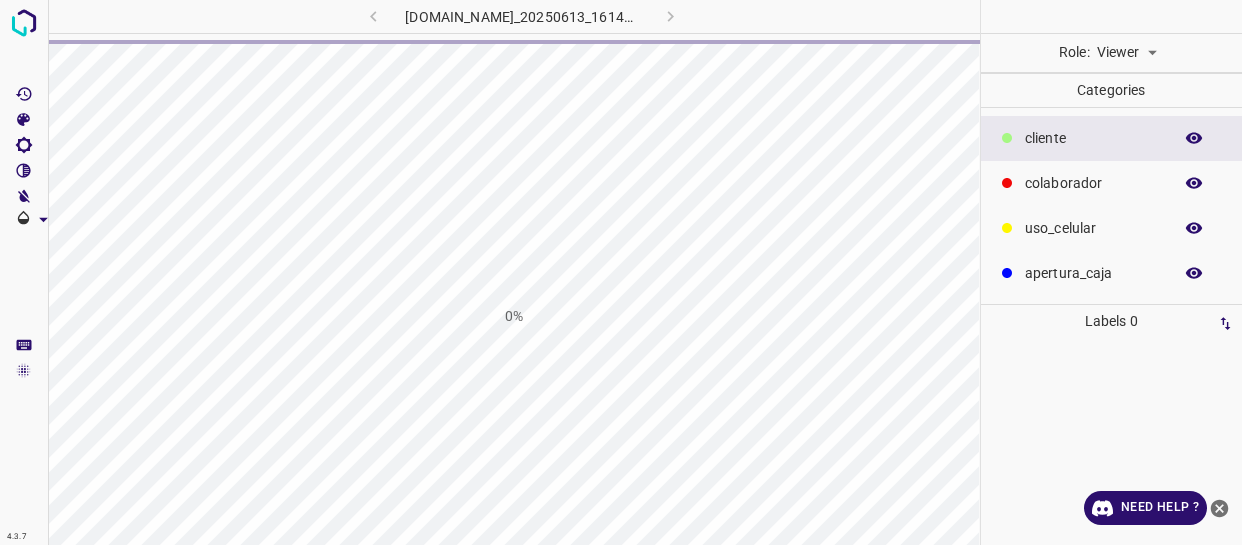 scroll, scrollTop: 0, scrollLeft: 0, axis: both 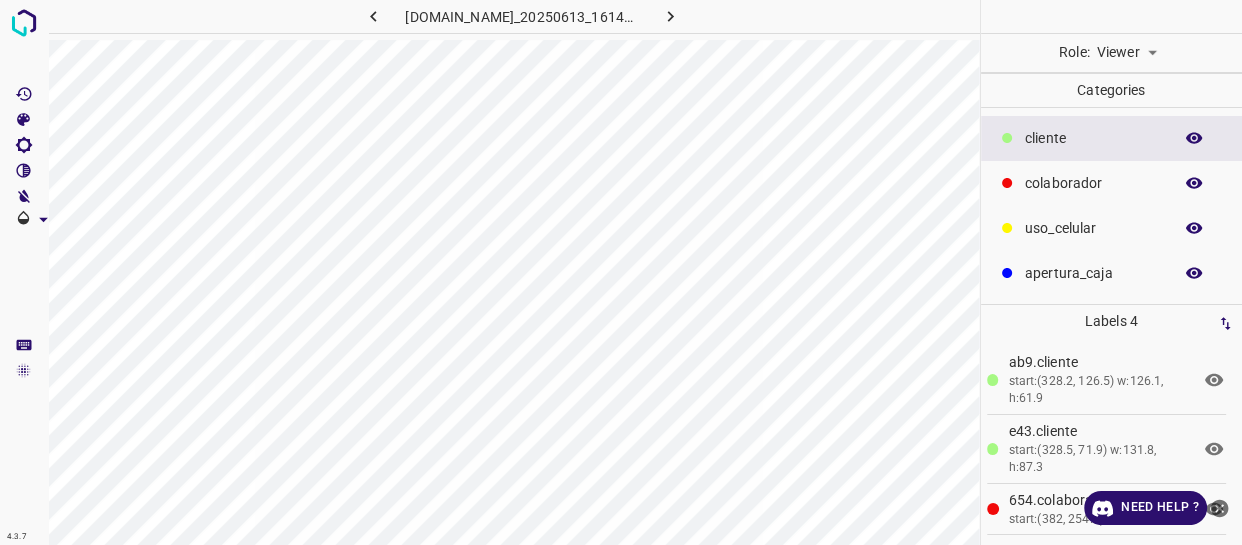 click on "​​cliente" at bounding box center (1093, 138) 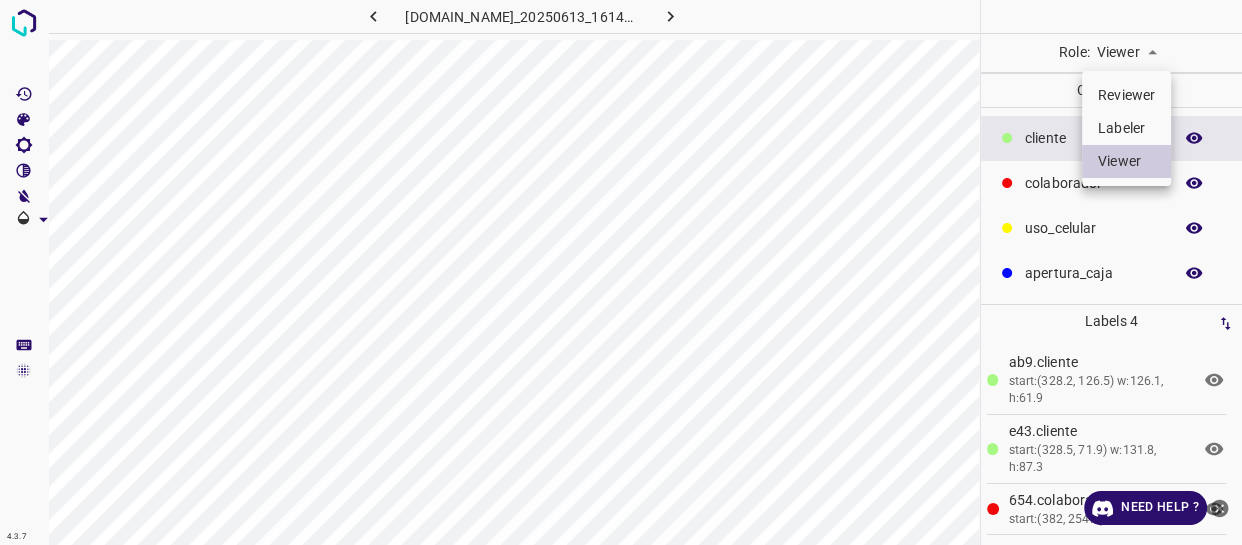 click on "4.3.7 [DOMAIN_NAME]_20250613_161427_000005700.jpg Role: Viewer viewer Categories ​​cliente colaborador uso_celular apertura_caja Labels   4 ab9.​​cliente
start:(328.2, 126.5)
w:126.1, h:61.9
e43.​​cliente
start:(328.5, 71.9)
w:131.8, h:87.3
654.colaborador
start:(382, 254.1)
w:165.9, h:44.9
244.colaborador
start:(415.4, 245.8)
w:138.4, h:56.1
Categories 1 ​​cliente 2 colaborador 3 uso_celular 4 apertura_caja Tools Space Change between modes (Draw & Edit) I Auto labeling R Restore zoom M Zoom in N Zoom out Delete Delete selecte label Filters Z Restore filters X Saturation filter C Brightness filter V Contrast filter B Gray scale filter General O Download Need Help ? - Text - Hide - Delete Reviewer Labeler Viewer" at bounding box center (621, 272) 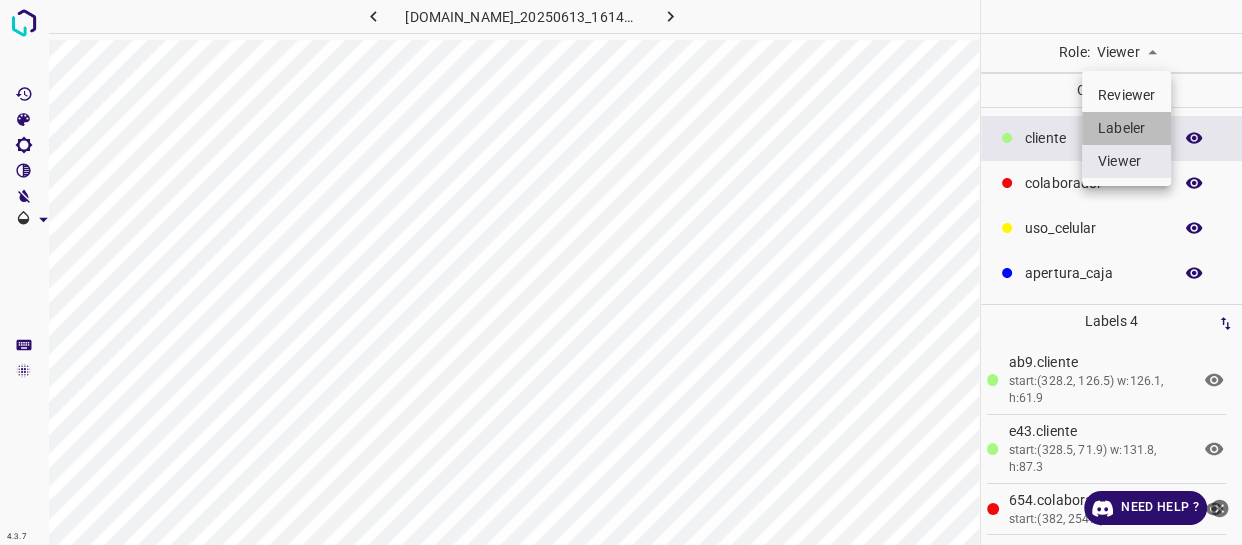 click on "Labeler" at bounding box center (1126, 128) 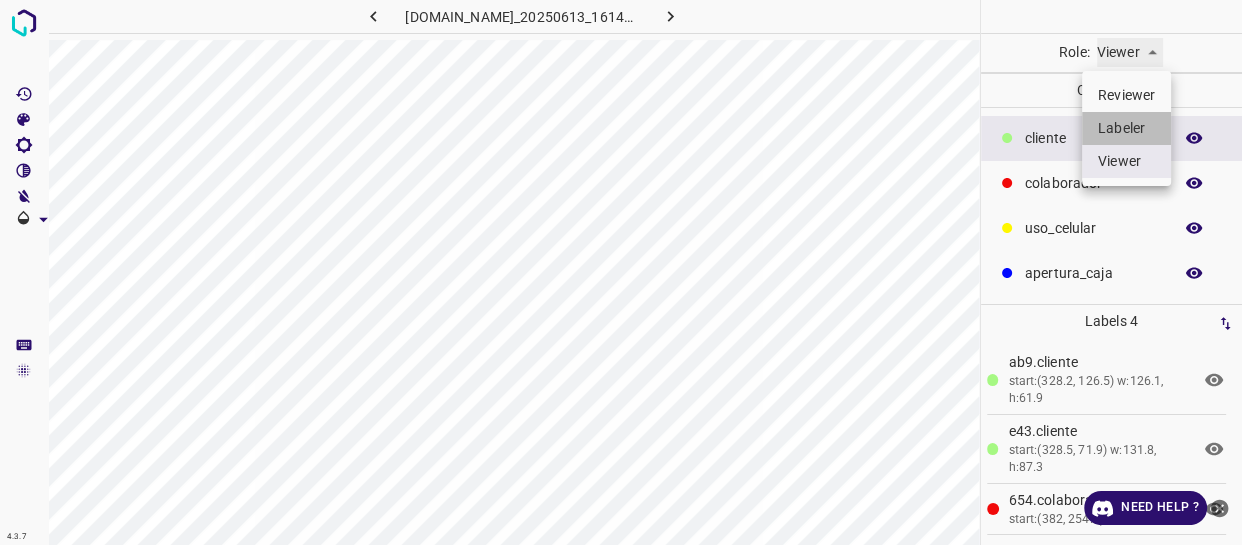 type on "labeler" 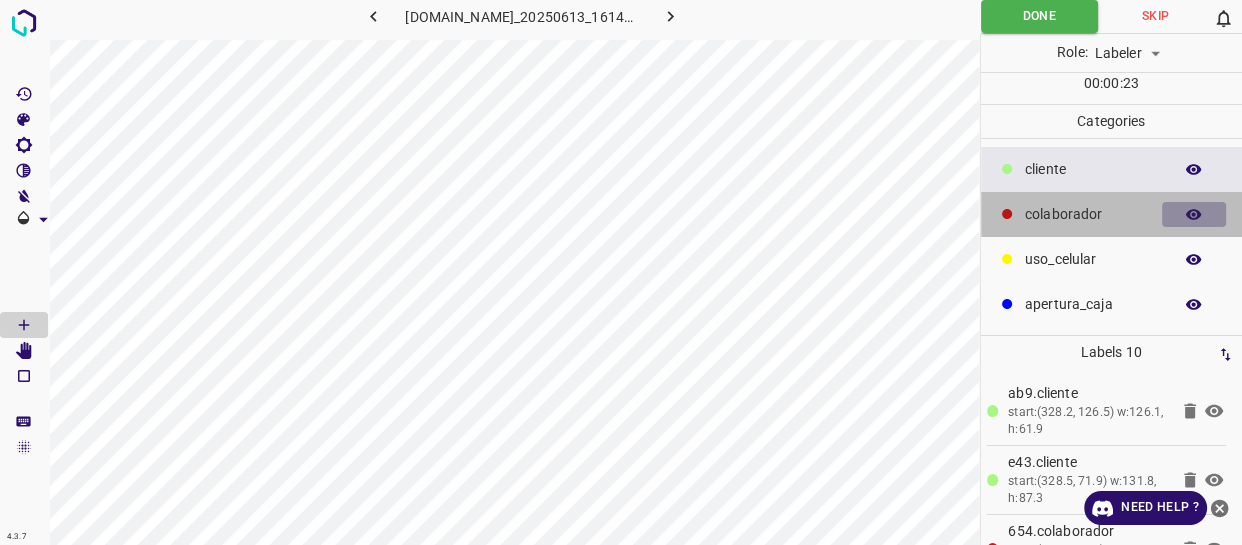 click 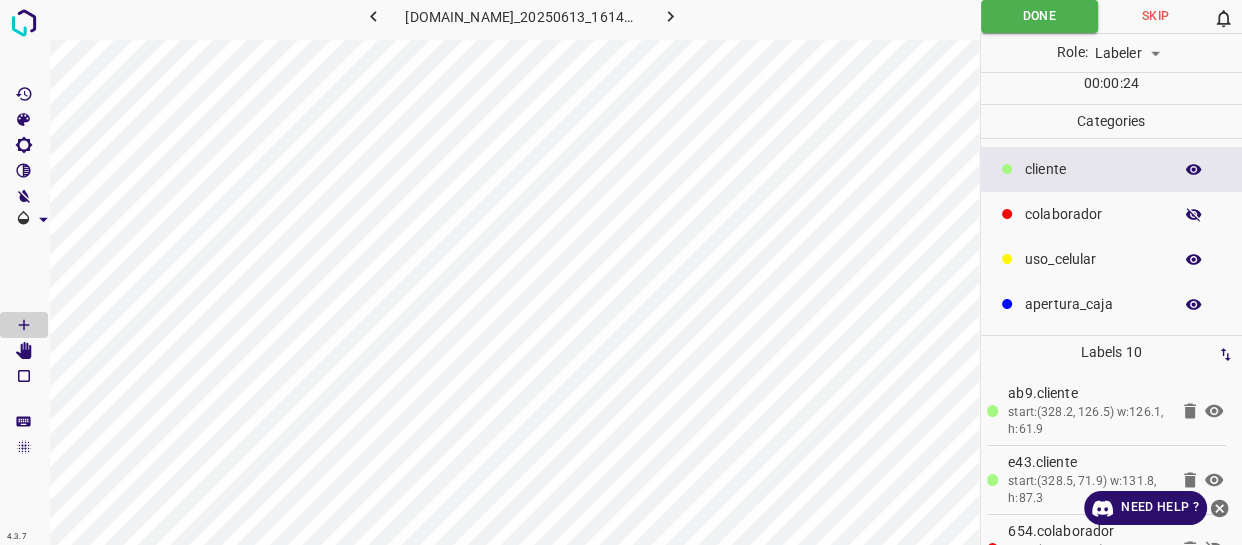click 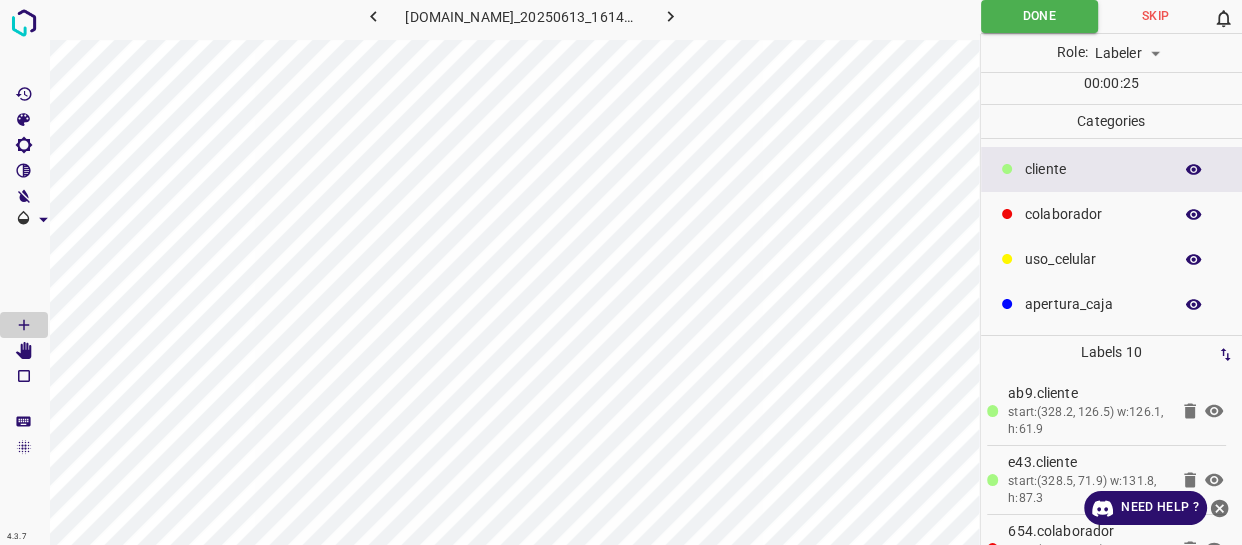 click on "Role: Labeler labeler" at bounding box center (1112, 53) 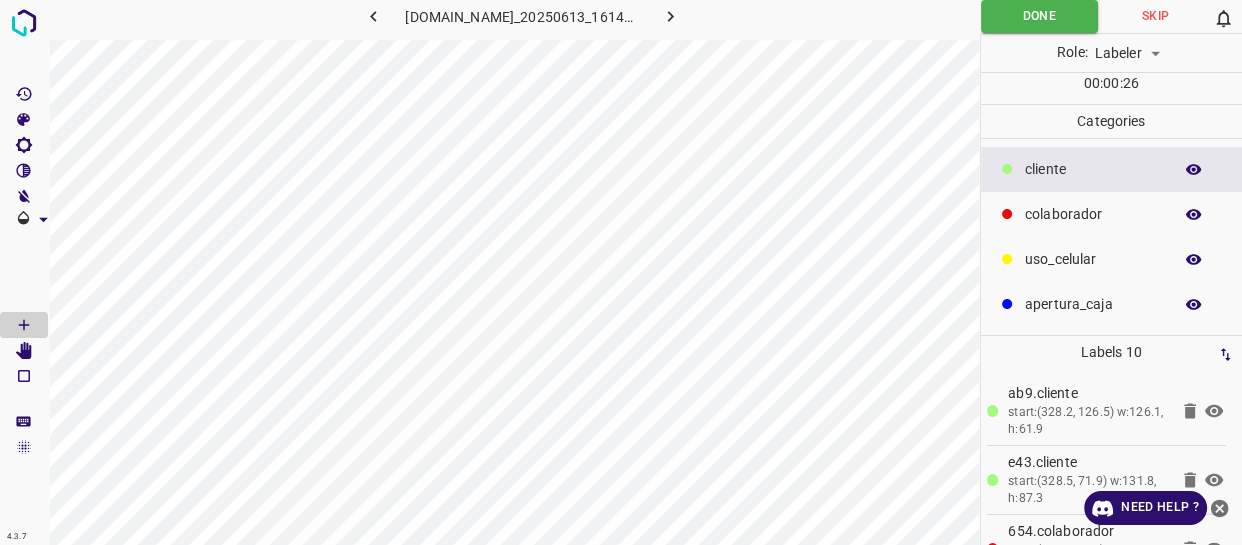 click on "Role: Labeler labeler" at bounding box center [1112, 53] 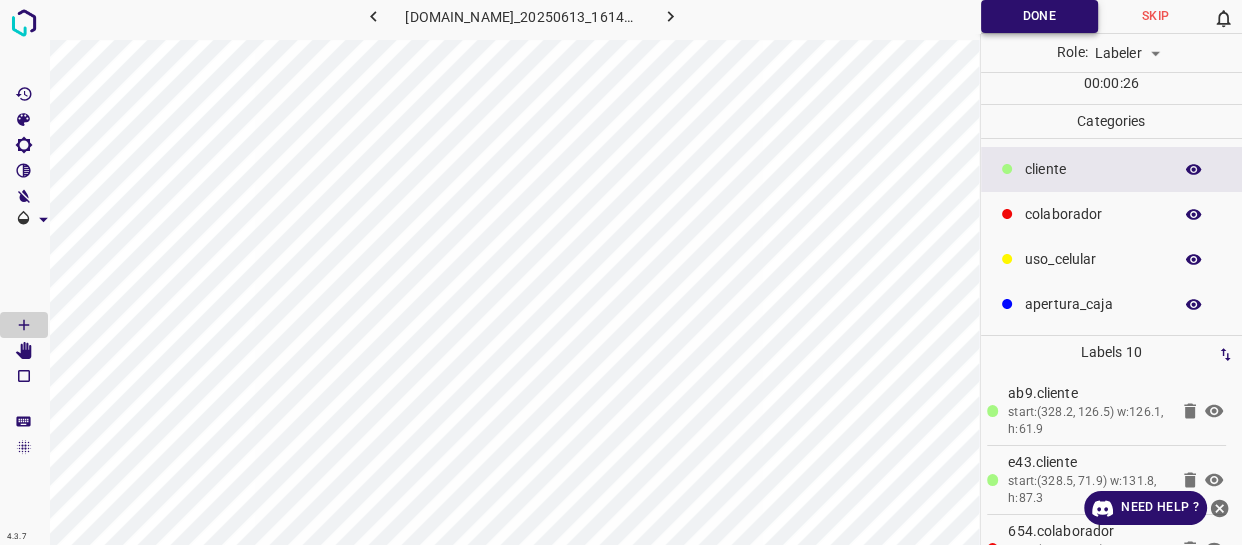 click on "Done" at bounding box center (1039, 16) 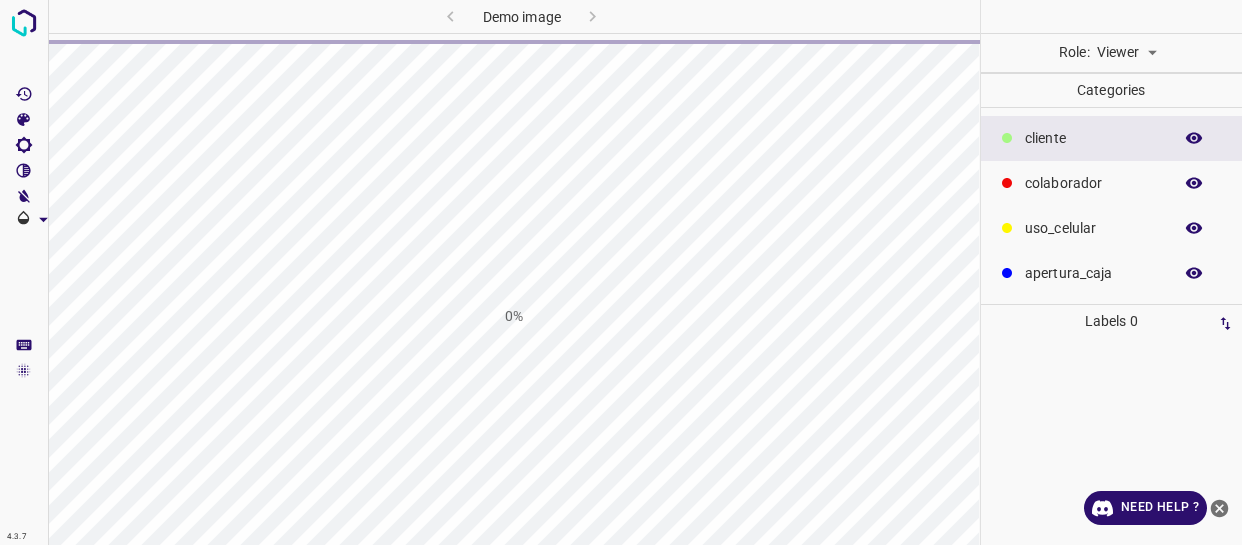 scroll, scrollTop: 0, scrollLeft: 0, axis: both 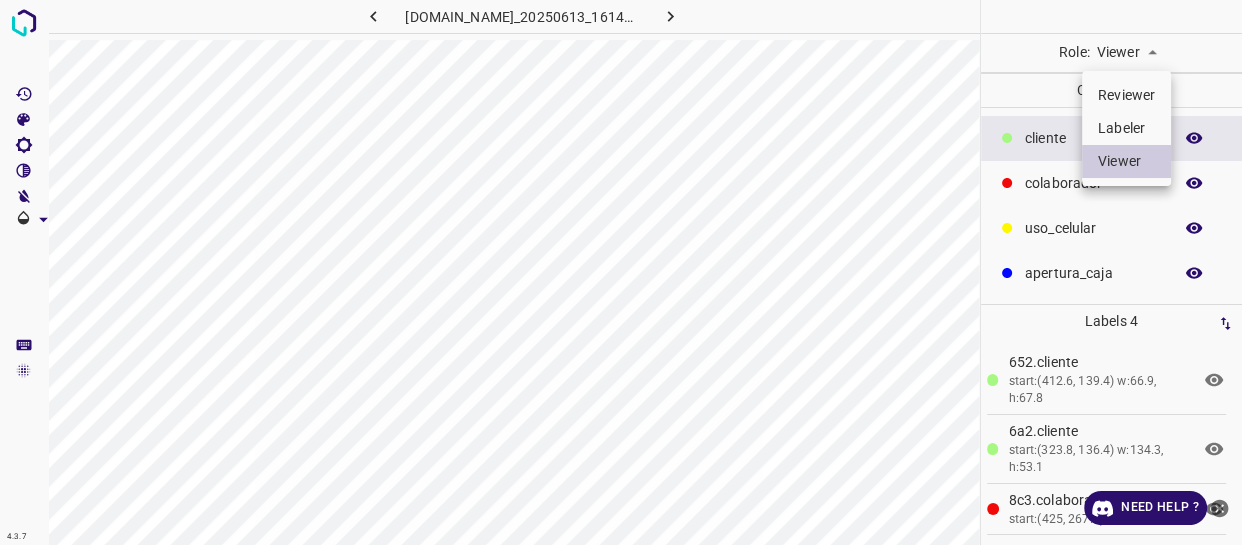 click on "4.3.7 [DOMAIN_NAME]_20250613_161427_000005820.jpg Role: Viewer viewer Categories ​​cliente colaborador uso_celular apertura_caja Labels   4 652.​​cliente
start:(412.6, 139.4)
w:66.9, h:67.8
6a2.​​cliente
start:(323.8, 136.4)
w:134.3, h:53.1
8c3.colaborador
start:(425, 267.2)
w:135.5, h:51.4
6fd.colaborador
start:(382.7, 243.3)
w:158.7, h:61.5
Categories 1 ​​cliente 2 colaborador 3 uso_celular 4 apertura_caja Tools Space Change between modes (Draw & Edit) I Auto labeling R Restore zoom M Zoom in N Zoom out Delete Delete selecte label Filters Z Restore filters X Saturation filter C Brightness filter V Contrast filter B Gray scale filter General O Download Need Help ? - Text - Hide - Delete Reviewer Labeler Viewer" at bounding box center [621, 272] 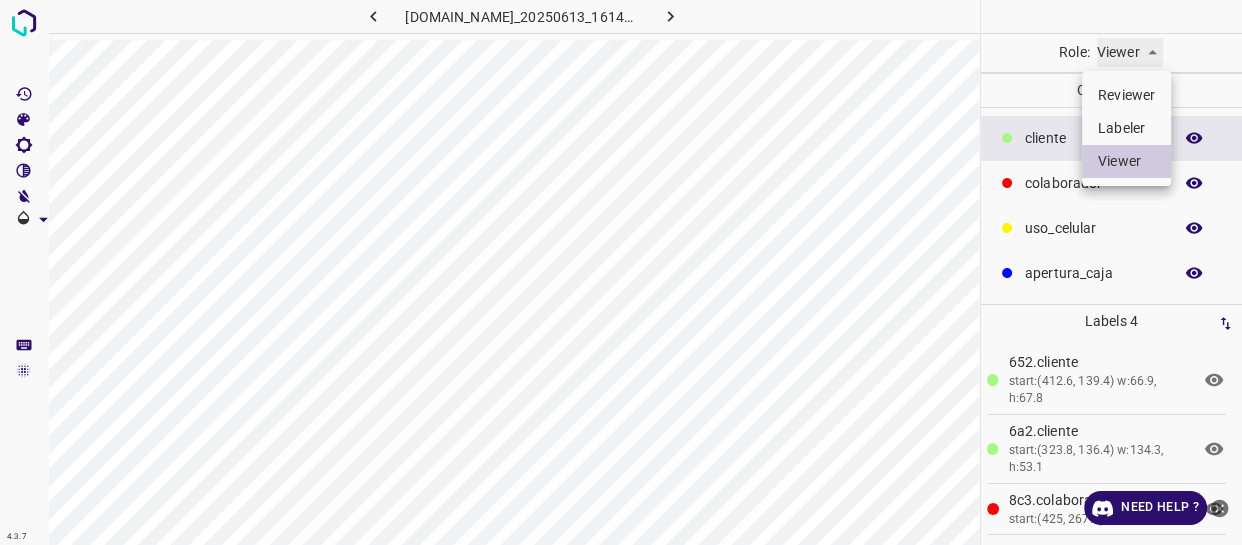 type on "labeler" 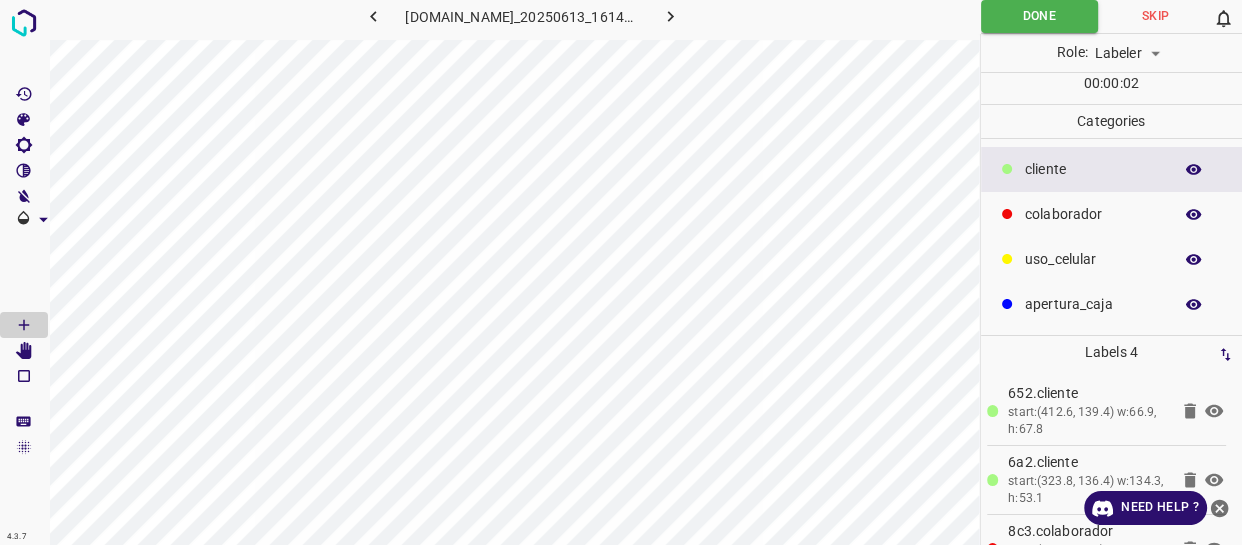 click at bounding box center [1007, 169] 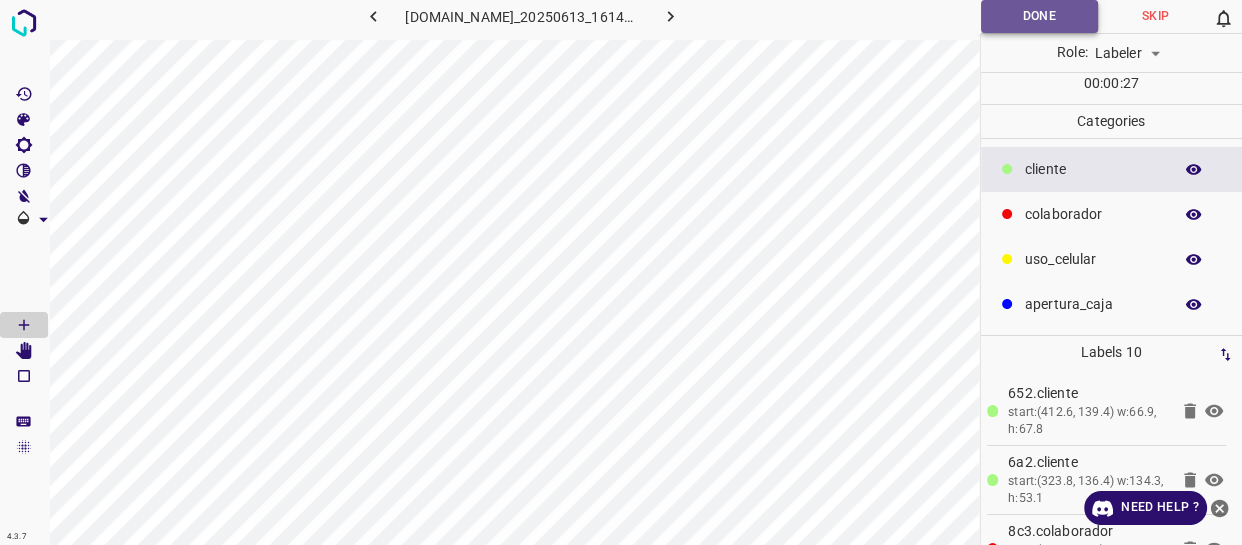 click on "Done" at bounding box center (1039, 16) 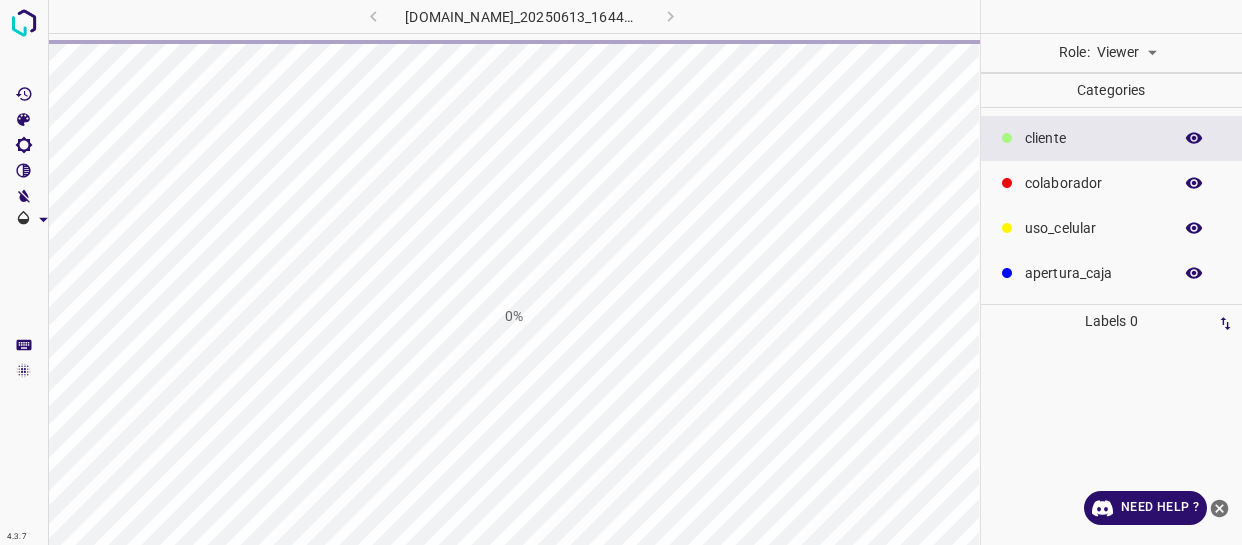 scroll, scrollTop: 0, scrollLeft: 0, axis: both 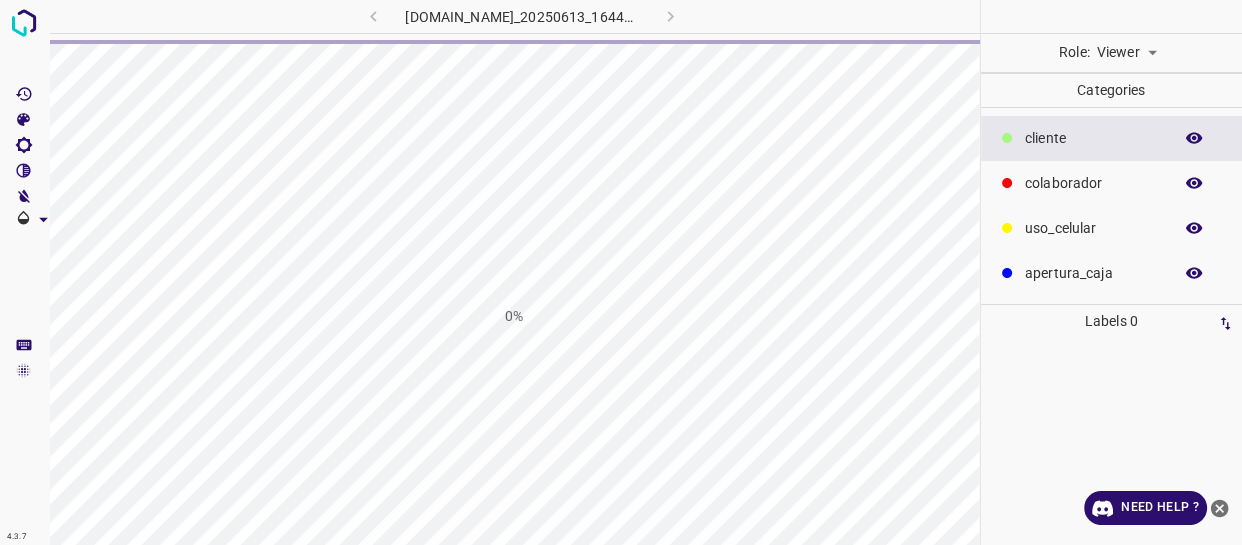 click on "4.3.7 803-bch-oasis-coyoacan.ddns.me_20250613_164420_000000030.jpg 0% Role: Viewer viewer Categories ​​cliente colaborador uso_celular apertura_caja Labels   0 Categories 1 ​​cliente 2 colaborador 3 uso_celular 4 apertura_caja Tools Space Change between modes (Draw & Edit) I Auto labeling R Restore zoom M Zoom in N Zoom out Delete Delete selecte label Filters Z Restore filters X Saturation filter C Brightness filter V Contrast filter B Gray scale filter General O Download Need Help ? - Text - Hide - Delete" at bounding box center (621, 272) 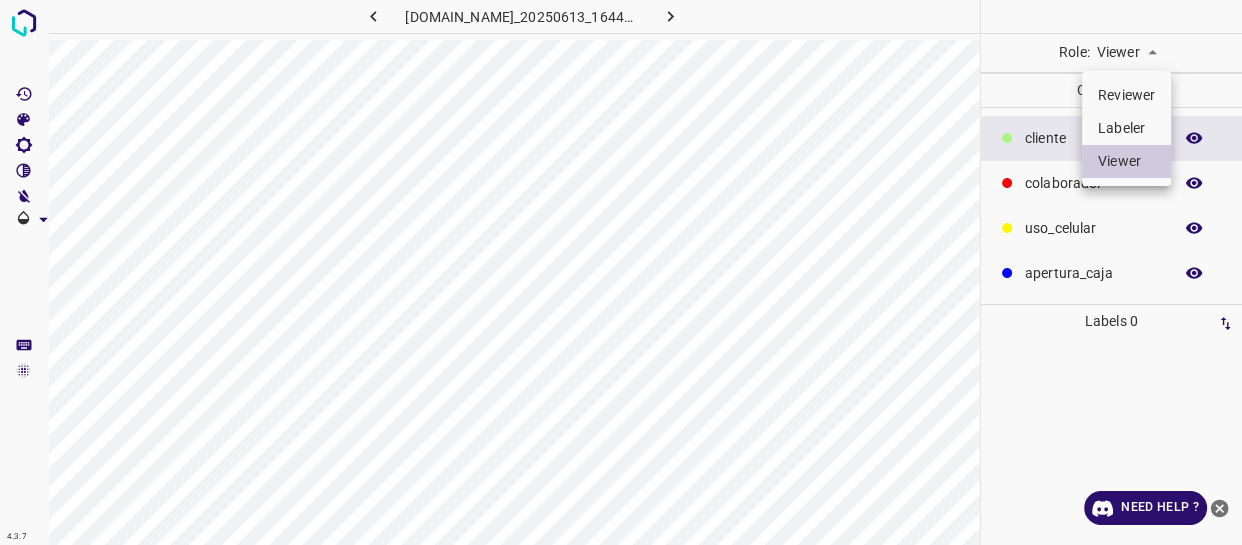 click on "Labeler" at bounding box center [1126, 128] 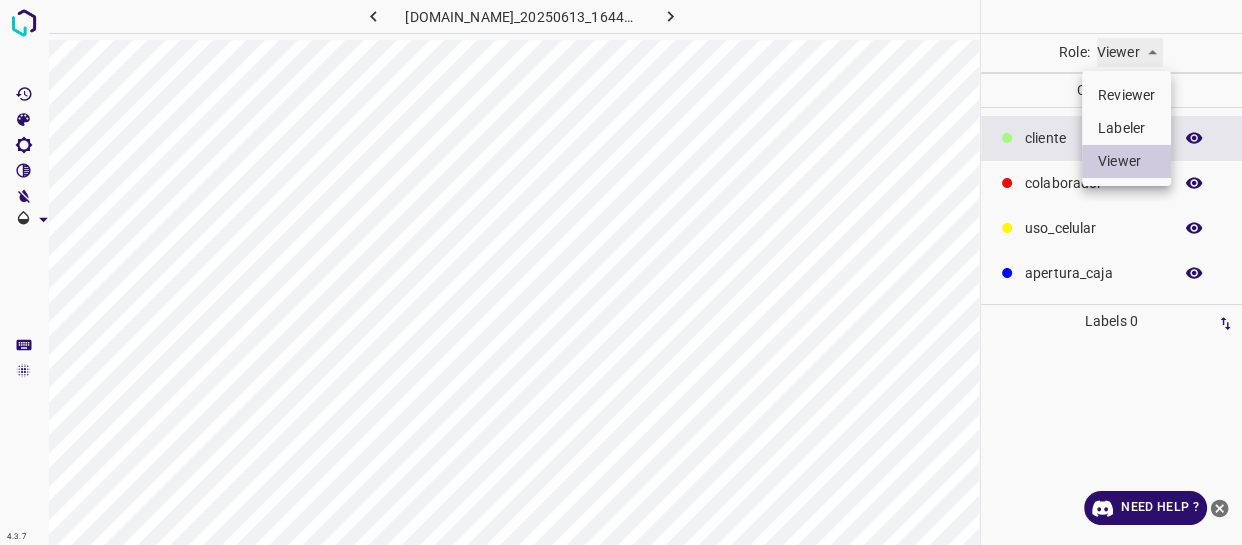 type on "labeler" 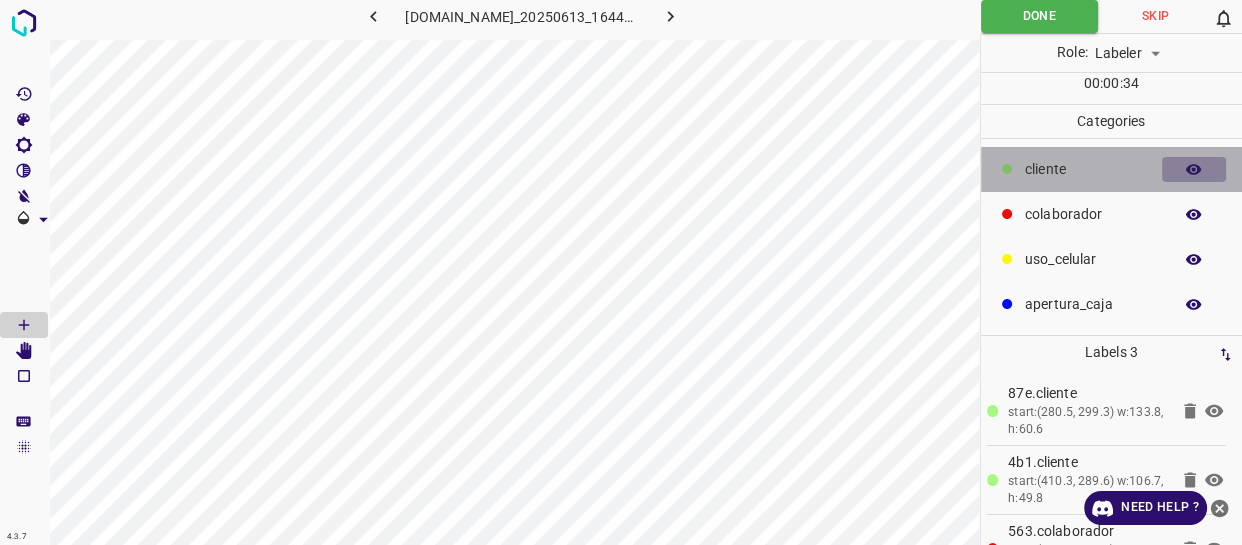 click at bounding box center [1194, 170] 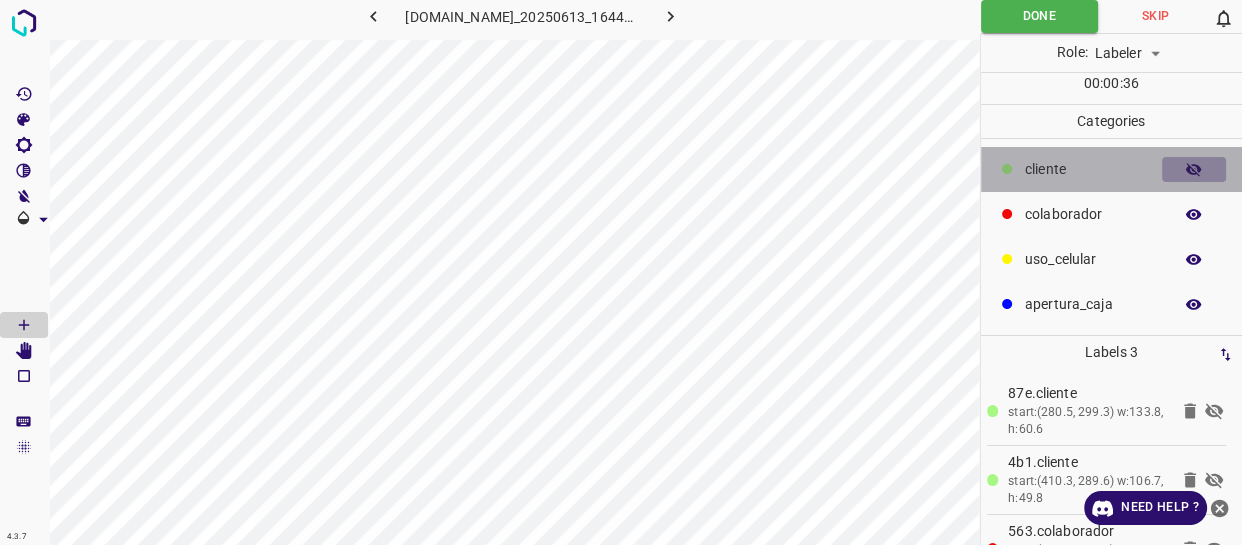 click at bounding box center [1194, 170] 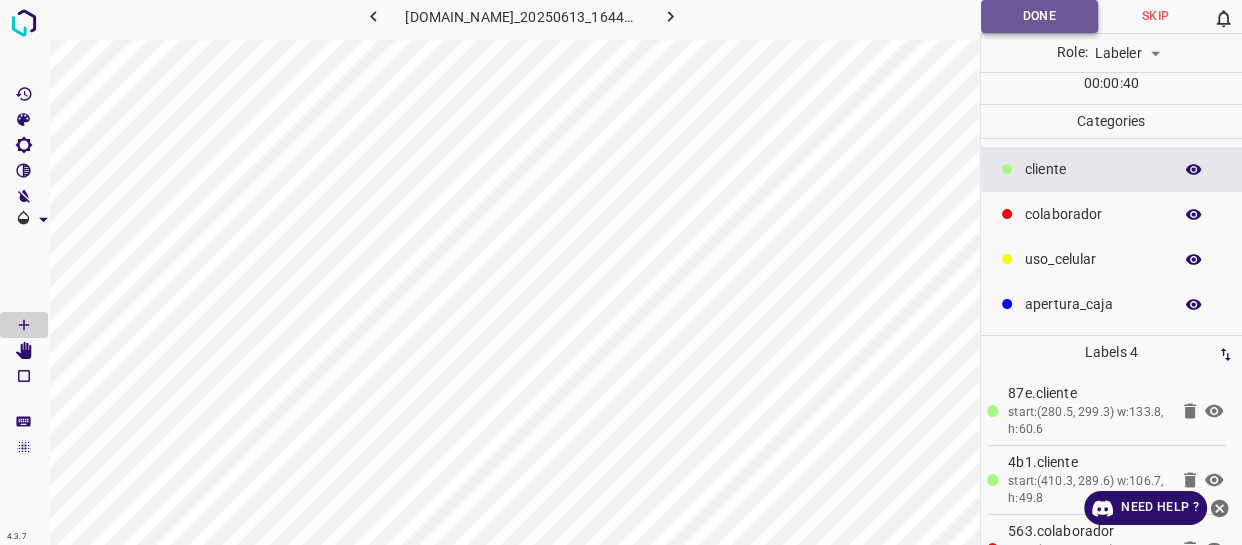 click on "Done" at bounding box center (1039, 16) 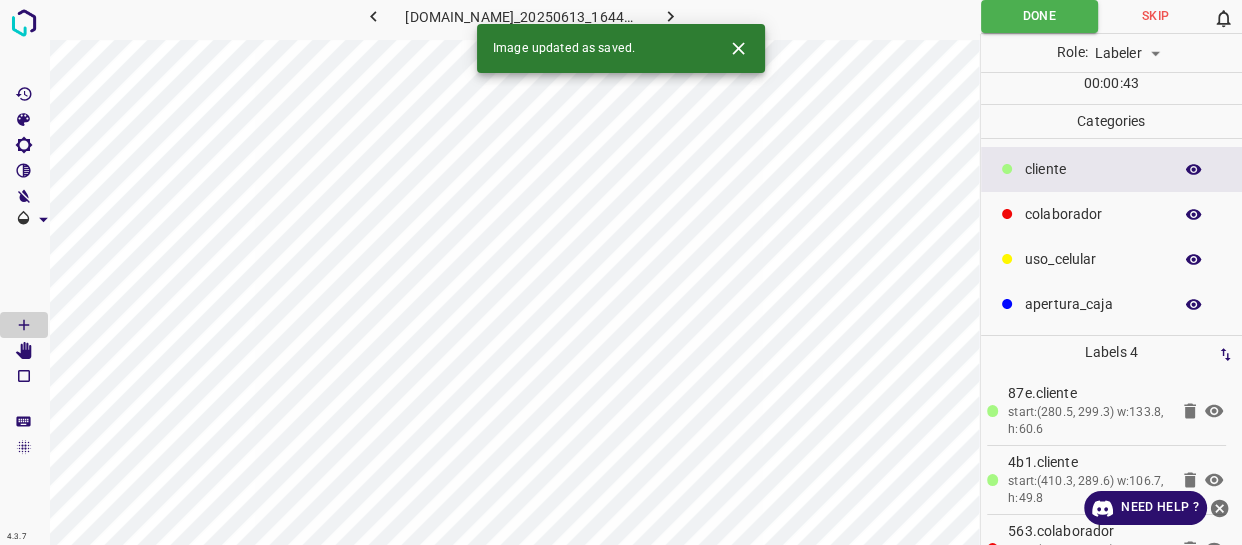 click 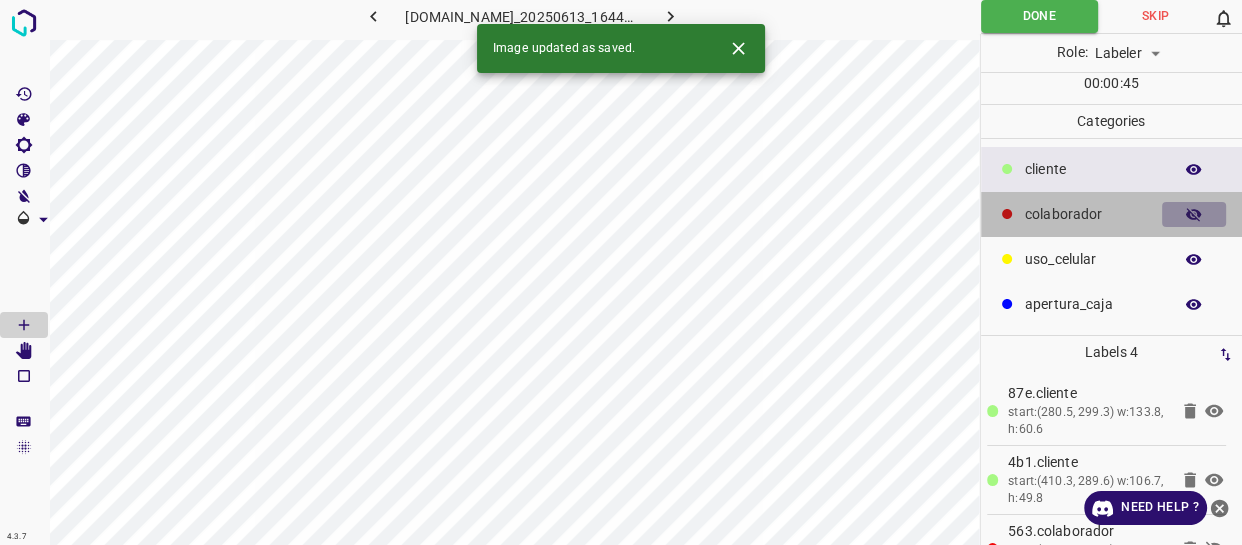 click 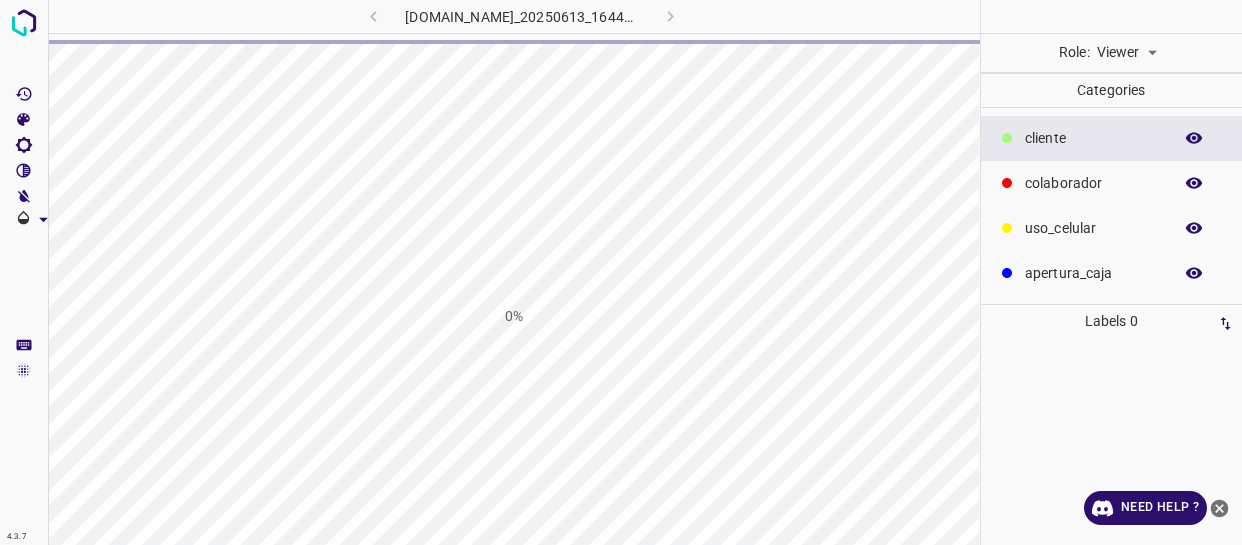 scroll, scrollTop: 0, scrollLeft: 0, axis: both 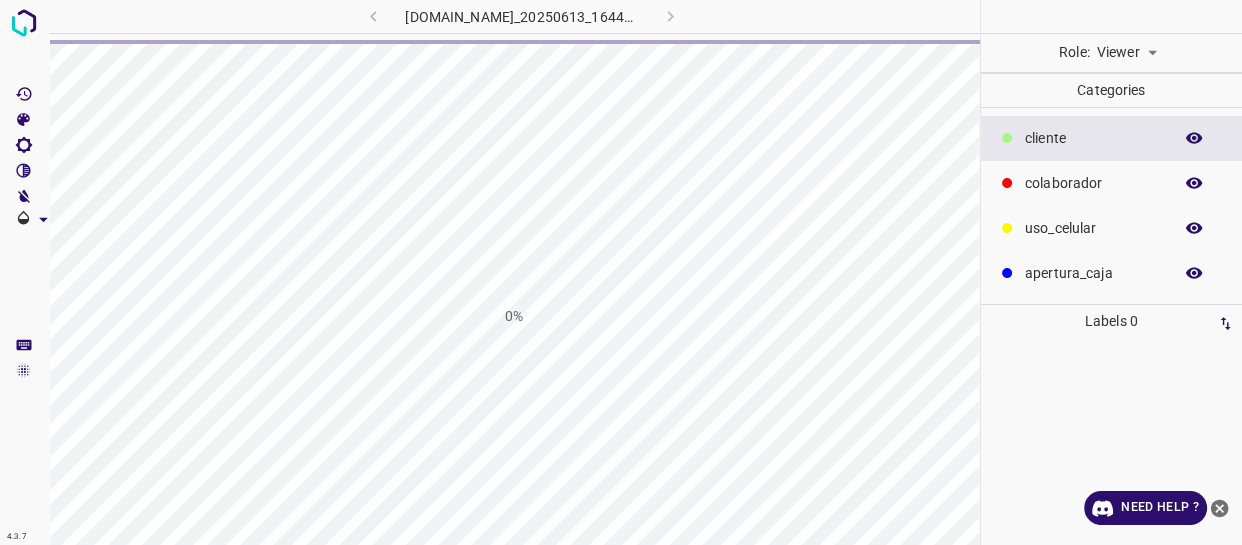 click on "4.3.7 [DOMAIN_NAME]_20250613_164420_000000060.jpg 0% Role: Viewer viewer Categories ​​cliente colaborador uso_celular apertura_caja Labels   0 Categories 1 ​​cliente 2 colaborador 3 uso_celular 4 apertura_caja Tools Space Change between modes (Draw & Edit) I Auto labeling R Restore zoom M Zoom in N Zoom out Delete Delete selecte label Filters Z Restore filters X Saturation filter C Brightness filter V Contrast filter B Gray scale filter General O Download Need Help ? - Text - Hide - Delete" at bounding box center (621, 272) 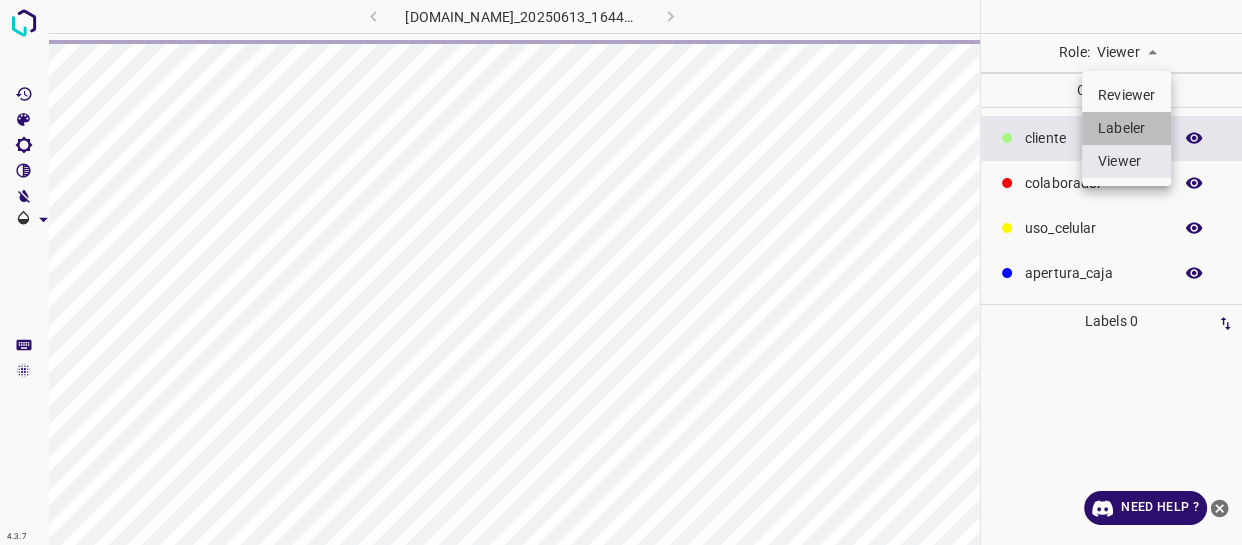 click on "Labeler" at bounding box center [1126, 128] 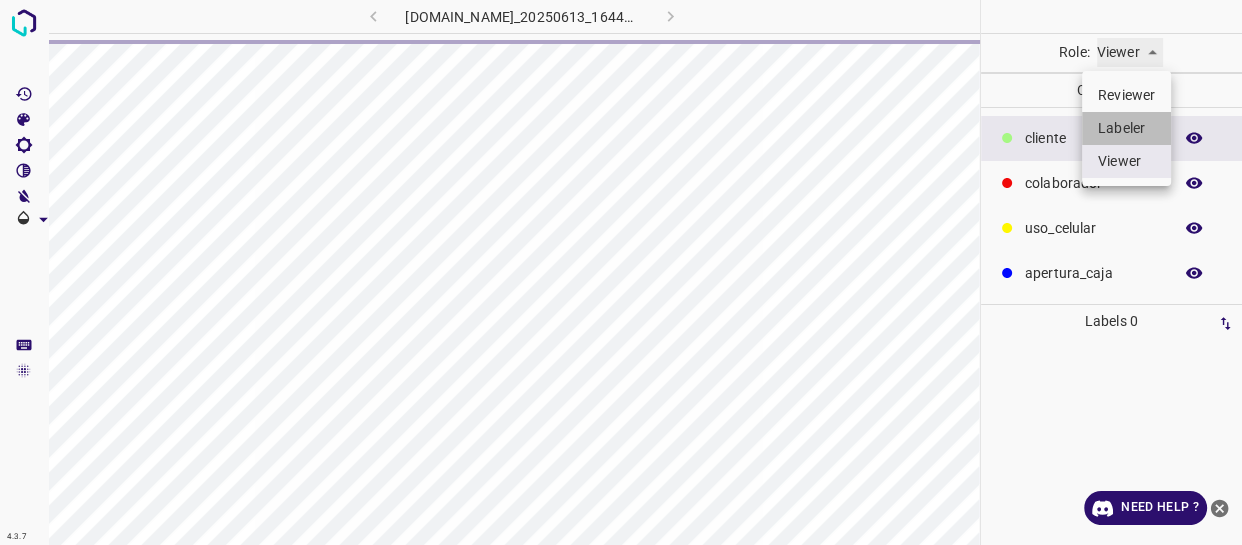 type on "labeler" 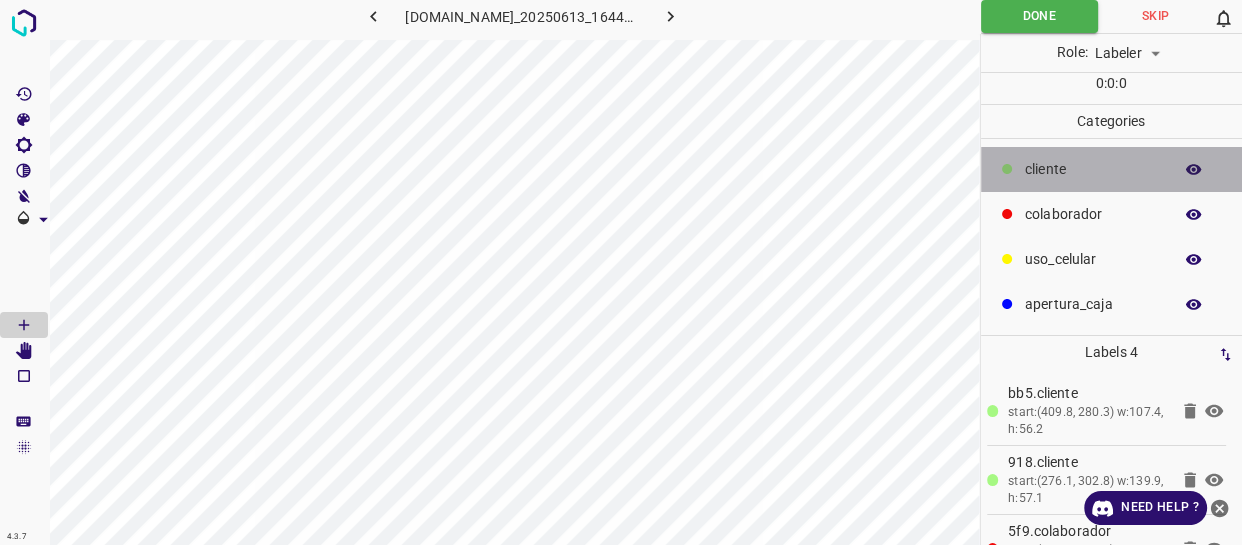 click on "​​cliente" at bounding box center [1093, 169] 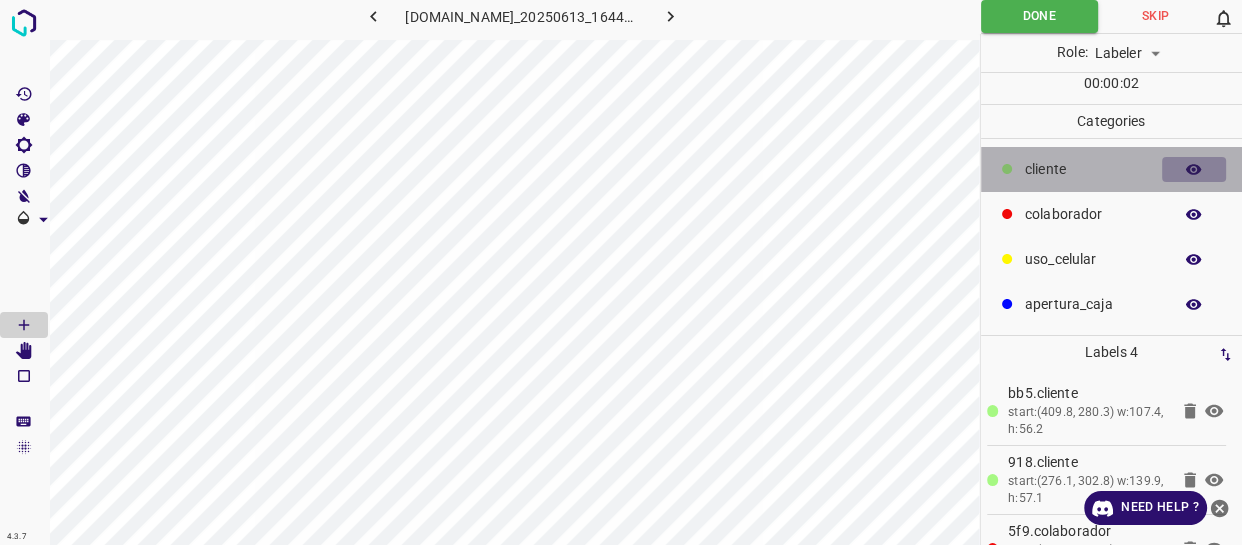 click 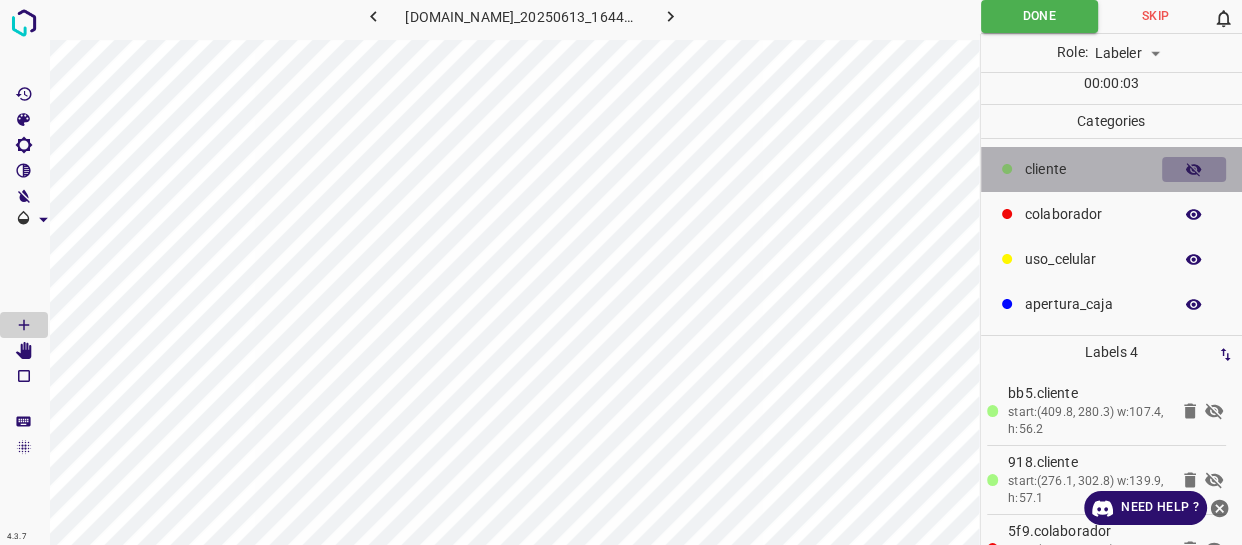 click 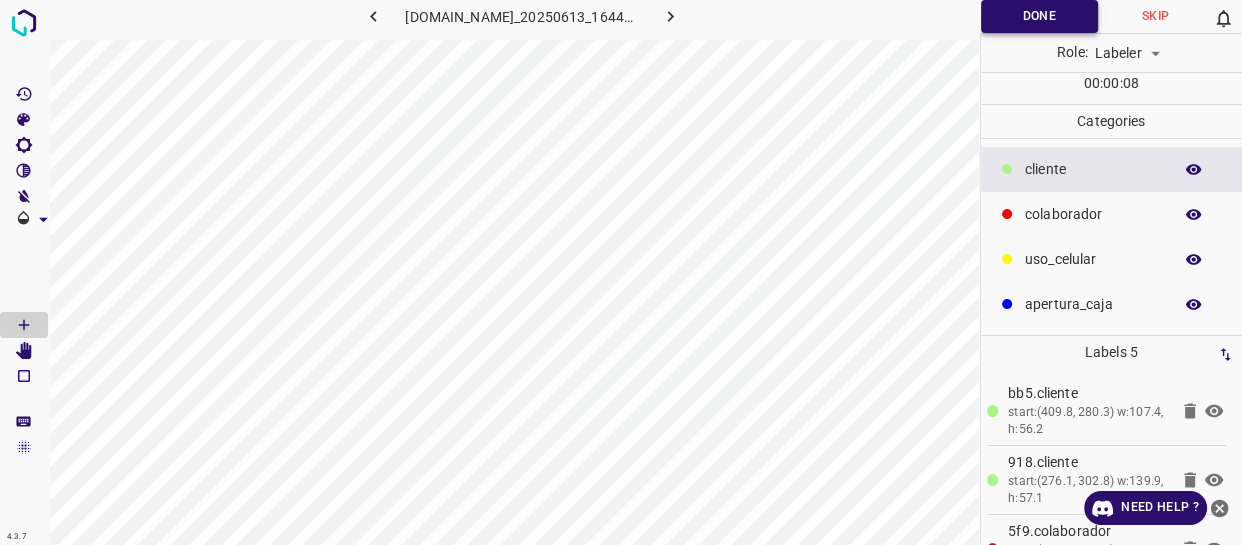 click on "Done" at bounding box center [1039, 16] 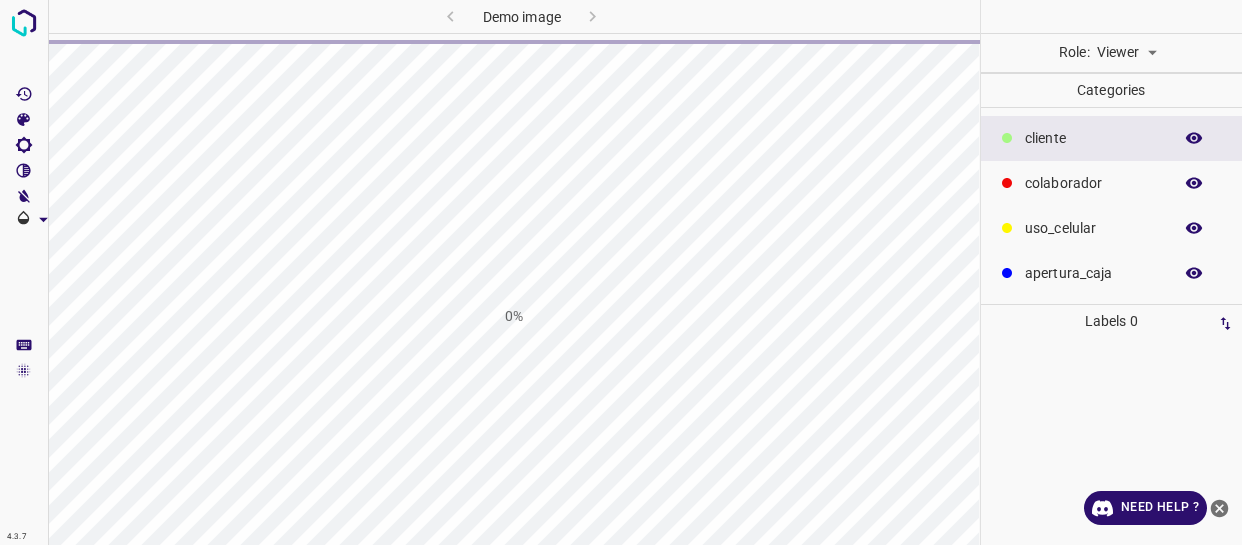 scroll, scrollTop: 0, scrollLeft: 0, axis: both 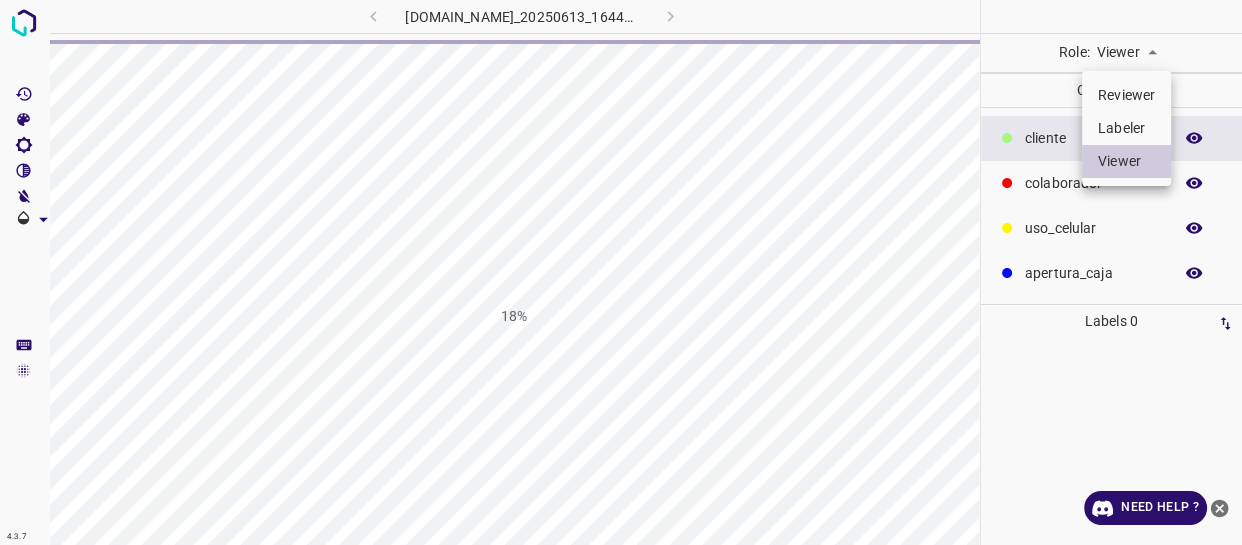click on "4.3.7 [DOMAIN_NAME]_20250613_164420_000000120.jpg 18% Role: Viewer viewer Categories ​​cliente colaborador uso_celular apertura_caja Labels   0 Categories 1 ​​cliente 2 colaborador 3 uso_celular 4 apertura_caja Tools Space Change between modes (Draw & Edit) I Auto labeling R Restore zoom M Zoom in N Zoom out Delete Delete selecte label Filters Z Restore filters X Saturation filter C Brightness filter V Contrast filter B Gray scale filter General O Download Need Help ? - Text - Hide - Delete Reviewer Labeler Viewer" at bounding box center (621, 272) 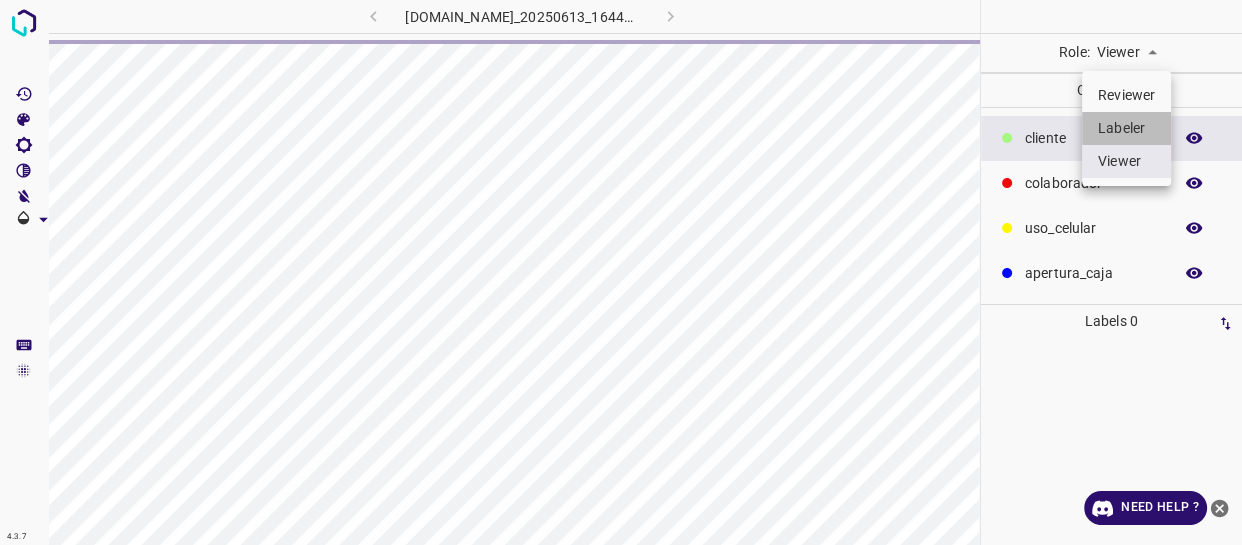 click on "Labeler" at bounding box center (1126, 128) 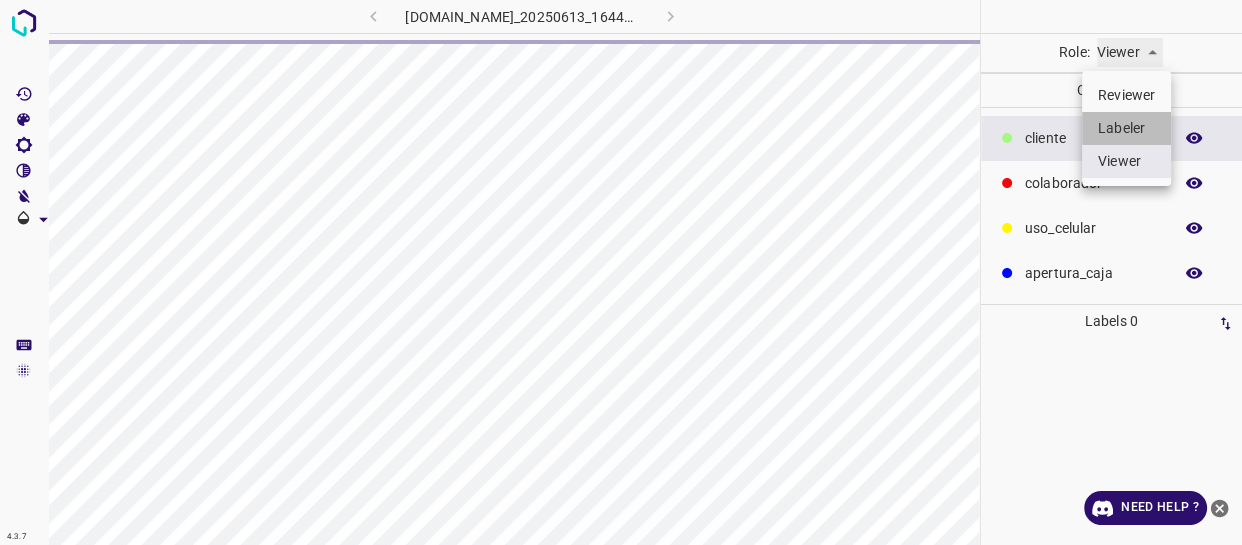 type on "labeler" 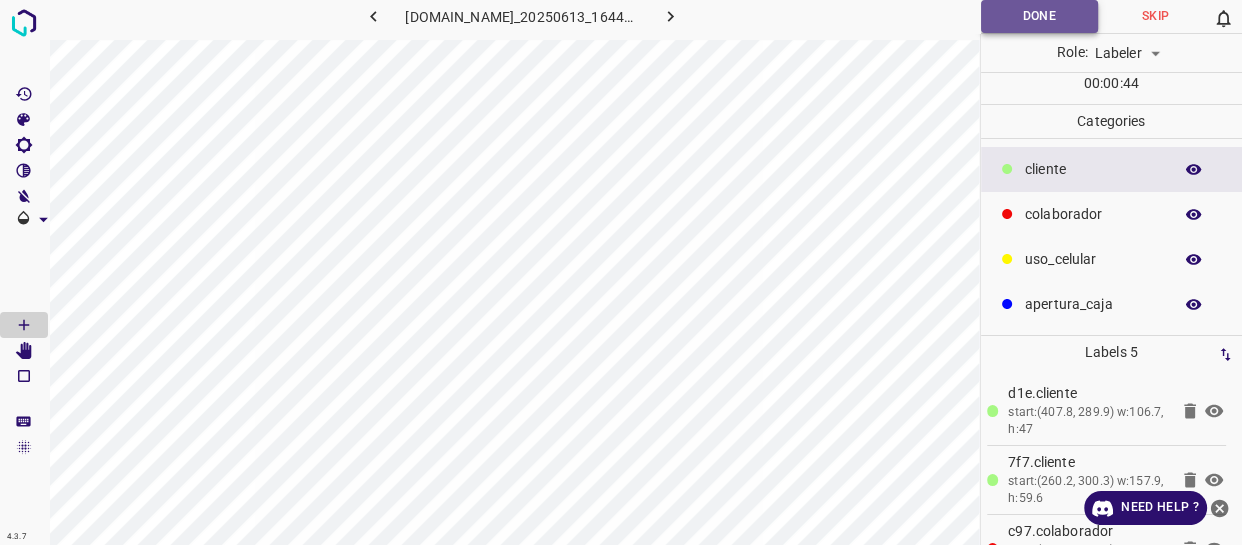 drag, startPoint x: 1046, startPoint y: 10, endPoint x: 1015, endPoint y: 30, distance: 36.891735 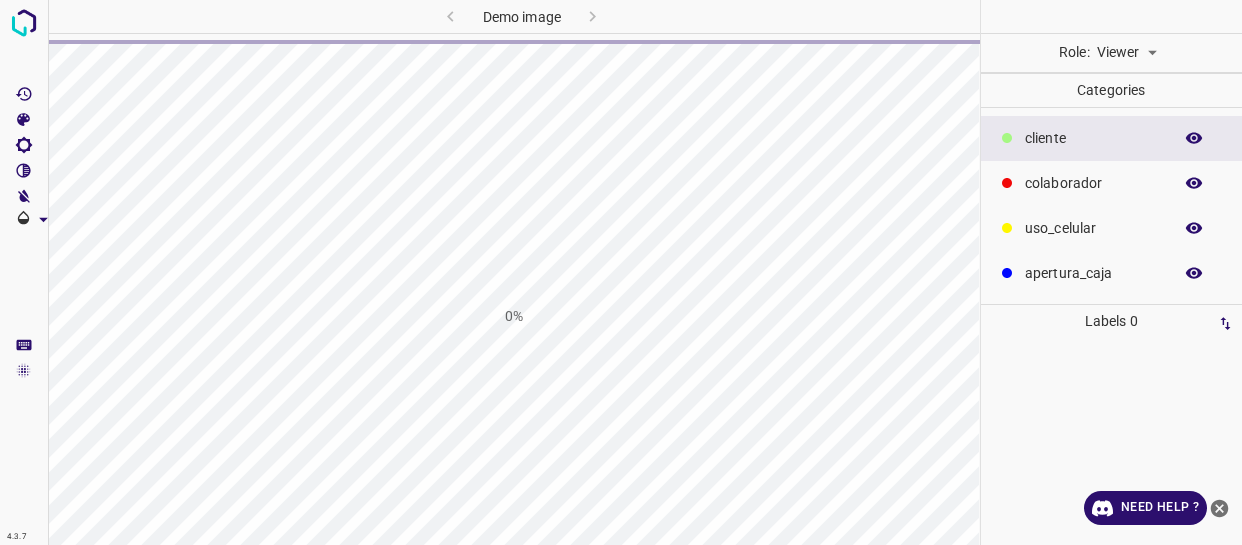 scroll, scrollTop: 0, scrollLeft: 0, axis: both 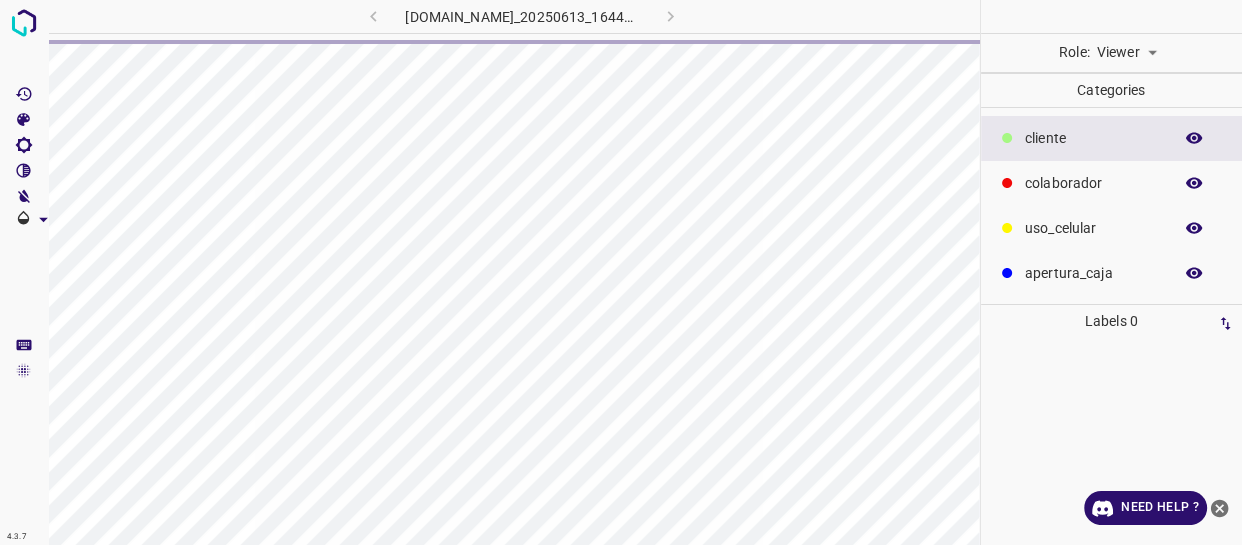 click on "4.3.7 [DOMAIN_NAME]_20250613_164420_000000240.jpg Role: Viewer viewer Categories ​​cliente colaborador uso_celular apertura_caja Labels   0 Categories 1 ​​cliente 2 colaborador 3 uso_celular 4 apertura_caja Tools Space Change between modes (Draw & Edit) I Auto labeling R Restore zoom M Zoom in N Zoom out Delete Delete selecte label Filters Z Restore filters X Saturation filter C Brightness filter V Contrast filter B Gray scale filter General O Download Need Help ? - Text - Hide - Delete" at bounding box center [621, 272] 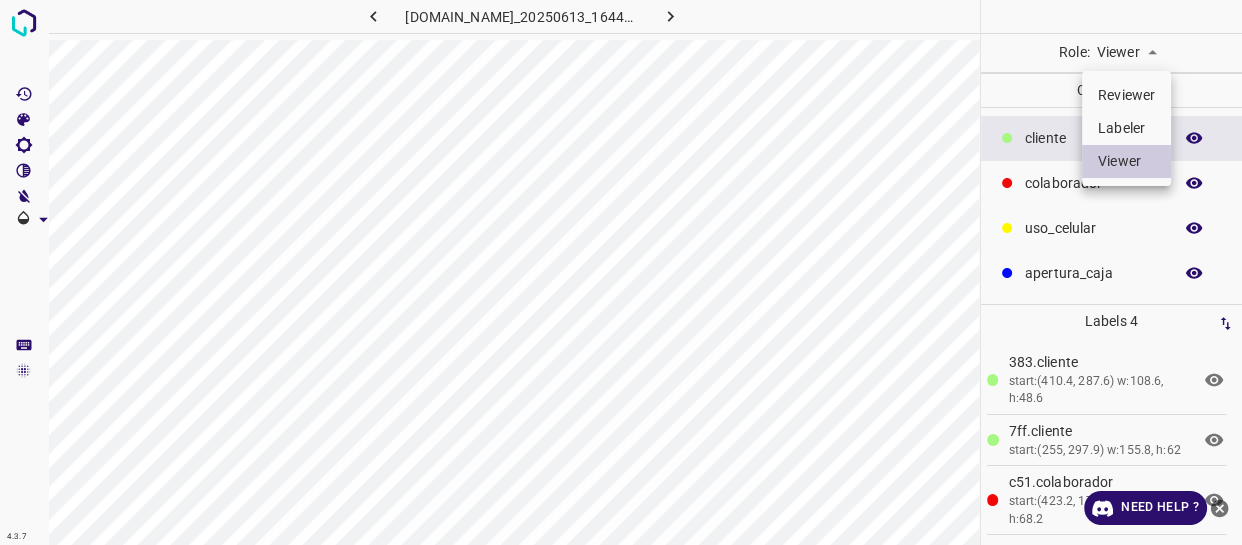 click on "Labeler" at bounding box center [1126, 128] 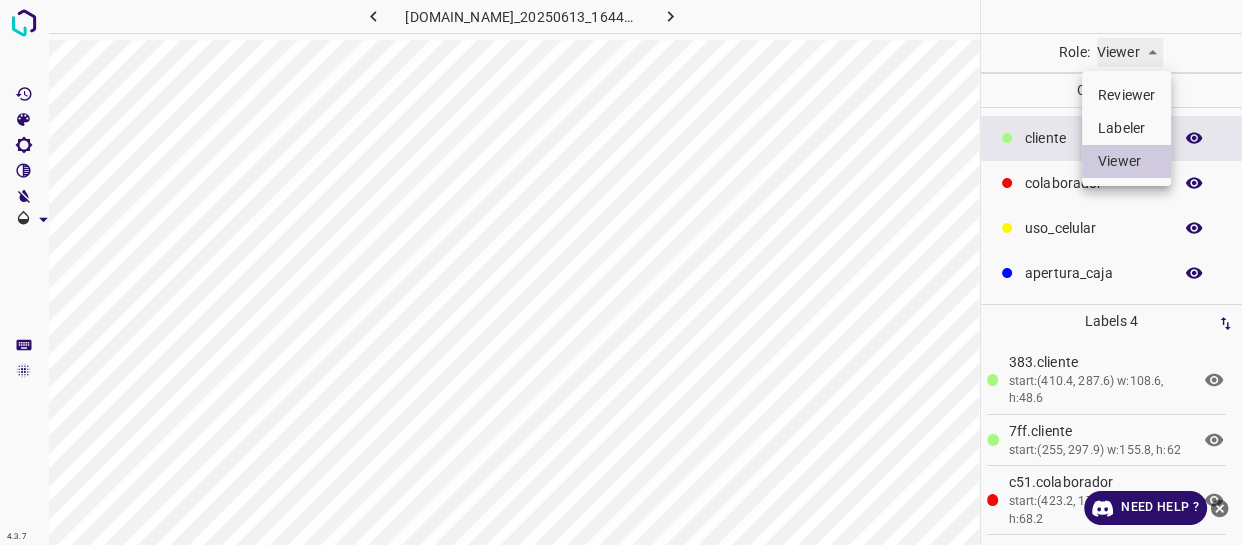type on "labeler" 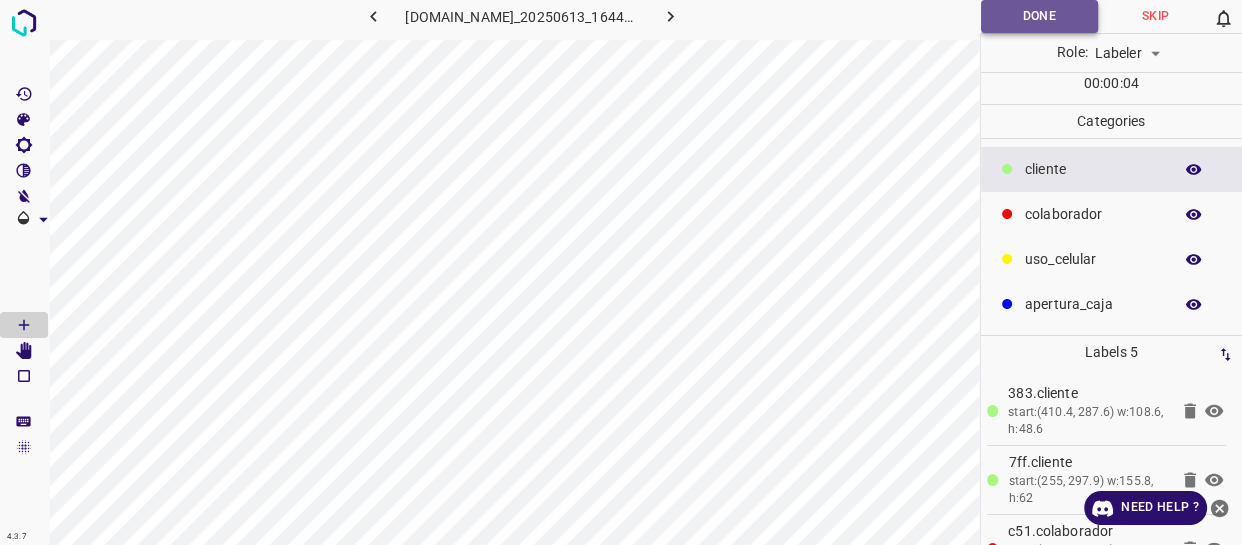 click on "Done" at bounding box center (1039, 16) 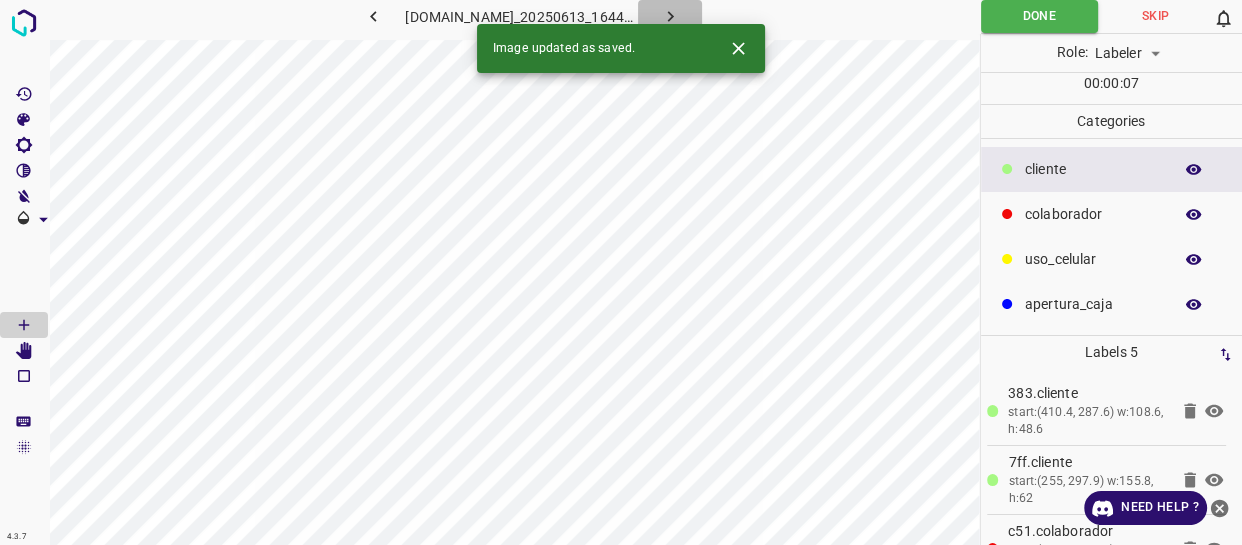 click 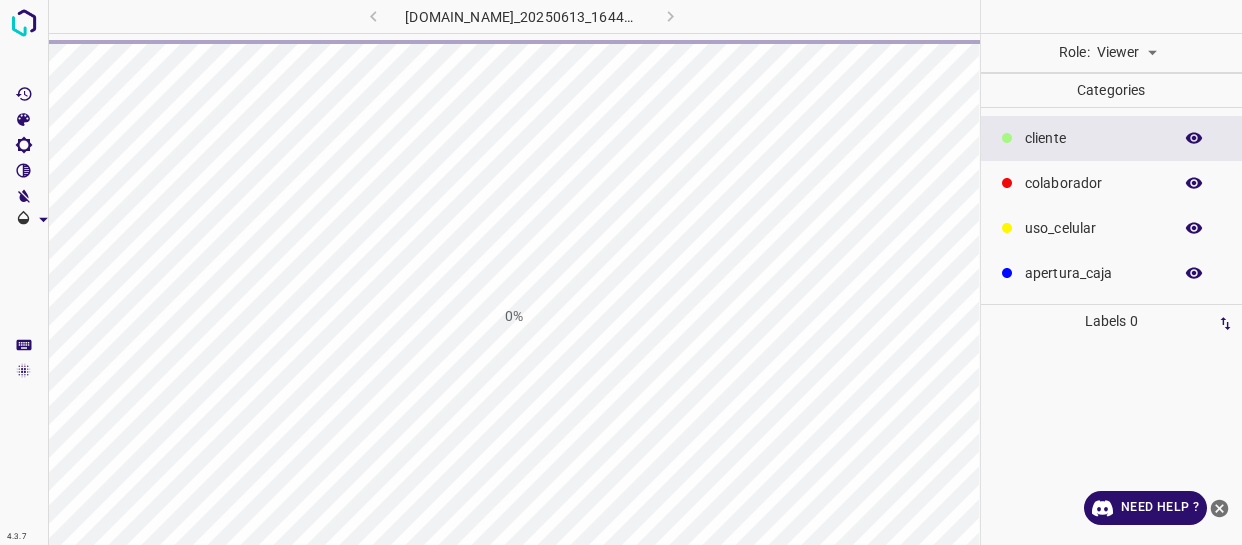 scroll, scrollTop: 0, scrollLeft: 0, axis: both 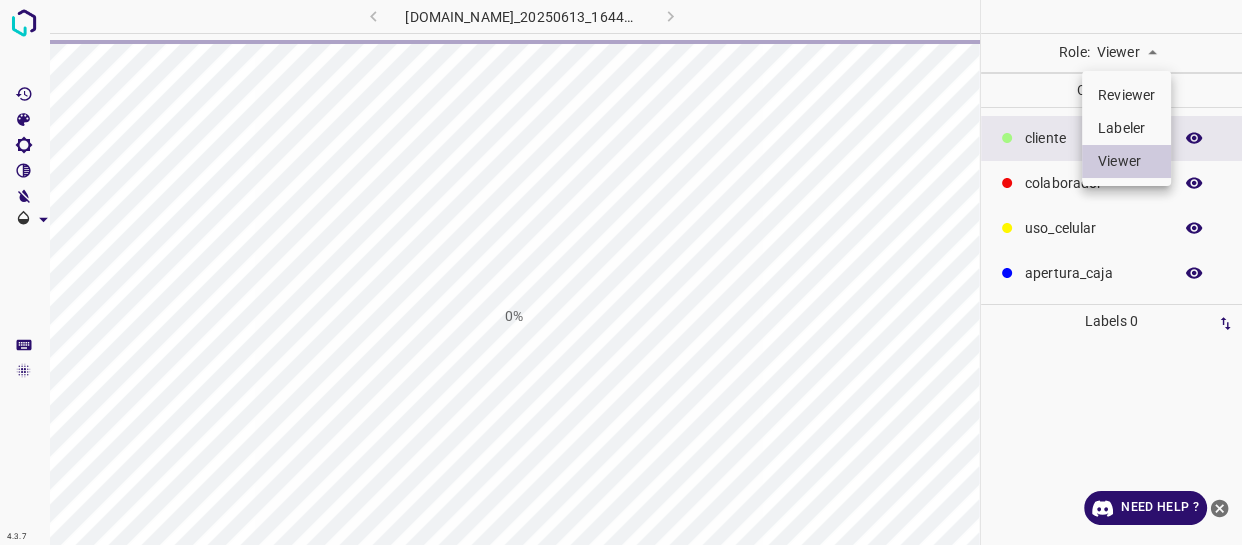 click on "4.3.7 [DOMAIN_NAME]_20250613_164420_000000540.jpg 0% Role: Viewer viewer Categories ​​cliente colaborador uso_celular apertura_caja Labels   0 Categories 1 ​​cliente 2 colaborador 3 uso_celular 4 apertura_caja Tools Space Change between modes (Draw & Edit) I Auto labeling R Restore zoom M Zoom in N Zoom out Delete Delete selecte label Filters Z Restore filters X Saturation filter C Brightness filter V Contrast filter B Gray scale filter General O Download Need Help ? - Text - Hide - Delete Reviewer Labeler Viewer" at bounding box center (621, 272) 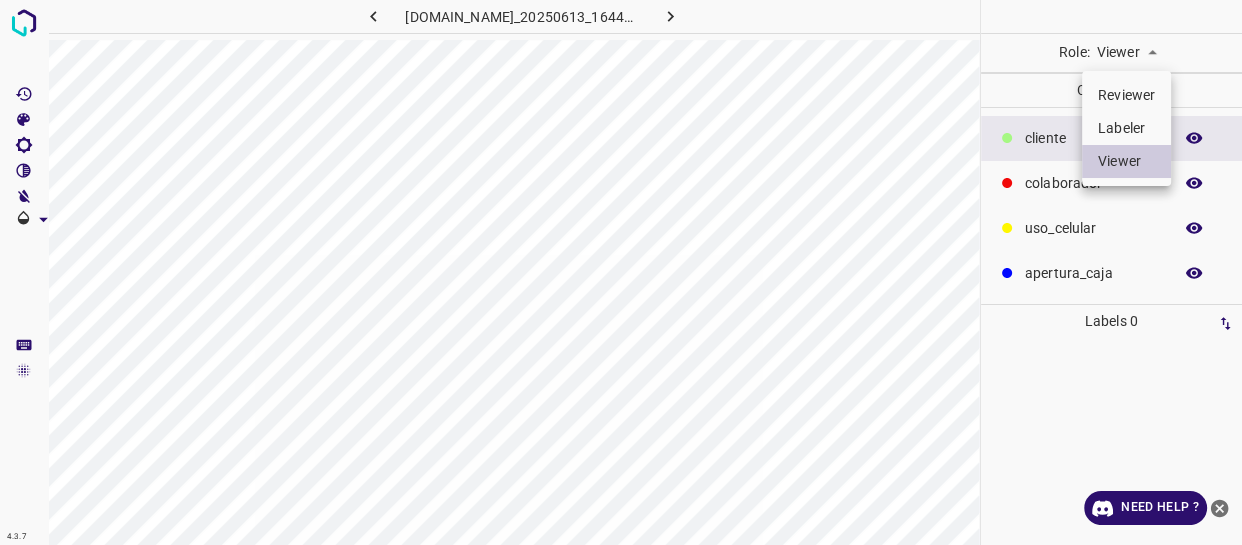 click on "Labeler" at bounding box center (1126, 128) 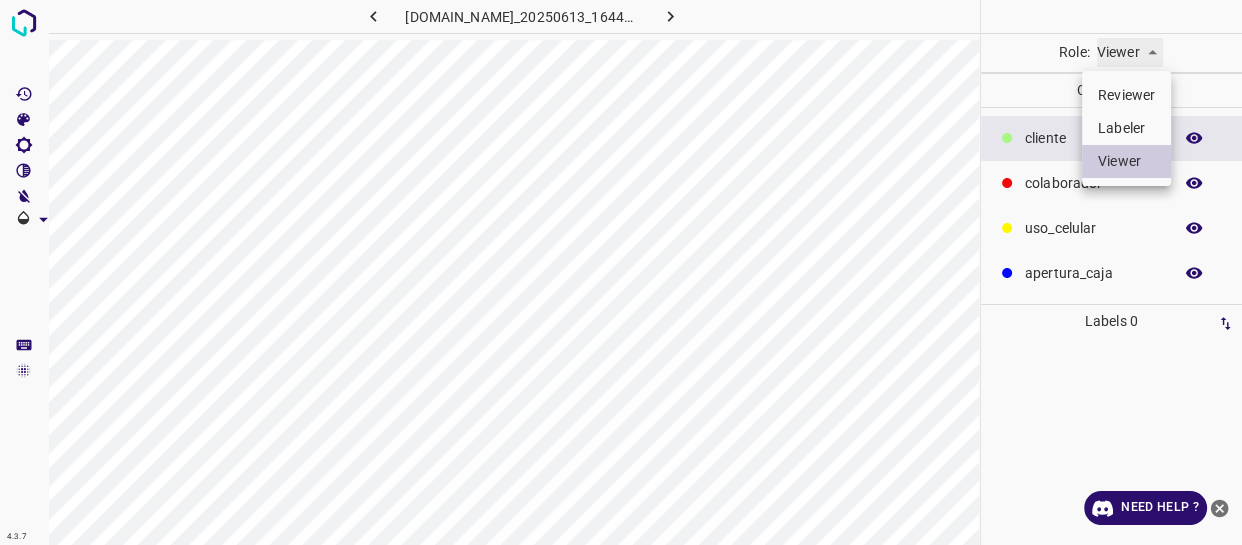 type on "labeler" 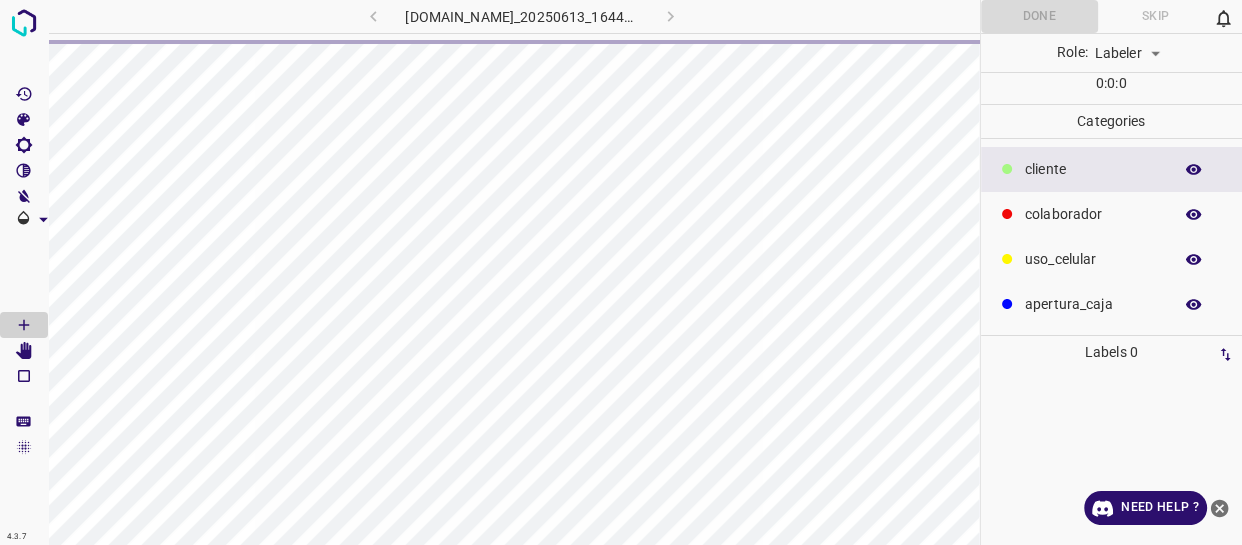 click on "​​cliente" at bounding box center (1112, 169) 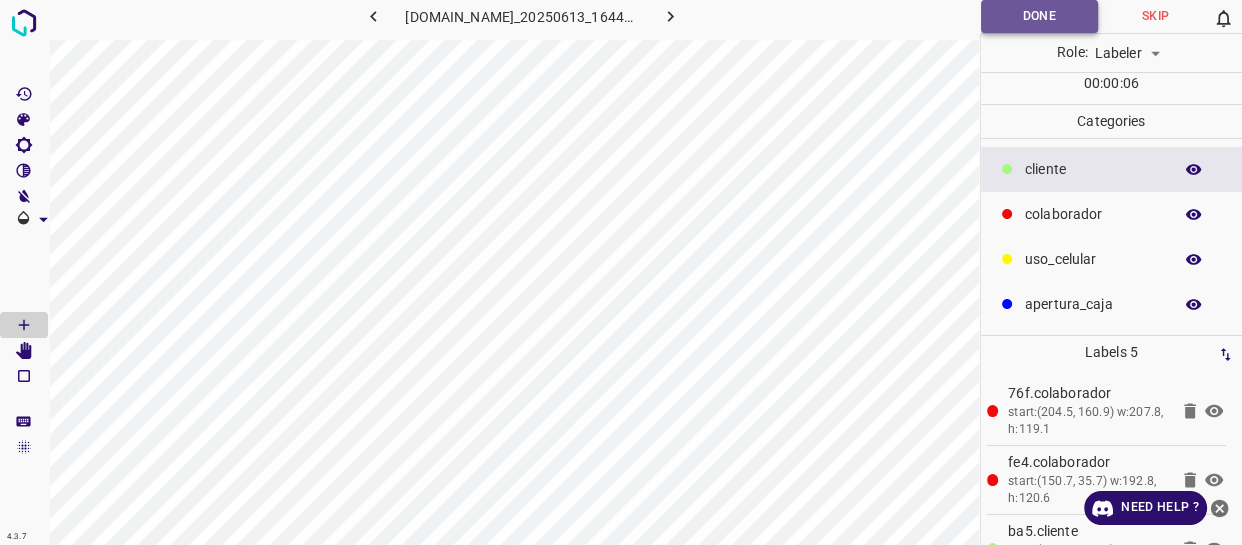 click on "Done" at bounding box center [1039, 16] 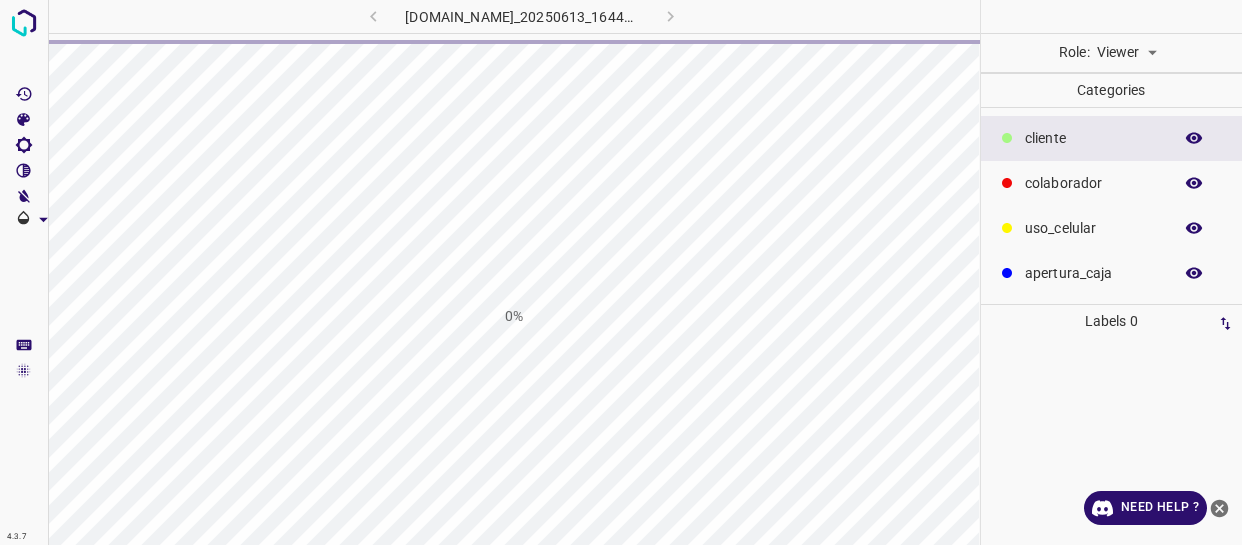 scroll, scrollTop: 0, scrollLeft: 0, axis: both 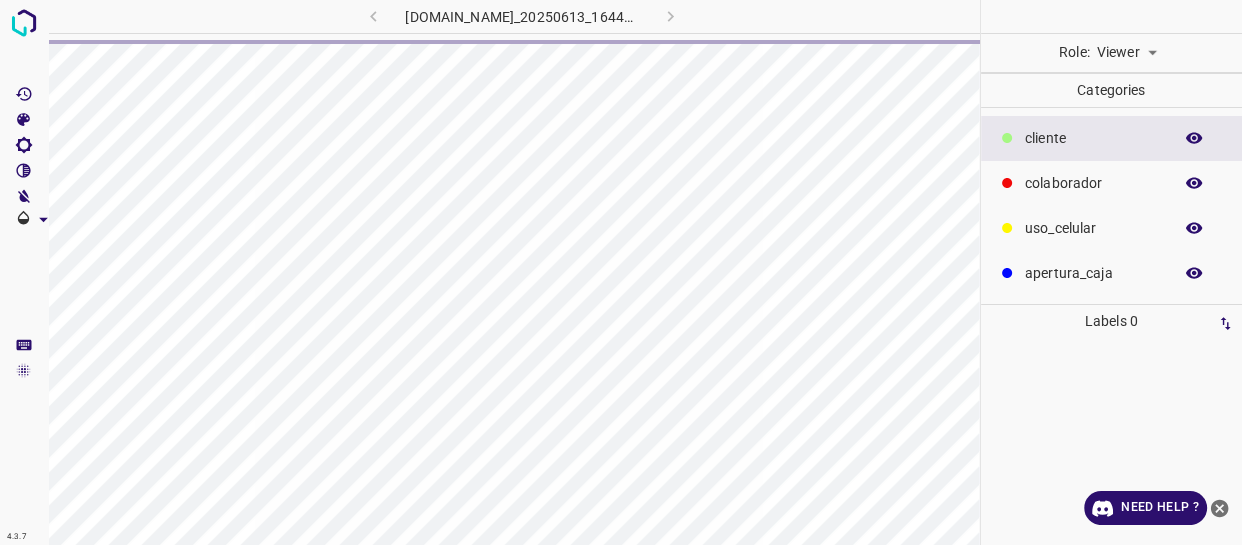 click on "4.3.7 803-bch-oasis-coyoacan.ddns.me_20250613_164420_000000690.jpg Role: Viewer viewer Categories ​​cliente colaborador uso_celular apertura_caja Labels   0 Categories 1 ​​cliente 2 colaborador 3 uso_celular 4 apertura_caja Tools Space Change between modes (Draw & Edit) I Auto labeling R Restore zoom M Zoom in N Zoom out Delete Delete selecte label Filters Z Restore filters X Saturation filter C Brightness filter V Contrast filter B Gray scale filter General O Download Need Help ? - Text - Hide - Delete" at bounding box center (621, 272) 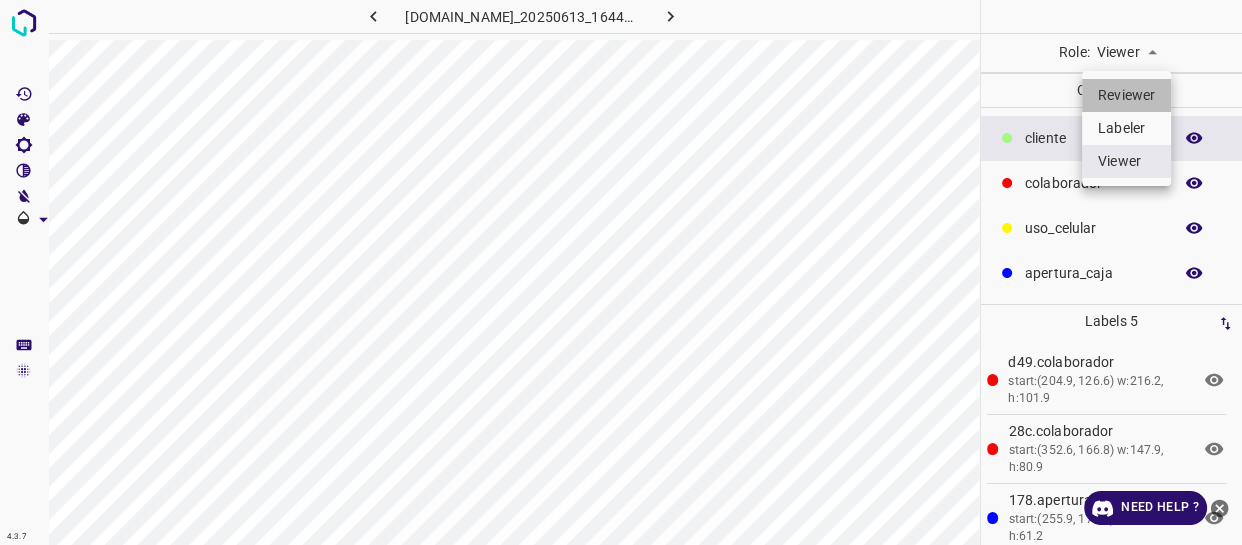 click on "Reviewer" at bounding box center (1126, 95) 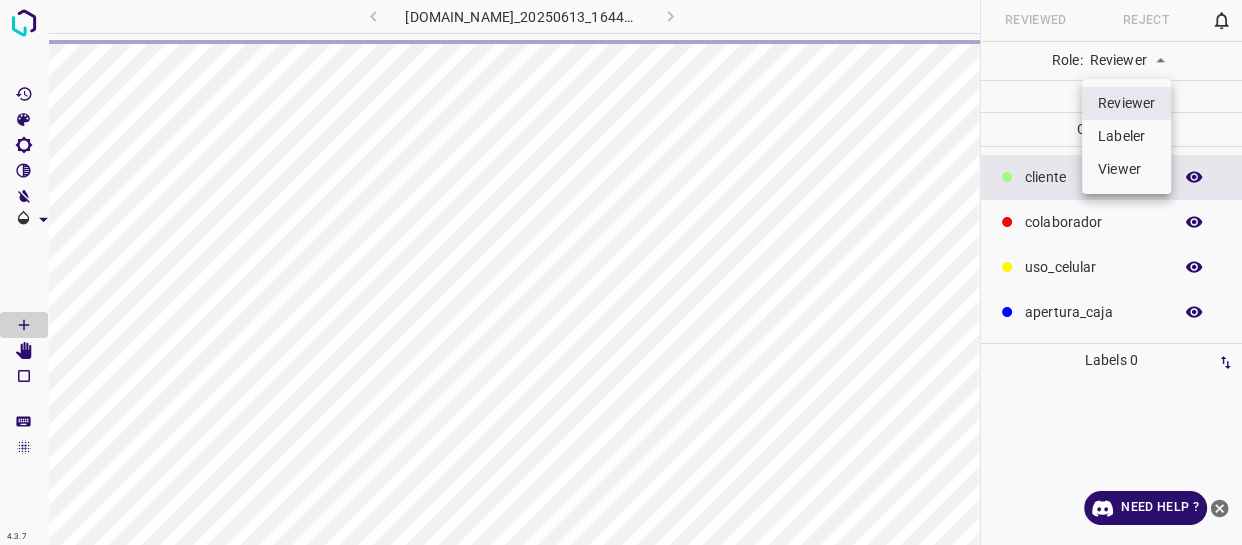 click on "4.3.7 803-bch-oasis-coyoacan.ddns.me_20250613_164420_000000690.jpg Reviewed Reject 0 Role: Reviewer reviewer 0   : 0   : 0   Categories ​​cliente colaborador uso_celular apertura_caja Labels   0 x ​ Save comment Reject Image Categories 1 ​​cliente 2 colaborador 3 uso_celular 4 apertura_caja Tools Space Change between modes (Draw & Edit) I Auto labeling R Restore zoom M Zoom in N Zoom out Delete Delete selecte label Filters Z Restore filters X Saturation filter C Brightness filter V Contrast filter B Gray scale filter General O Download Need Help ? - Text - Hide - Delete Reviewer Labeler Viewer" at bounding box center (621, 272) 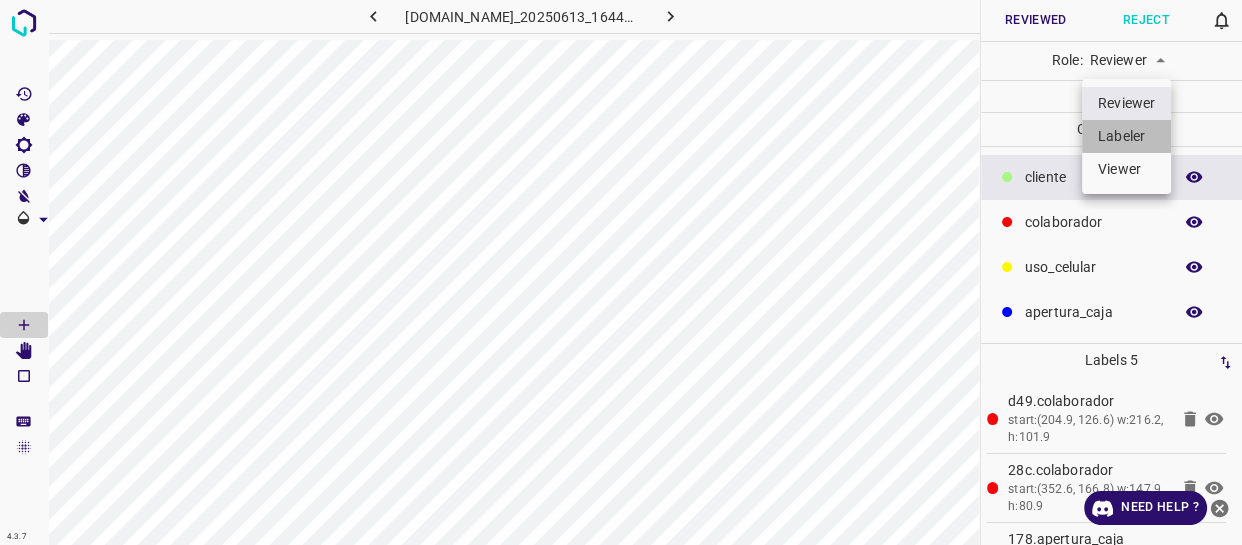 click on "Labeler" at bounding box center [1126, 136] 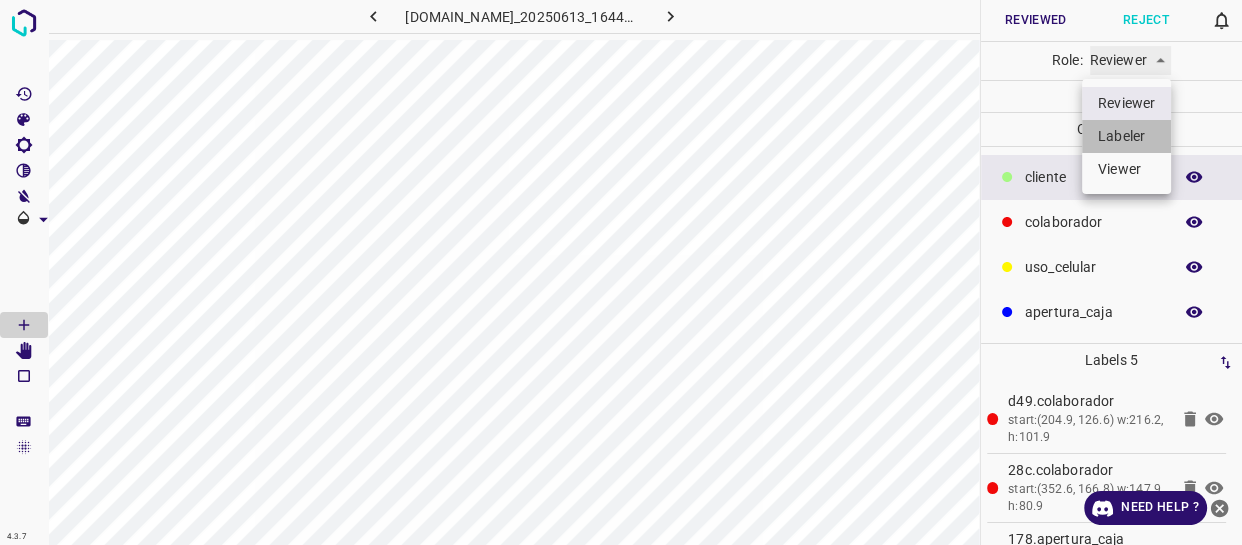 type on "labeler" 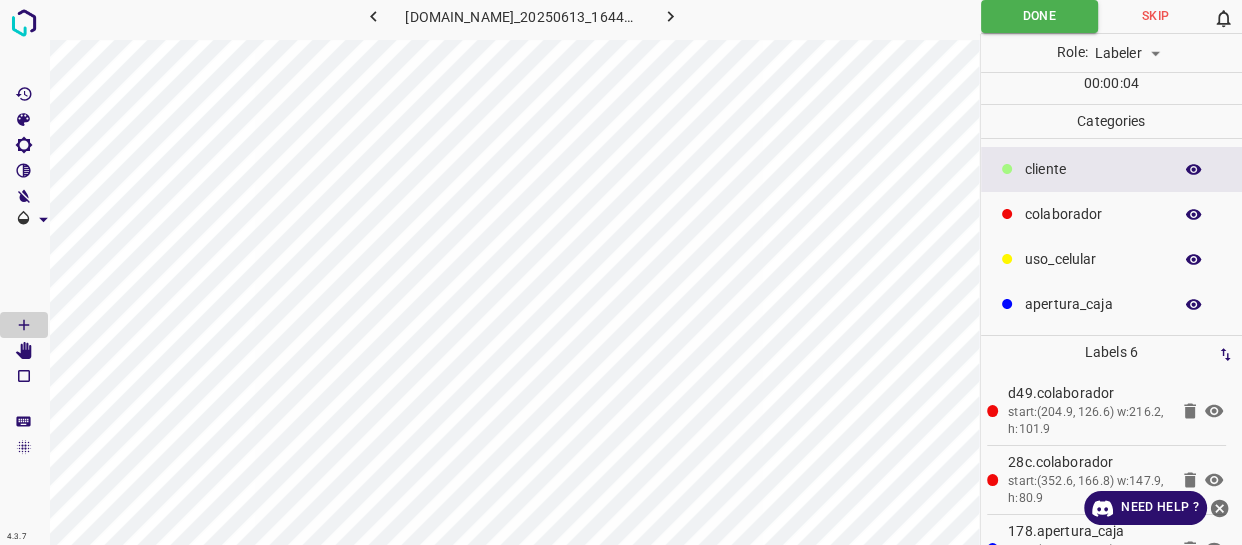 click at bounding box center [1194, 170] 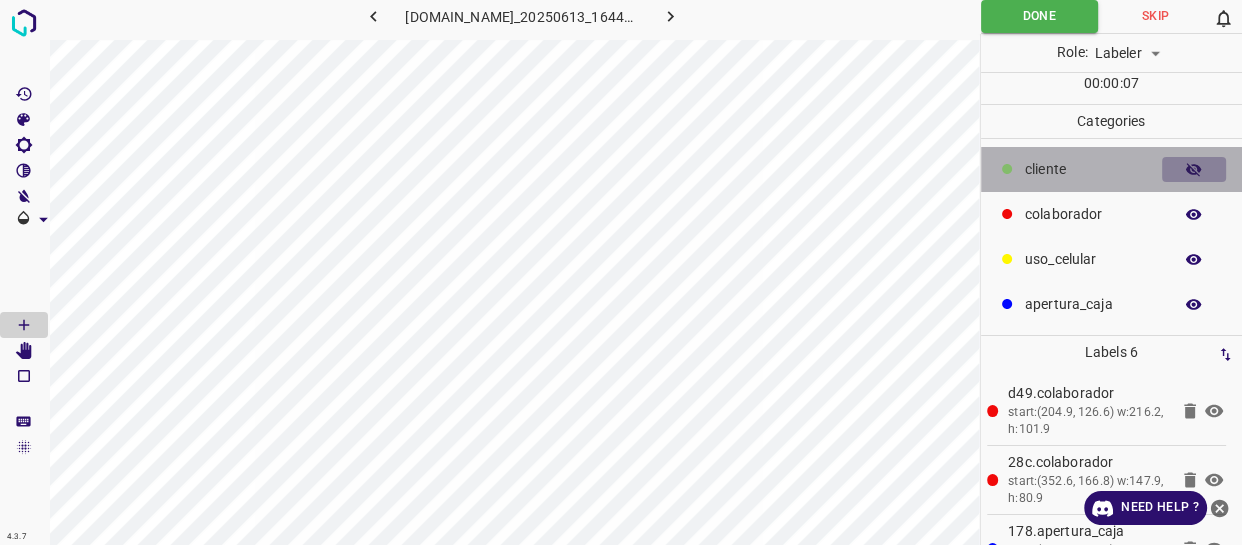 click 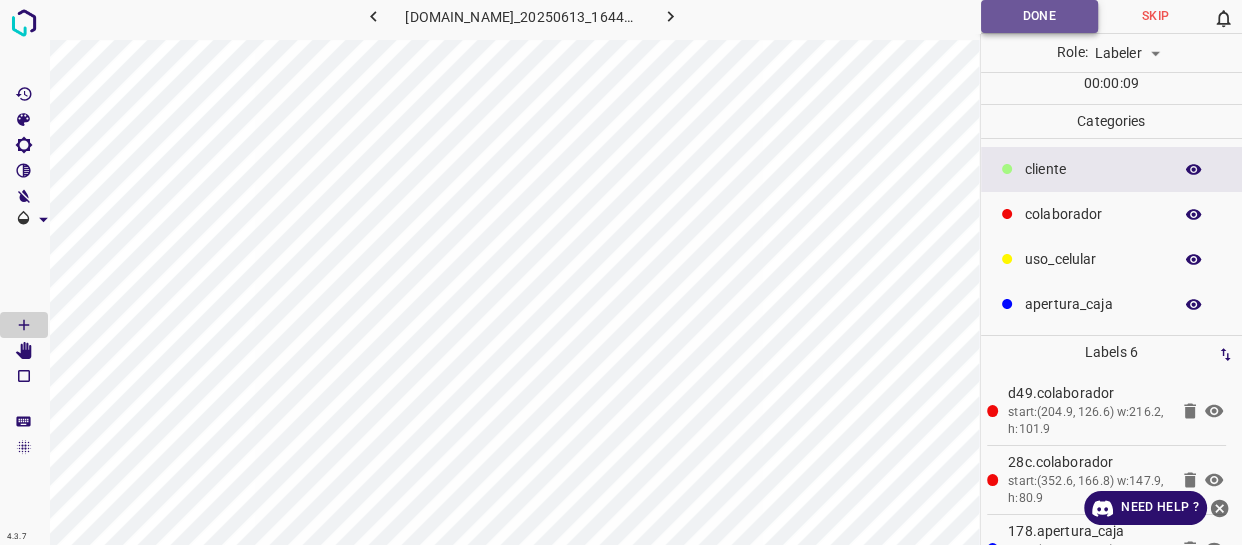 click on "Done" at bounding box center [1039, 16] 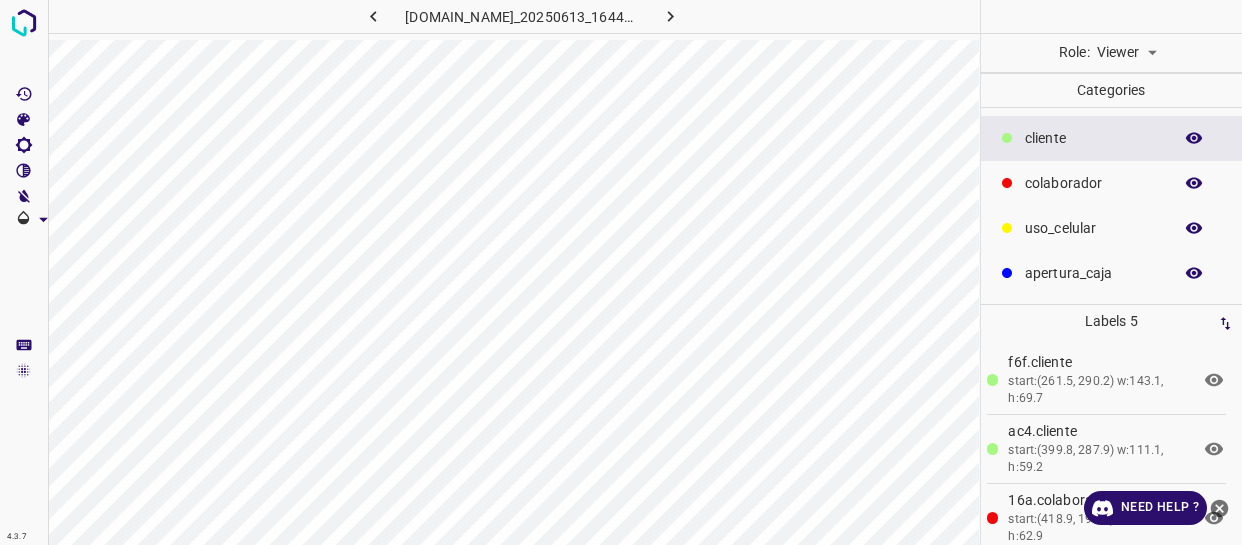 scroll, scrollTop: 0, scrollLeft: 0, axis: both 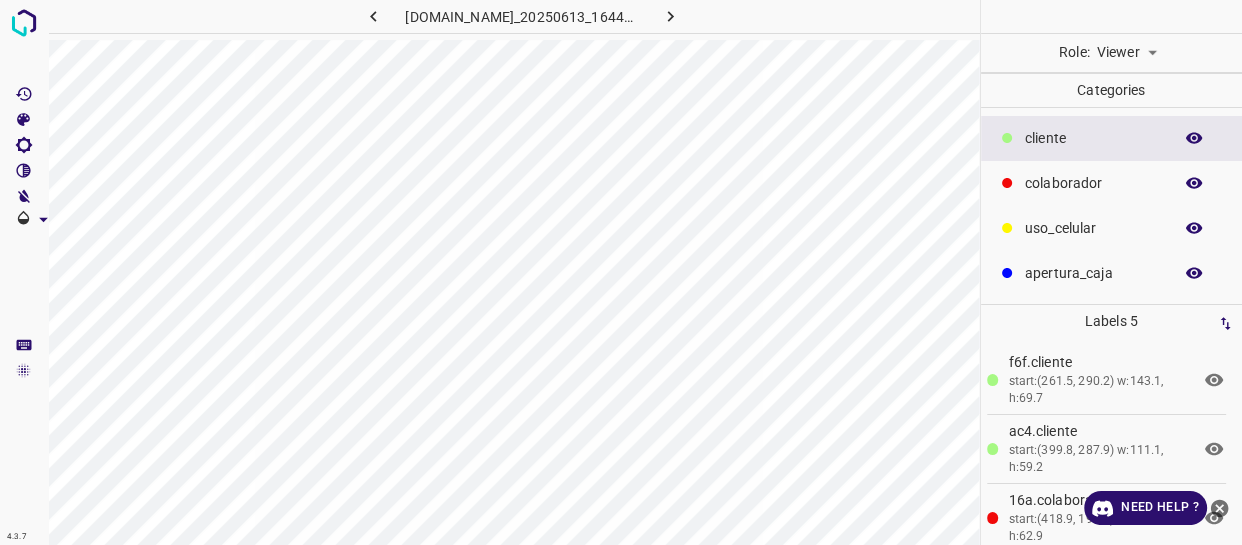 click on "4.3.7 [DOMAIN_NAME]_20250613_164420_000001110.jpg Role: Viewer viewer Categories ​​cliente colaborador uso_celular apertura_caja Labels   5 f6f.​​cliente
start:(261.5, 290.2)
w:143.1, h:69.7
ac4.​​cliente
start:(399.8, 287.9)
w:111.1, h:59.2
16a.colaborador
start:(418.9, 192.1)
w:136.2, h:62.9
23c.colaborador
start:(205, 127)
w:200.8, h:99.5
4c4.apertura_caja
start:(255.7, 175.4)
w:72.3, h:59.9
Categories 1 ​​cliente 2 colaborador 3 uso_celular 4 apertura_caja Tools Space Change between modes (Draw & Edit) I Auto labeling R Restore zoom M Zoom in N Zoom out Delete Delete selecte label Filters Z Restore filters X Saturation filter C Brightness filter V Contrast filter B Gray scale filter General O Download Need Help ? - Text - Hide - Delete" at bounding box center (621, 272) 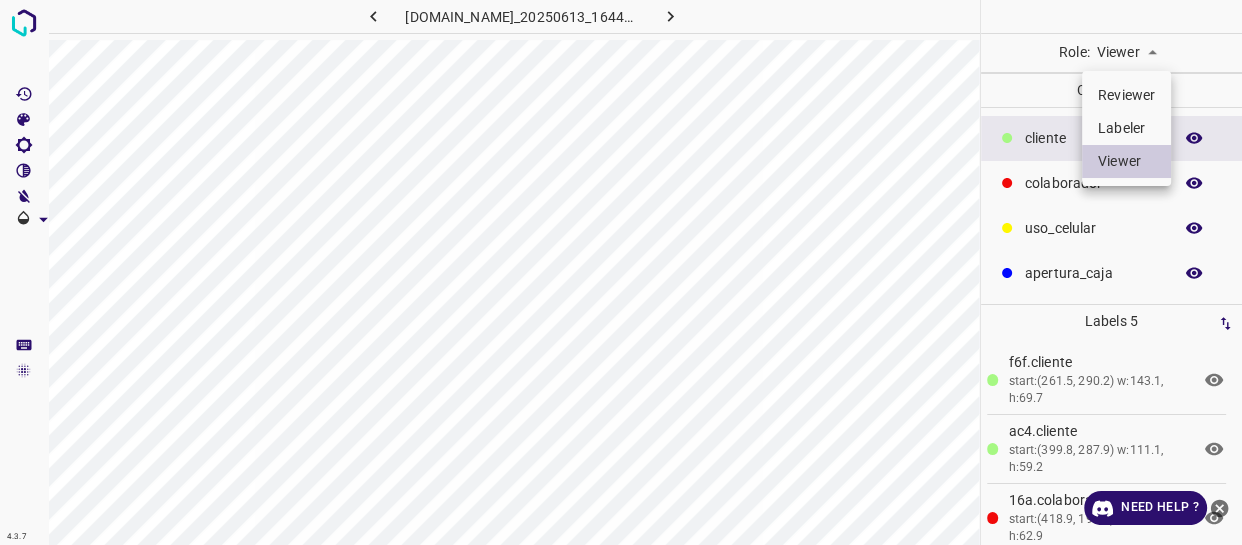 click on "Labeler" at bounding box center [1126, 128] 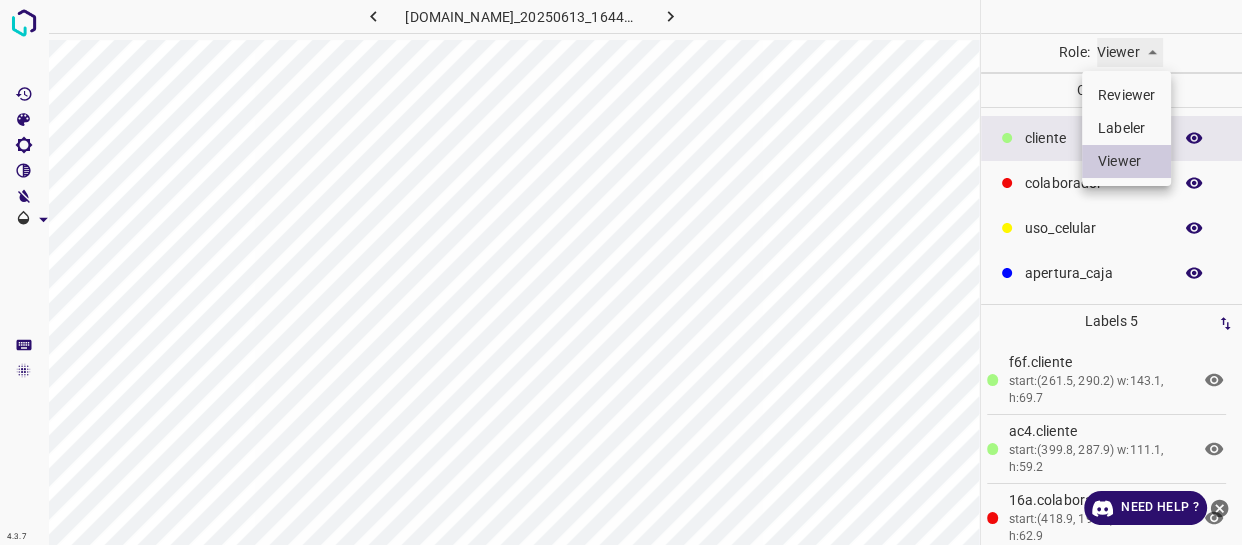 type on "labeler" 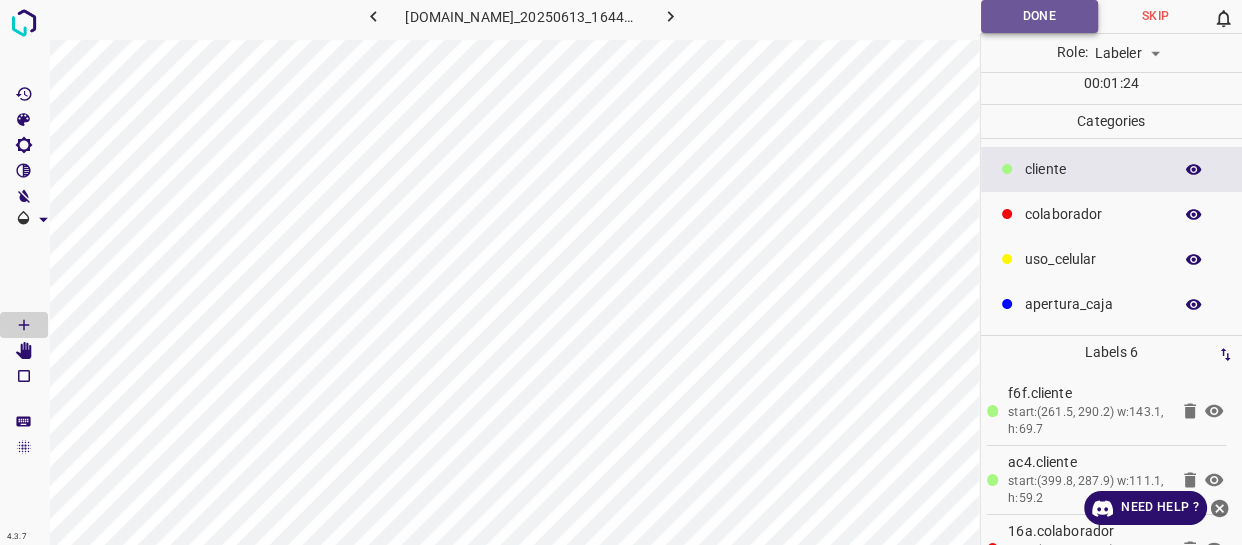 click on "Done" at bounding box center [1039, 16] 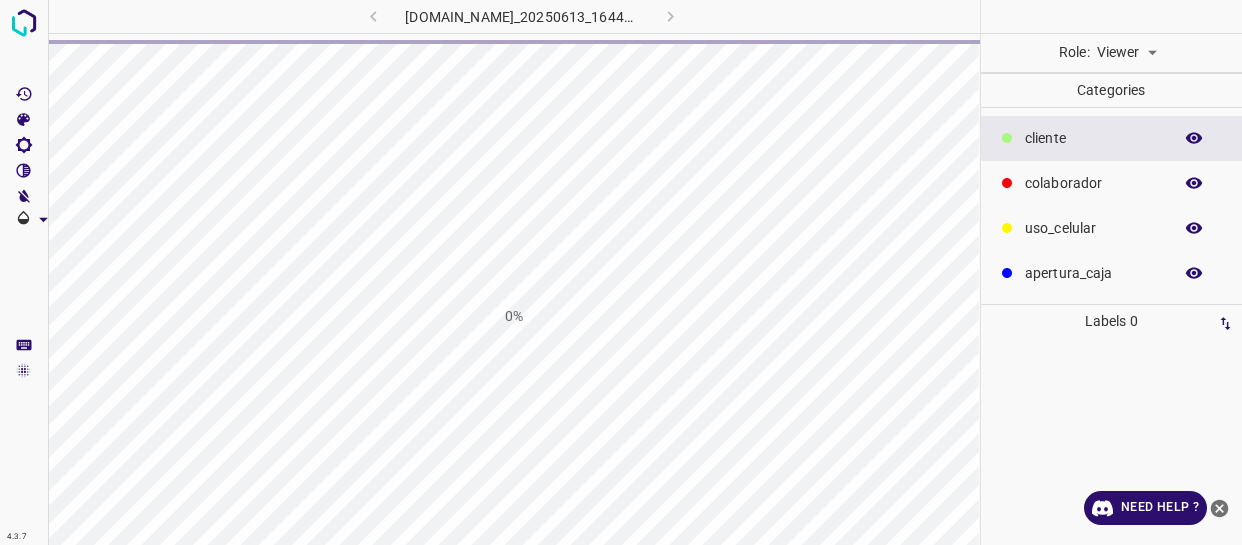 scroll, scrollTop: 0, scrollLeft: 0, axis: both 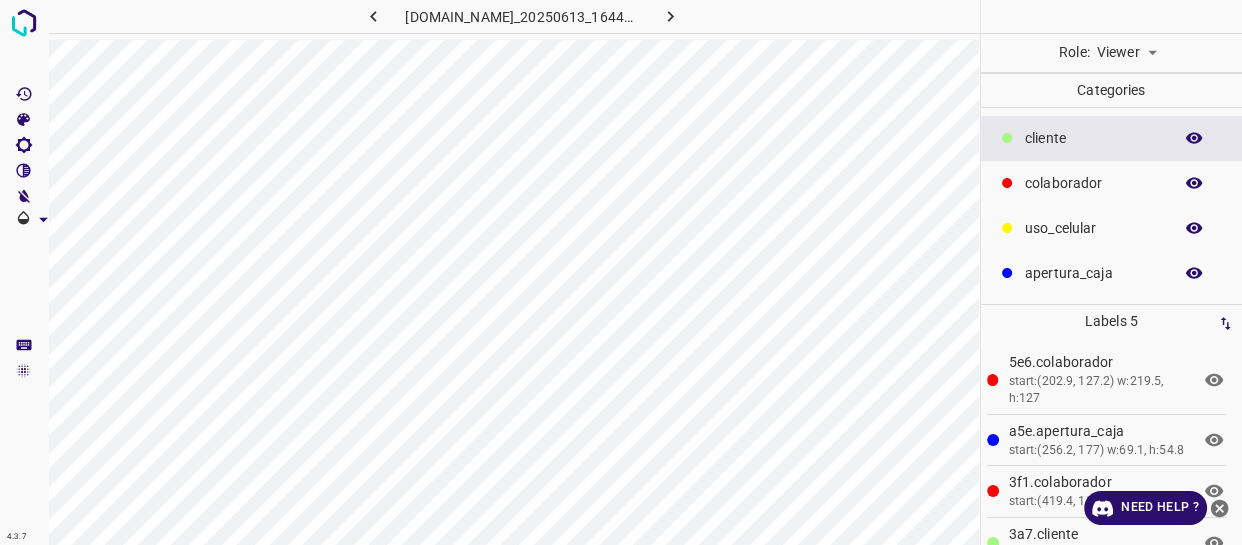 click on "4.3.7 803-bch-oasis-coyoacan.ddns.me_20250613_164420_000001200.jpg Role: Viewer viewer Categories ​​cliente colaborador uso_celular apertura_caja Labels   5 5e6.colaborador
start:(202.9, 127.2)
w:219.5, h:127
a5e.apertura_caja
start:(256.2, 177)
w:69.1, h:54.8
3f1.colaborador
start:(419.4, 189.6)
w:140, h:65
3a7.​​cliente
start:(389.7, 286.8)
w:123.4, h:50
ea0.​​cliente
start:(258.5, 297.3)
w:146.5, h:62.6
Categories 1 ​​cliente 2 colaborador 3 uso_celular 4 apertura_caja Tools Space Change between modes (Draw & Edit) I Auto labeling R Restore zoom M Zoom in N Zoom out Delete Delete selecte label Filters Z Restore filters X Saturation filter C Brightness filter V Contrast filter B Gray scale filter General O Download Need Help ? - Text - Hide - Delete" at bounding box center [621, 272] 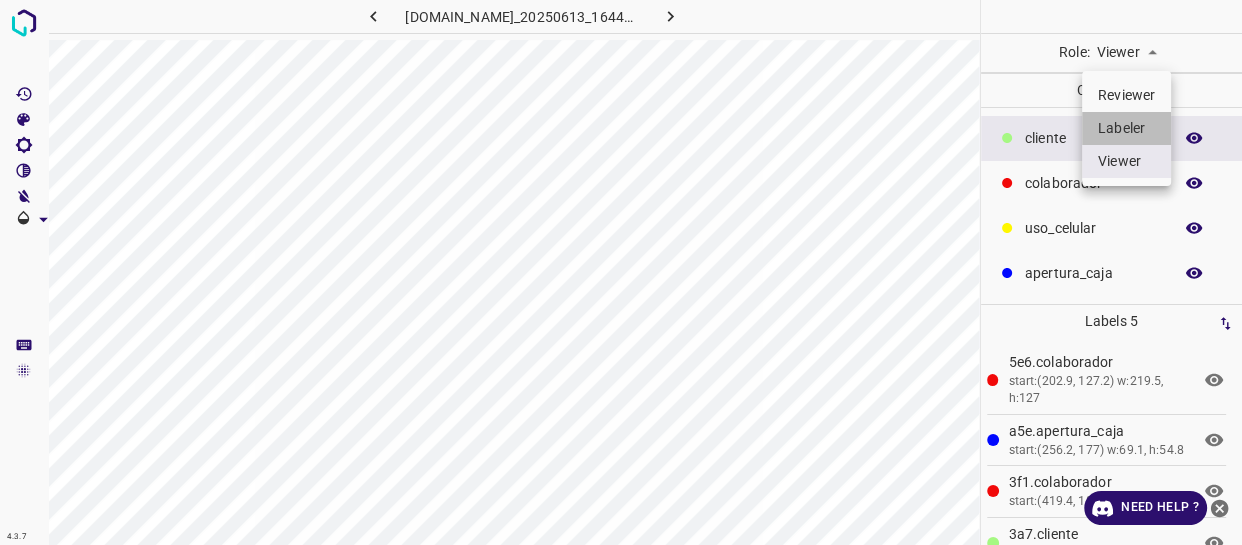 click on "Labeler" at bounding box center (1126, 128) 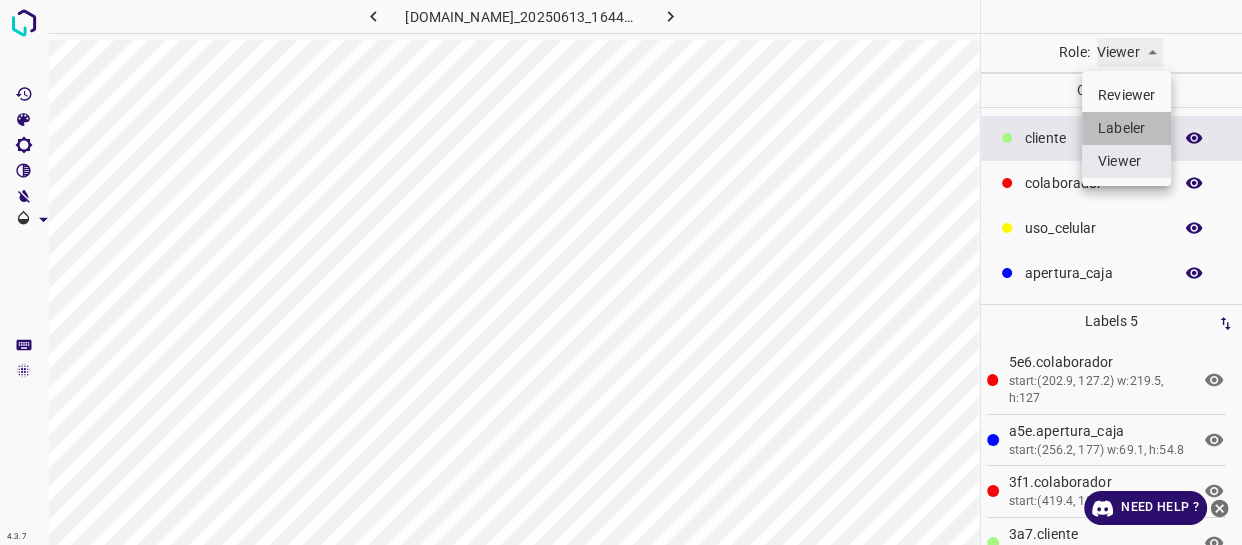 type on "labeler" 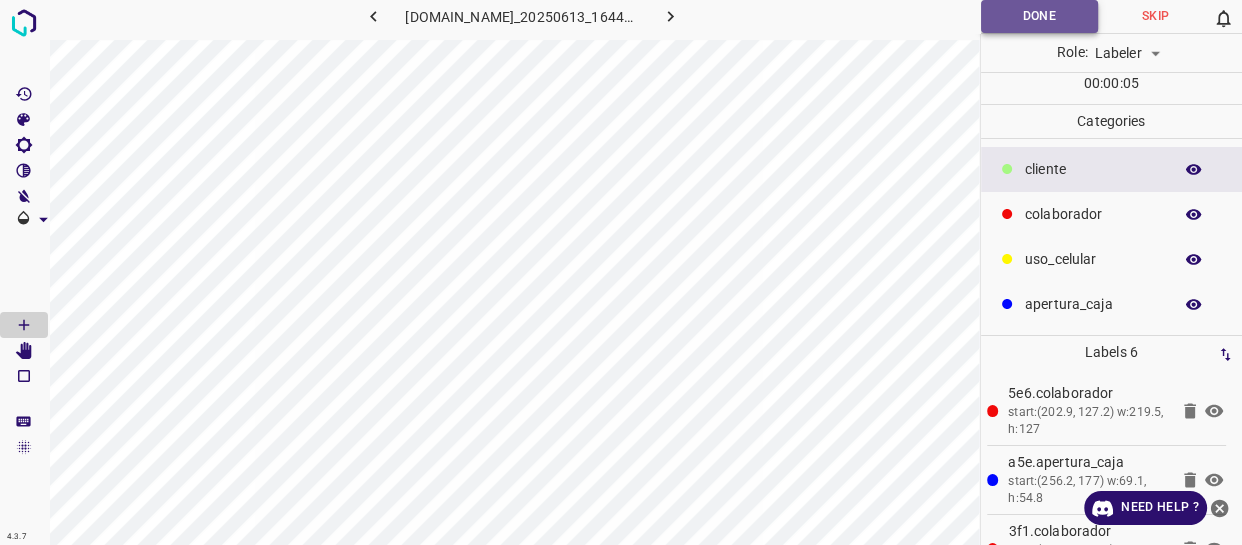 click on "Done" at bounding box center [1039, 16] 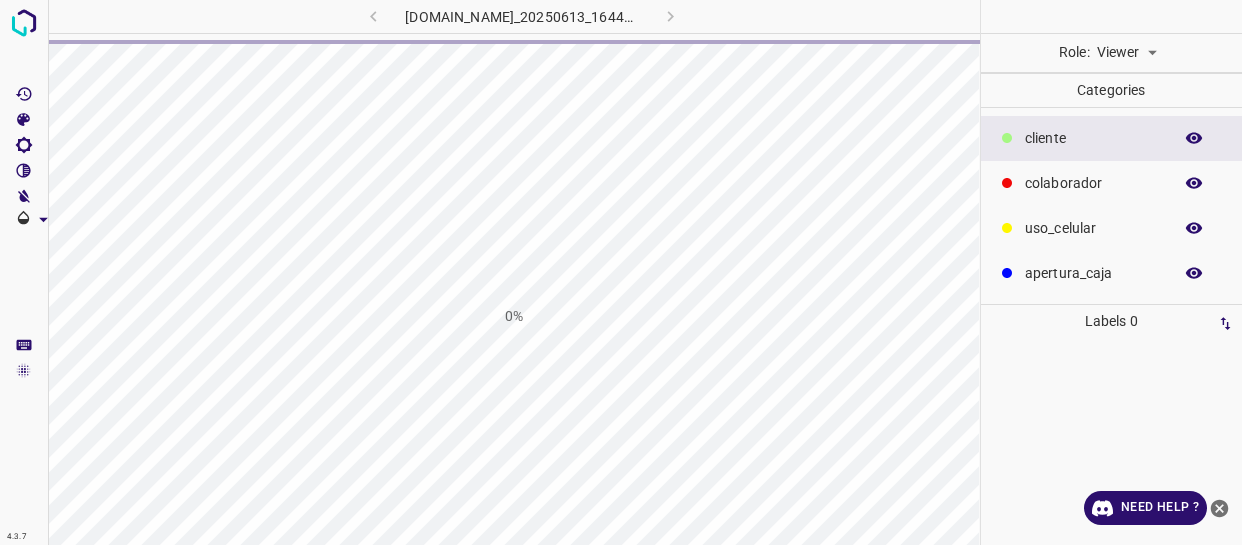 scroll, scrollTop: 0, scrollLeft: 0, axis: both 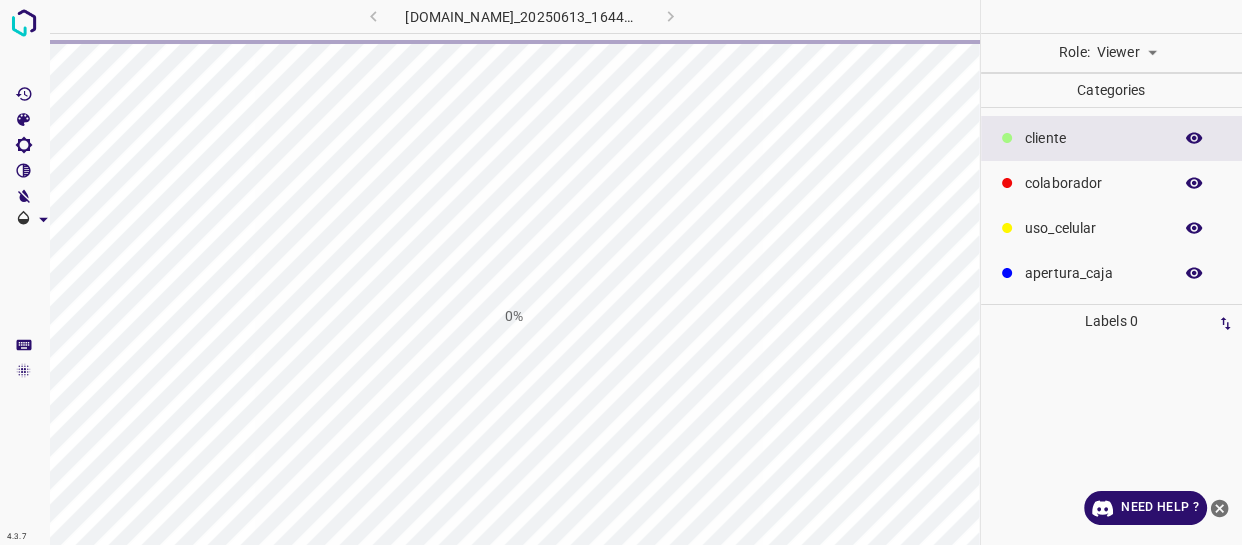 click on "4.3.7 803-bch-oasis-coyoacan.ddns.me_20250613_164420_000001290.jpg 0% Role: Viewer viewer Categories ​​cliente colaborador uso_celular apertura_caja Labels   0 Categories 1 ​​cliente 2 colaborador 3 uso_celular 4 apertura_caja Tools Space Change between modes (Draw & Edit) I Auto labeling R Restore zoom M Zoom in N Zoom out Delete Delete selecte label Filters Z Restore filters X Saturation filter C Brightness filter V Contrast filter B Gray scale filter General O Download Need Help ? - Text - Hide - Delete" at bounding box center (621, 272) 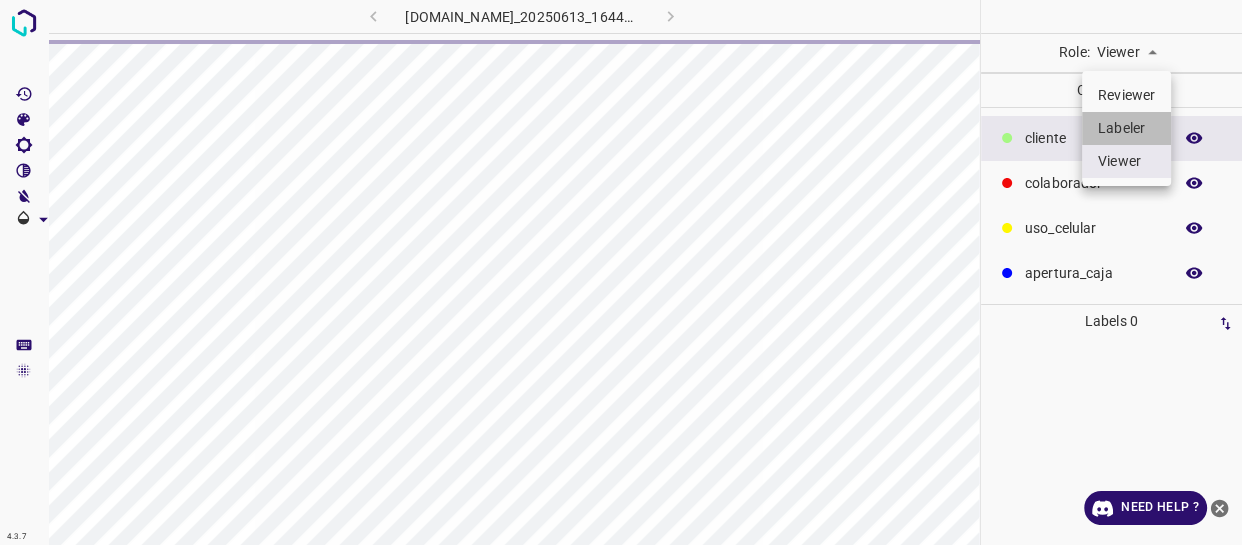 click on "Labeler" at bounding box center [1126, 128] 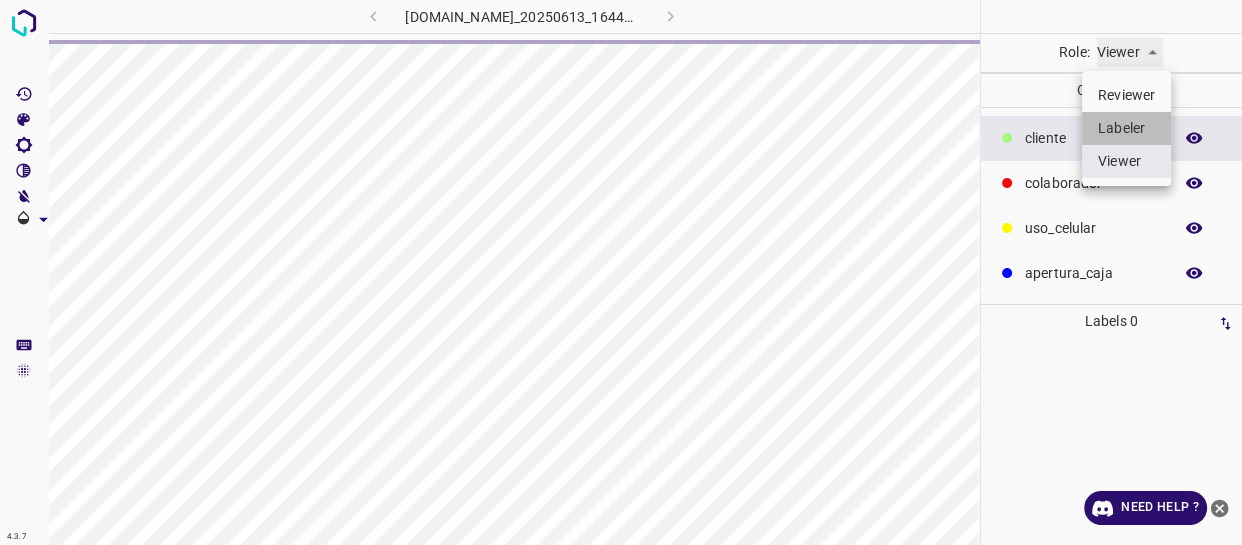 type on "labeler" 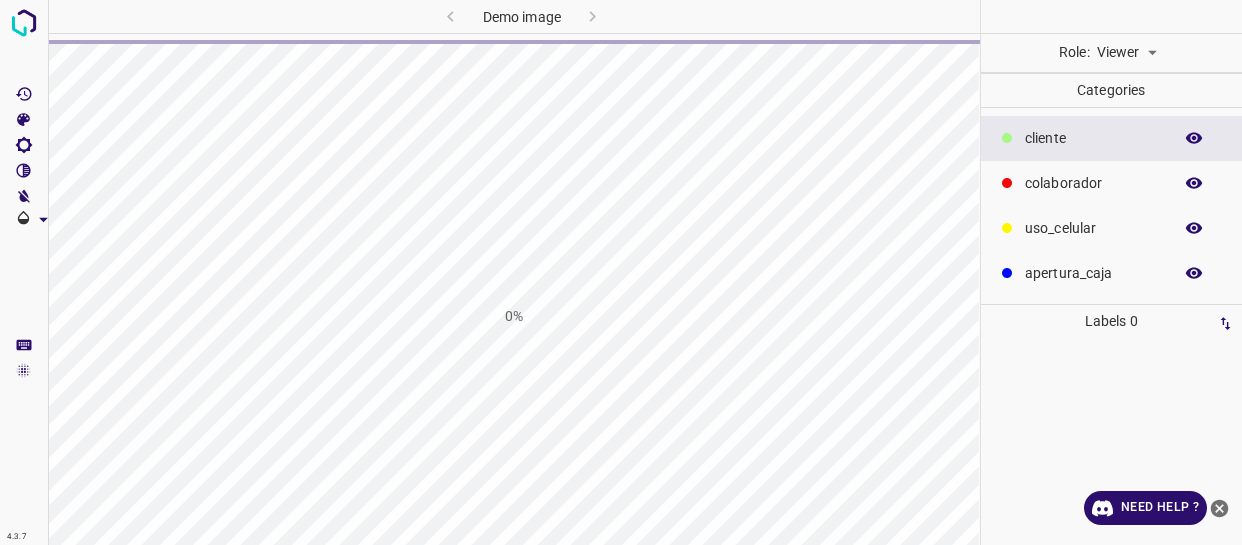scroll, scrollTop: 0, scrollLeft: 0, axis: both 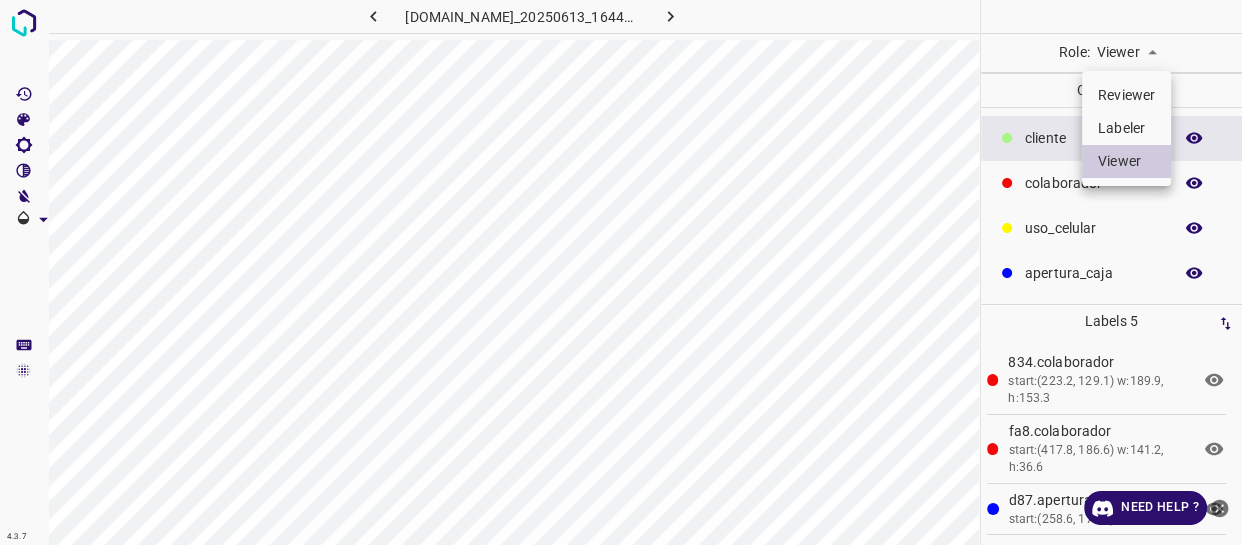 click on "4.3.7 [DOMAIN_NAME]_20250613_164420_000001290.jpg Role: Viewer viewer Categories ​​cliente colaborador uso_celular apertura_caja Labels   5 834.colaborador
start:(223.2, 129.1)
w:189.9, h:153.3
fa8.colaborador
start:(417.8, 186.6)
w:141.2, h:36.6
d87.apertura_caja
start:(258.6, 175.3)
w:67, h:61.2
fcf.​​cliente
start:(301.6, 296.4)
w:97.7, h:63.5
add.​​cliente
start:(410.4, 280)
w:110.4, h:57.9
Categories 1 ​​cliente 2 colaborador 3 uso_celular 4 apertura_caja Tools Space Change between modes (Draw & Edit) I Auto labeling R Restore zoom M Zoom in N Zoom out Delete Delete selecte label Filters Z Restore filters X Saturation filter C Brightness filter V Contrast filter B Gray scale filter General O Download Need Help ? - Text - Hide - Delete Reviewer Labeler Viewer" at bounding box center (621, 272) 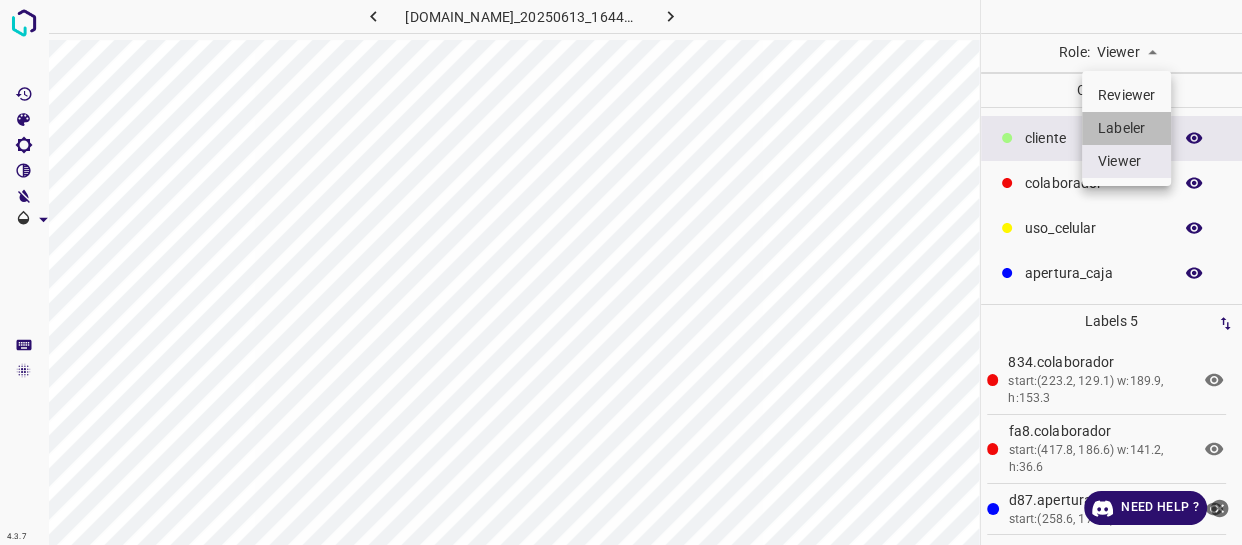 click on "Labeler" at bounding box center [1126, 128] 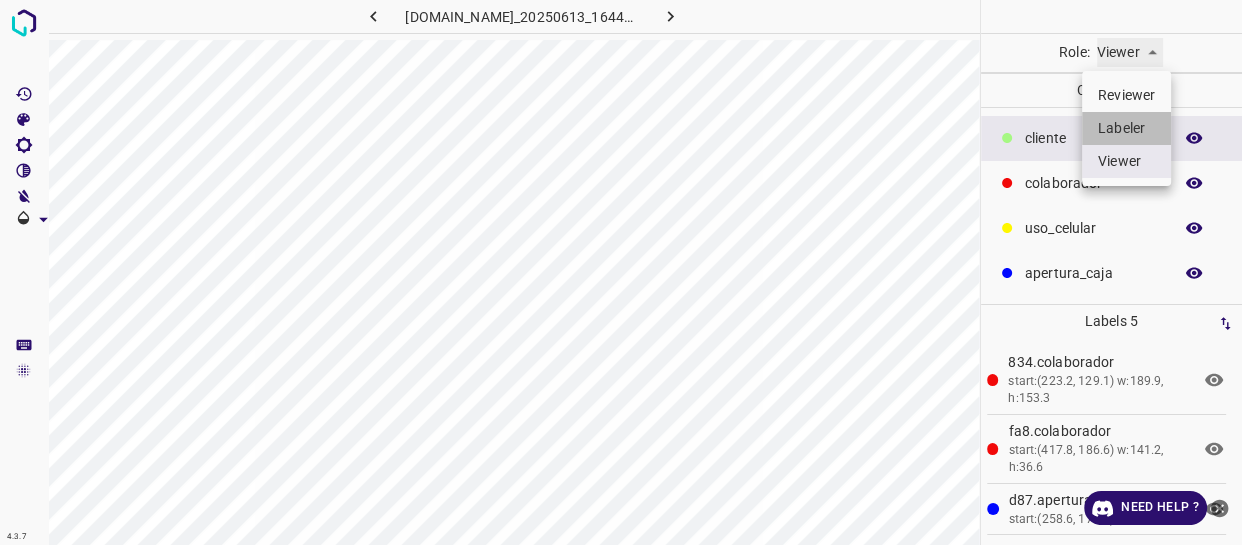 type on "labeler" 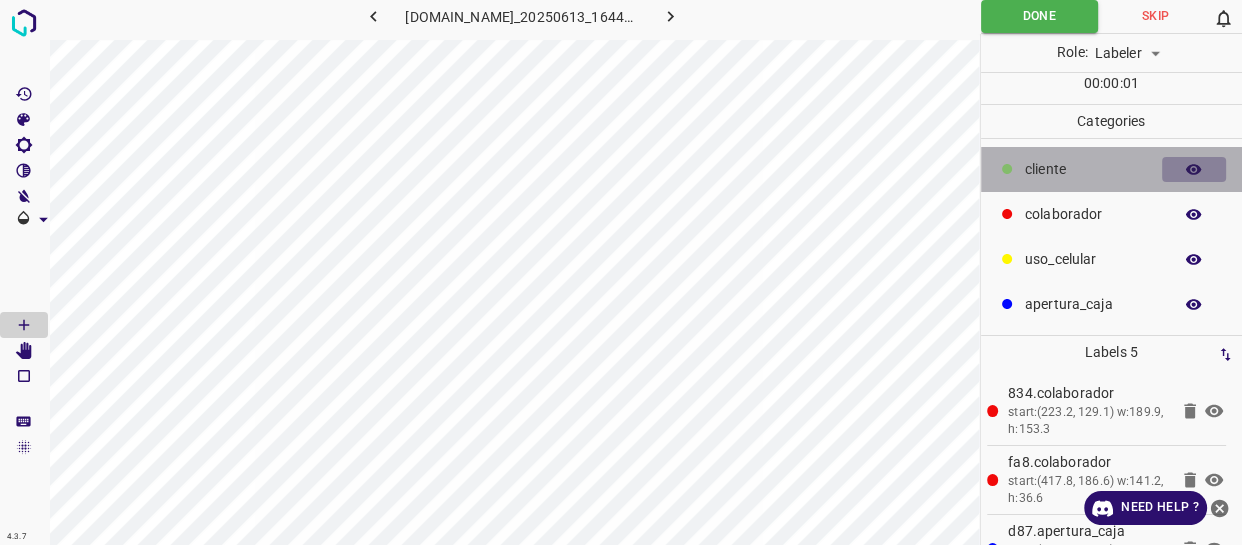 click 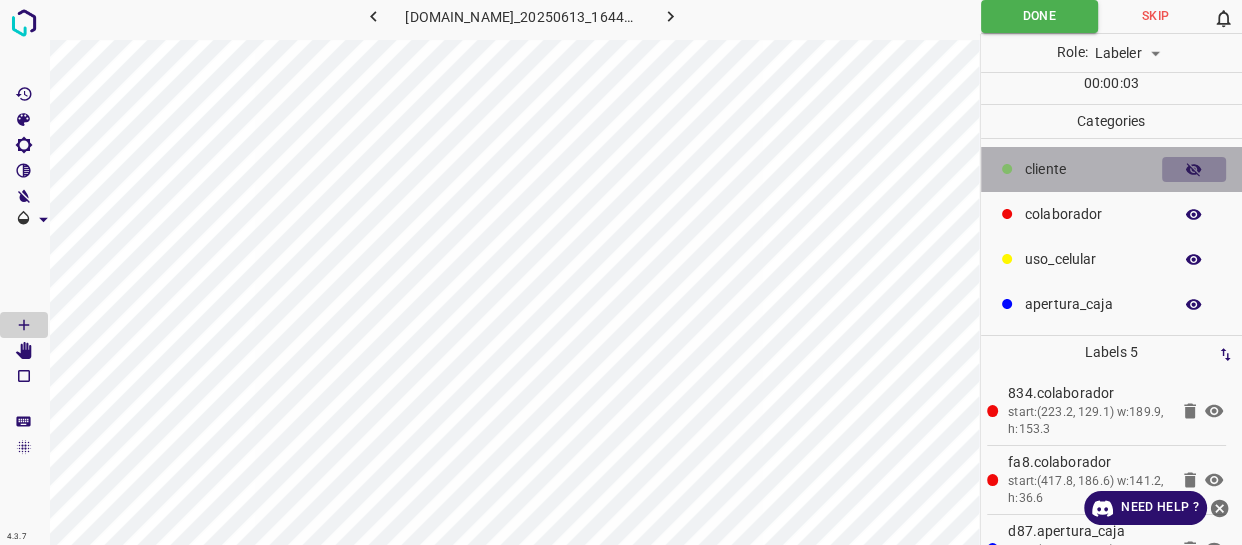click 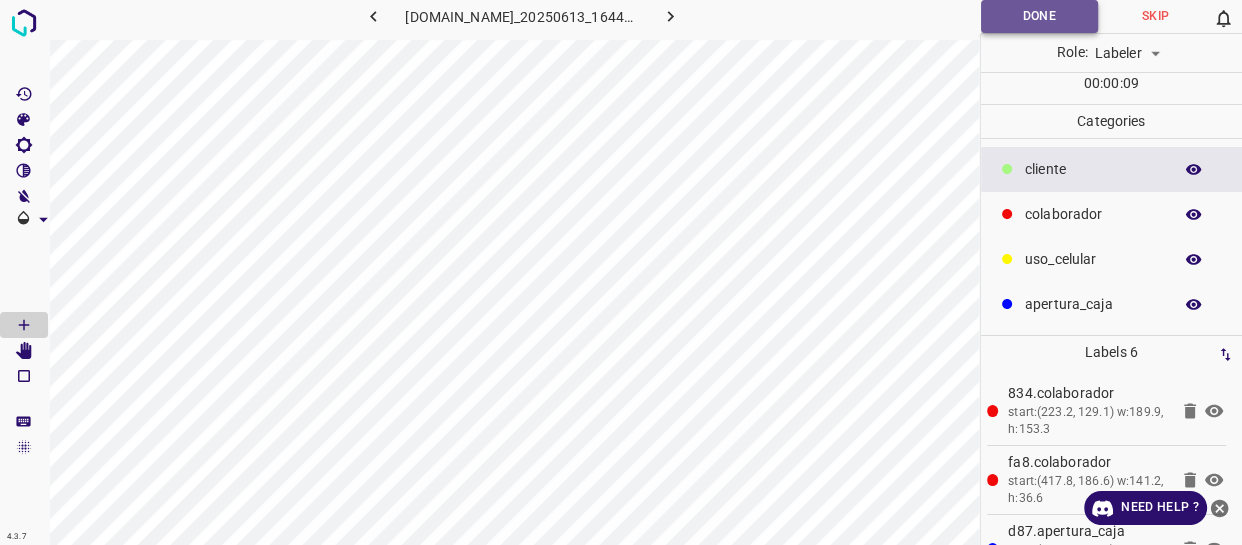 click on "Done" at bounding box center [1039, 16] 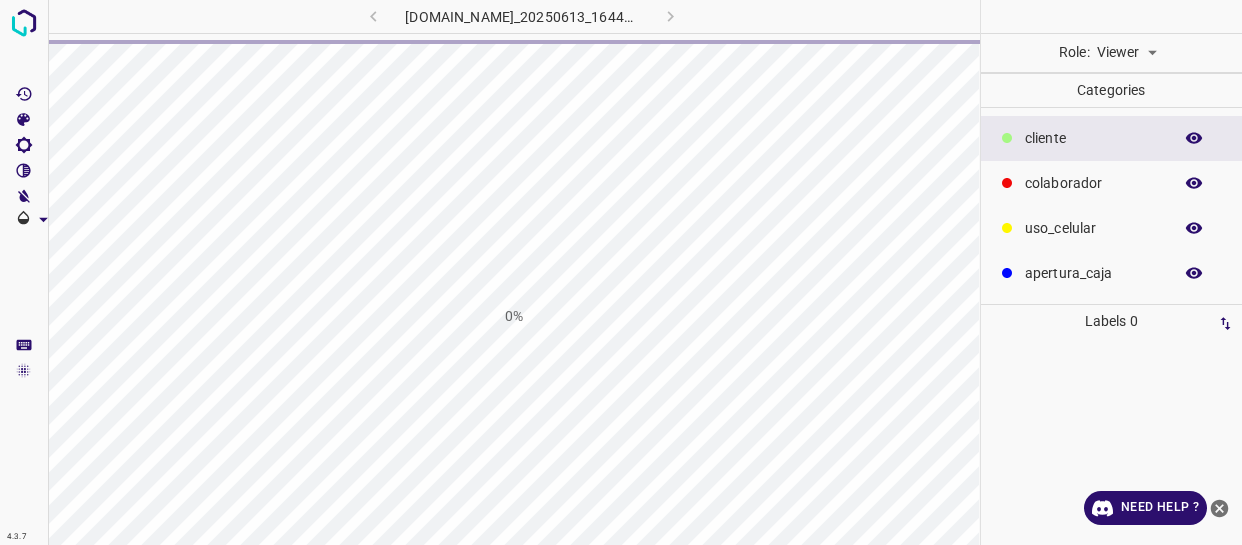 scroll, scrollTop: 0, scrollLeft: 0, axis: both 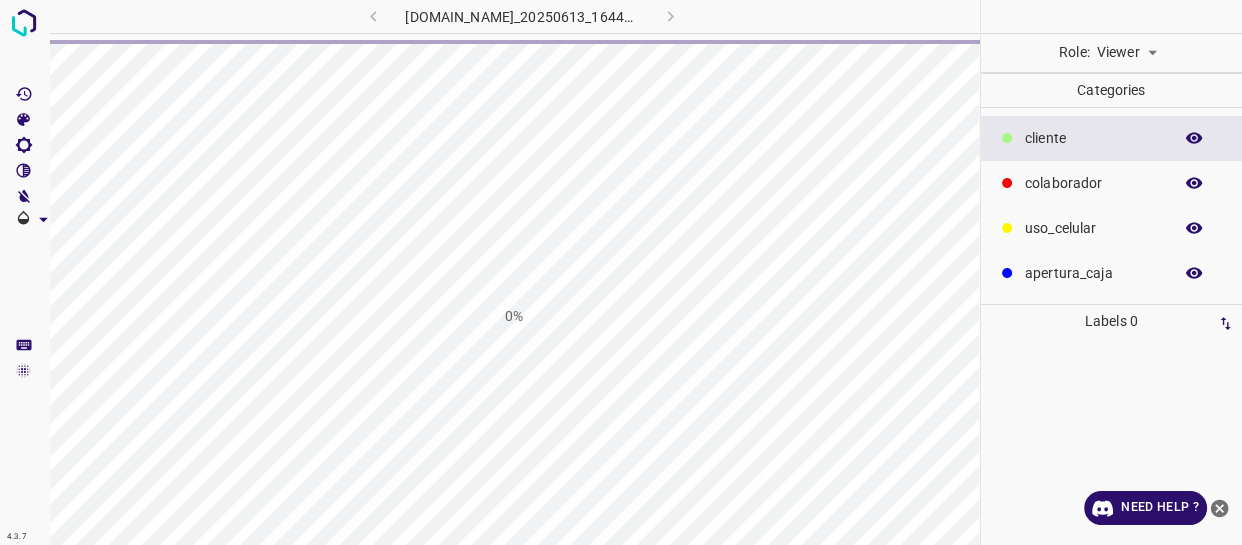 click on "4.3.7 803-bch-oasis-coyoacan.ddns.me_20250613_164420_000001500.jpg 0% Role: Viewer viewer Categories ​​cliente colaborador uso_celular apertura_caja Labels   0 Categories 1 ​​cliente 2 colaborador 3 uso_celular 4 apertura_caja Tools Space Change between modes (Draw & Edit) I Auto labeling R Restore zoom M Zoom in N Zoom out Delete Delete selecte label Filters Z Restore filters X Saturation filter C Brightness filter V Contrast filter B Gray scale filter General O Download Need Help ? - Text - Hide - Delete" at bounding box center (621, 272) 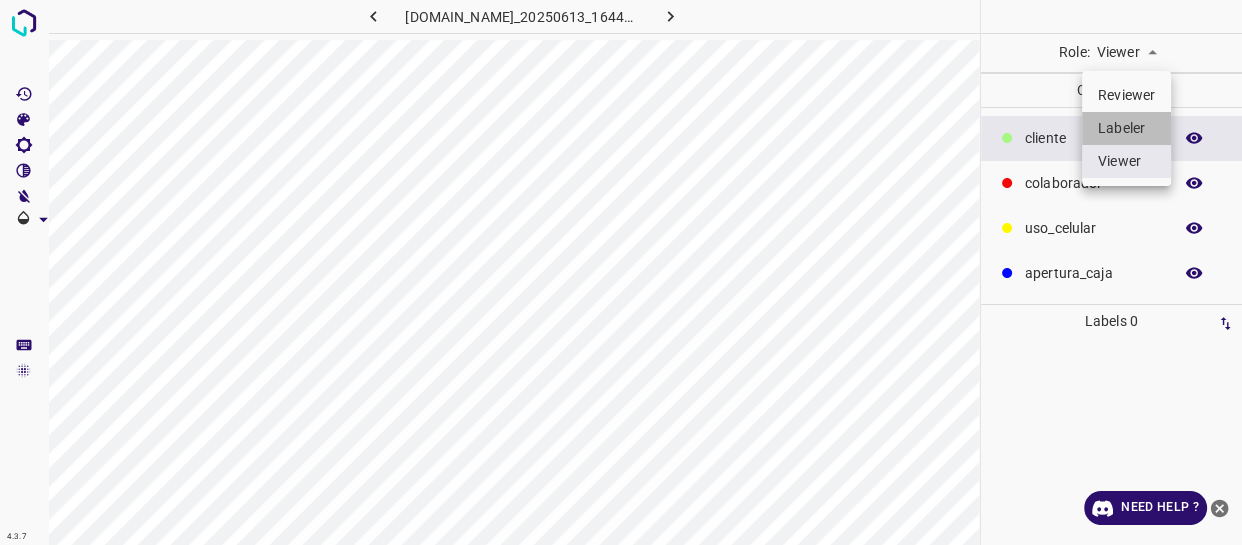 click on "Labeler" at bounding box center (1126, 128) 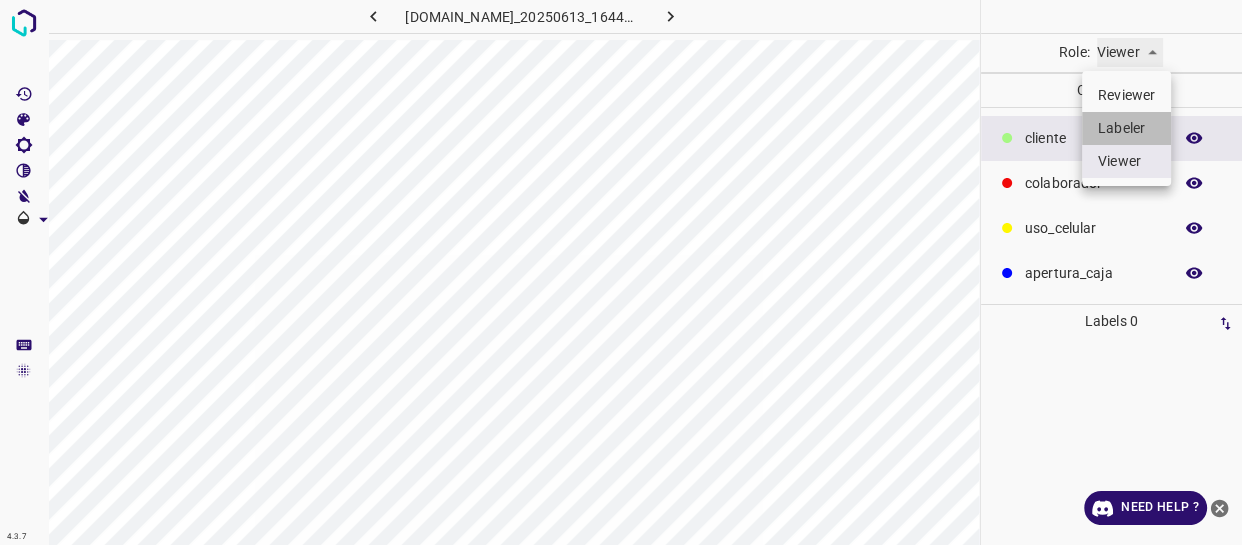 type on "labeler" 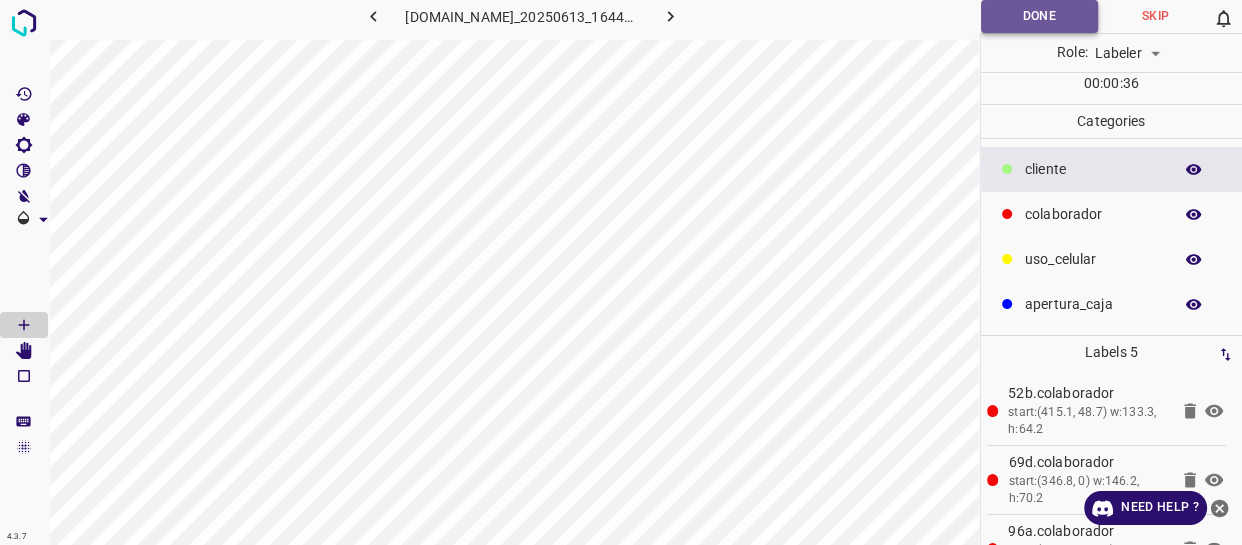 click on "Done" at bounding box center (1039, 16) 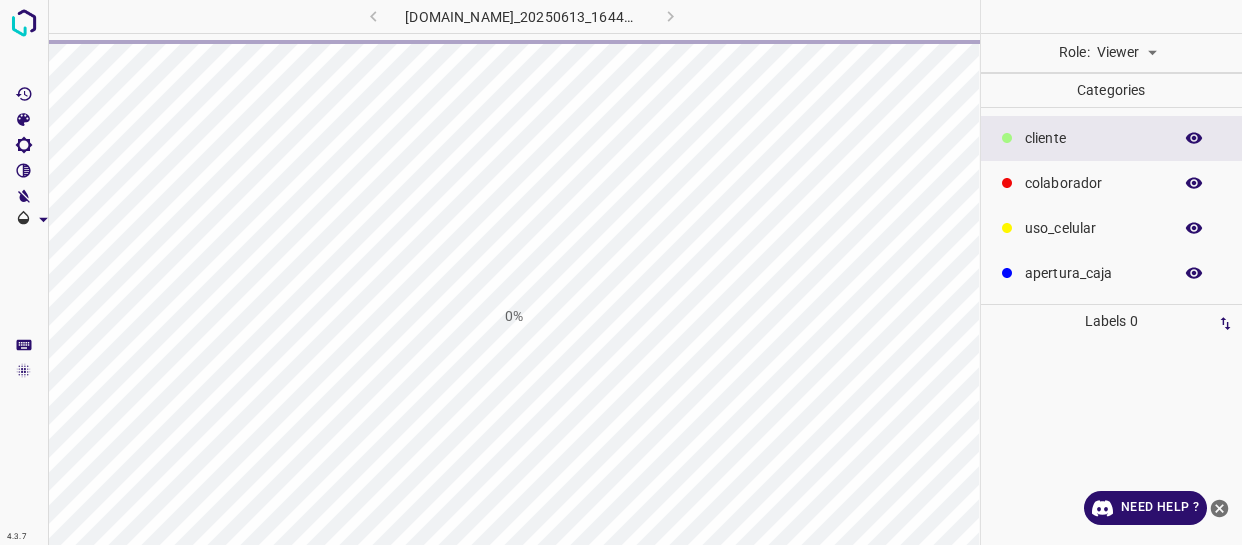 scroll, scrollTop: 0, scrollLeft: 0, axis: both 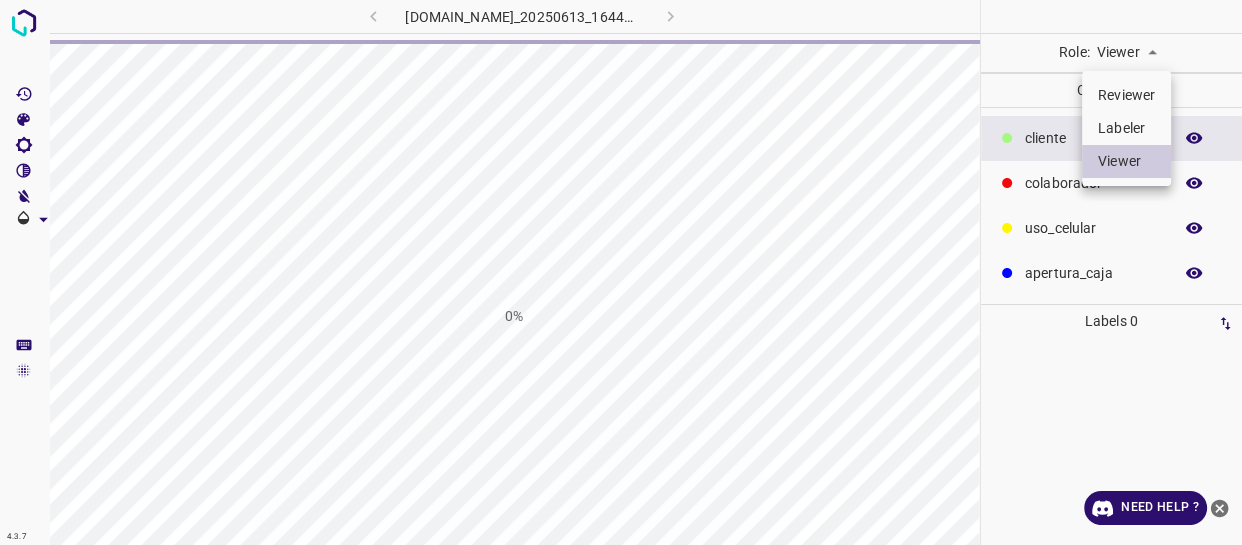 click on "4.3.7 [DOMAIN_NAME]_20250613_164420_000001710.jpg 0% Role: Viewer viewer Categories ​​cliente colaborador uso_celular apertura_caja Labels   0 Categories 1 ​​cliente 2 colaborador 3 uso_celular 4 apertura_caja Tools Space Change between modes (Draw & Edit) I Auto labeling R Restore zoom M Zoom in N Zoom out Delete Delete selecte label Filters Z Restore filters X Saturation filter C Brightness filter V Contrast filter B Gray scale filter General O Download Need Help ? - Text - Hide - Delete Reviewer Labeler Viewer" at bounding box center [621, 272] 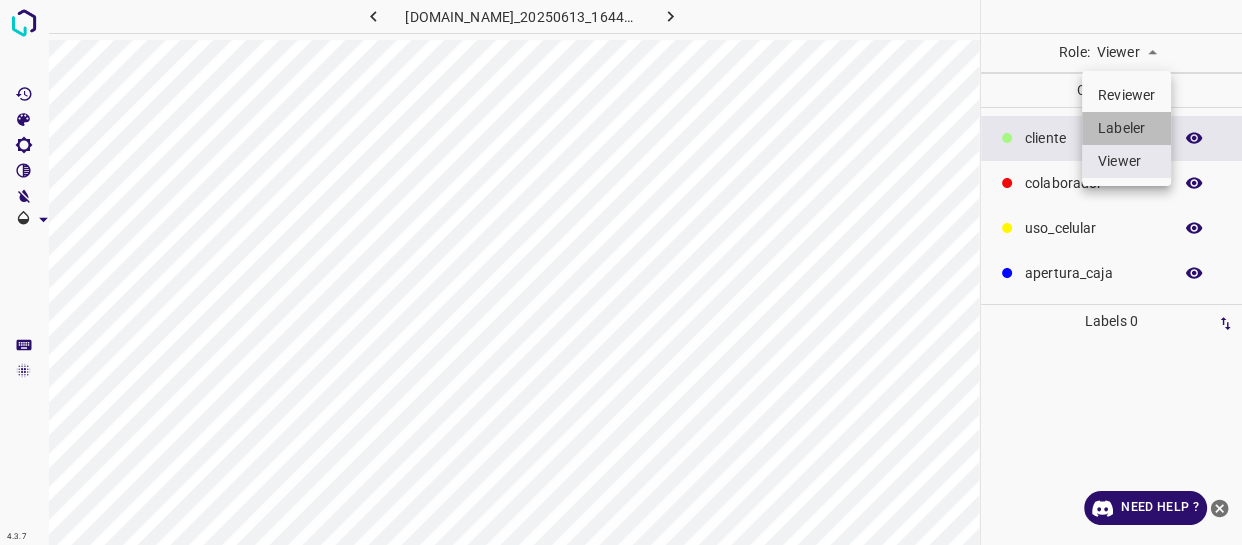click on "Labeler" at bounding box center (1126, 128) 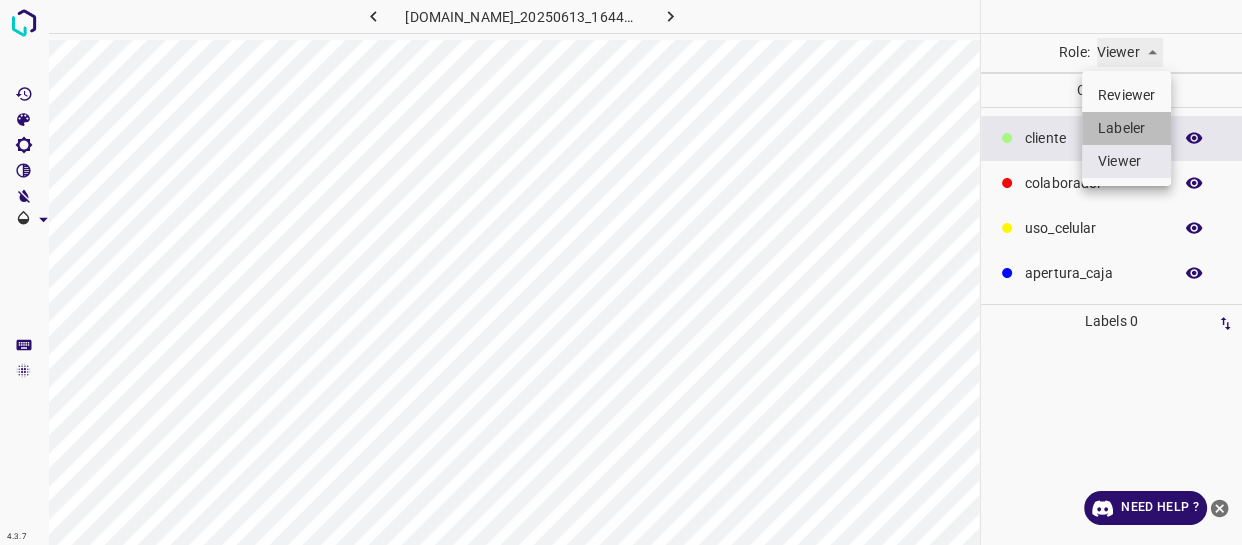 type on "labeler" 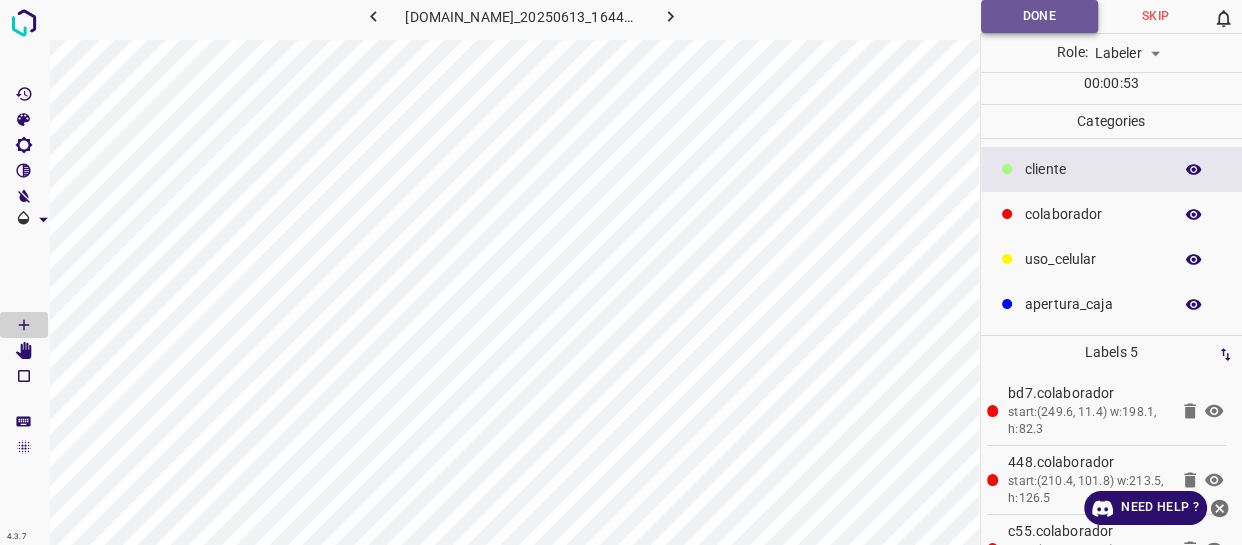 click on "Done" at bounding box center (1039, 16) 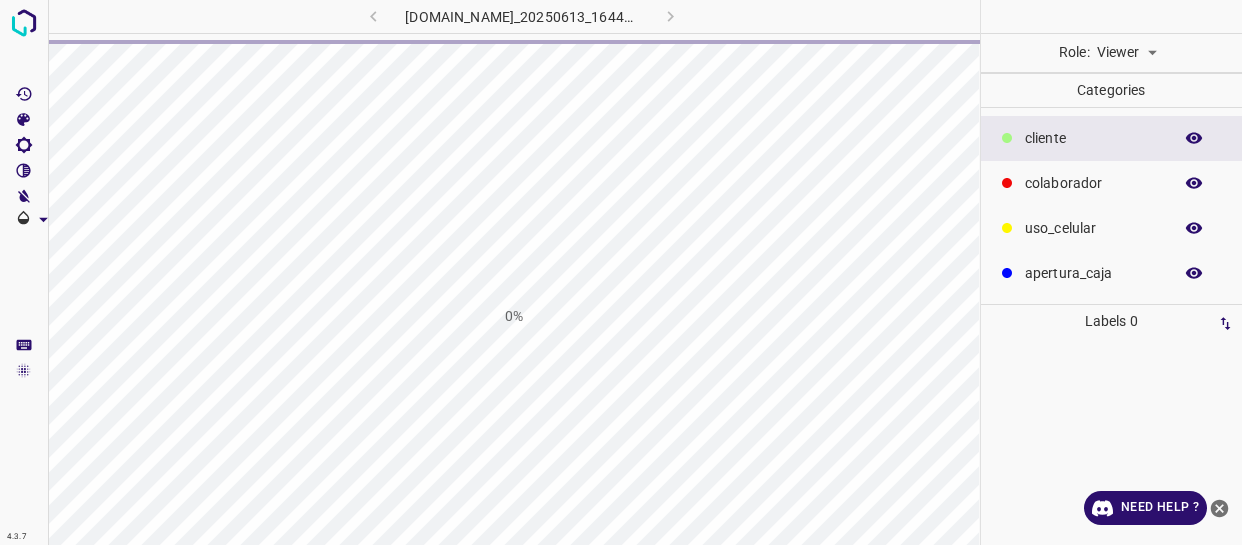 scroll, scrollTop: 0, scrollLeft: 0, axis: both 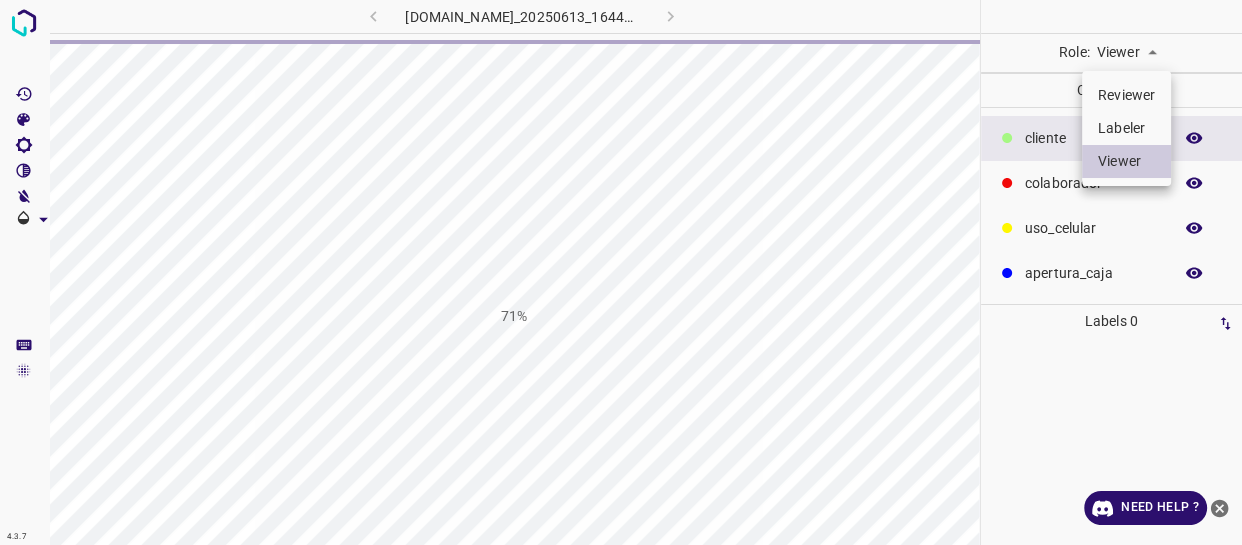 click on "4.3.7 [DOMAIN_NAME]_20250613_164420_000003240.jpg 71% Role: Viewer viewer Categories ​​cliente colaborador uso_celular apertura_caja Labels   0 Categories 1 ​​cliente 2 colaborador 3 uso_celular 4 apertura_caja Tools Space Change between modes (Draw & Edit) I Auto labeling R Restore zoom M Zoom in N Zoom out Delete Delete selecte label Filters Z Restore filters X Saturation filter C Brightness filter V Contrast filter B Gray scale filter General O Download Need Help ? - Text - Hide - Delete Reviewer Labeler Viewer" at bounding box center (621, 272) 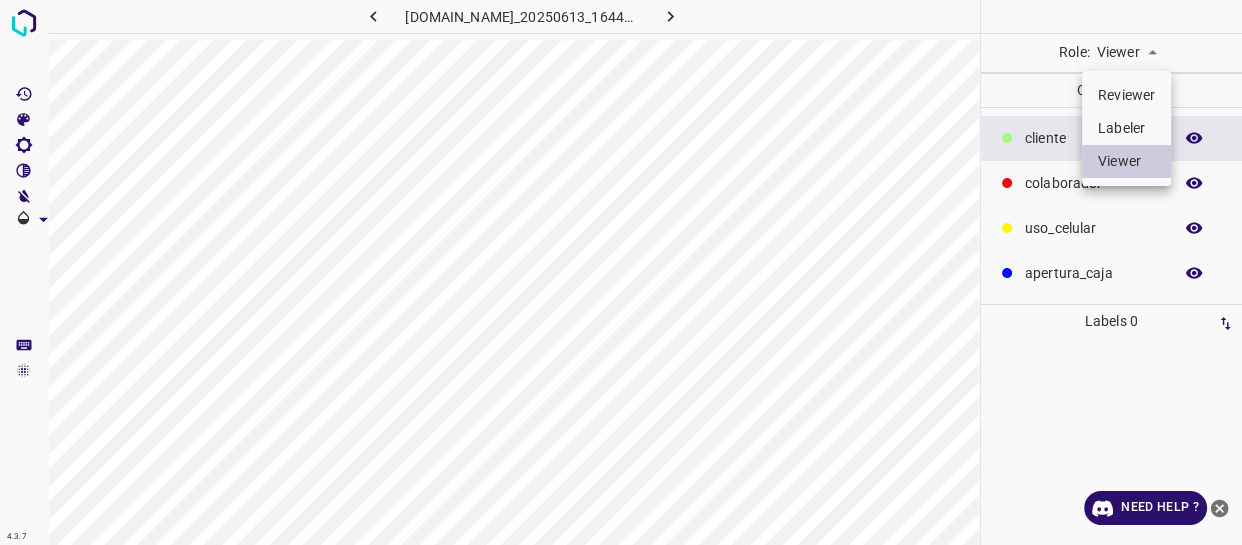 click on "Labeler" at bounding box center [1126, 128] 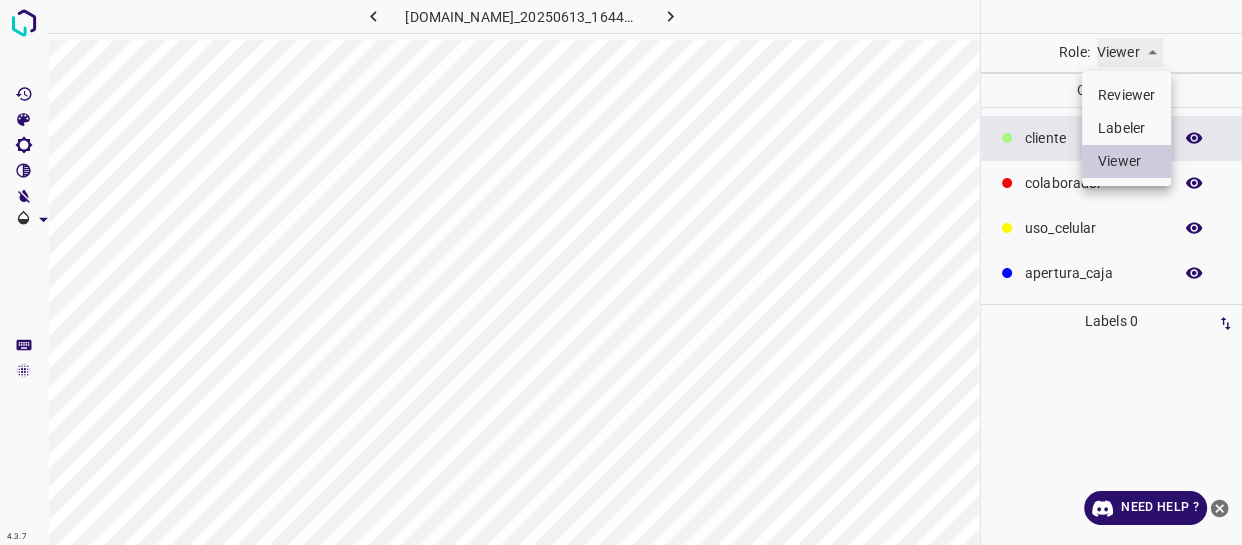 type on "labeler" 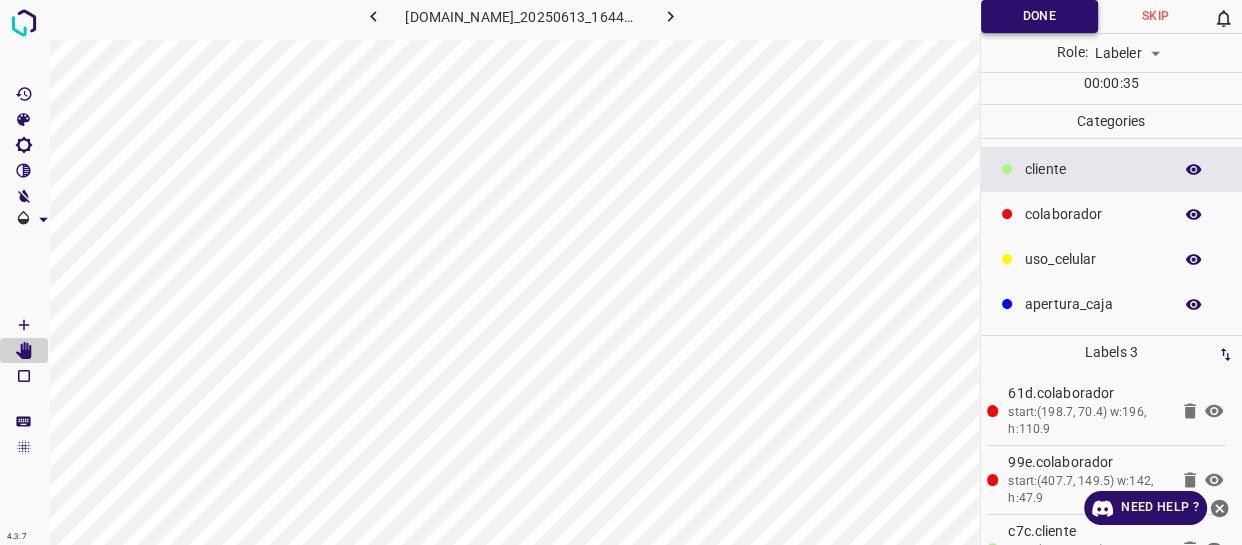 click on "Done" at bounding box center (1039, 16) 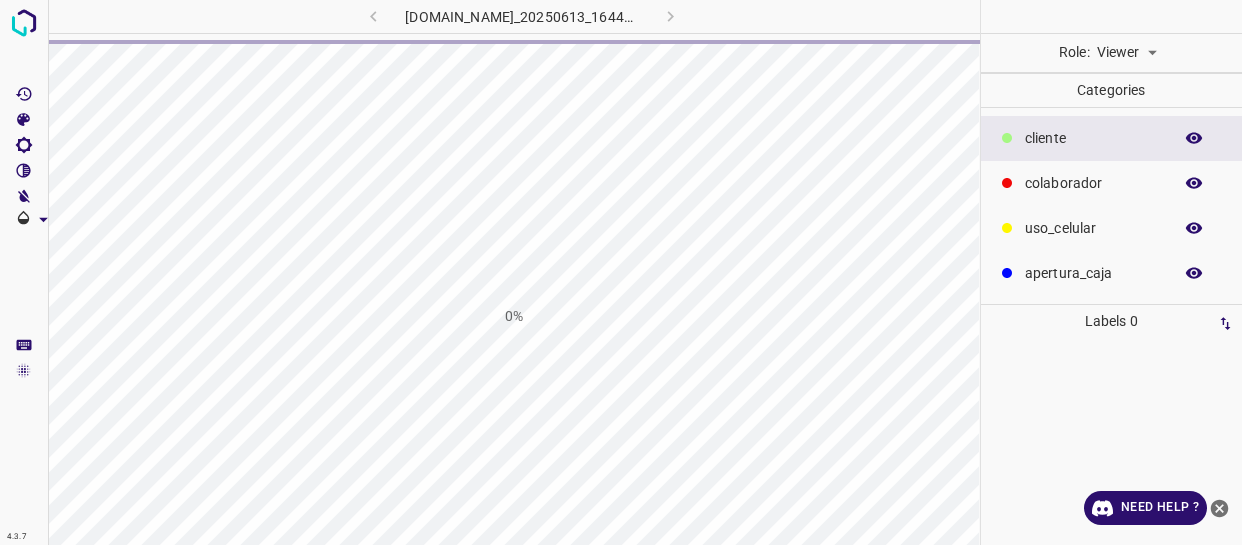 scroll, scrollTop: 0, scrollLeft: 0, axis: both 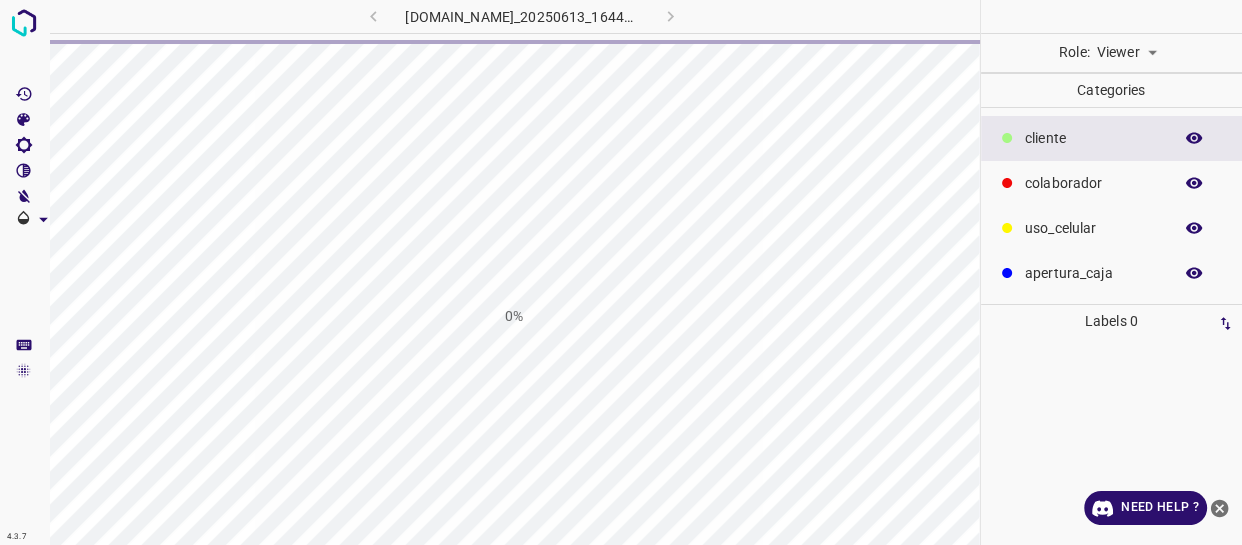 click on "​​cliente" at bounding box center [1093, 138] 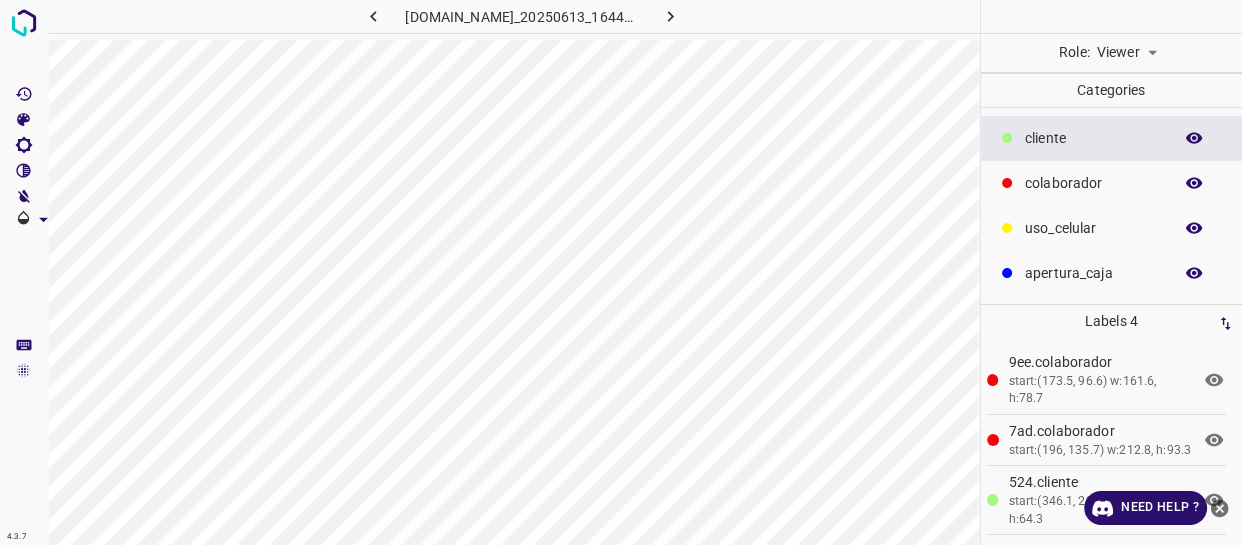 click on "4.3.7 803-bch-oasis-coyoacan.ddns.me_20250613_164420_000005190.jpg Role: Viewer viewer Categories ​​cliente colaborador uso_celular apertura_caja Labels   4 9ee.colaborador
start:(173.5, 96.6)
w:161.6, h:78.7
7ad.colaborador
start:(196, 135.7)
w:212.8, h:93.3
524.​​cliente
start:(346.1, 295.6)
w:99.7, h:64.3
199.​​cliente
start:(251.1, 324.1)
w:149.6, h:35.8
Categories 1 ​​cliente 2 colaborador 3 uso_celular 4 apertura_caja Tools Space Change between modes (Draw & Edit) I Auto labeling R Restore zoom M Zoom in N Zoom out Delete Delete selecte label Filters Z Restore filters X Saturation filter C Brightness filter V Contrast filter B Gray scale filter General O Download Need Help ? - Text - Hide - Delete" at bounding box center [621, 272] 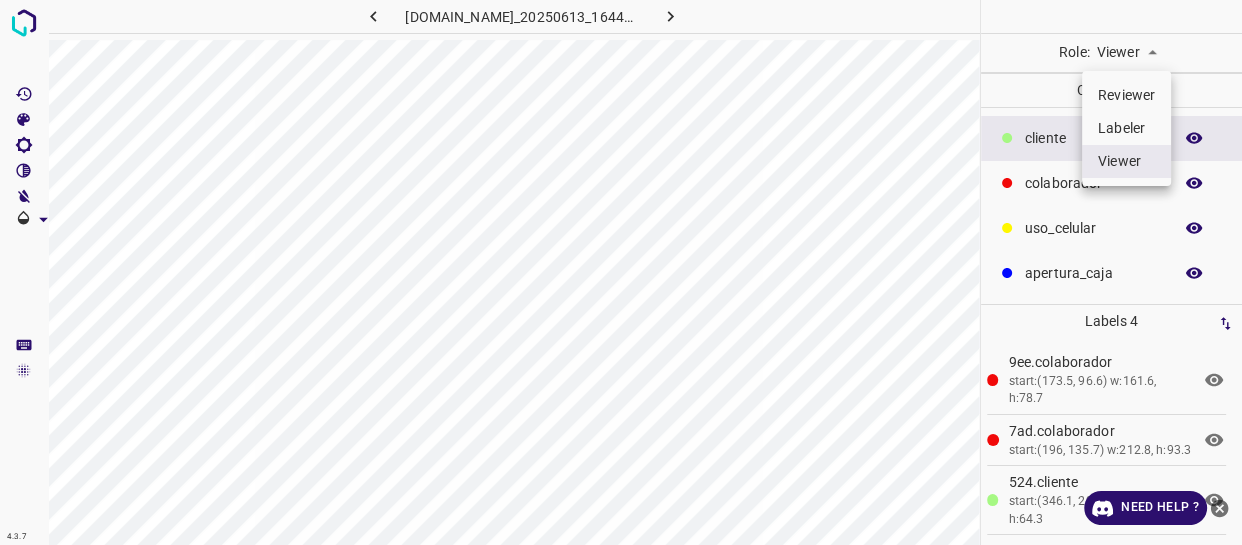 click on "Labeler" at bounding box center [1126, 128] 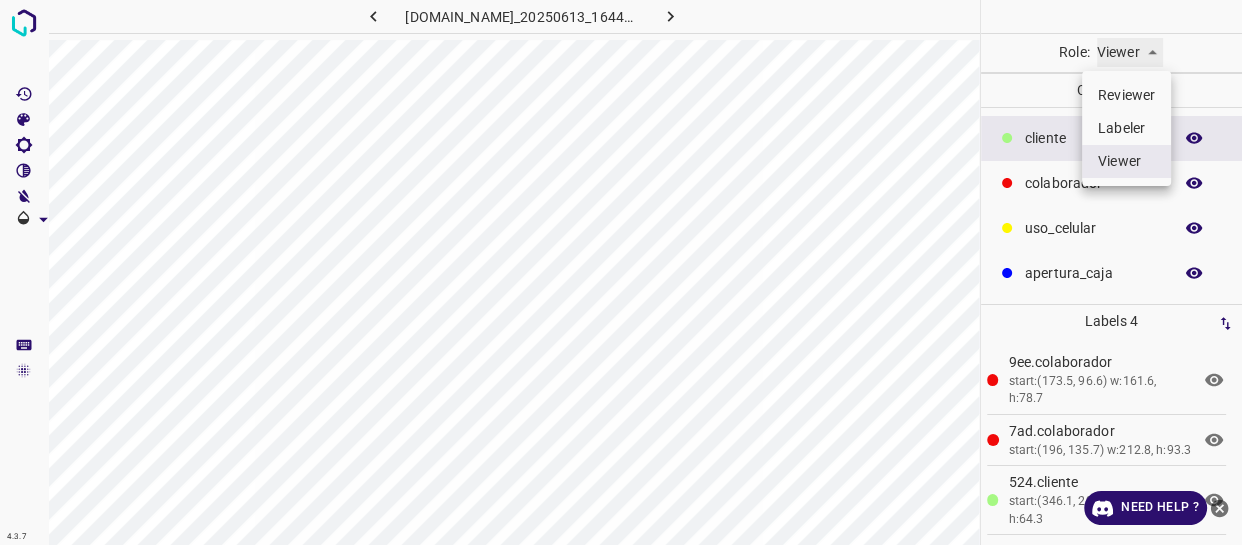 type on "labeler" 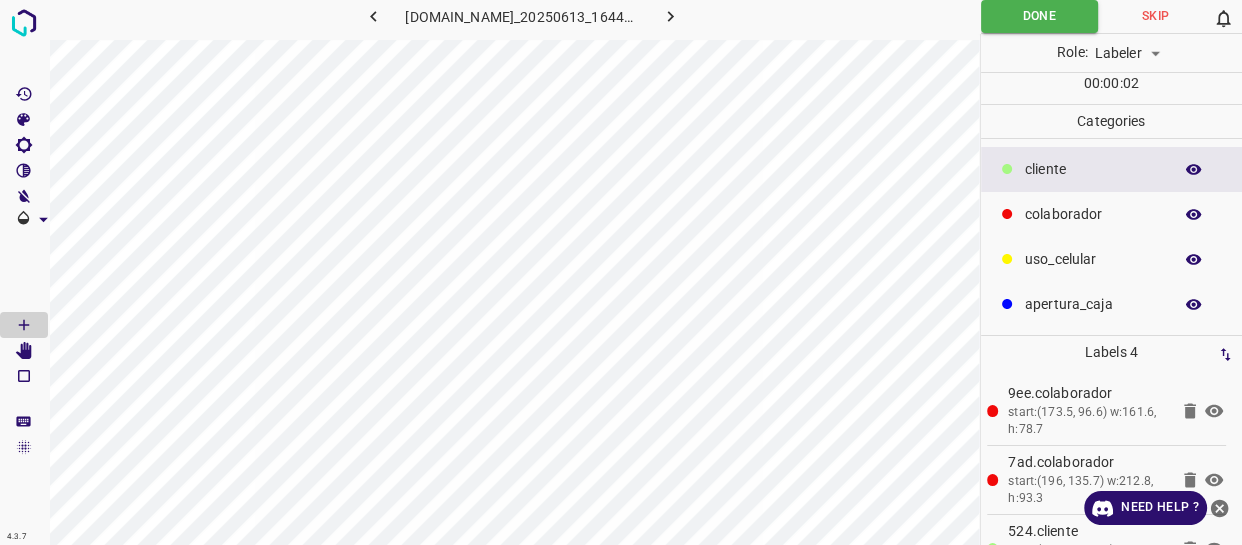 click 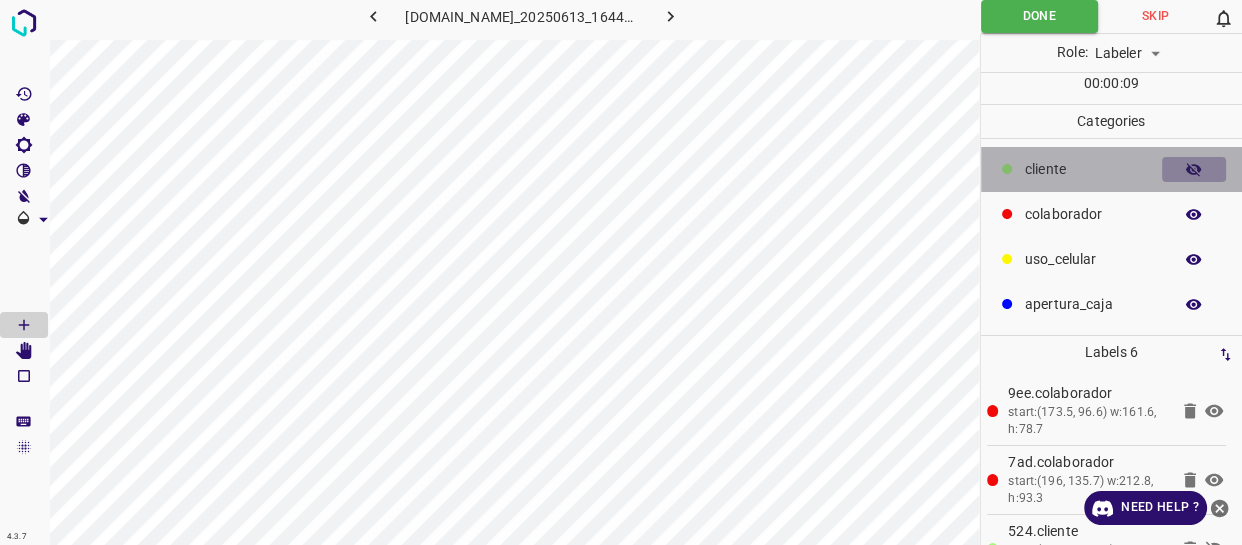 click at bounding box center (1194, 170) 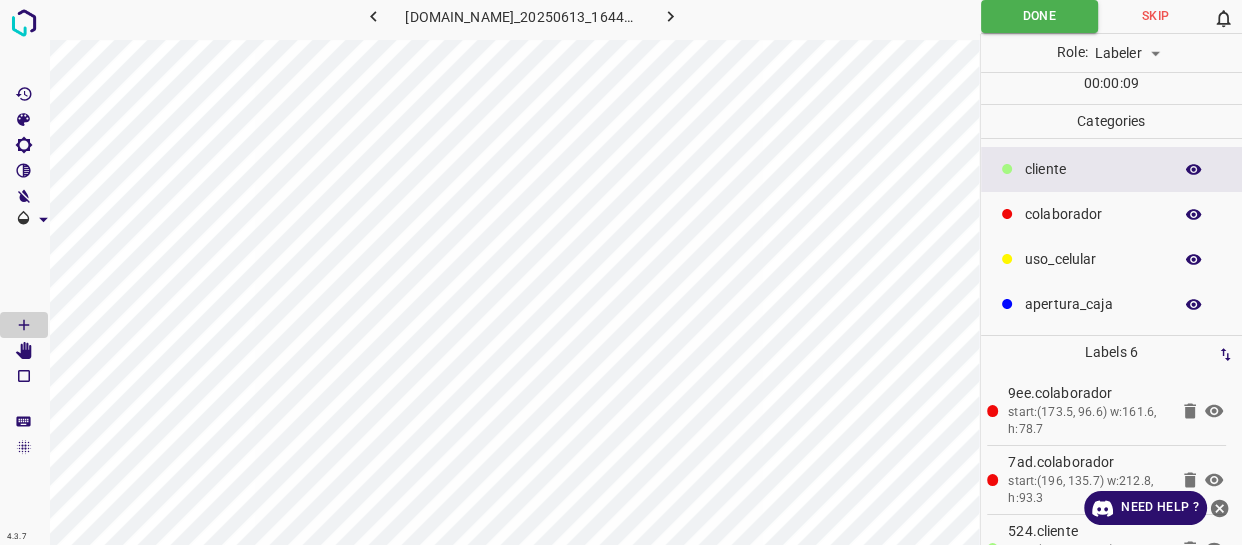 click at bounding box center [1194, 170] 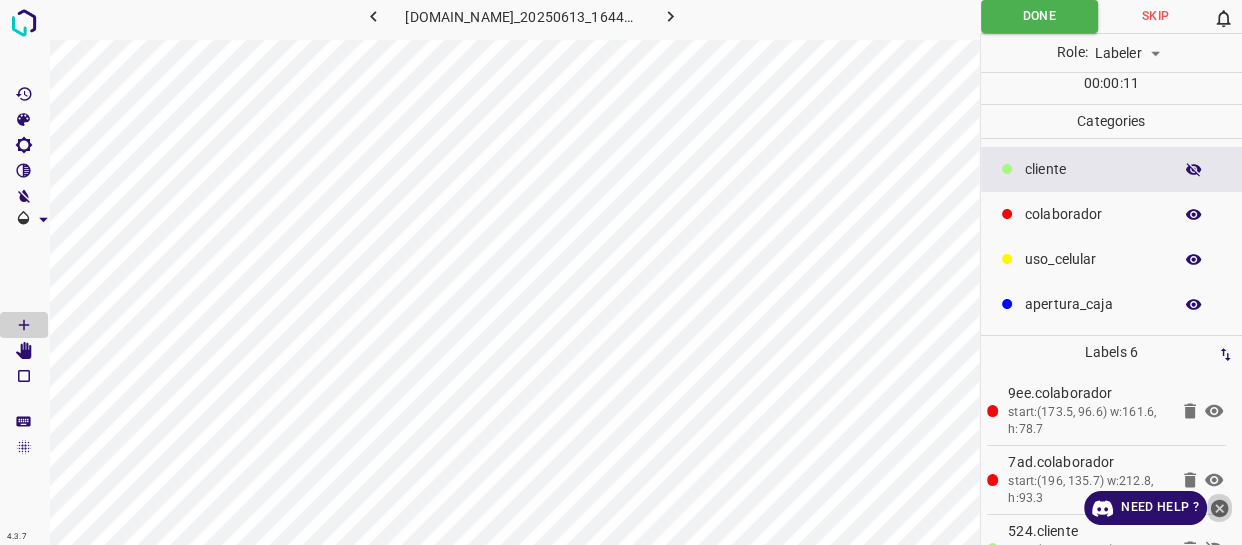 click 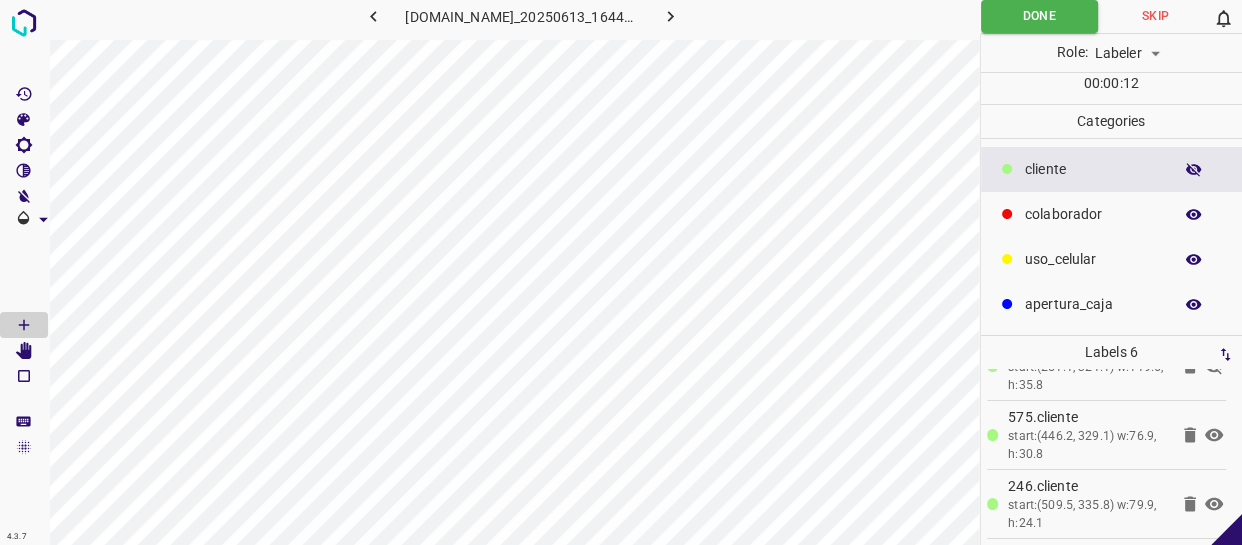 scroll, scrollTop: 161, scrollLeft: 0, axis: vertical 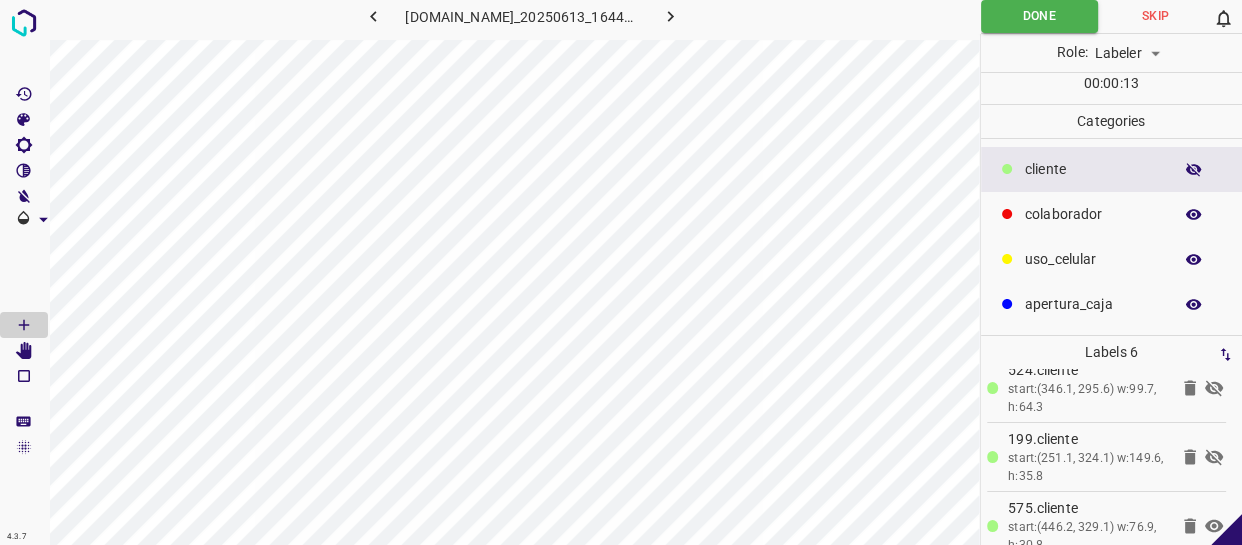 click 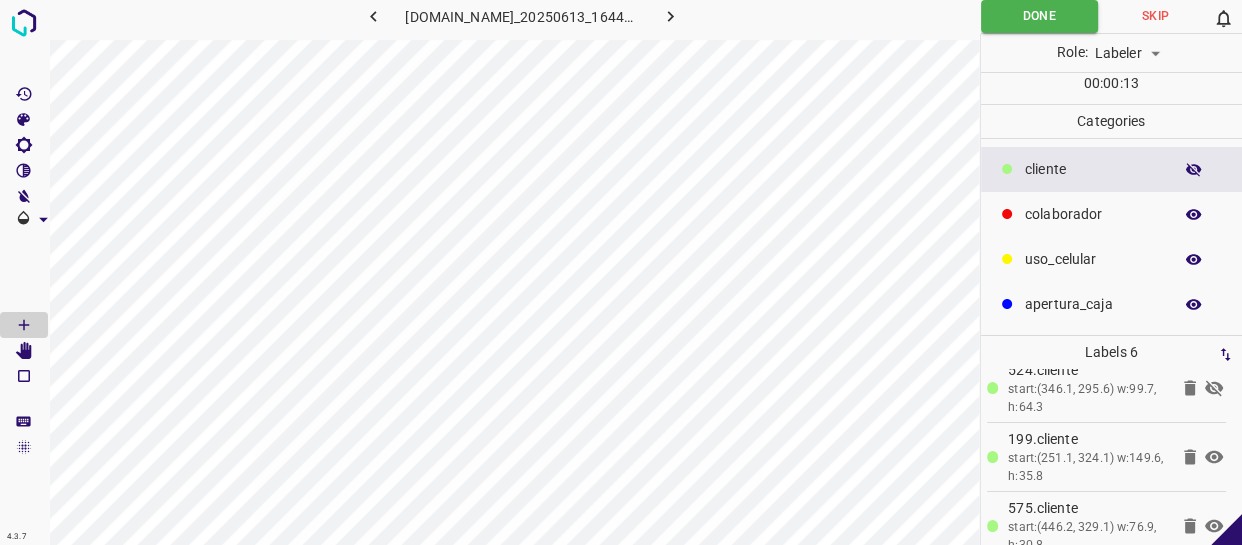 click 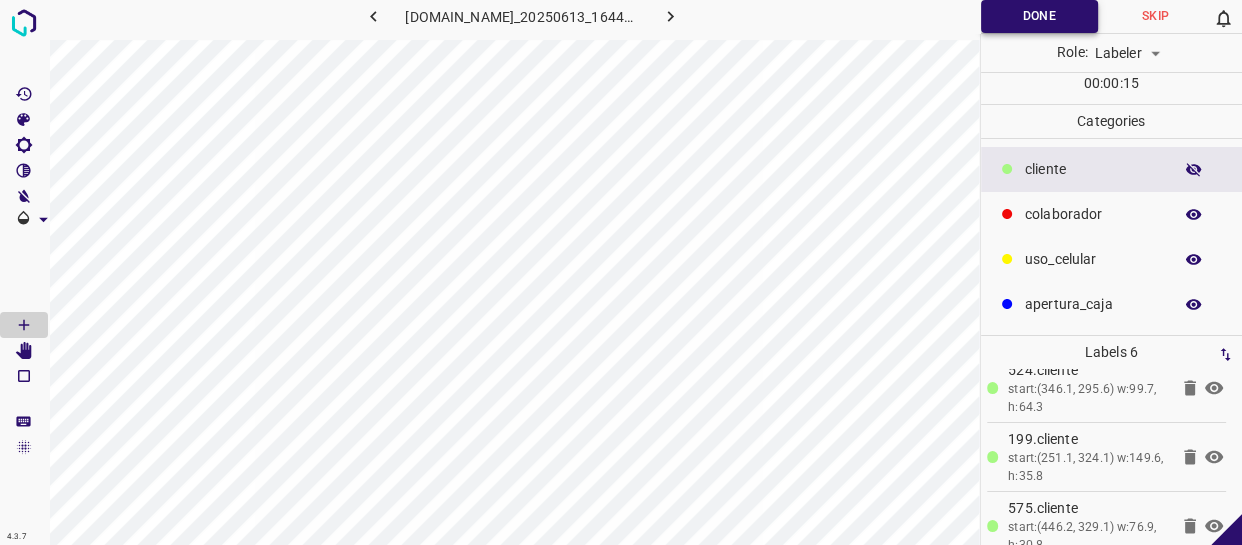 click on "Done" at bounding box center [1039, 16] 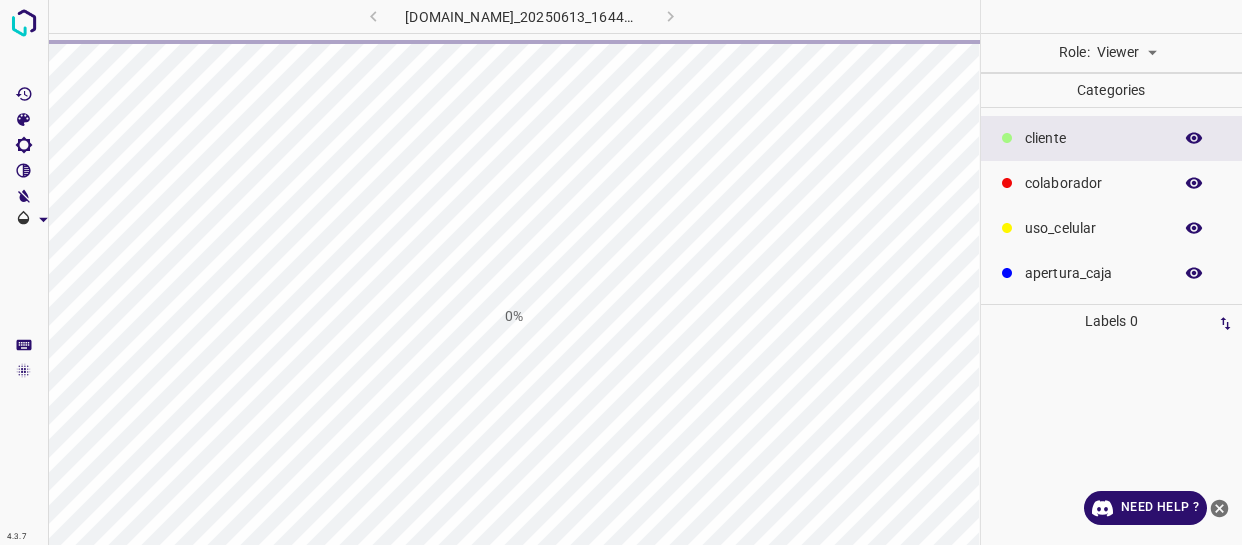 scroll, scrollTop: 0, scrollLeft: 0, axis: both 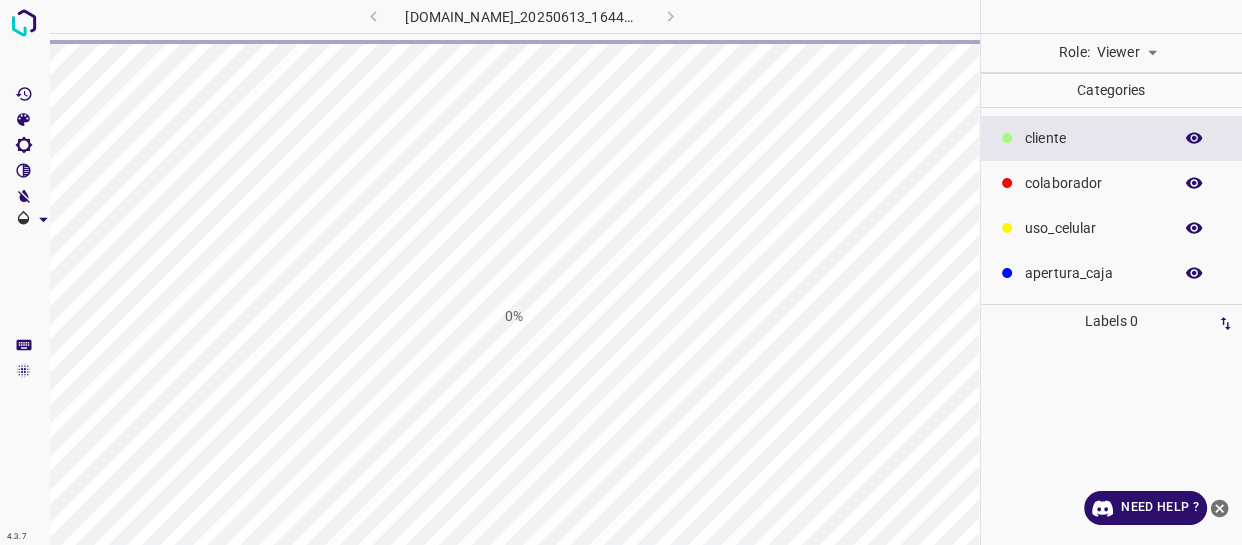 click on "4.3.7 [DOMAIN_NAME]_20250613_164420_000005280.jpg 0% Role: Viewer viewer Categories ​​cliente colaborador uso_celular apertura_caja Labels   0 Categories 1 ​​cliente 2 colaborador 3 uso_celular 4 apertura_caja Tools Space Change between modes (Draw & Edit) I Auto labeling R Restore zoom M Zoom in N Zoom out Delete Delete selecte label Filters Z Restore filters X Saturation filter C Brightness filter V Contrast filter B Gray scale filter General O Download Need Help ? - Text - Hide - Delete" at bounding box center [621, 272] 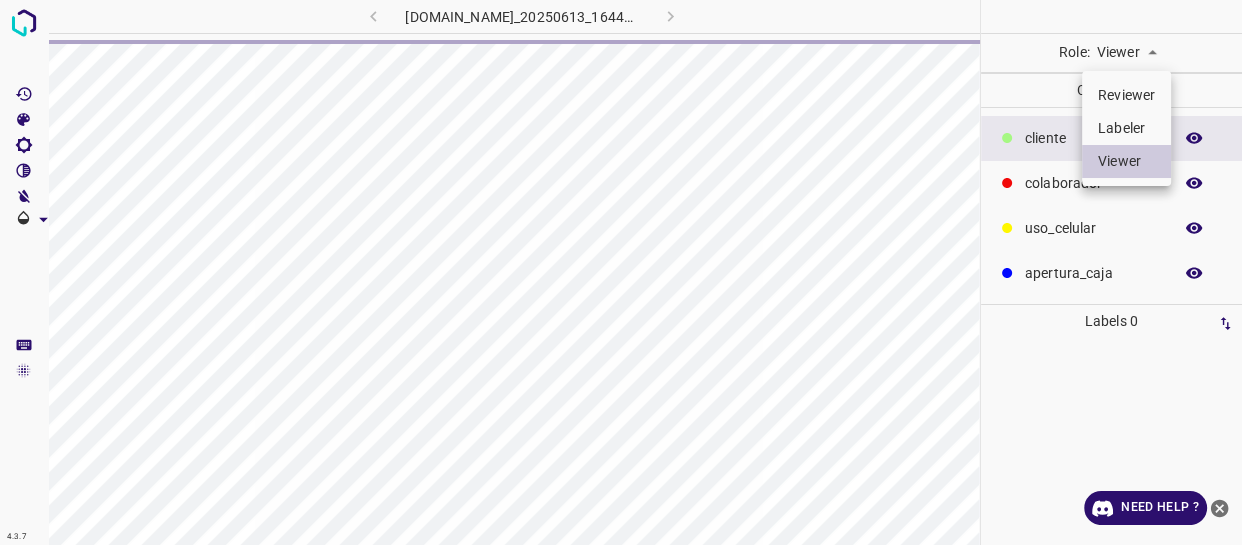 click on "Labeler" at bounding box center [1126, 128] 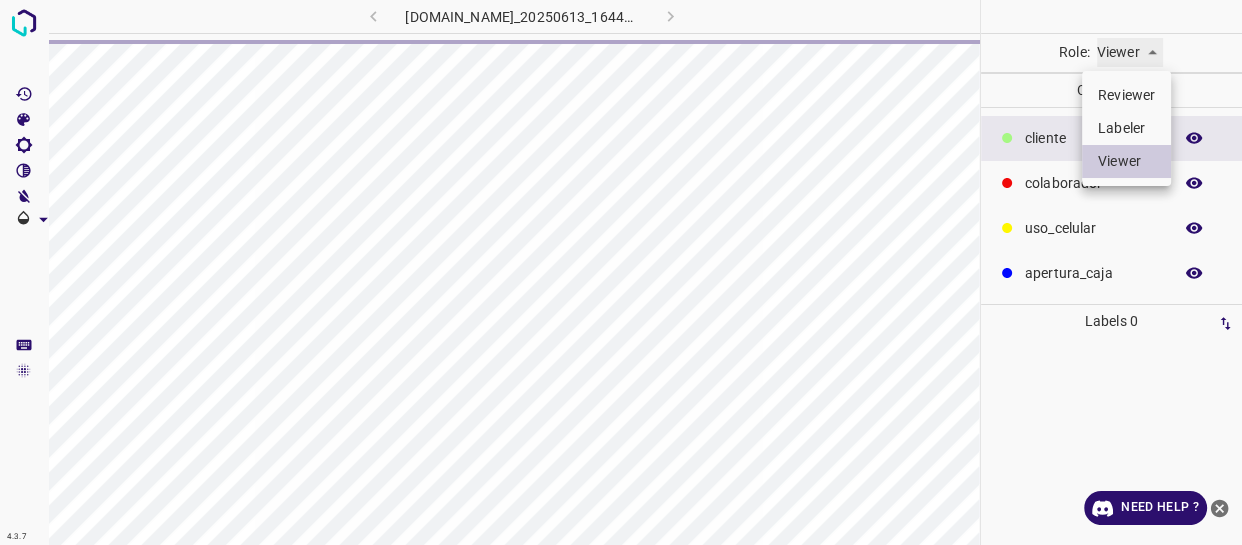 type on "labeler" 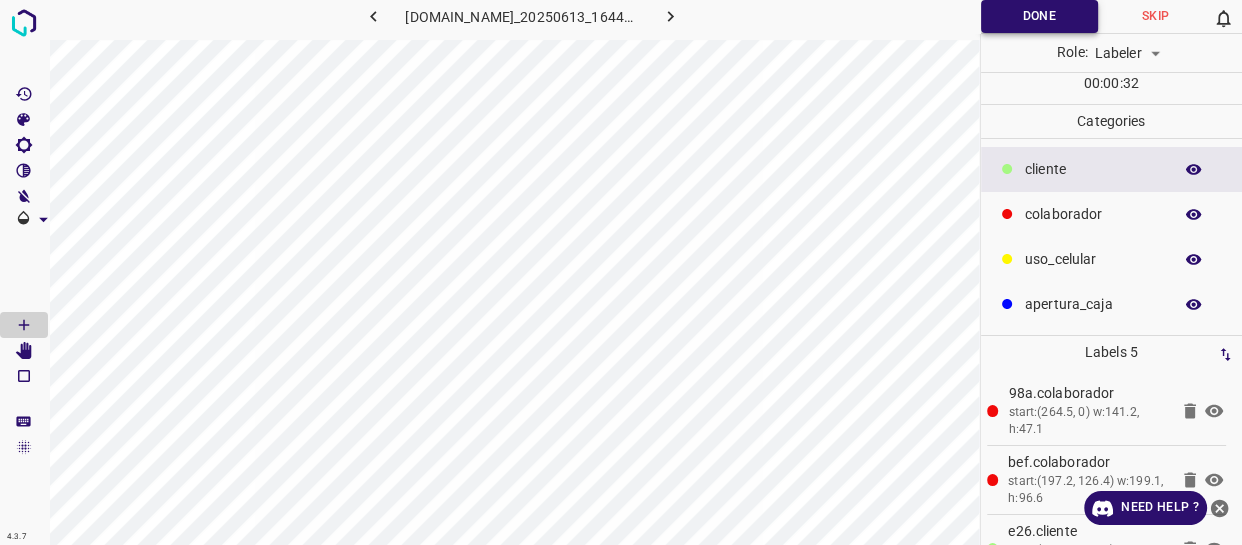 click on "Done" at bounding box center [1039, 16] 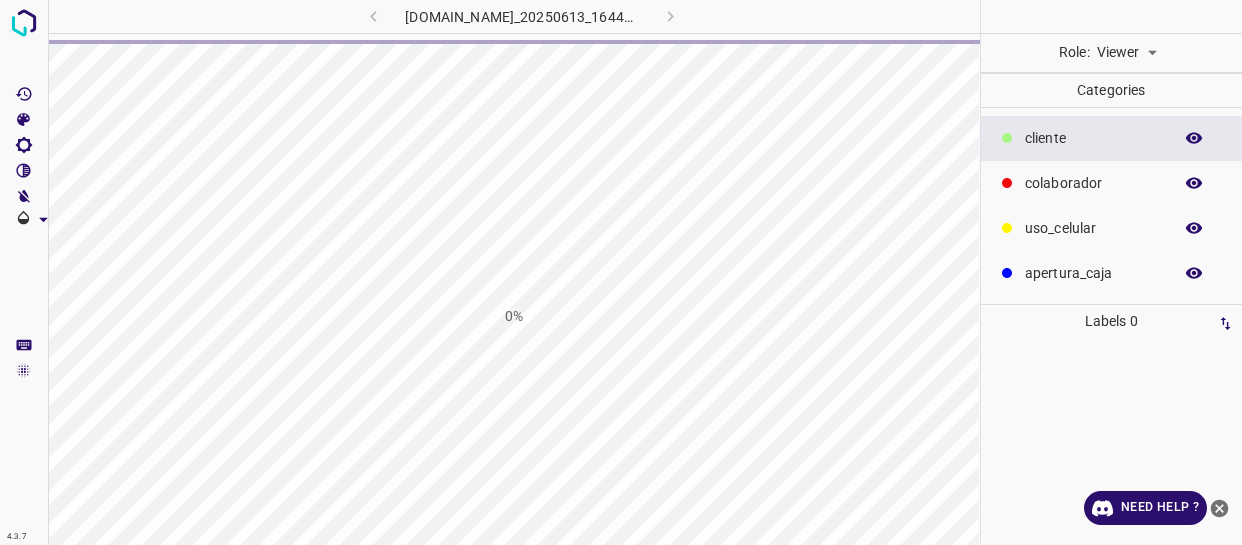 scroll, scrollTop: 0, scrollLeft: 0, axis: both 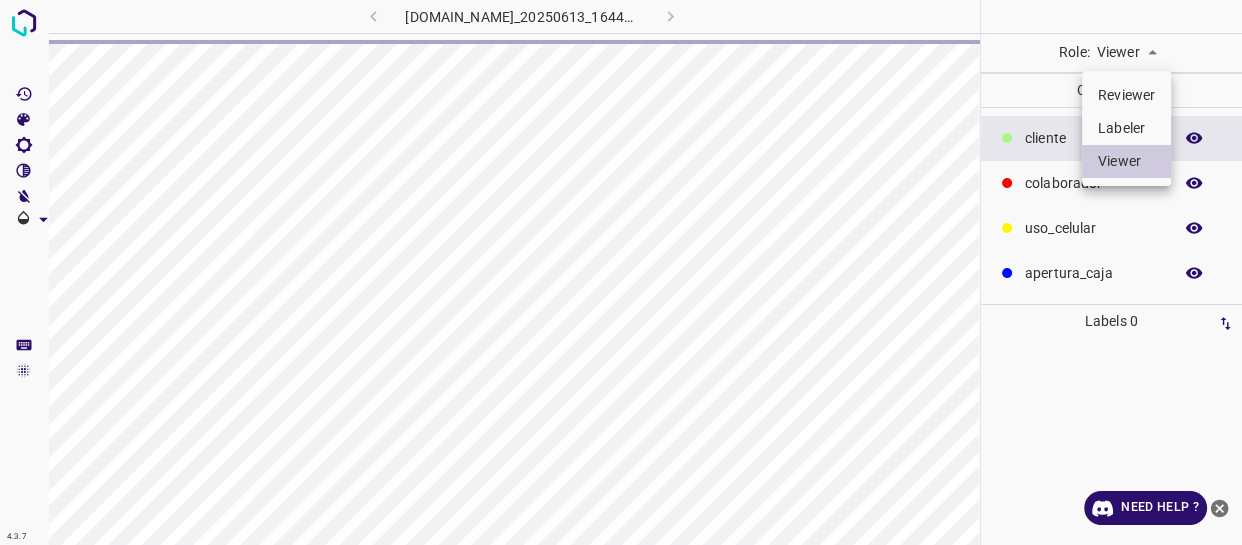 click on "4.3.7 [DOMAIN_NAME]_20250613_164427_000000060.jpg Role: Viewer viewer Categories ​​cliente colaborador uso_celular apertura_caja Labels   0 Categories 1 ​​cliente 2 colaborador 3 uso_celular 4 apertura_caja Tools Space Change between modes (Draw & Edit) I Auto labeling R Restore zoom M Zoom in N Zoom out Delete Delete selecte label Filters Z Restore filters X Saturation filter C Brightness filter V Contrast filter B Gray scale filter General O Download Need Help ? - Text - Hide - Delete Reviewer Labeler Viewer" at bounding box center (621, 272) 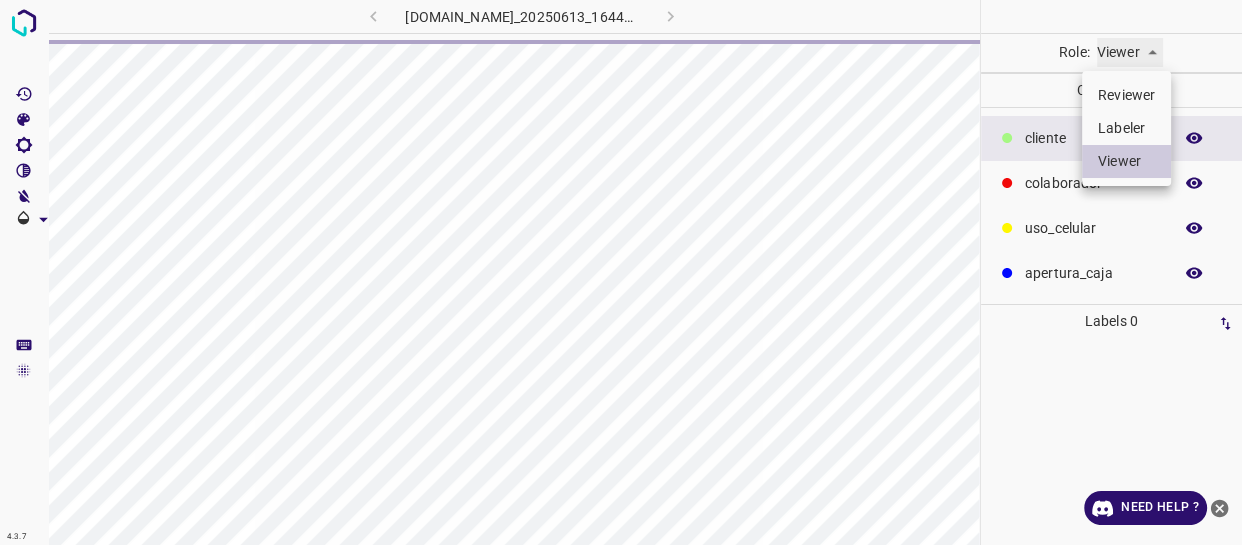 type on "labeler" 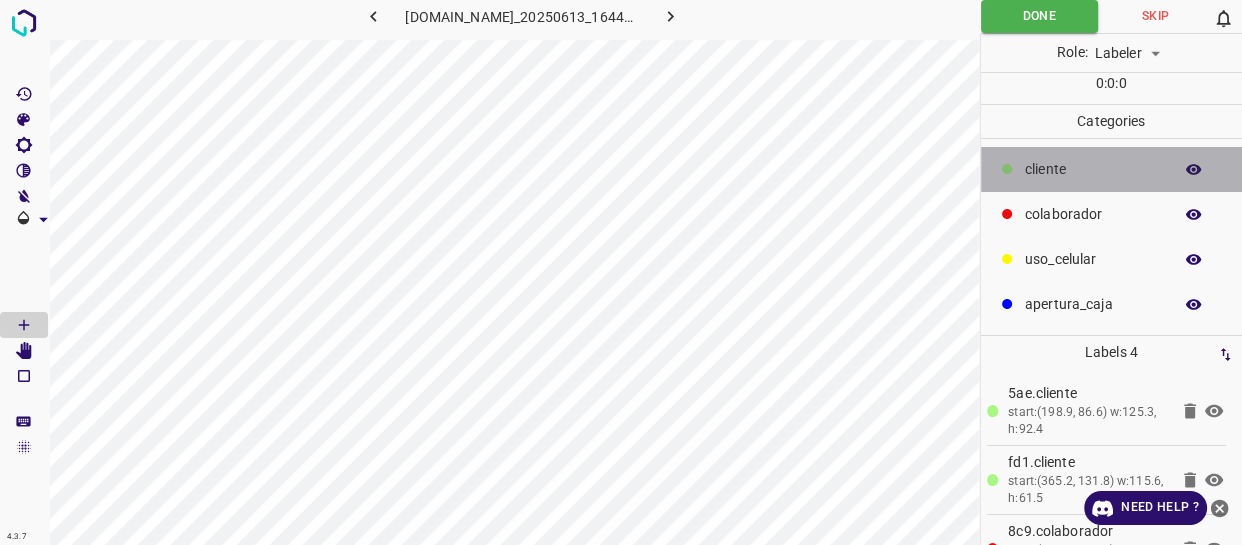 click on "​​cliente" at bounding box center (1093, 169) 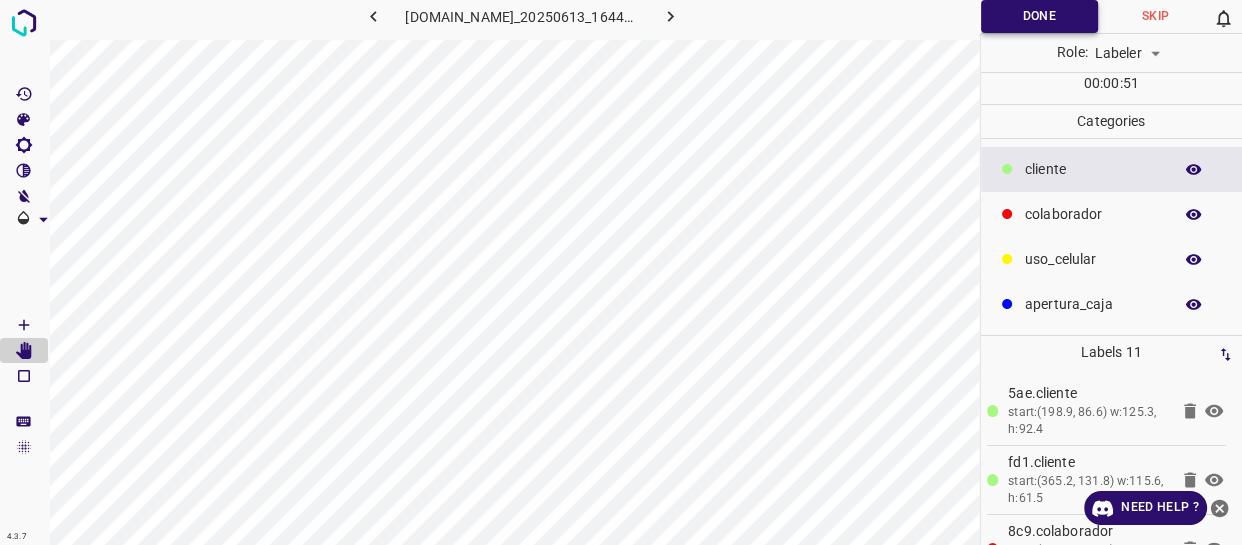 click on "Done" at bounding box center (1039, 16) 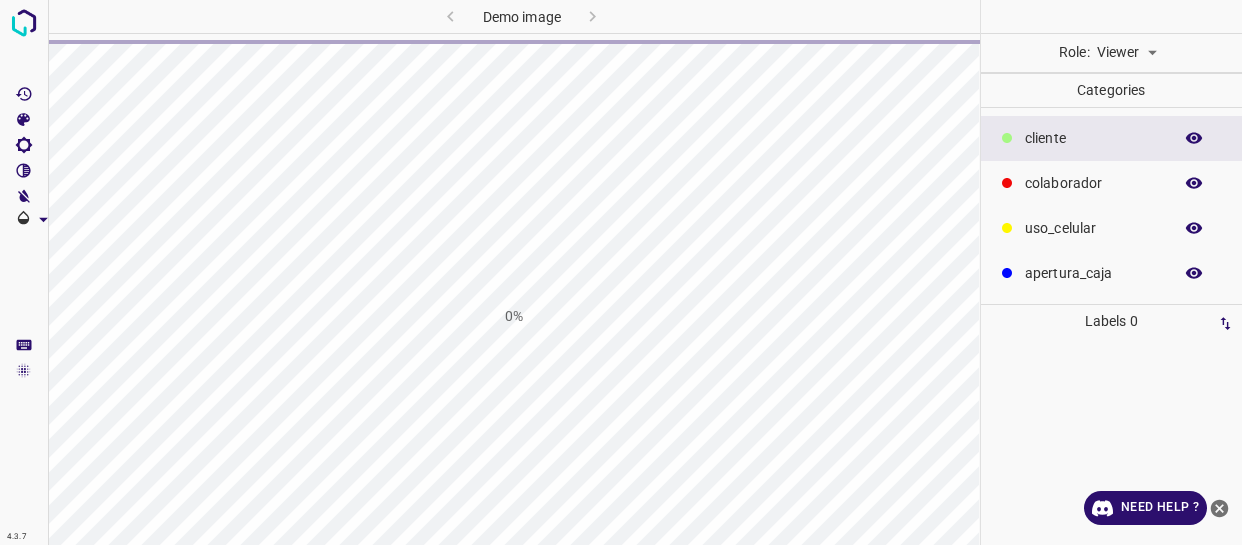 scroll, scrollTop: 0, scrollLeft: 0, axis: both 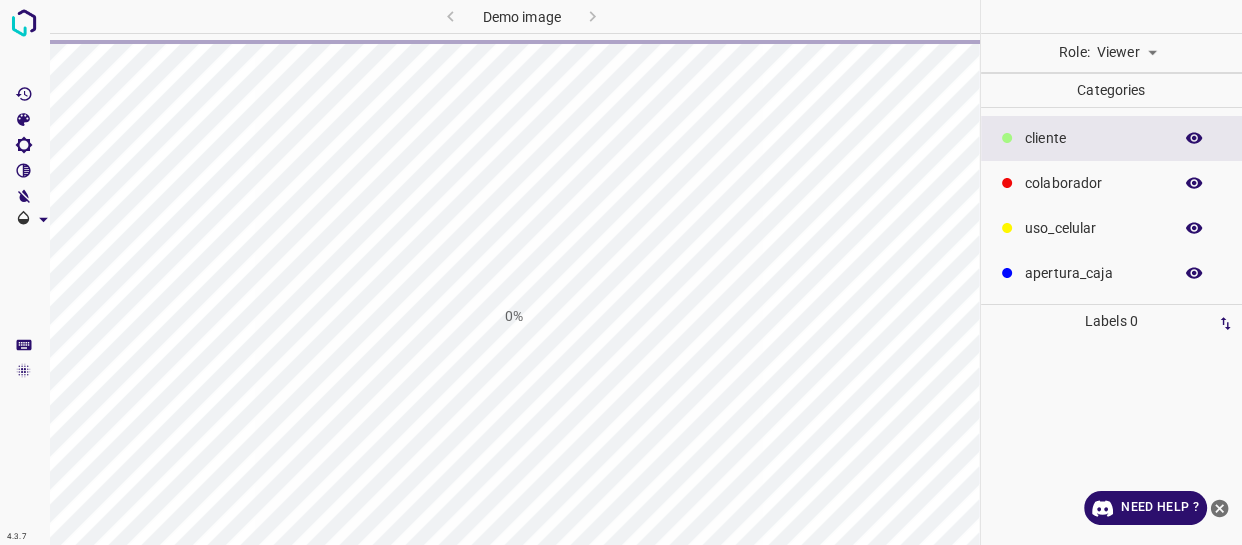 click on "4.3.7 Demo image 0% Role: Viewer viewer Categories ​​cliente colaborador uso_celular apertura_caja Labels   0 Categories 1 ​​cliente 2 colaborador 3 uso_celular 4 apertura_caja Tools Space Change between modes (Draw & Edit) I Auto labeling R Restore zoom M Zoom in N Zoom out Delete Delete selecte label Filters Z Restore filters X Saturation filter C Brightness filter V Contrast filter B Gray scale filter General O Download Need Help ? - Text - Hide - Delete" at bounding box center (621, 272) 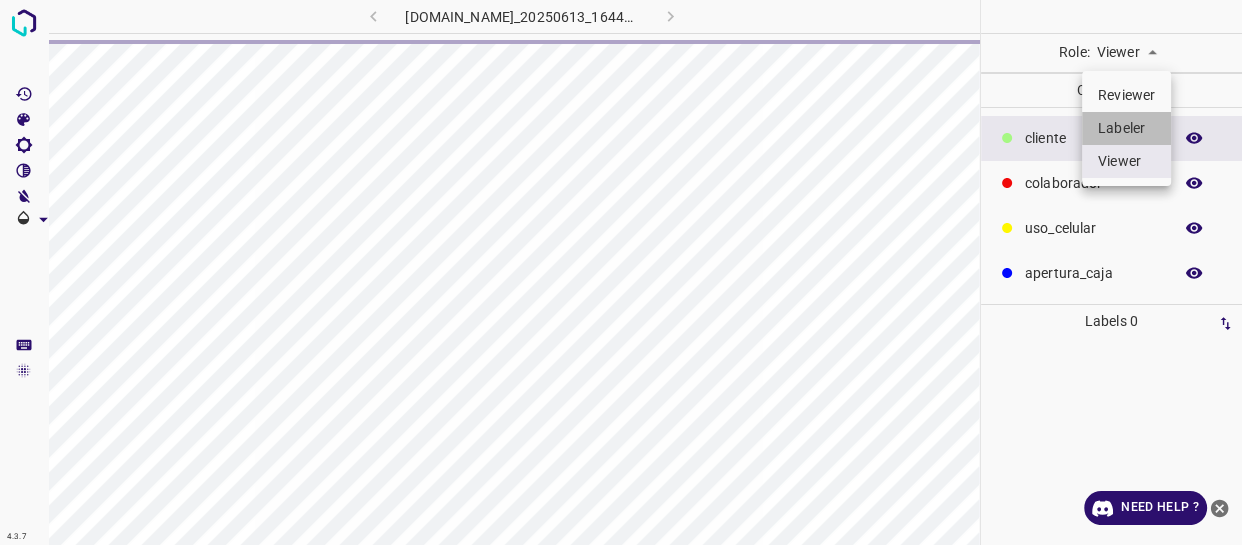 click on "Labeler" at bounding box center [1126, 128] 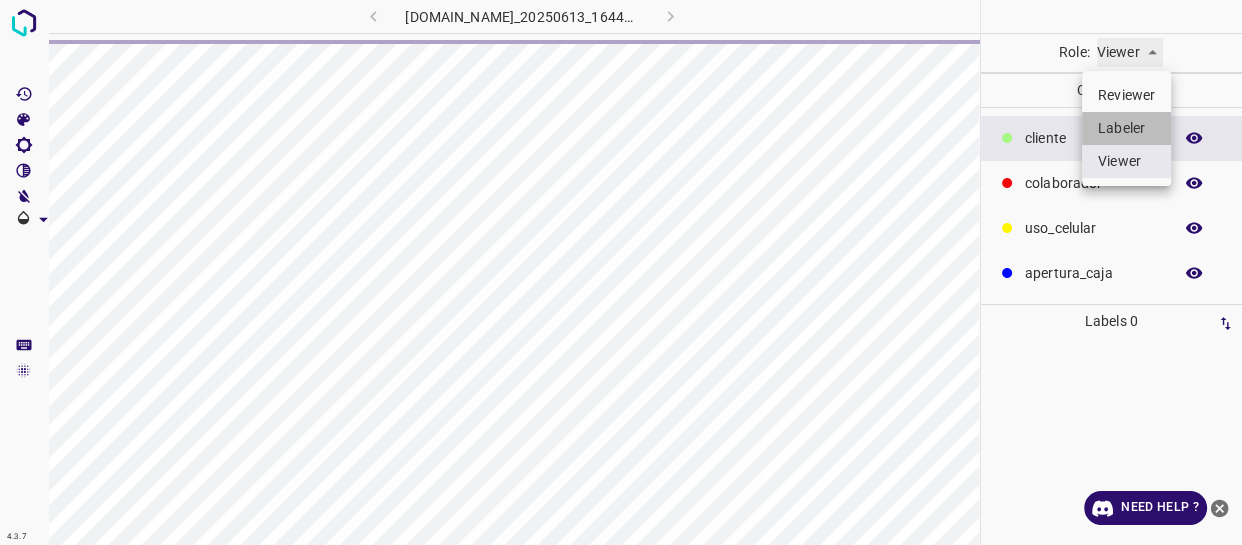 type on "labeler" 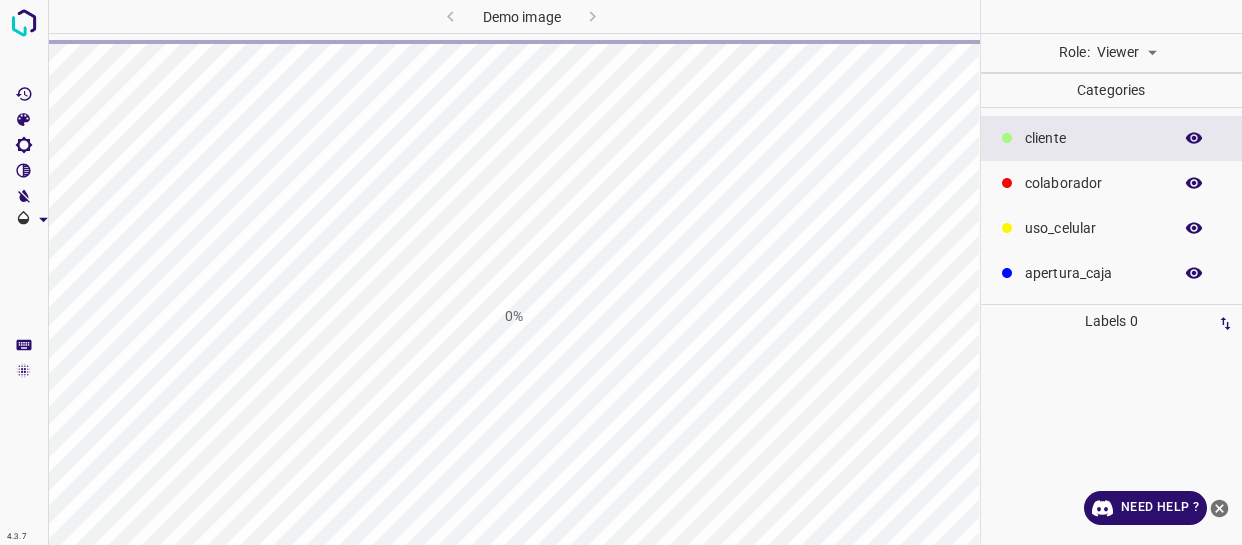 scroll, scrollTop: 0, scrollLeft: 0, axis: both 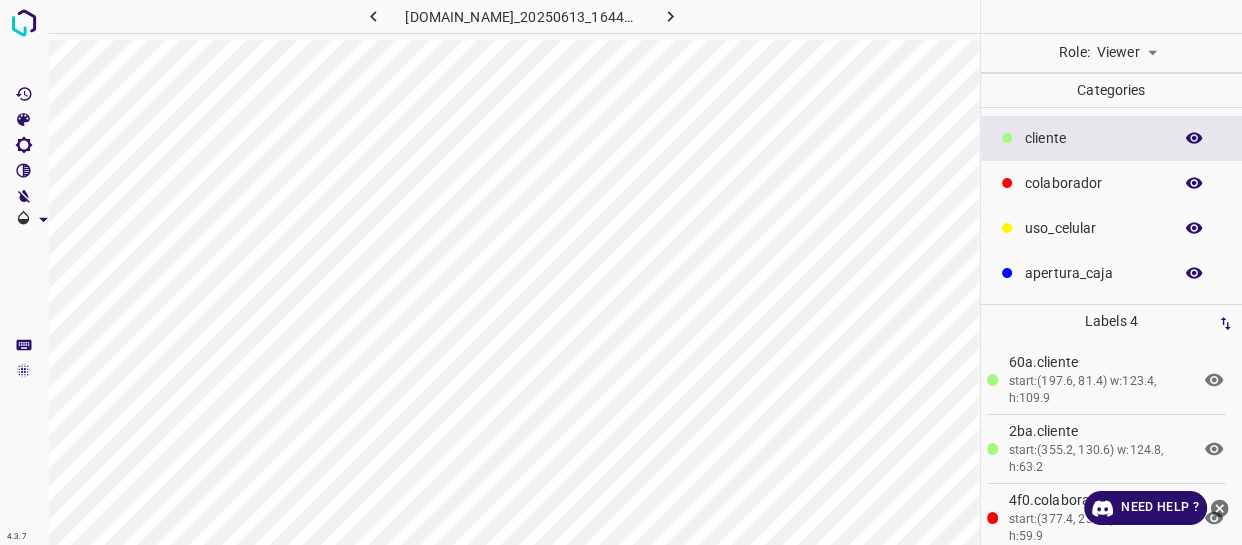click on "4.3.7 [DOMAIN_NAME]_20250613_164427_000000180.jpg Role: Viewer viewer Categories ​​cliente colaborador uso_celular apertura_caja Labels   4 60a.​​cliente
start:(197.6, 81.4)
w:123.4, h:109.9
2ba.​​cliente
start:(355.2, 130.6)
w:124.8, h:63.2
4f0.colaborador
start:(377.4, 236.1)
w:168.8, h:59.9
3bf.colaborador
start:(109.1, 254.3)
w:130.6, h:105.6
Categories 1 ​​cliente 2 colaborador 3 uso_celular 4 apertura_caja Tools Space Change between modes (Draw & Edit) I Auto labeling R Restore zoom M Zoom in N Zoom out Delete Delete selecte label Filters Z Restore filters X Saturation filter C Brightness filter V Contrast filter B Gray scale filter General O Download Need Help ? - Text - Hide - Delete" at bounding box center (621, 272) 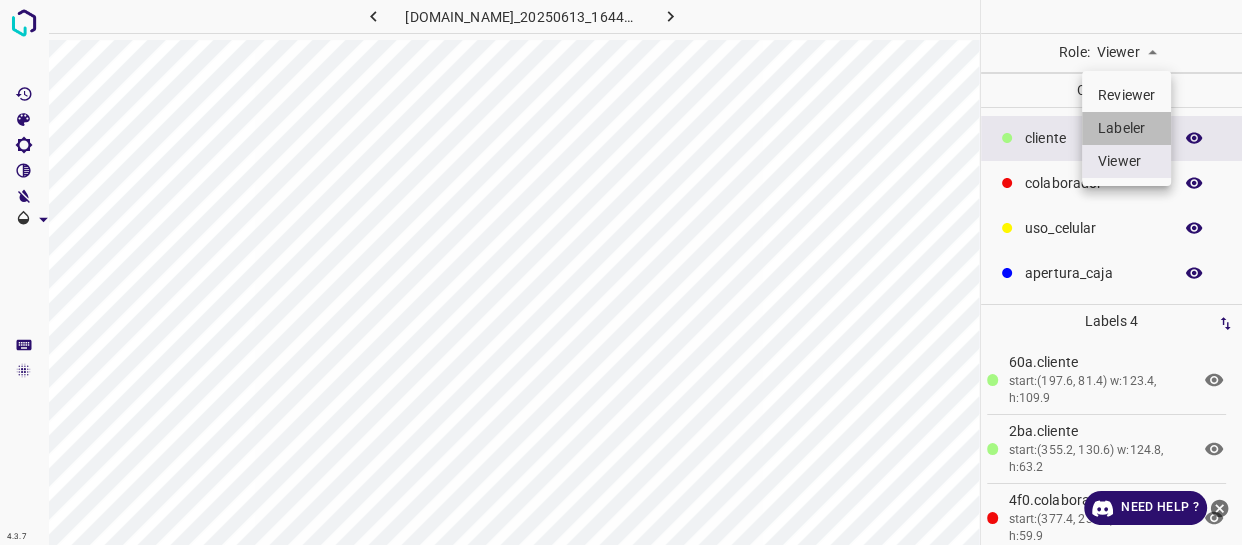 drag, startPoint x: 1122, startPoint y: 125, endPoint x: 1035, endPoint y: 154, distance: 91.706055 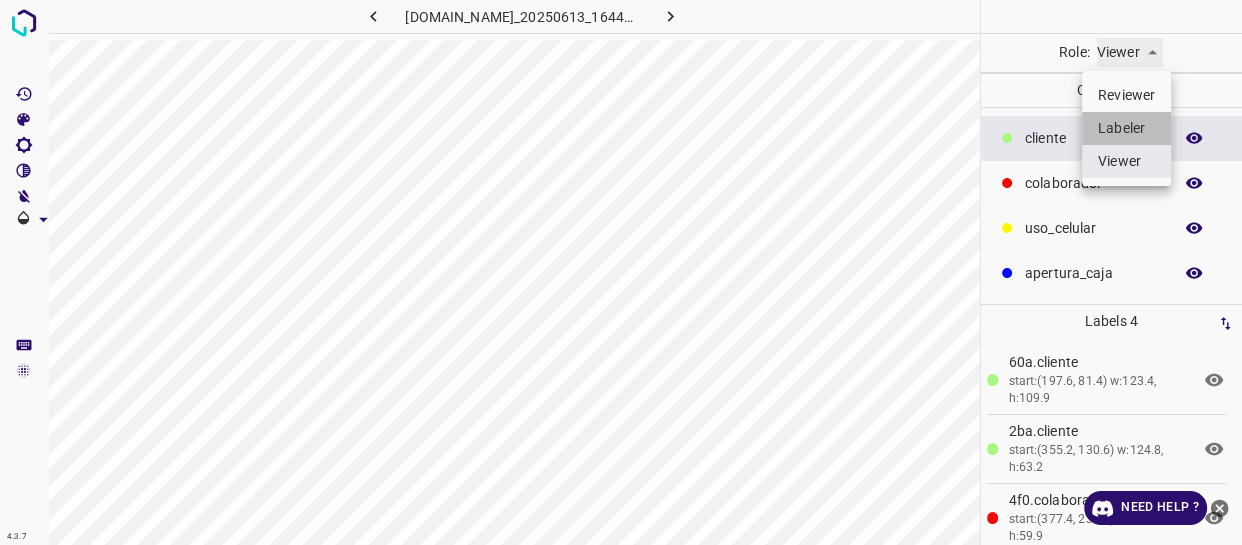 type on "labeler" 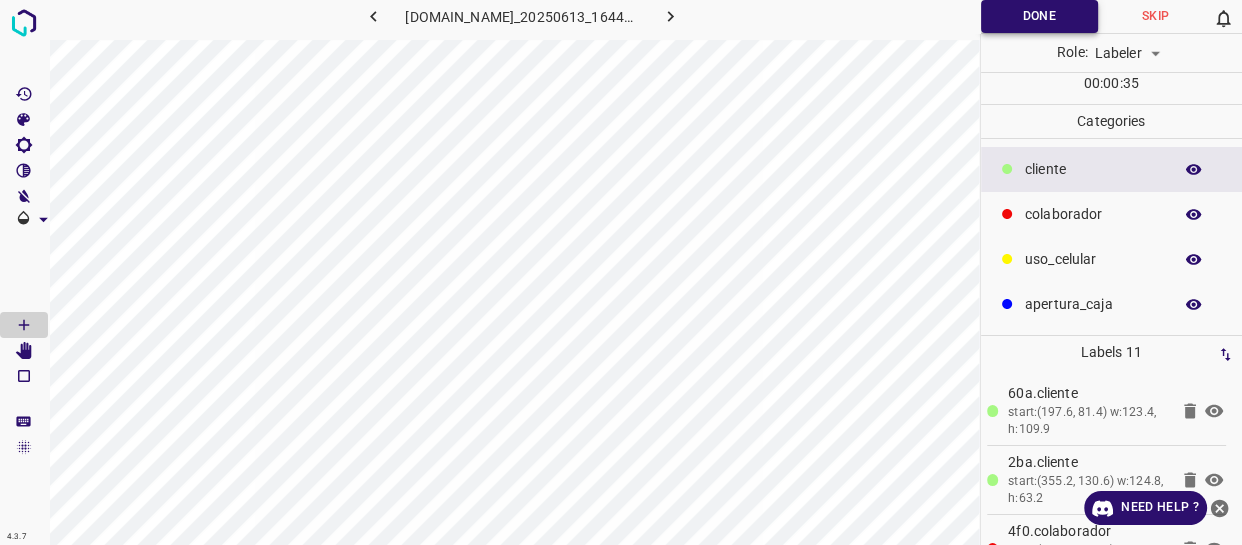 click on "Done" at bounding box center (1039, 16) 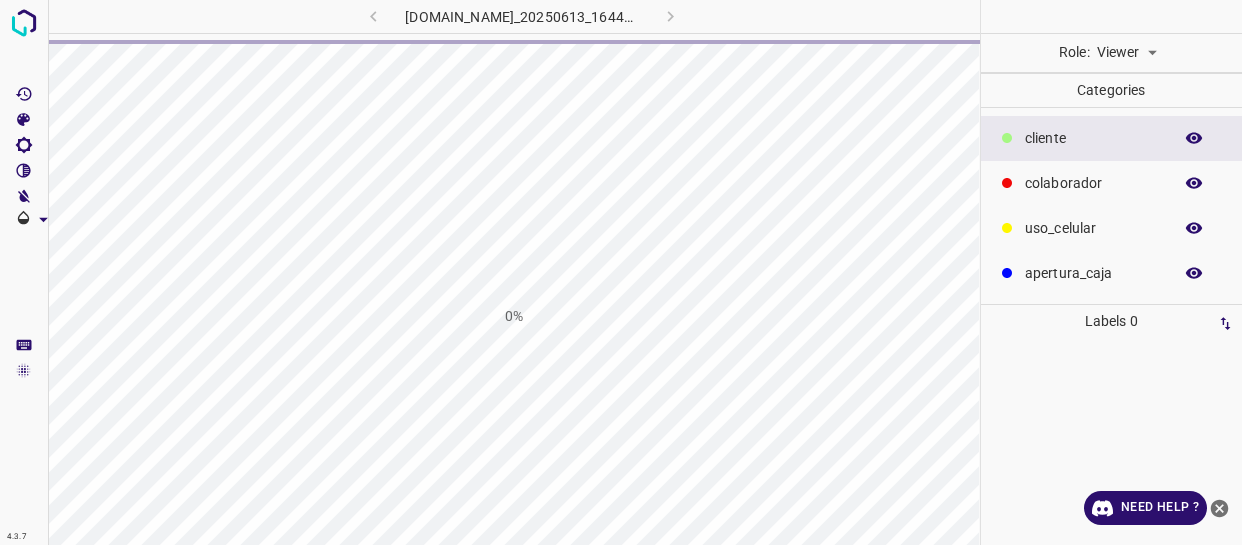 scroll, scrollTop: 0, scrollLeft: 0, axis: both 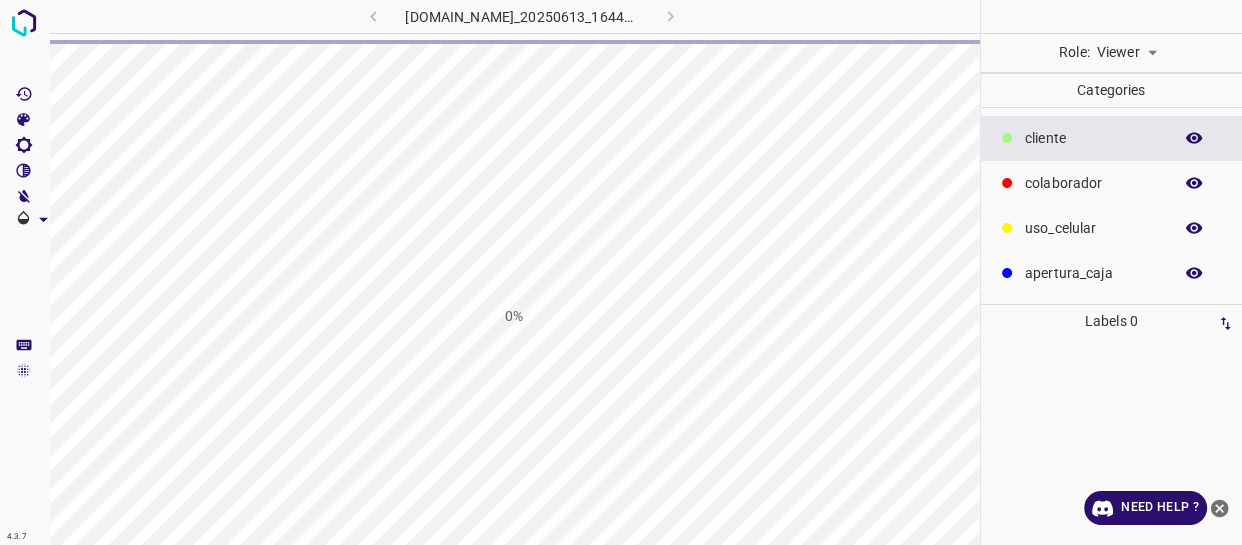 click on "4.3.7 [DOMAIN_NAME]_20250613_164427_000000330.jpg 0% Role: Viewer viewer Categories ​​cliente colaborador uso_celular apertura_caja Labels   0 Categories 1 ​​cliente 2 colaborador 3 uso_celular 4 apertura_caja Tools Space Change between modes (Draw & Edit) I Auto labeling R Restore zoom M Zoom in N Zoom out Delete Delete selecte label Filters Z Restore filters X Saturation filter C Brightness filter V Contrast filter B Gray scale filter General O Download Need Help ? - Text - Hide - Delete" at bounding box center [621, 272] 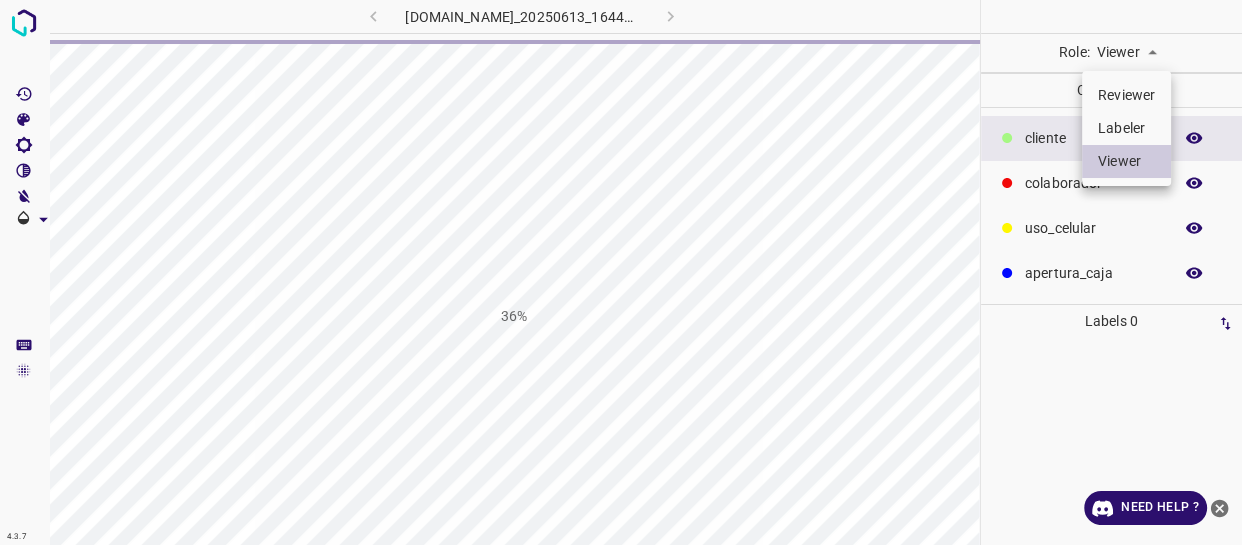 click on "Labeler" at bounding box center (1126, 128) 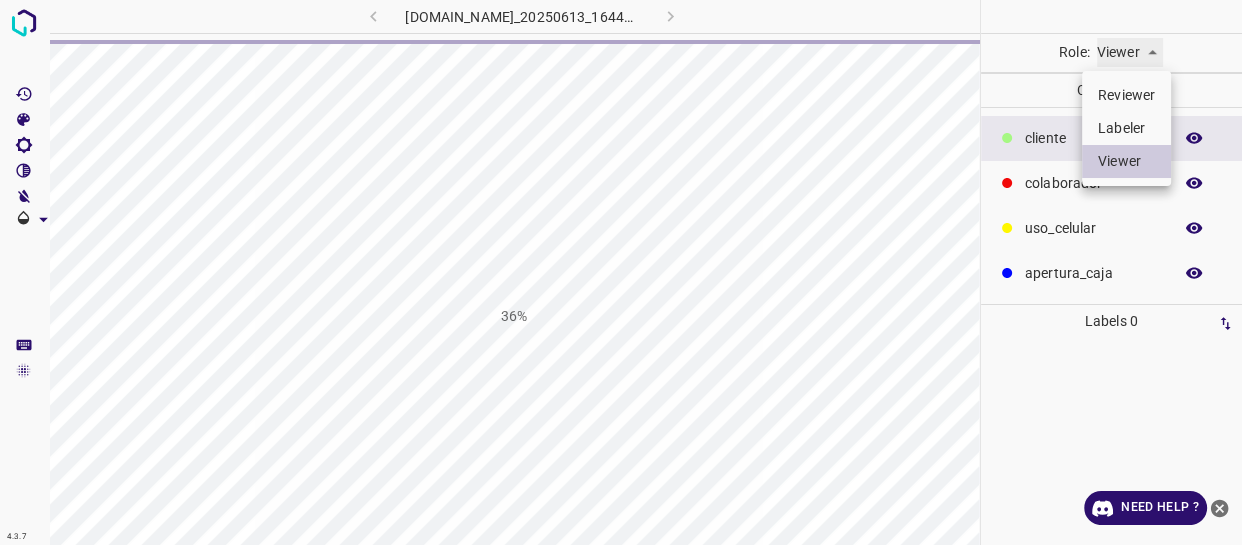 type on "labeler" 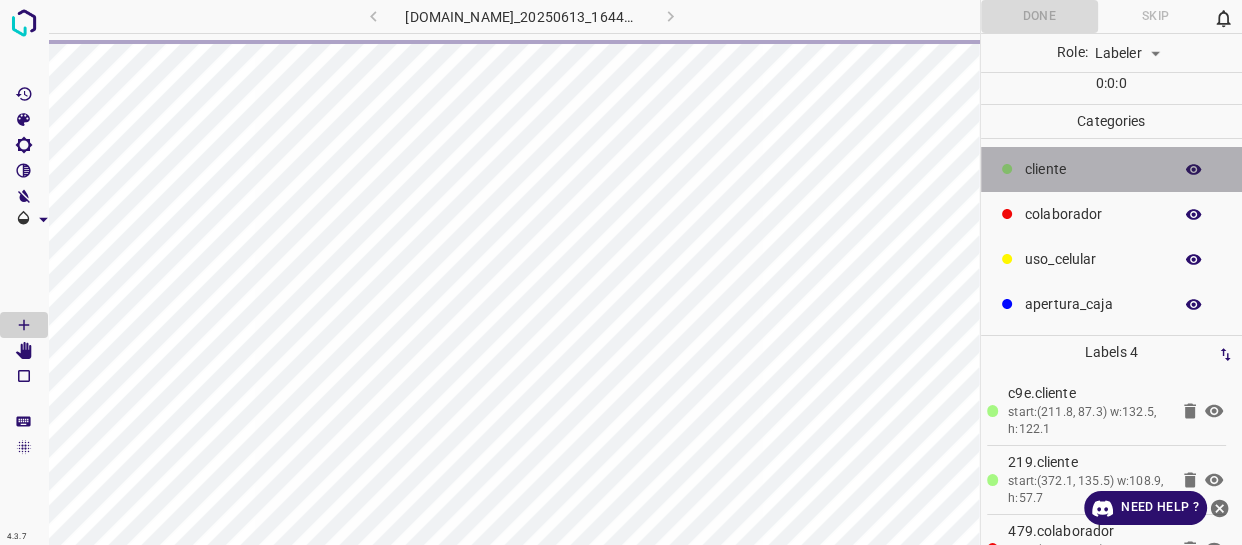click on "​​cliente" at bounding box center [1093, 169] 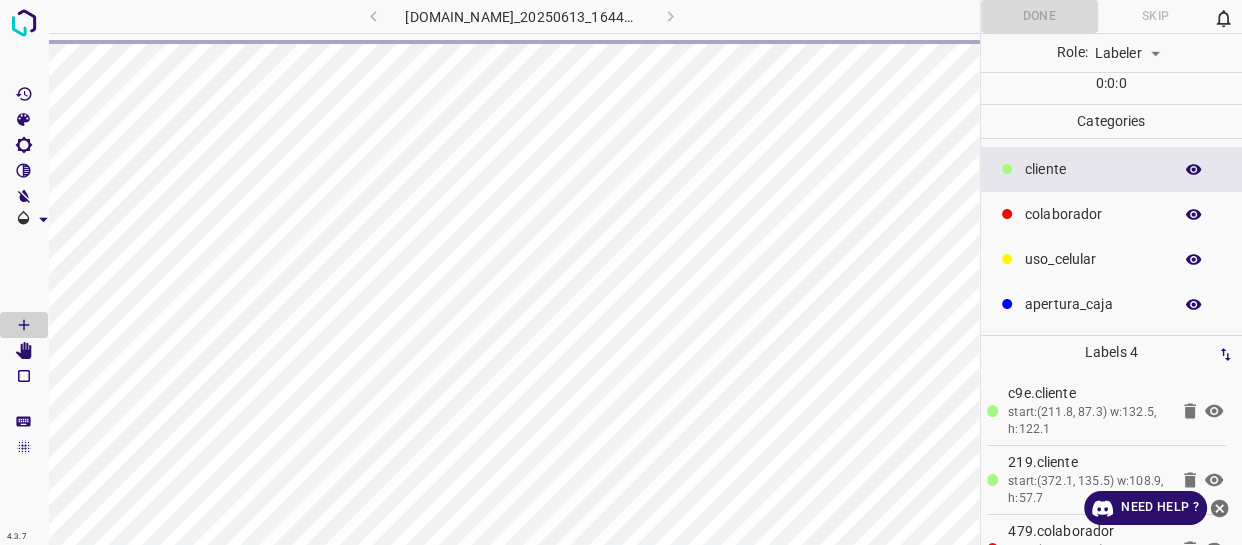 click on "Labeler labeler" at bounding box center (1127, 53) 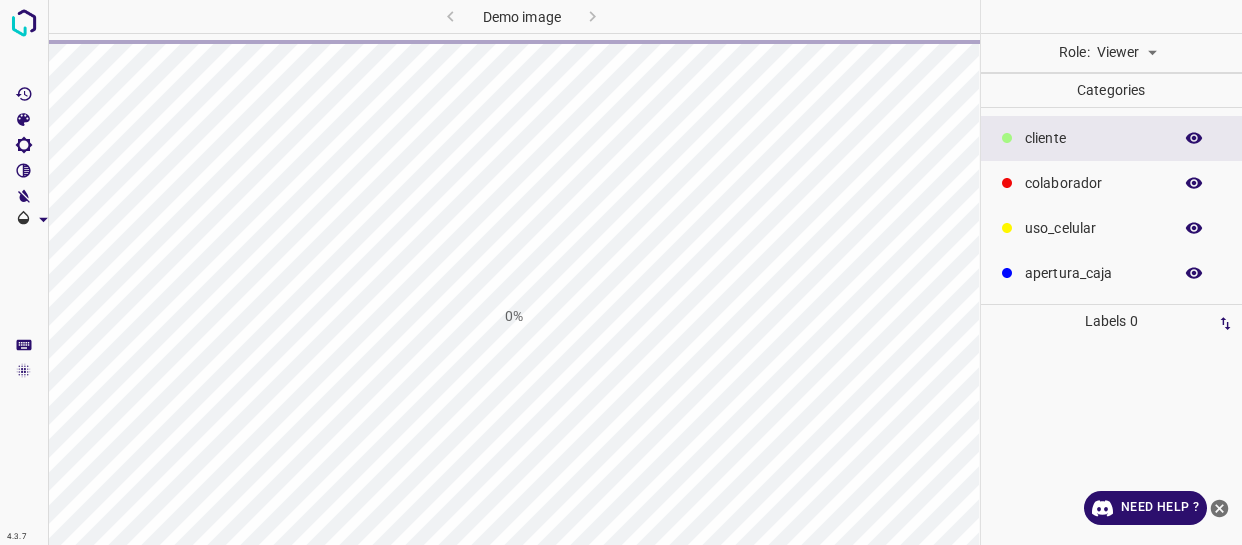 scroll, scrollTop: 0, scrollLeft: 0, axis: both 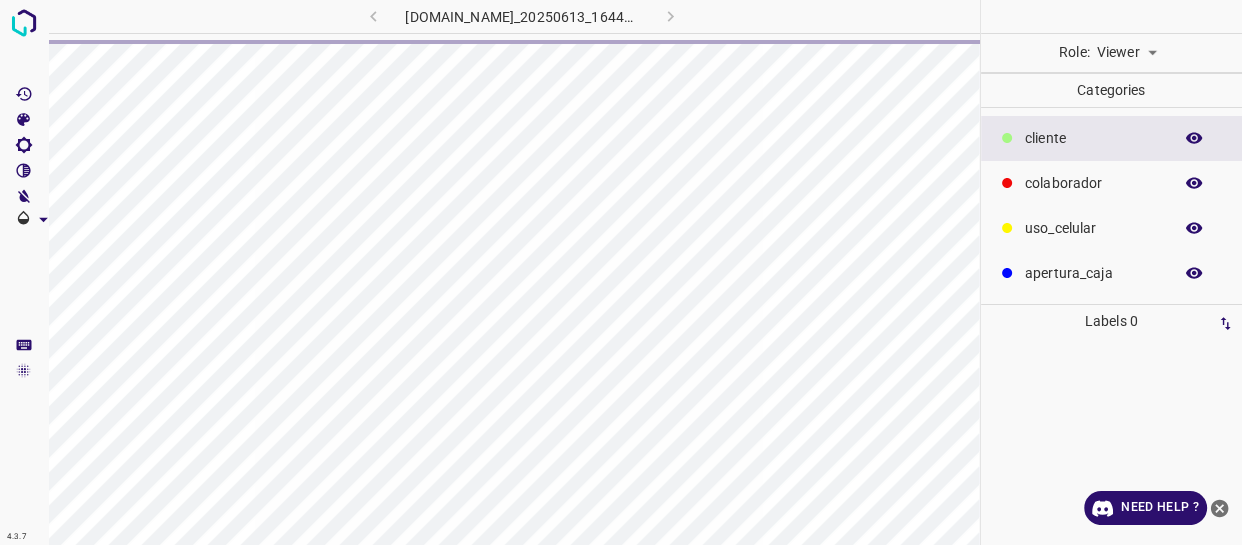click on "4.3.7 [DOMAIN_NAME]_20250613_164427_000000330.jpg Role: Viewer viewer Categories ​​cliente colaborador uso_celular apertura_caja Labels   0 Categories 1 ​​cliente 2 colaborador 3 uso_celular 4 apertura_caja Tools Space Change between modes (Draw & Edit) I Auto labeling R Restore zoom M Zoom in N Zoom out Delete Delete selecte label Filters Z Restore filters X Saturation filter C Brightness filter V Contrast filter B Gray scale filter General O Download Need Help ? - Text - Hide - Delete" at bounding box center (621, 272) 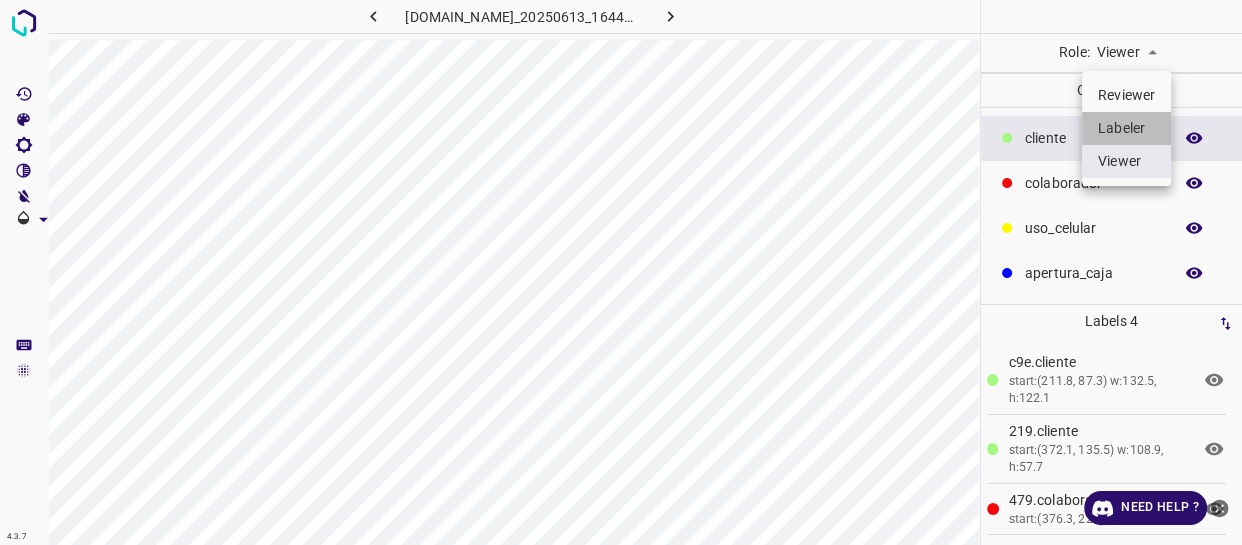 click on "Labeler" at bounding box center (1126, 128) 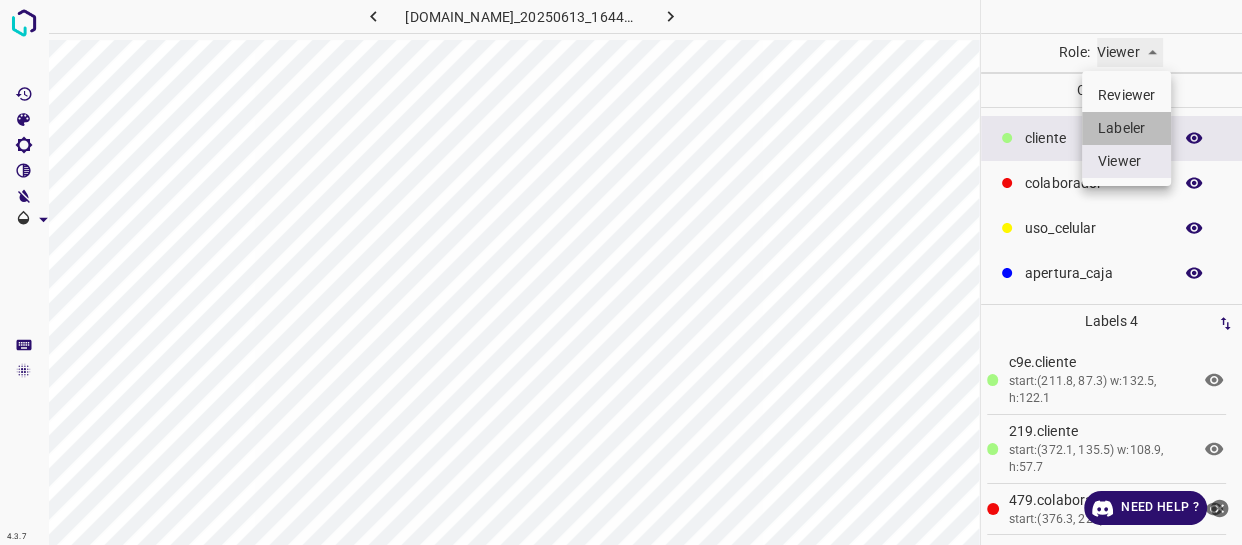 type on "labeler" 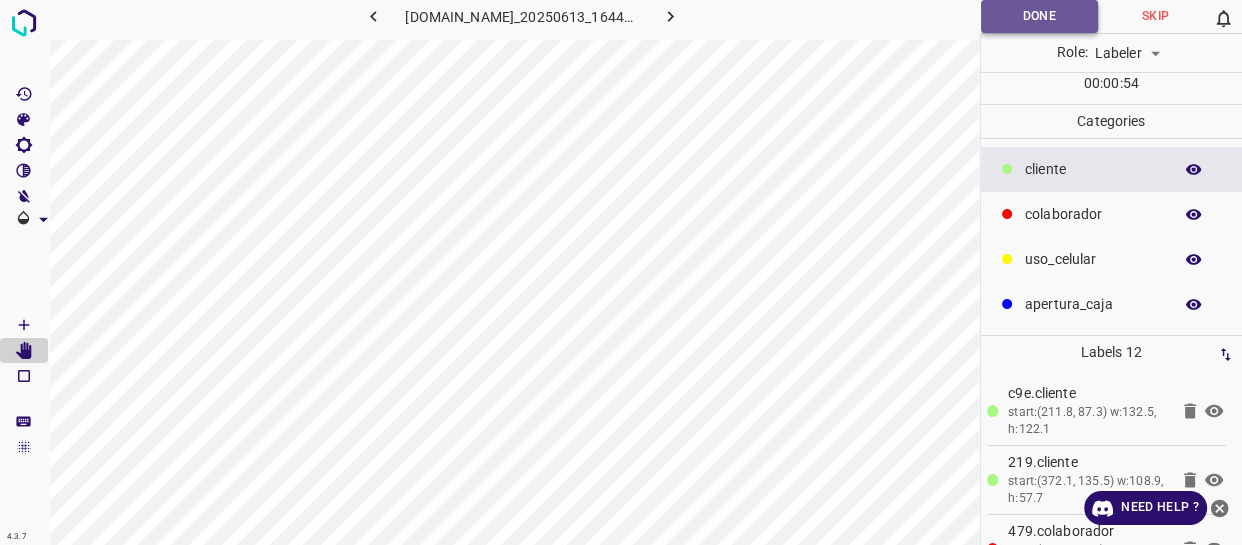 click on "Done" at bounding box center (1039, 16) 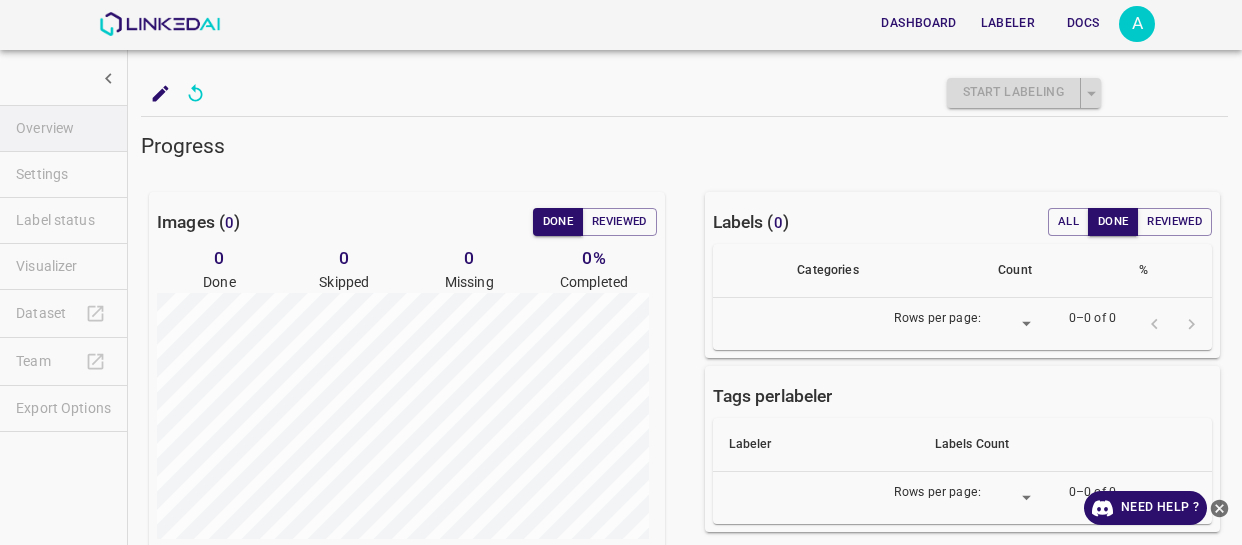 scroll, scrollTop: 0, scrollLeft: 0, axis: both 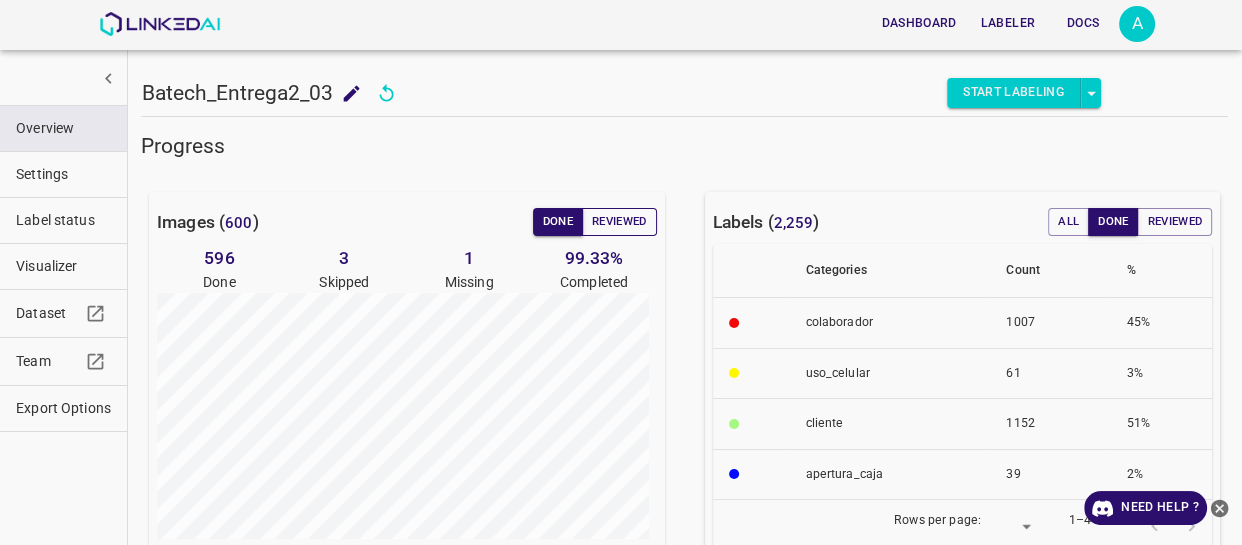 click on "Reviewed" at bounding box center [619, 222] 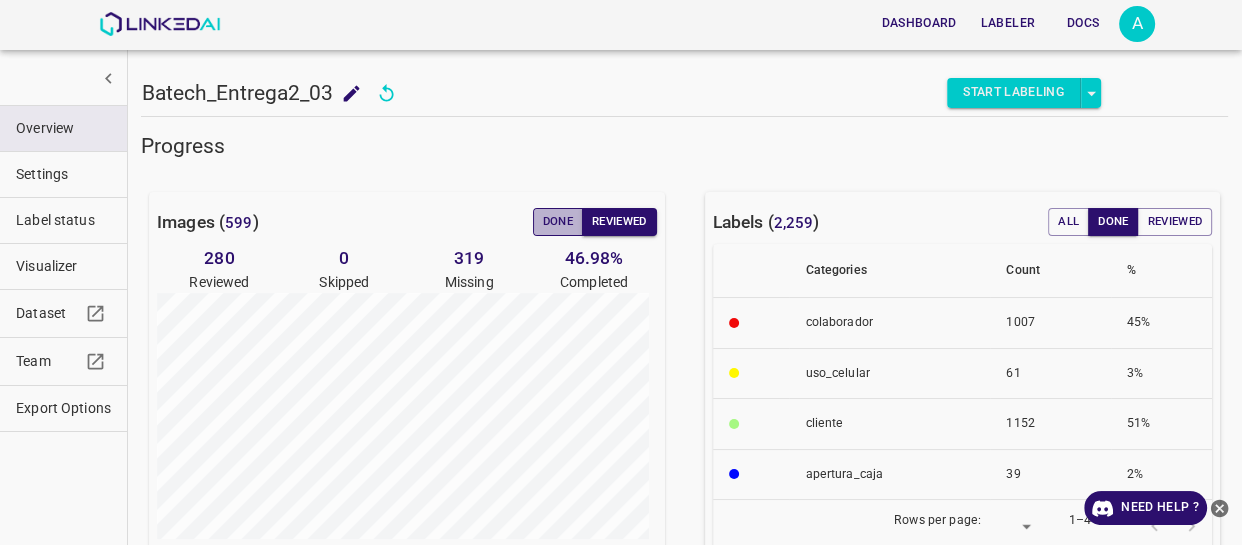 click on "Done" at bounding box center (558, 222) 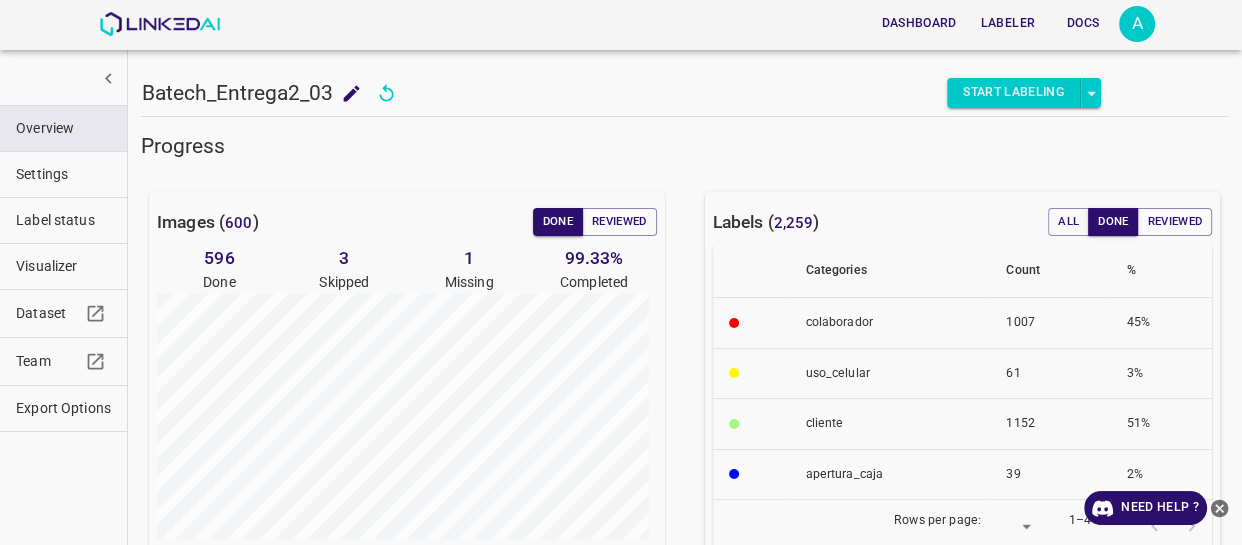 click on "Visualizer" at bounding box center [63, 266] 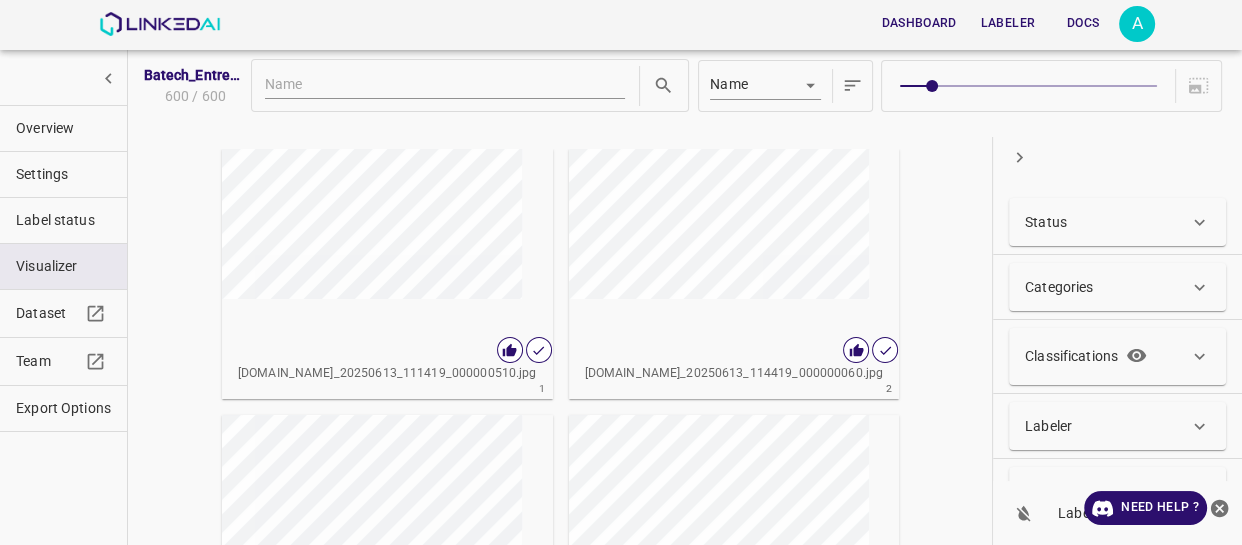click on "Status" at bounding box center (1117, 222) 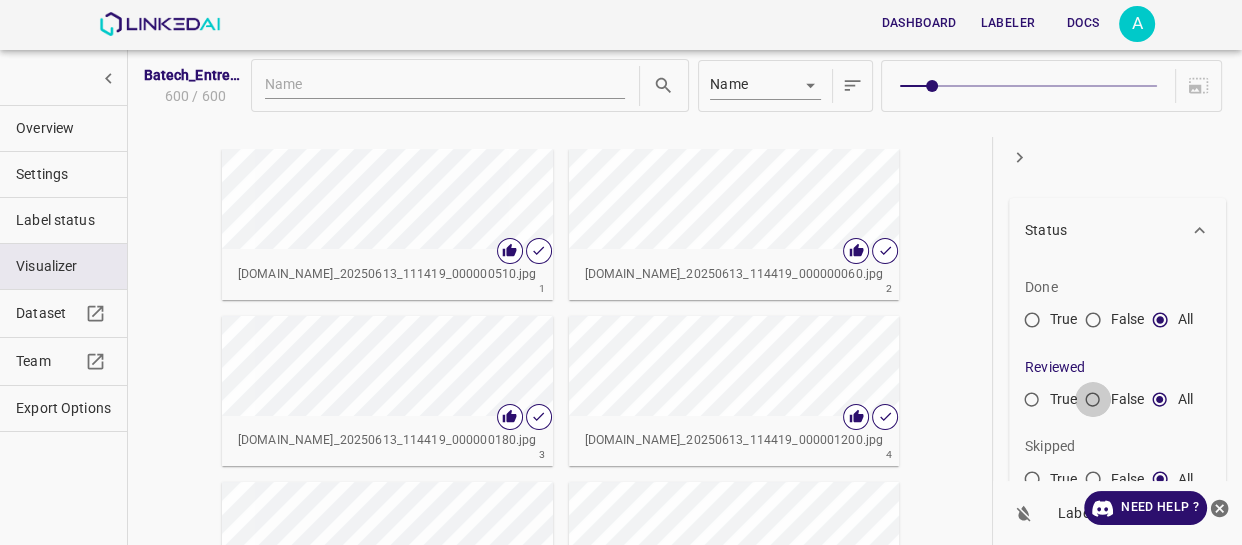 click on "False" at bounding box center (1093, 404) 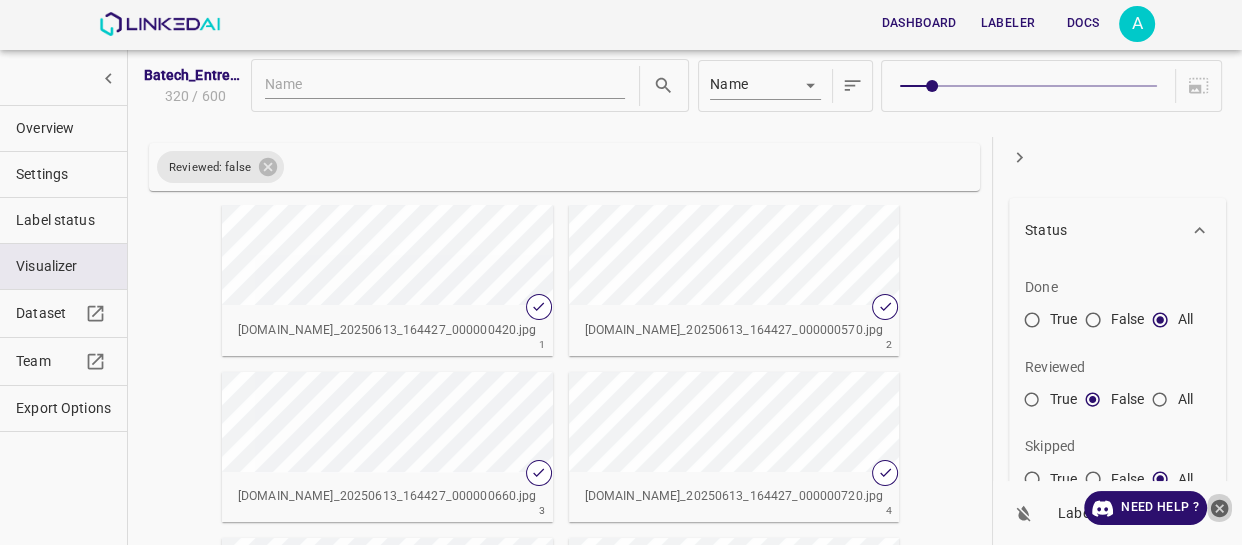 click 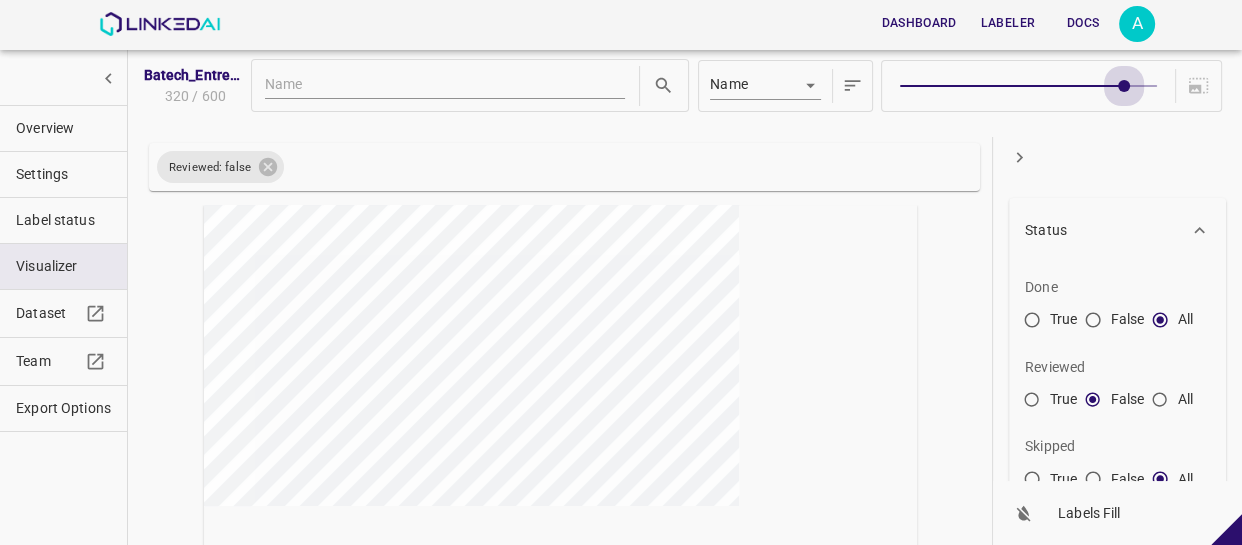 type on "9" 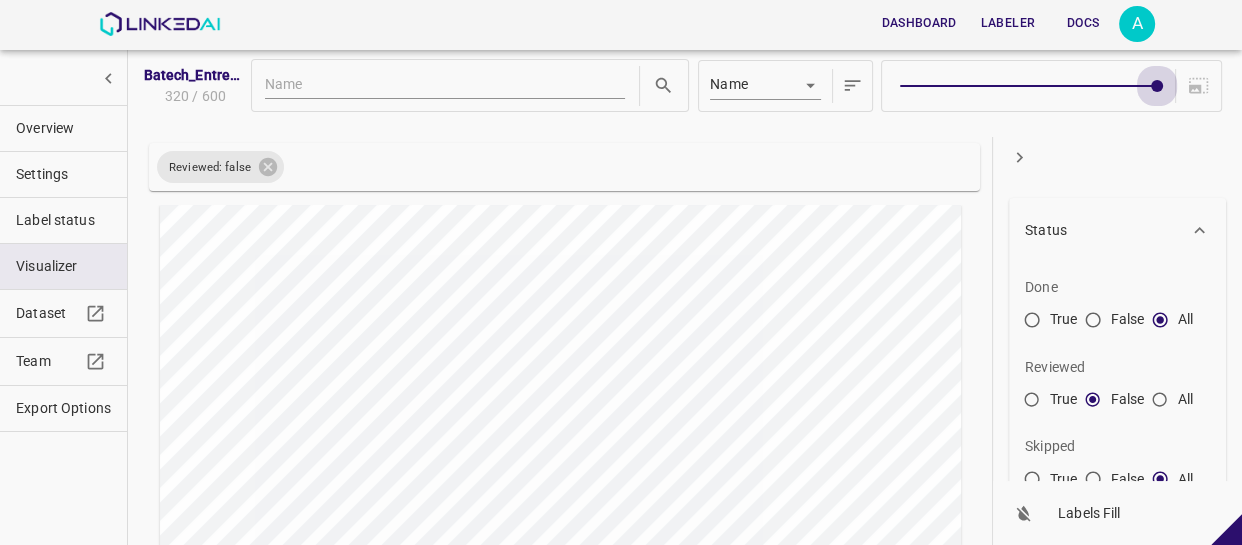 drag, startPoint x: 924, startPoint y: 80, endPoint x: 1151, endPoint y: 92, distance: 227.31696 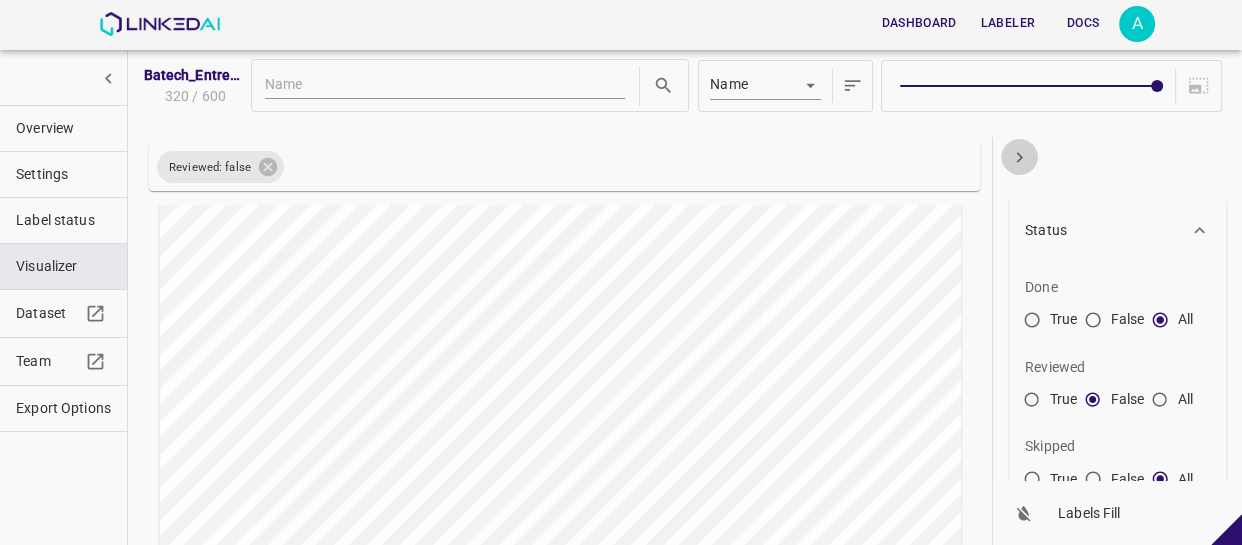 click 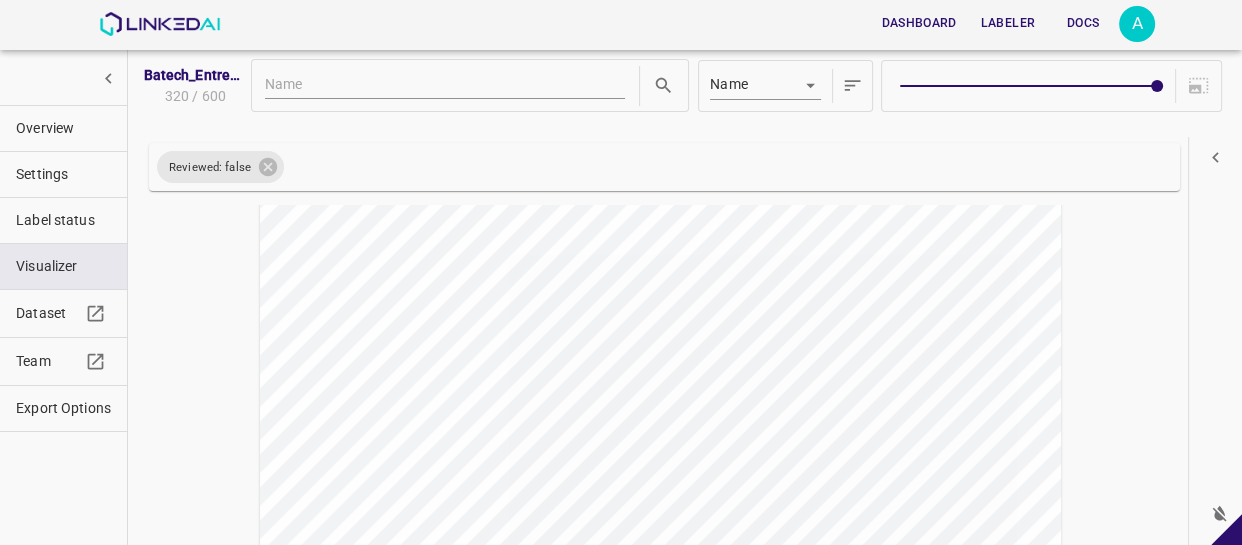 scroll, scrollTop: 0, scrollLeft: 0, axis: both 